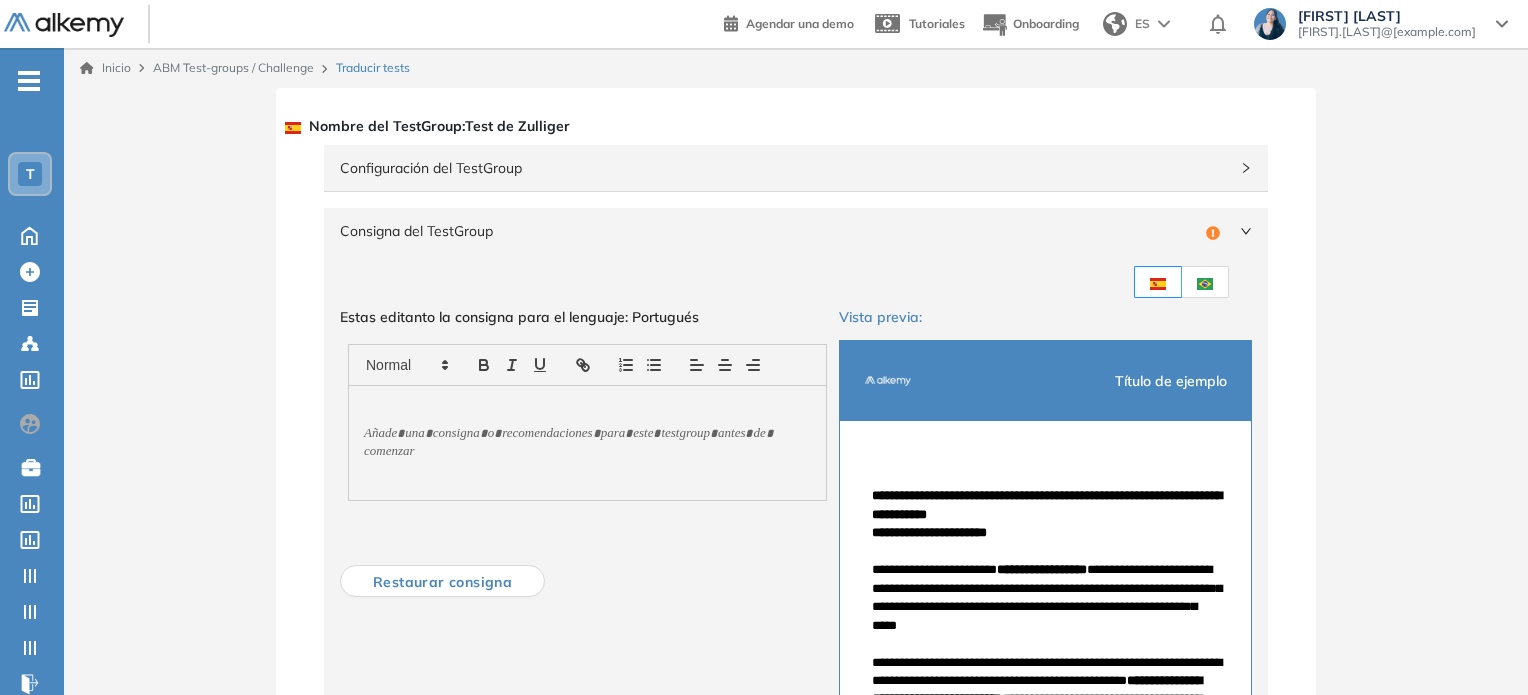 scroll, scrollTop: 257, scrollLeft: 0, axis: vertical 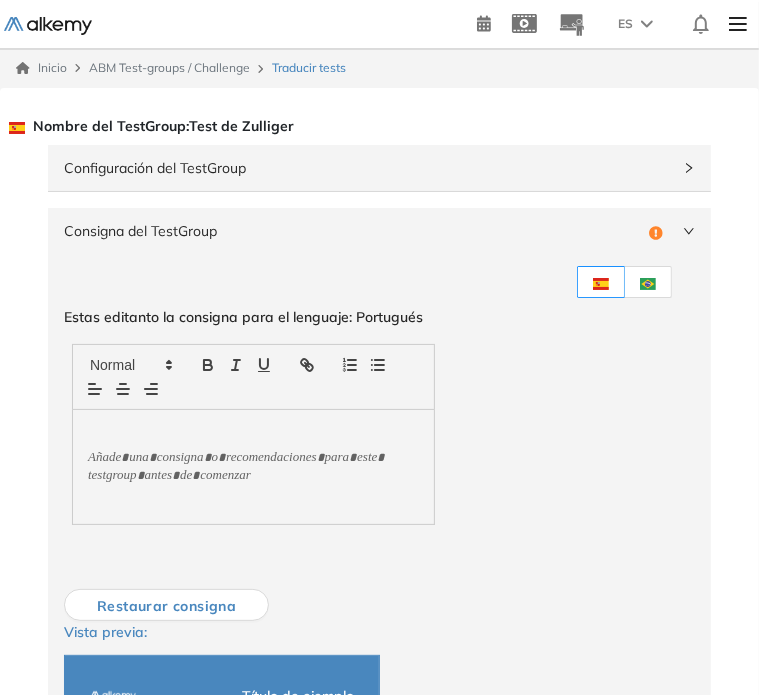 click at bounding box center (648, 282) 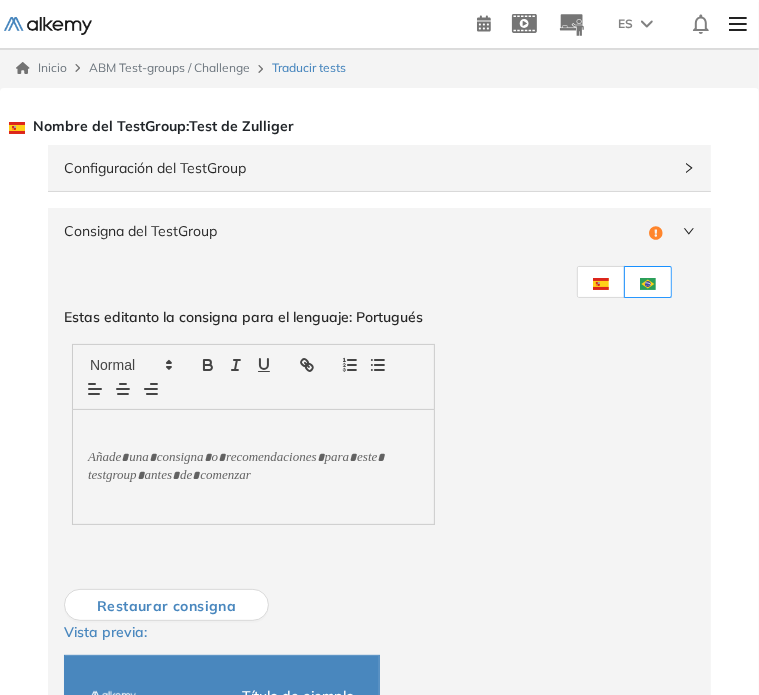 click at bounding box center [253, 467] 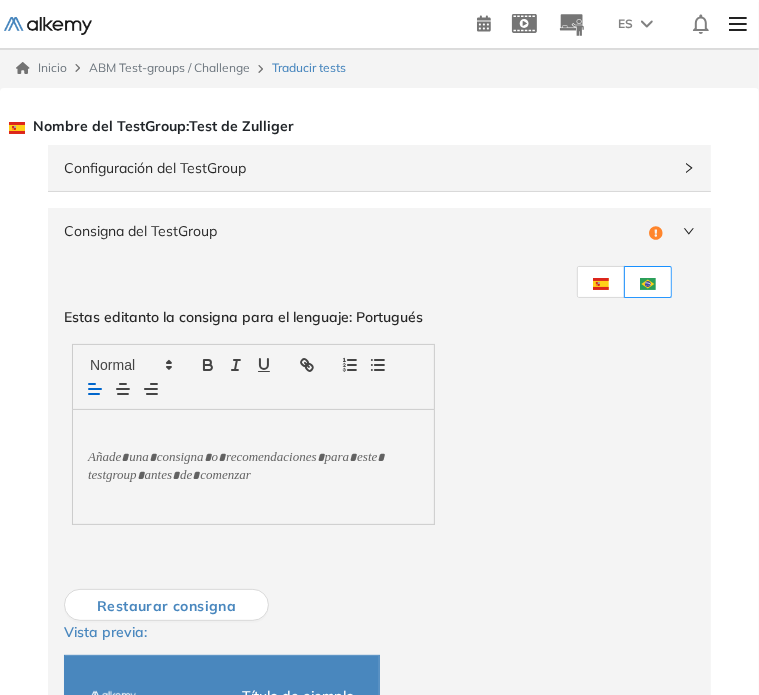 click at bounding box center [253, 467] 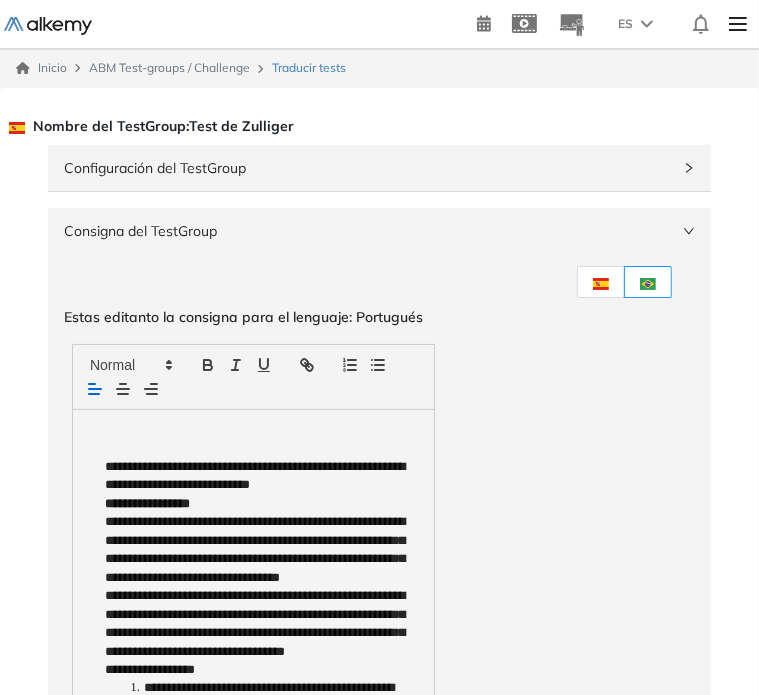 scroll, scrollTop: 0, scrollLeft: 0, axis: both 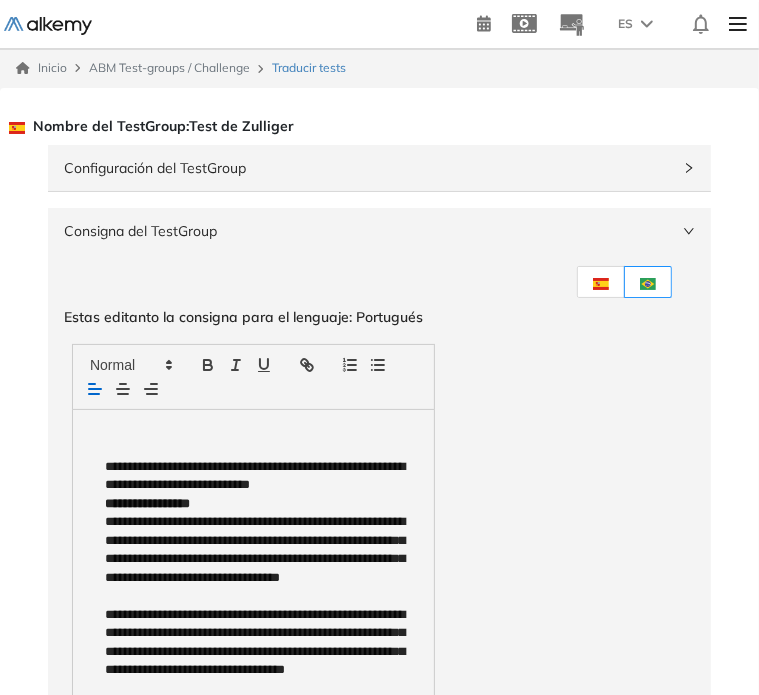 click at bounding box center [601, 282] 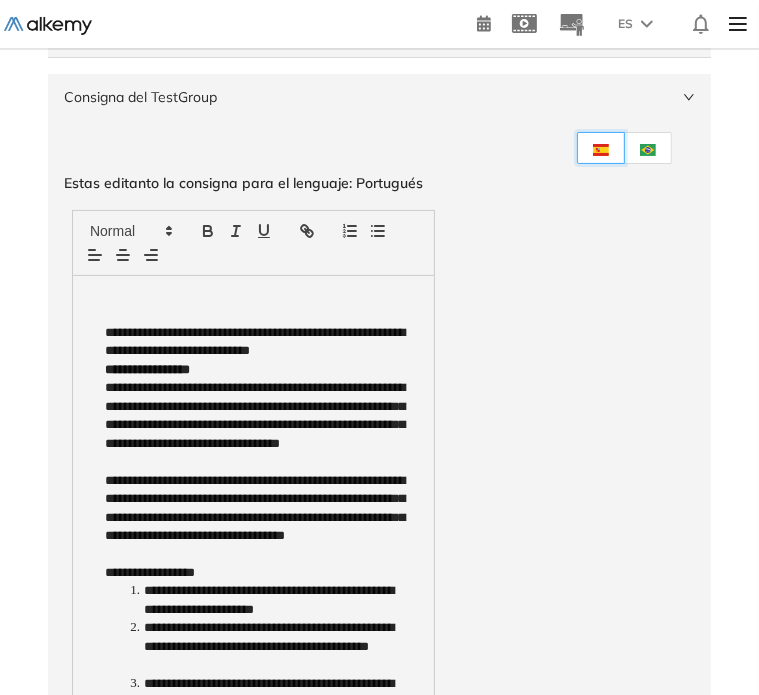 scroll, scrollTop: 100, scrollLeft: 0, axis: vertical 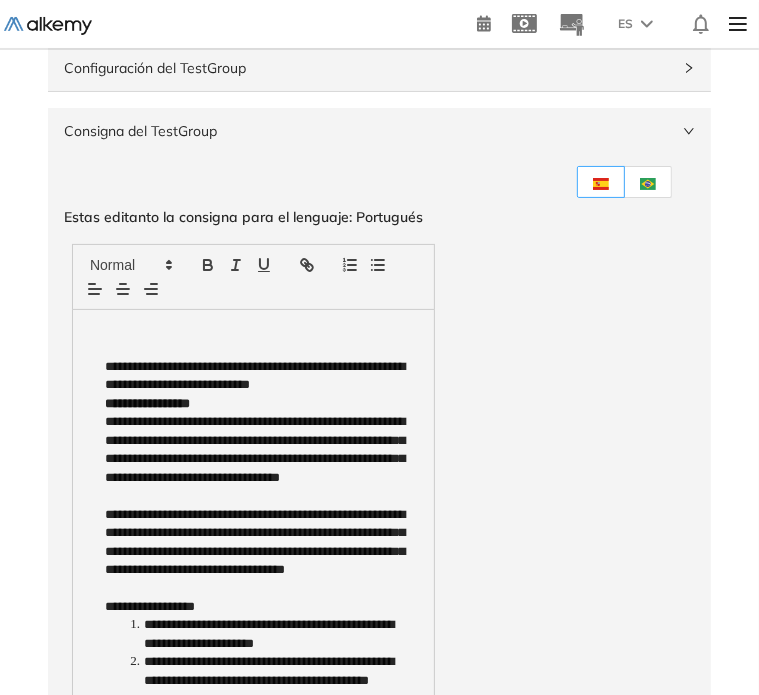 click at bounding box center [601, 182] 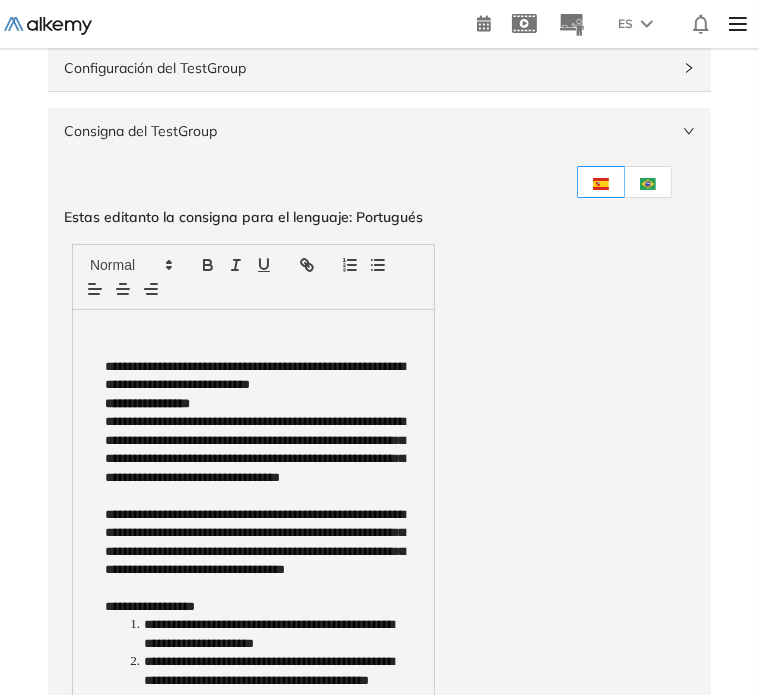 click at bounding box center (648, 184) 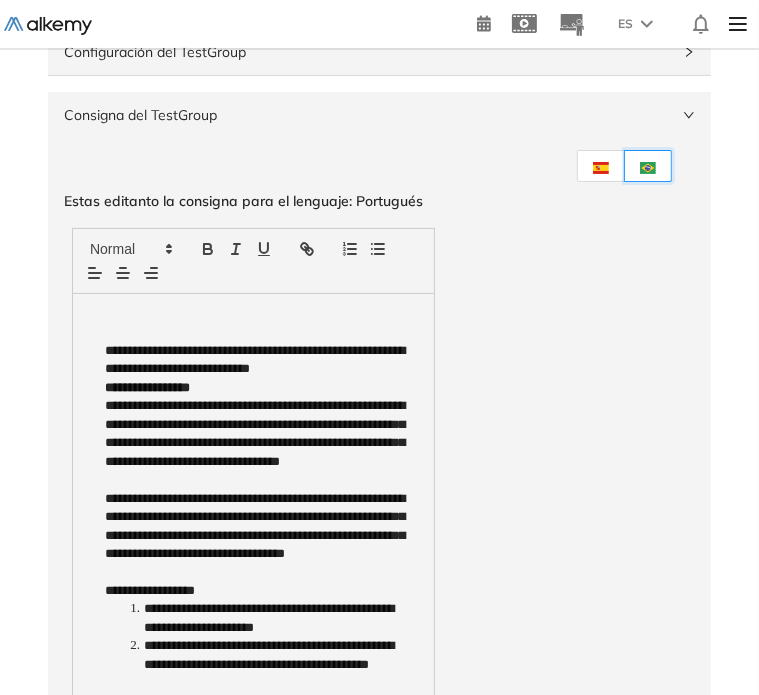 scroll, scrollTop: 100, scrollLeft: 0, axis: vertical 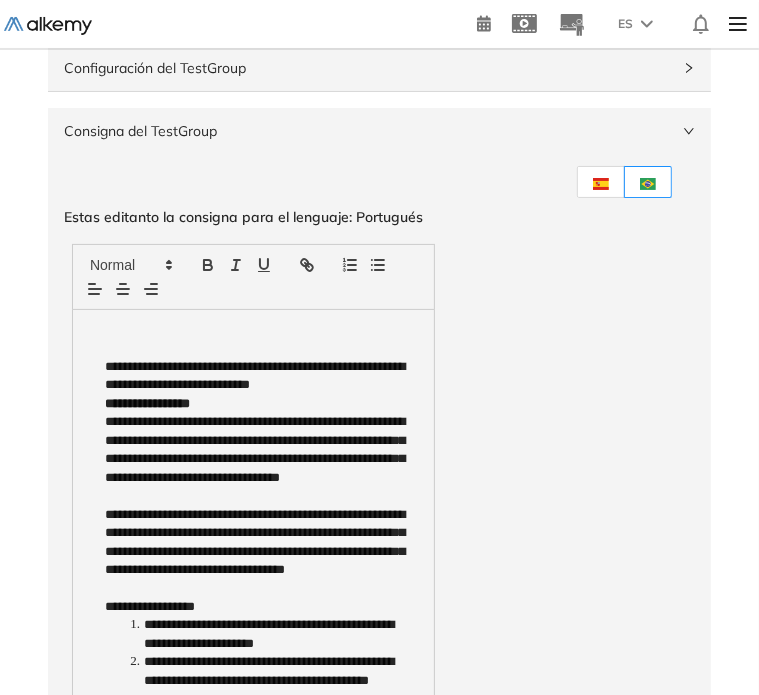 click at bounding box center [601, 182] 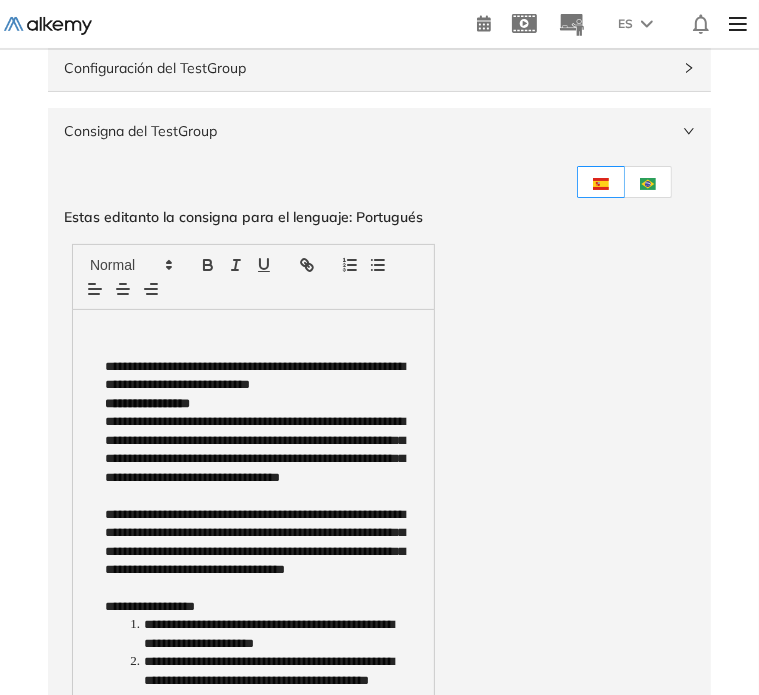 click at bounding box center (648, 184) 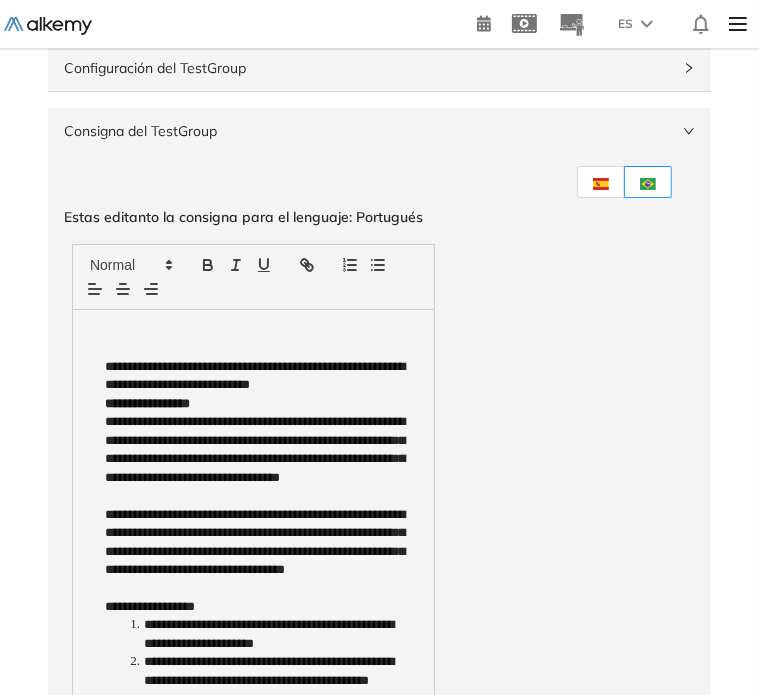 click at bounding box center (601, 182) 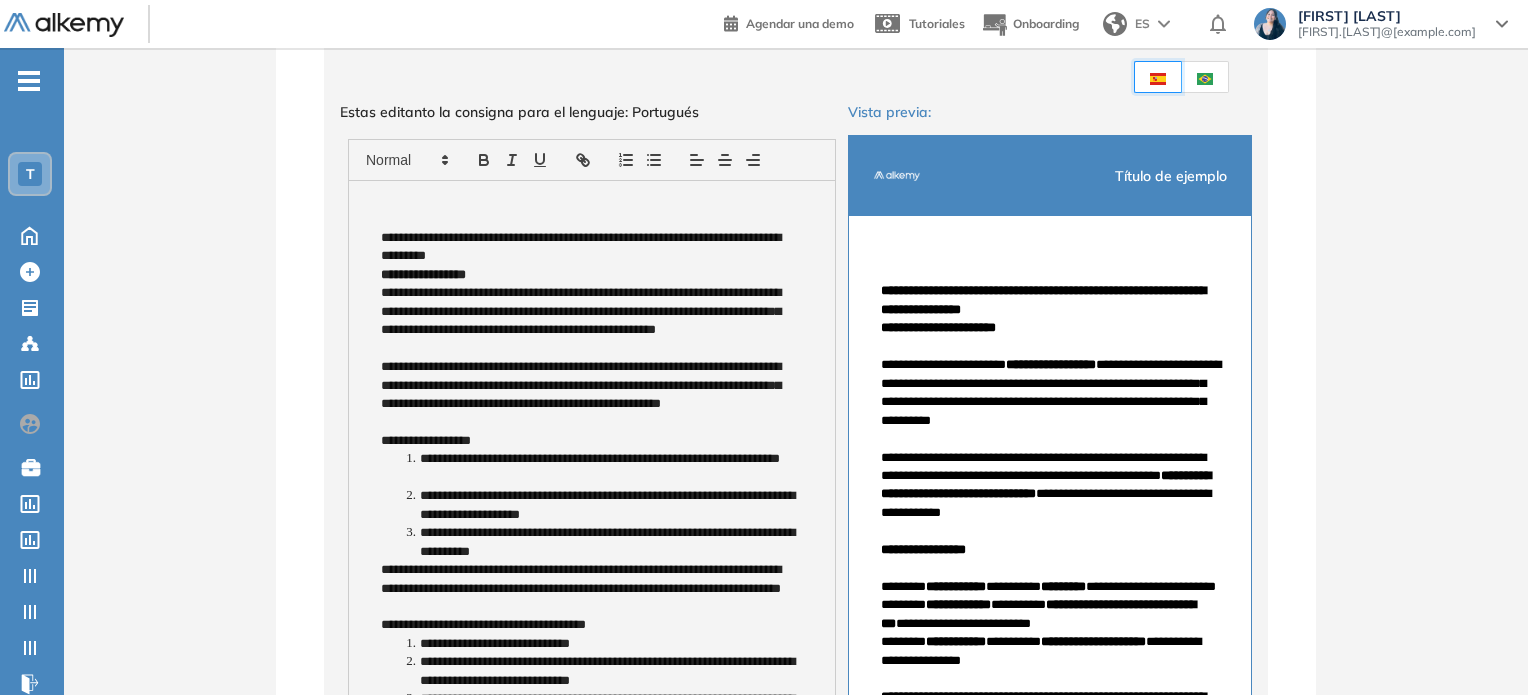 scroll, scrollTop: 200, scrollLeft: 0, axis: vertical 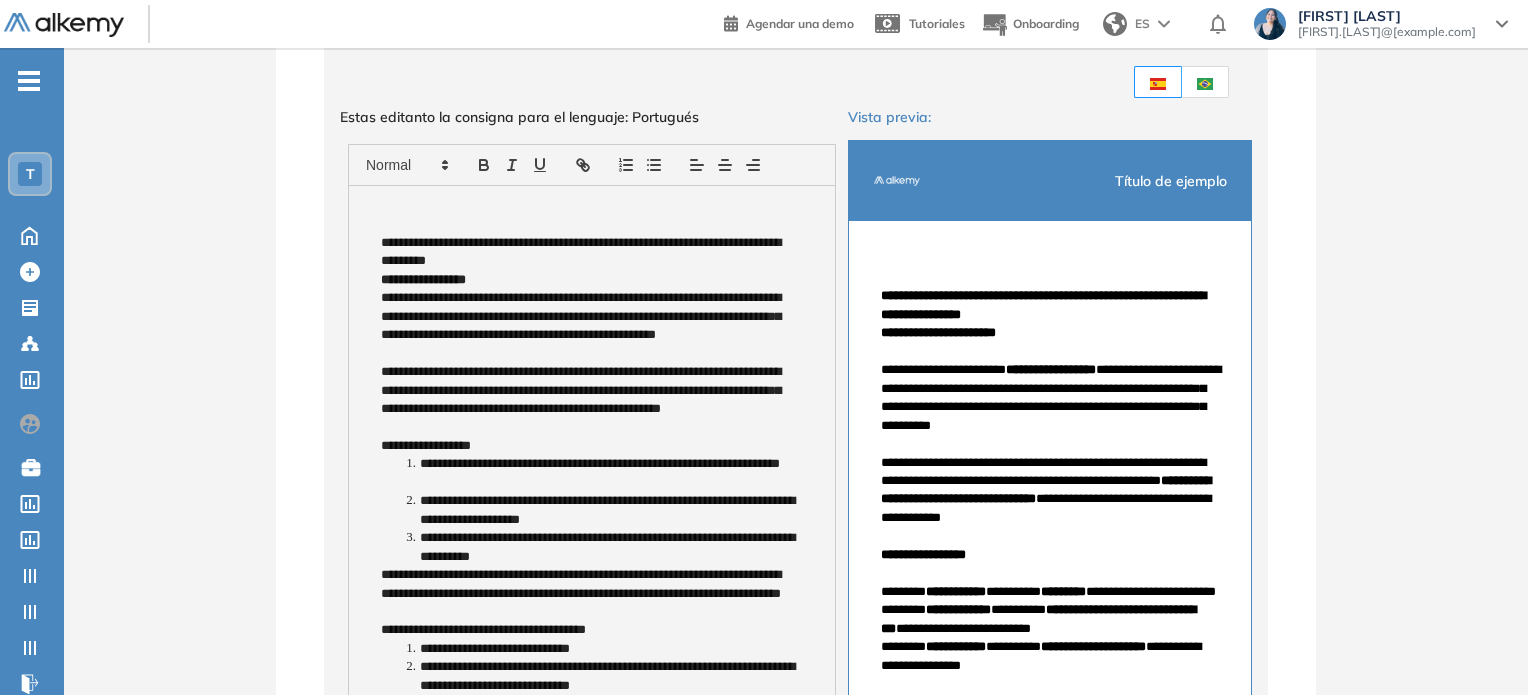 click at bounding box center (1205, 84) 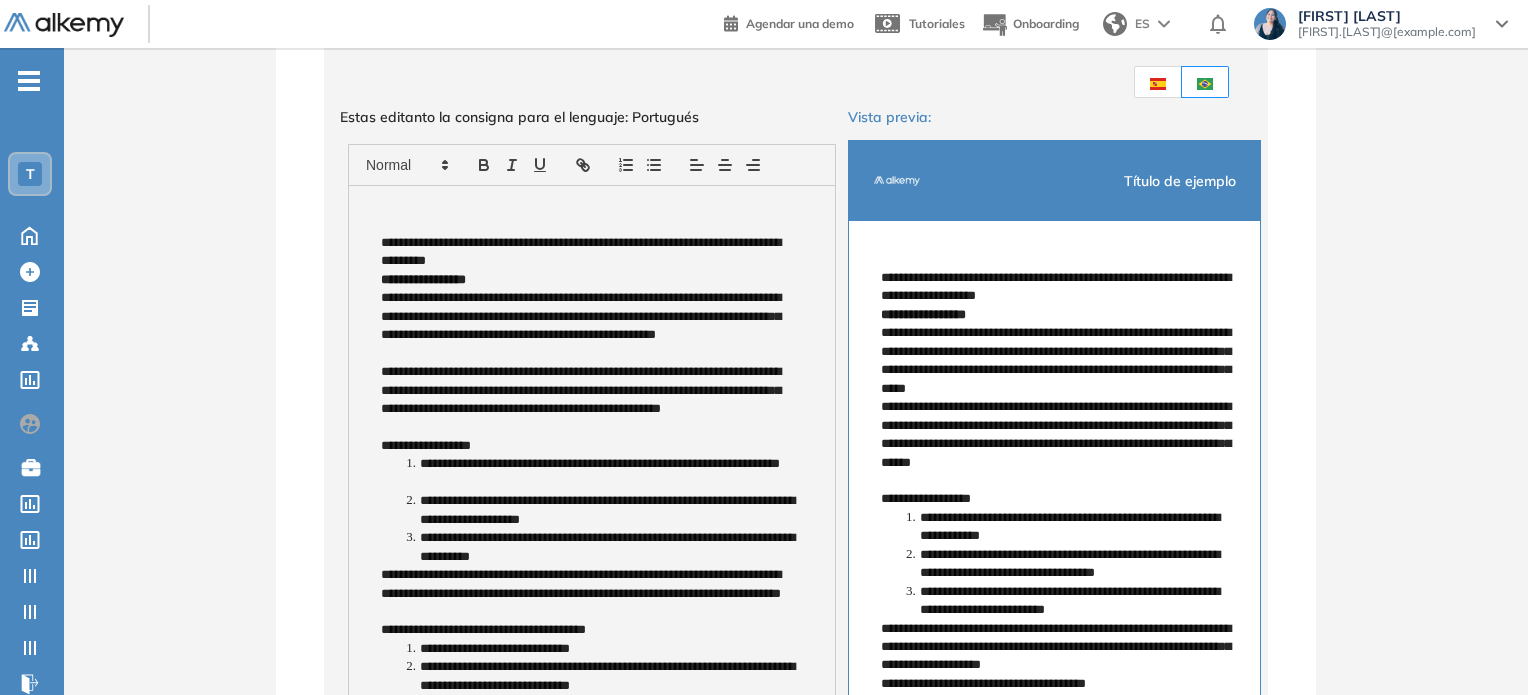 click at bounding box center (1158, 82) 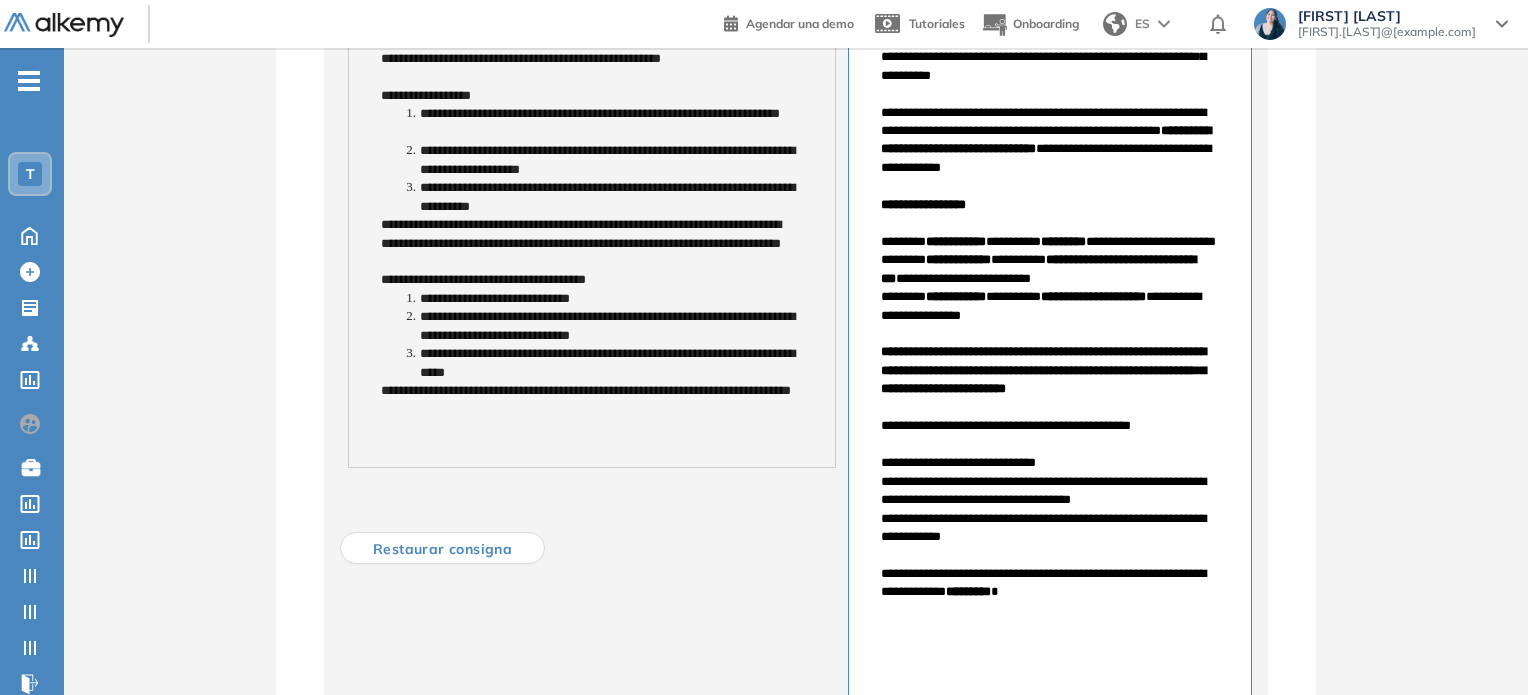 scroll, scrollTop: 600, scrollLeft: 0, axis: vertical 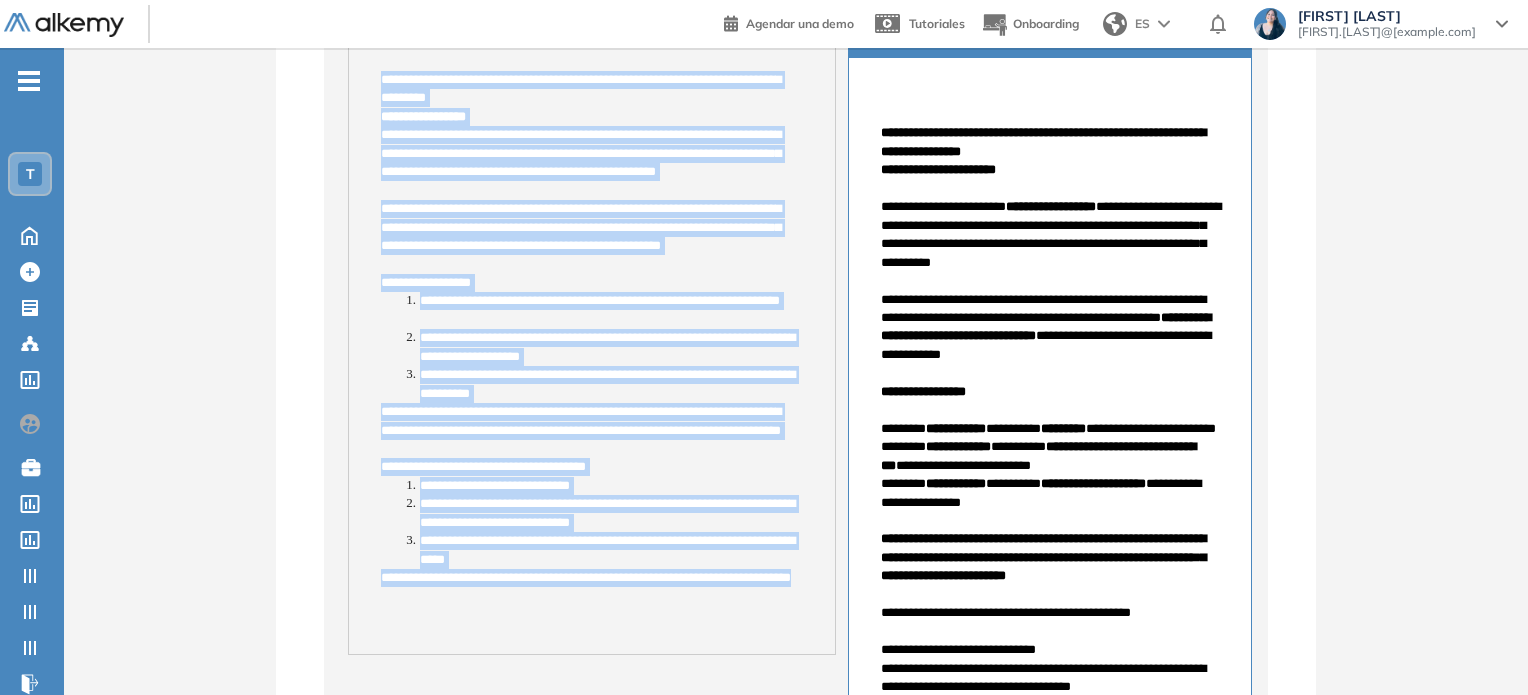 drag, startPoint x: 483, startPoint y: 368, endPoint x: 380, endPoint y: 69, distance: 316.2436 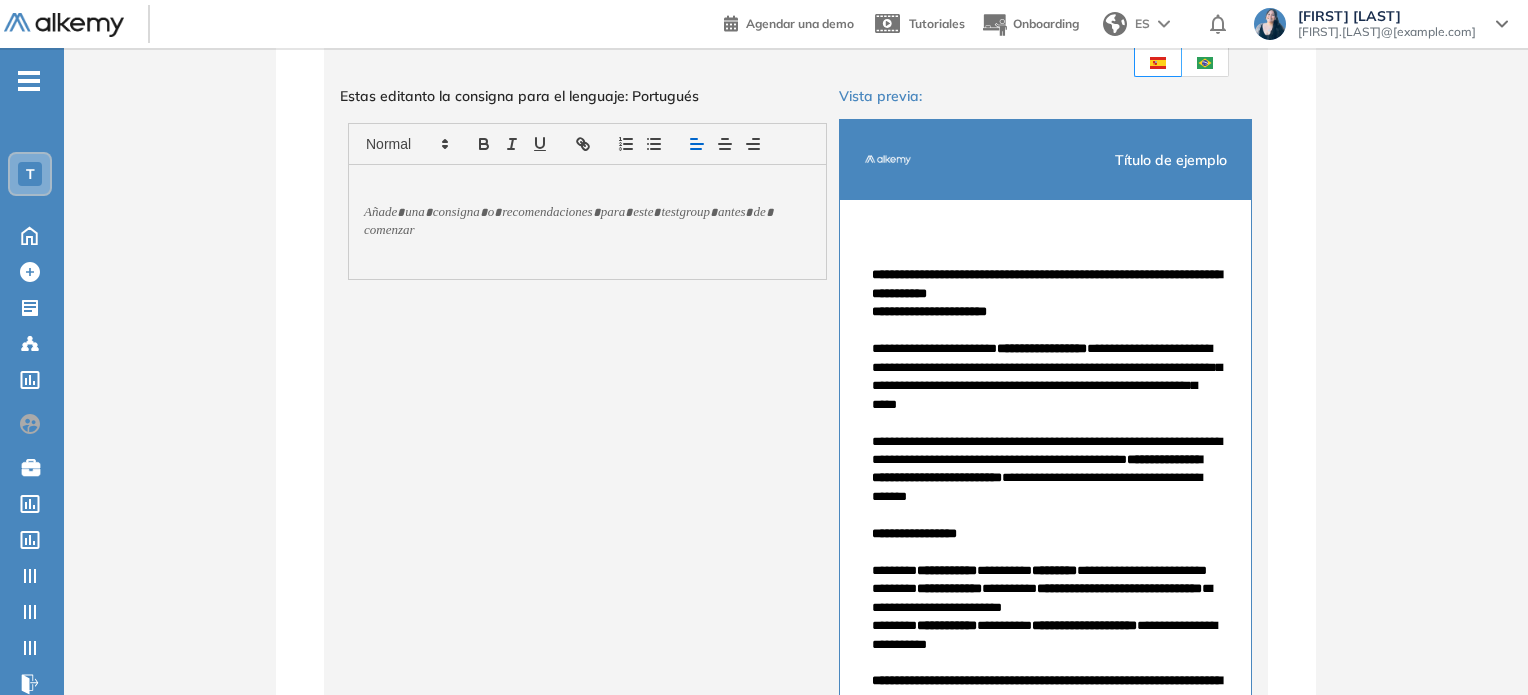 scroll, scrollTop: 63, scrollLeft: 0, axis: vertical 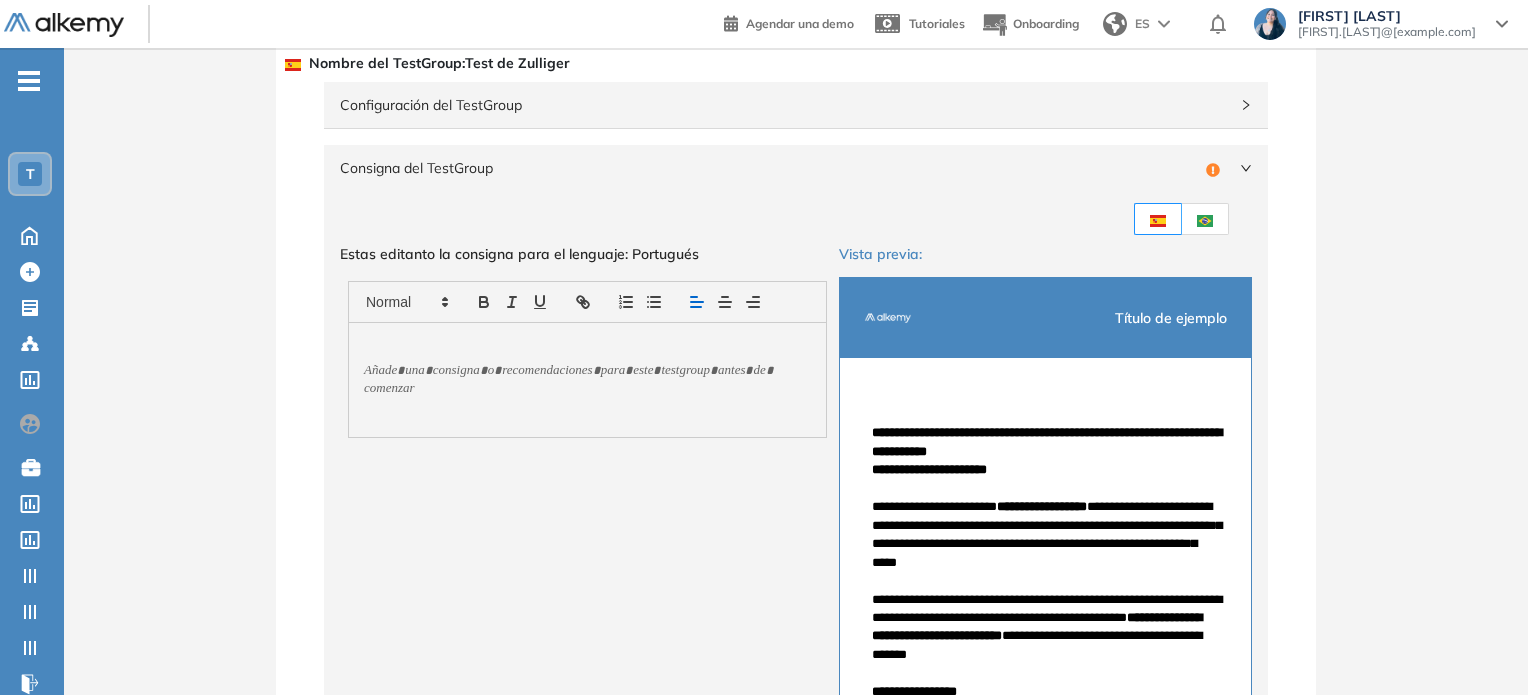 click at bounding box center (1205, 221) 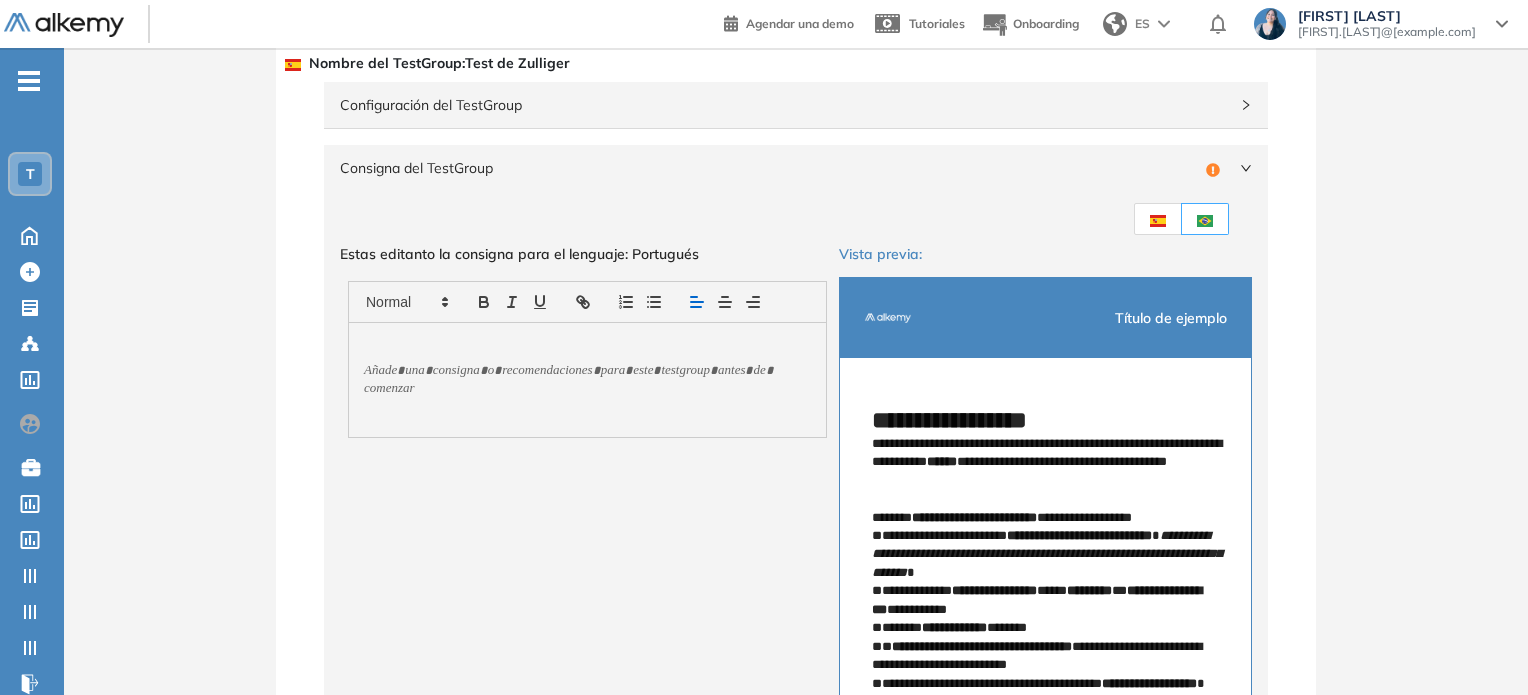 click at bounding box center [1205, 219] 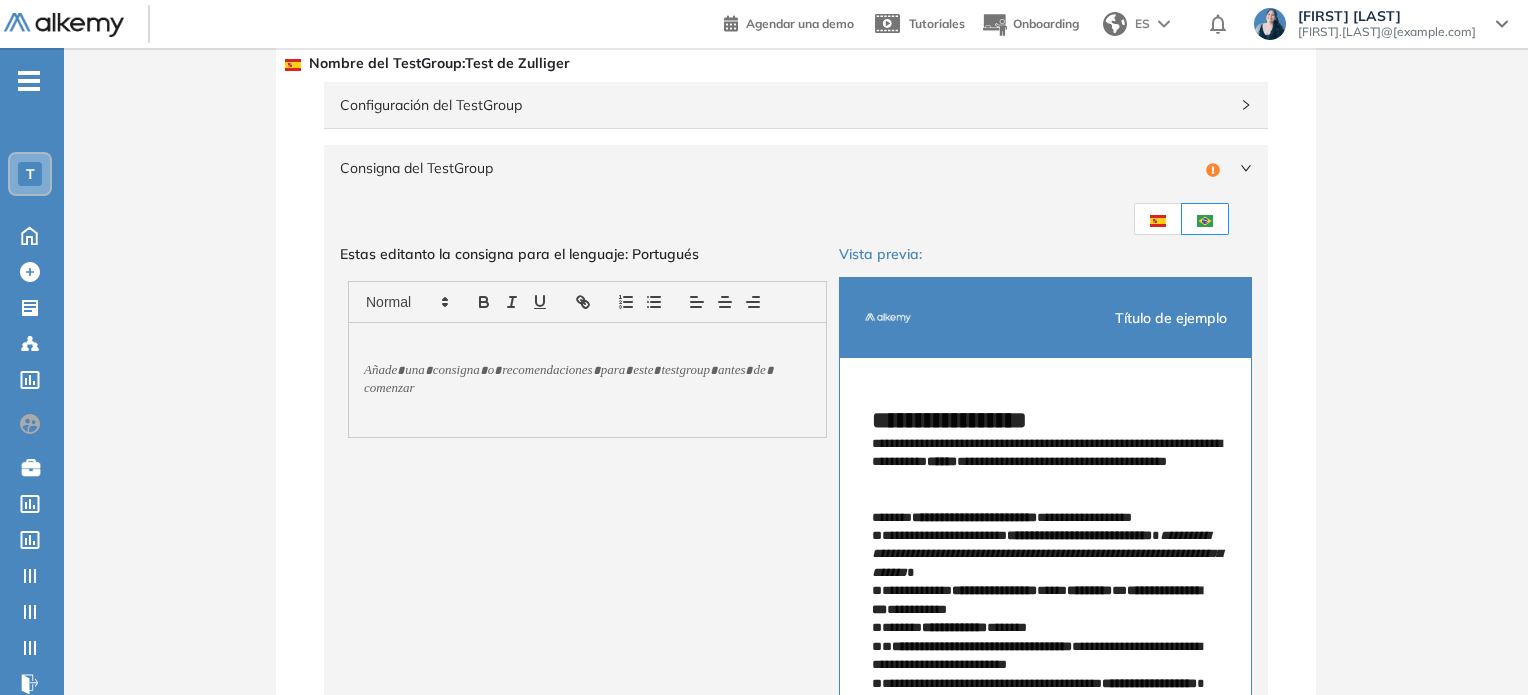 click at bounding box center (1158, 221) 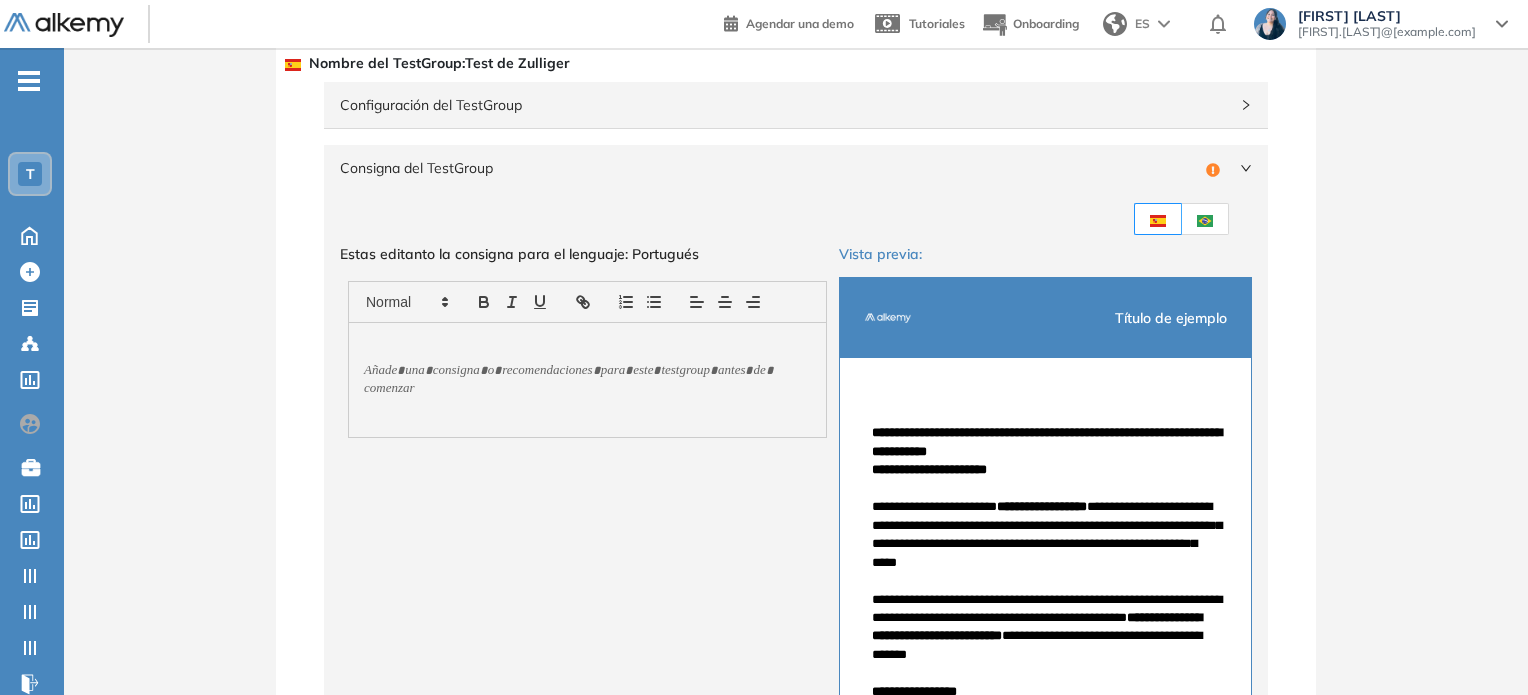 click at bounding box center (587, 380) 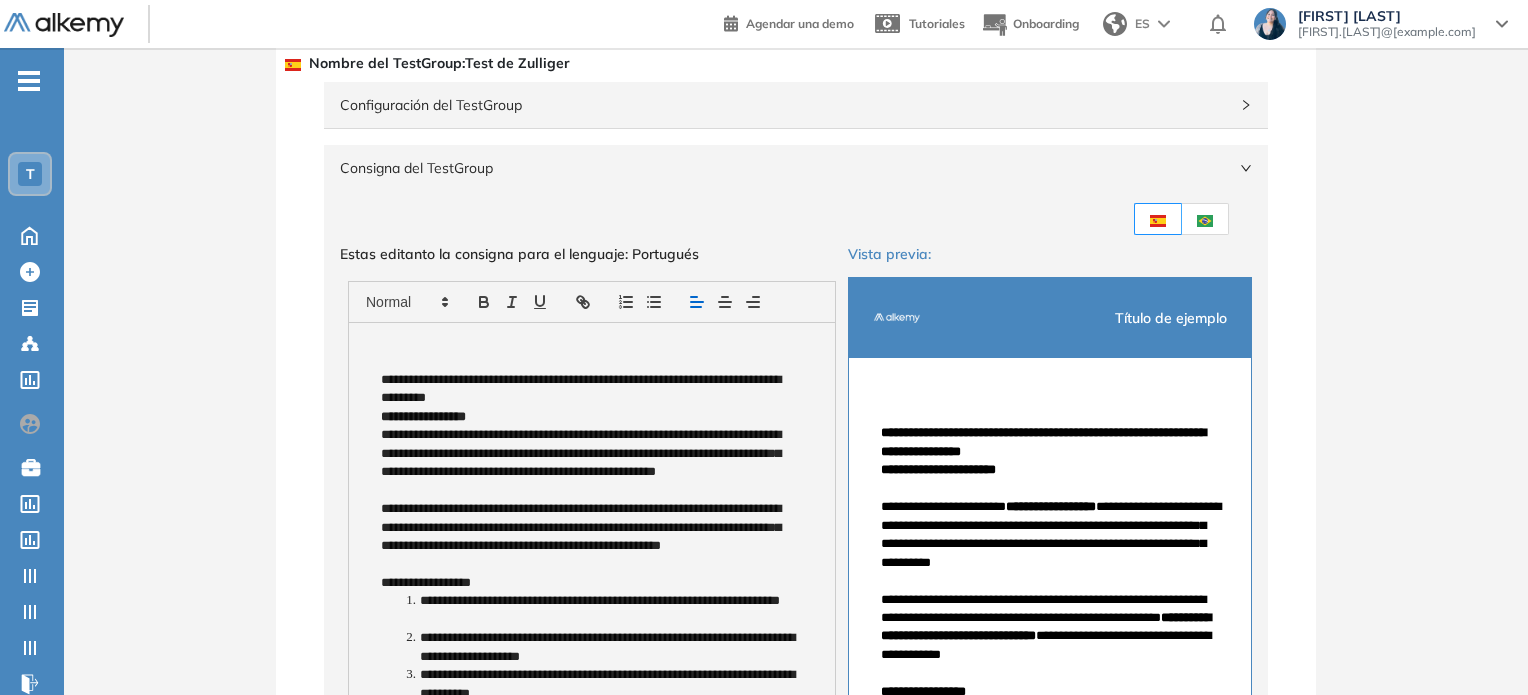 scroll, scrollTop: 0, scrollLeft: 0, axis: both 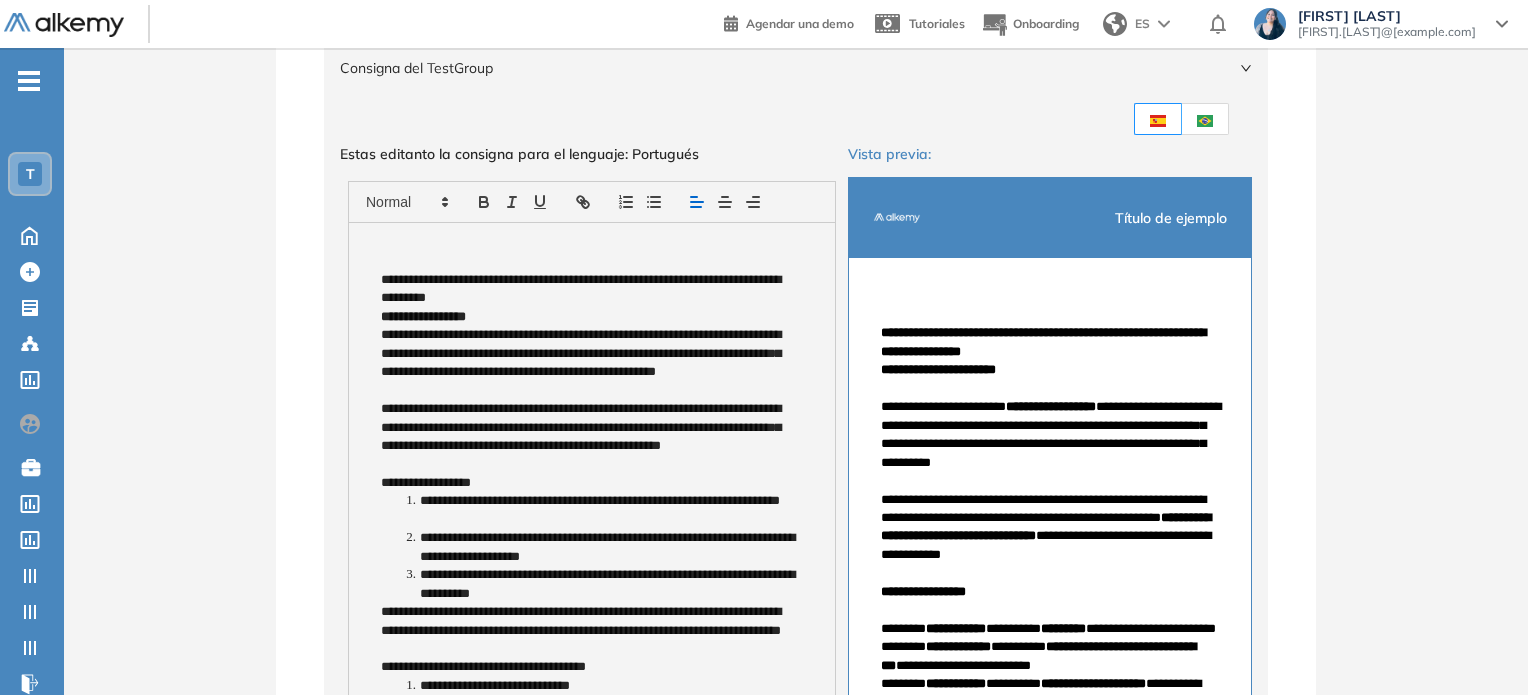 click on "**********" at bounding box center [588, 289] 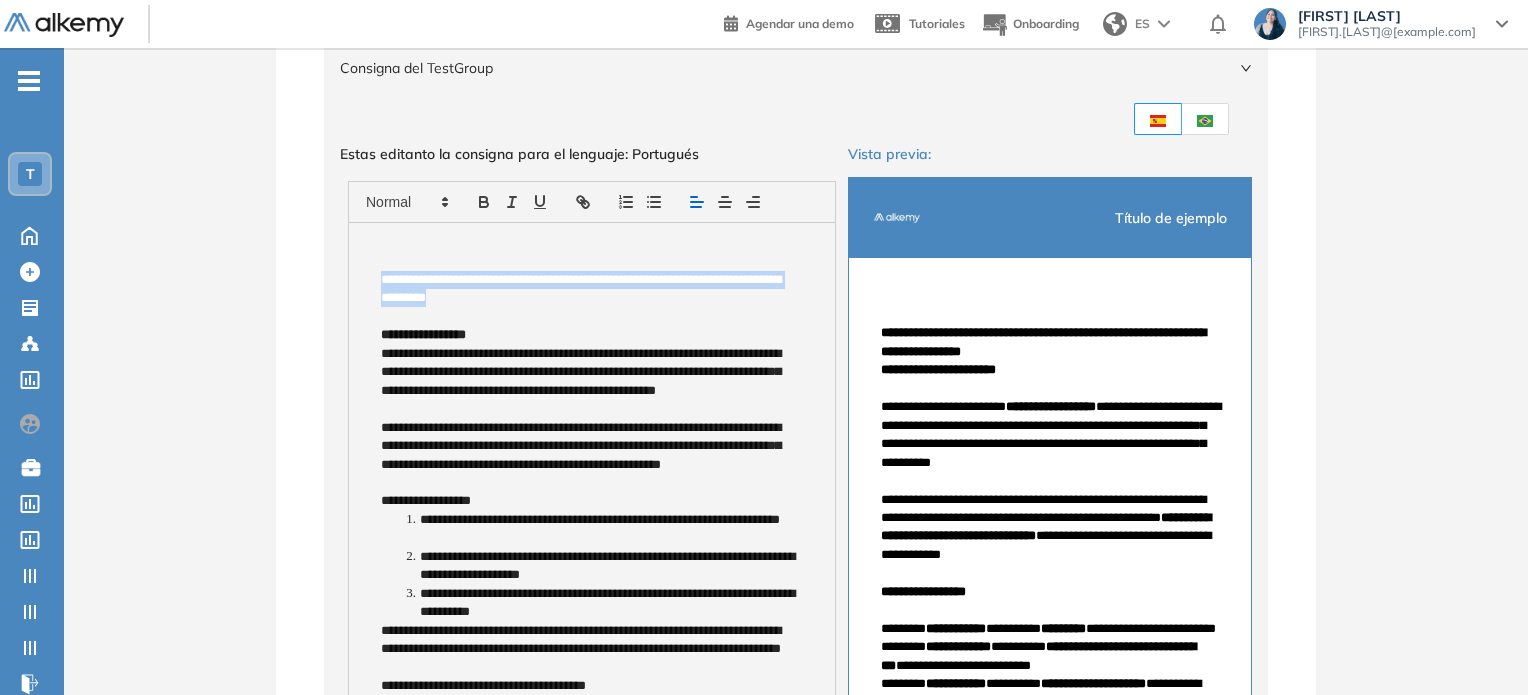 drag, startPoint x: 575, startPoint y: 290, endPoint x: 366, endPoint y: 279, distance: 209.28928 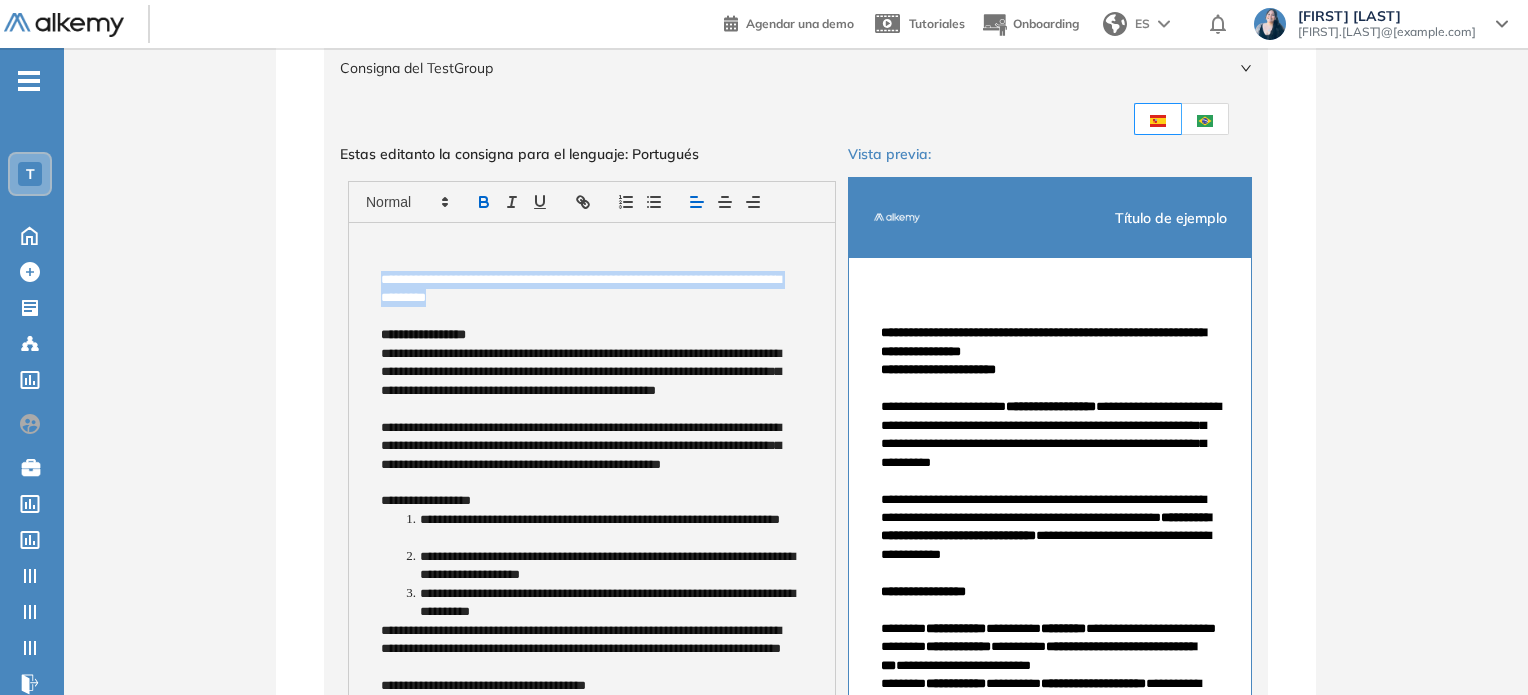 click 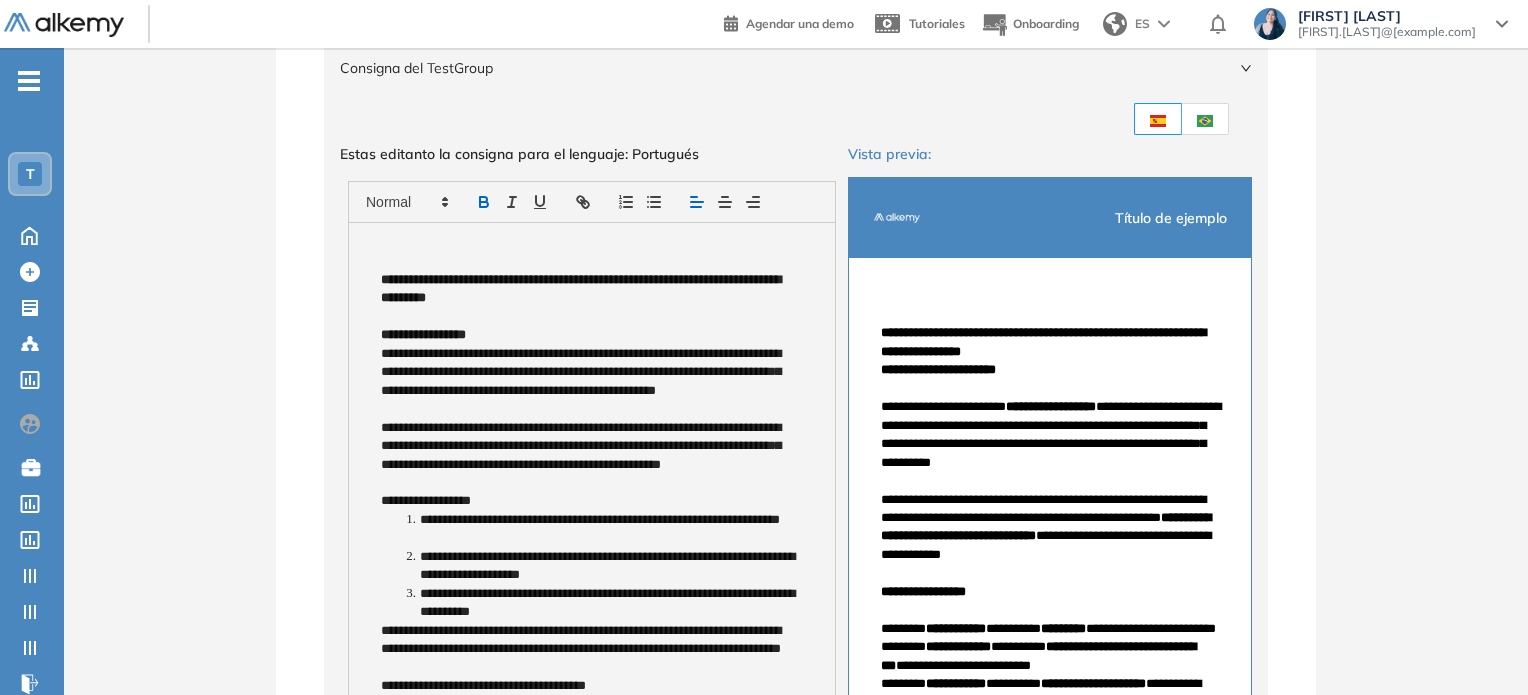 click on "**********" at bounding box center (588, 382) 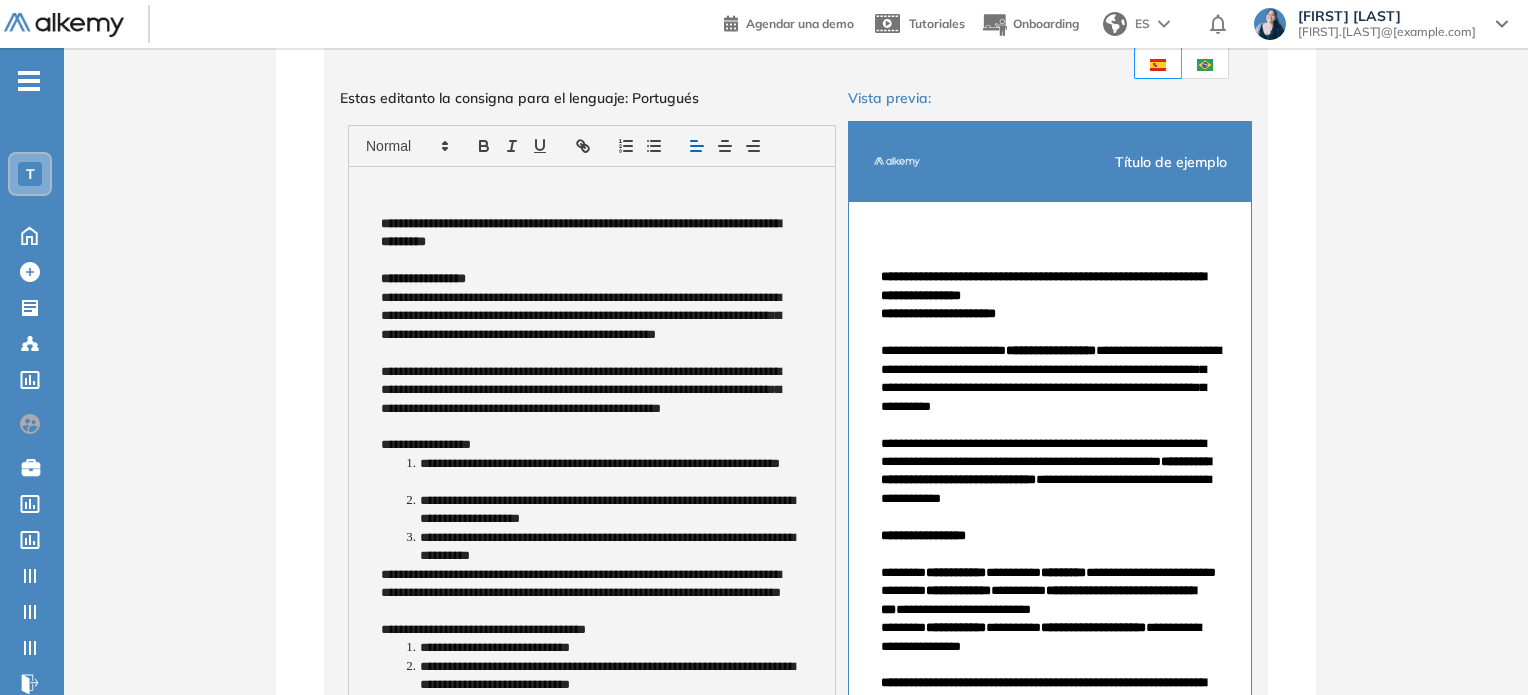 scroll, scrollTop: 263, scrollLeft: 0, axis: vertical 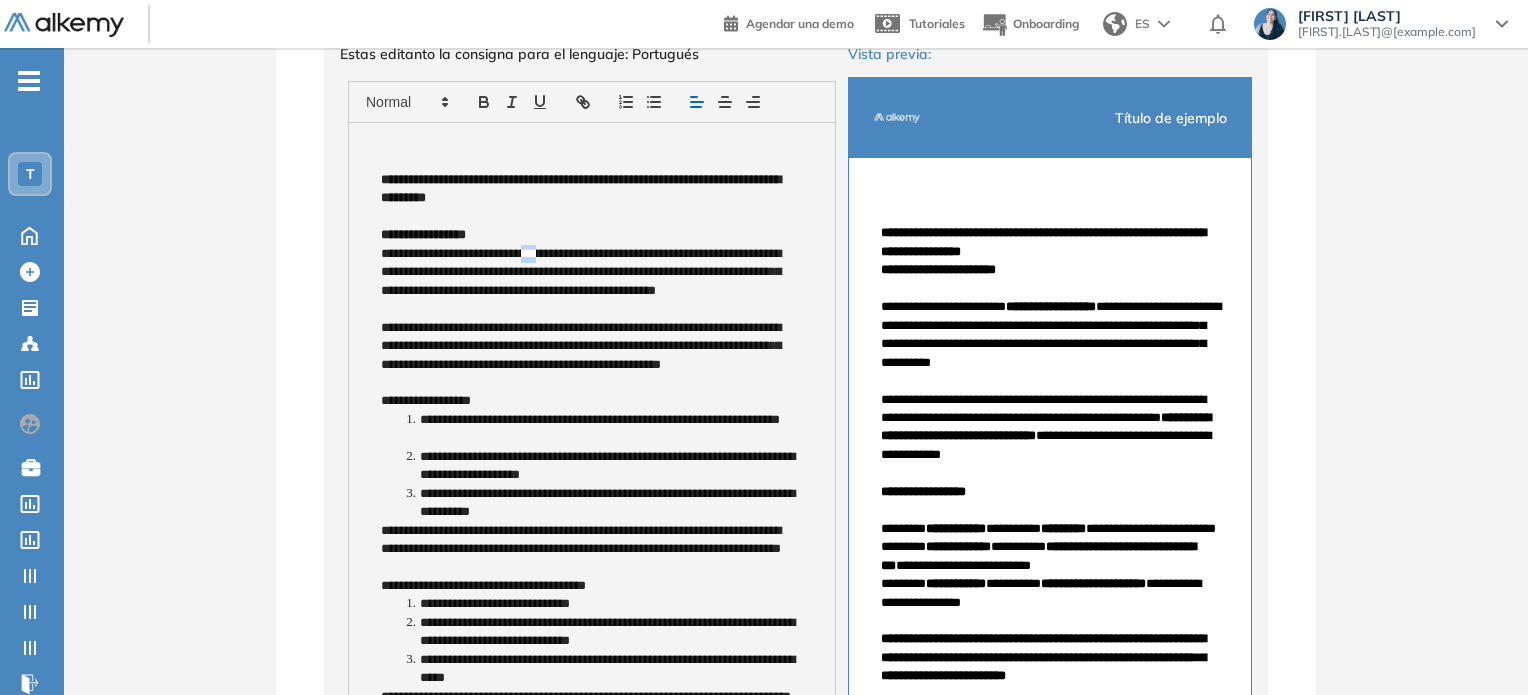 drag, startPoint x: 552, startPoint y: 255, endPoint x: 568, endPoint y: 255, distance: 16 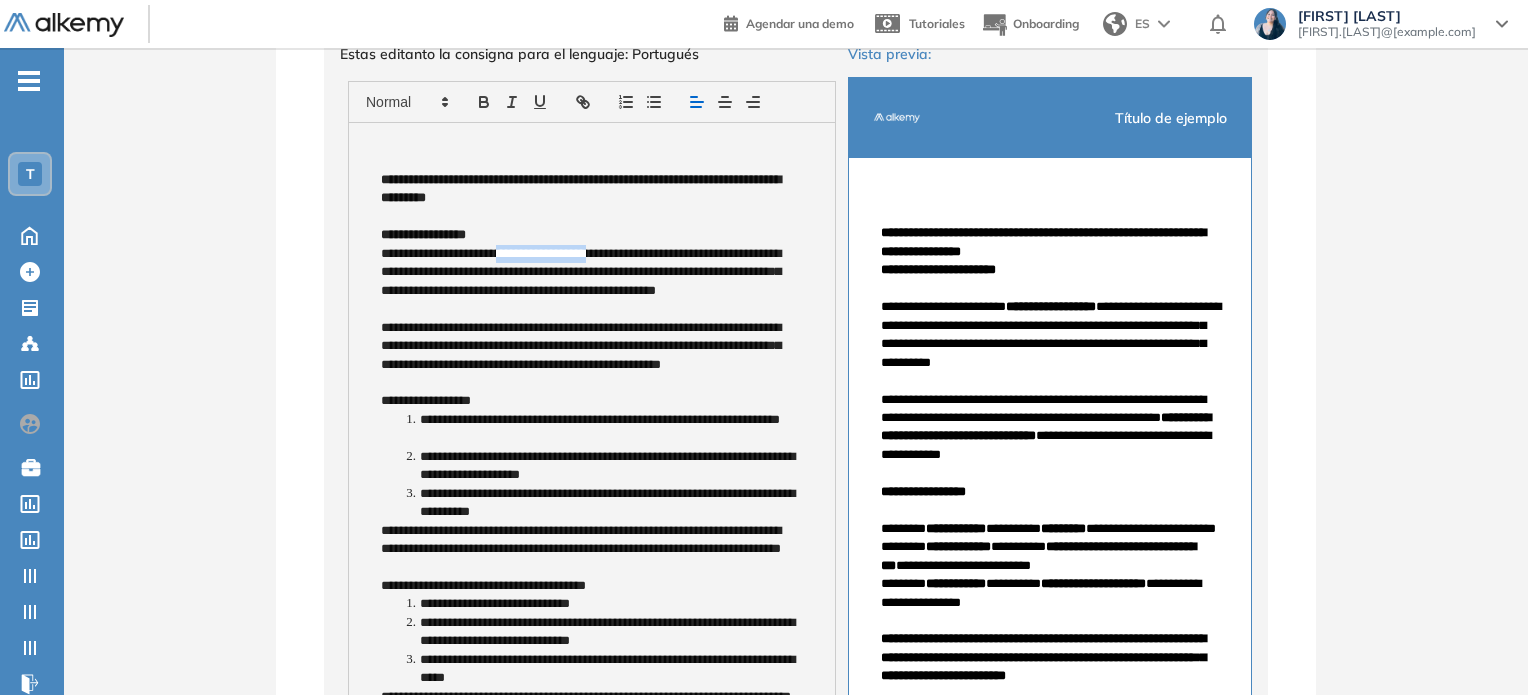 drag, startPoint x: 523, startPoint y: 255, endPoint x: 630, endPoint y: 253, distance: 107.01869 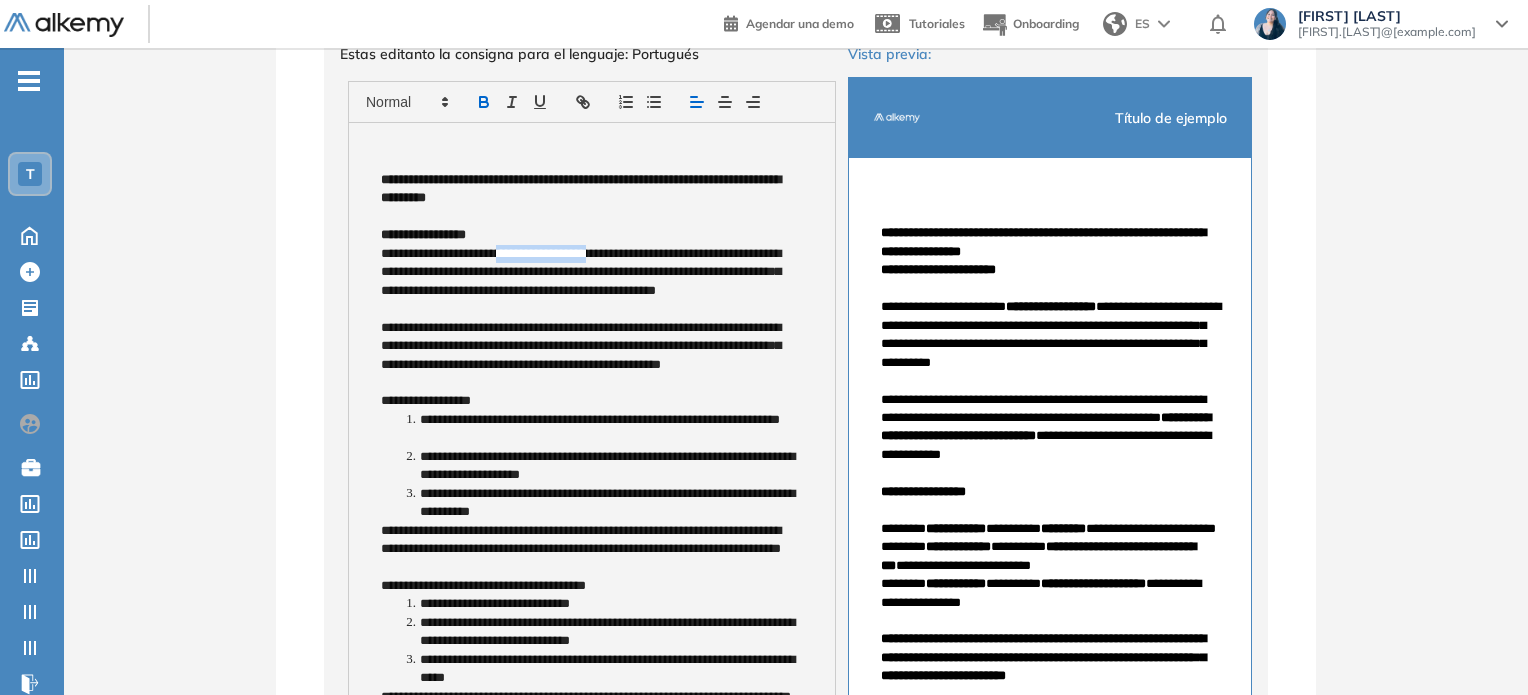 click 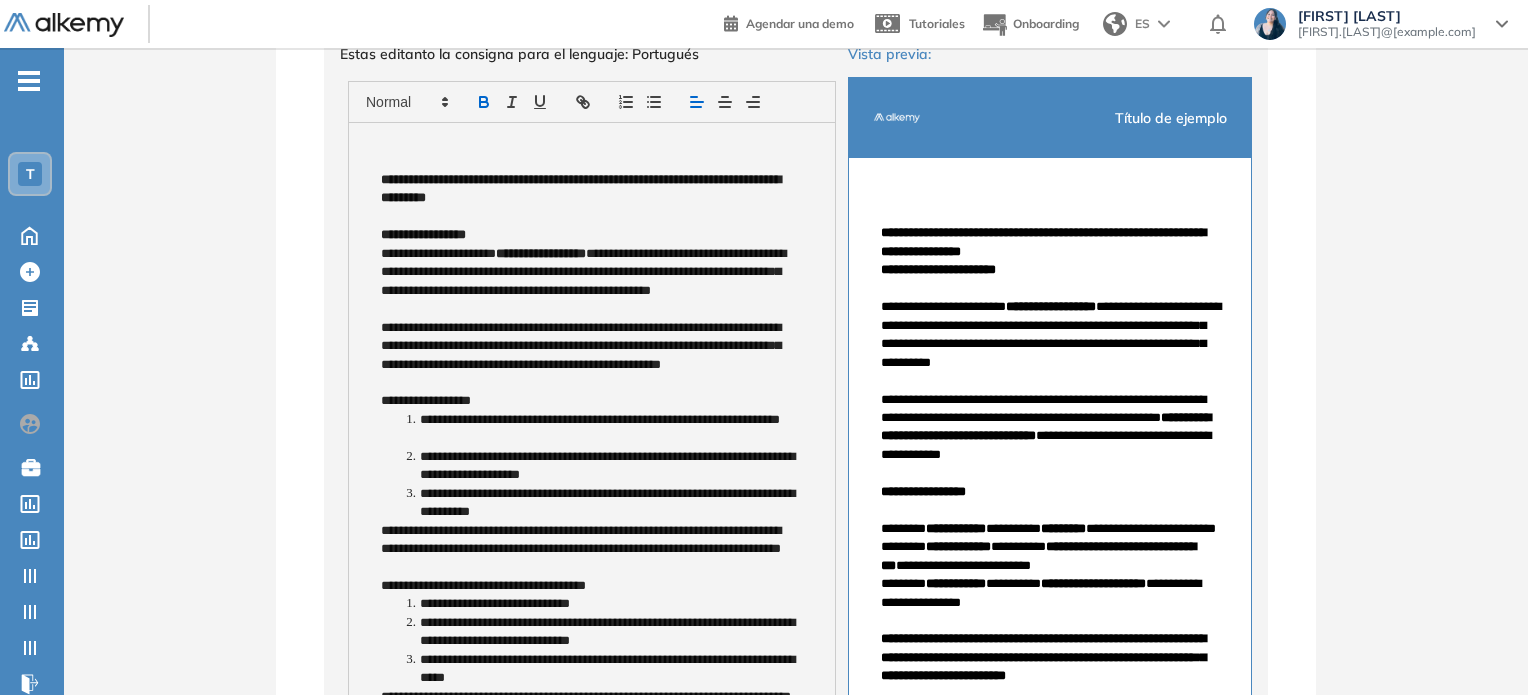 click on "**********" at bounding box center [588, 282] 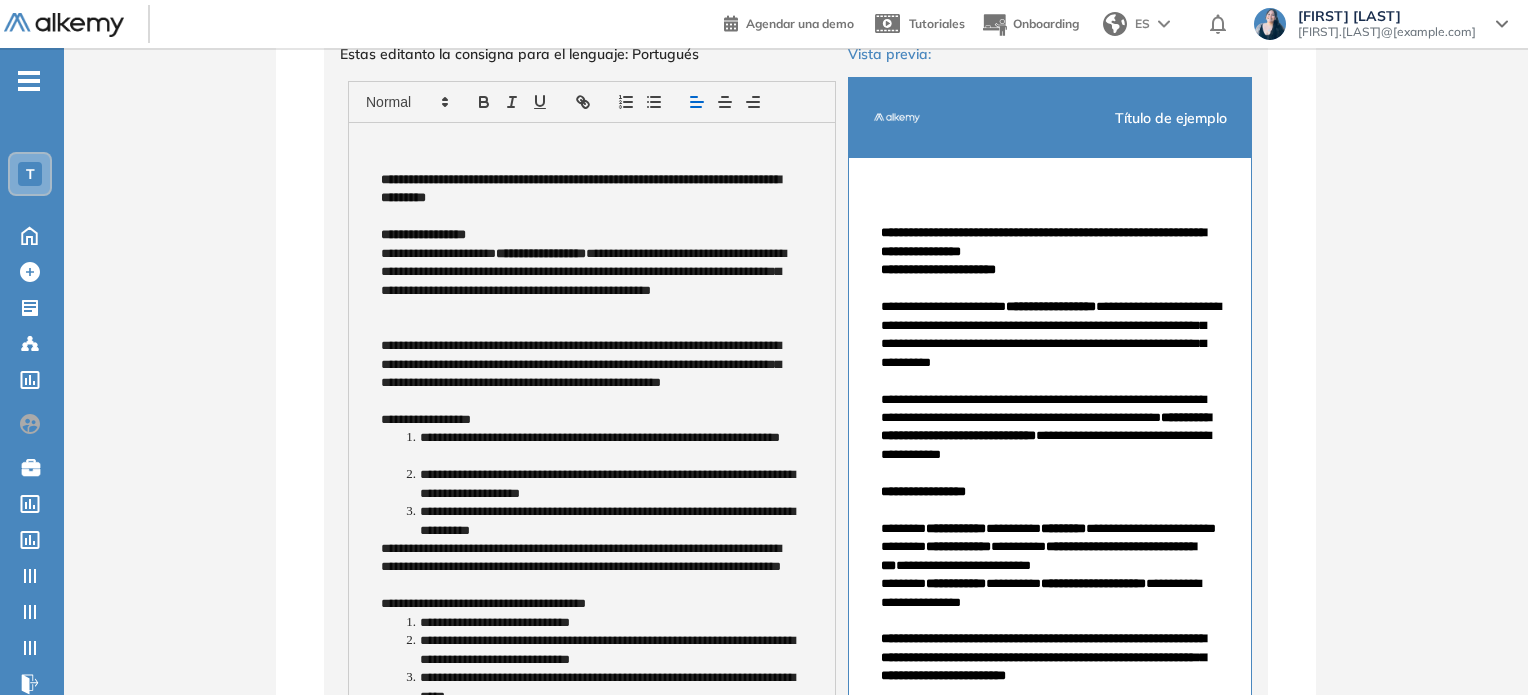 scroll, scrollTop: 363, scrollLeft: 0, axis: vertical 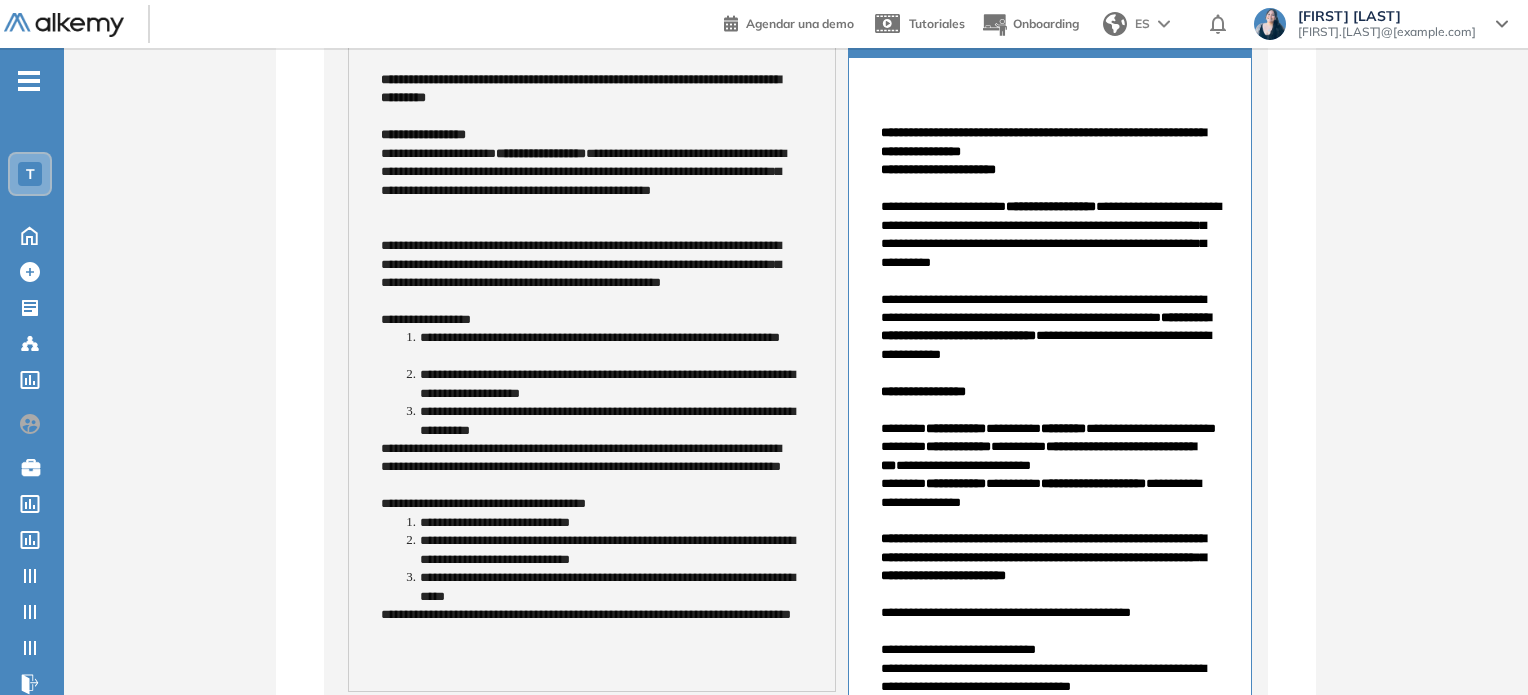 click on "**********" at bounding box center [588, 274] 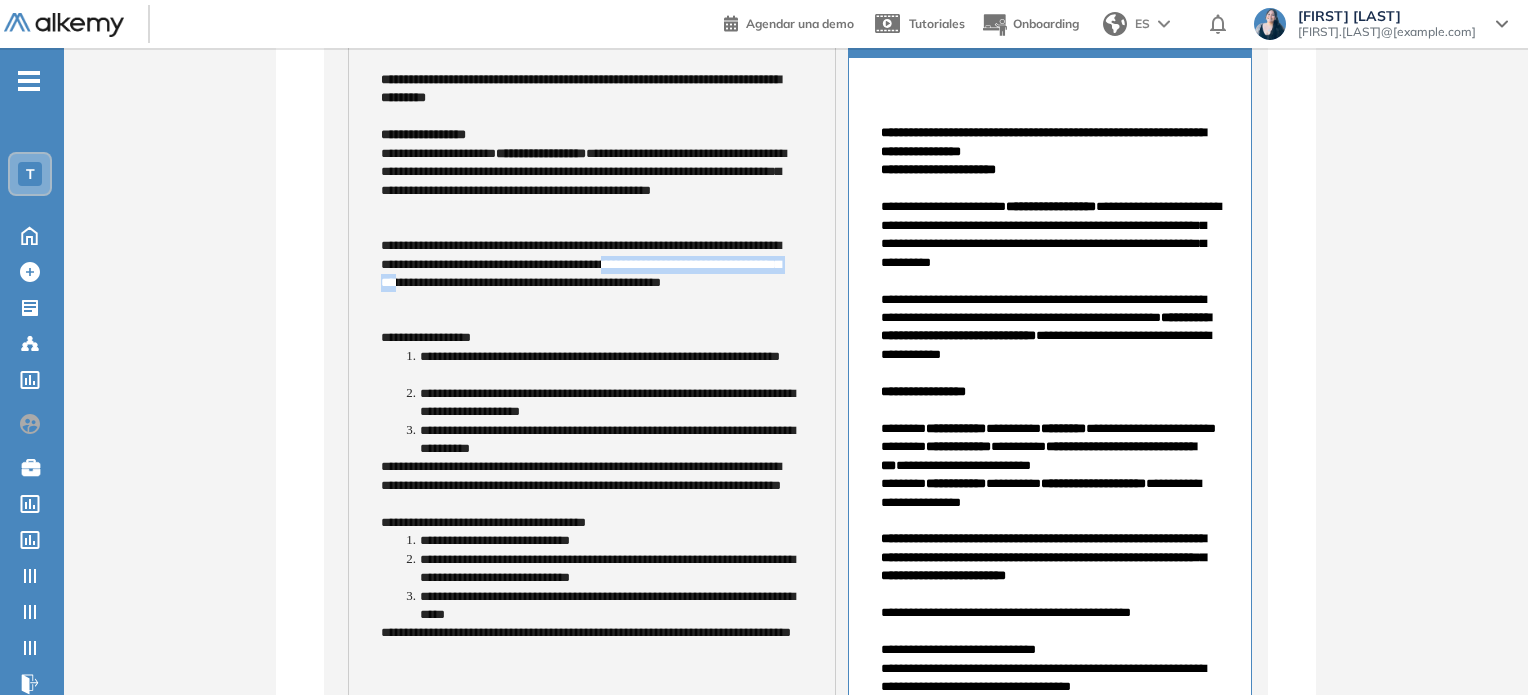 drag, startPoint x: 733, startPoint y: 262, endPoint x: 589, endPoint y: 283, distance: 145.5232 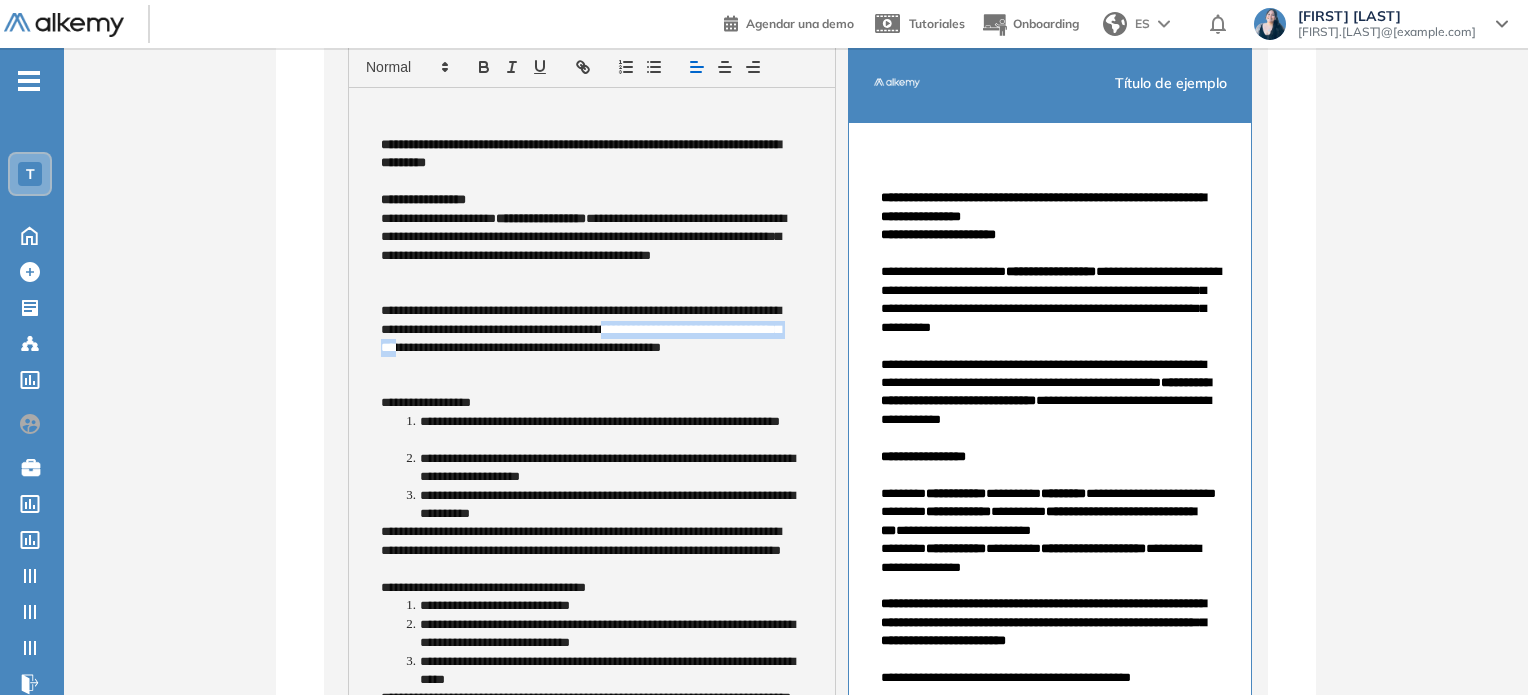 scroll, scrollTop: 263, scrollLeft: 0, axis: vertical 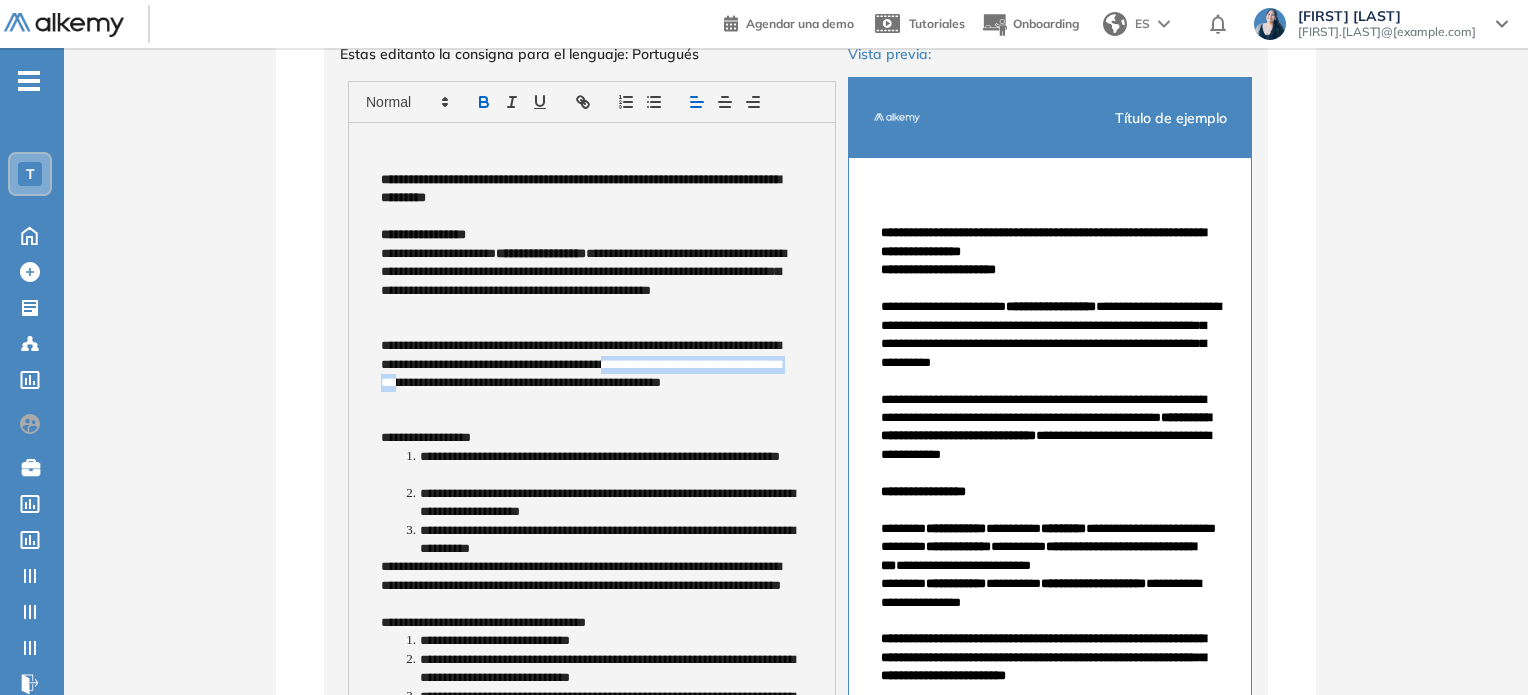 click at bounding box center (484, 102) 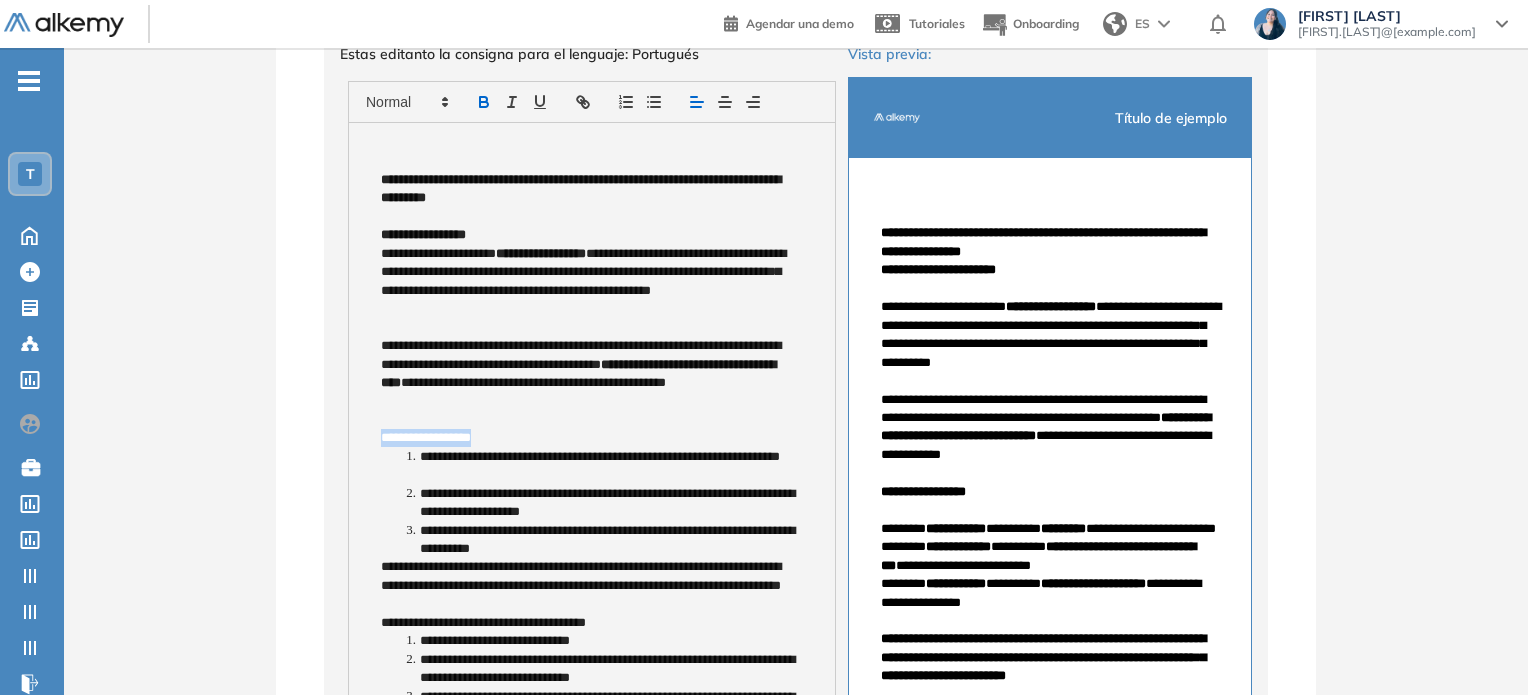 drag, startPoint x: 517, startPoint y: 431, endPoint x: 357, endPoint y: 436, distance: 160.07811 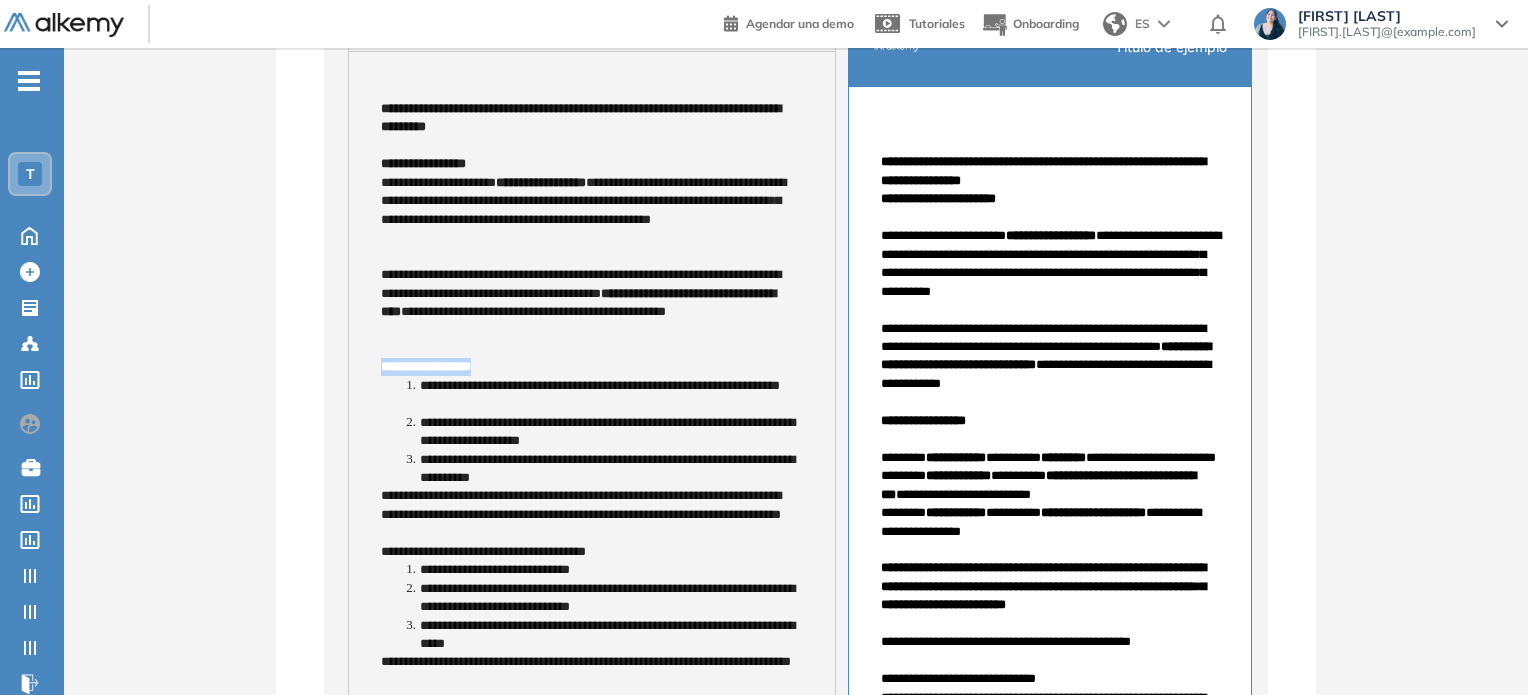 scroll, scrollTop: 363, scrollLeft: 0, axis: vertical 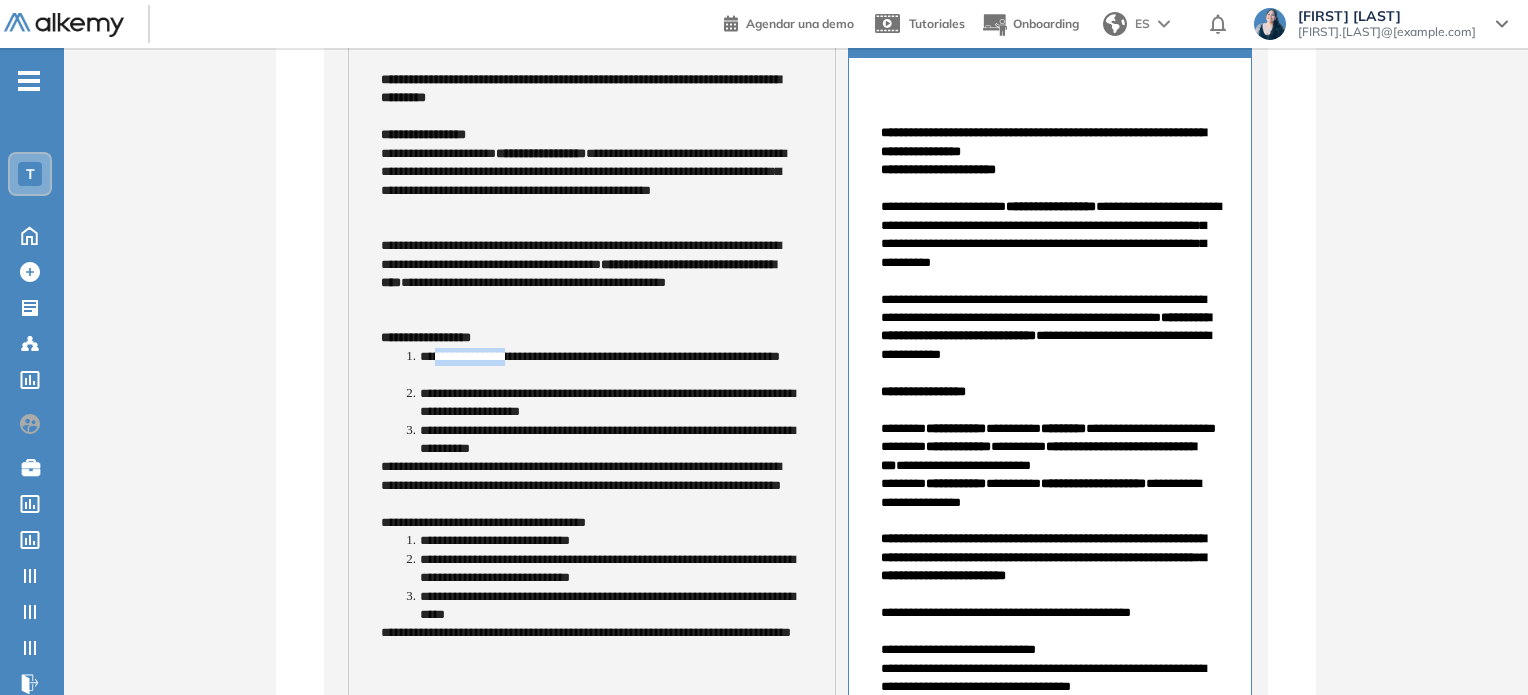 drag, startPoint x: 438, startPoint y: 358, endPoint x: 520, endPoint y: 355, distance: 82.05486 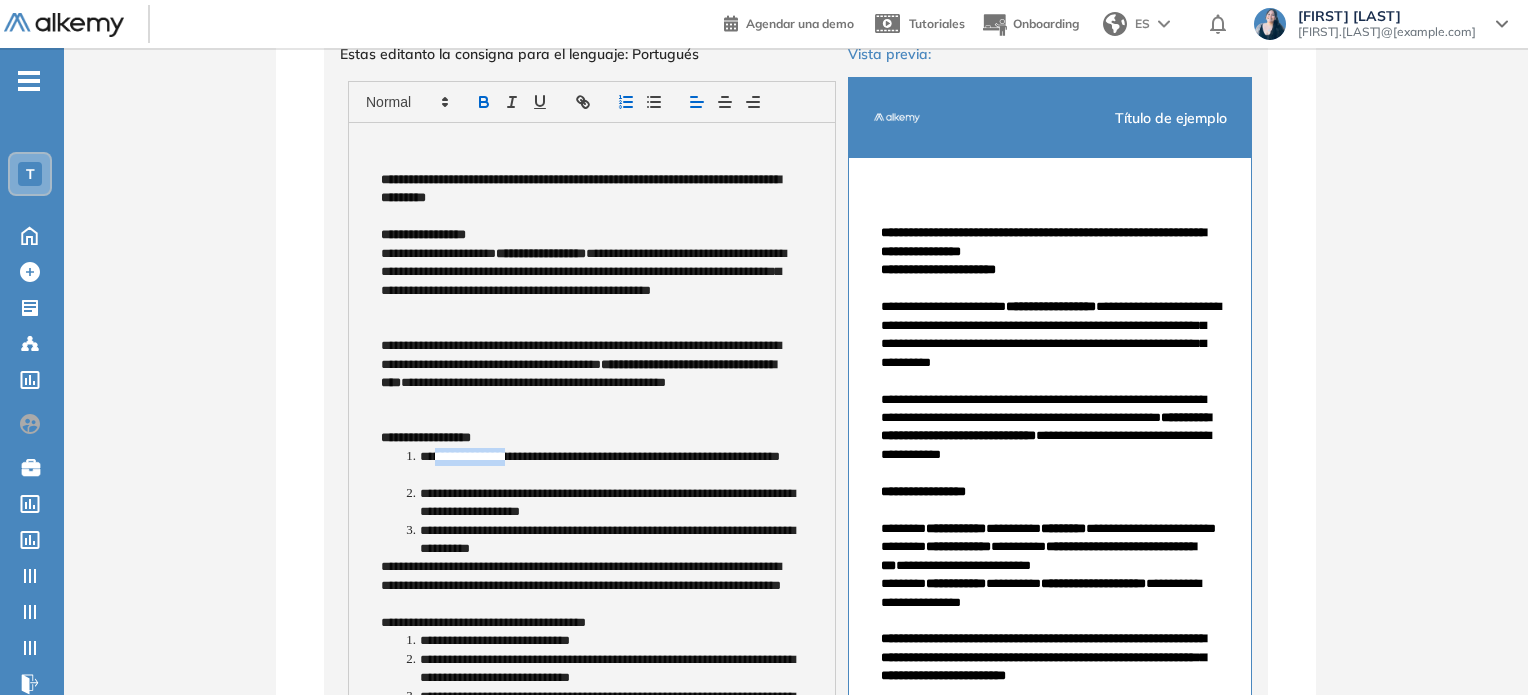 click 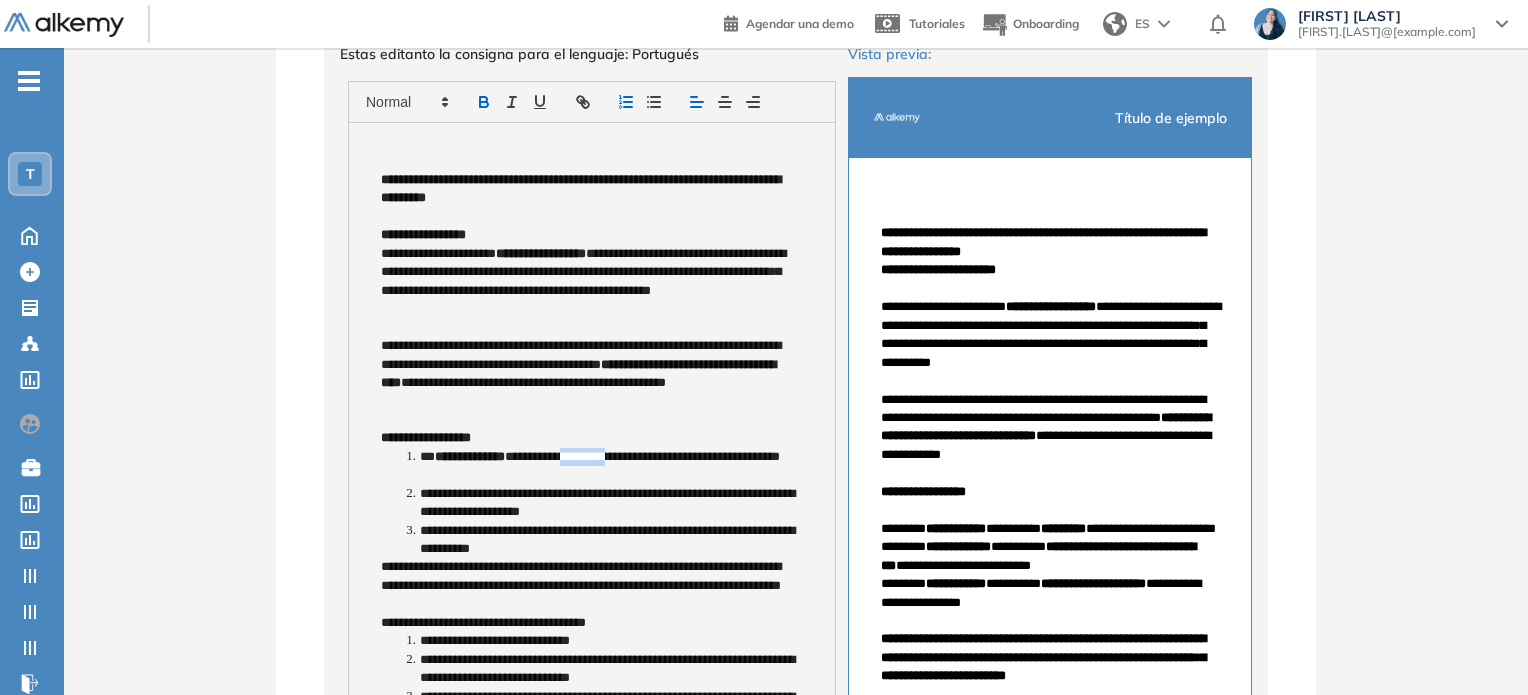 drag, startPoint x: 594, startPoint y: 458, endPoint x: 653, endPoint y: 455, distance: 59.07622 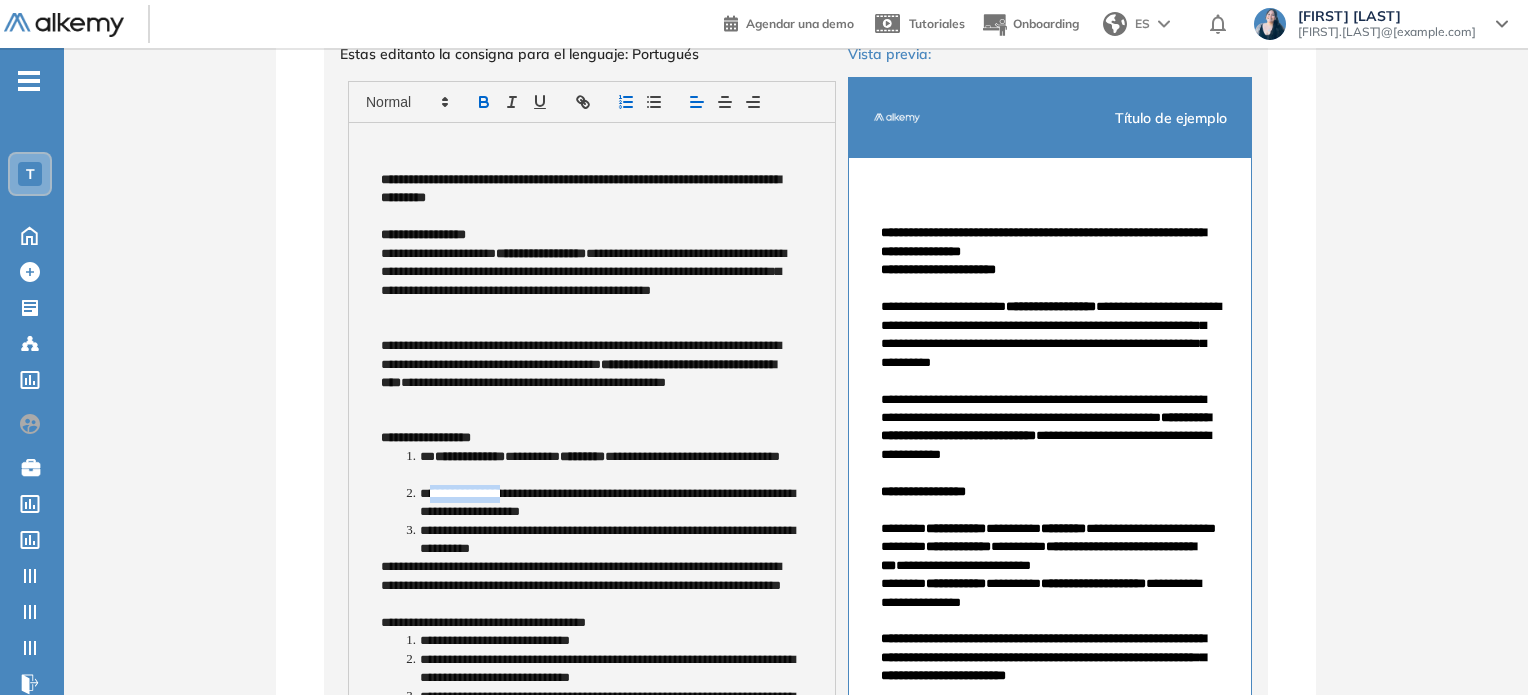 drag, startPoint x: 434, startPoint y: 491, endPoint x: 523, endPoint y: 488, distance: 89.050545 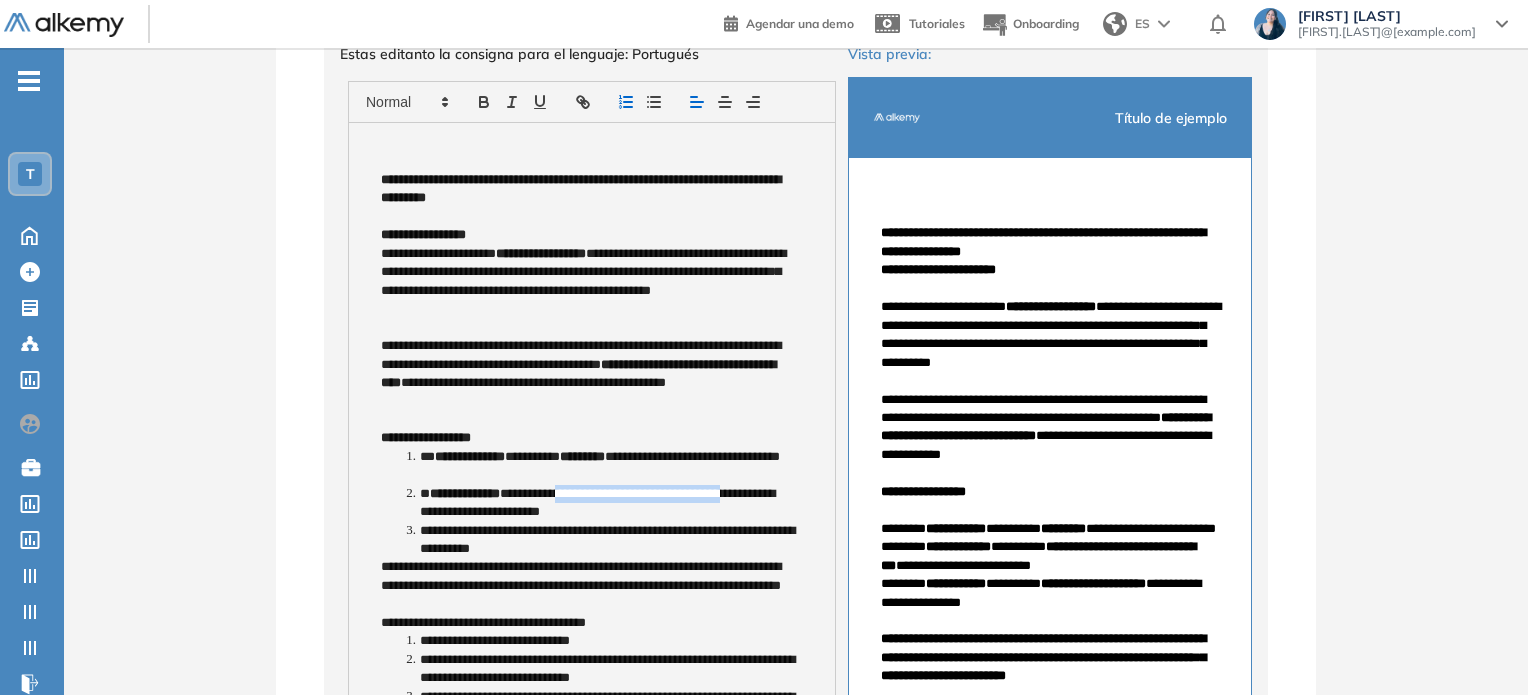 drag, startPoint x: 599, startPoint y: 490, endPoint x: 782, endPoint y: 492, distance: 183.01093 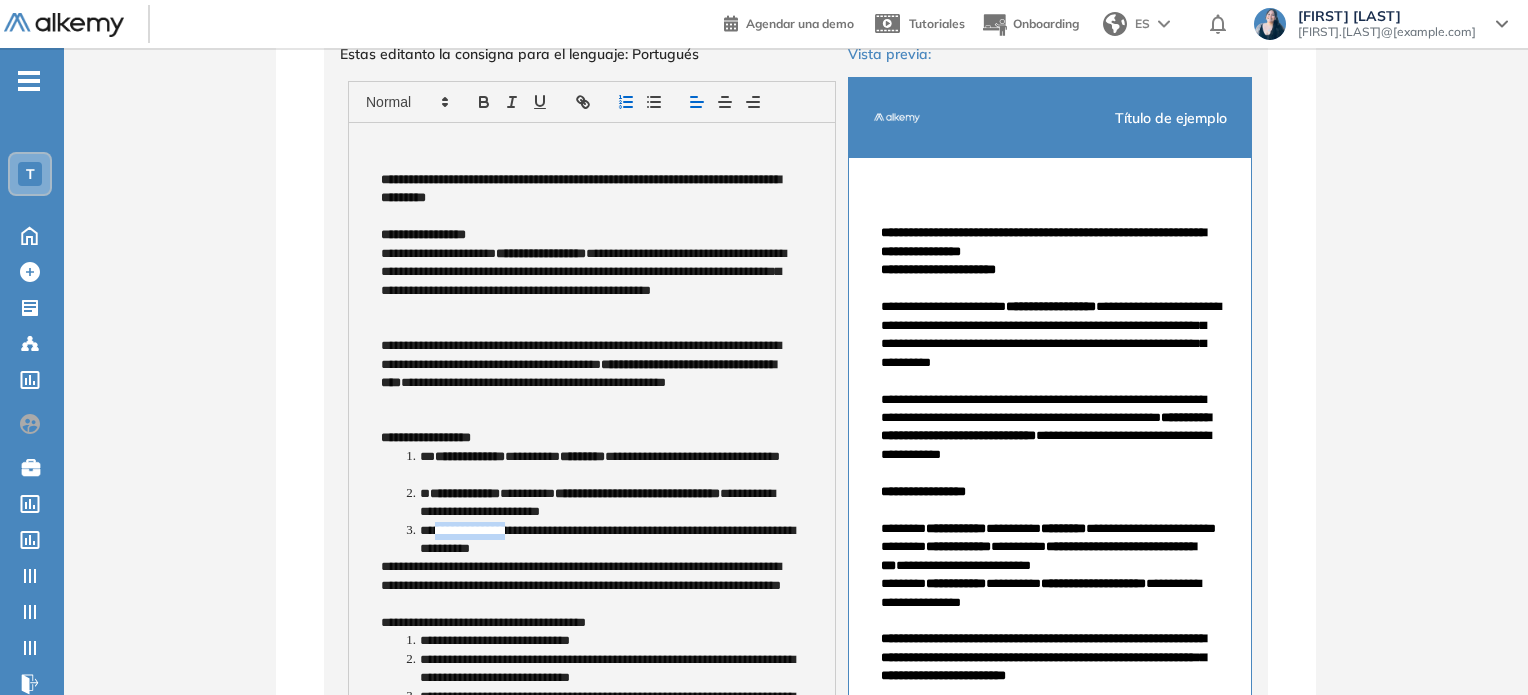 drag, startPoint x: 440, startPoint y: 528, endPoint x: 517, endPoint y: 529, distance: 77.00649 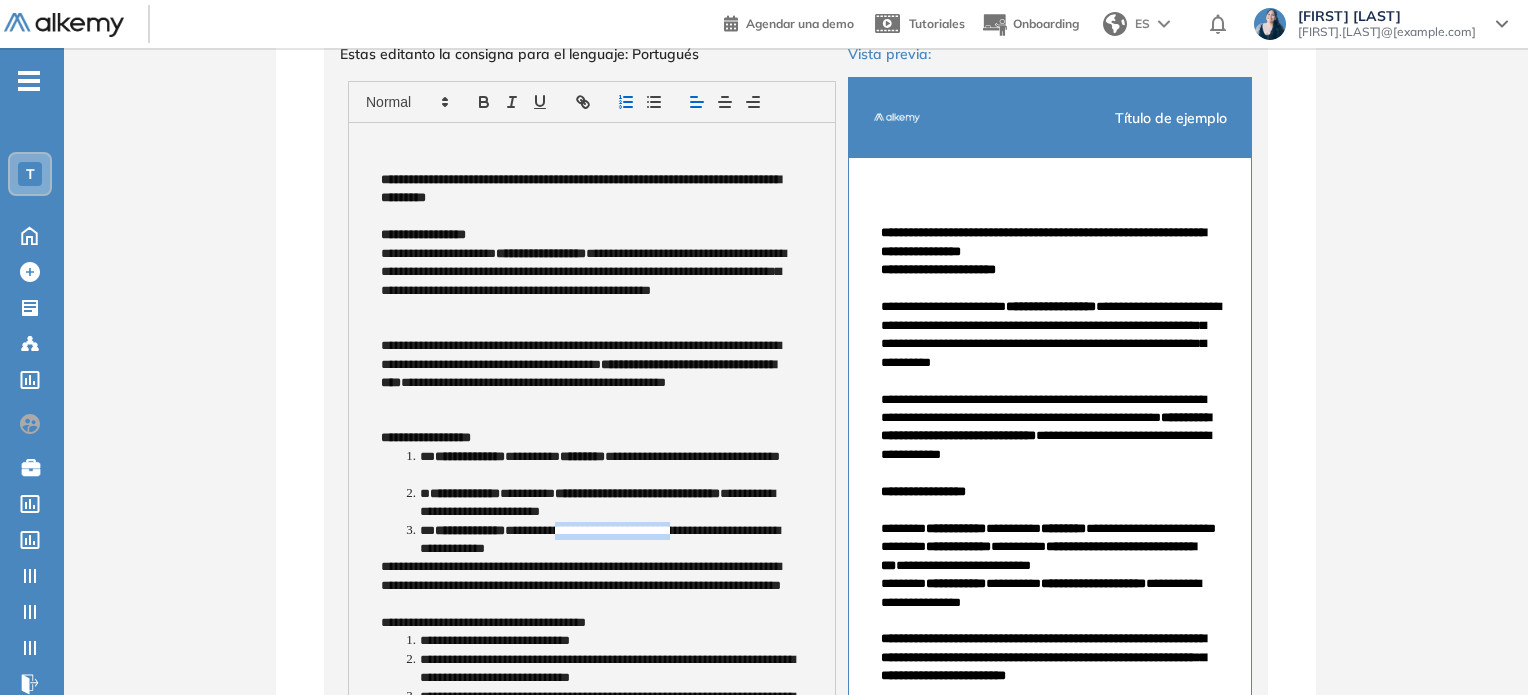 drag, startPoint x: 584, startPoint y: 527, endPoint x: 719, endPoint y: 531, distance: 135.05925 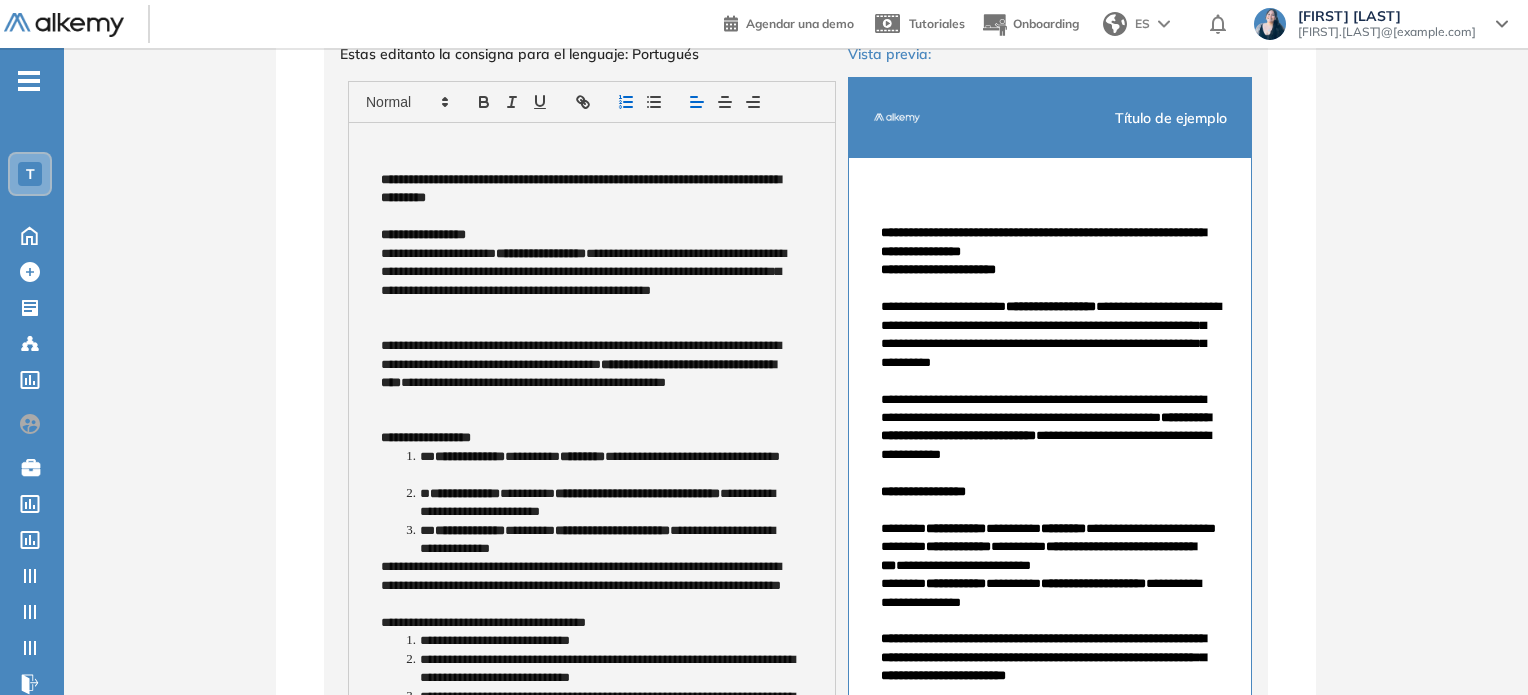 click on "**********" at bounding box center [588, 585] 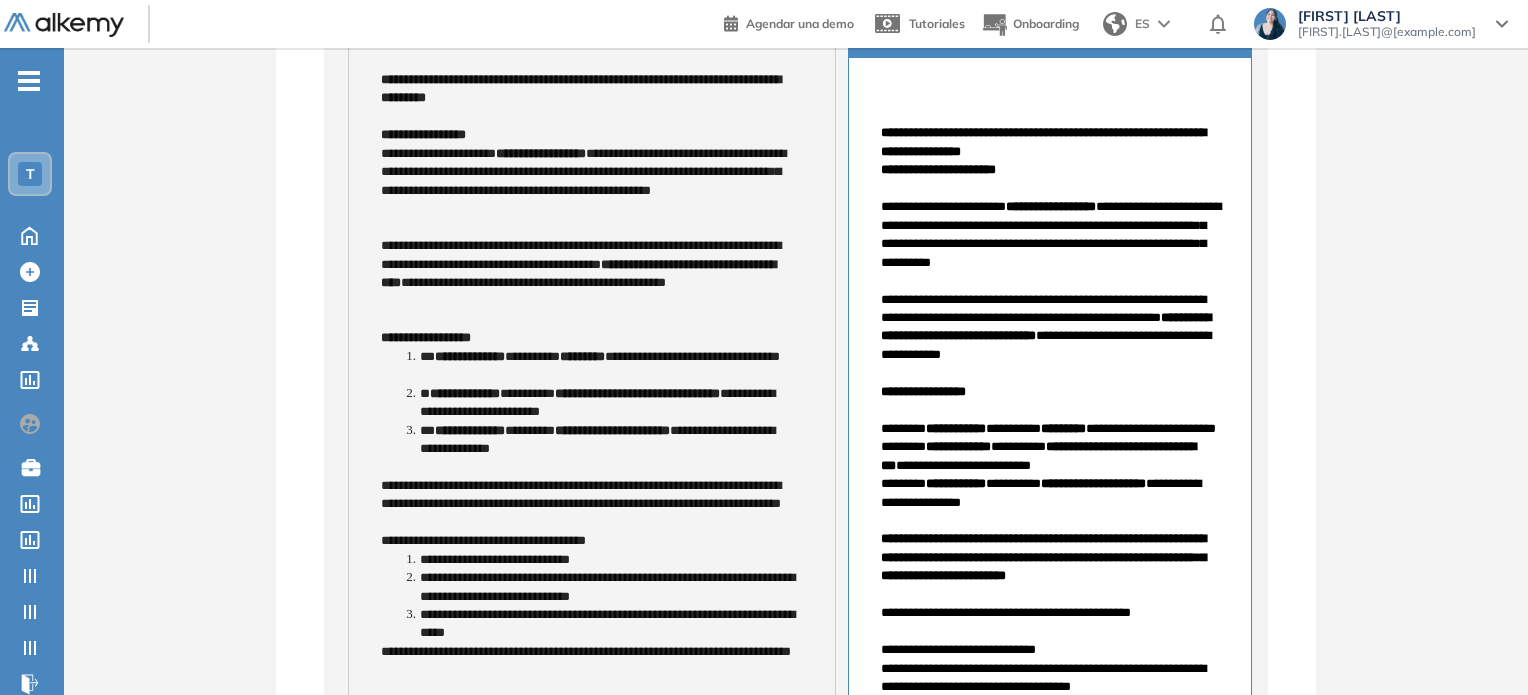 scroll, scrollTop: 463, scrollLeft: 0, axis: vertical 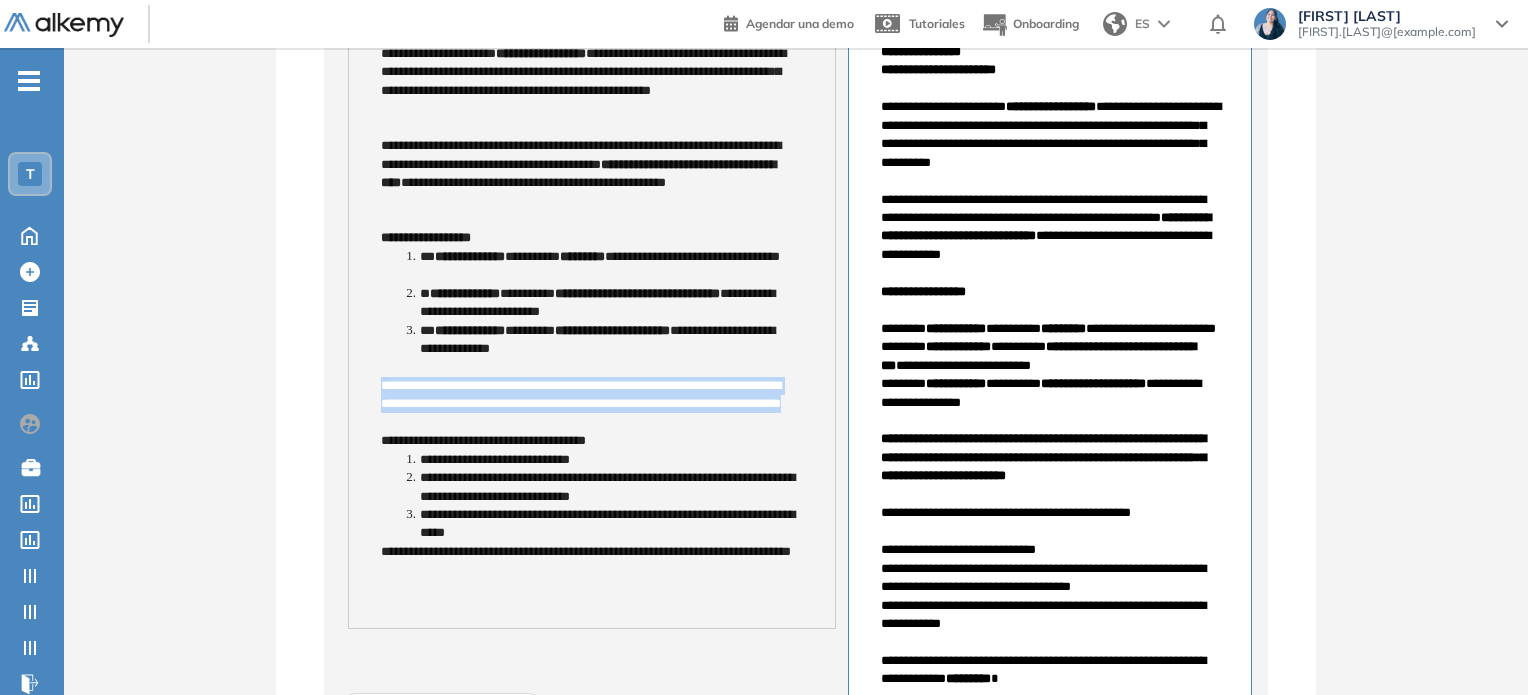 drag, startPoint x: 377, startPoint y: 386, endPoint x: 528, endPoint y: 423, distance: 155.46704 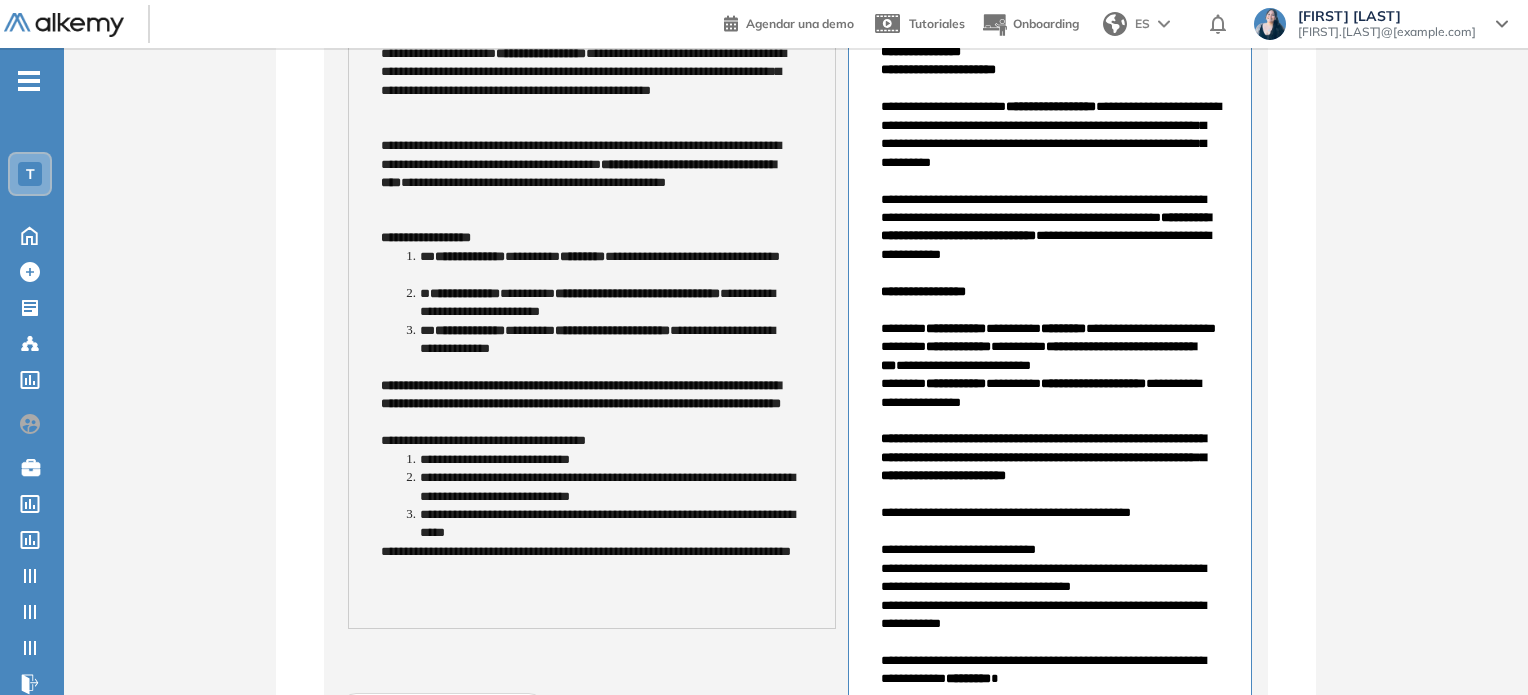 click on "**********" at bounding box center [588, 404] 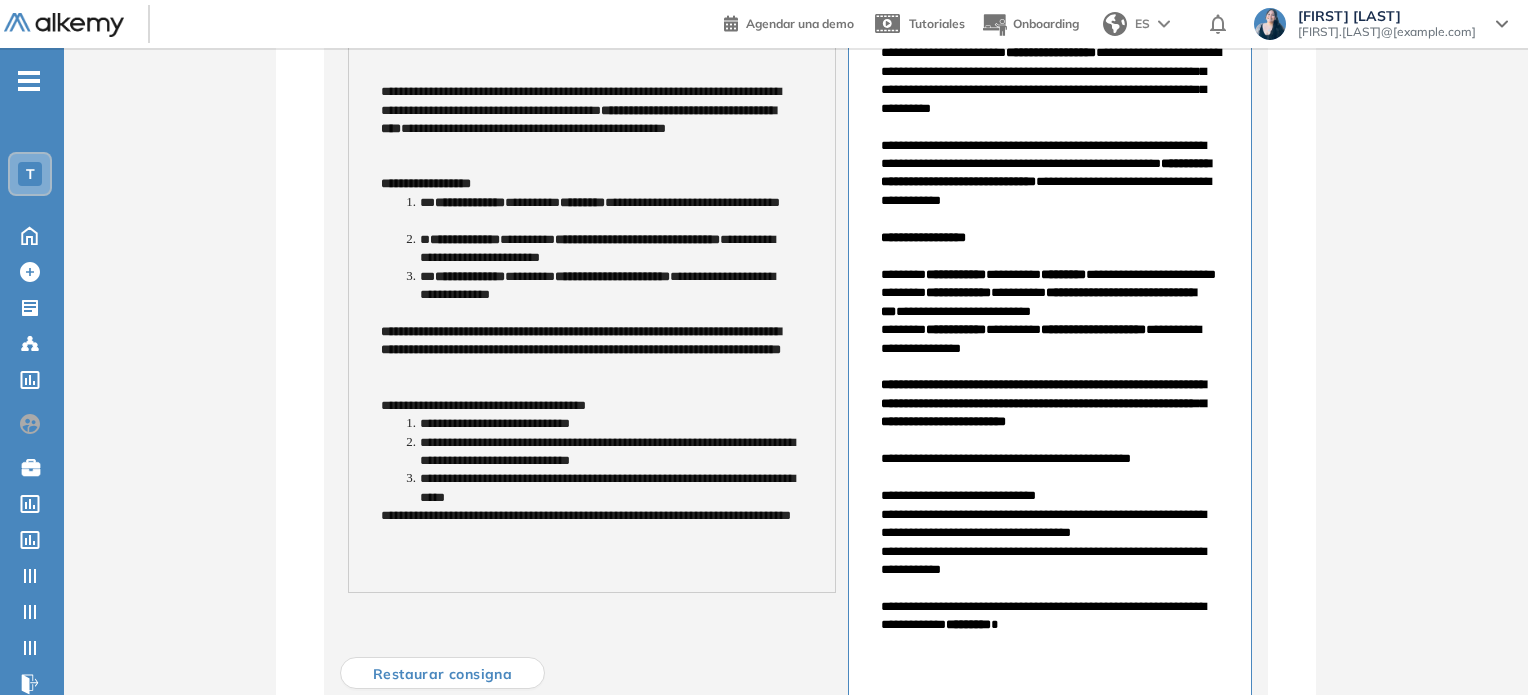 scroll, scrollTop: 563, scrollLeft: 0, axis: vertical 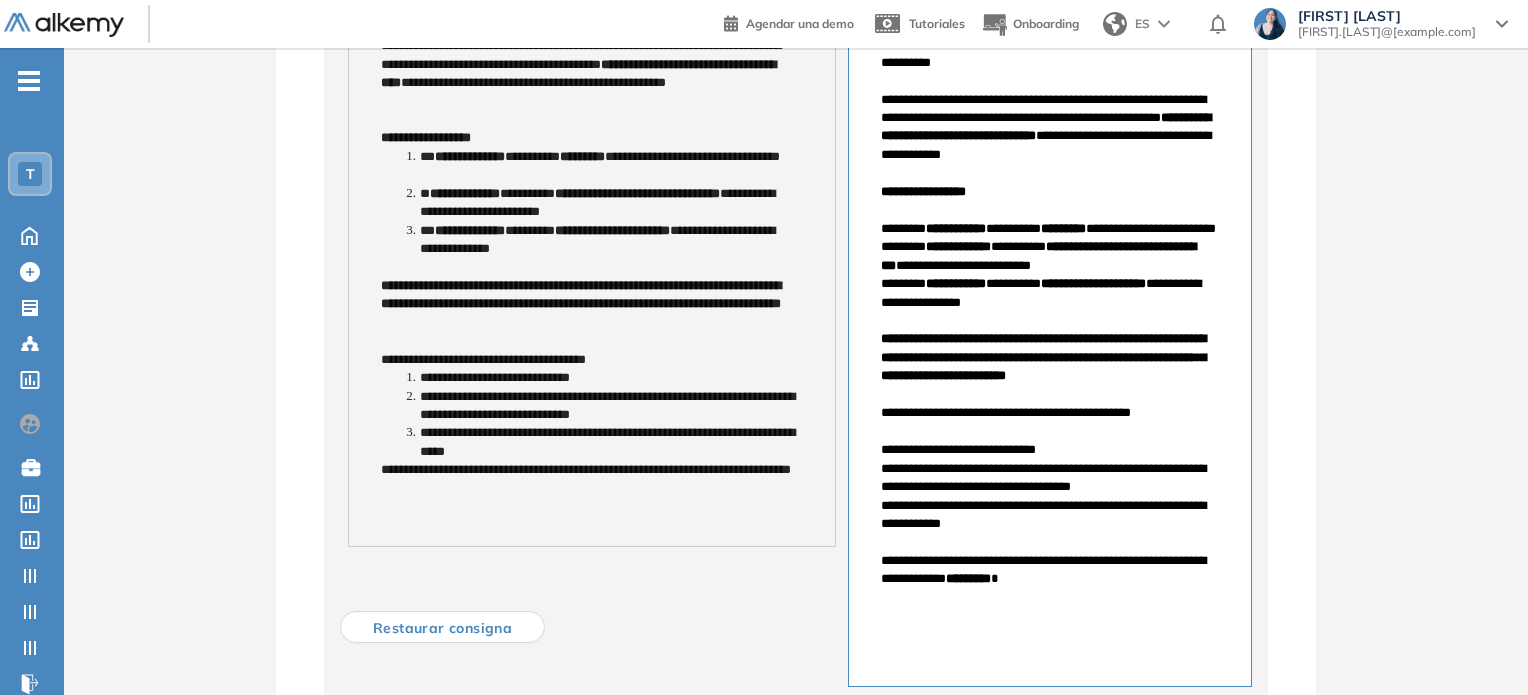 click on "**********" at bounding box center (592, 184) 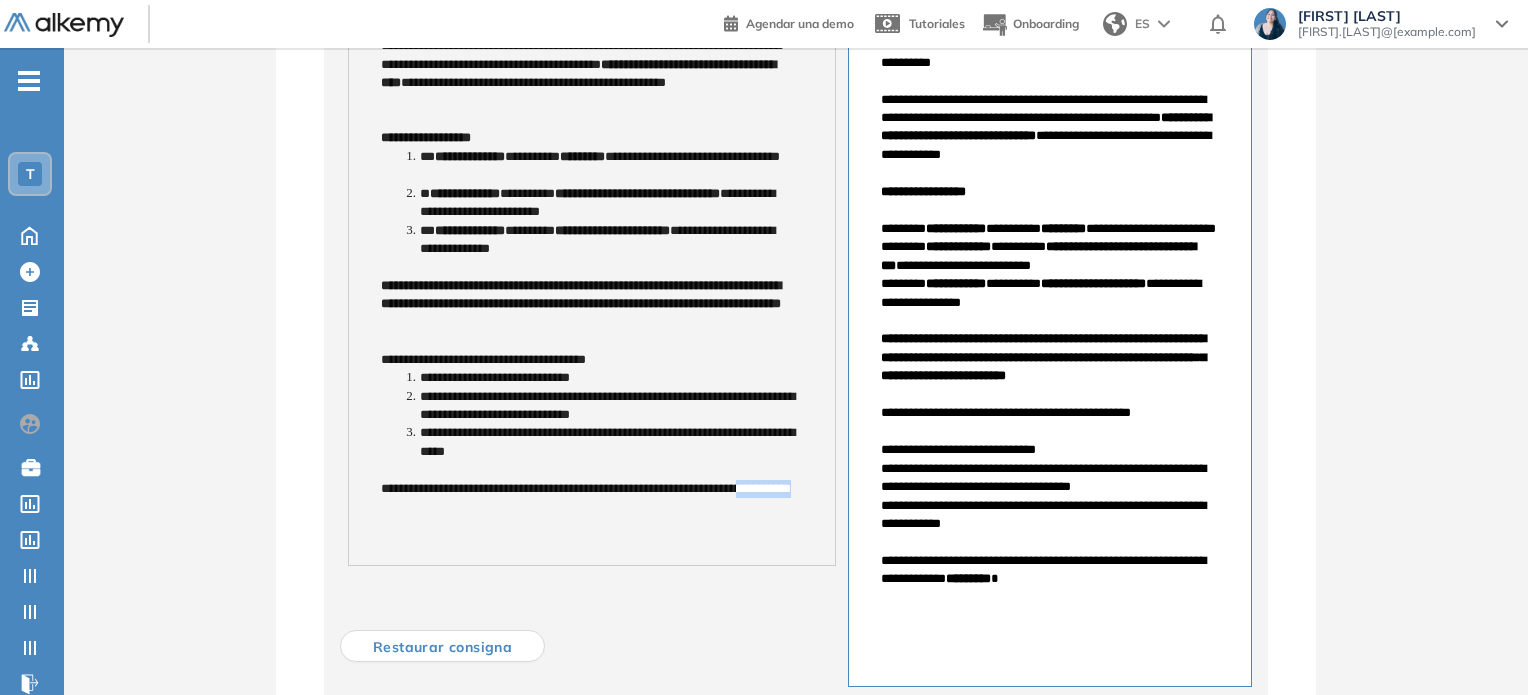 drag, startPoint x: 512, startPoint y: 500, endPoint x: 405, endPoint y: 503, distance: 107.042046 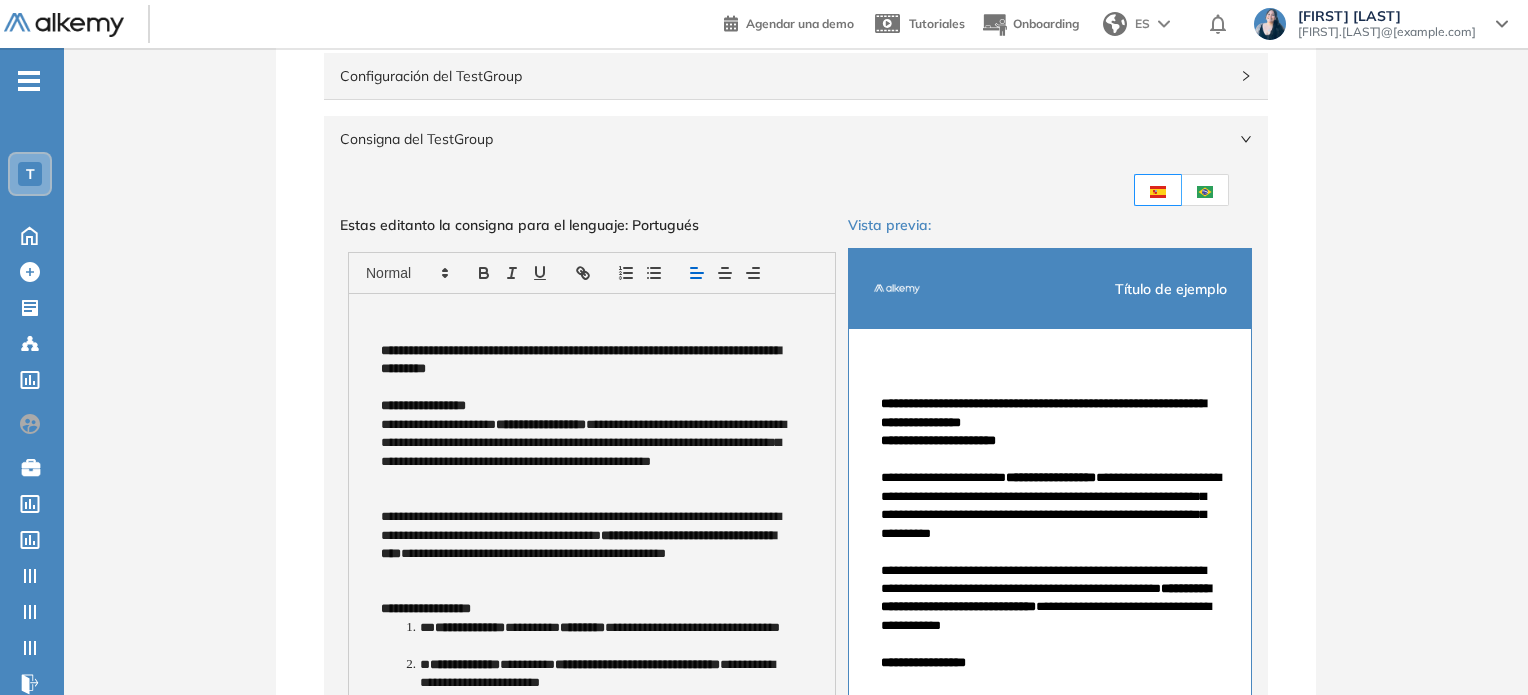 scroll, scrollTop: 0, scrollLeft: 0, axis: both 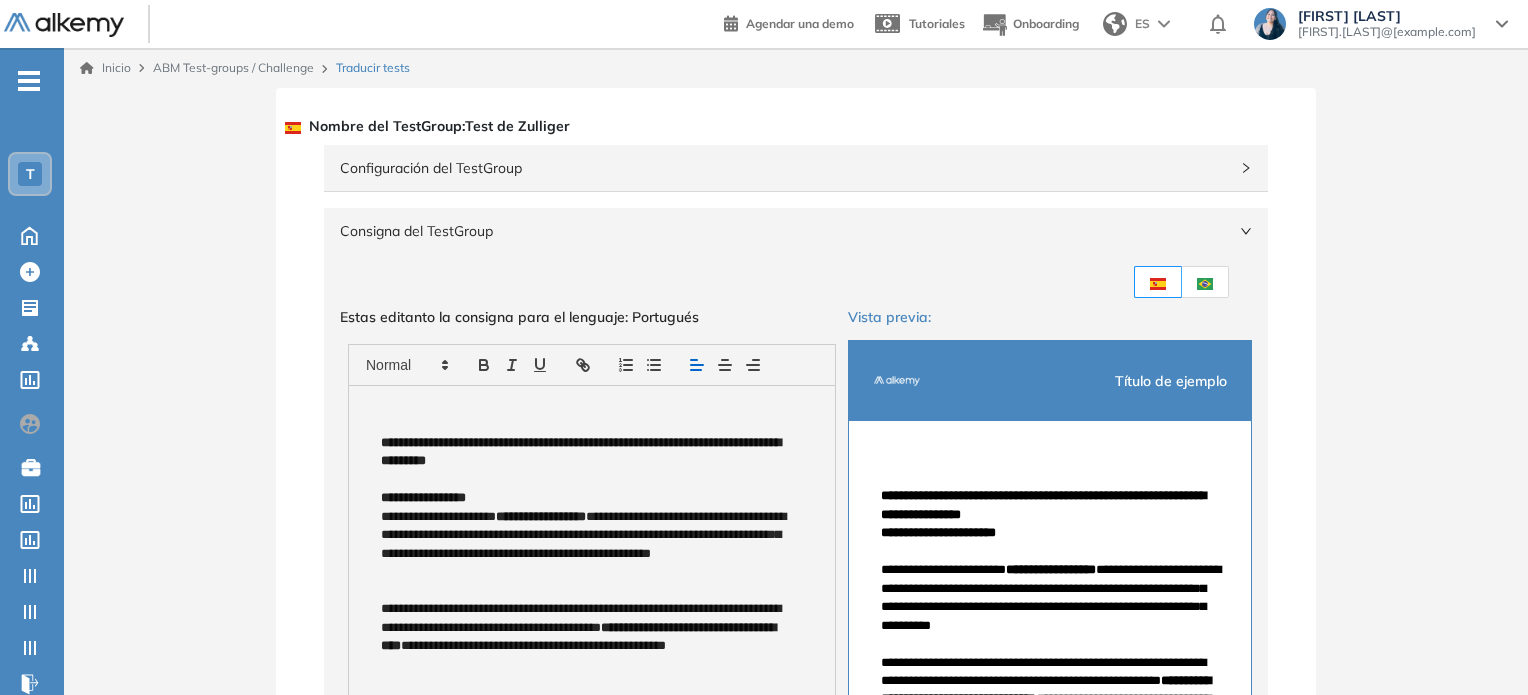 click at bounding box center [1205, 282] 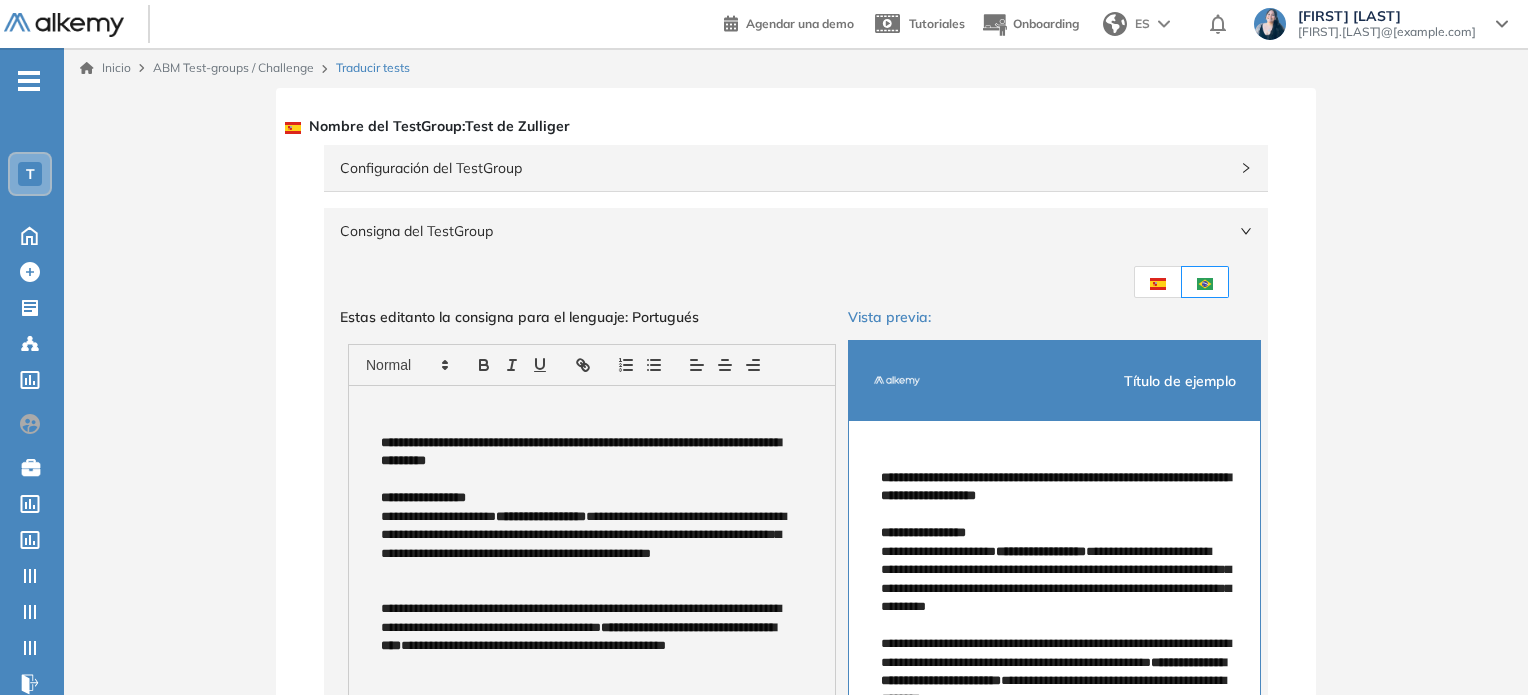 click on "Consigna del TestGroup Incompleto" at bounding box center [796, 231] 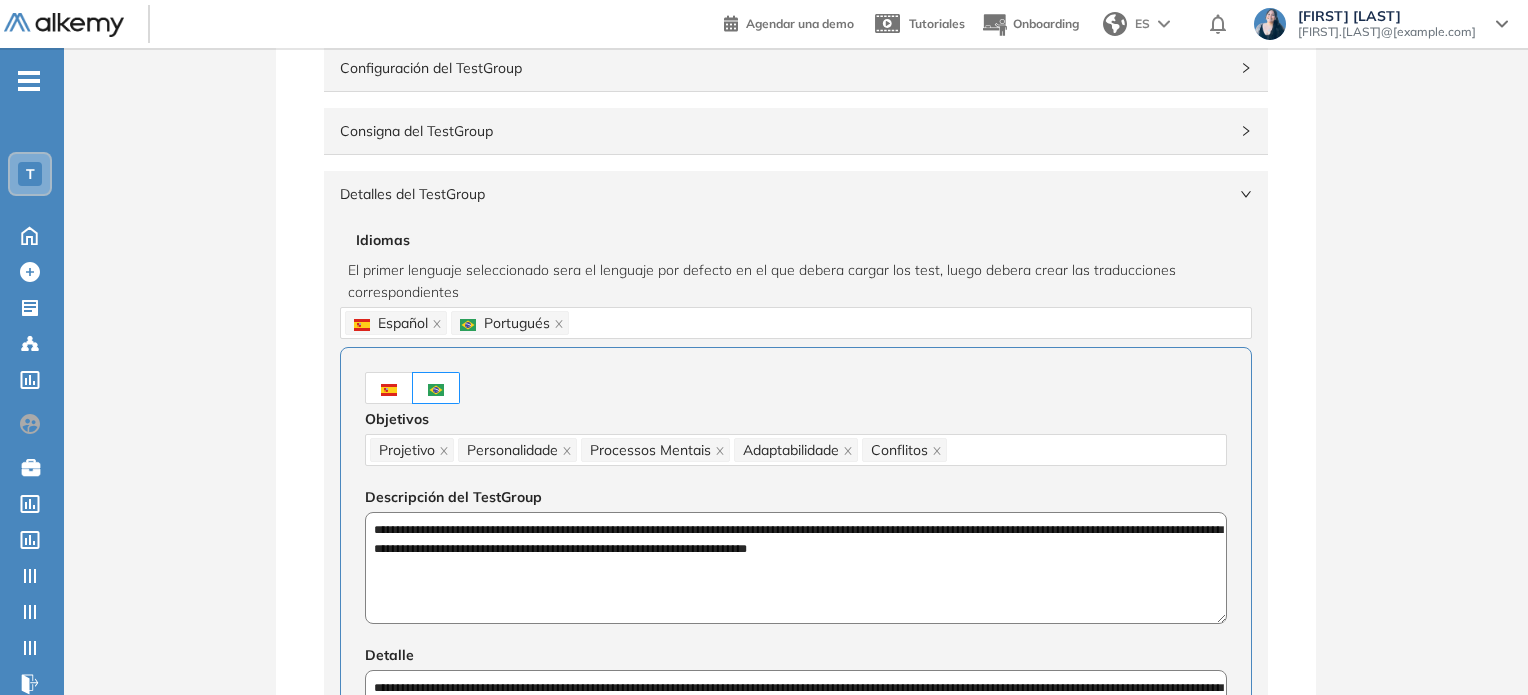 click on "Detalles del TestGroup Incompleto" at bounding box center (796, 194) 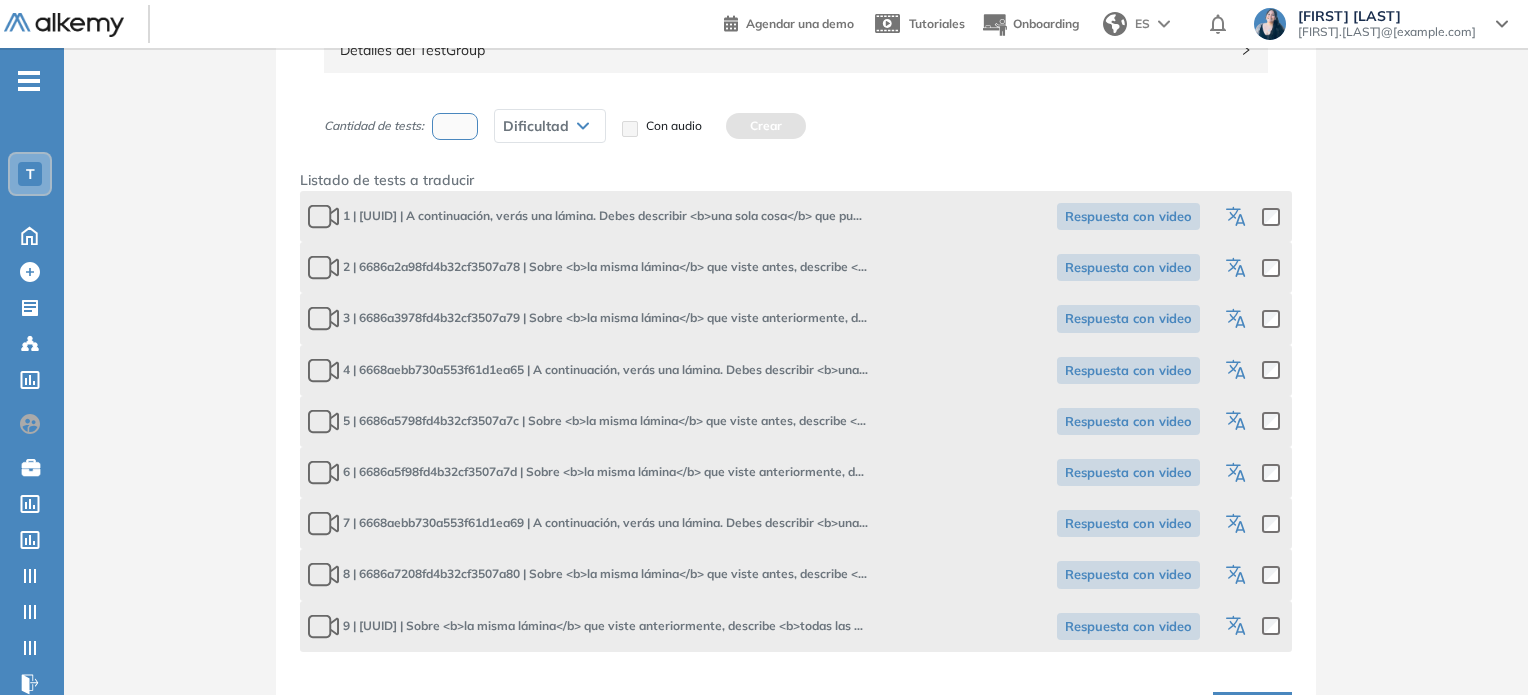 scroll, scrollTop: 196, scrollLeft: 0, axis: vertical 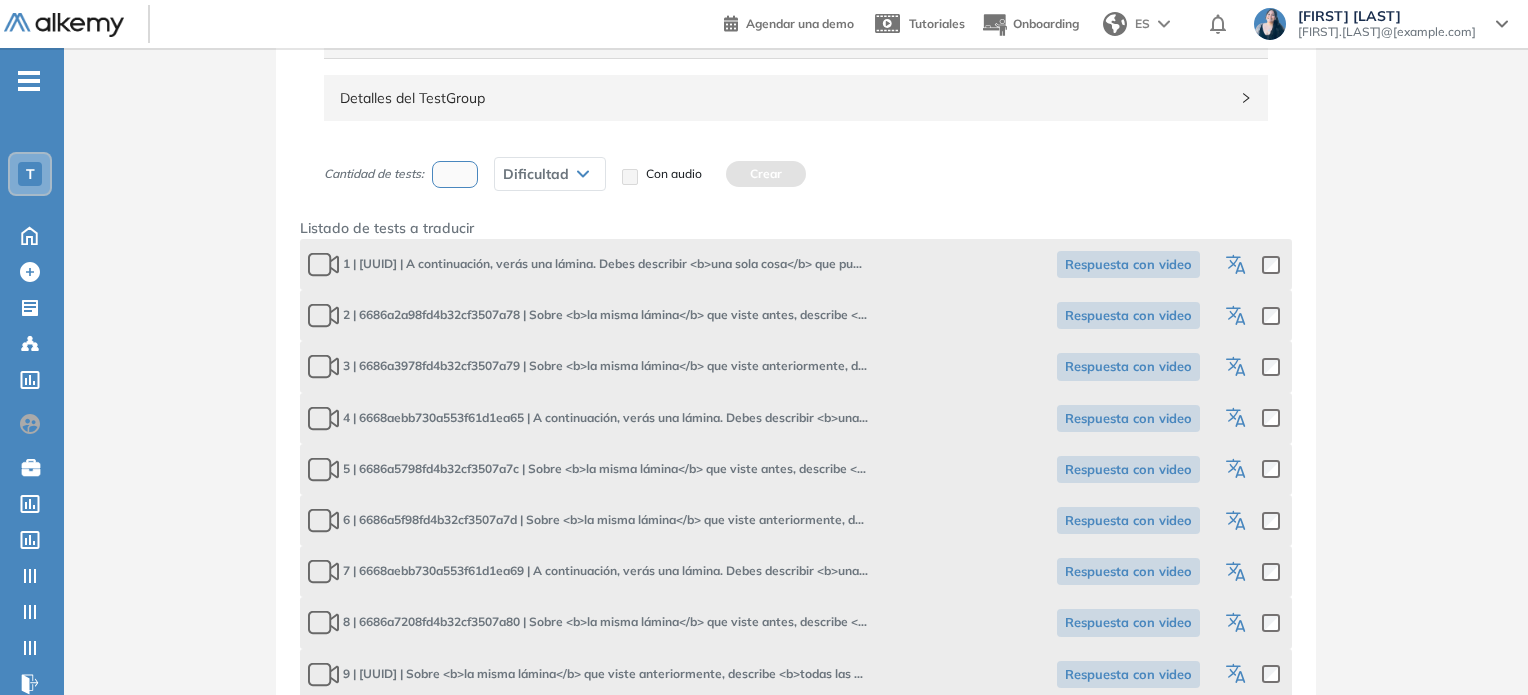 click 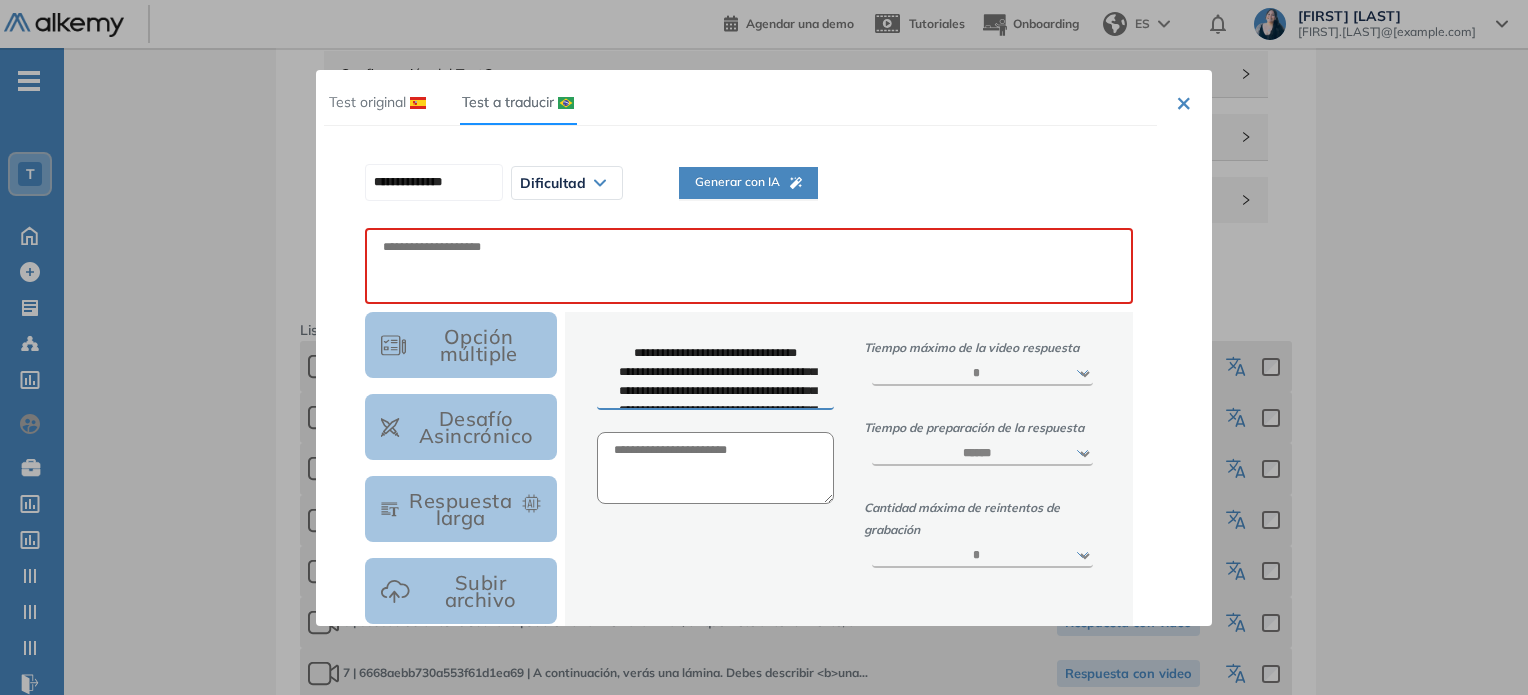 scroll, scrollTop: 0, scrollLeft: 0, axis: both 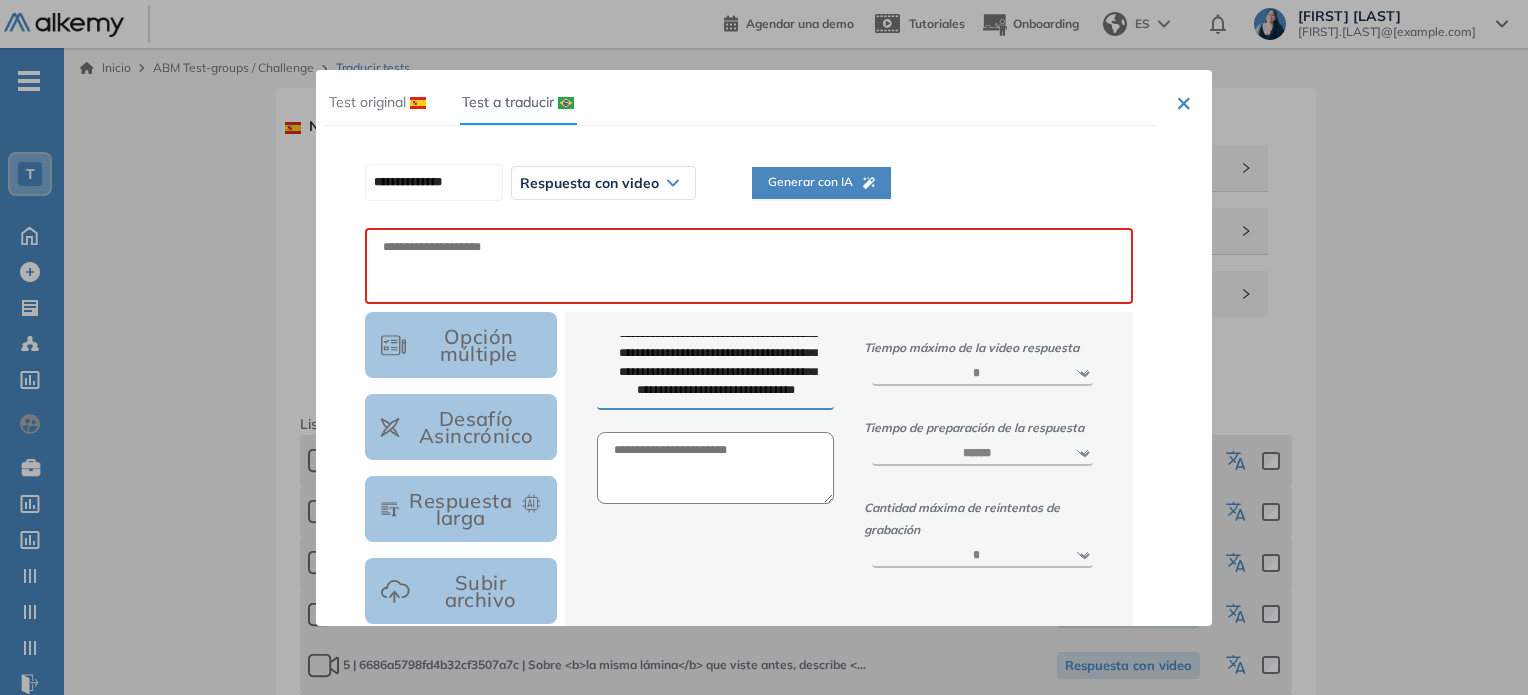 click on "Generar con IA" at bounding box center (821, 182) 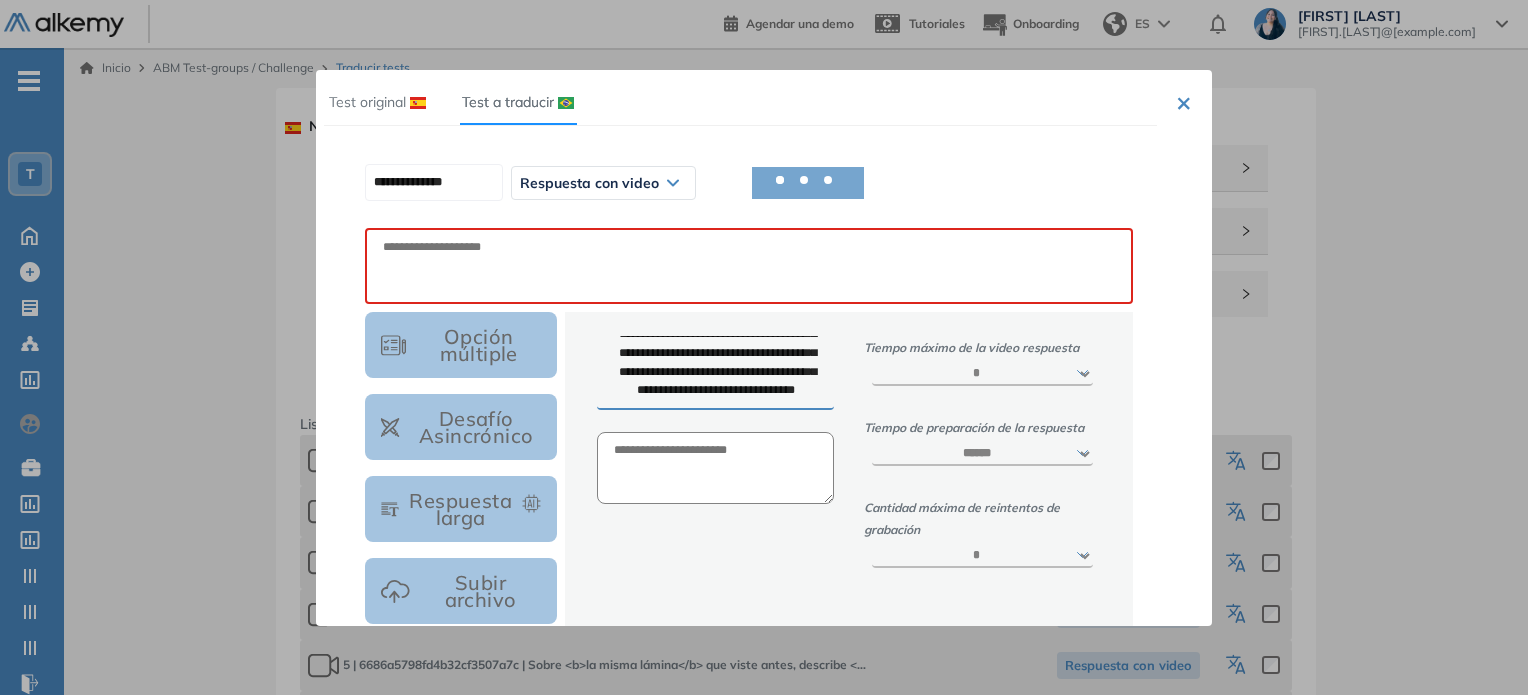 type on "**********" 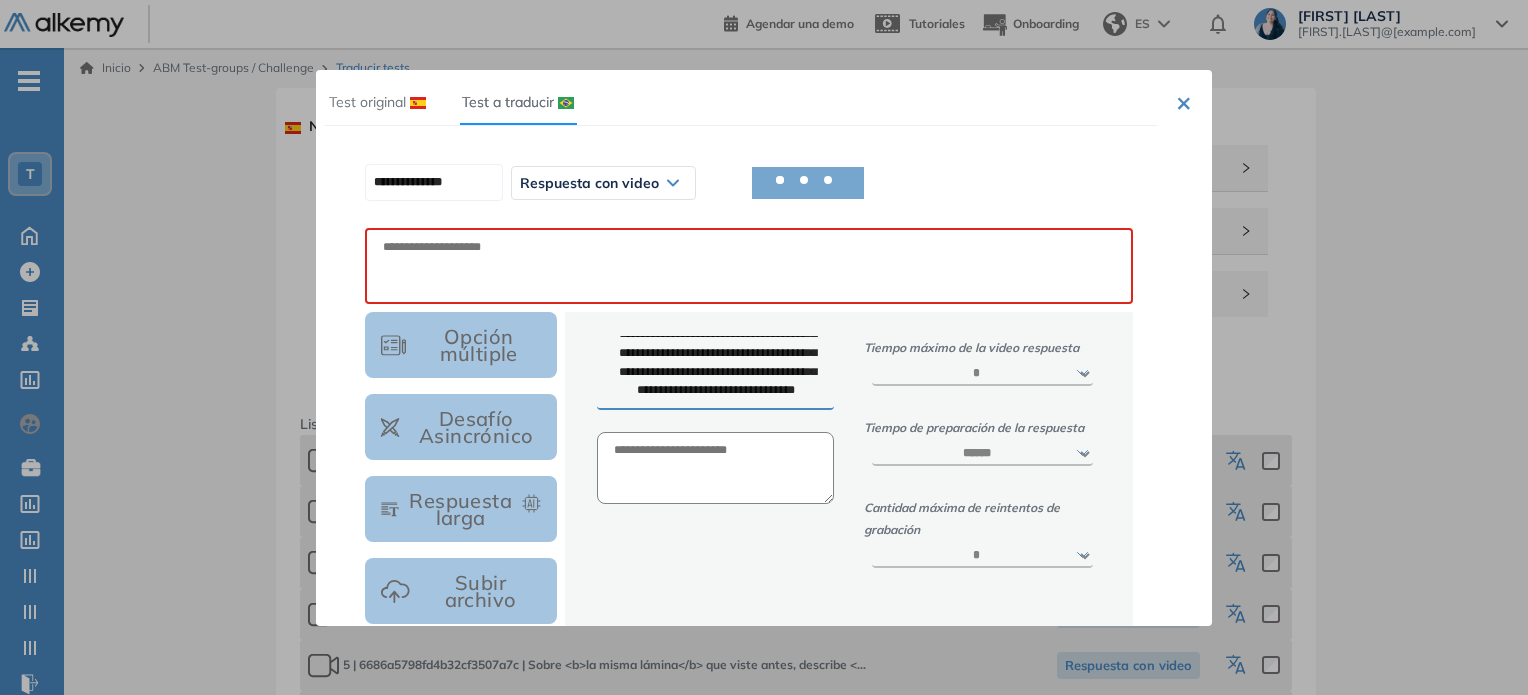 type on "**********" 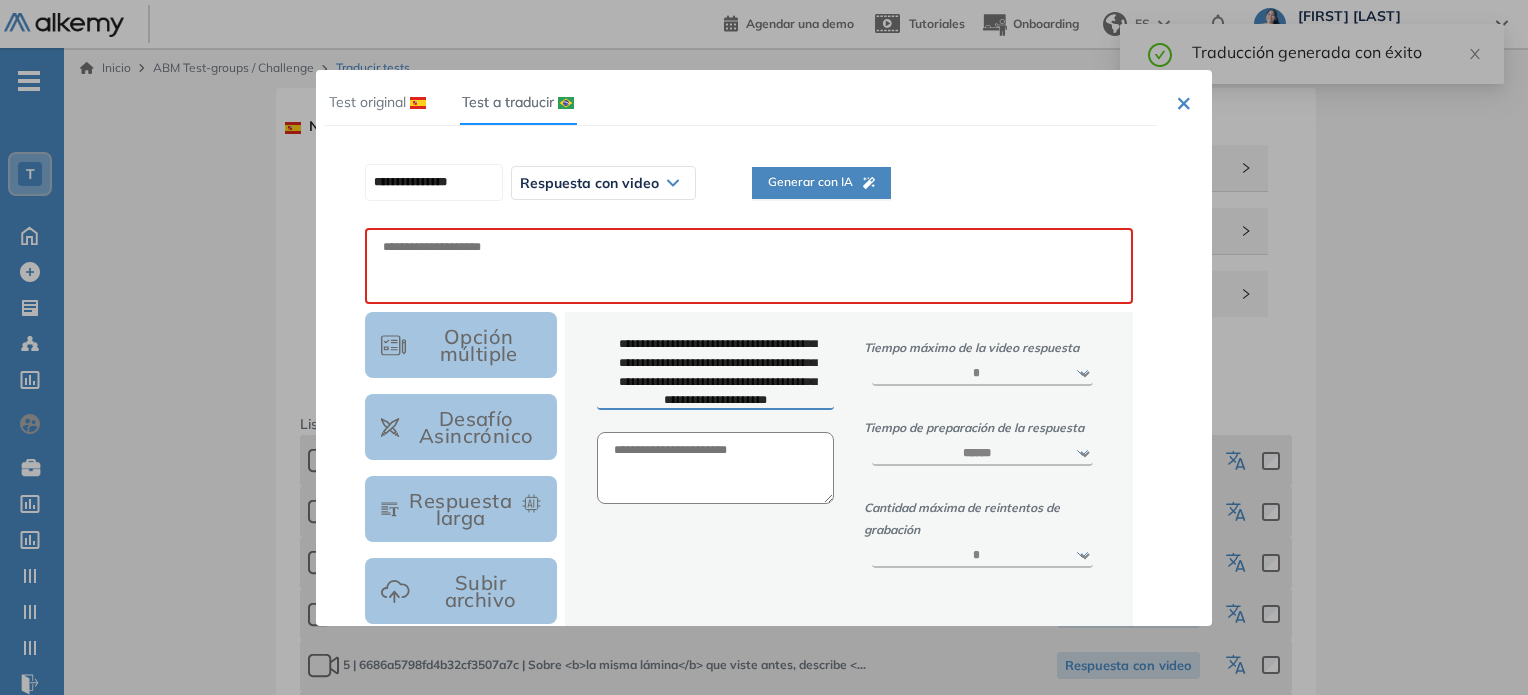 scroll, scrollTop: 0, scrollLeft: 0, axis: both 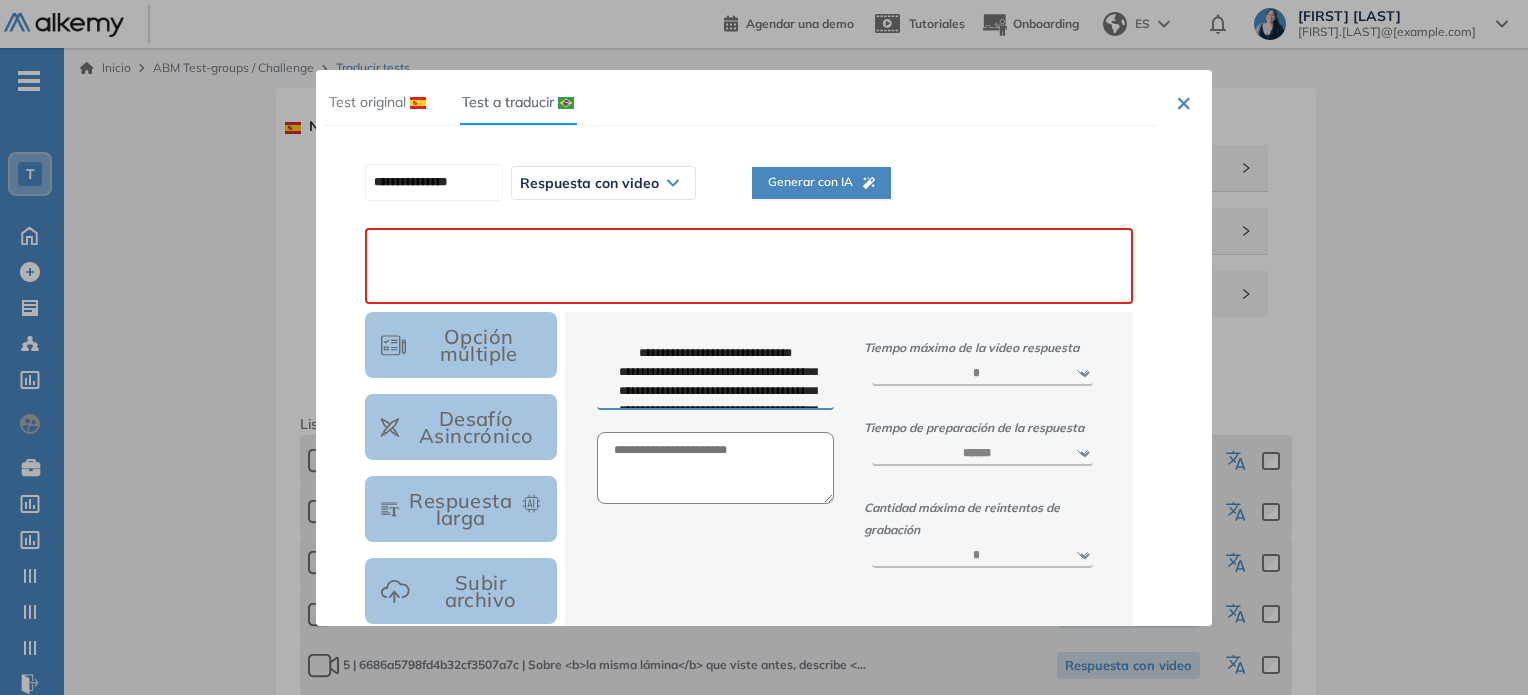 paste on "**********" 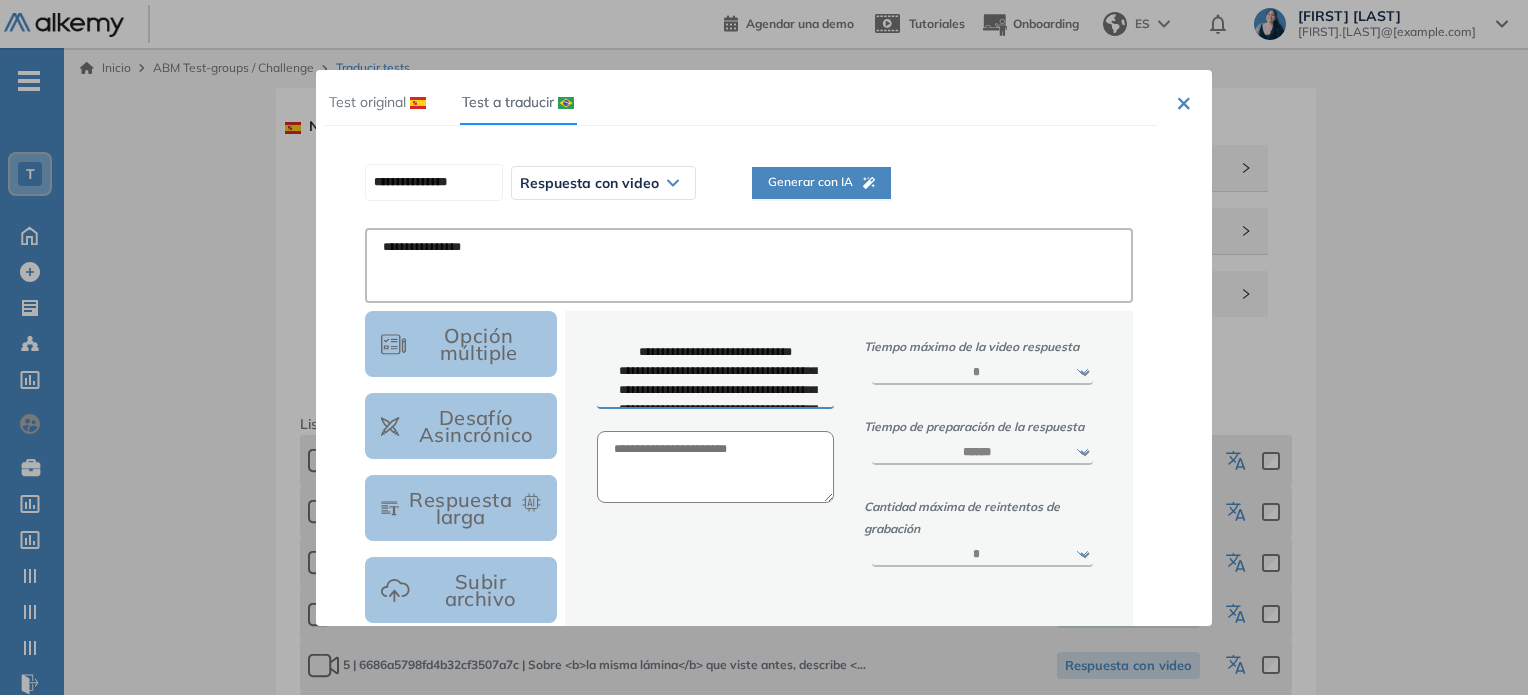 scroll, scrollTop: 283, scrollLeft: 0, axis: vertical 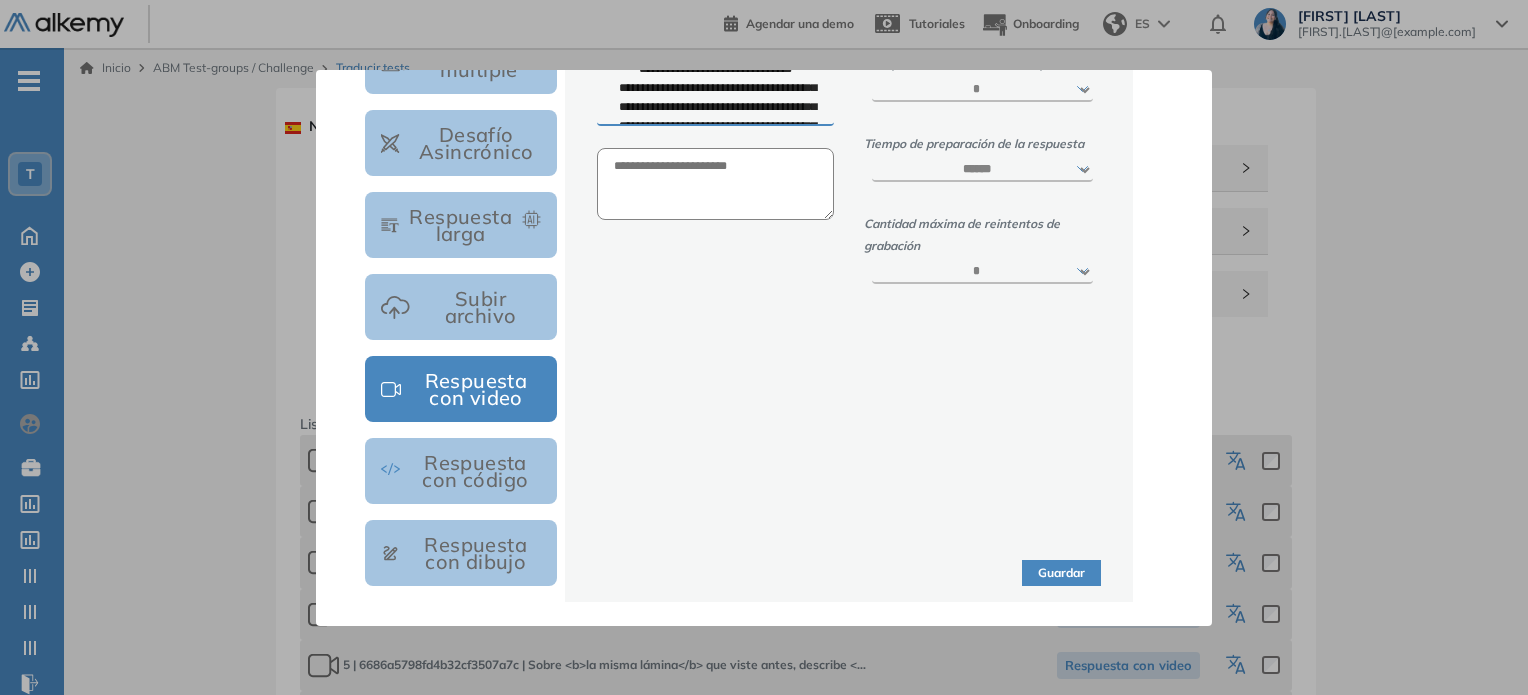 type on "**********" 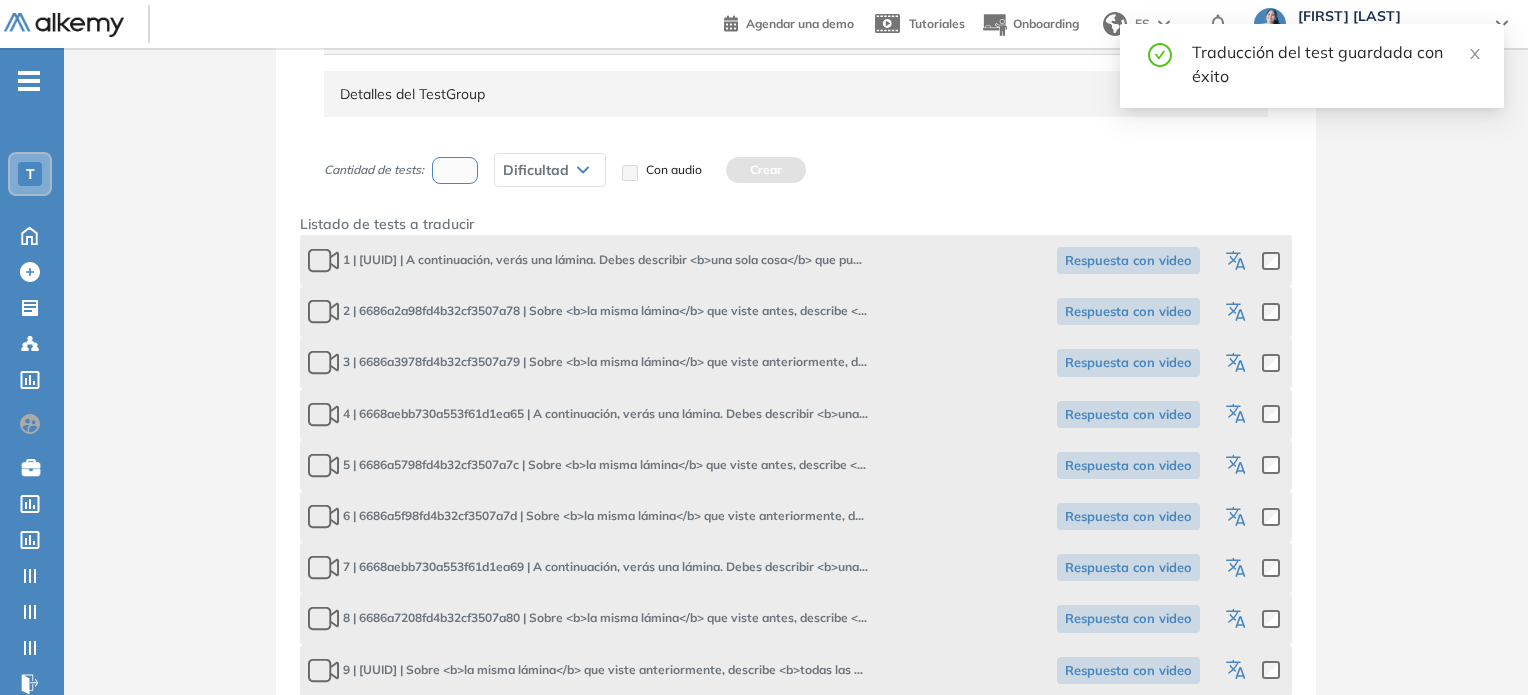 click 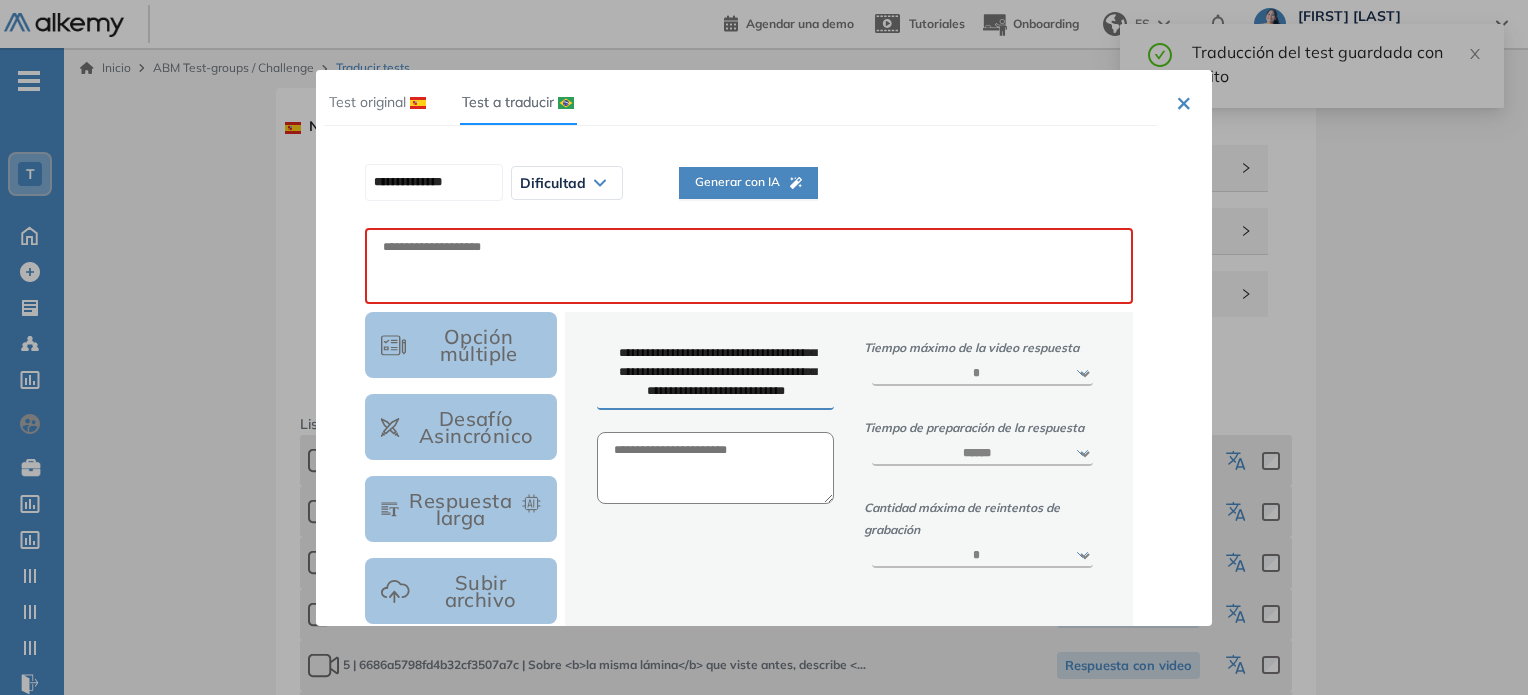 scroll, scrollTop: 0, scrollLeft: 0, axis: both 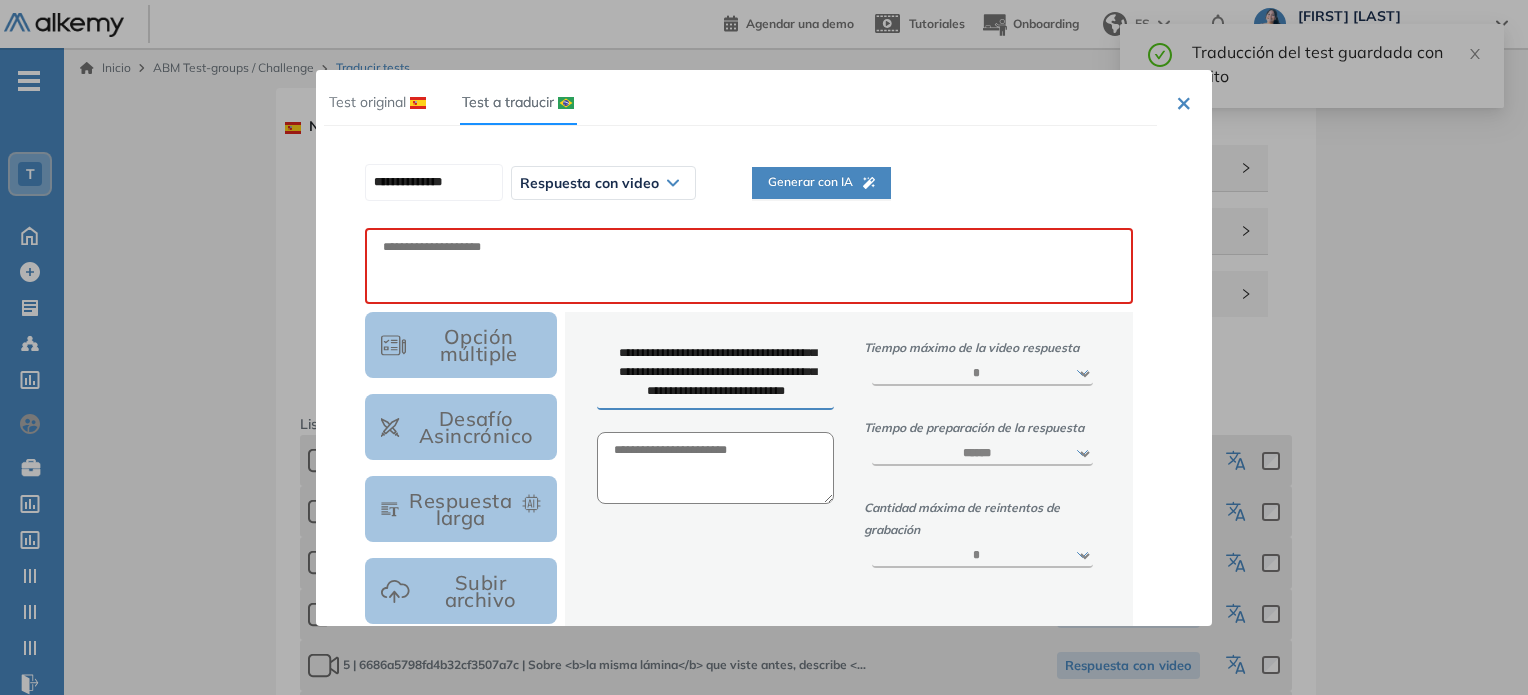 click on "**********" at bounding box center [749, 183] 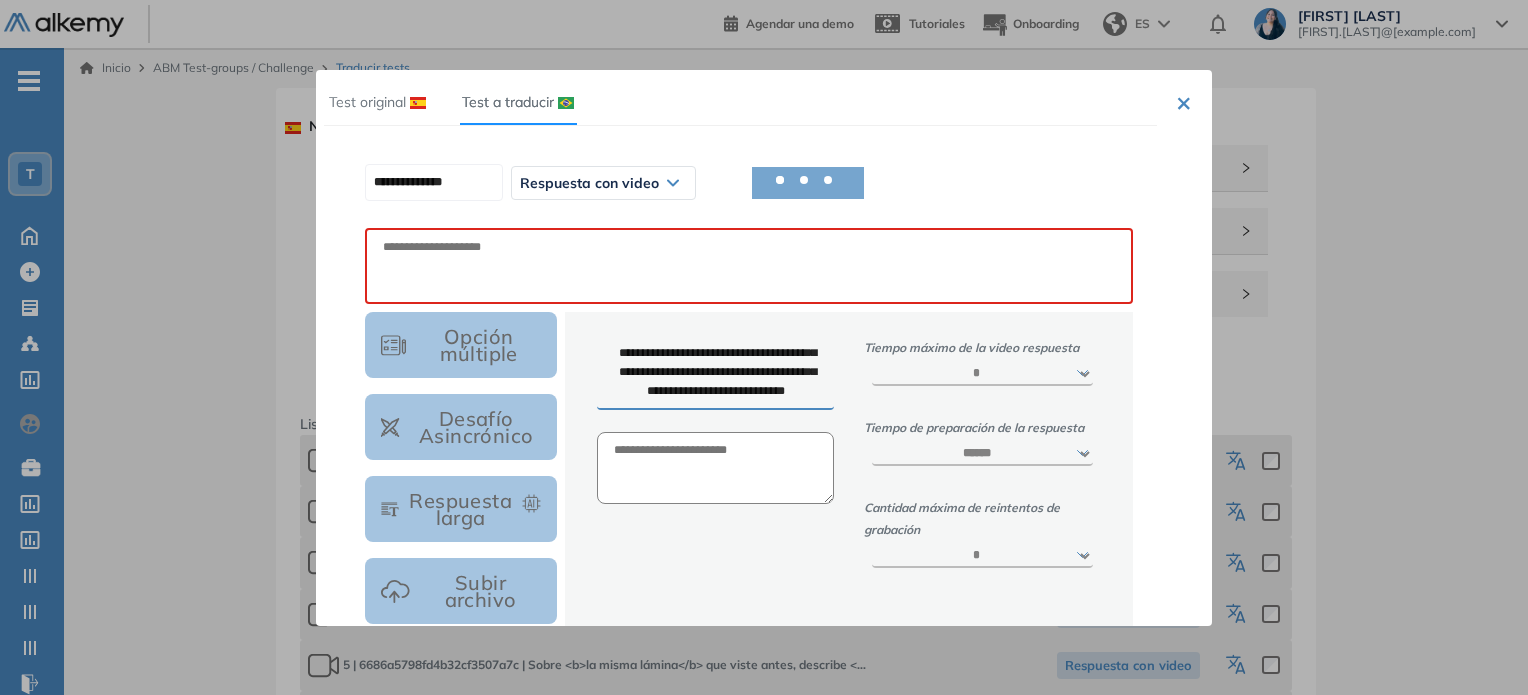 type on "**********" 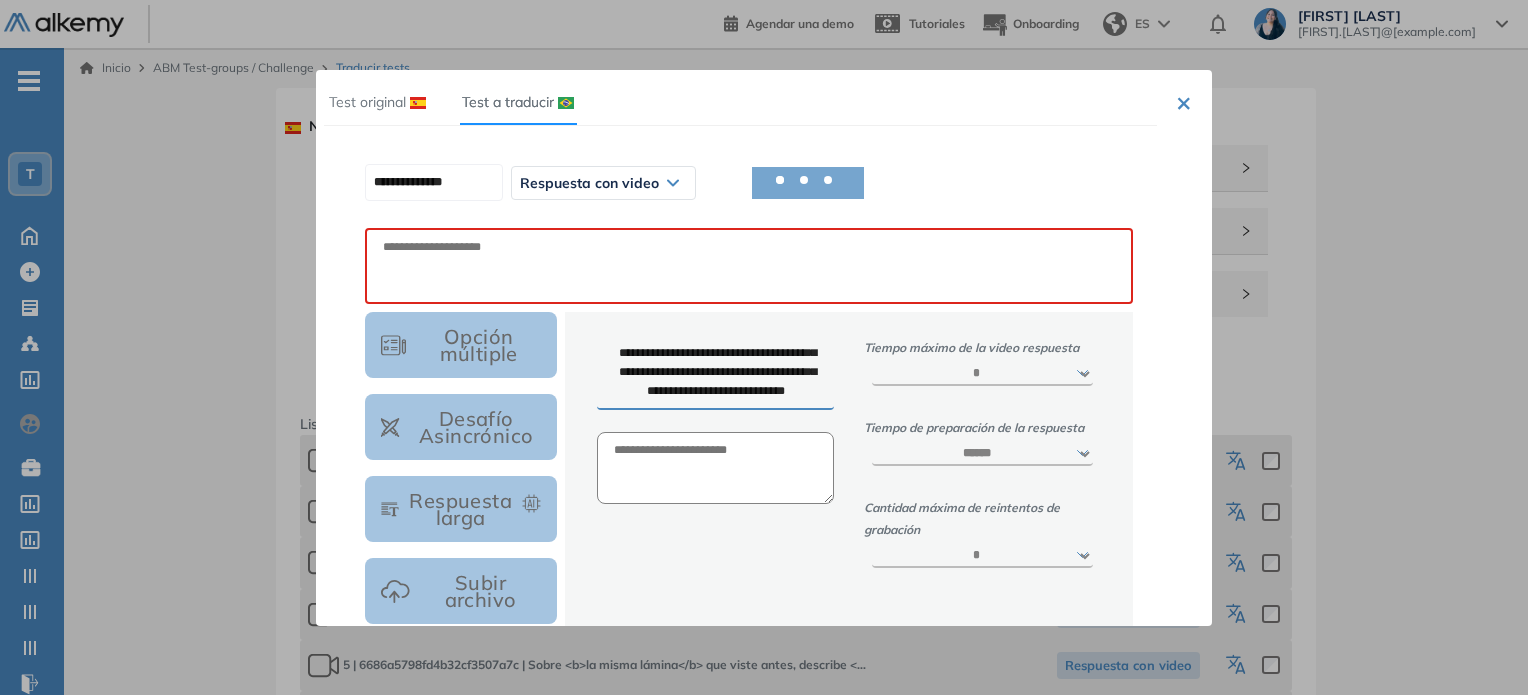 type on "**********" 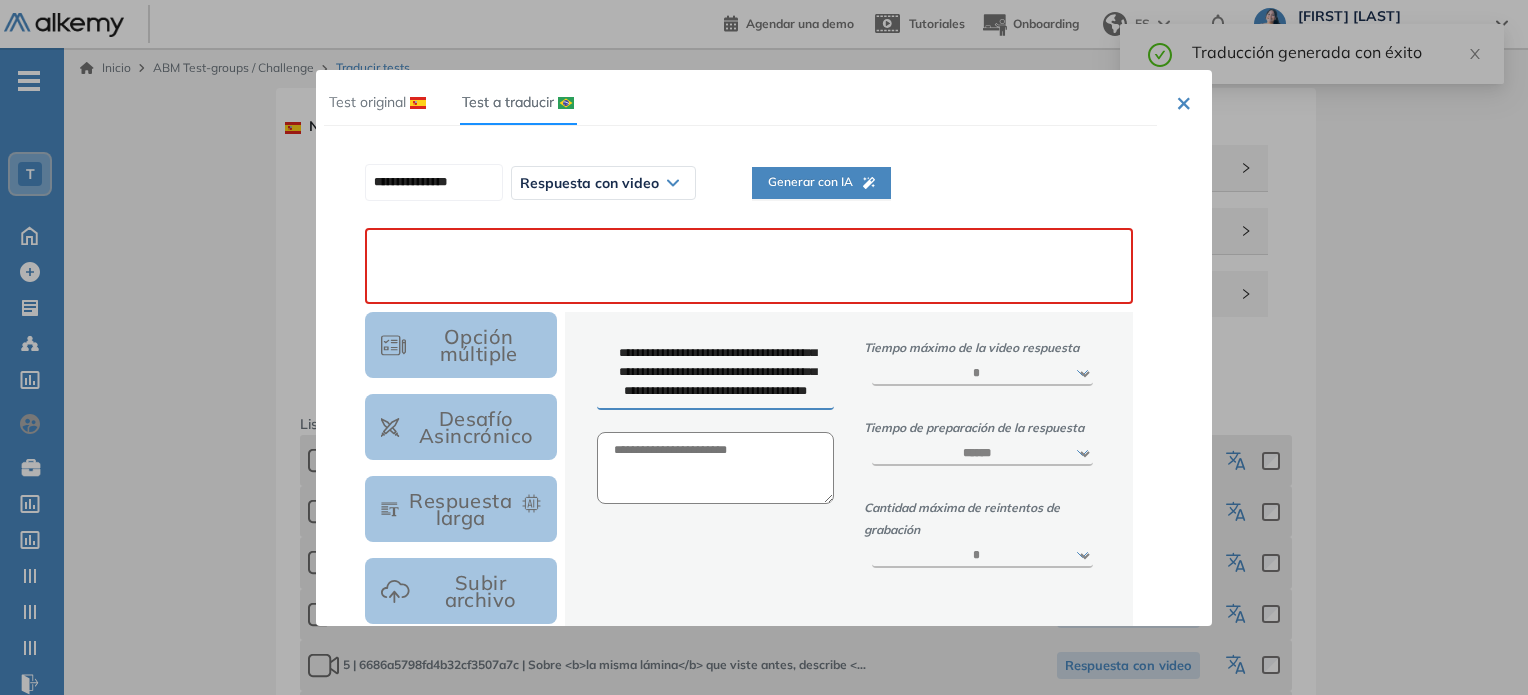 paste on "**********" 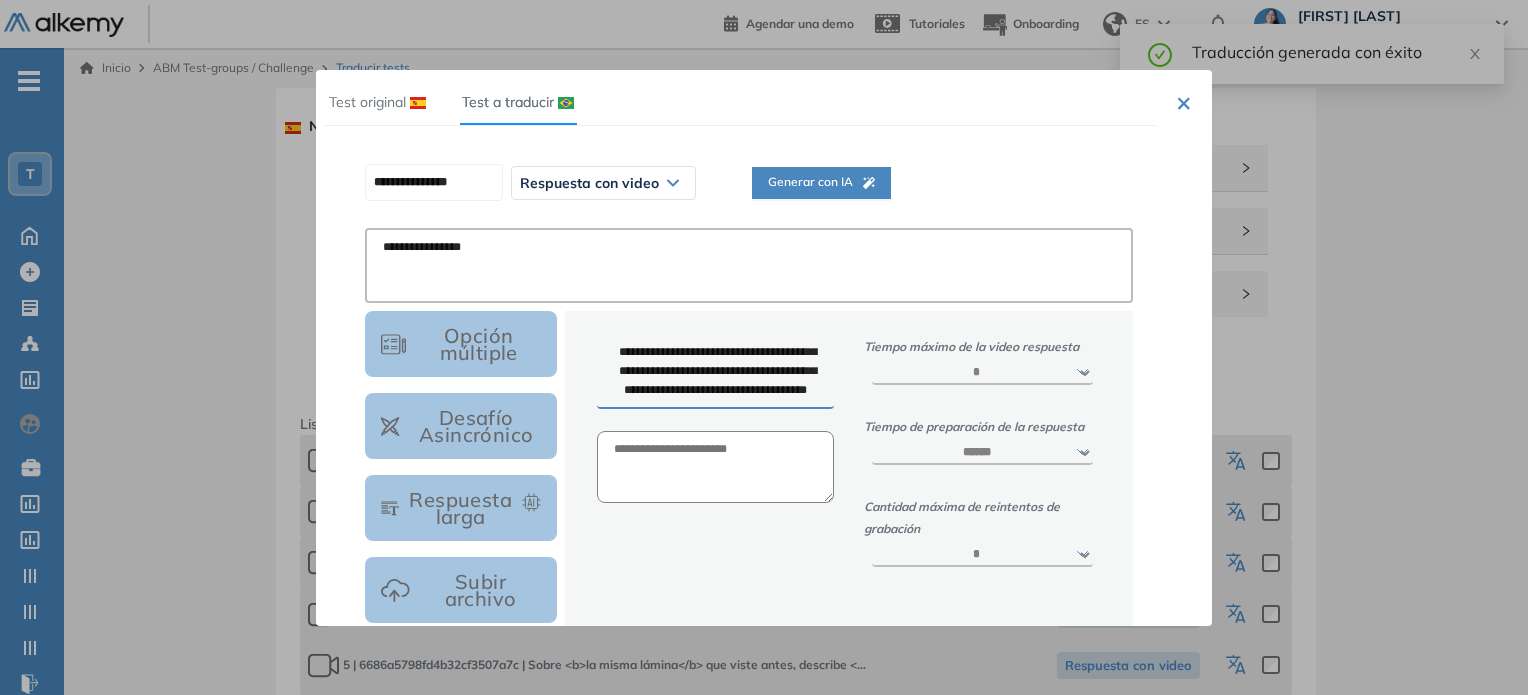 scroll, scrollTop: 283, scrollLeft: 0, axis: vertical 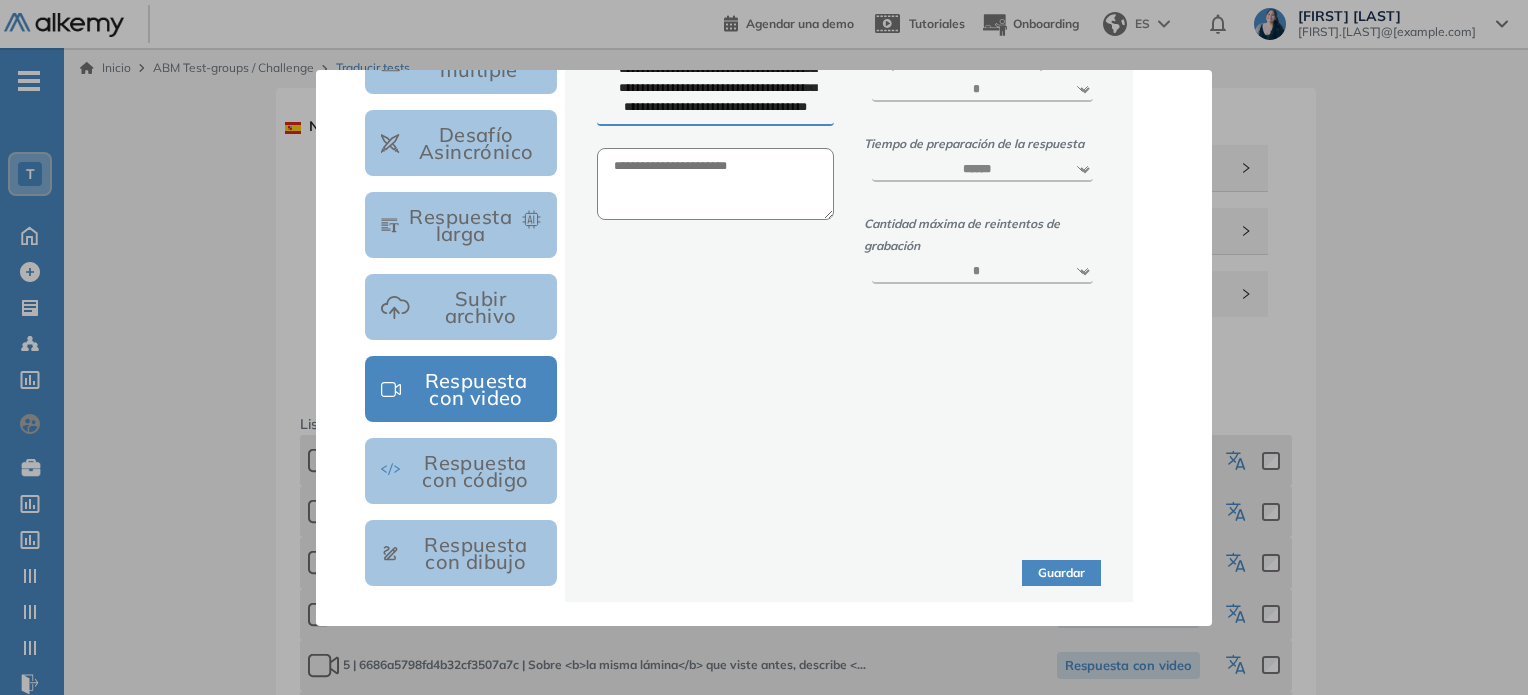 type on "**********" 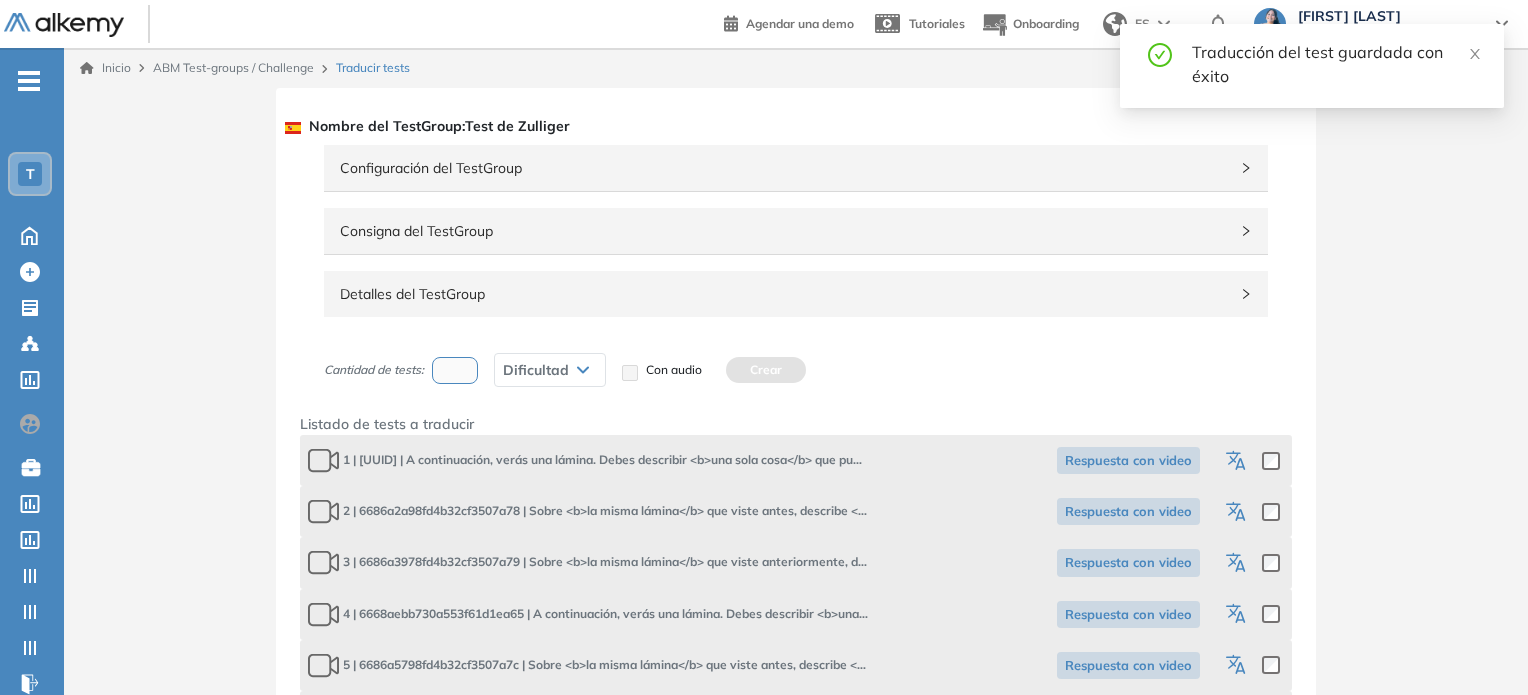 click 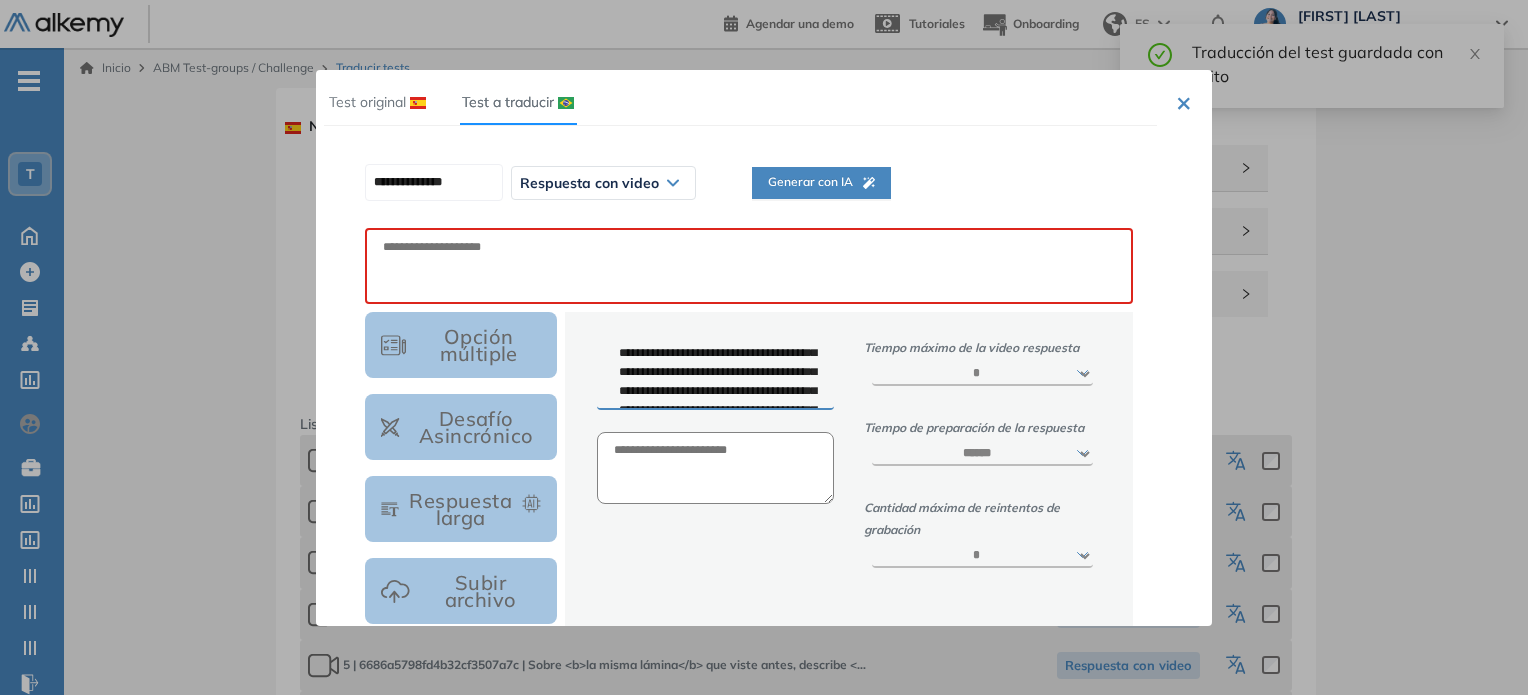click on "Generar con IA" at bounding box center [821, 182] 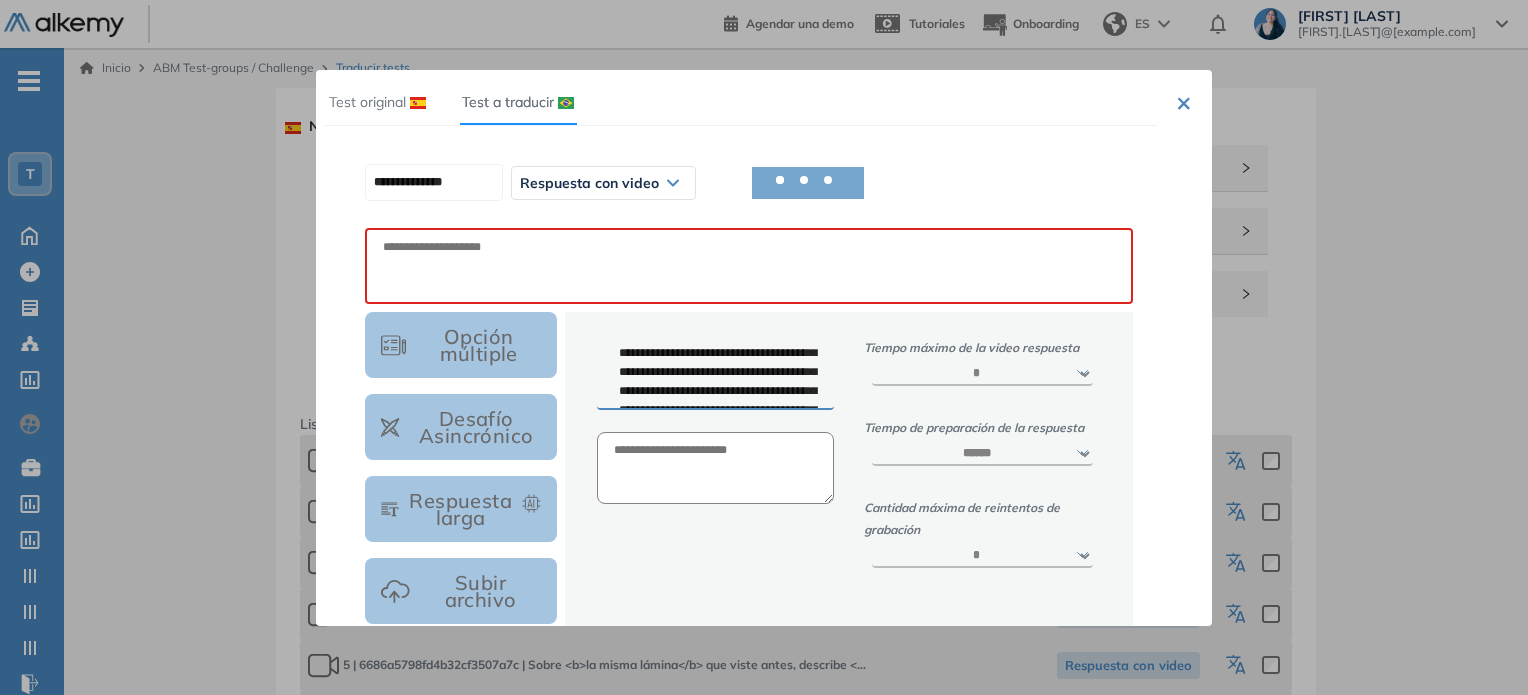 type on "**********" 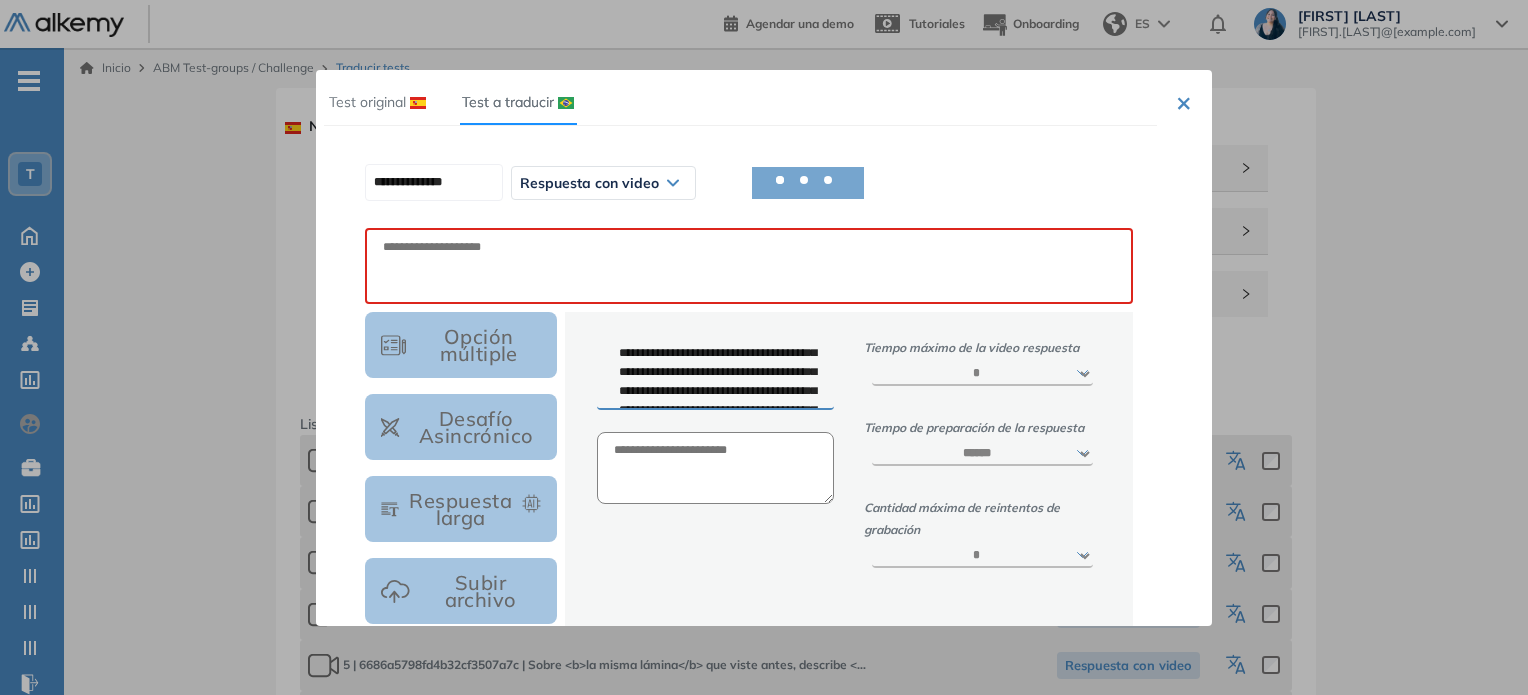 type on "**********" 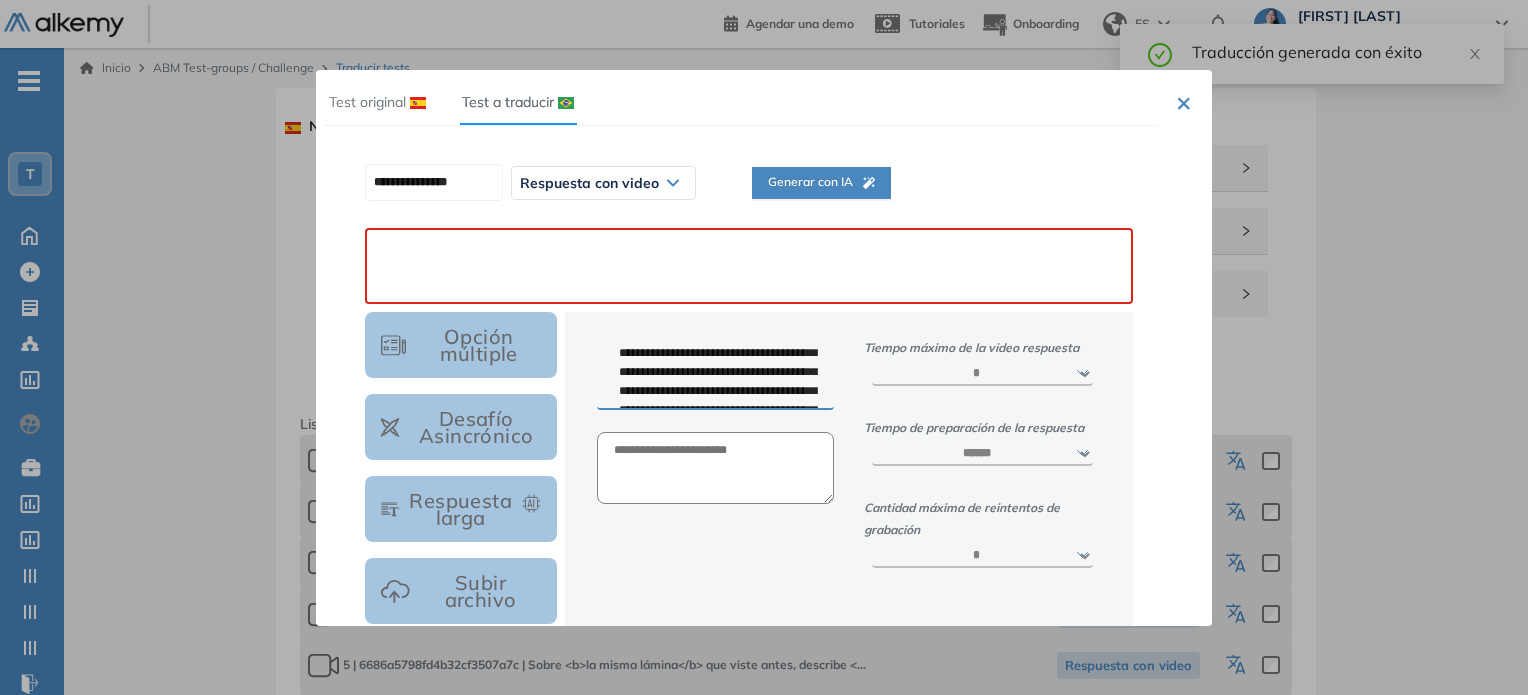 paste on "**********" 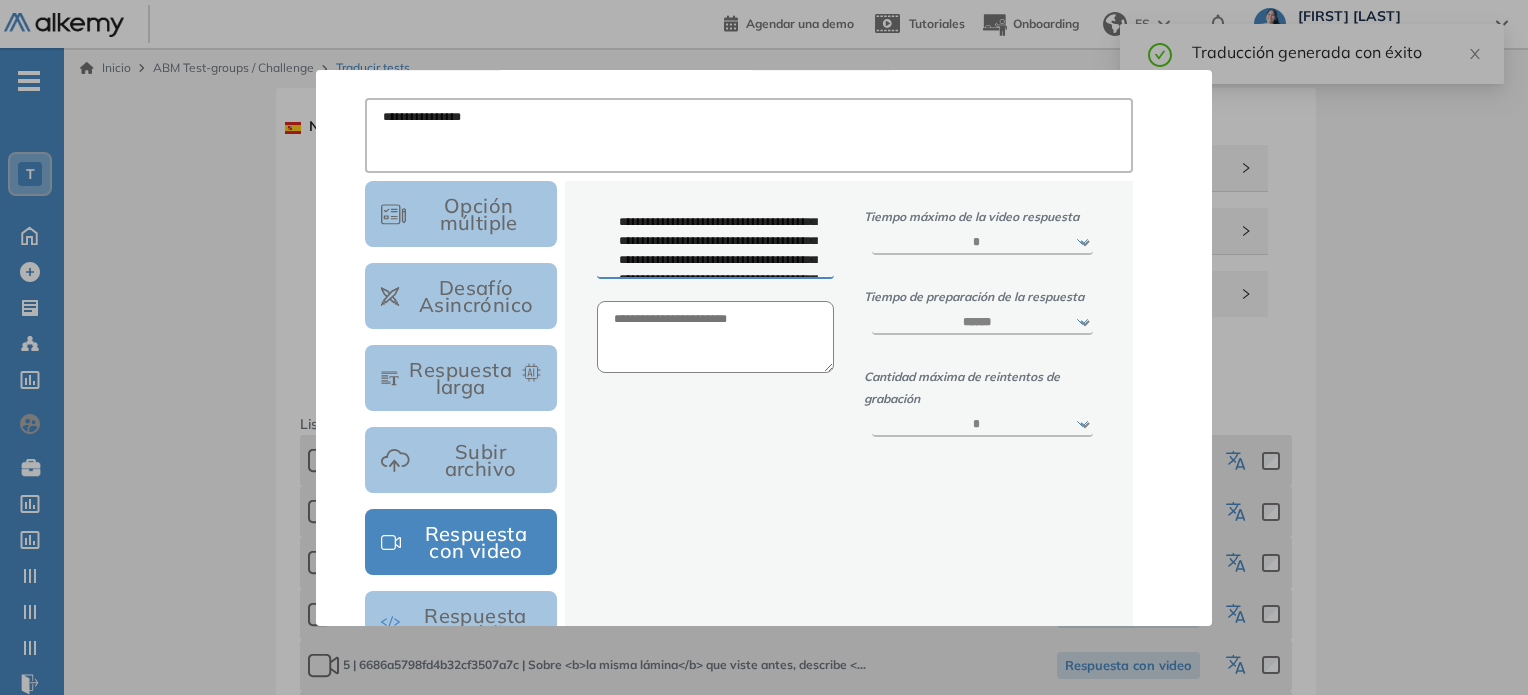 scroll, scrollTop: 283, scrollLeft: 0, axis: vertical 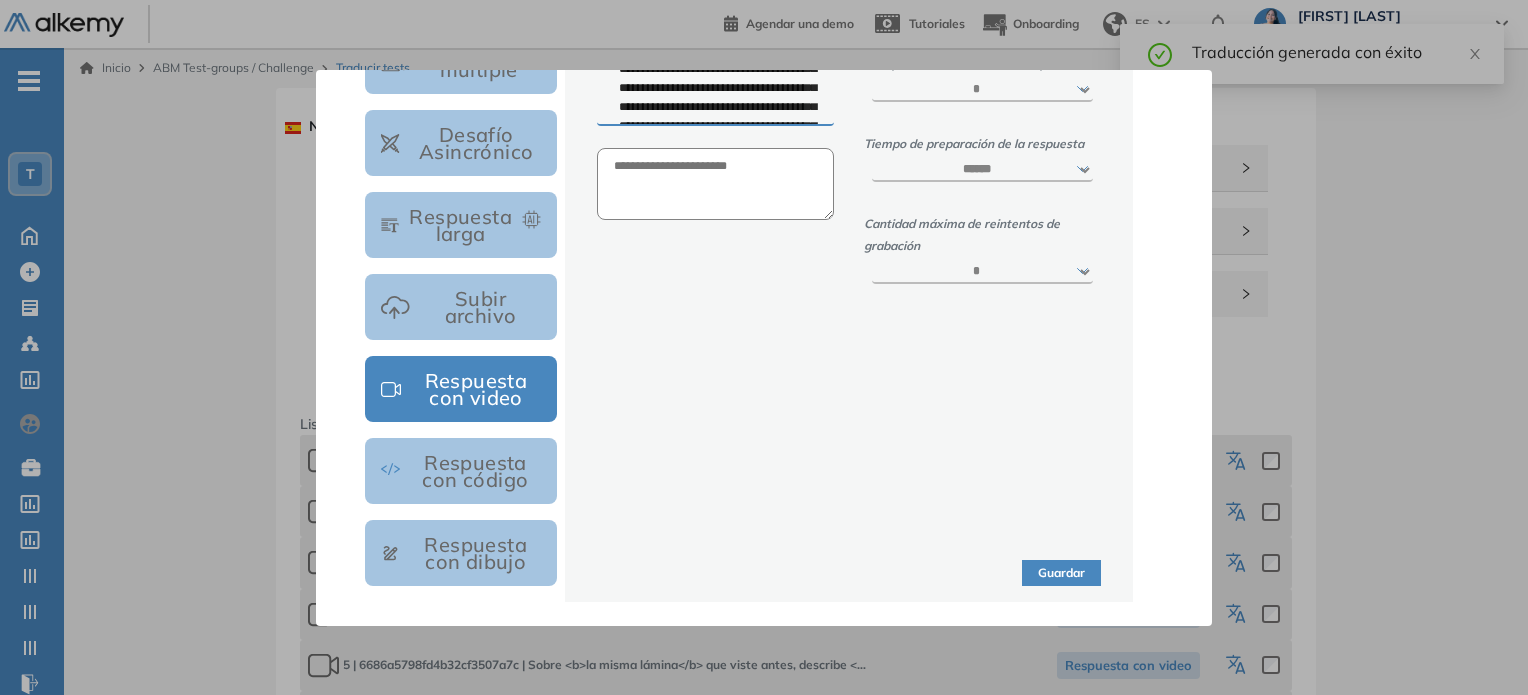type on "**********" 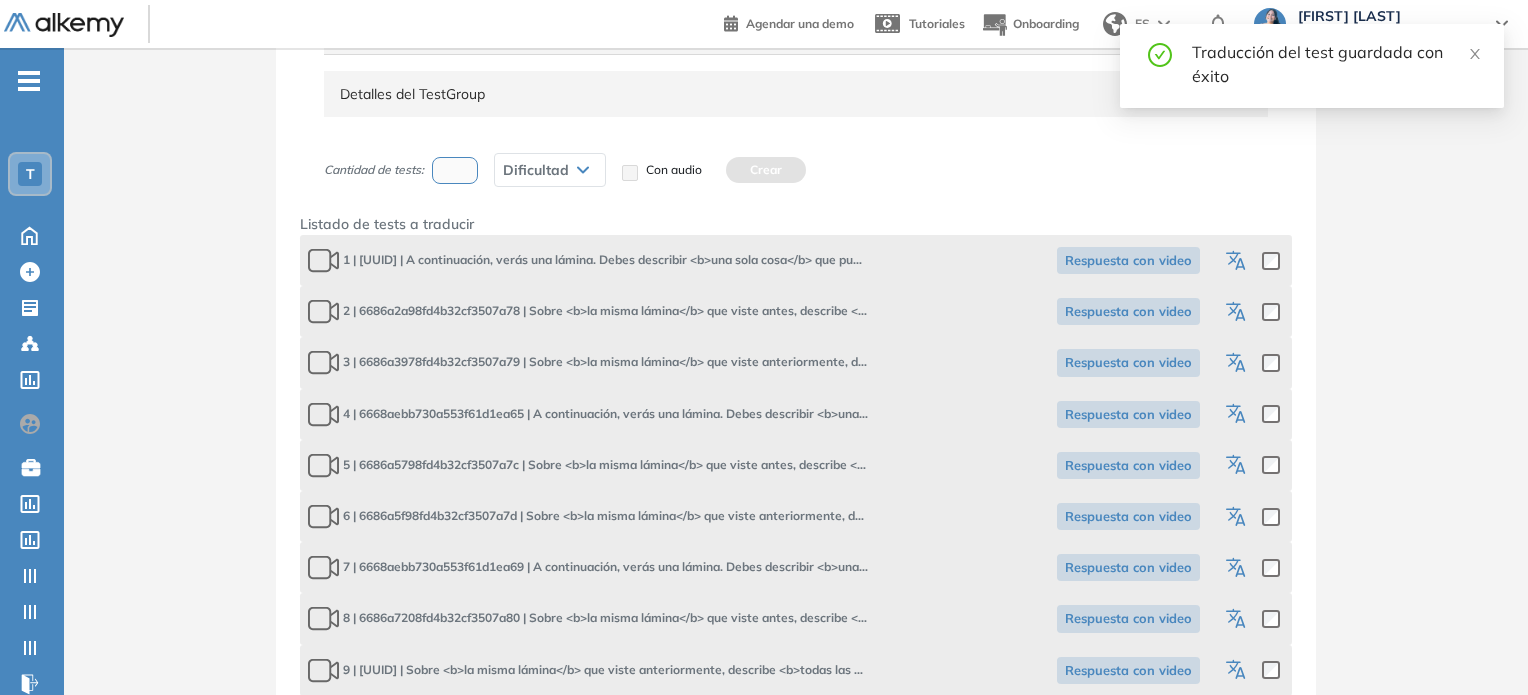 click 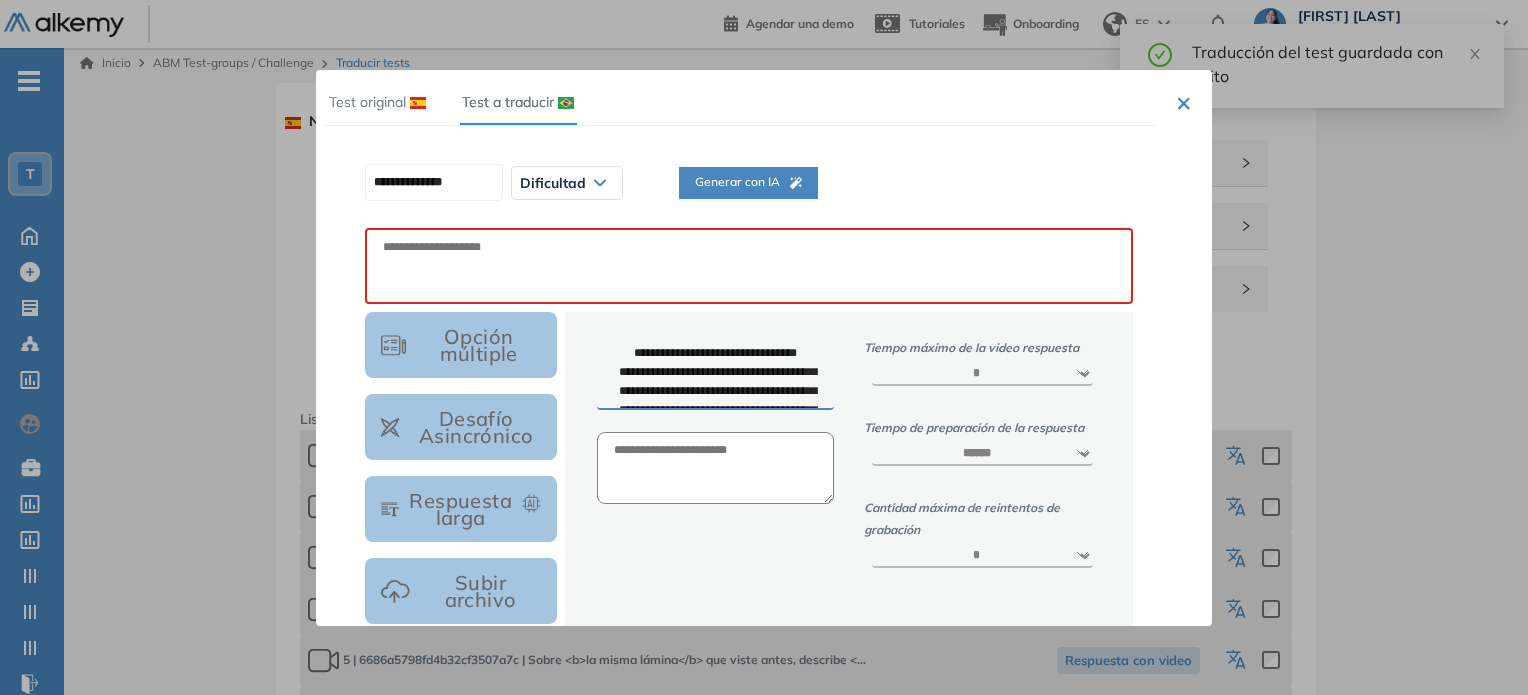 scroll, scrollTop: 0, scrollLeft: 0, axis: both 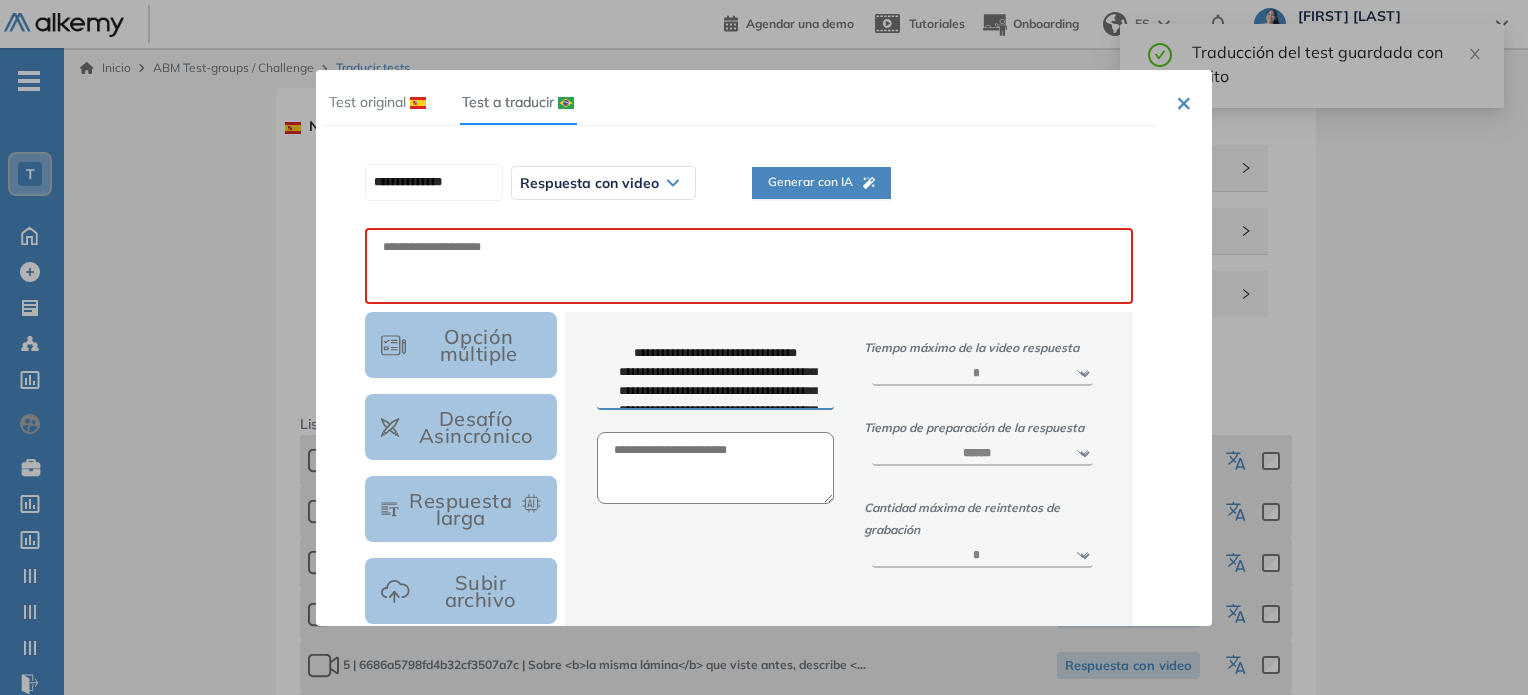 click on "Generar con IA" at bounding box center (821, 183) 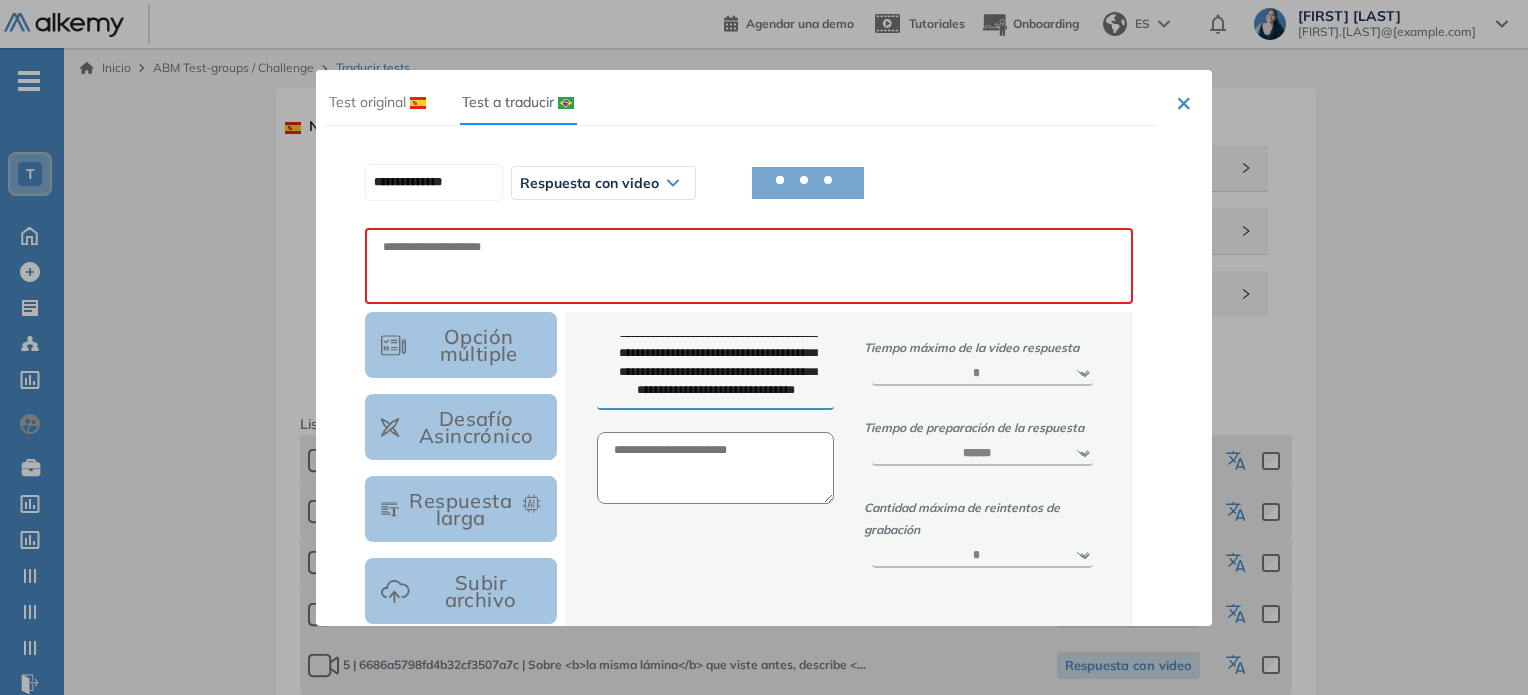 scroll, scrollTop: 471, scrollLeft: 0, axis: vertical 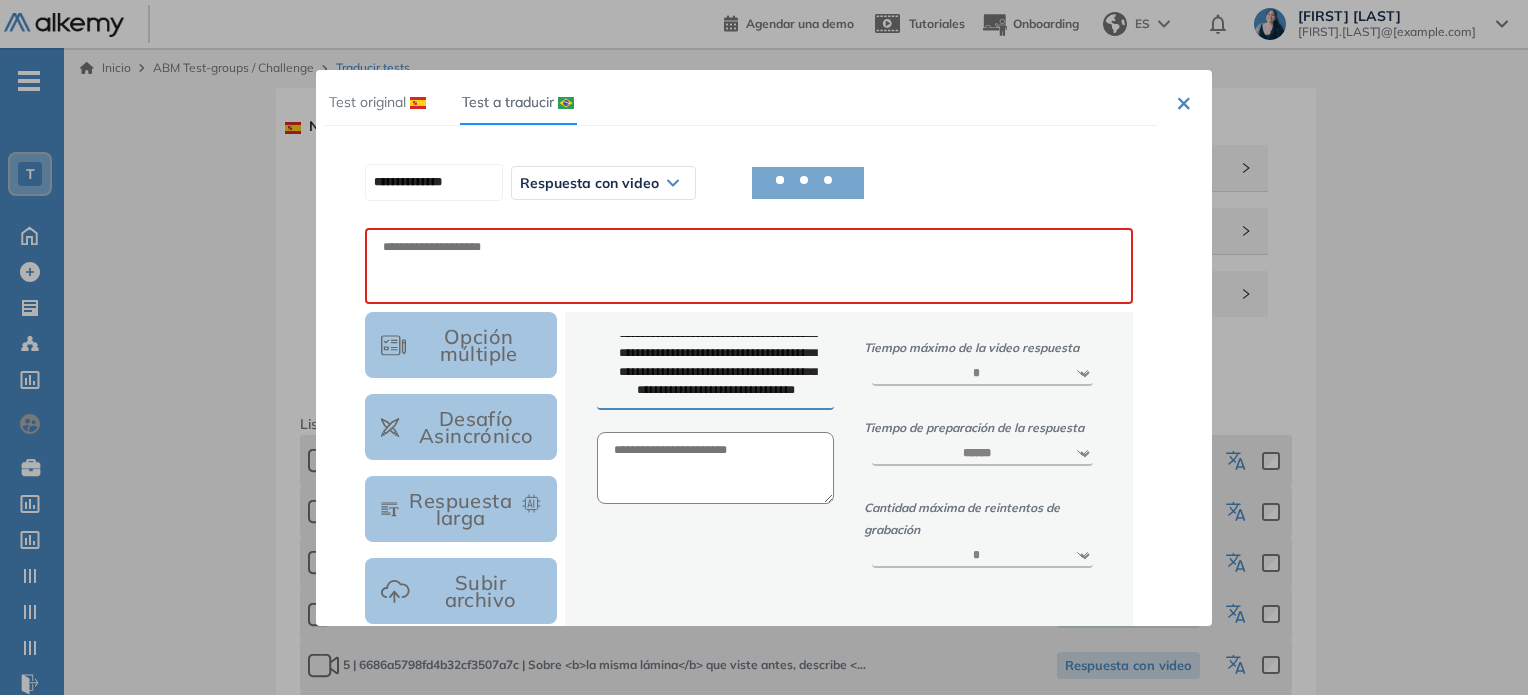 type on "**********" 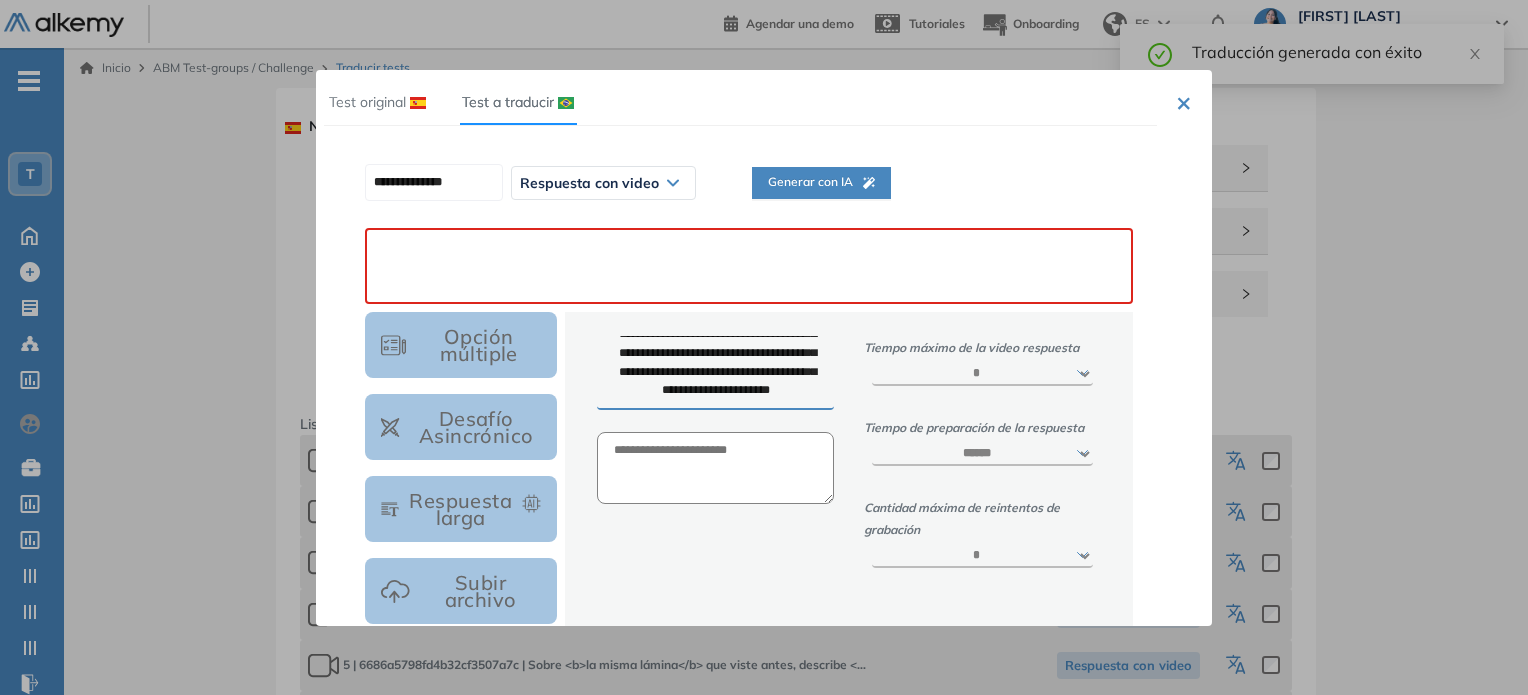 paste on "**********" 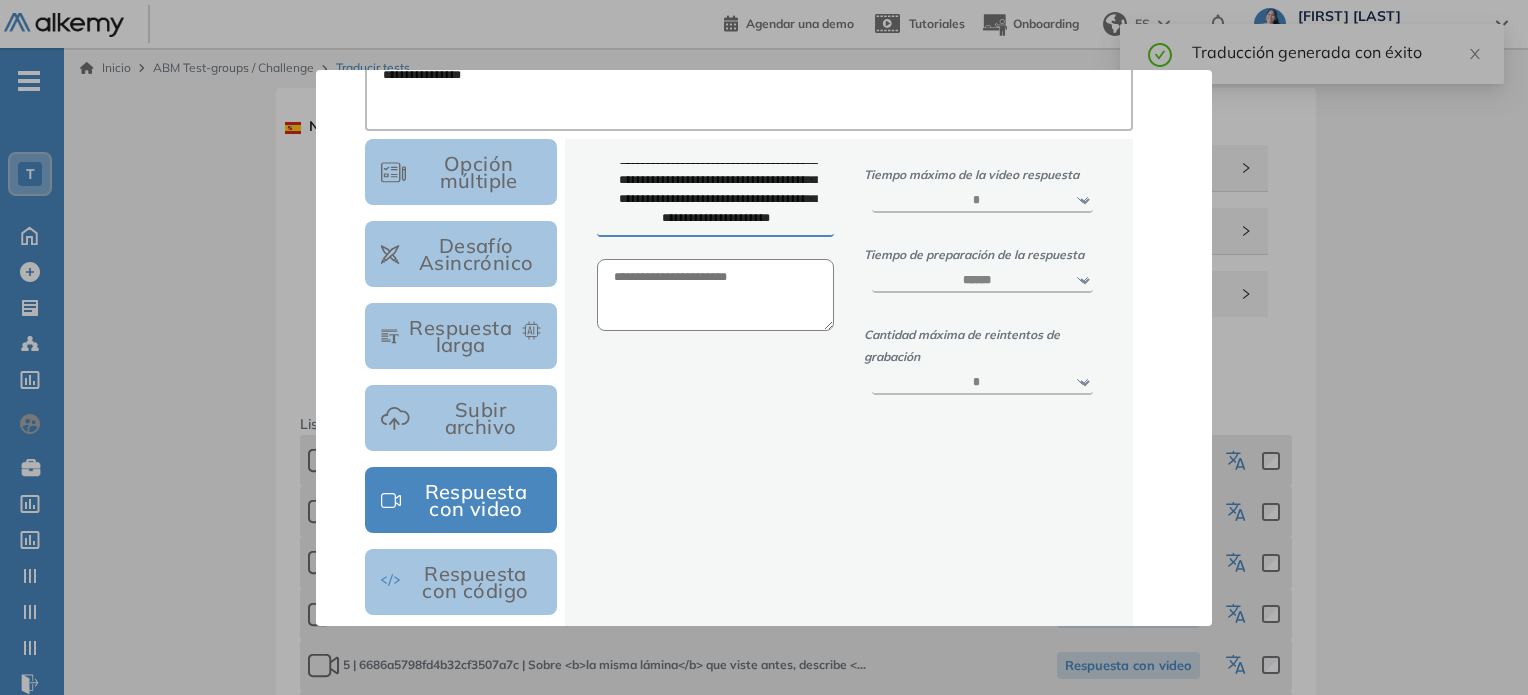 scroll, scrollTop: 283, scrollLeft: 0, axis: vertical 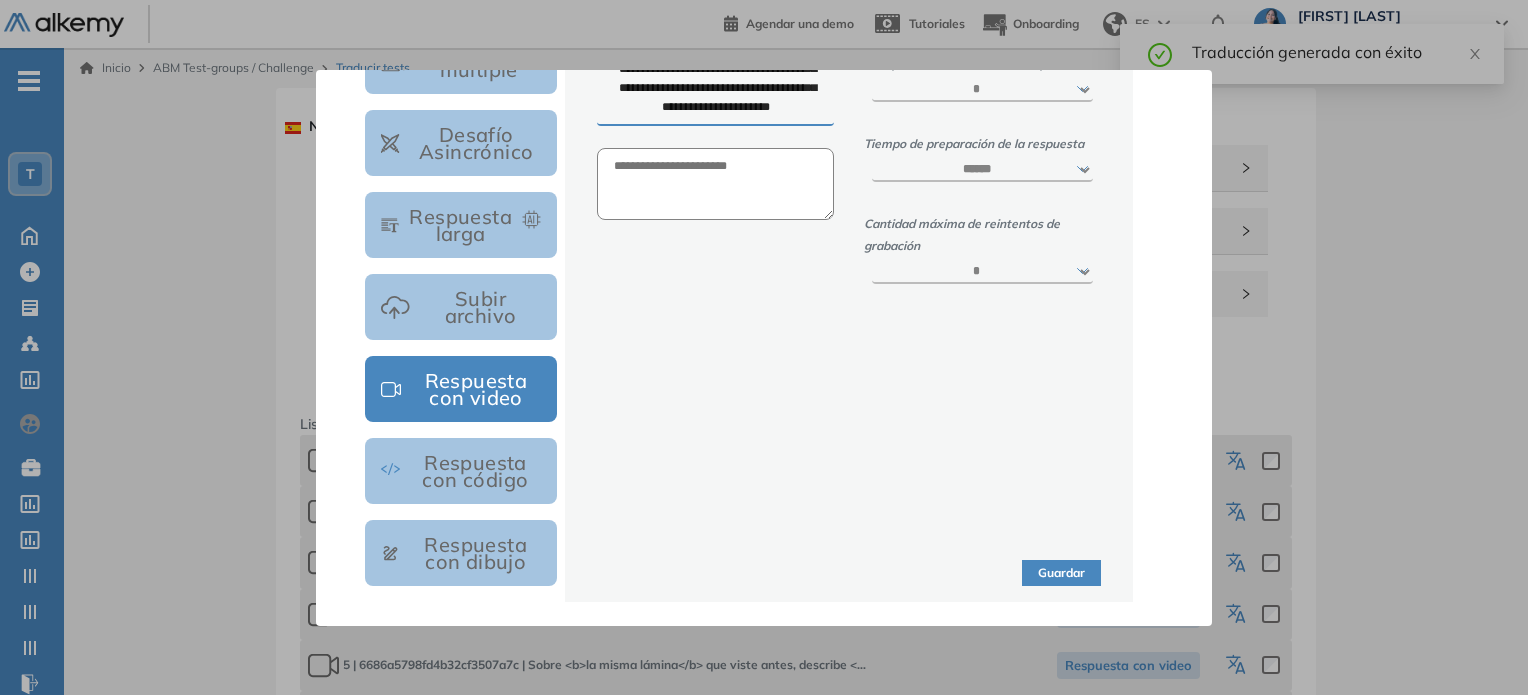type on "**********" 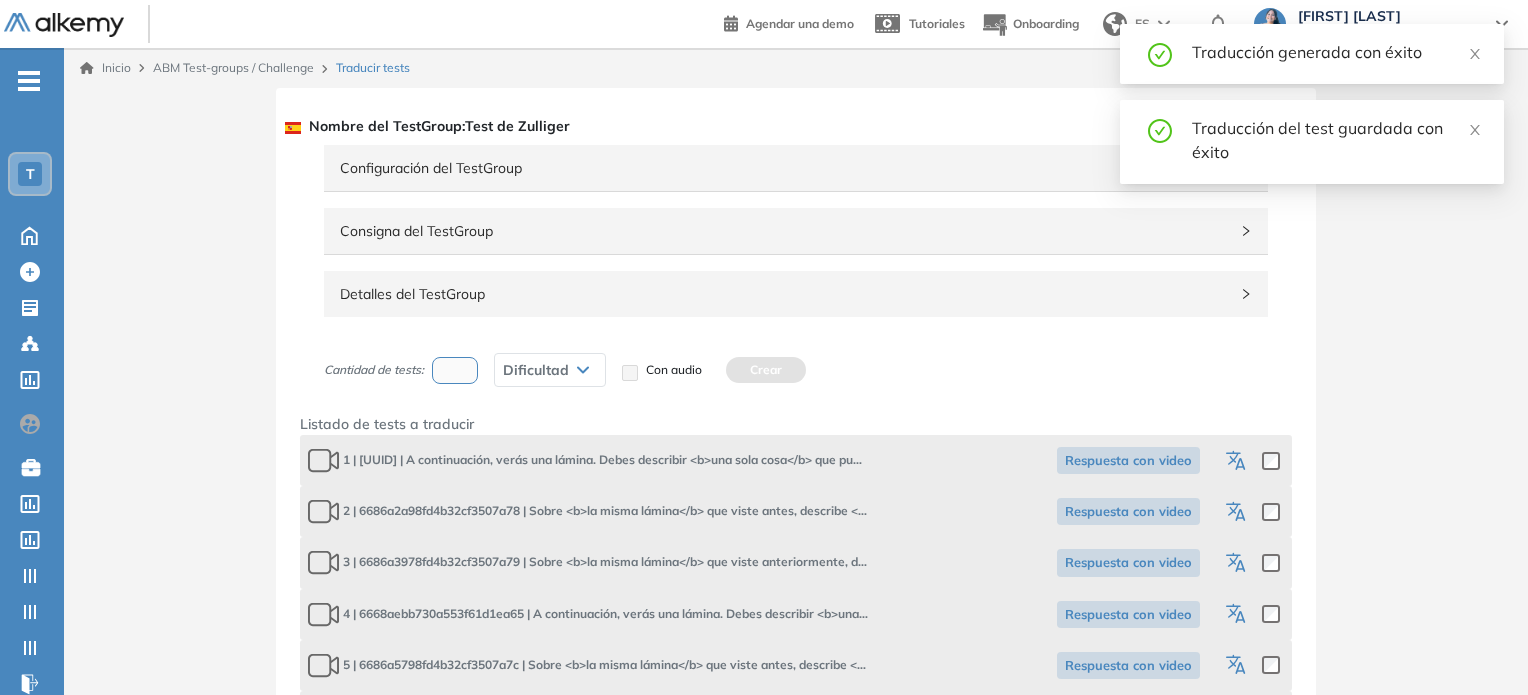 click 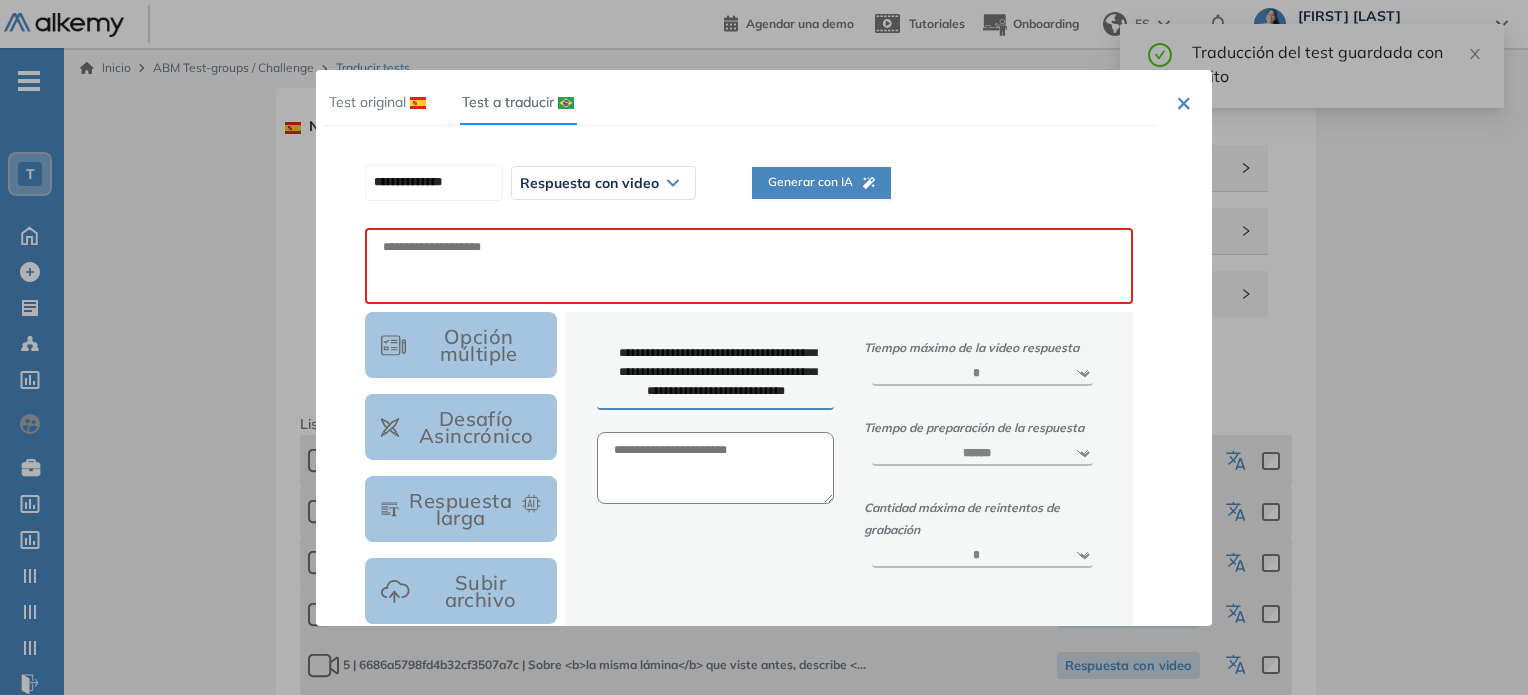 click on "Generar con IA" at bounding box center [821, 182] 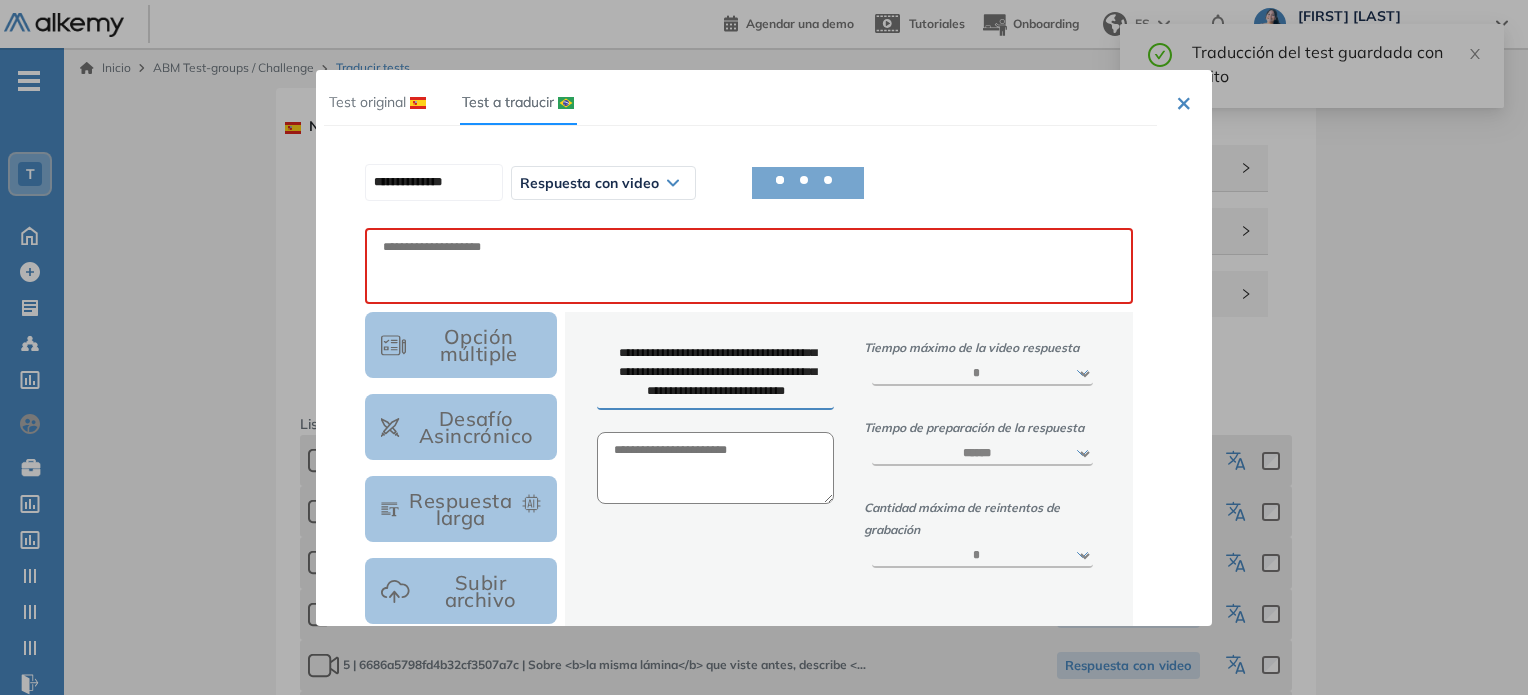 type on "**********" 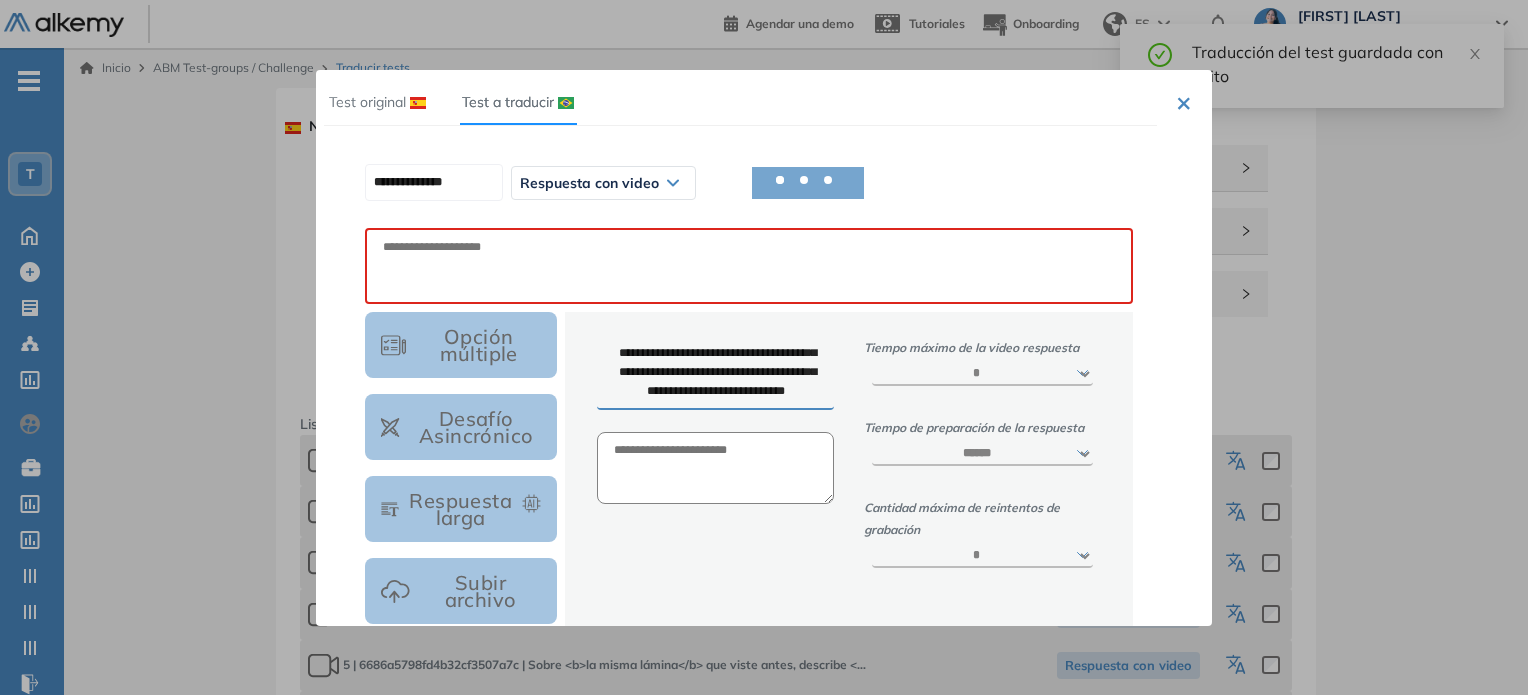 type on "**********" 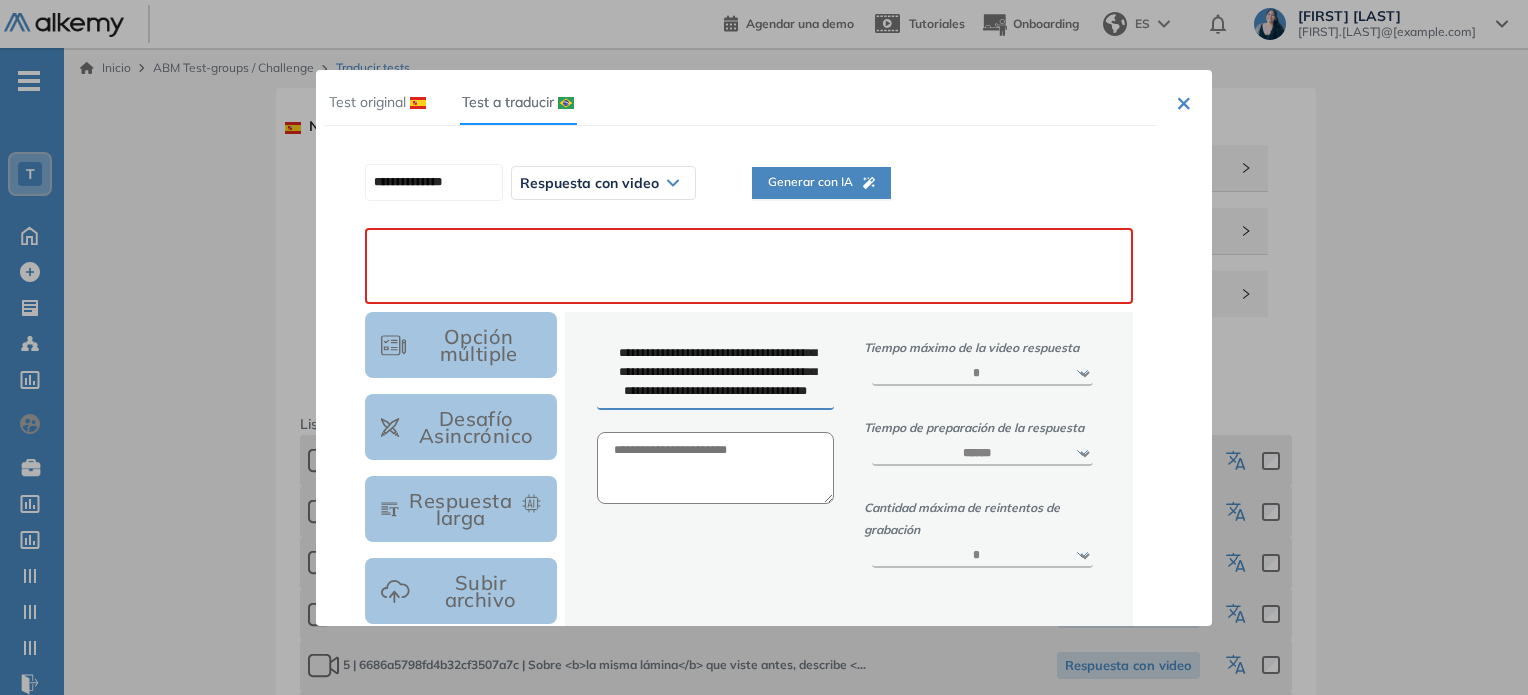 paste on "**********" 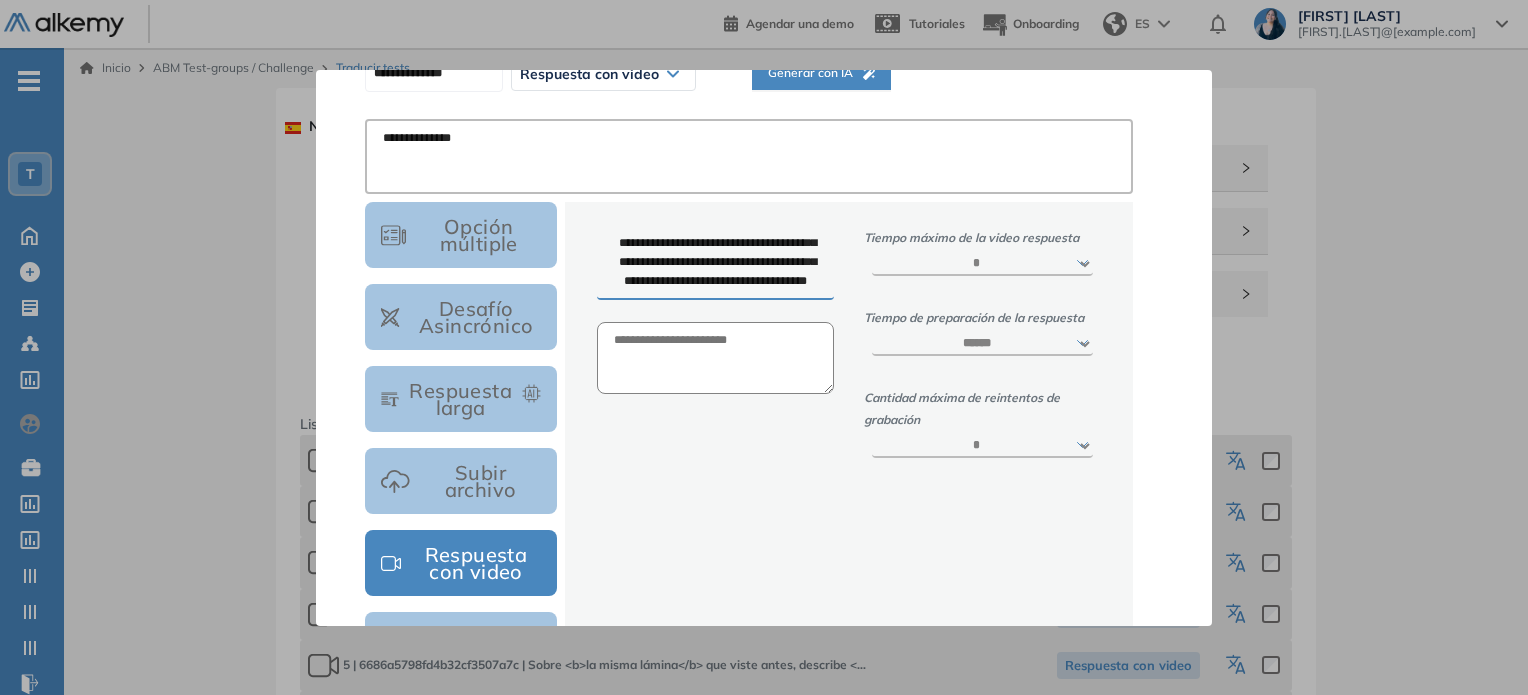 scroll, scrollTop: 283, scrollLeft: 0, axis: vertical 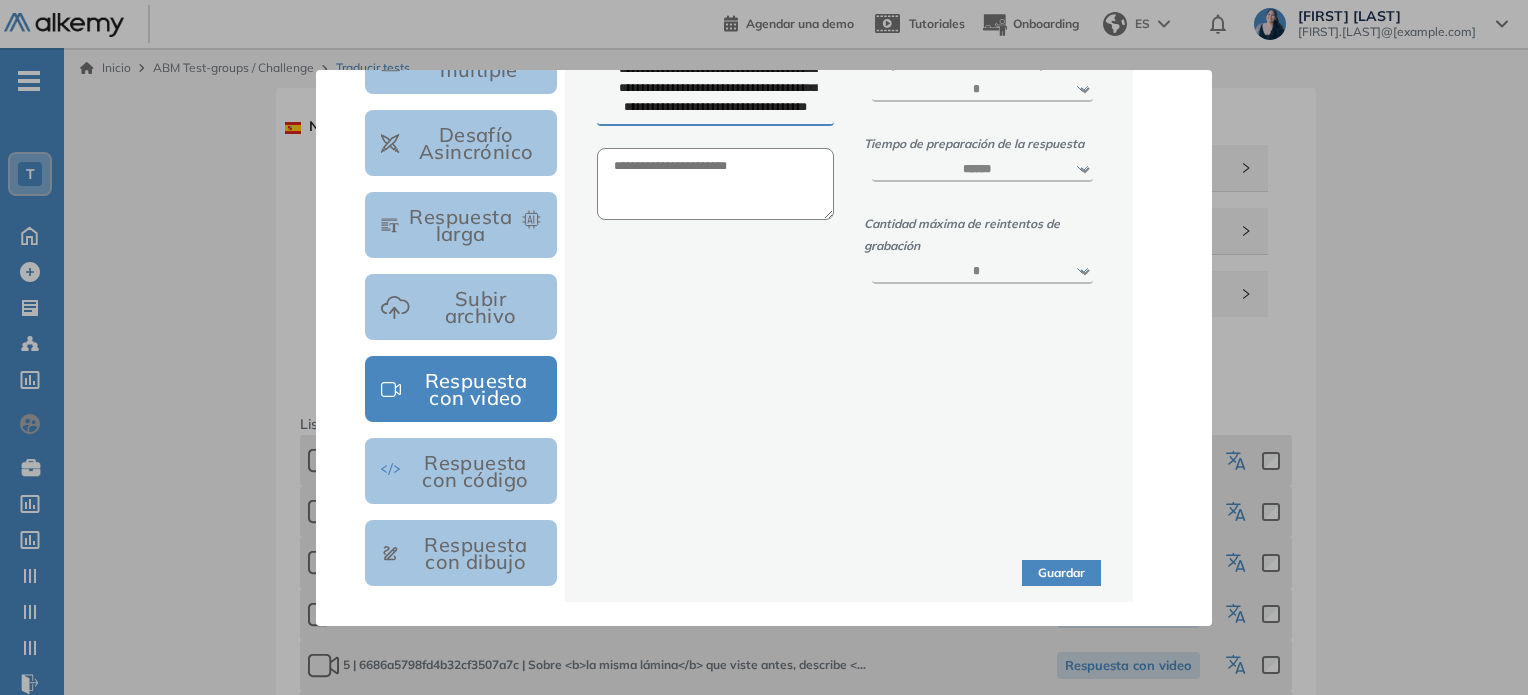type on "**********" 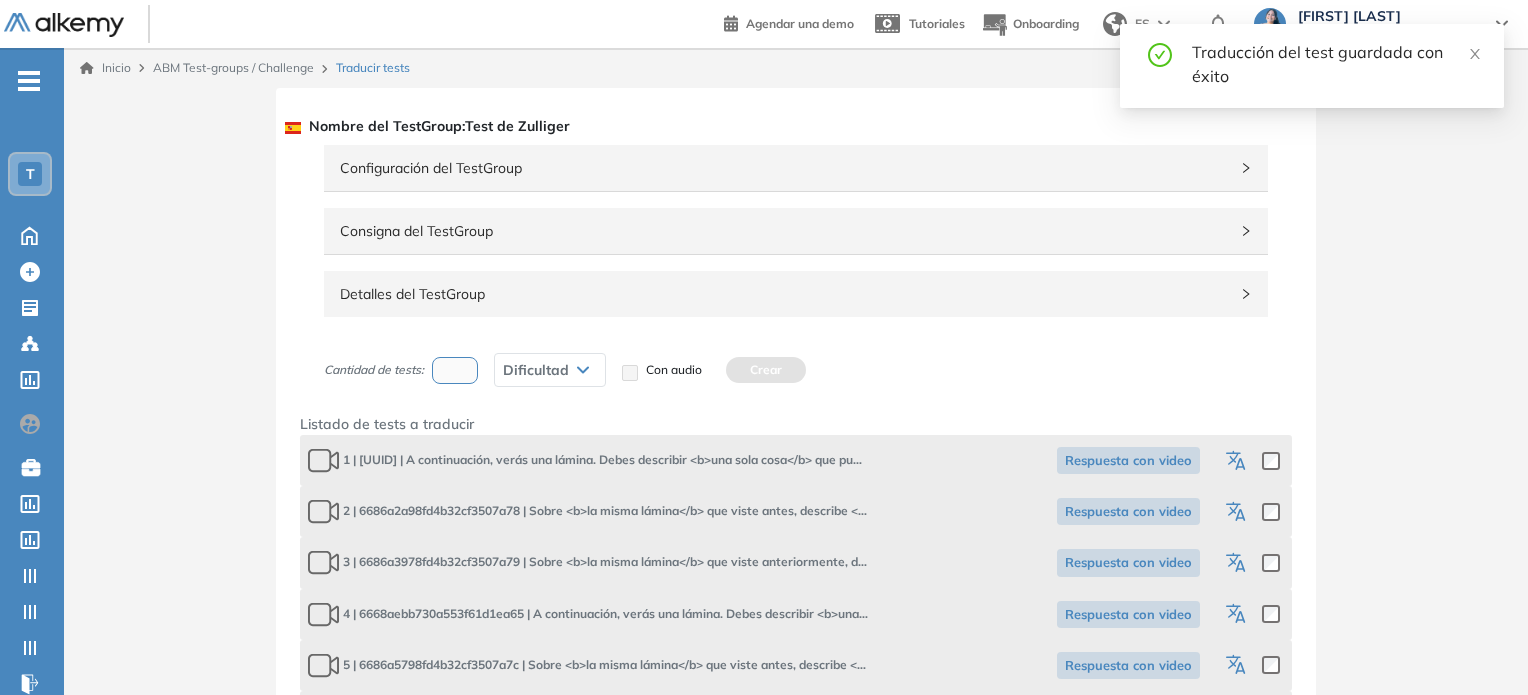 click at bounding box center [1251, 460] 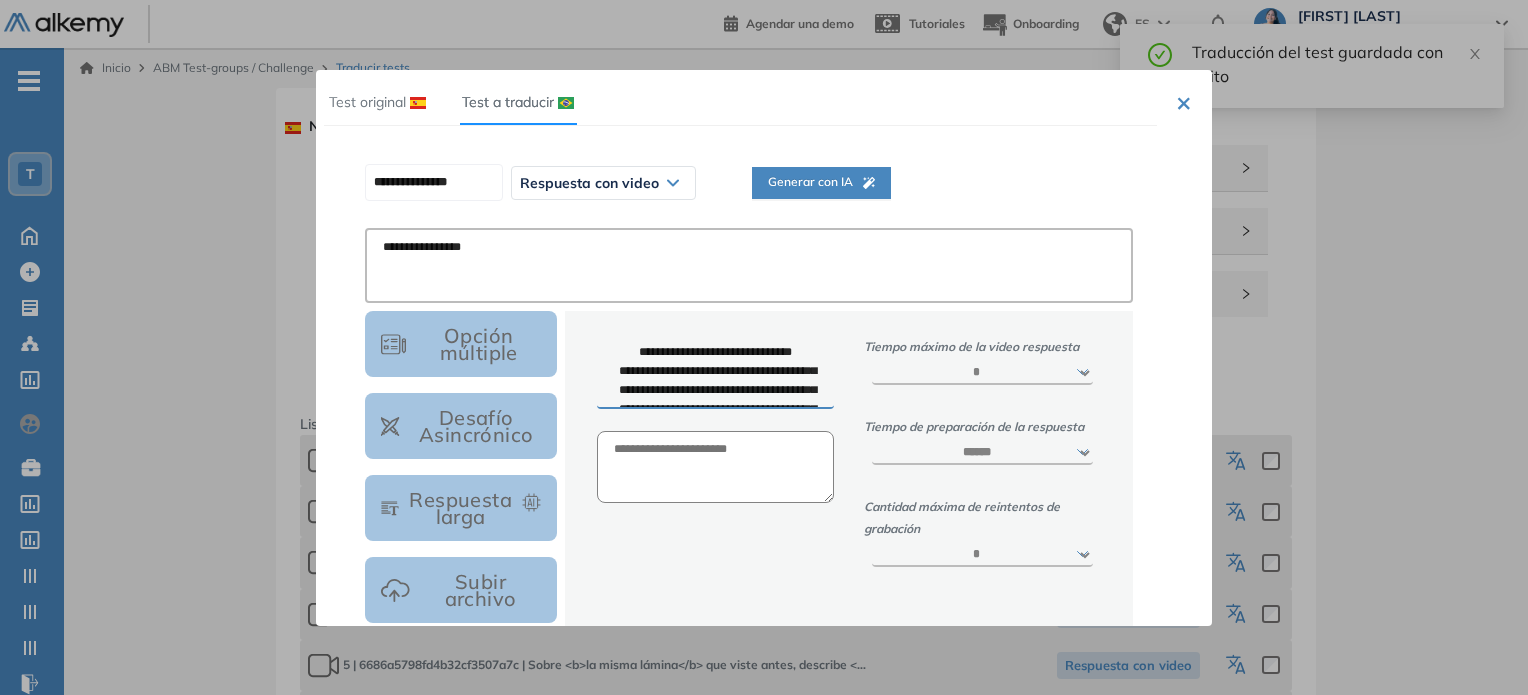 drag, startPoint x: 547, startPoint y: 259, endPoint x: 420, endPoint y: 253, distance: 127.141655 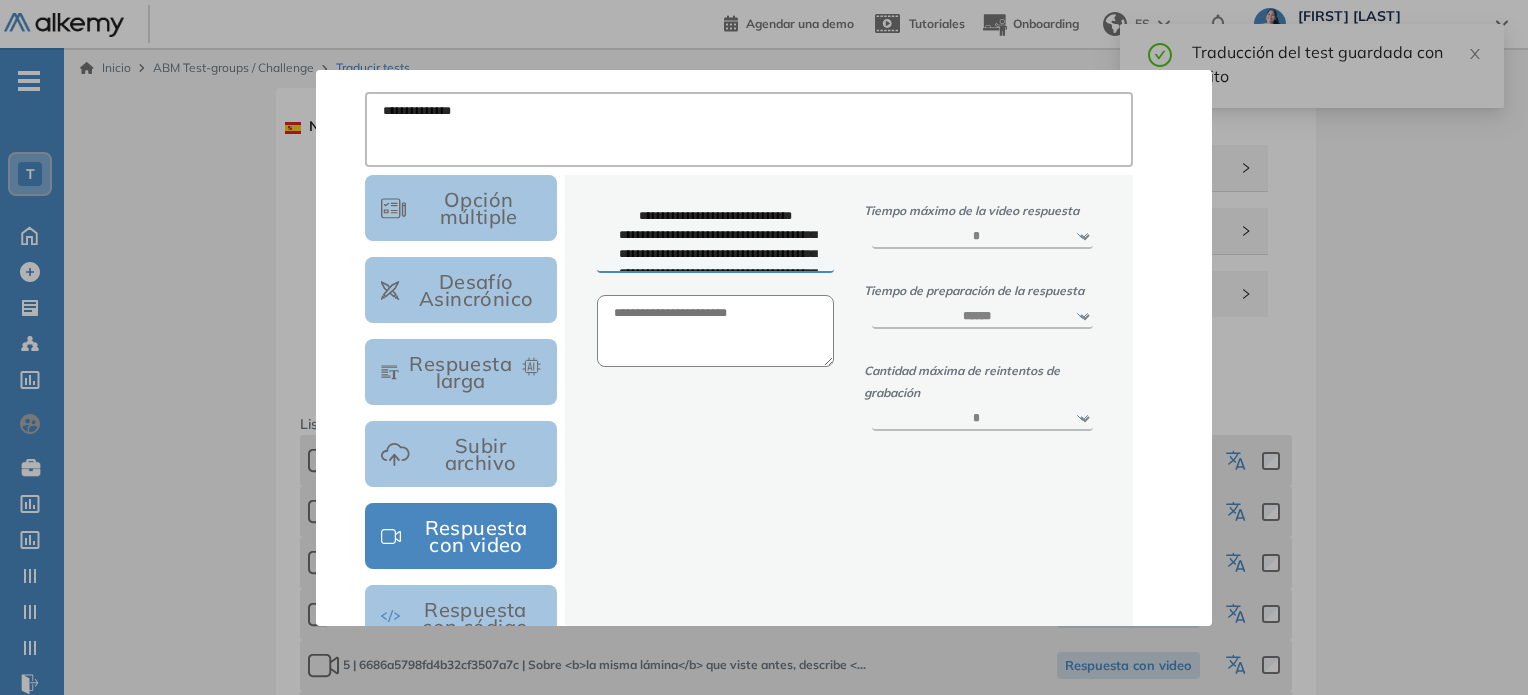 scroll, scrollTop: 283, scrollLeft: 0, axis: vertical 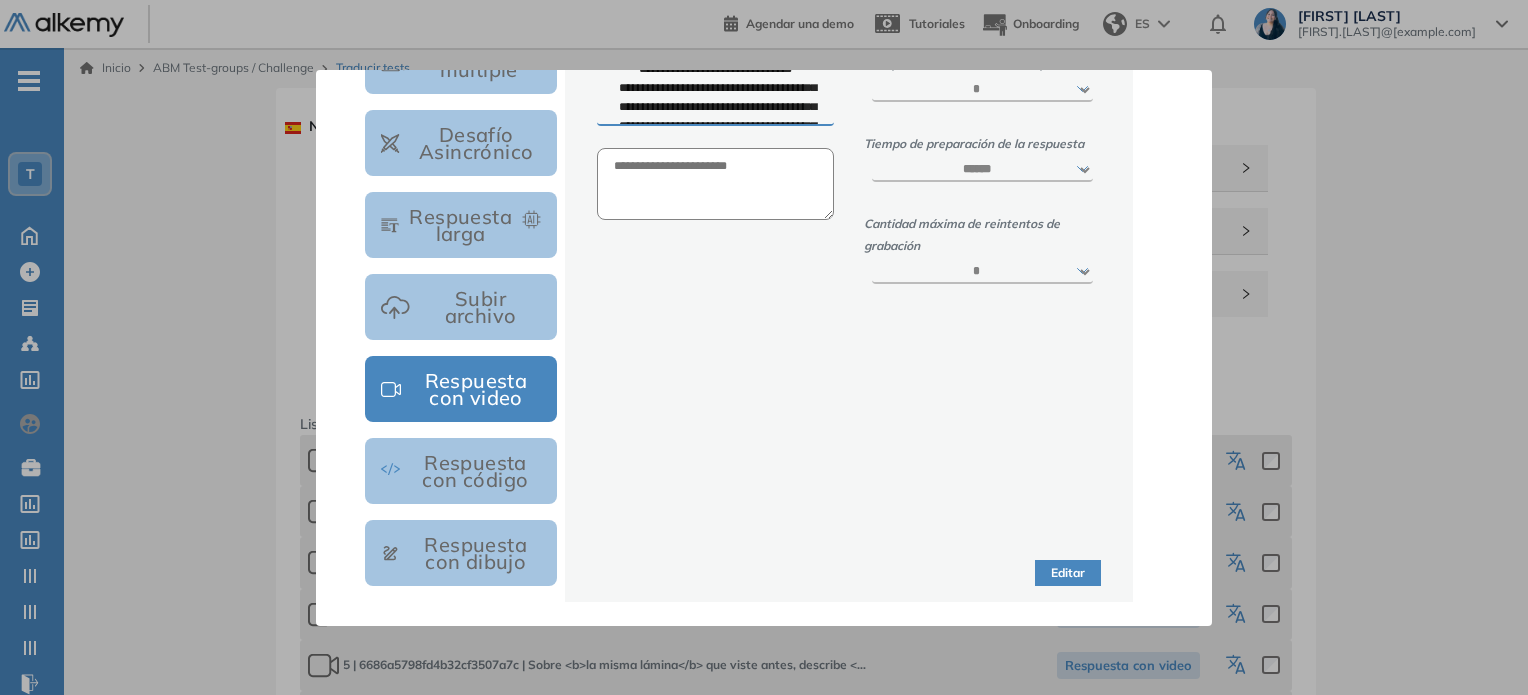 type on "**********" 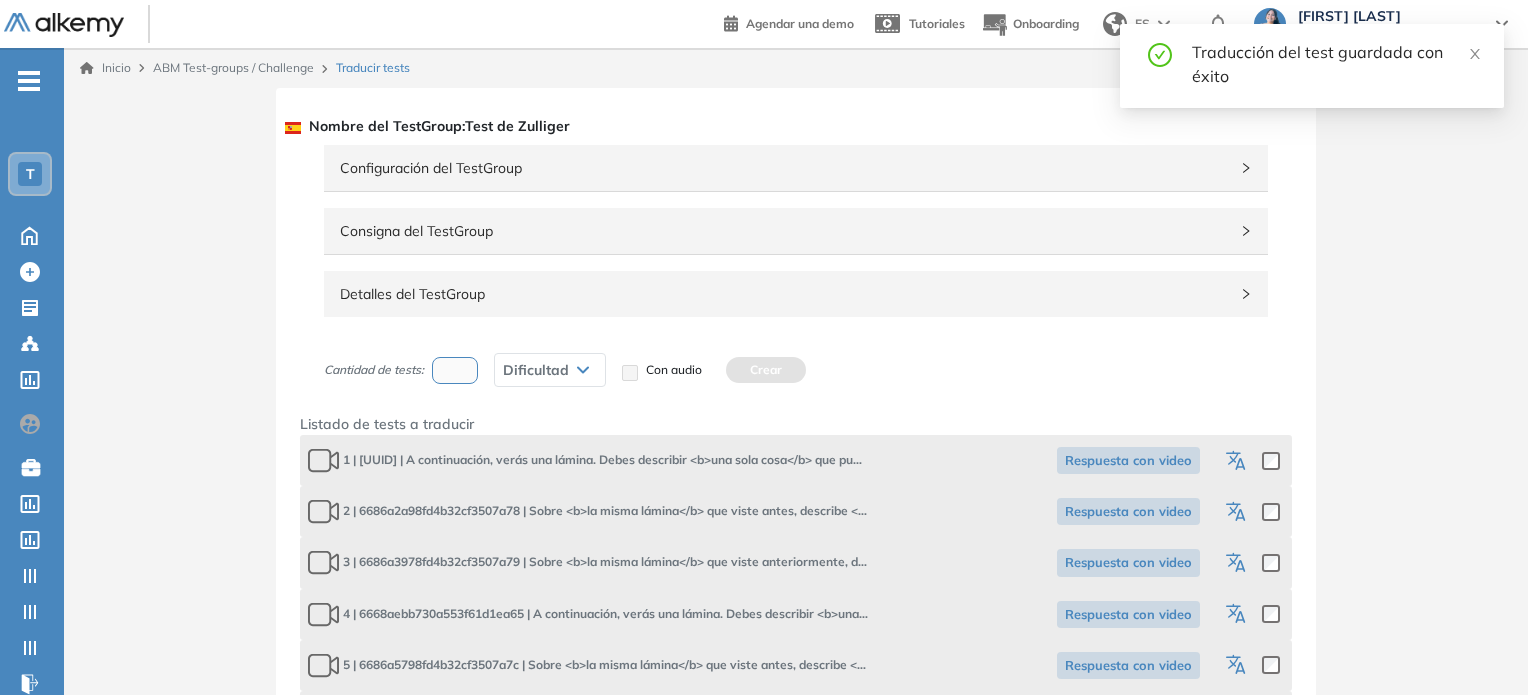click 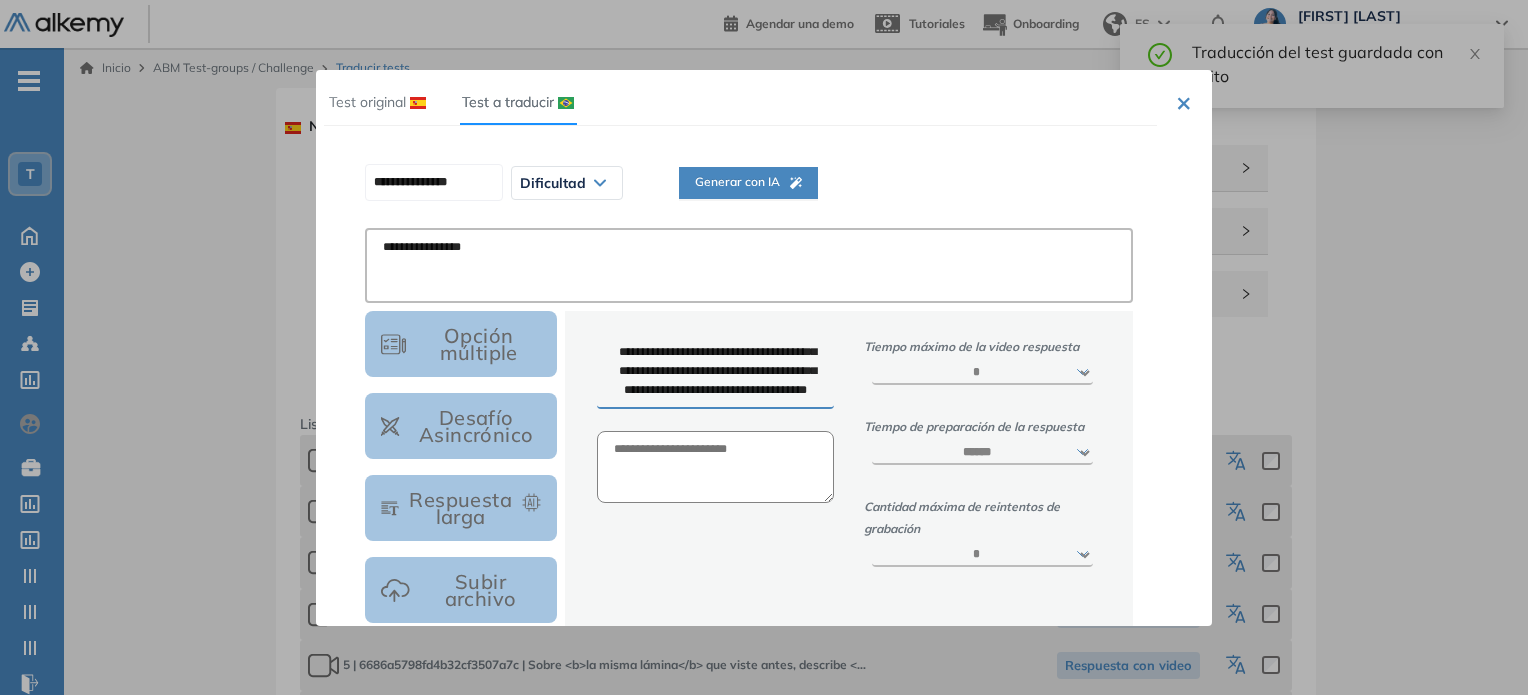 drag, startPoint x: 573, startPoint y: 255, endPoint x: 300, endPoint y: 260, distance: 273.04578 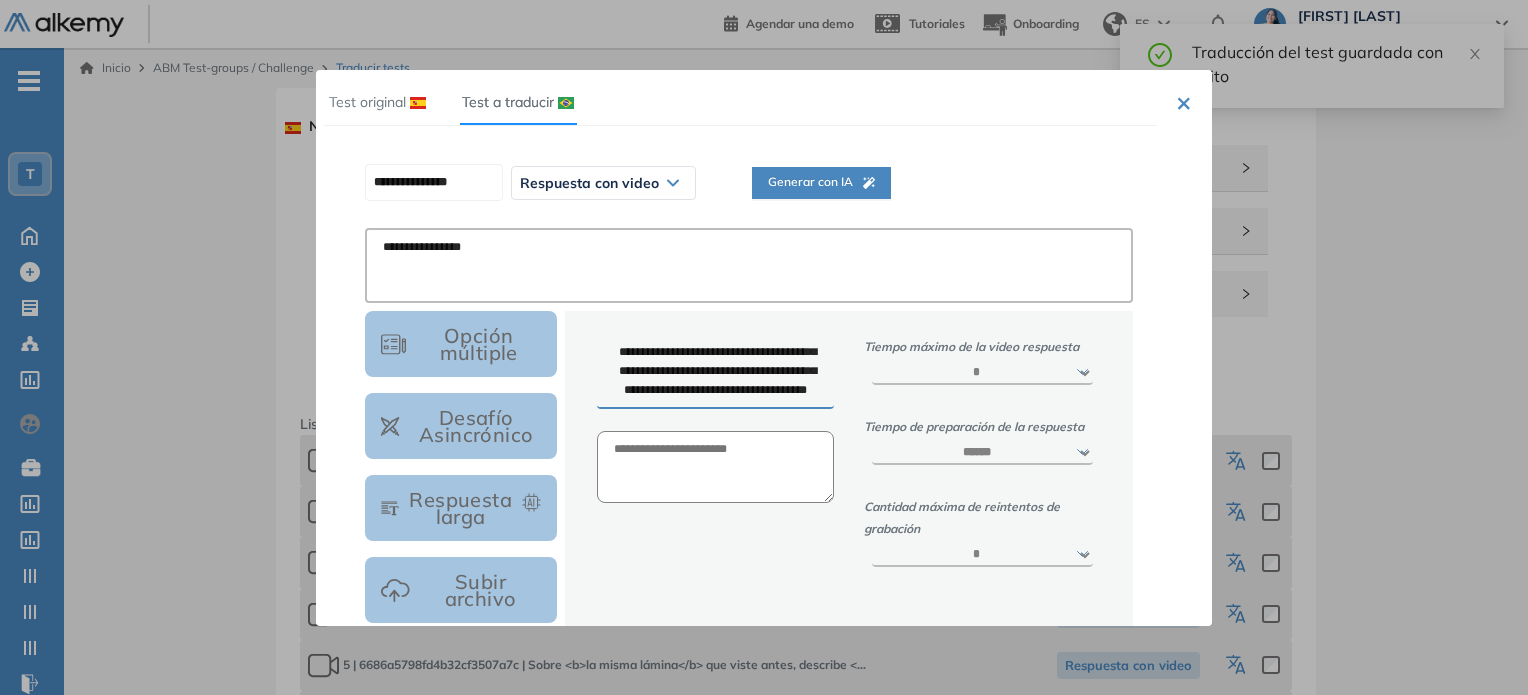 paste 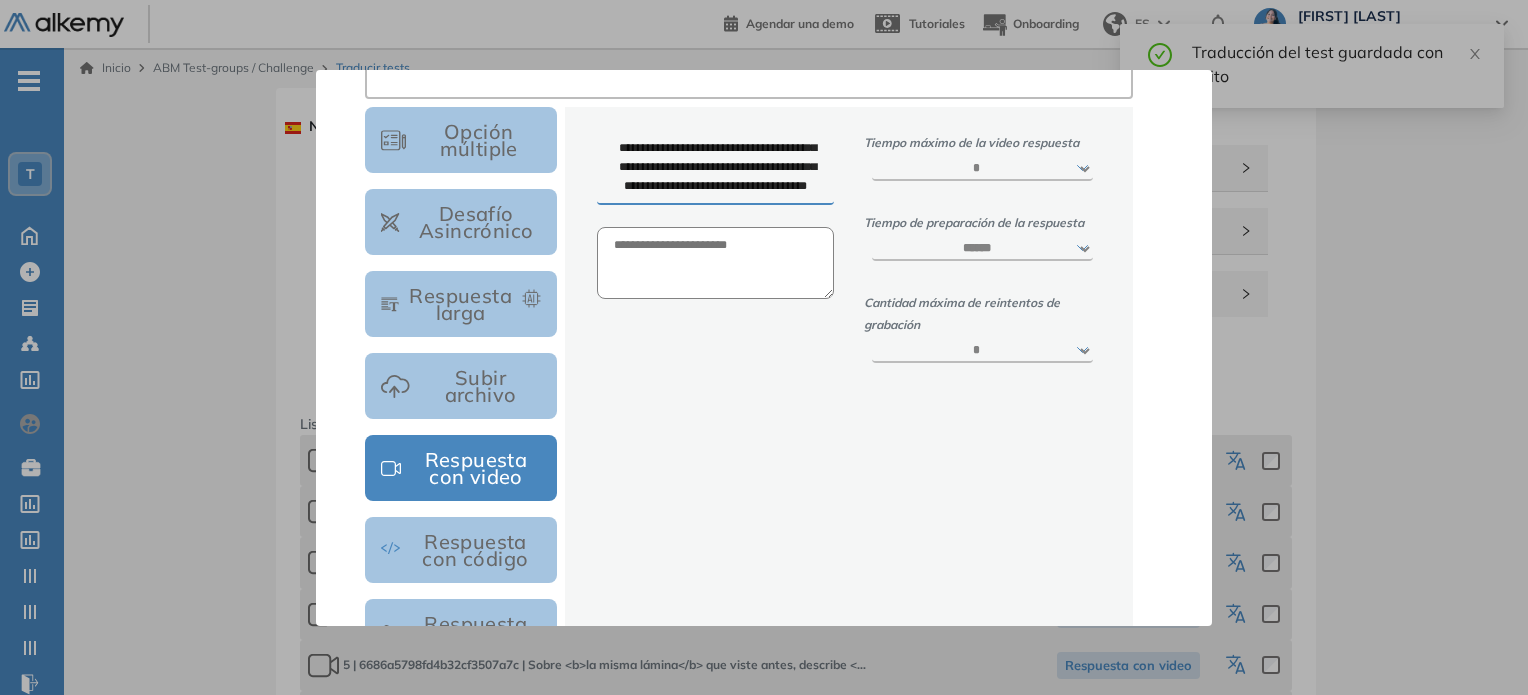 scroll, scrollTop: 283, scrollLeft: 0, axis: vertical 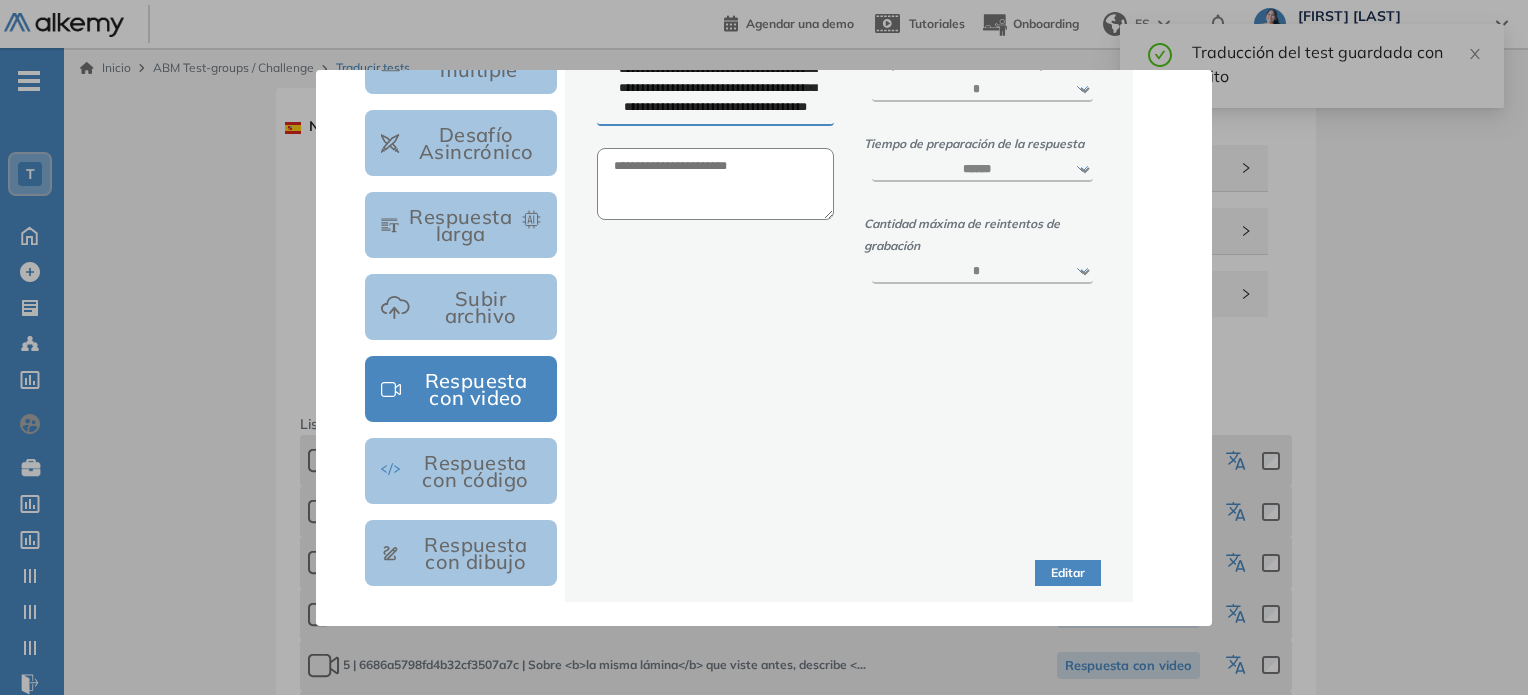 type on "**********" 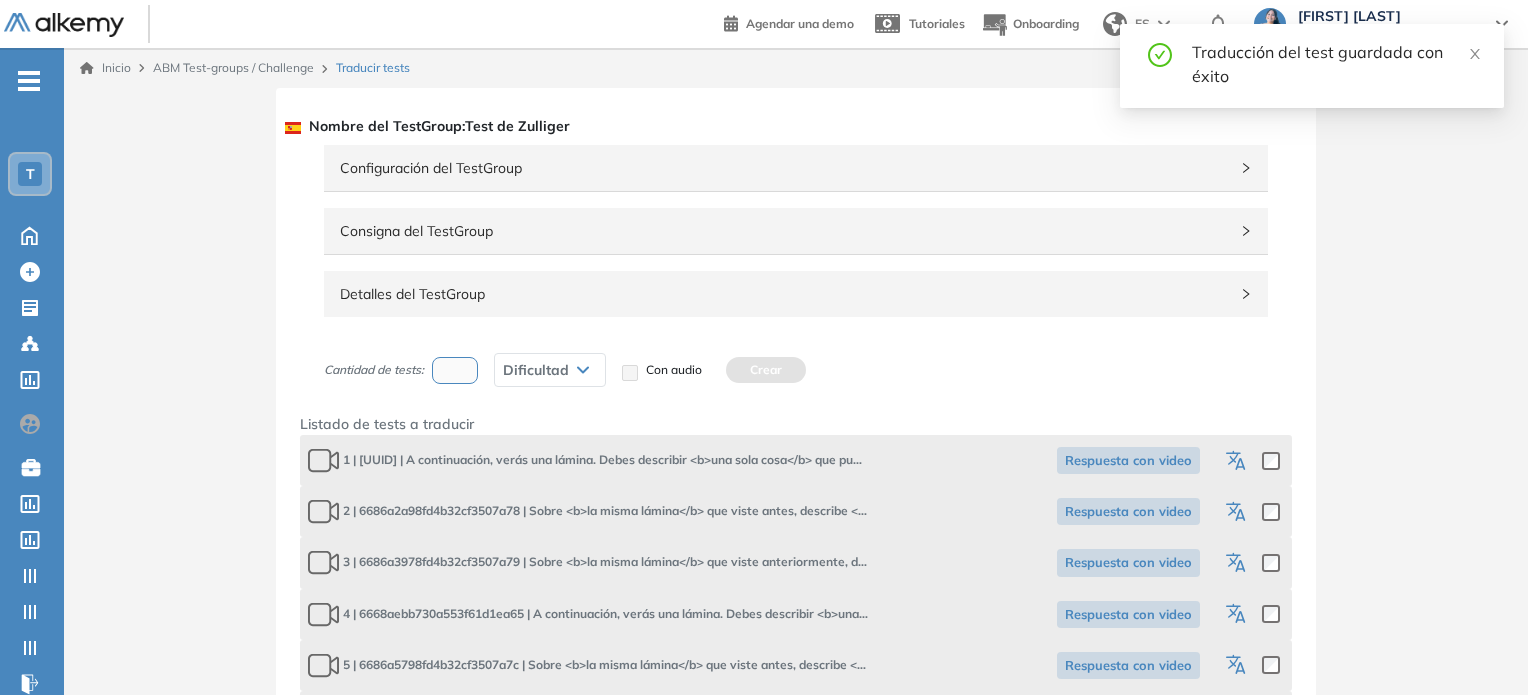 click 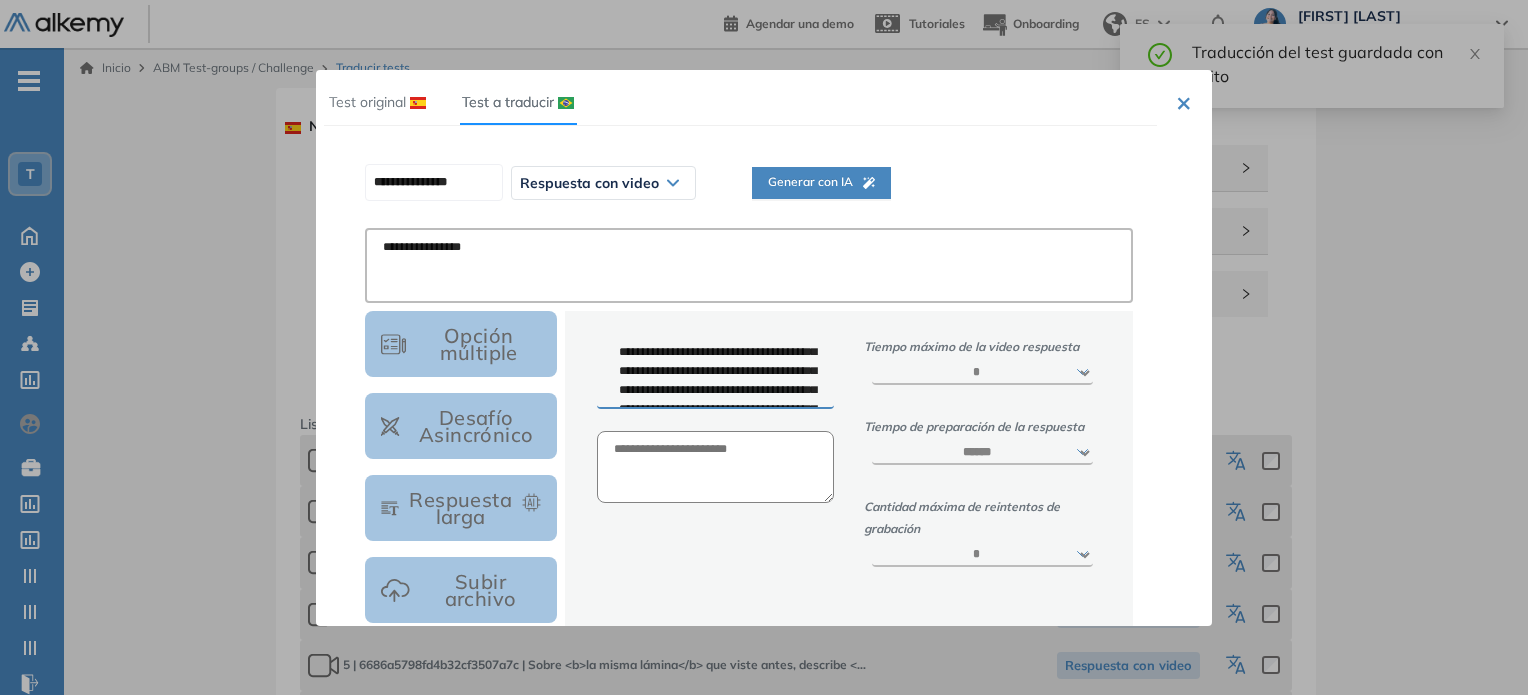 drag, startPoint x: 556, startPoint y: 254, endPoint x: 307, endPoint y: 247, distance: 249.09837 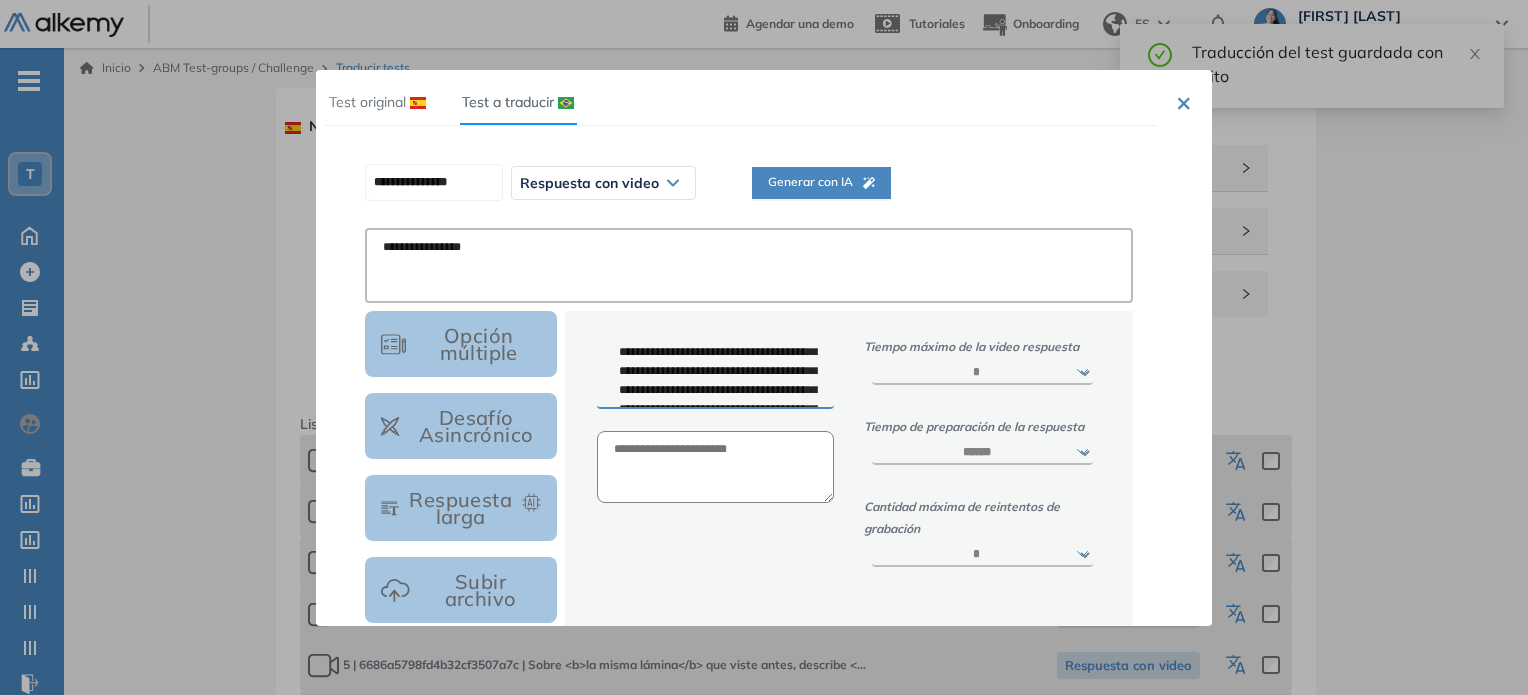 paste 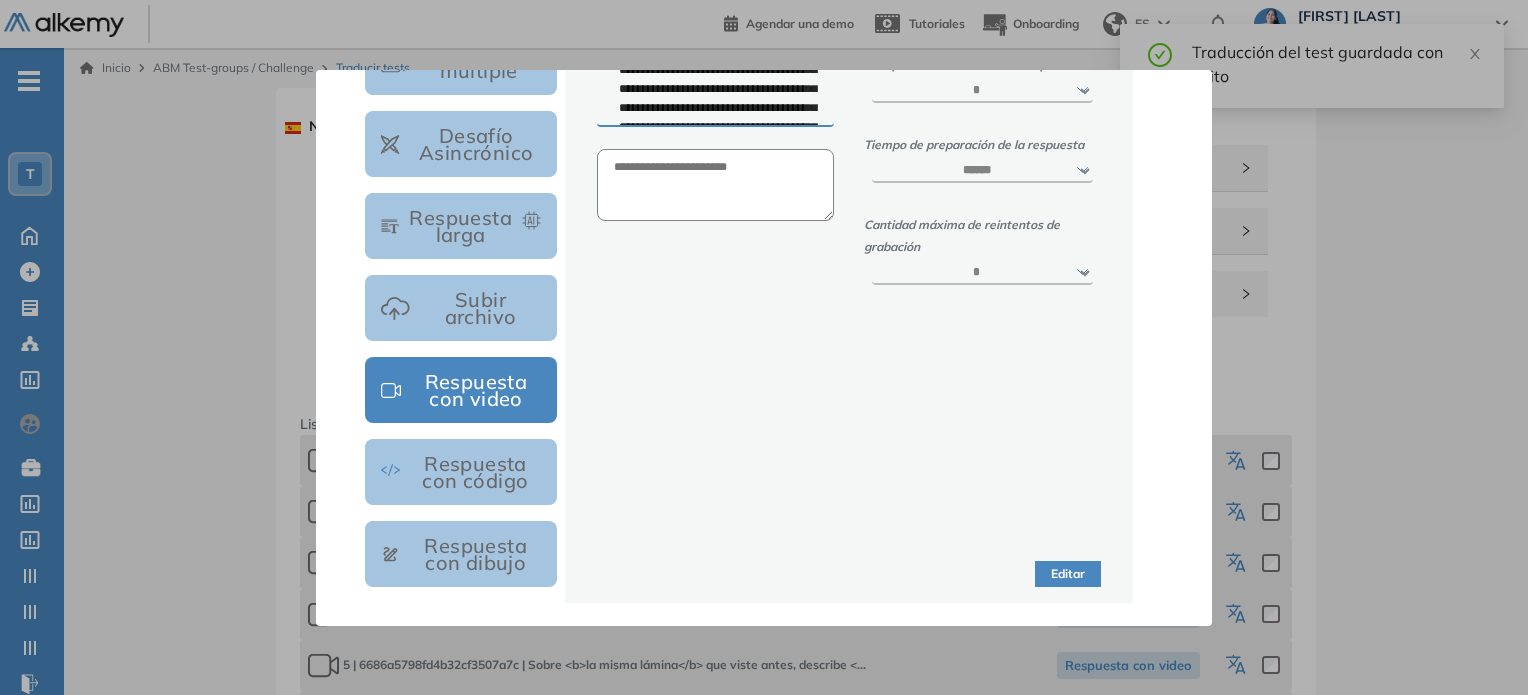 scroll, scrollTop: 283, scrollLeft: 0, axis: vertical 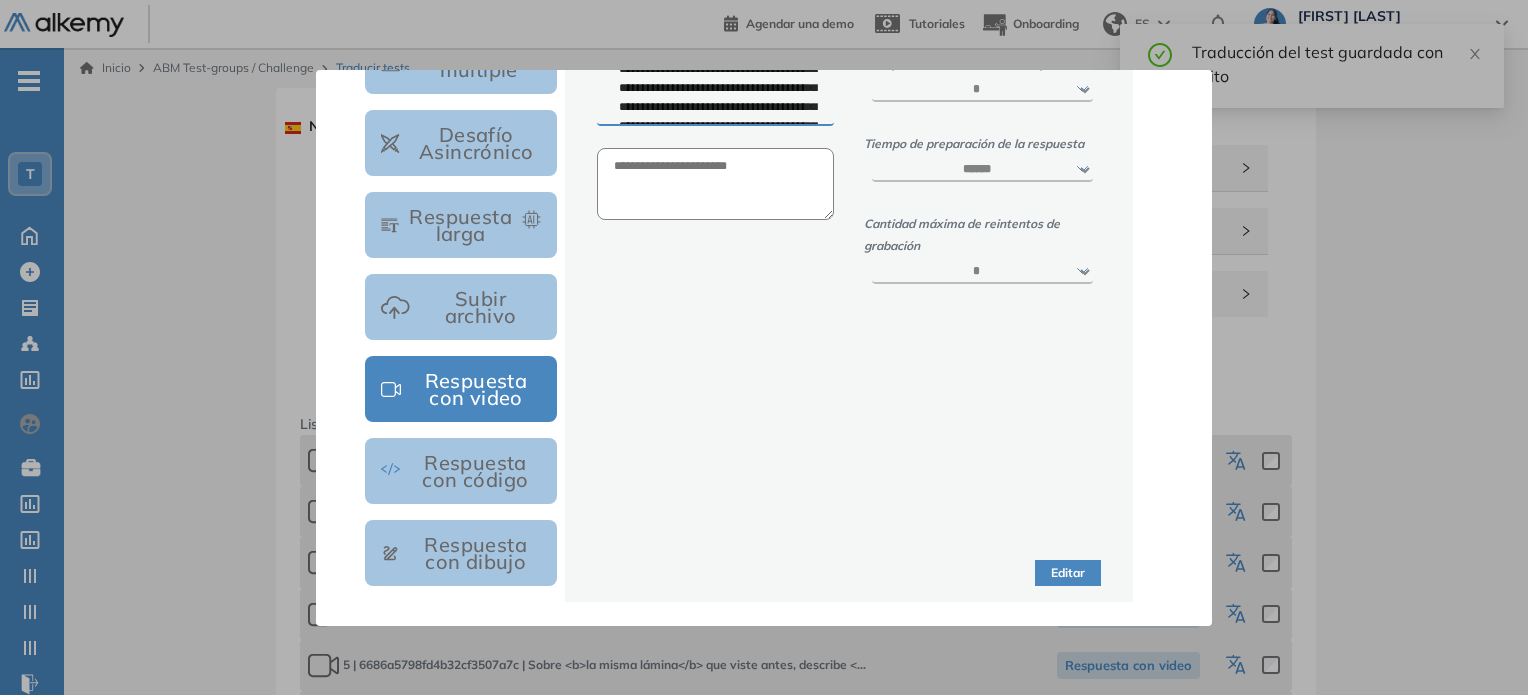 type on "**********" 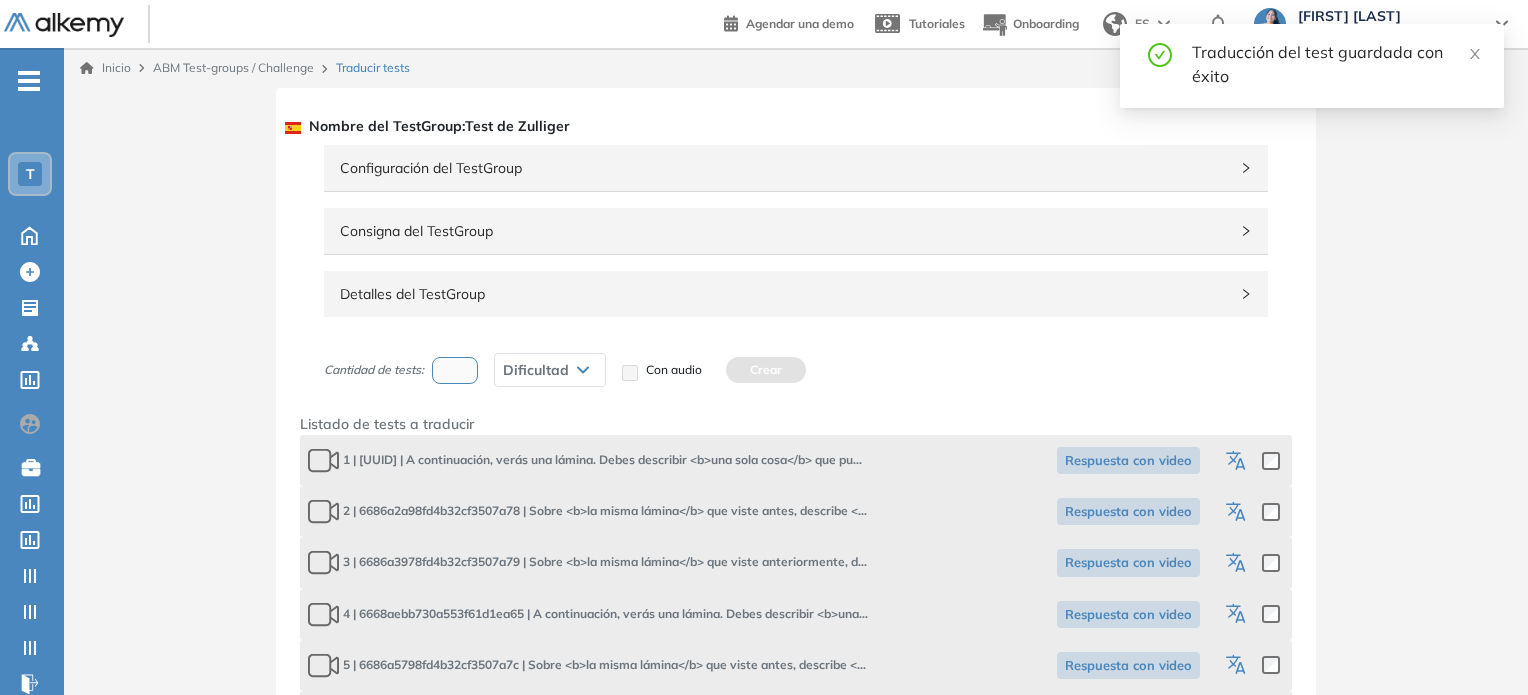 click 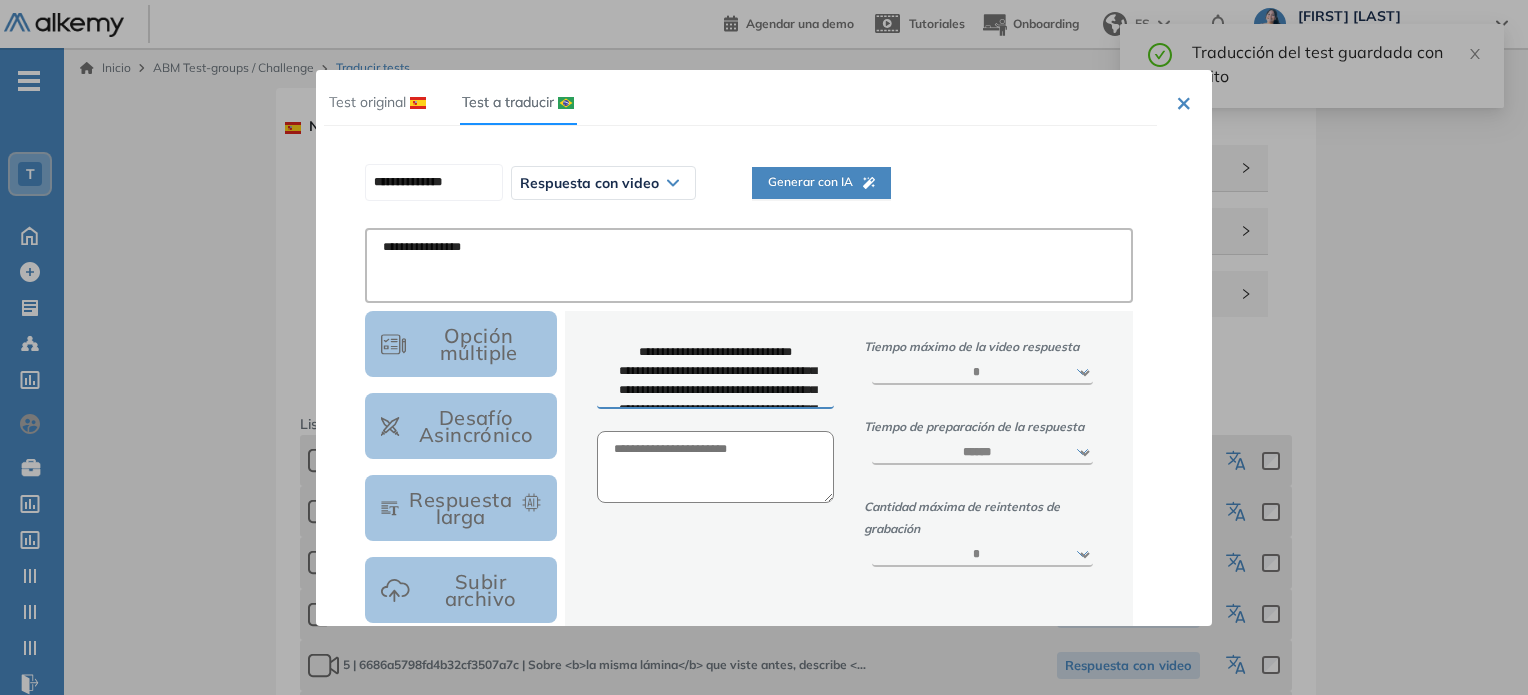drag, startPoint x: 544, startPoint y: 251, endPoint x: 302, endPoint y: 243, distance: 242.1322 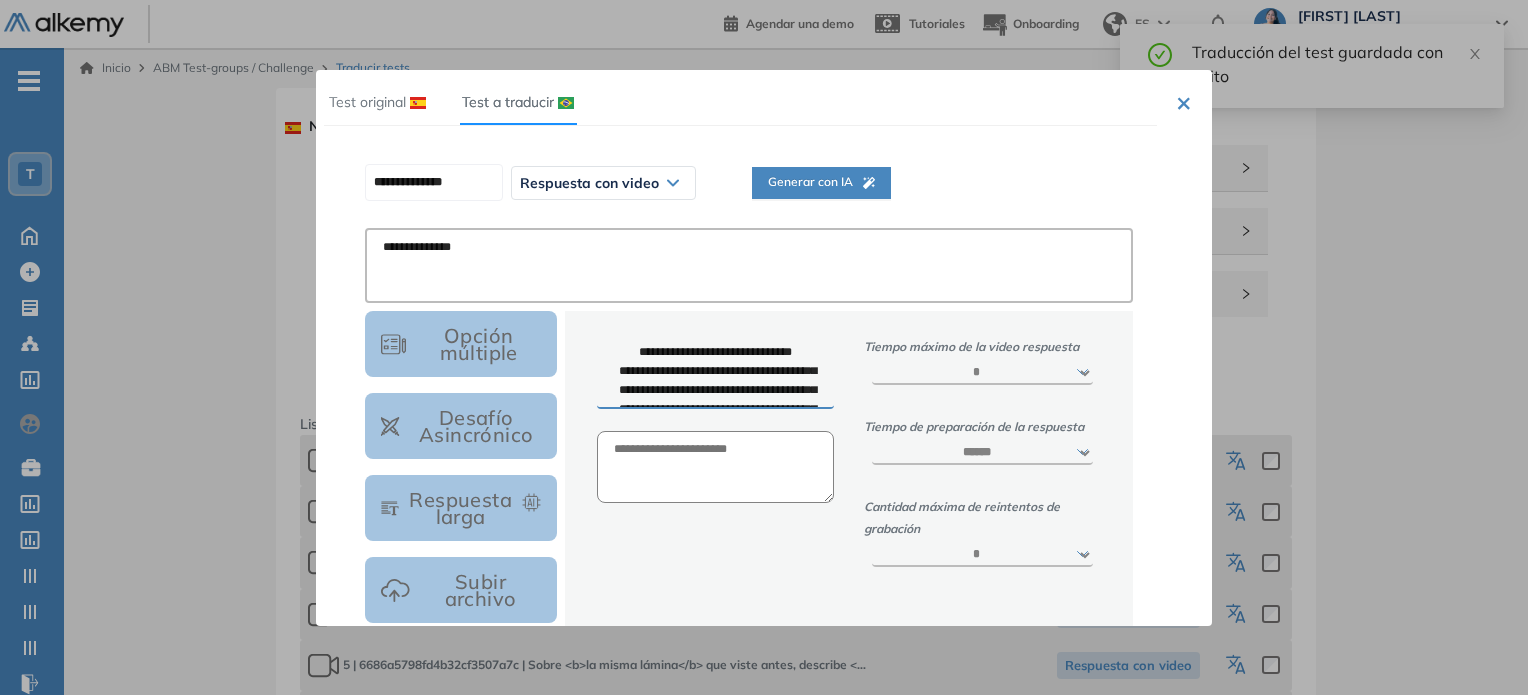 scroll, scrollTop: 283, scrollLeft: 0, axis: vertical 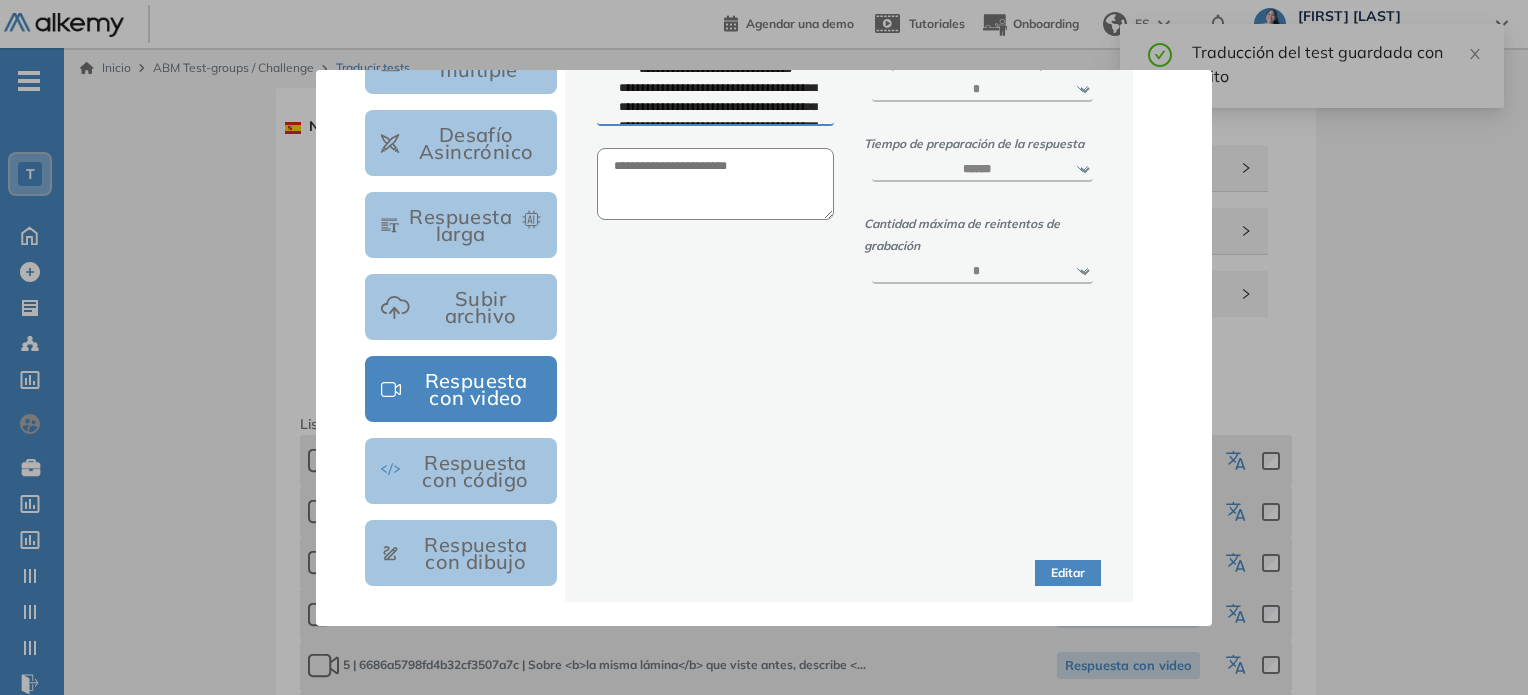 type on "**********" 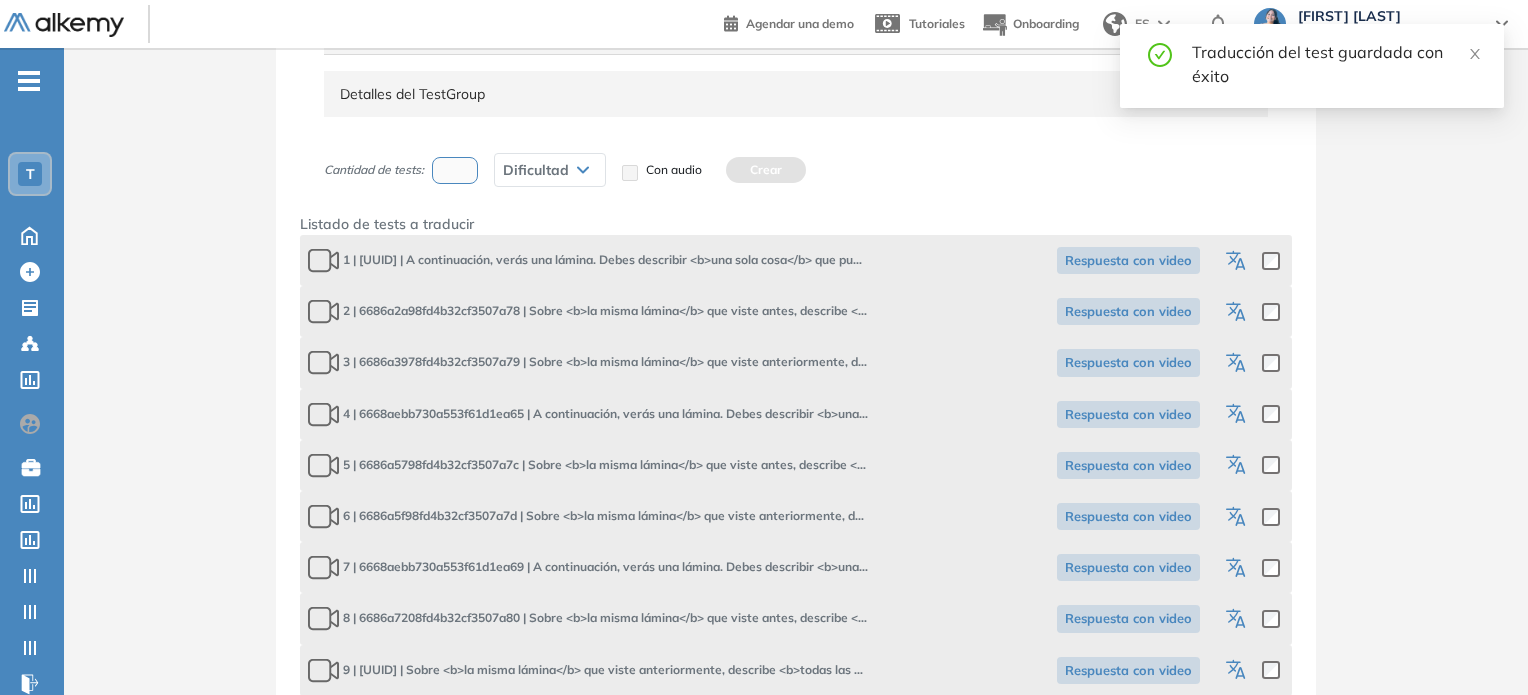 click 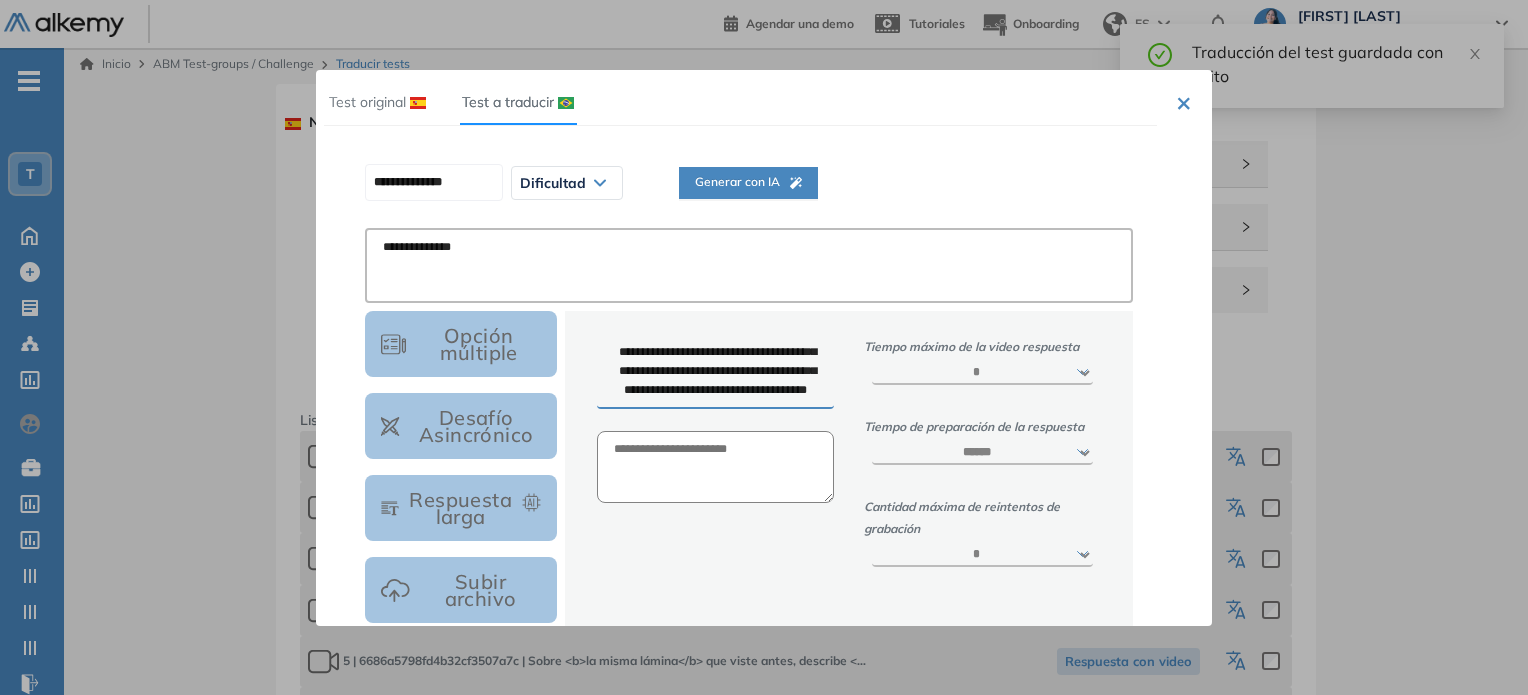 scroll, scrollTop: 0, scrollLeft: 0, axis: both 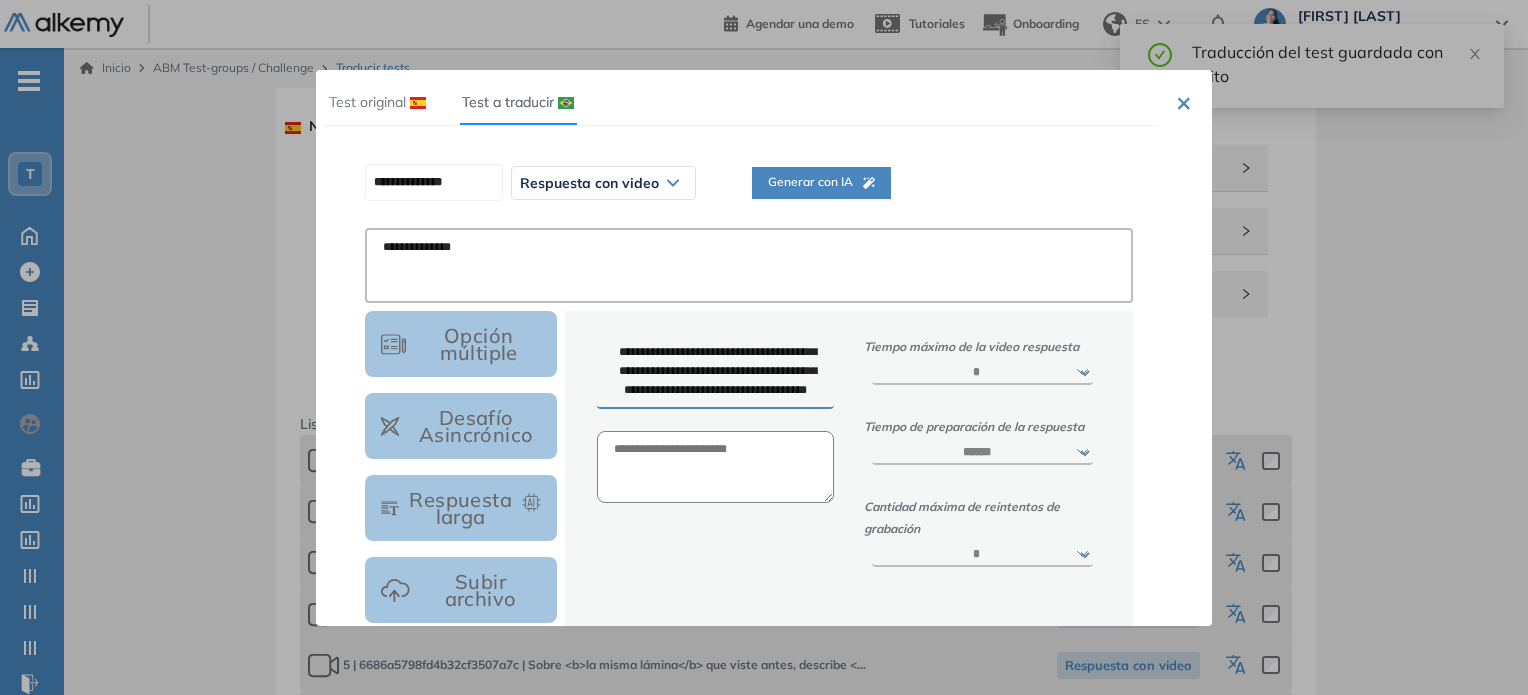click at bounding box center [764, 347] 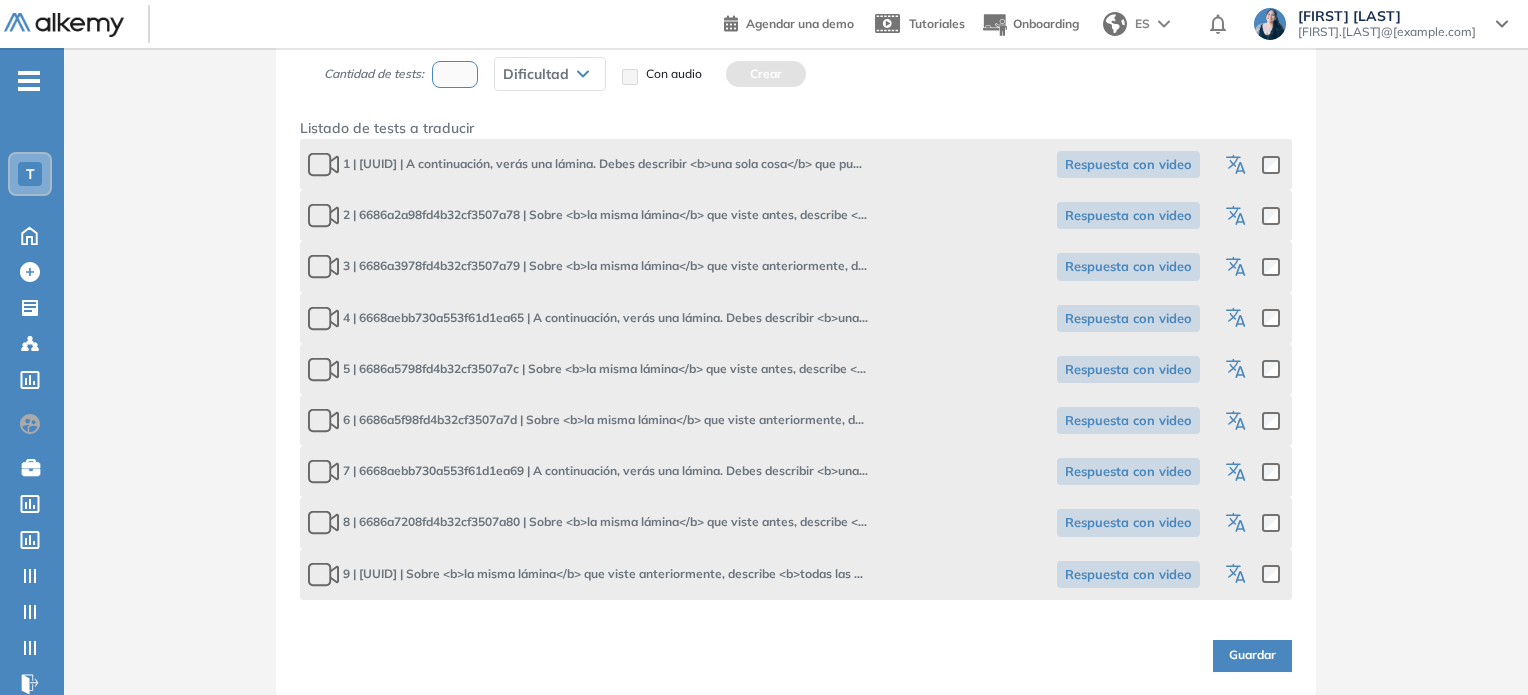 click 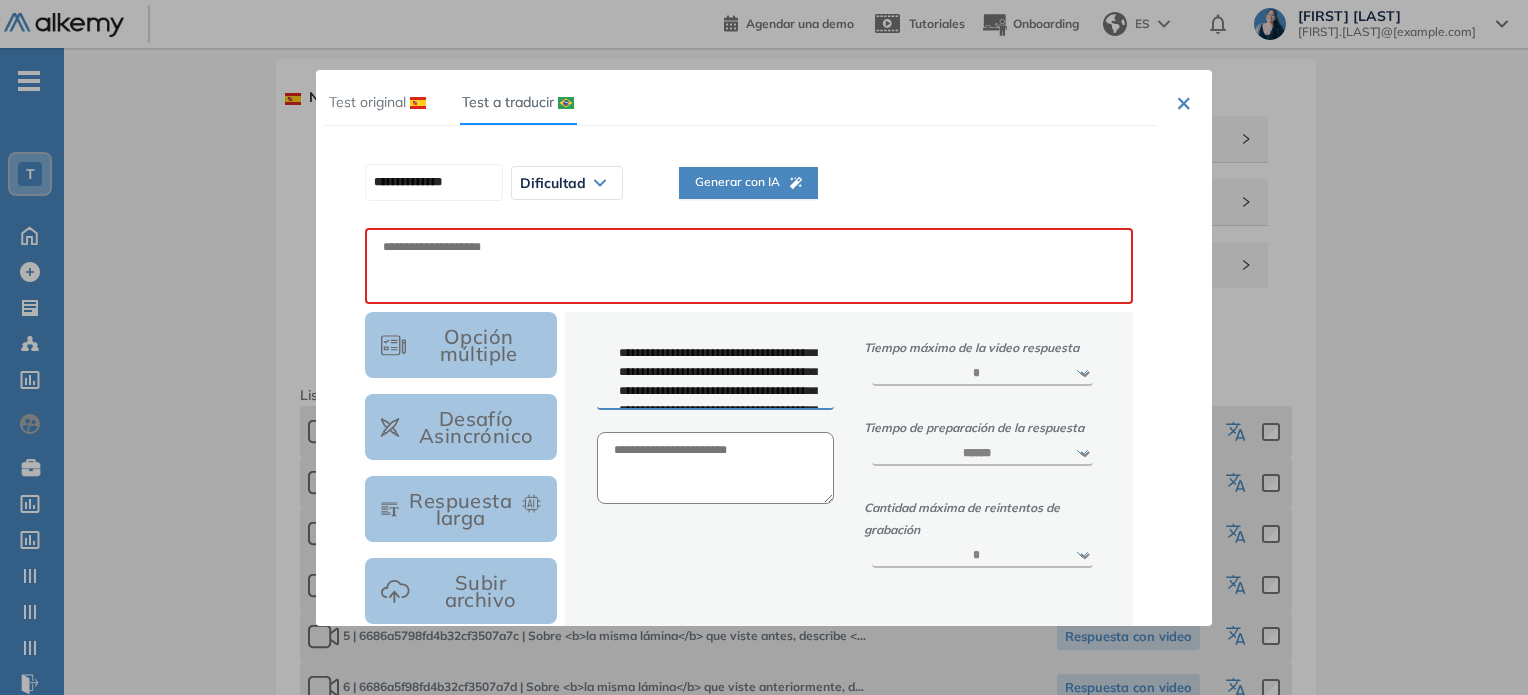 scroll, scrollTop: 0, scrollLeft: 0, axis: both 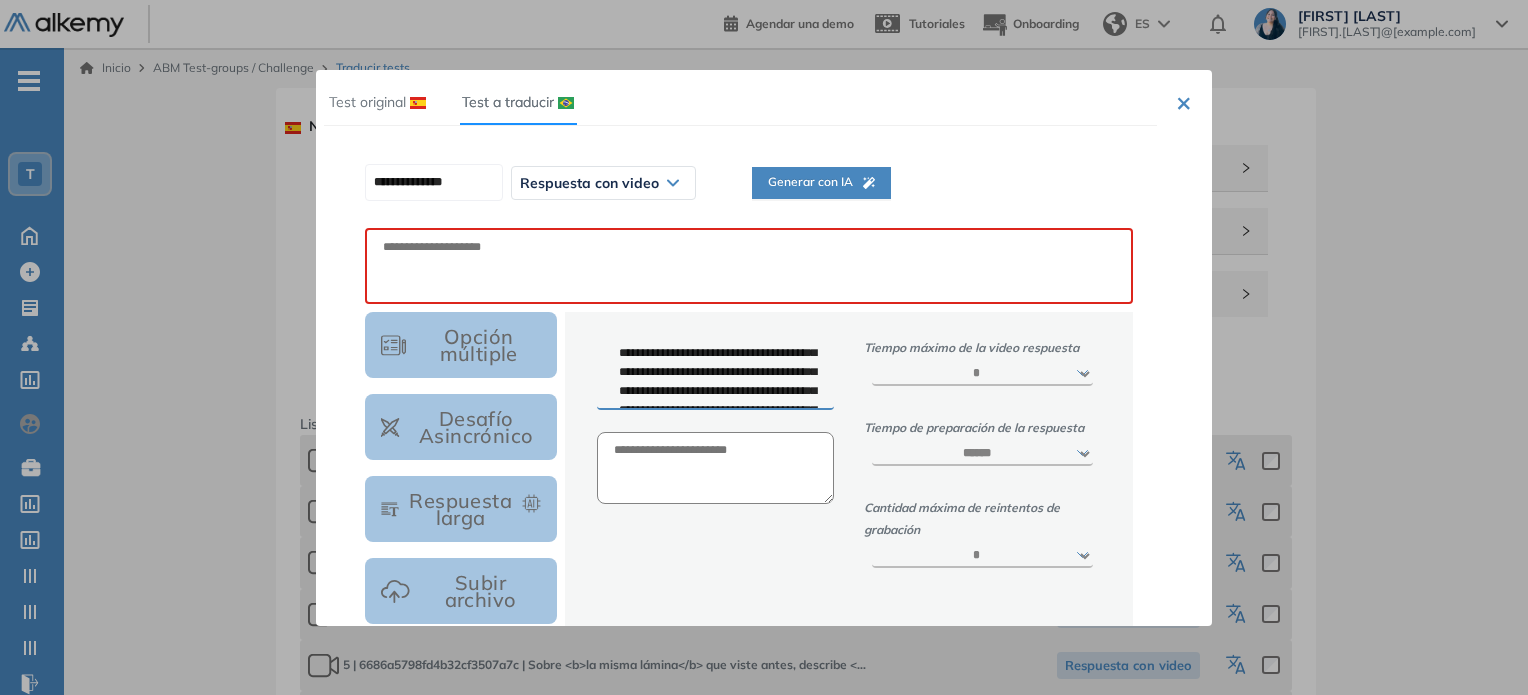 click on "**********" at bounding box center [749, 183] 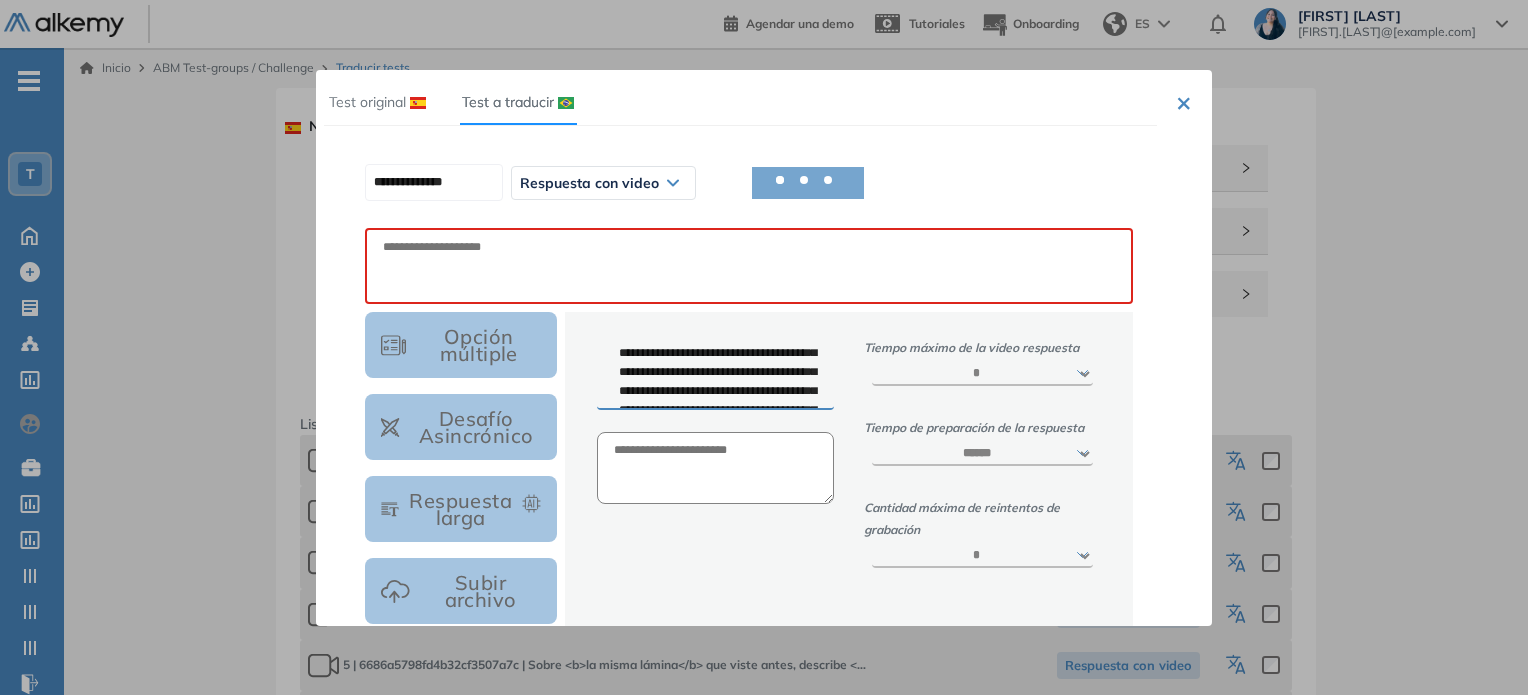 type on "**********" 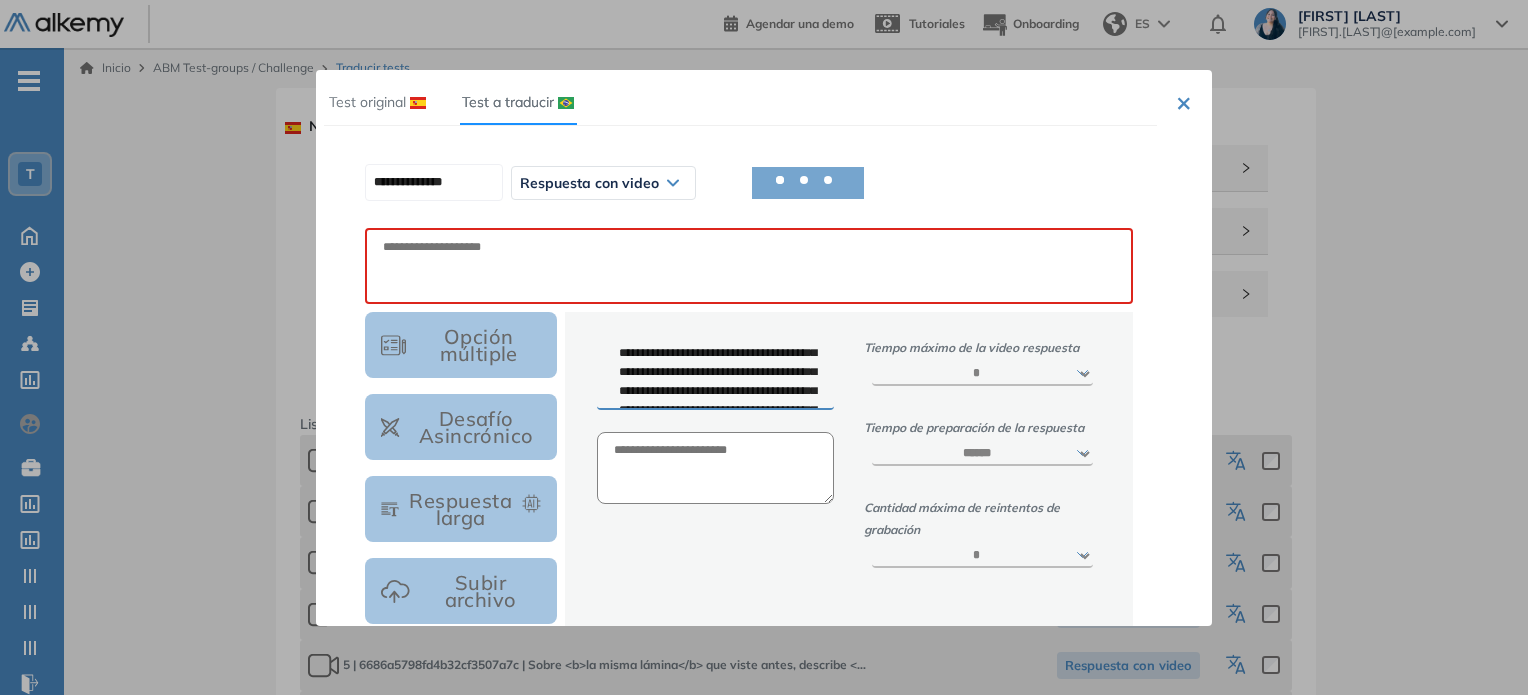 type on "**********" 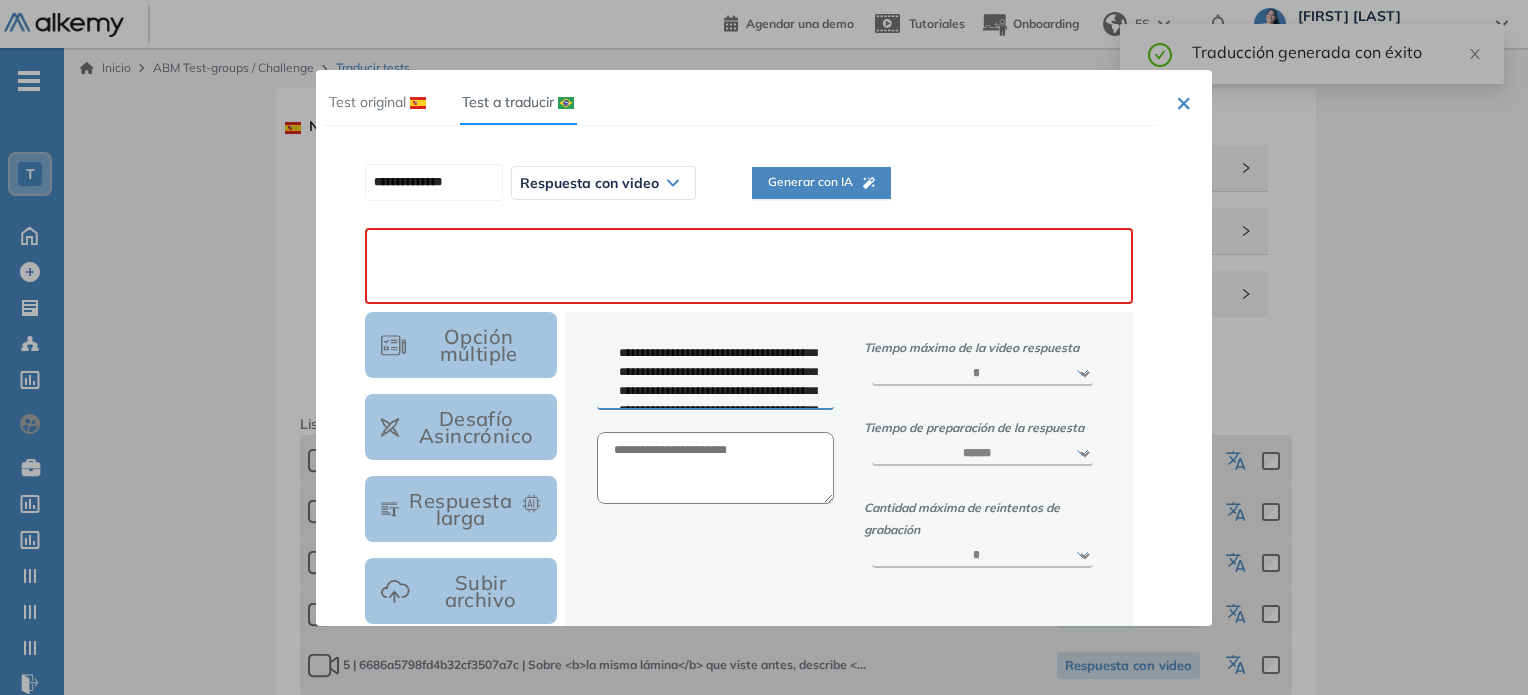 paste on "**********" 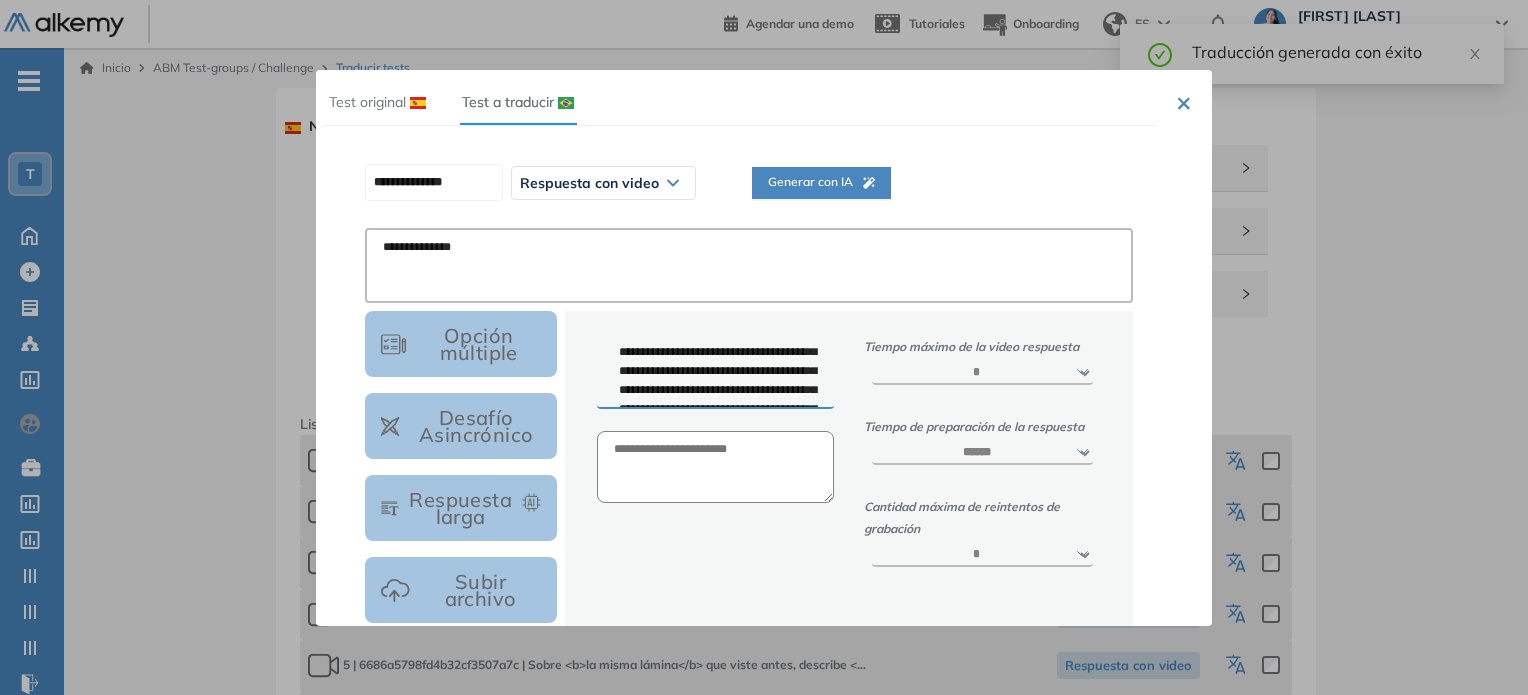 type on "**********" 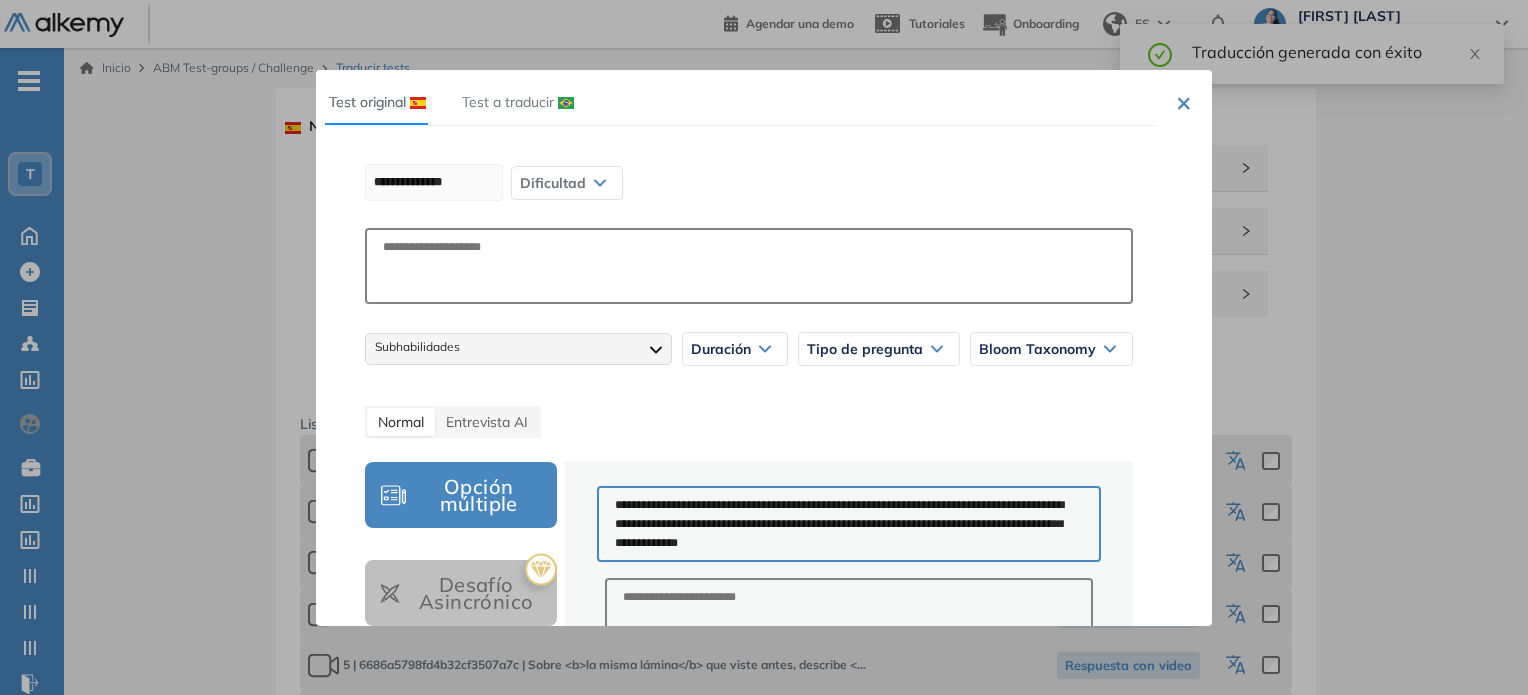 click on "Test original Test a traducir" at bounding box center [740, 102] 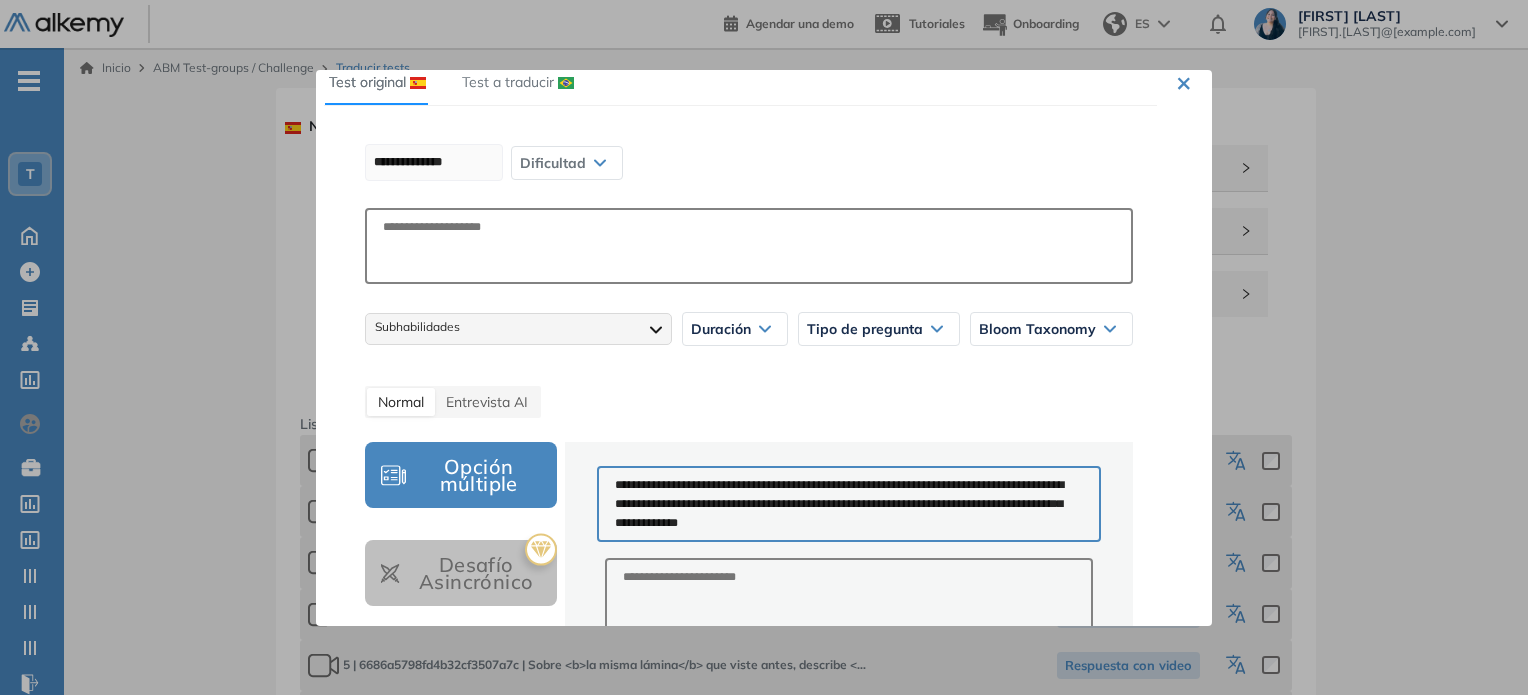 scroll, scrollTop: 0, scrollLeft: 0, axis: both 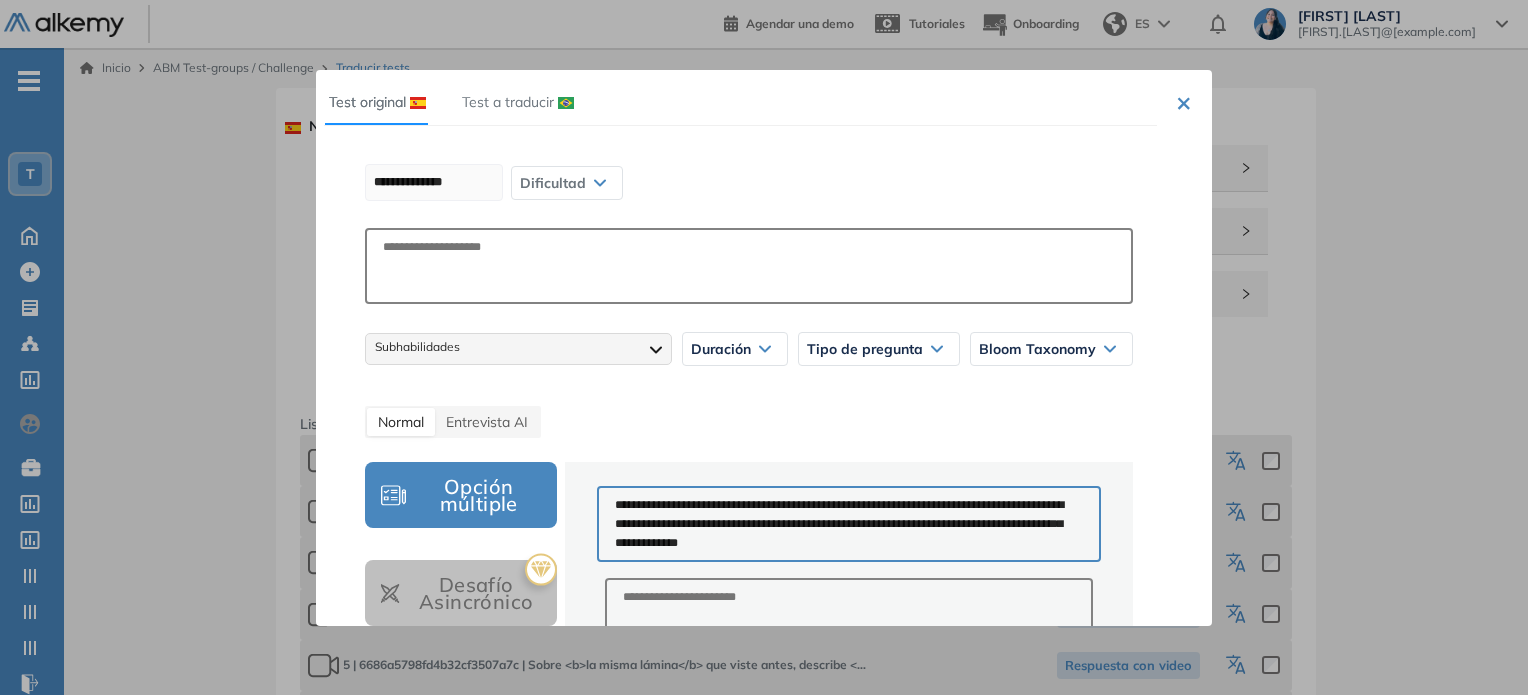 click at bounding box center [566, 103] 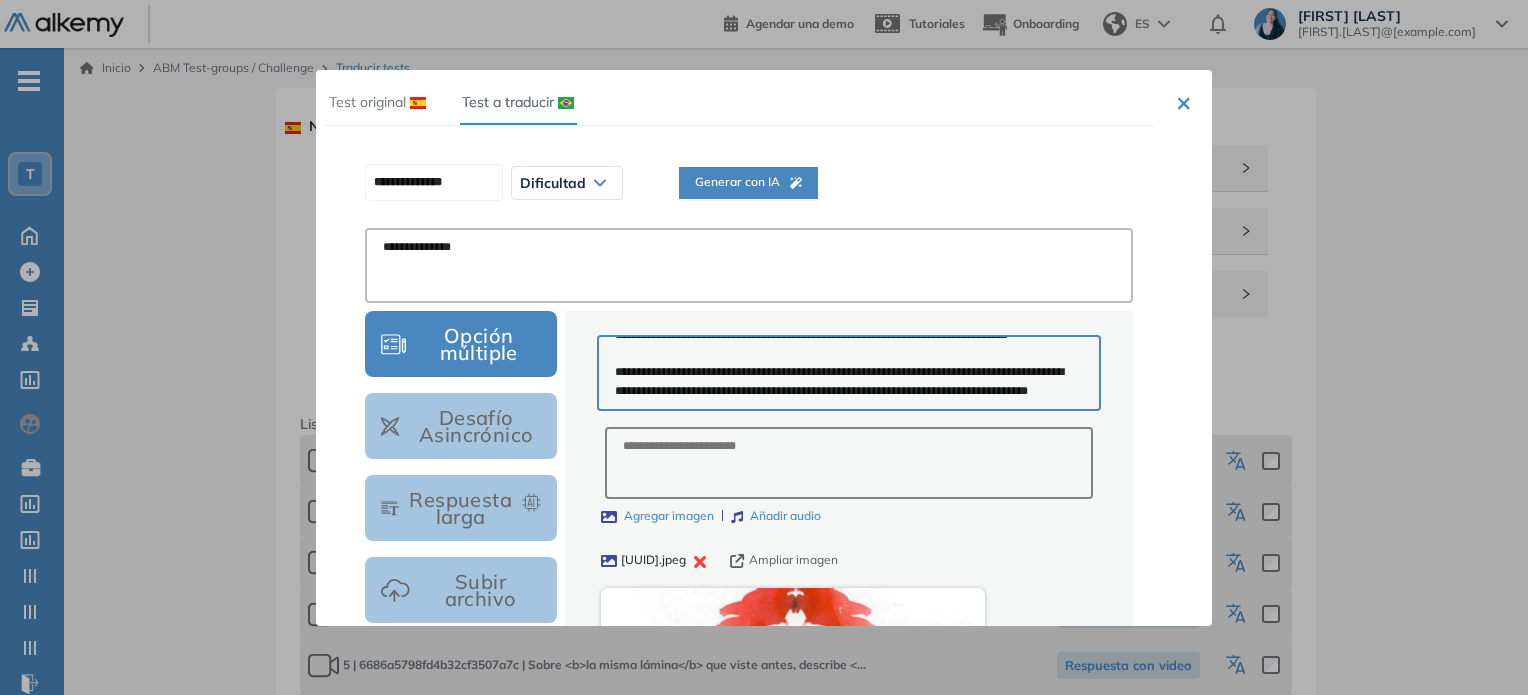 scroll, scrollTop: 244, scrollLeft: 0, axis: vertical 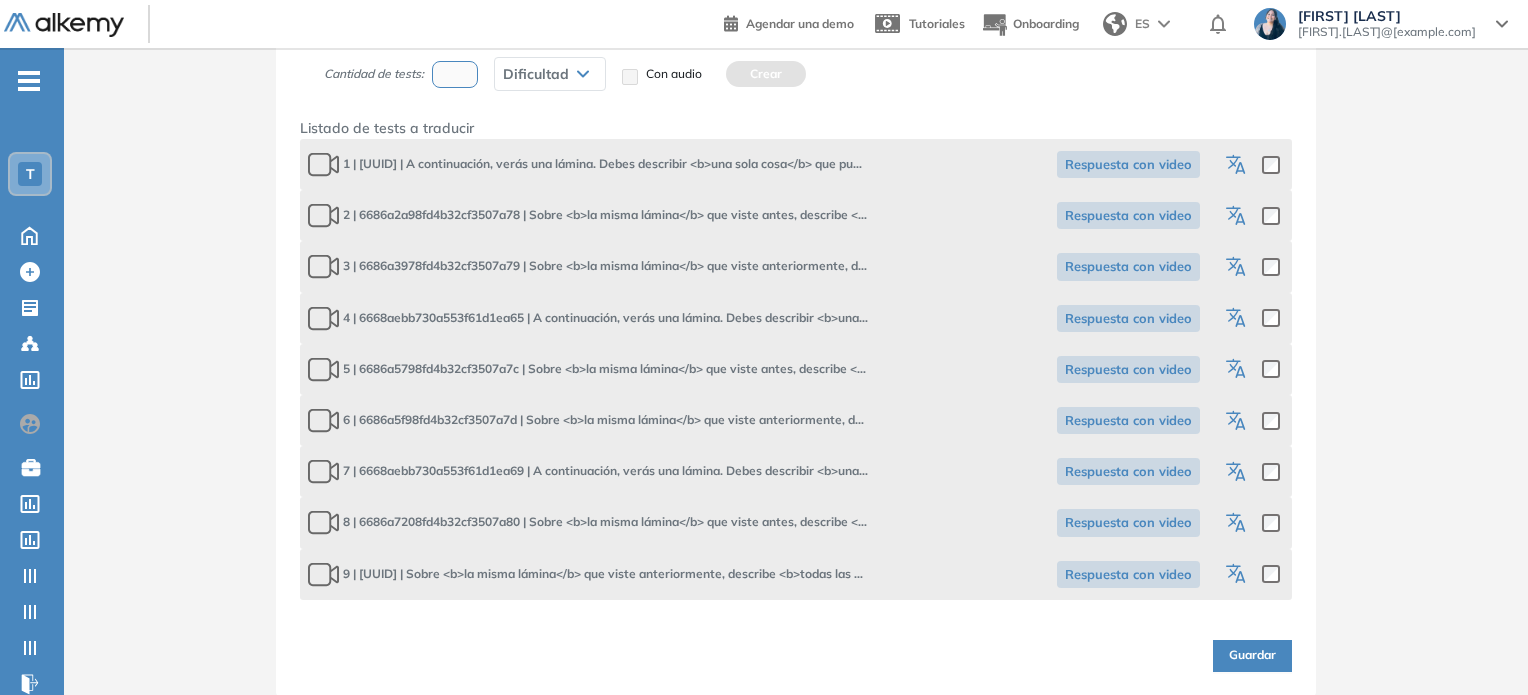 click 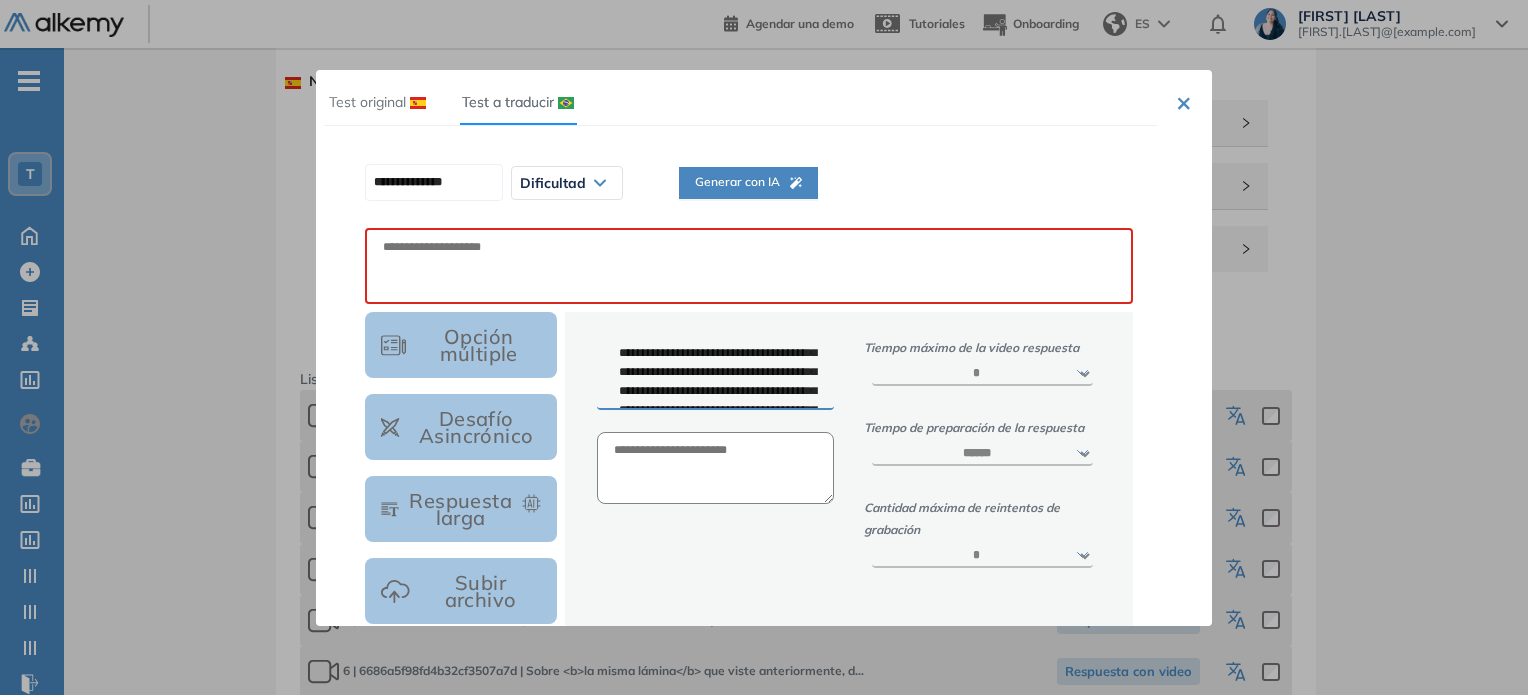 scroll, scrollTop: 0, scrollLeft: 0, axis: both 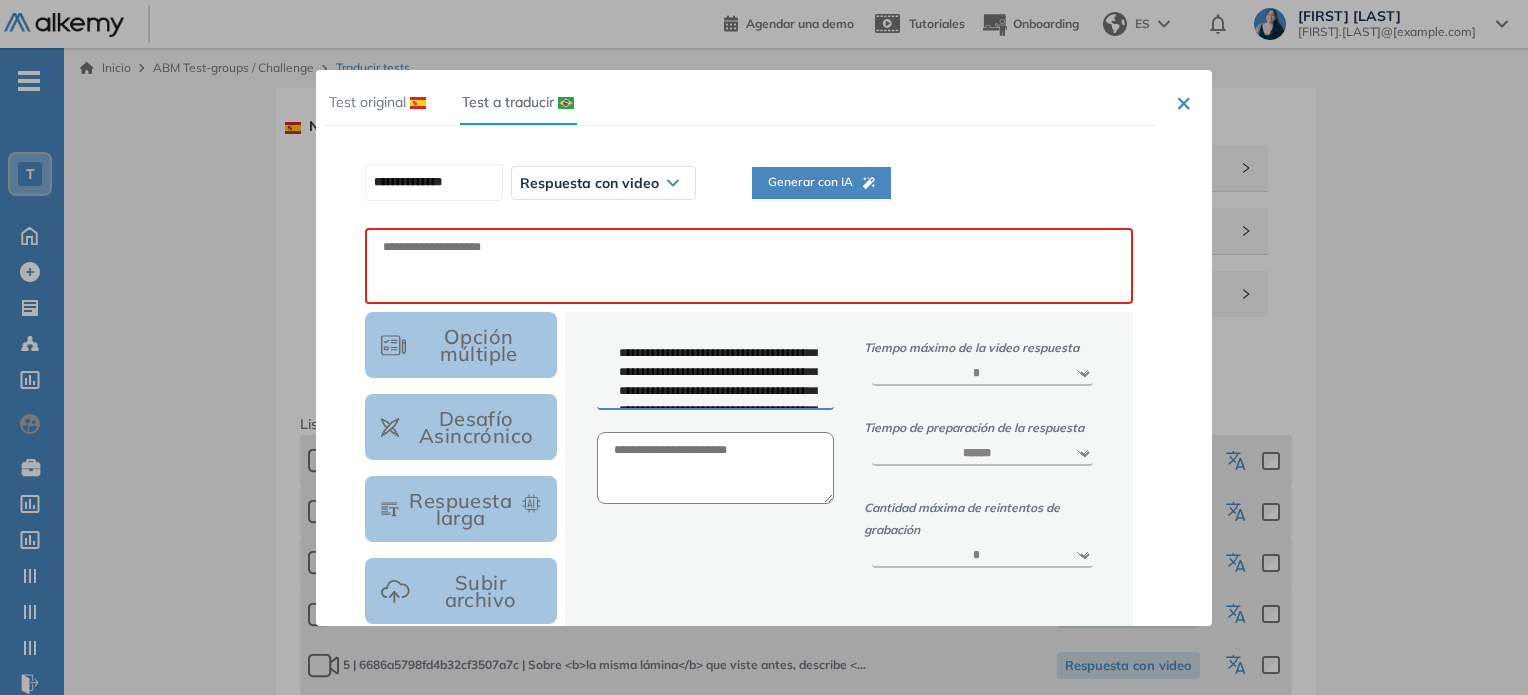 click on "Generar con IA" at bounding box center [821, 182] 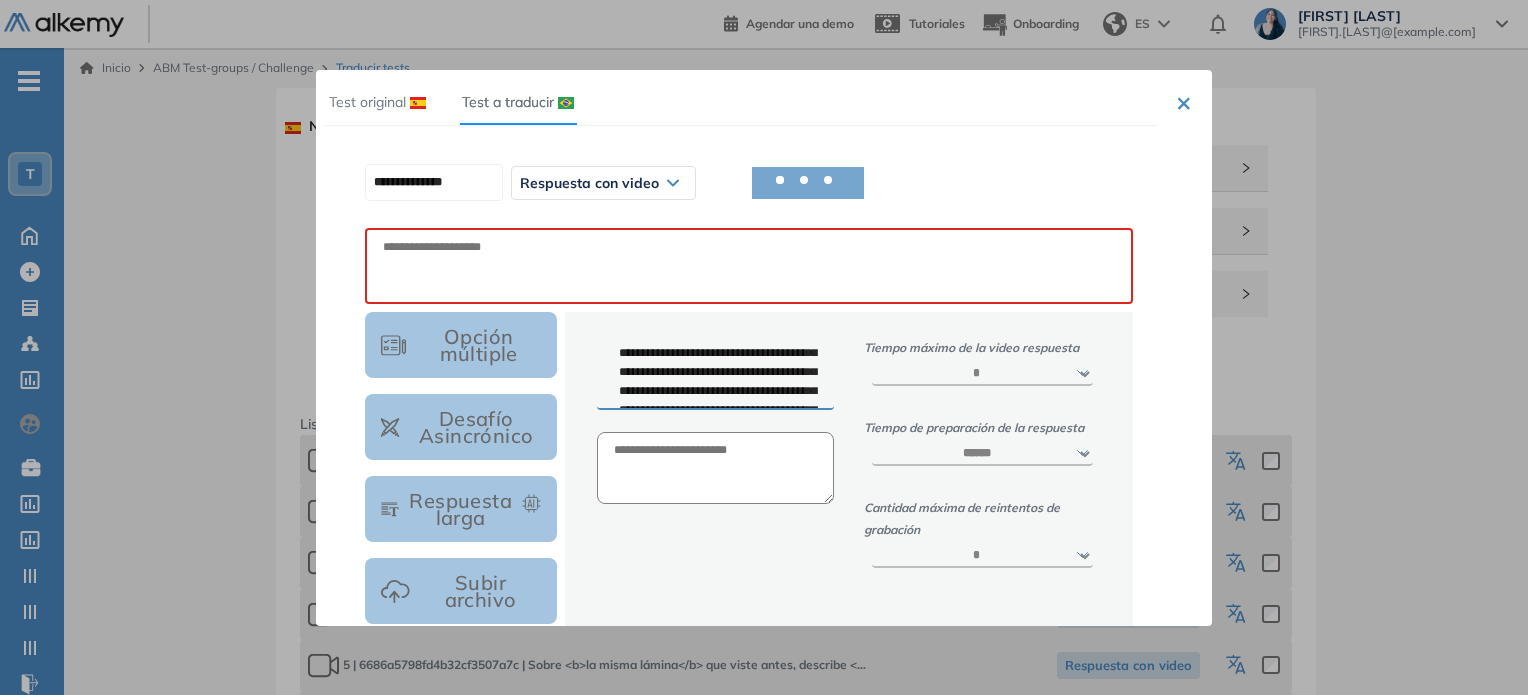 type on "**********" 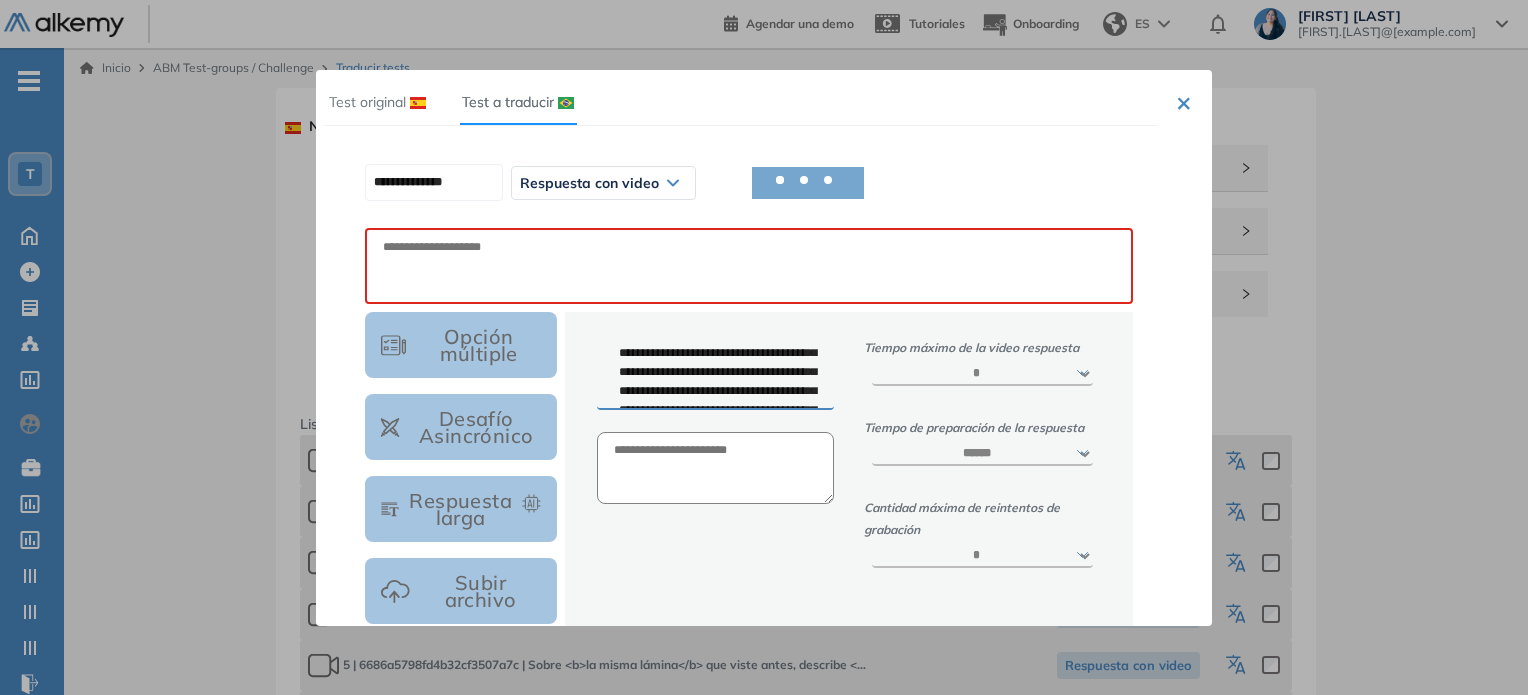 type on "**********" 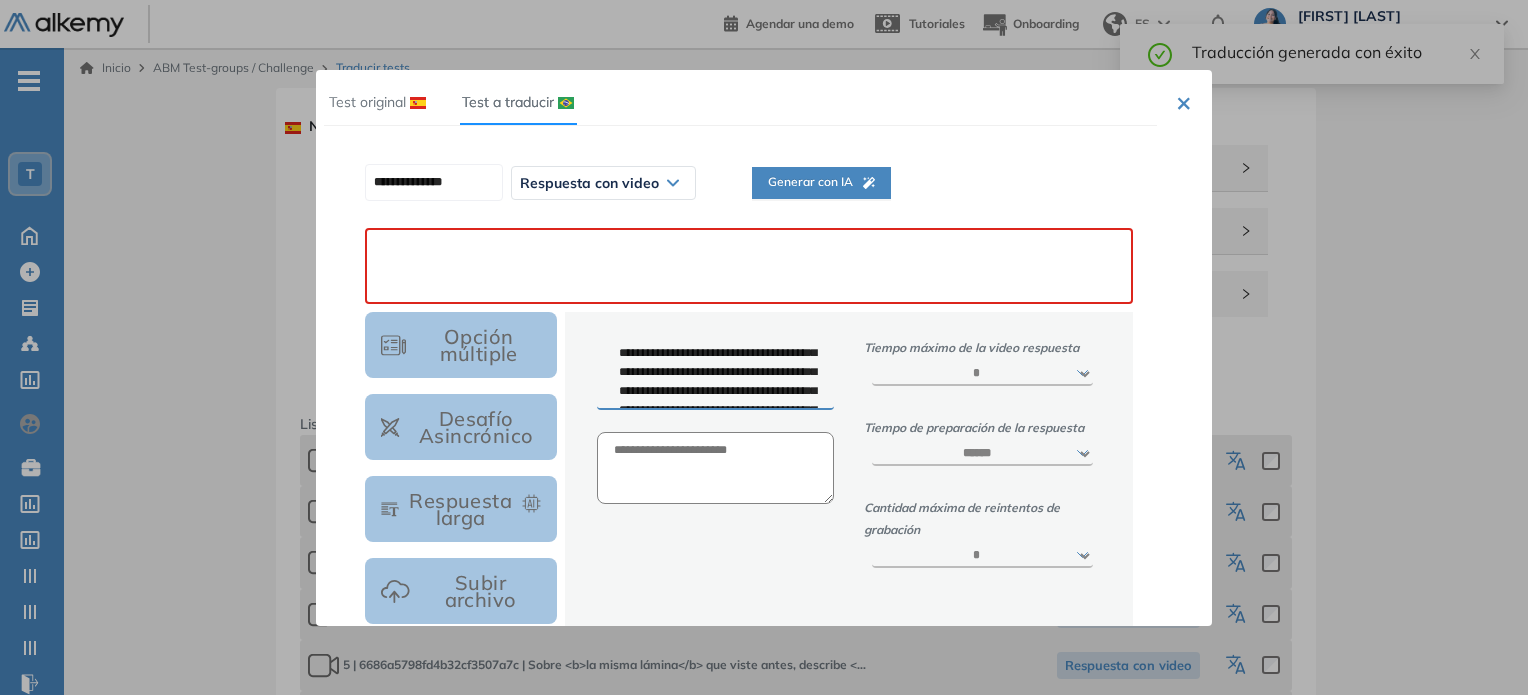 paste on "**********" 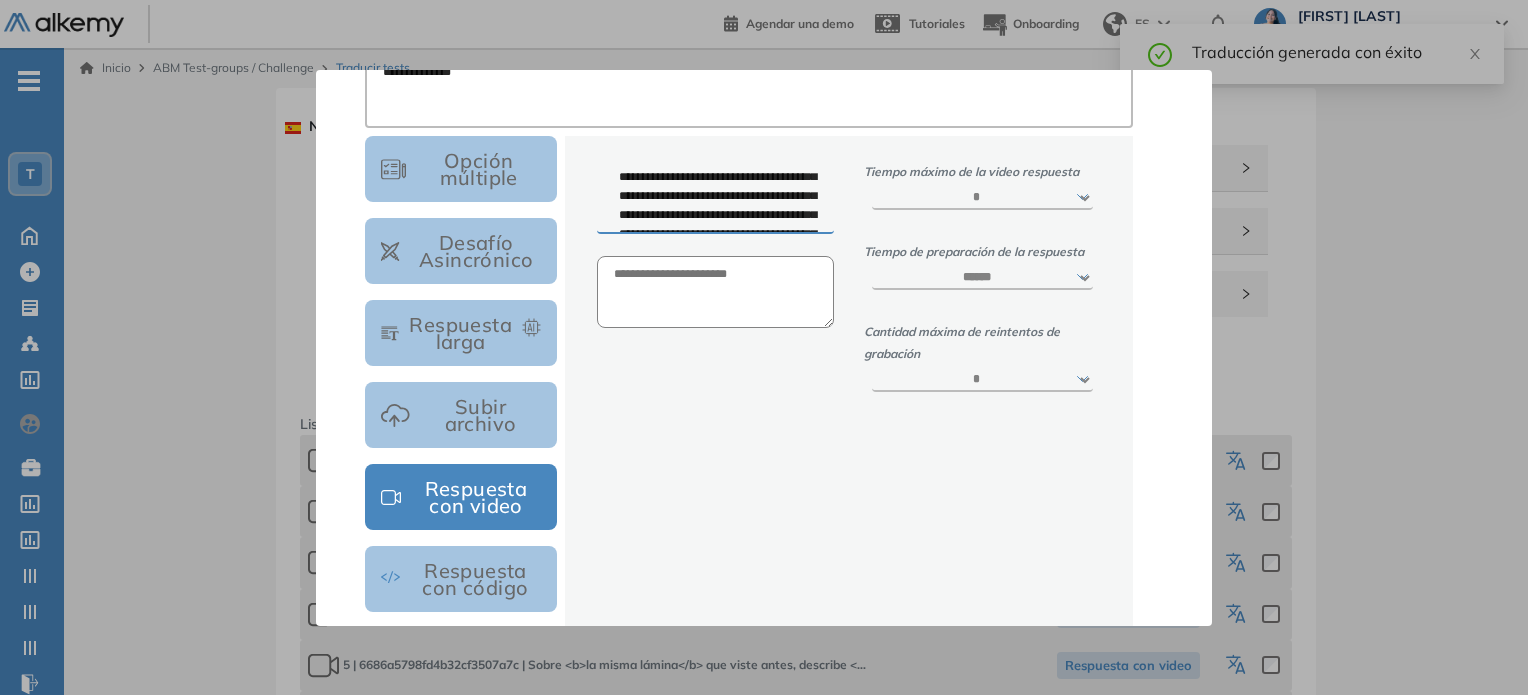scroll, scrollTop: 283, scrollLeft: 0, axis: vertical 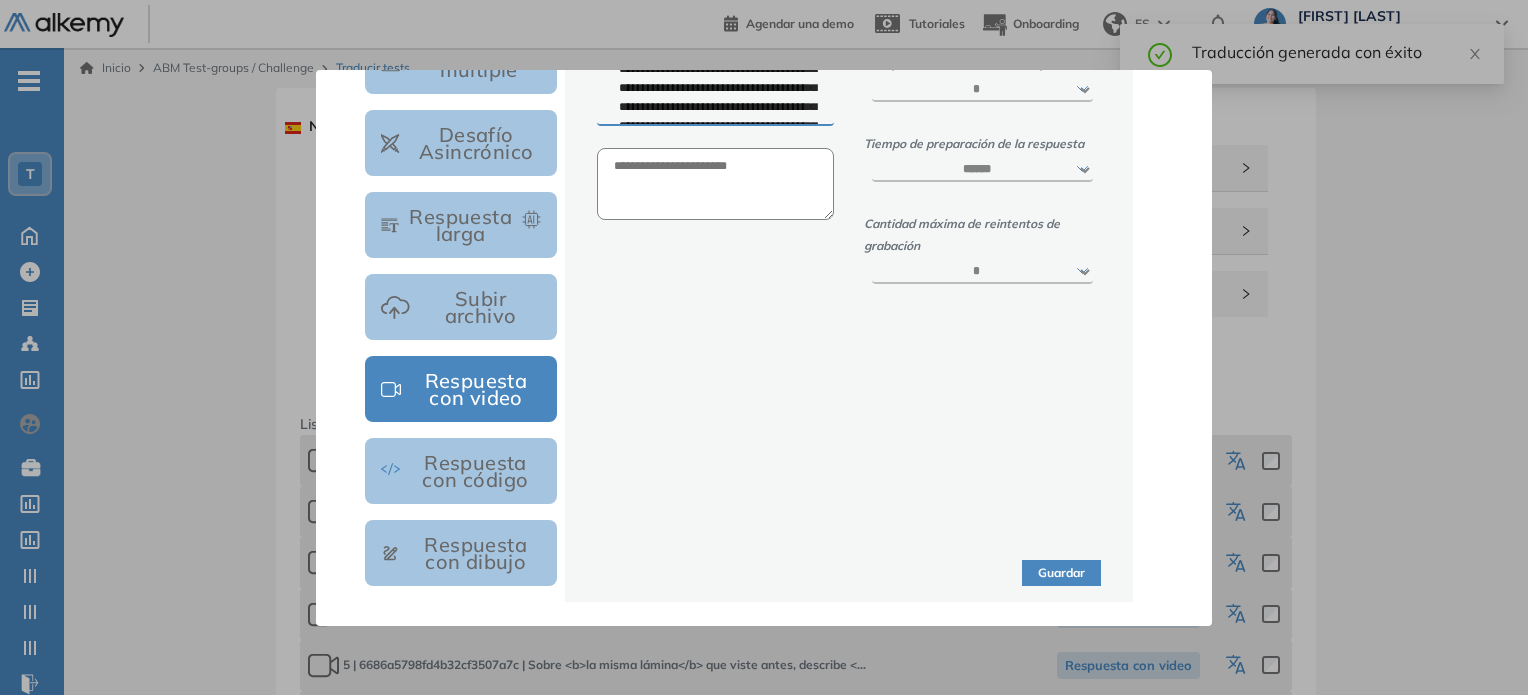 type on "**********" 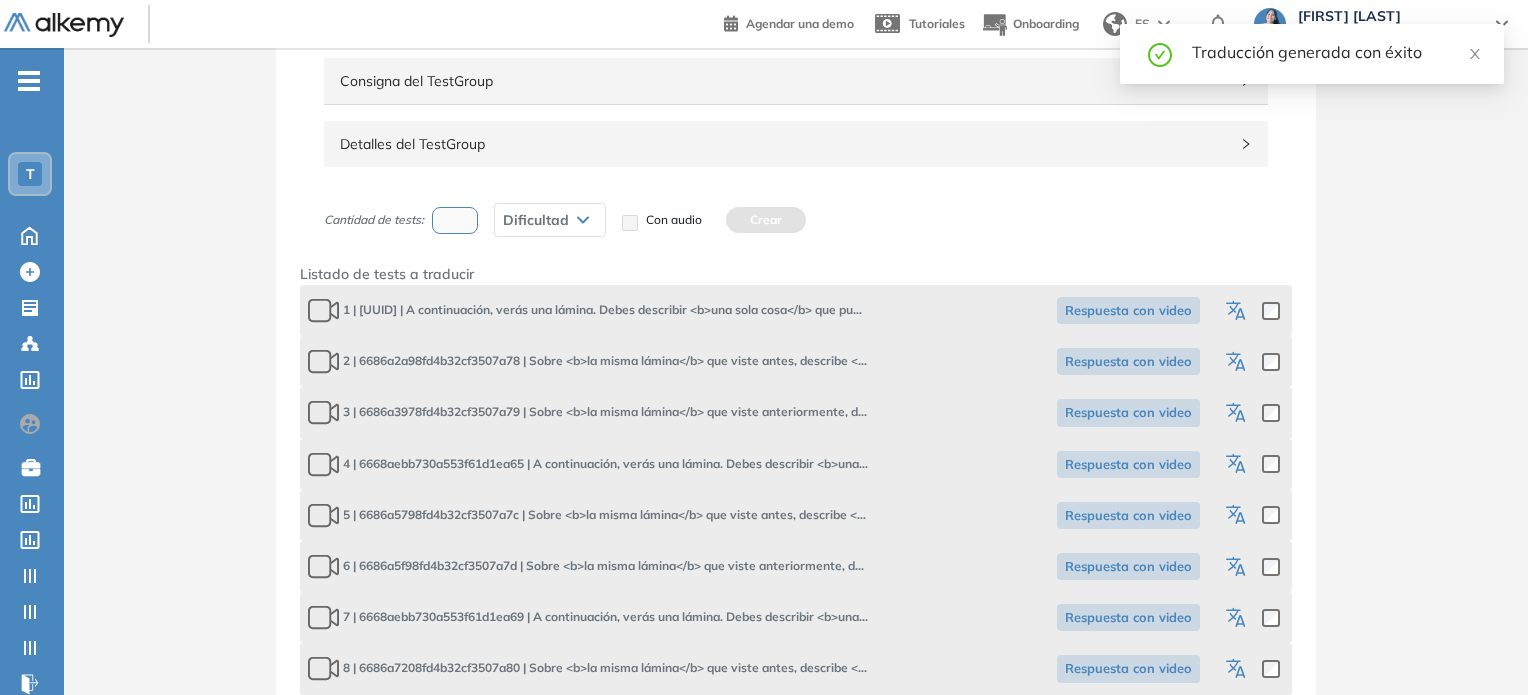 scroll, scrollTop: 296, scrollLeft: 0, axis: vertical 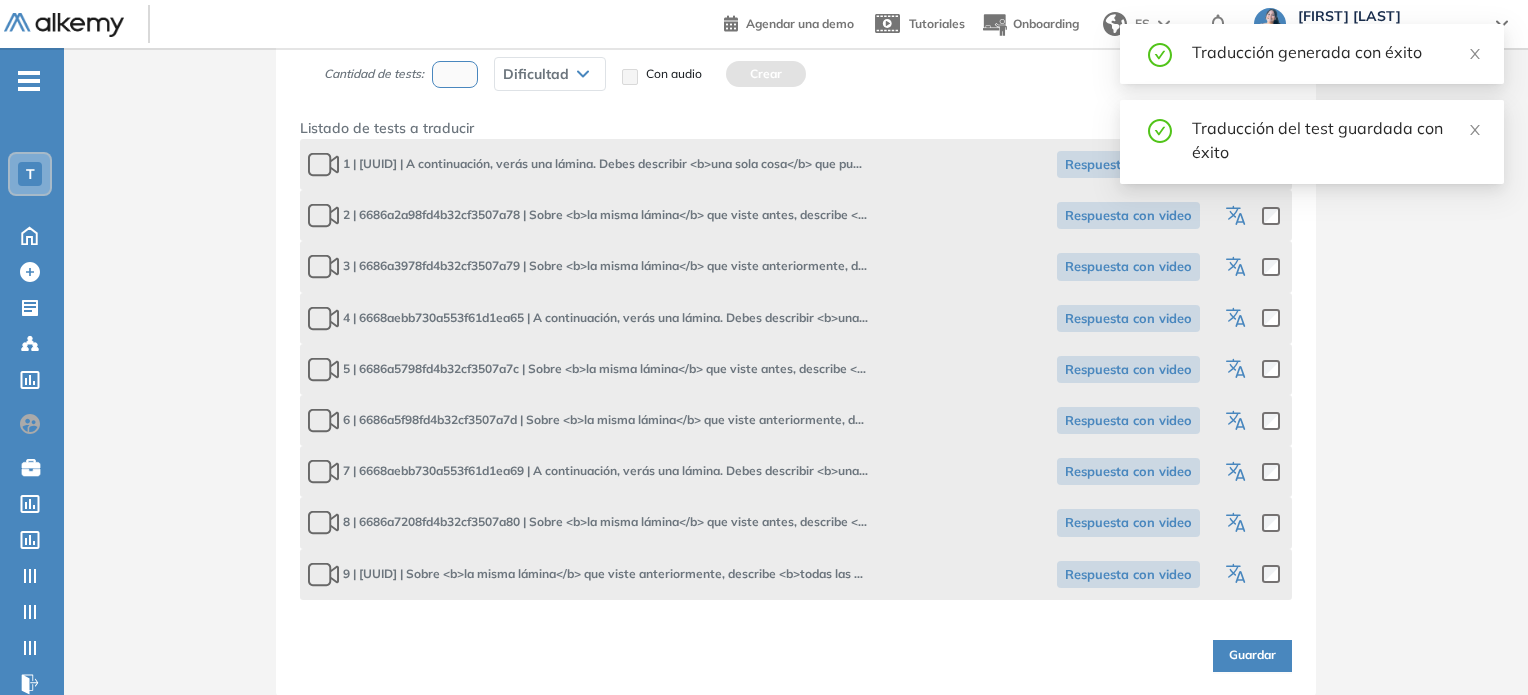 click 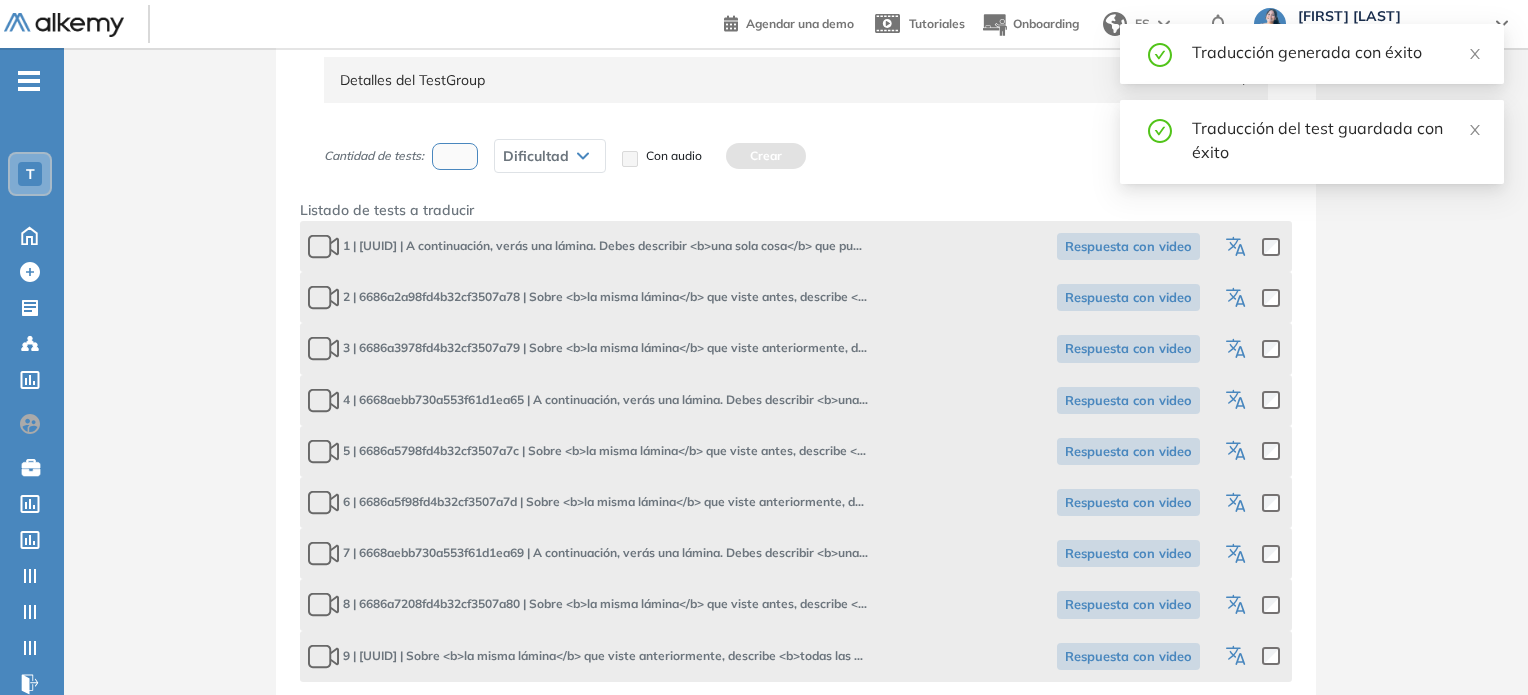 select on "**" 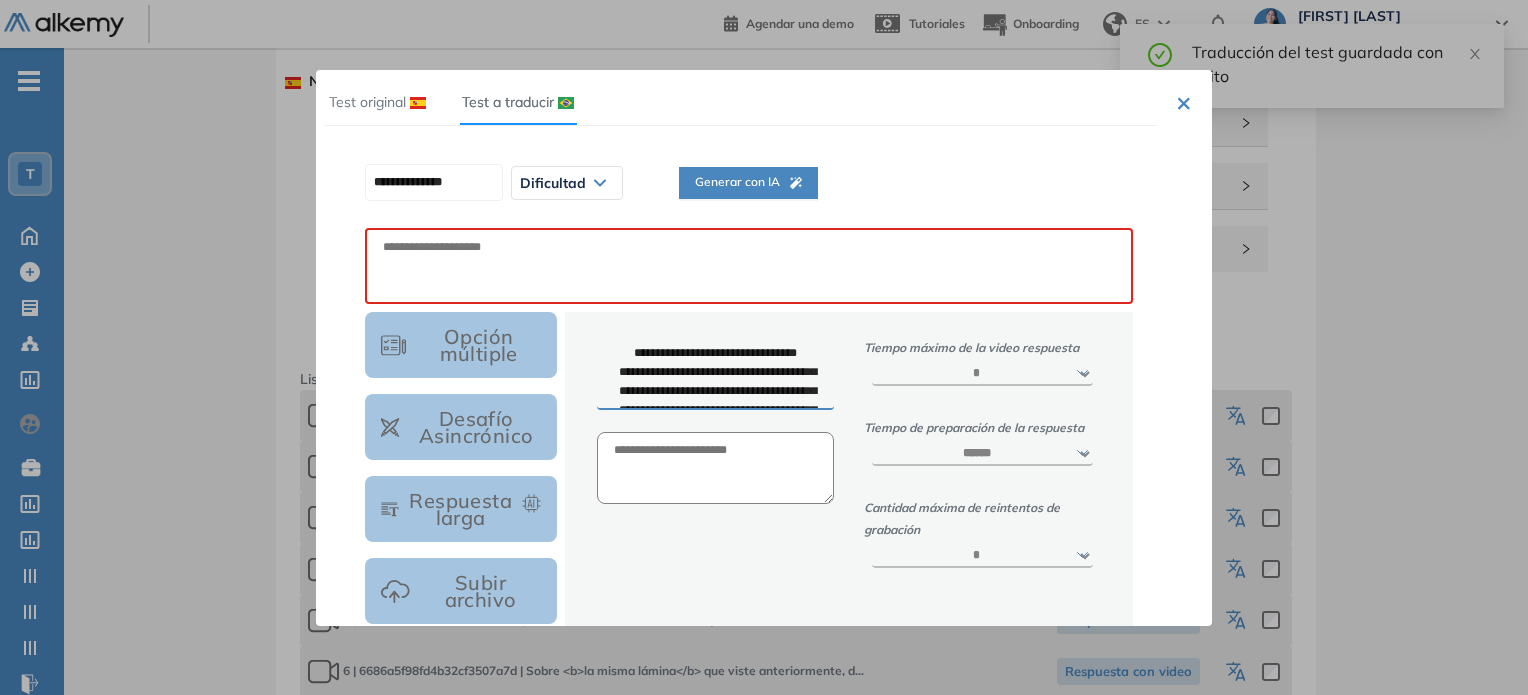 scroll, scrollTop: 0, scrollLeft: 0, axis: both 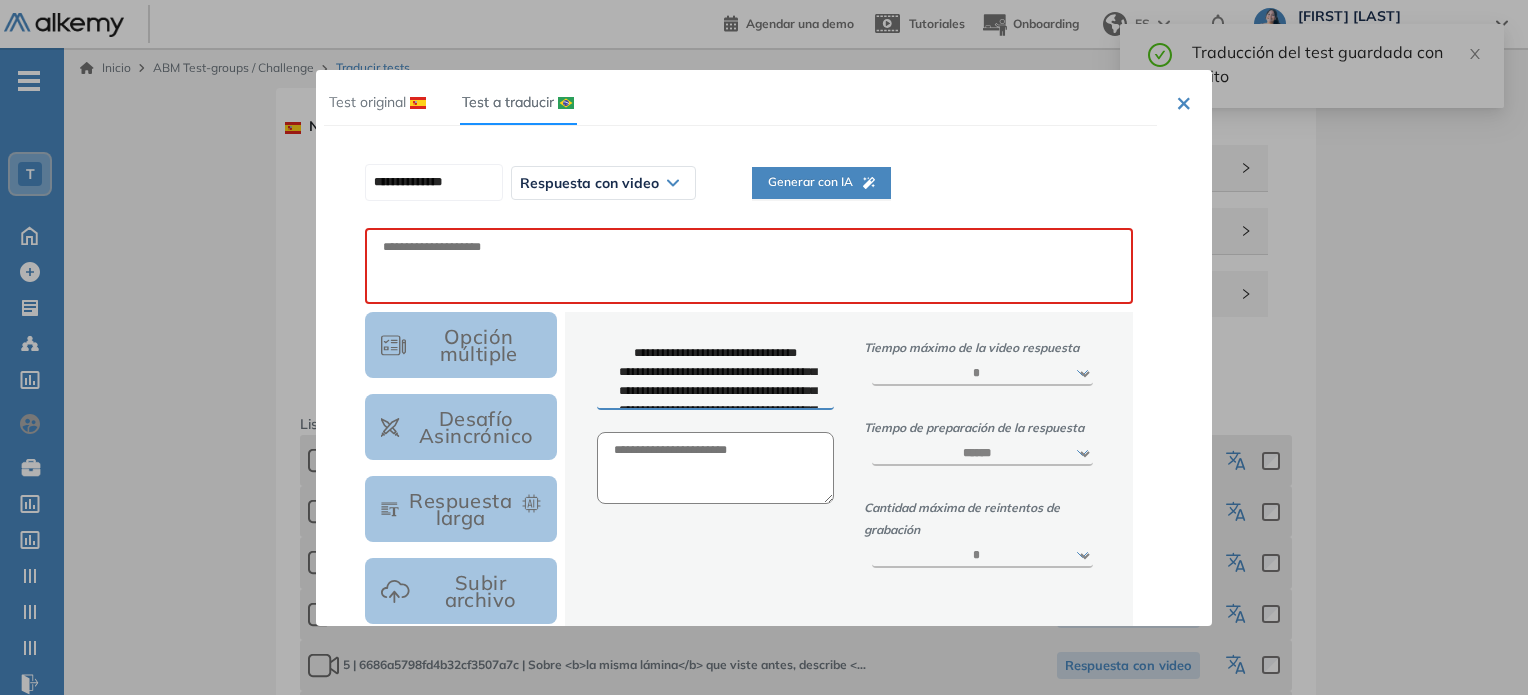click on "**********" at bounding box center [749, 183] 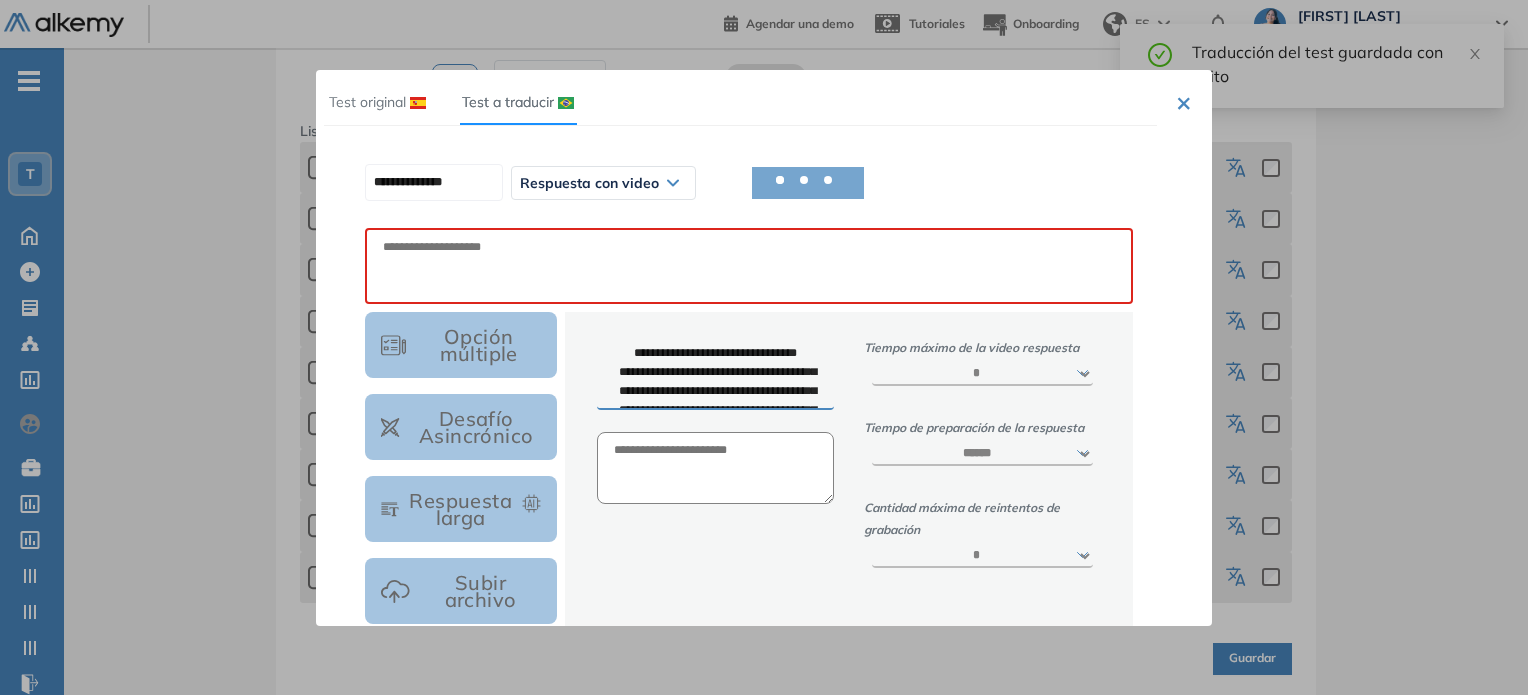scroll, scrollTop: 296, scrollLeft: 0, axis: vertical 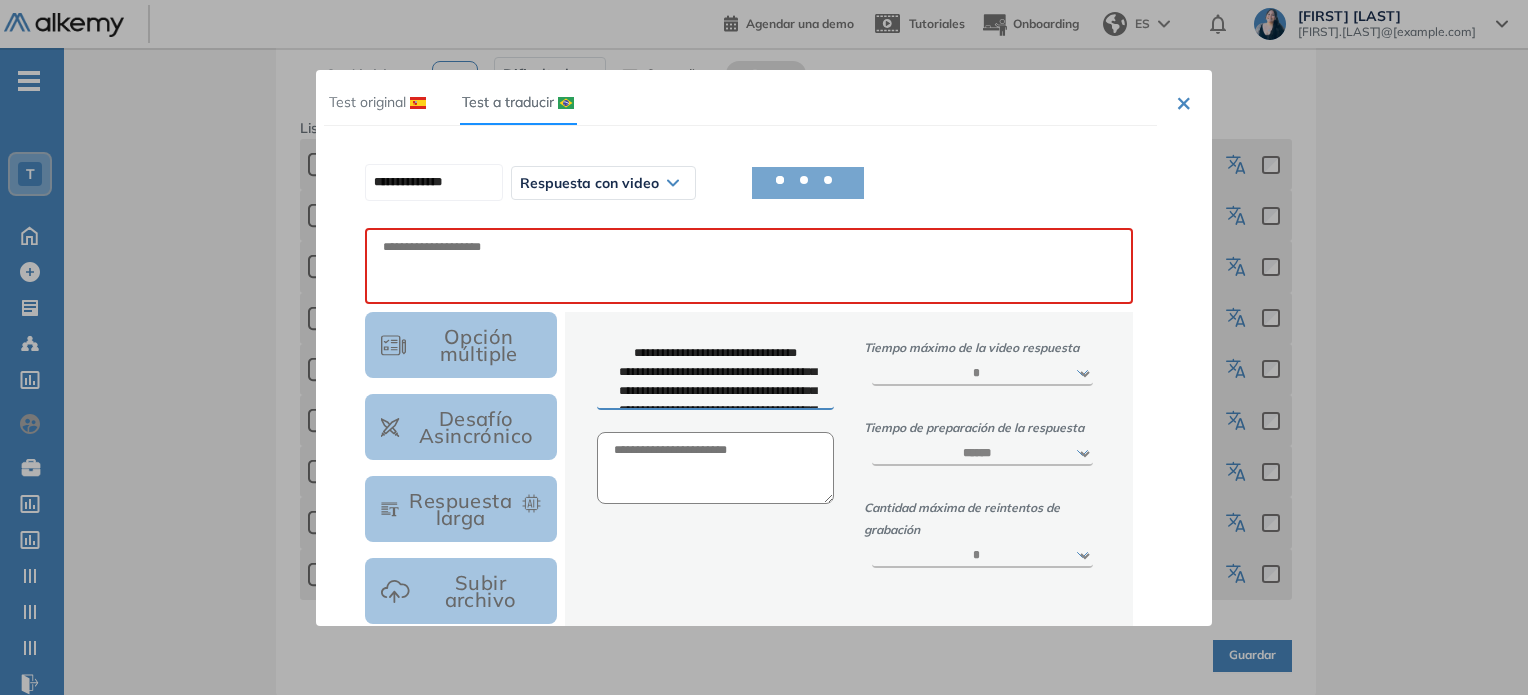 type on "**********" 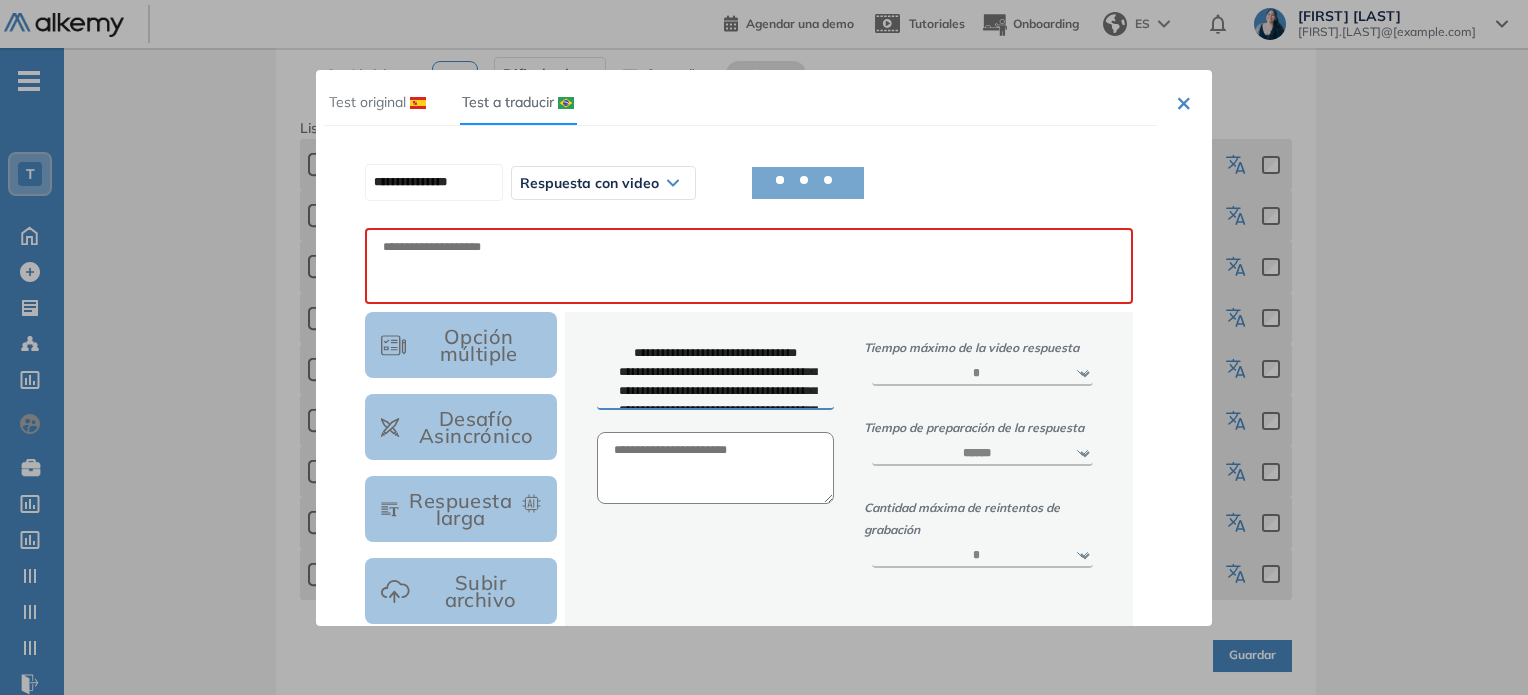 type on "**********" 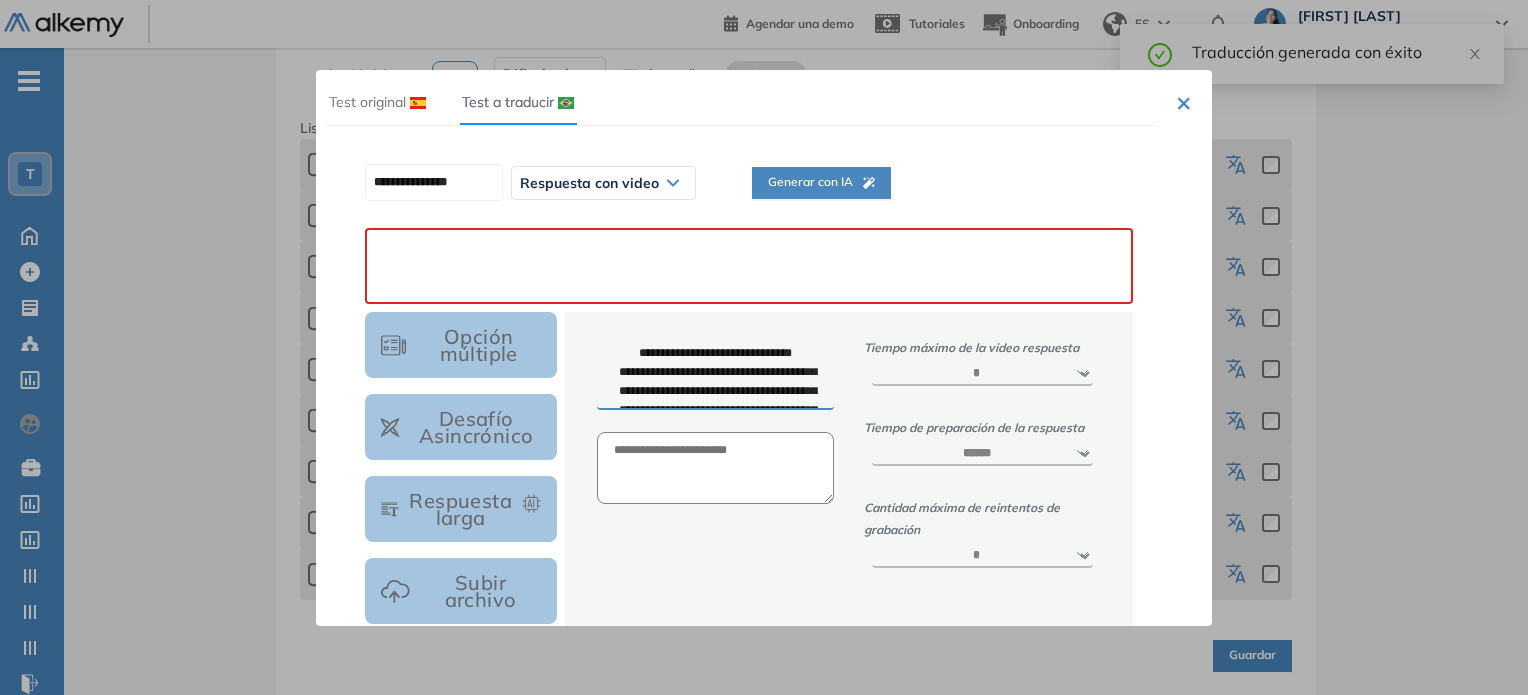 paste on "**********" 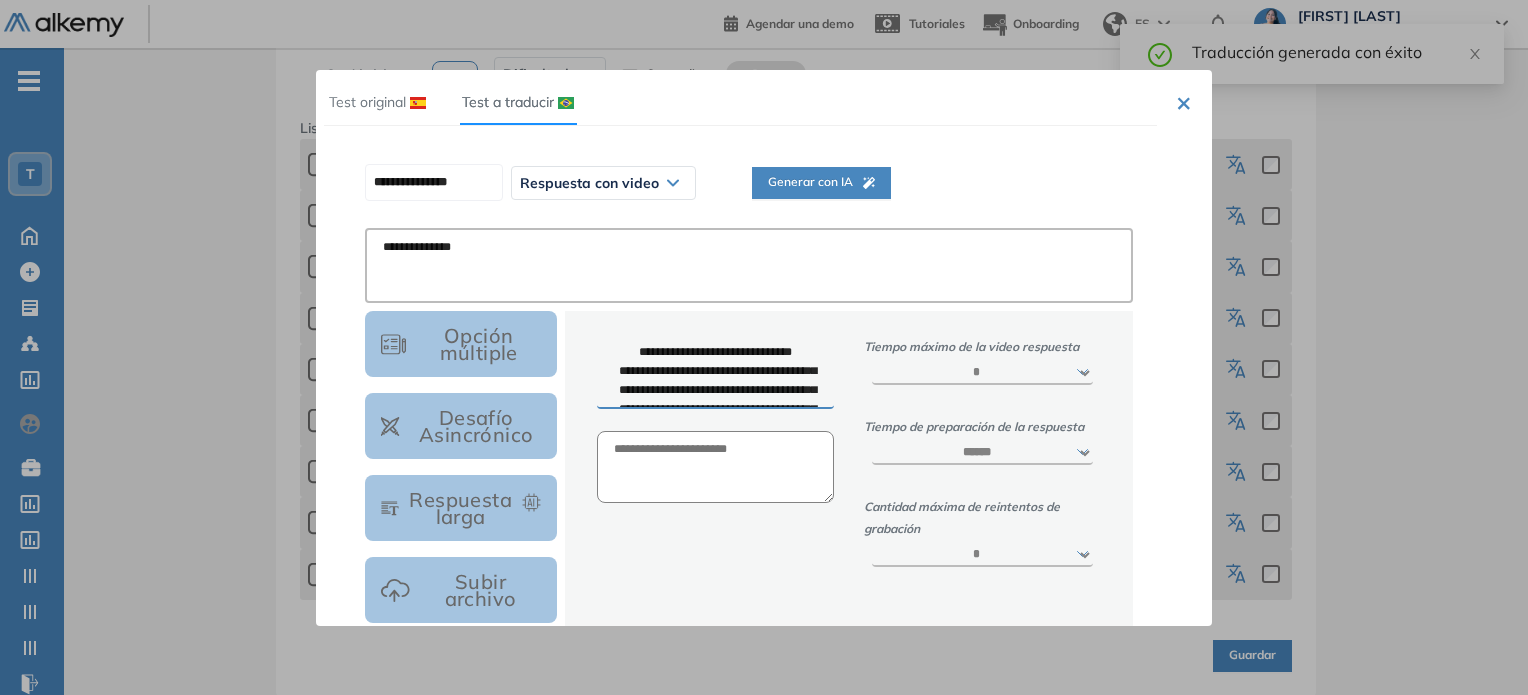 scroll, scrollTop: 283, scrollLeft: 0, axis: vertical 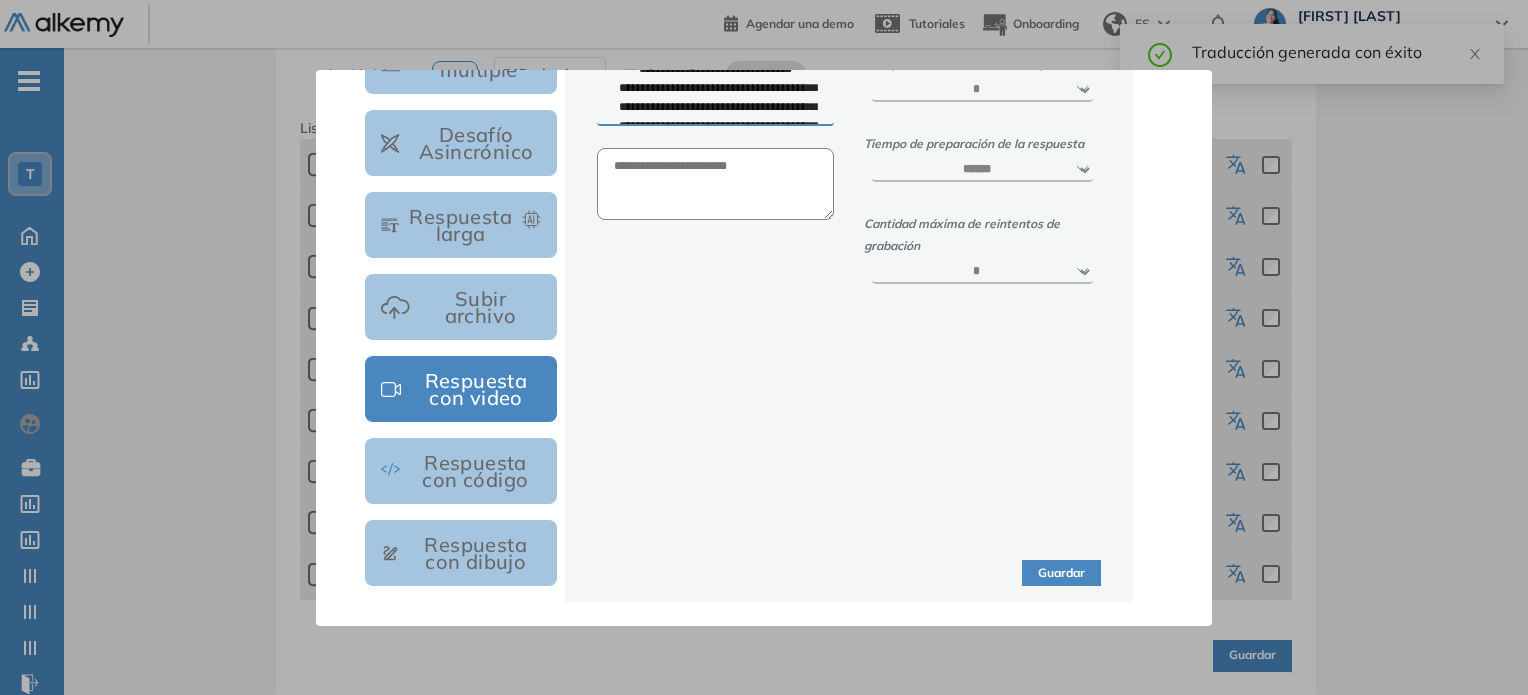 type on "**********" 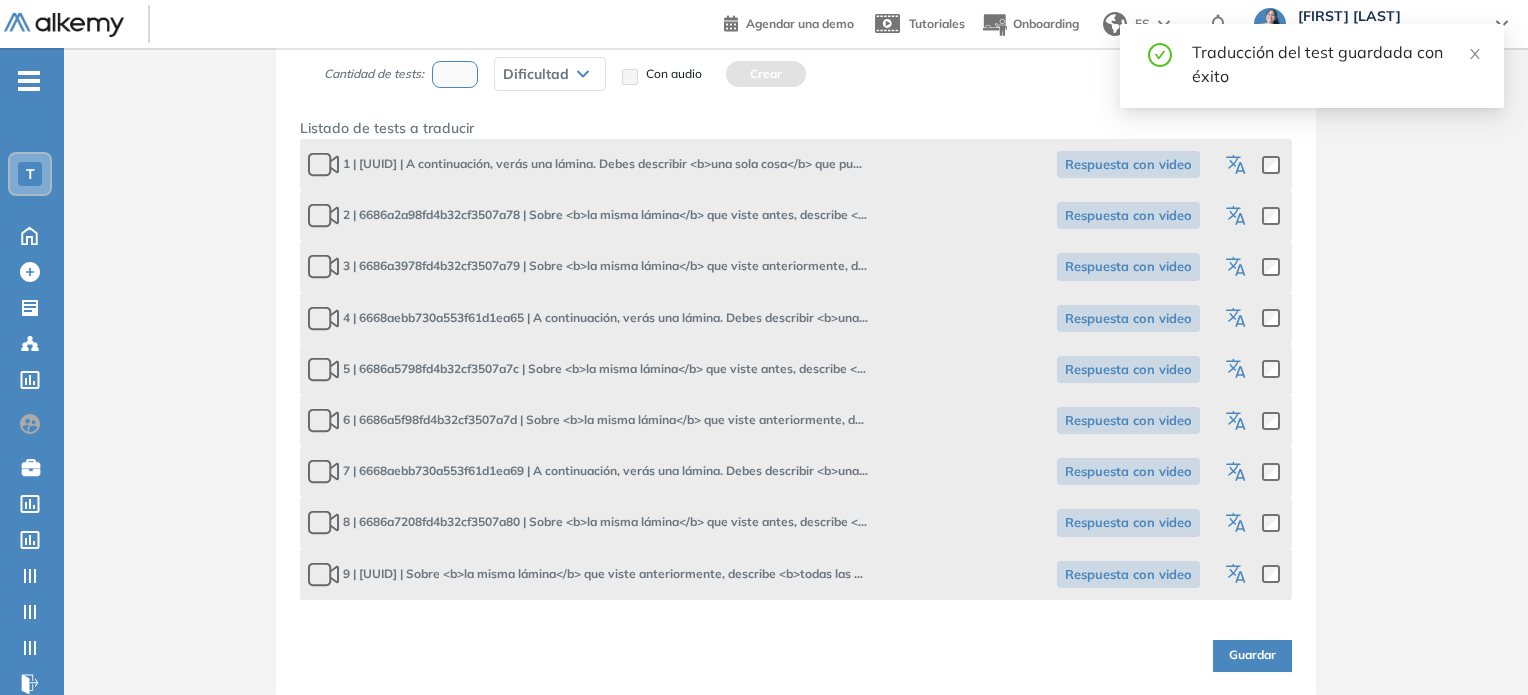click 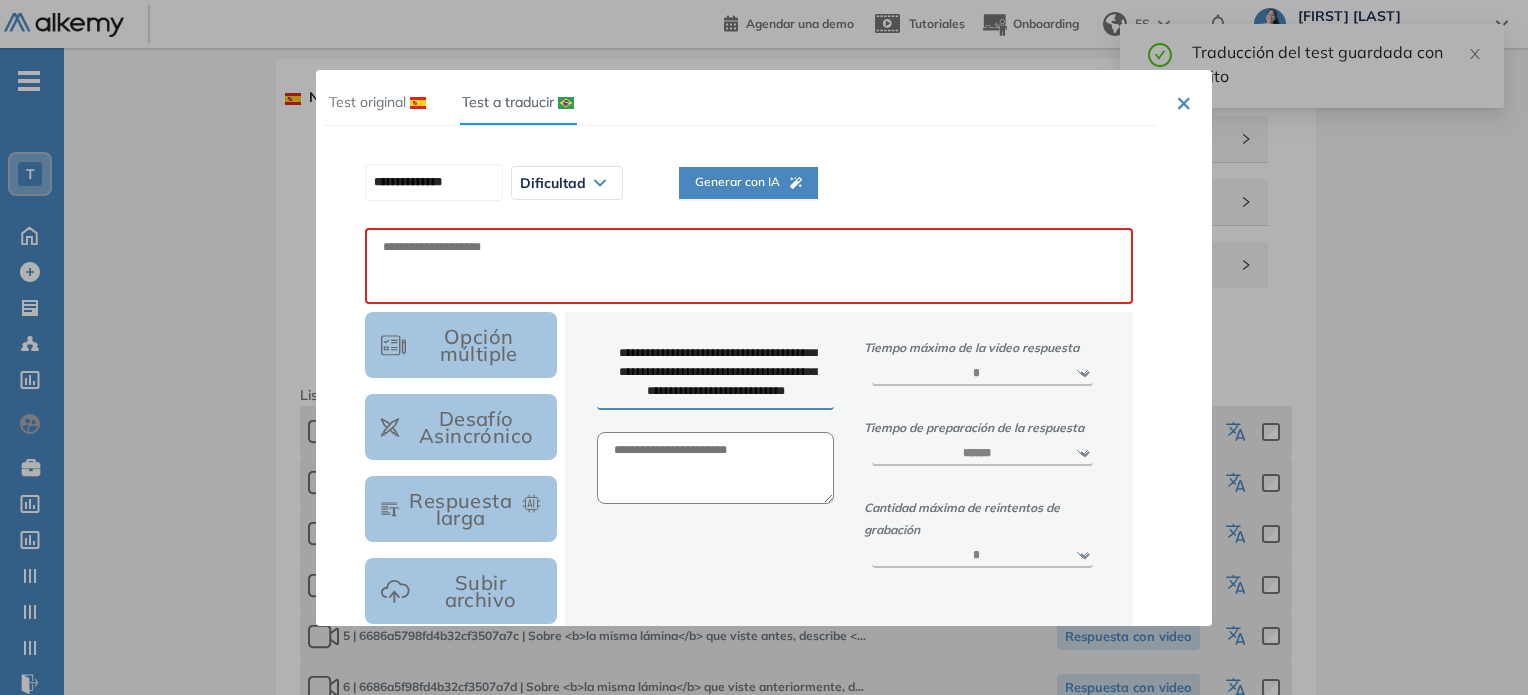 scroll, scrollTop: 0, scrollLeft: 0, axis: both 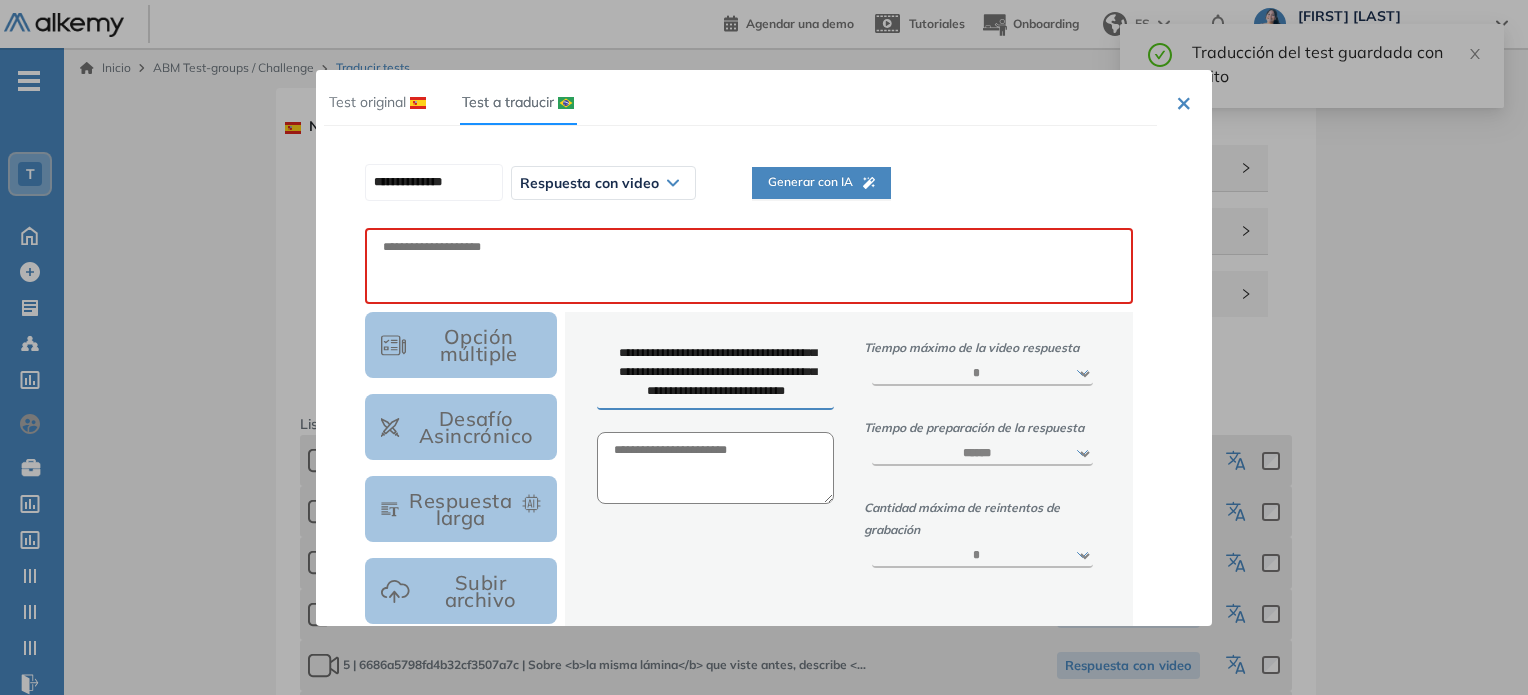click on "Generar con IA" at bounding box center (821, 183) 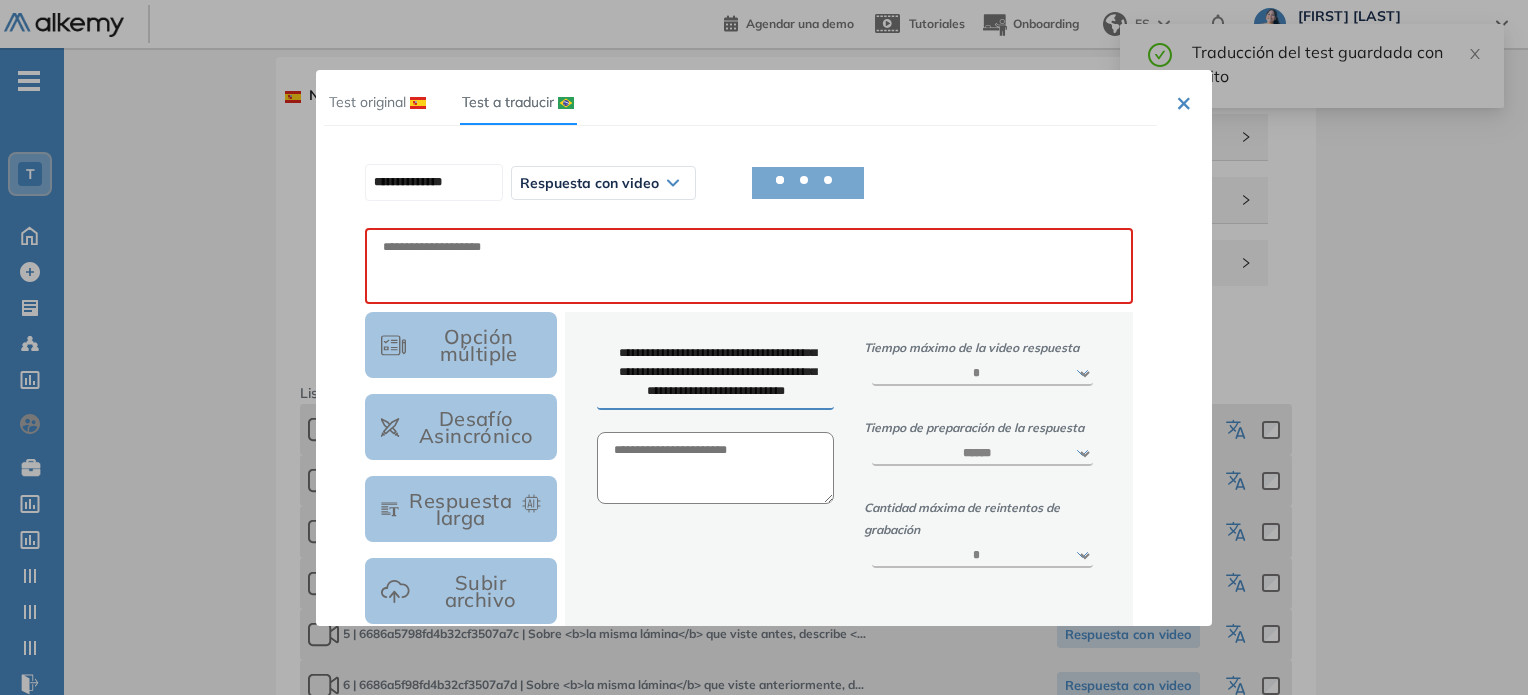 scroll, scrollTop: 296, scrollLeft: 0, axis: vertical 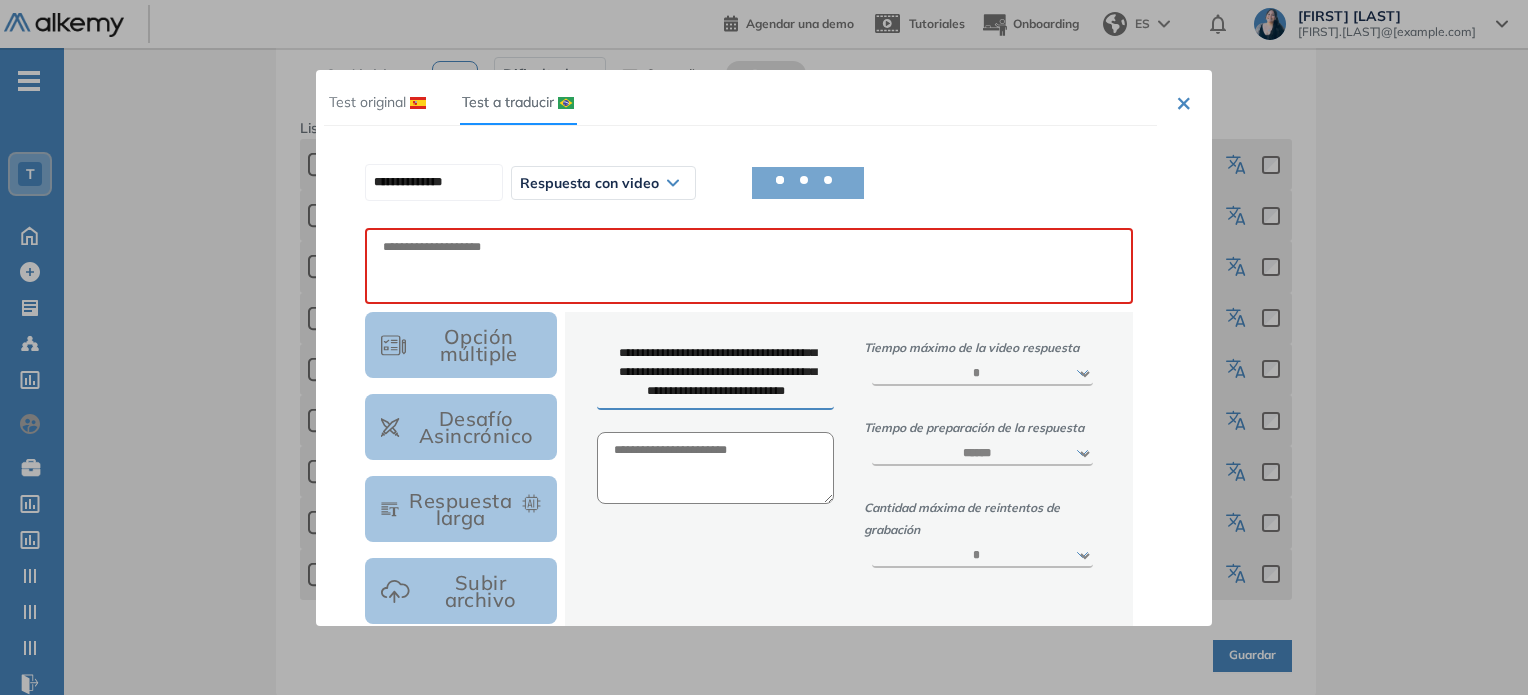 type on "**********" 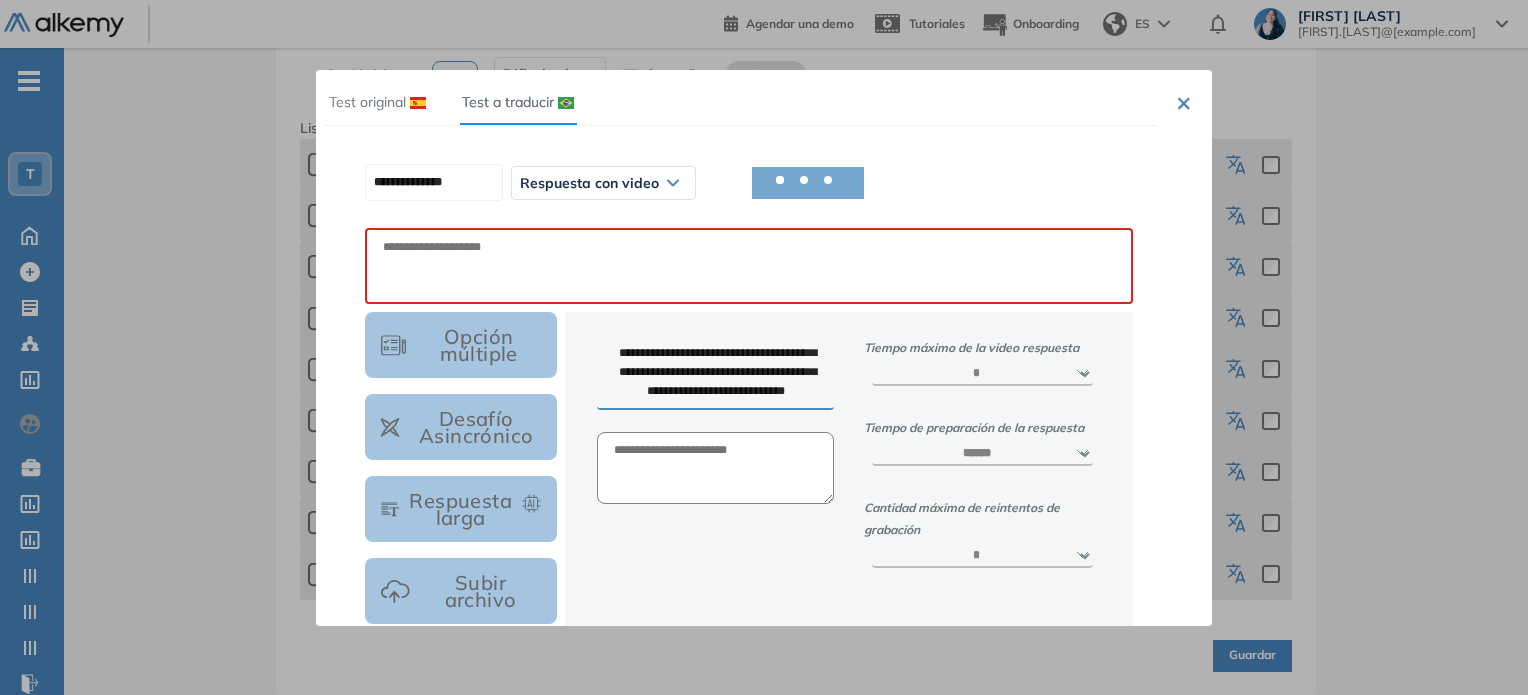 type on "**********" 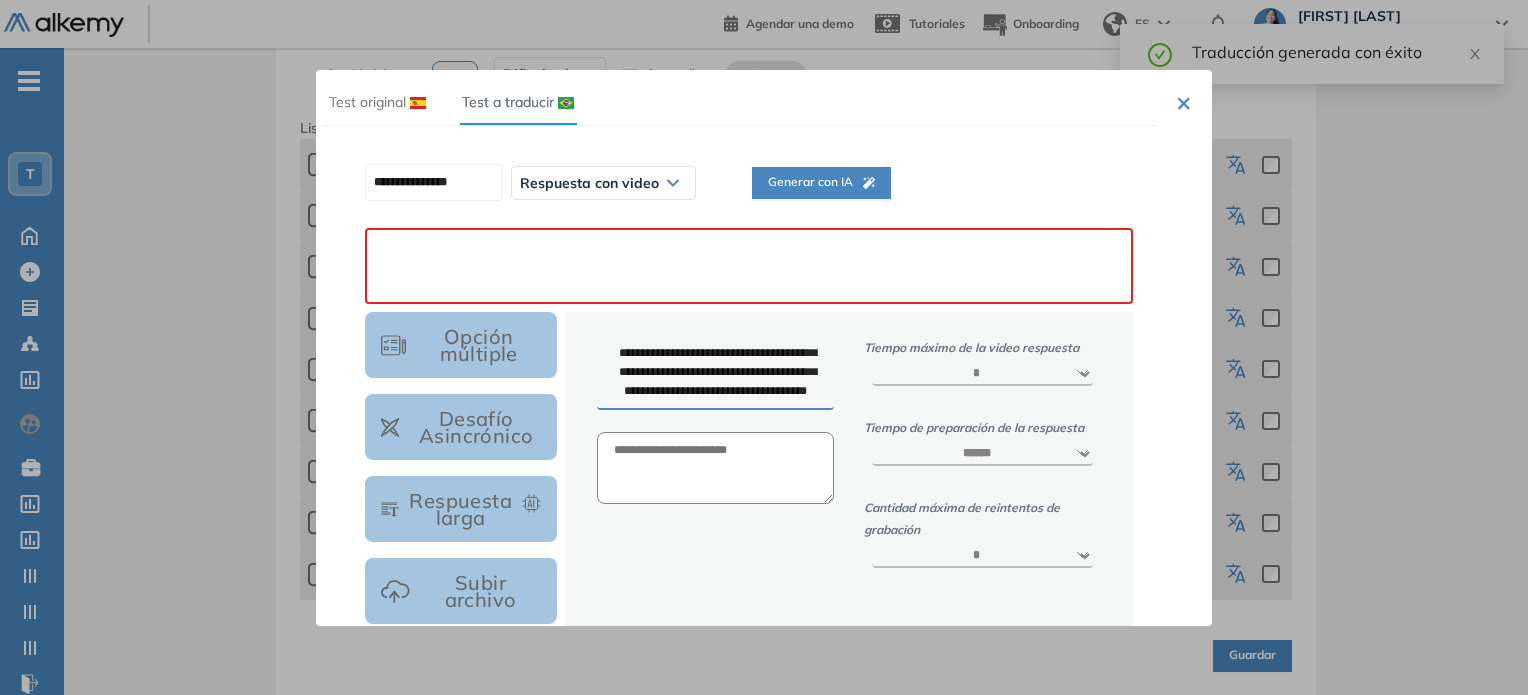 paste on "**********" 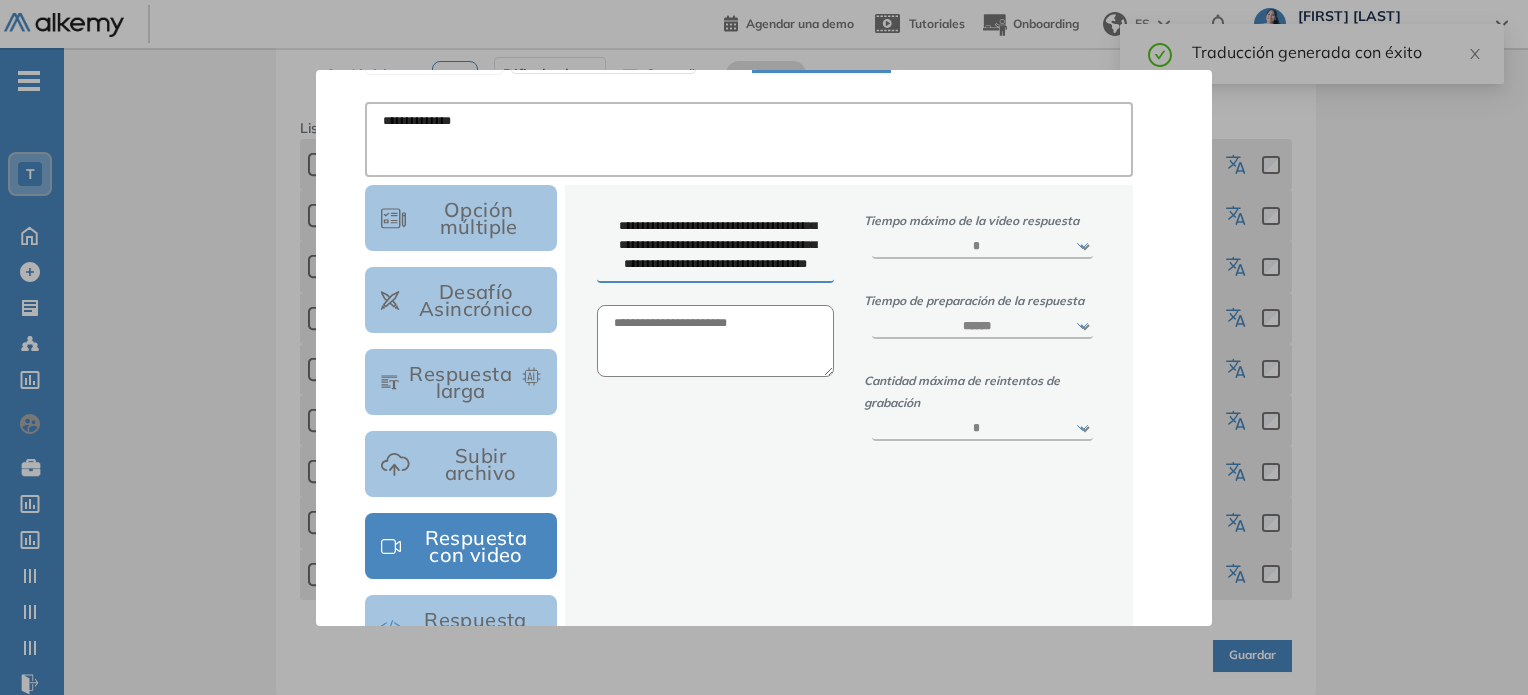 scroll, scrollTop: 283, scrollLeft: 0, axis: vertical 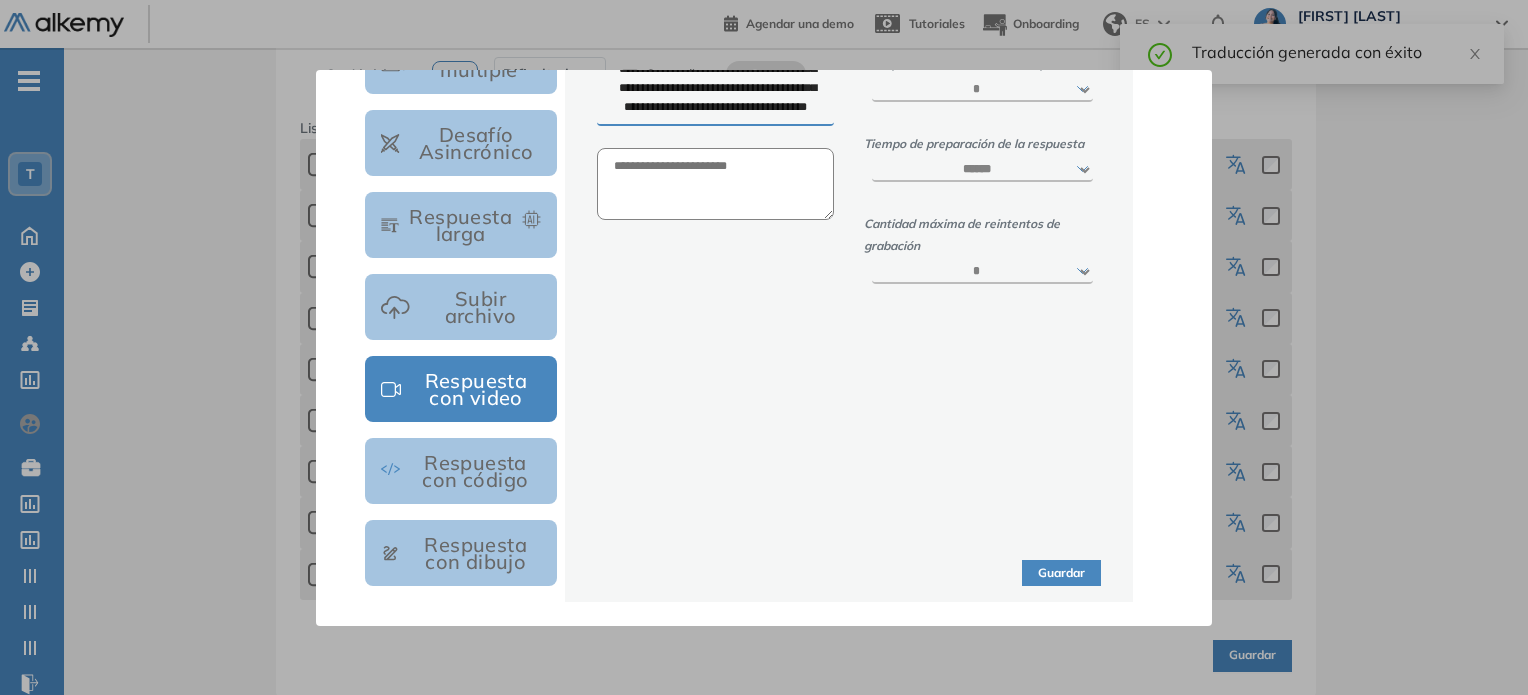 type on "**********" 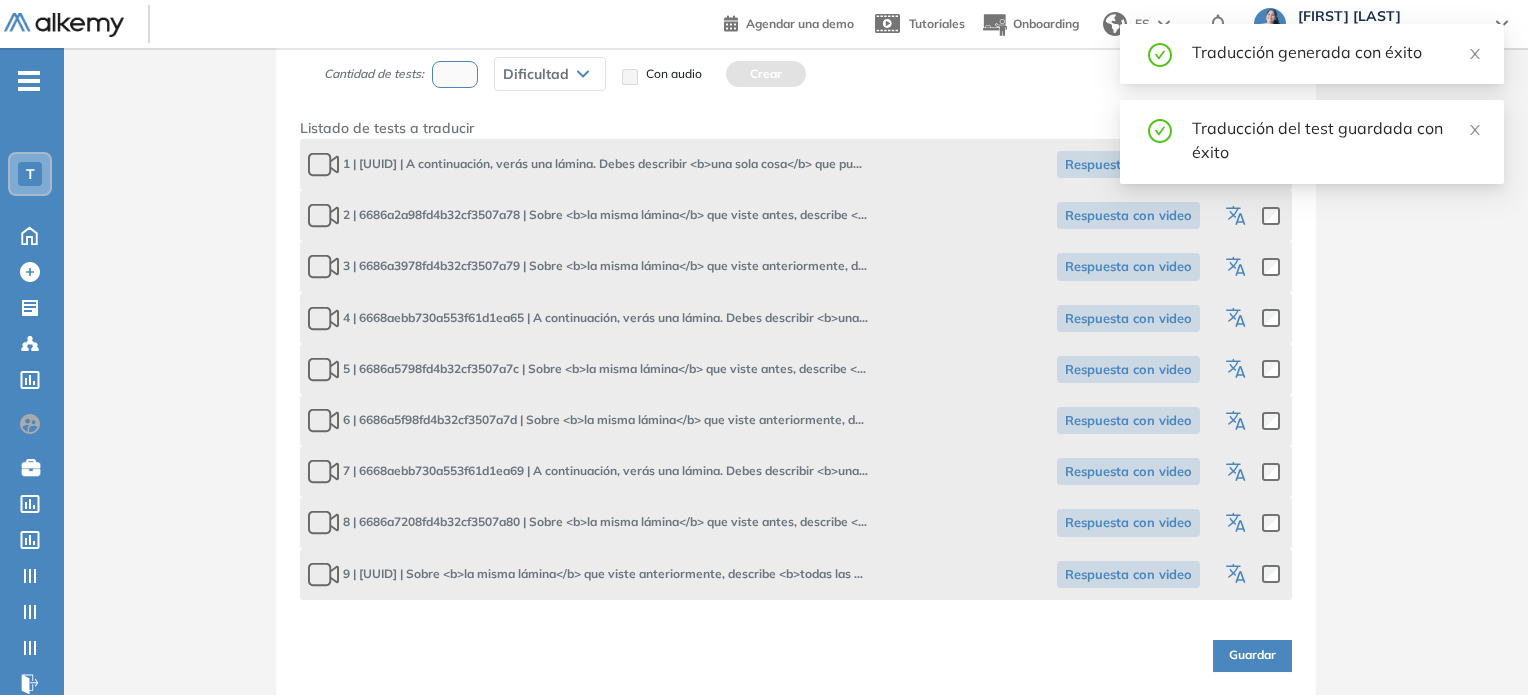 click 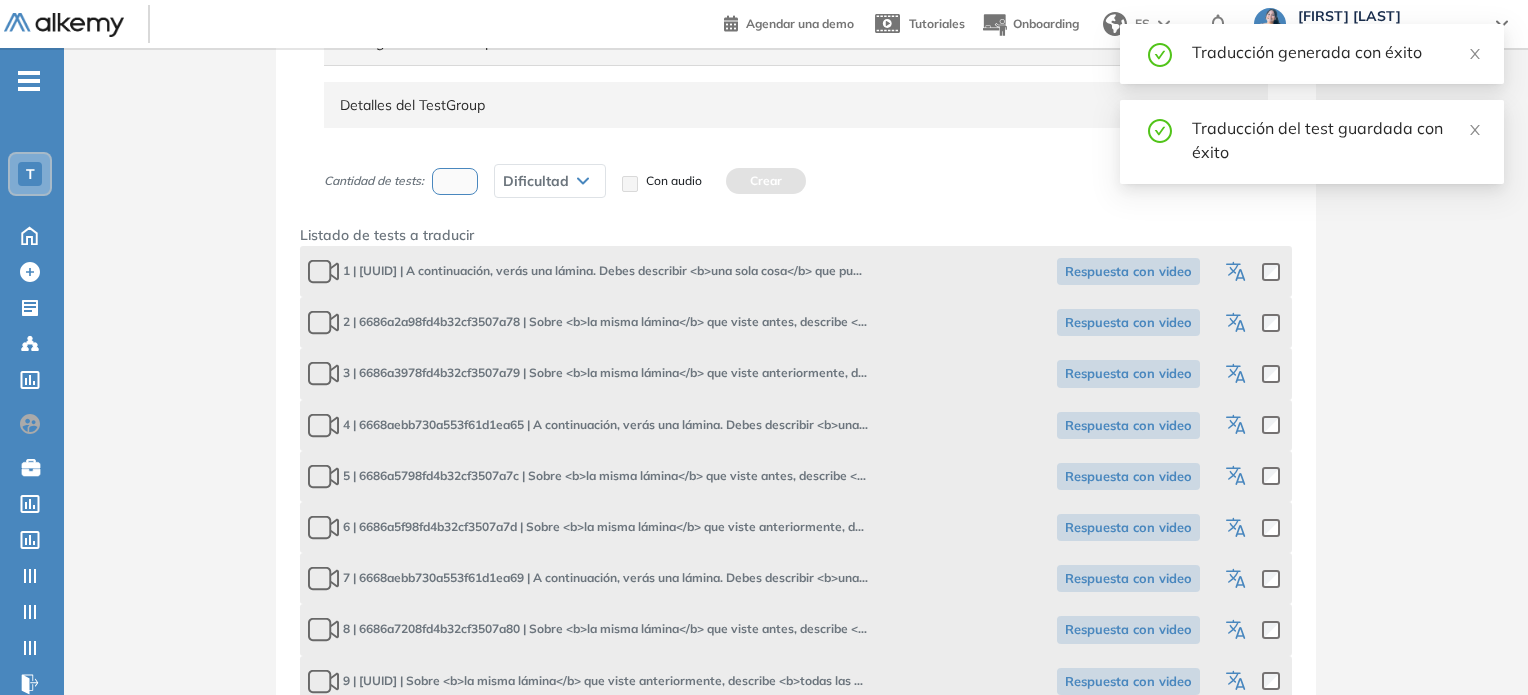 select on "**" 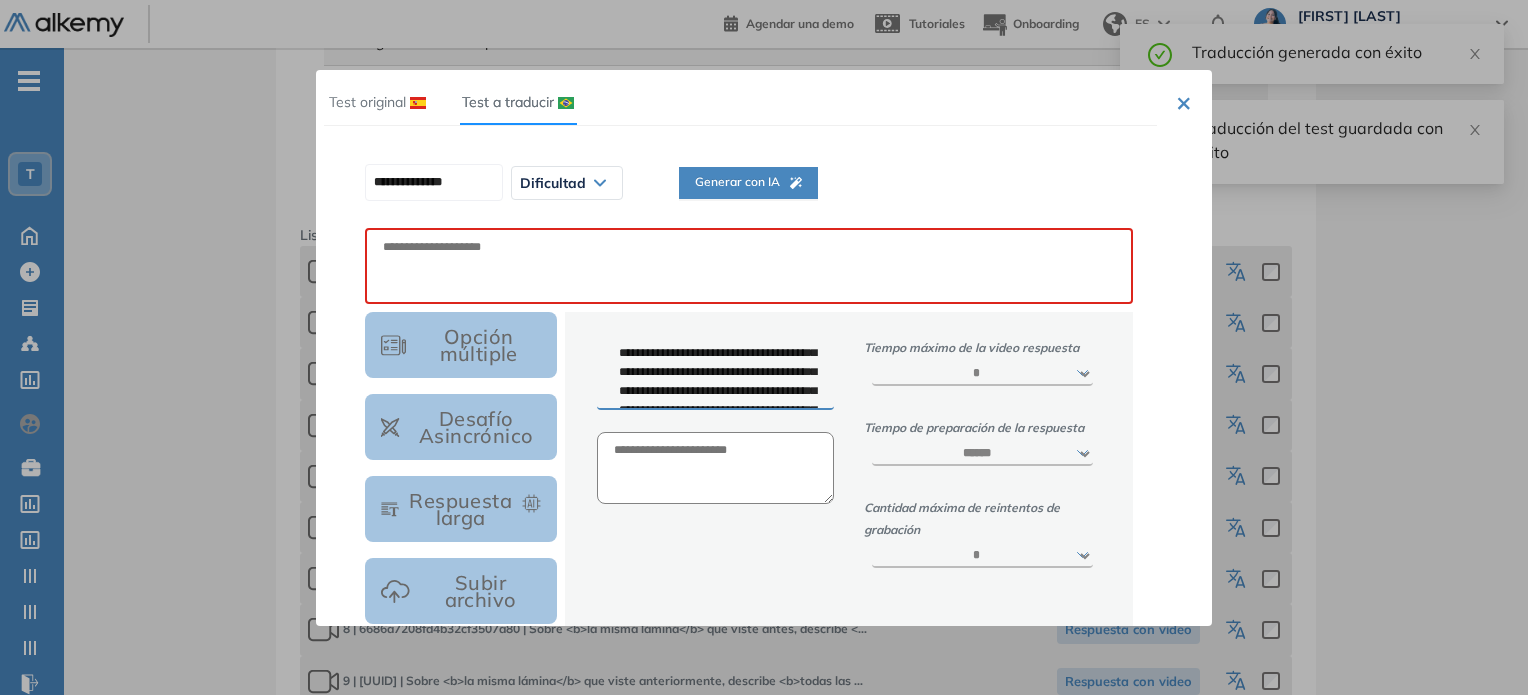scroll, scrollTop: 0, scrollLeft: 0, axis: both 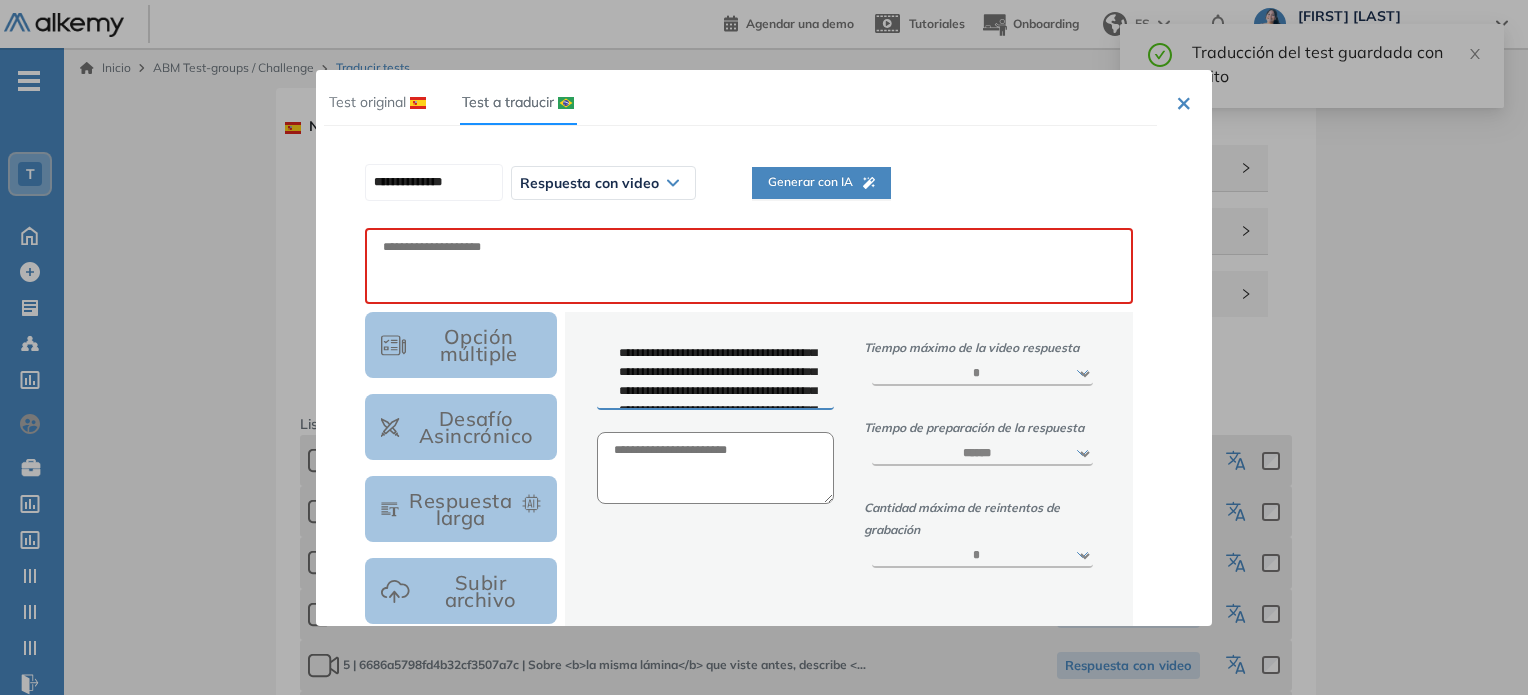 click on "Generar con IA" at bounding box center (821, 183) 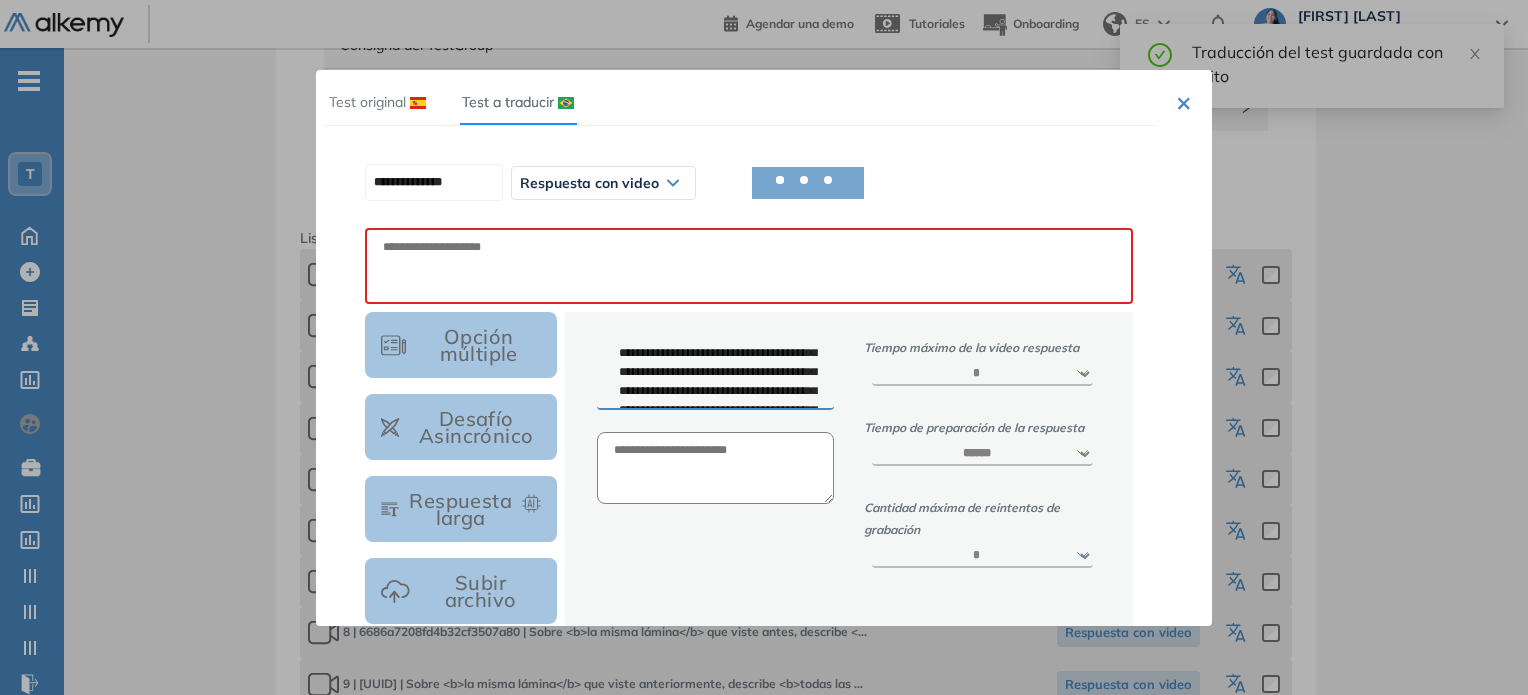 scroll, scrollTop: 296, scrollLeft: 0, axis: vertical 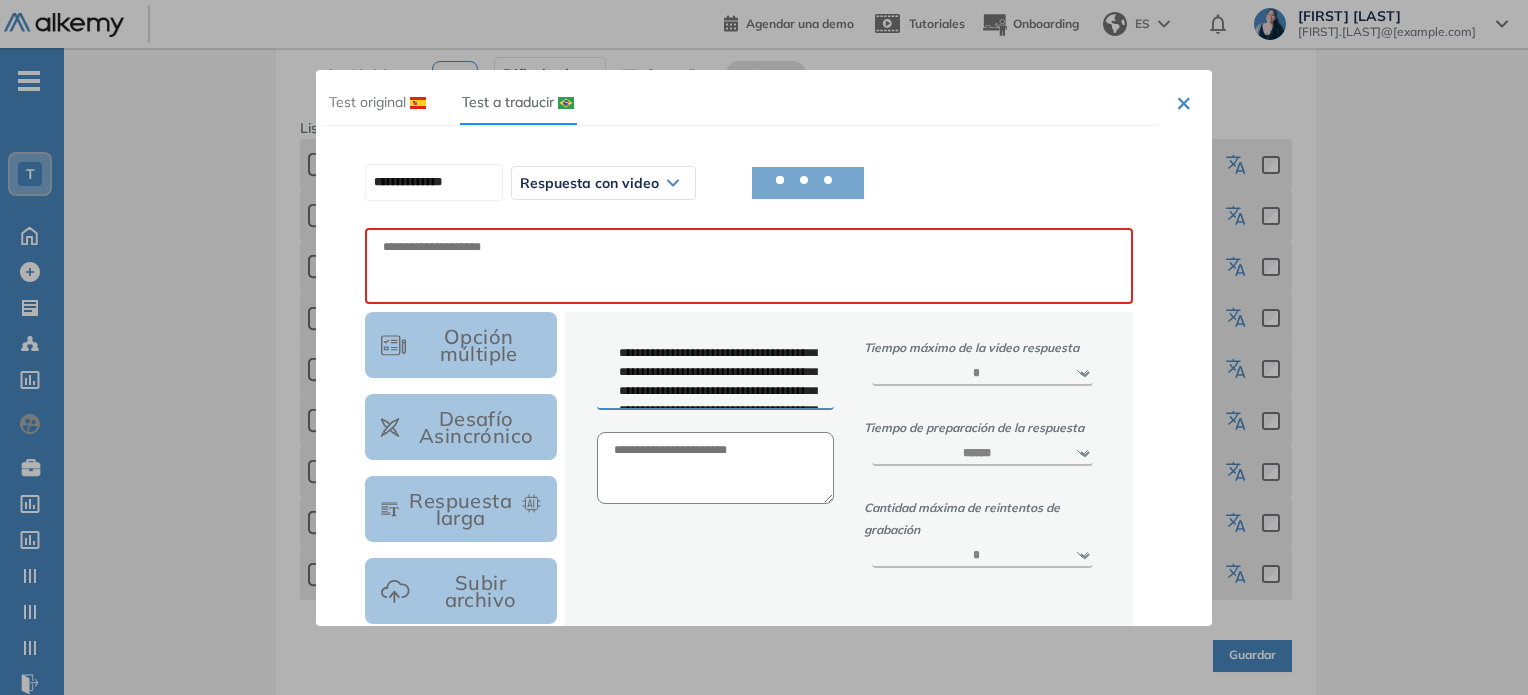 type on "**********" 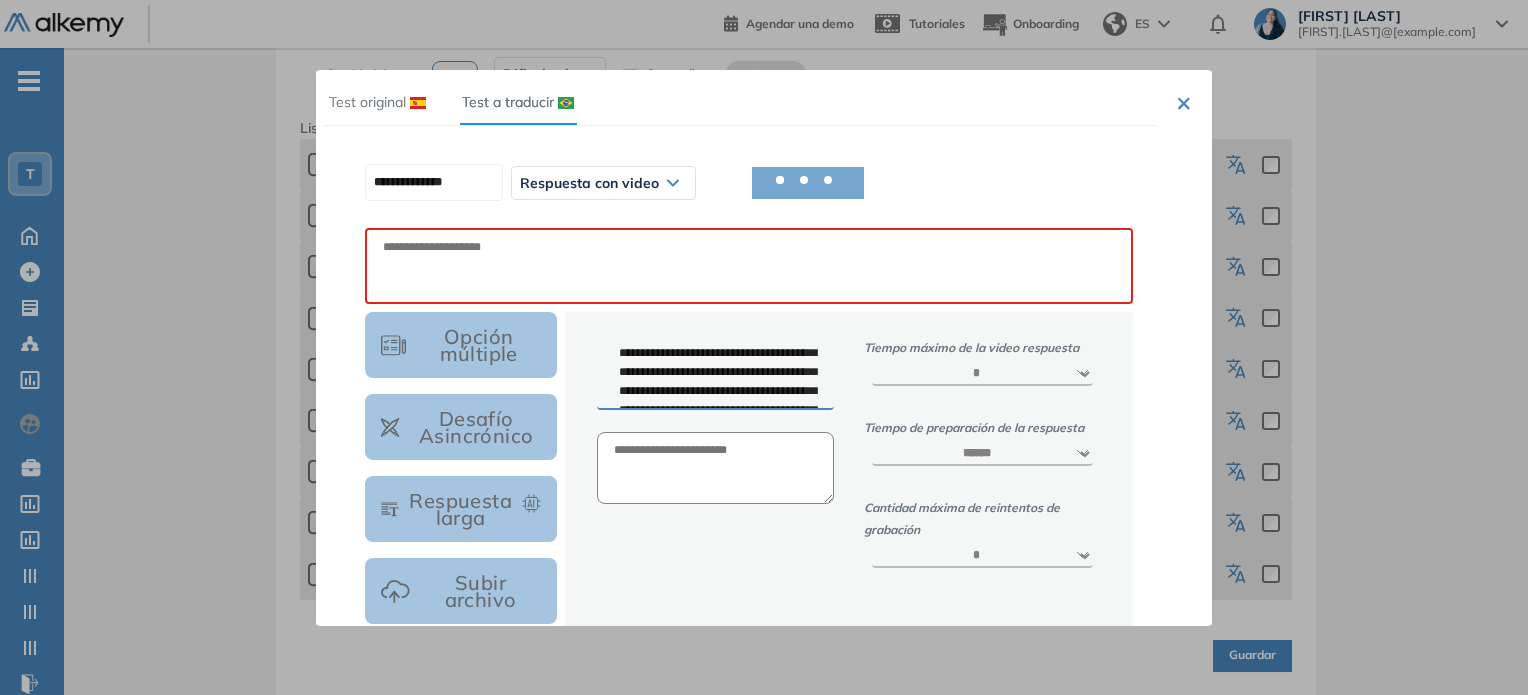 type on "**********" 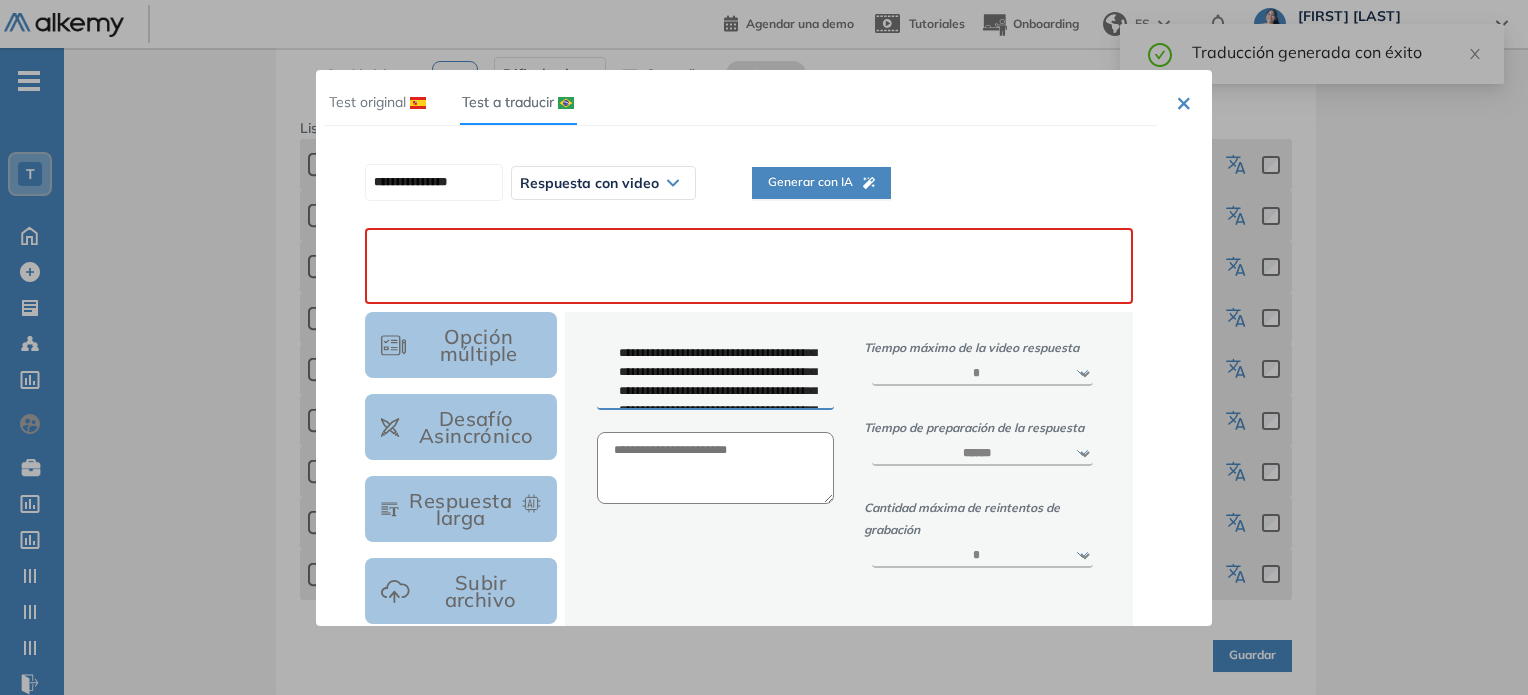 paste on "**********" 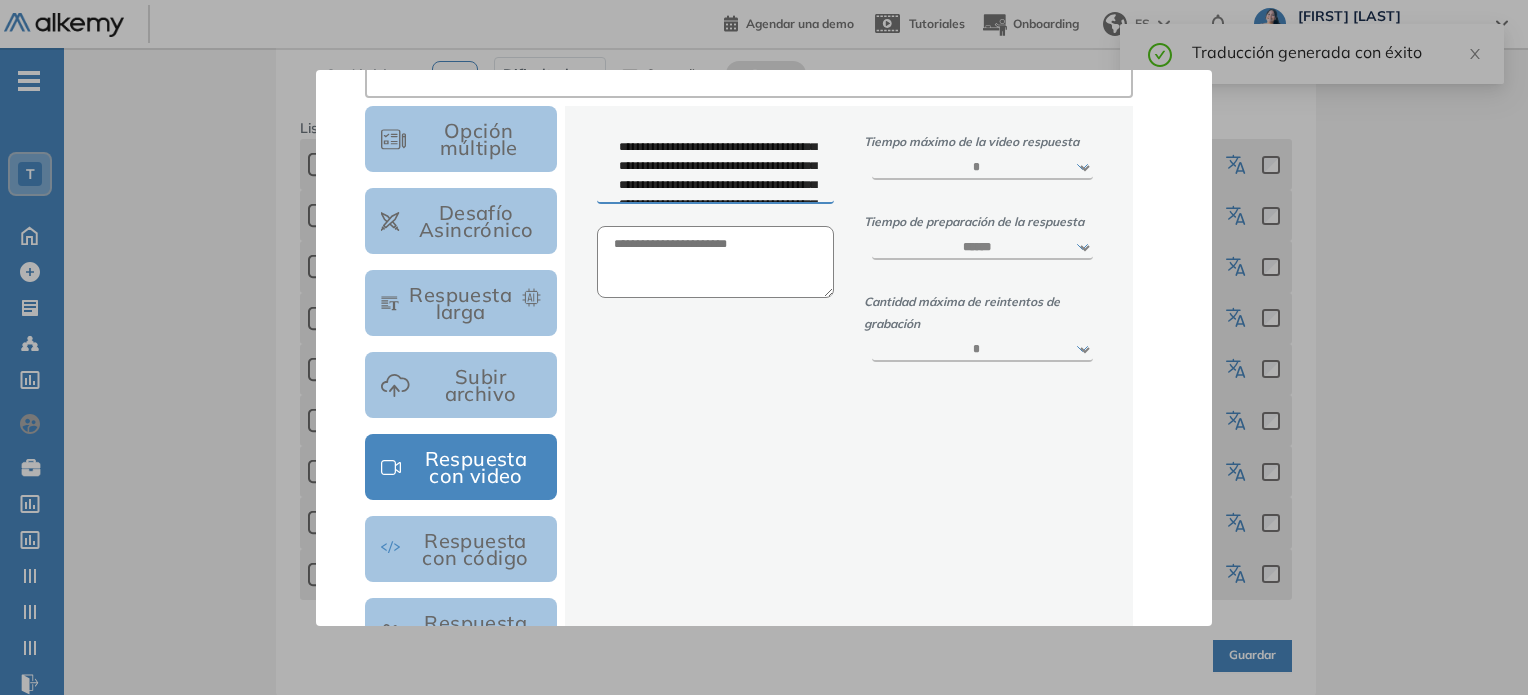 scroll, scrollTop: 283, scrollLeft: 0, axis: vertical 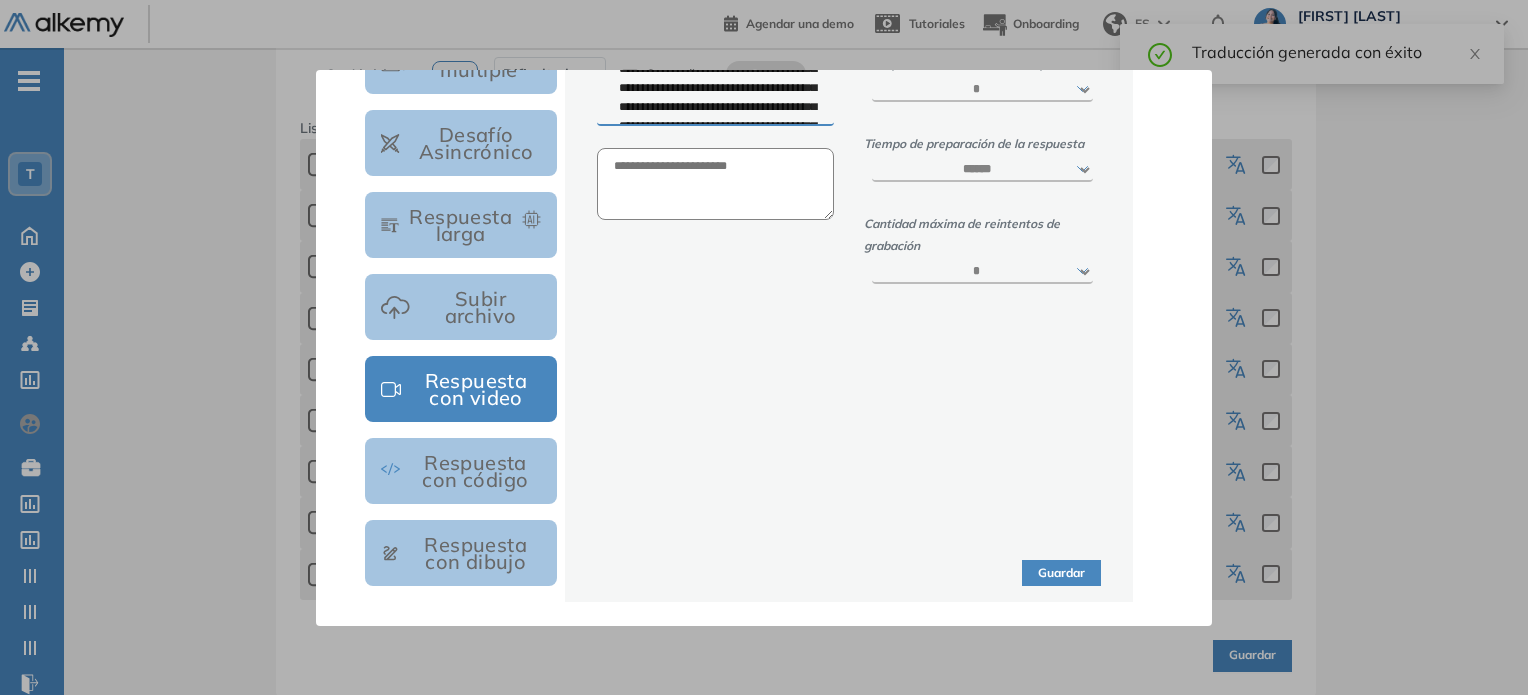 type on "**********" 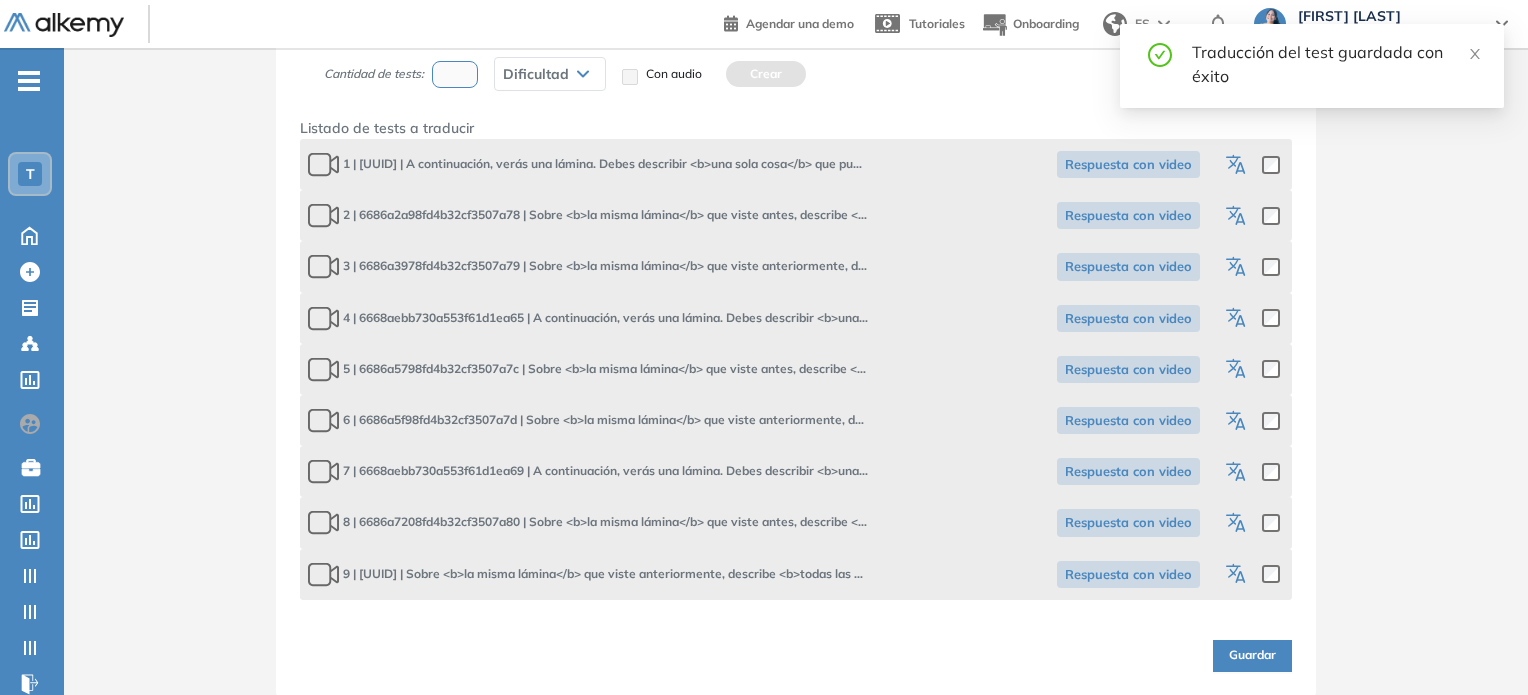click on "Guardar" at bounding box center [1252, 655] 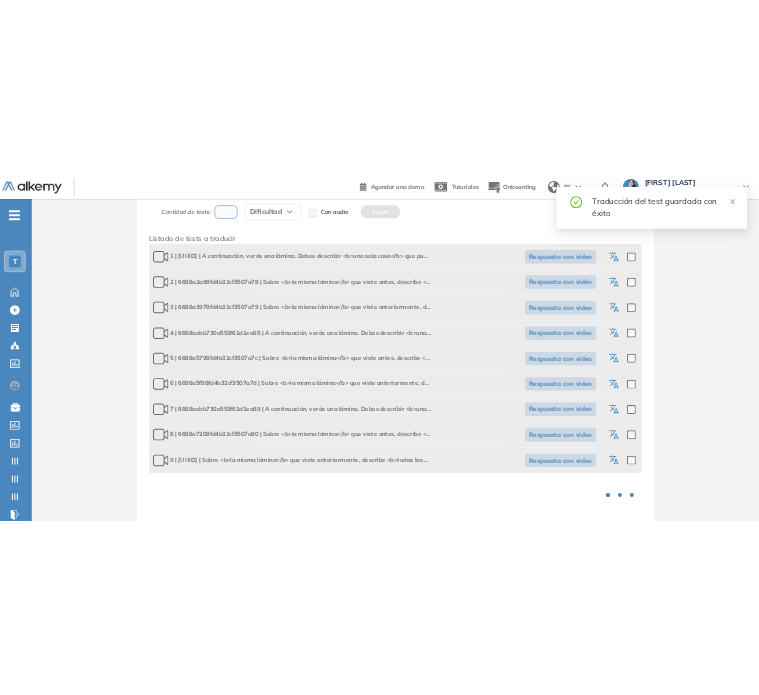 scroll, scrollTop: 0, scrollLeft: 0, axis: both 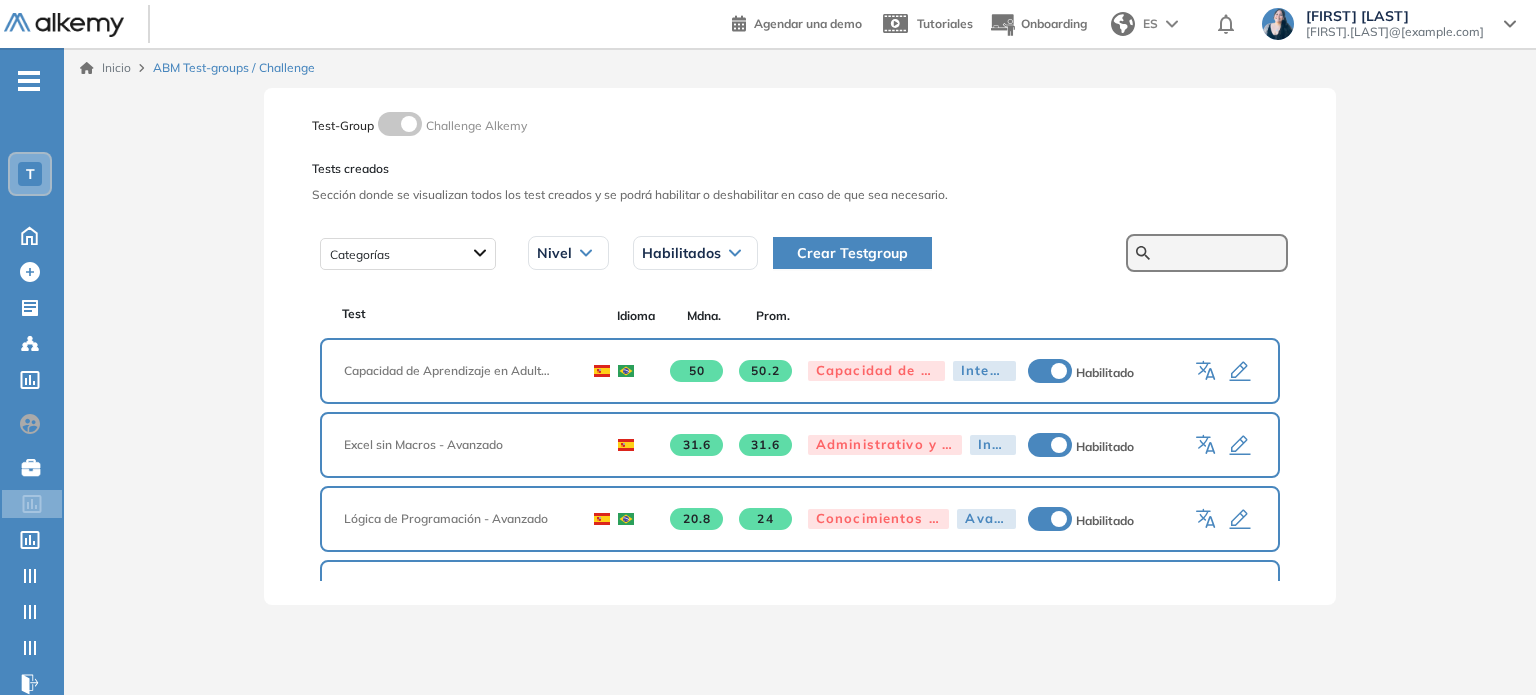 paste on "**********" 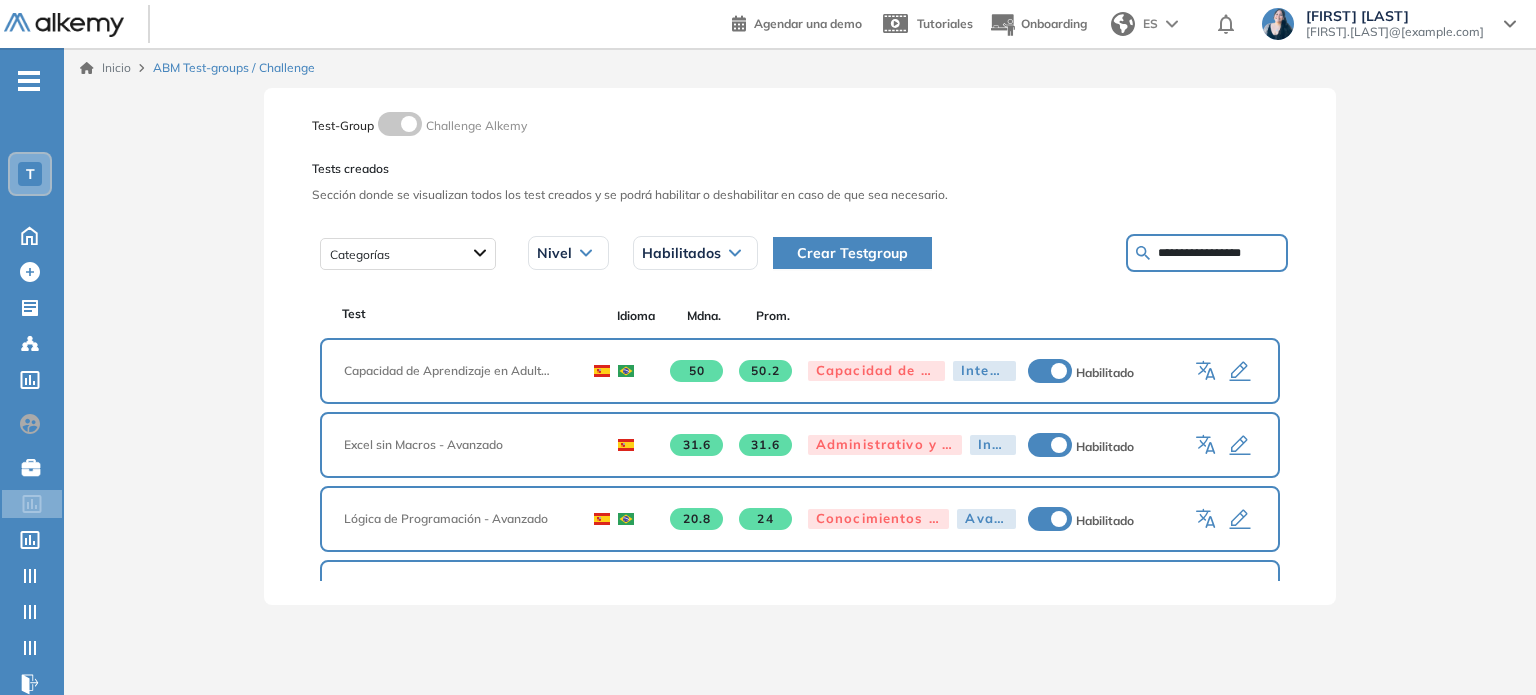 type on "**********" 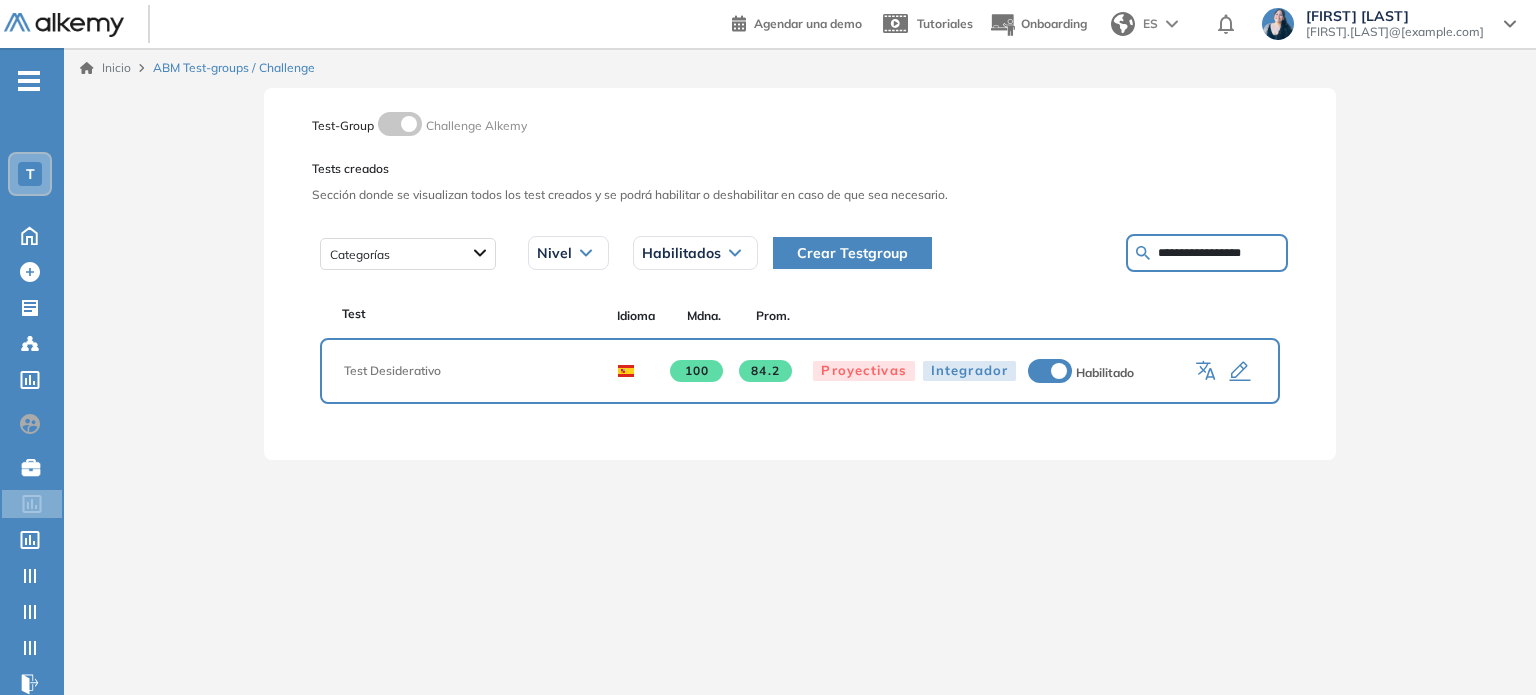 click 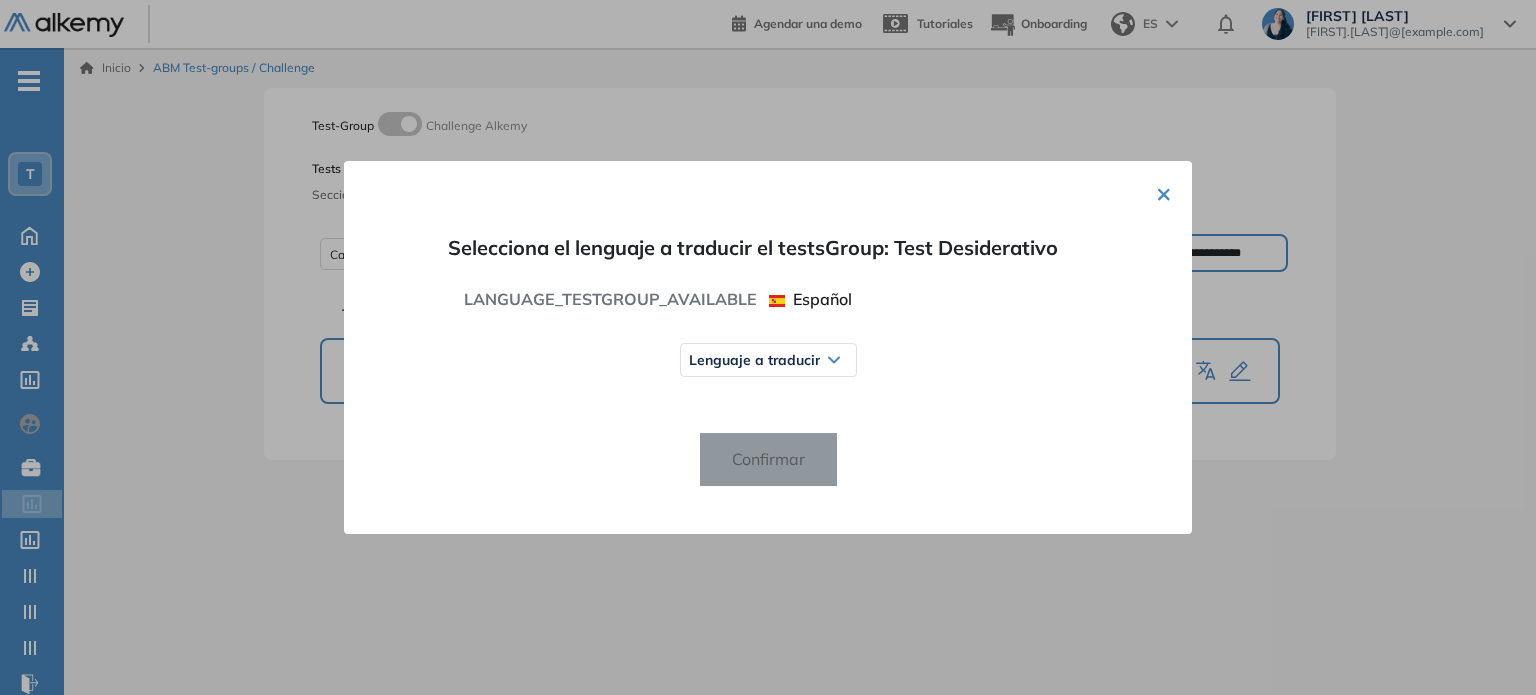 click on "Lenguaje a traducir" at bounding box center (754, 360) 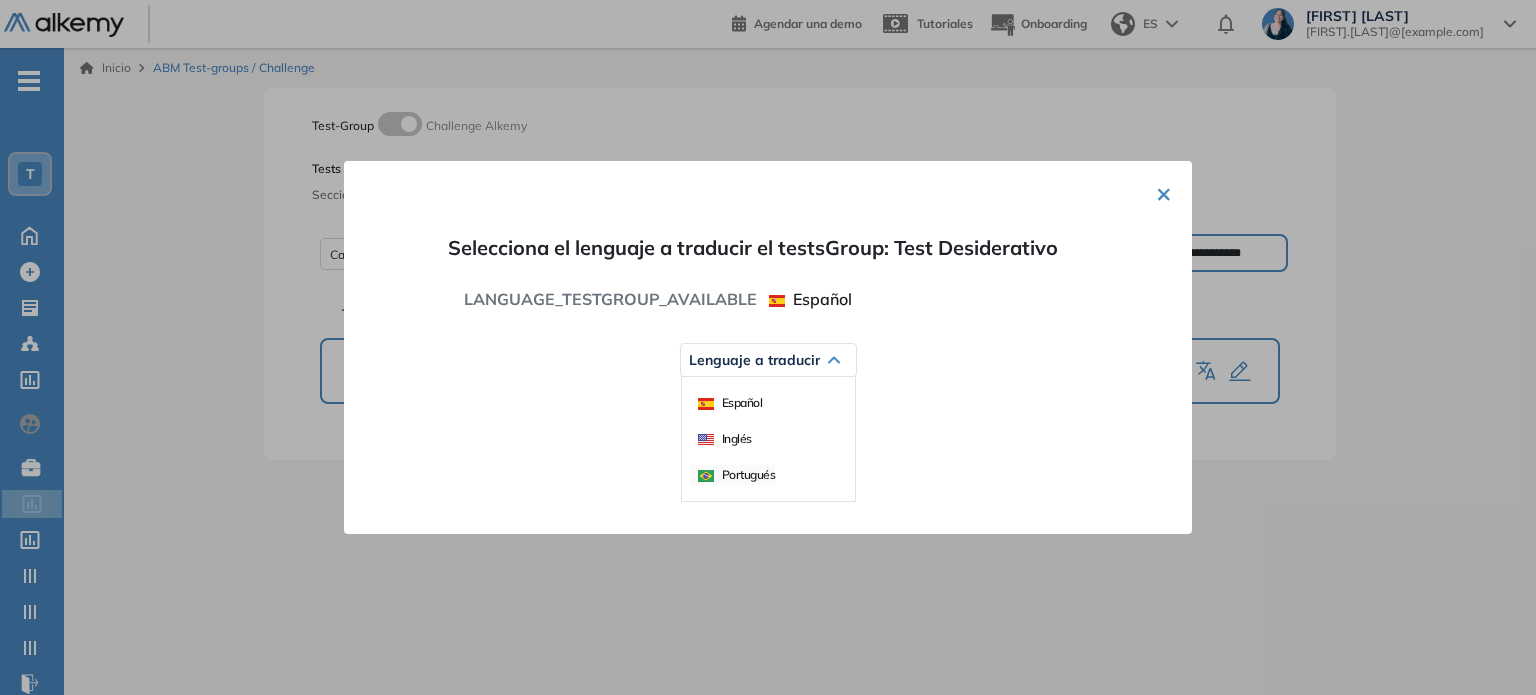click on "Portugués" at bounding box center [737, 474] 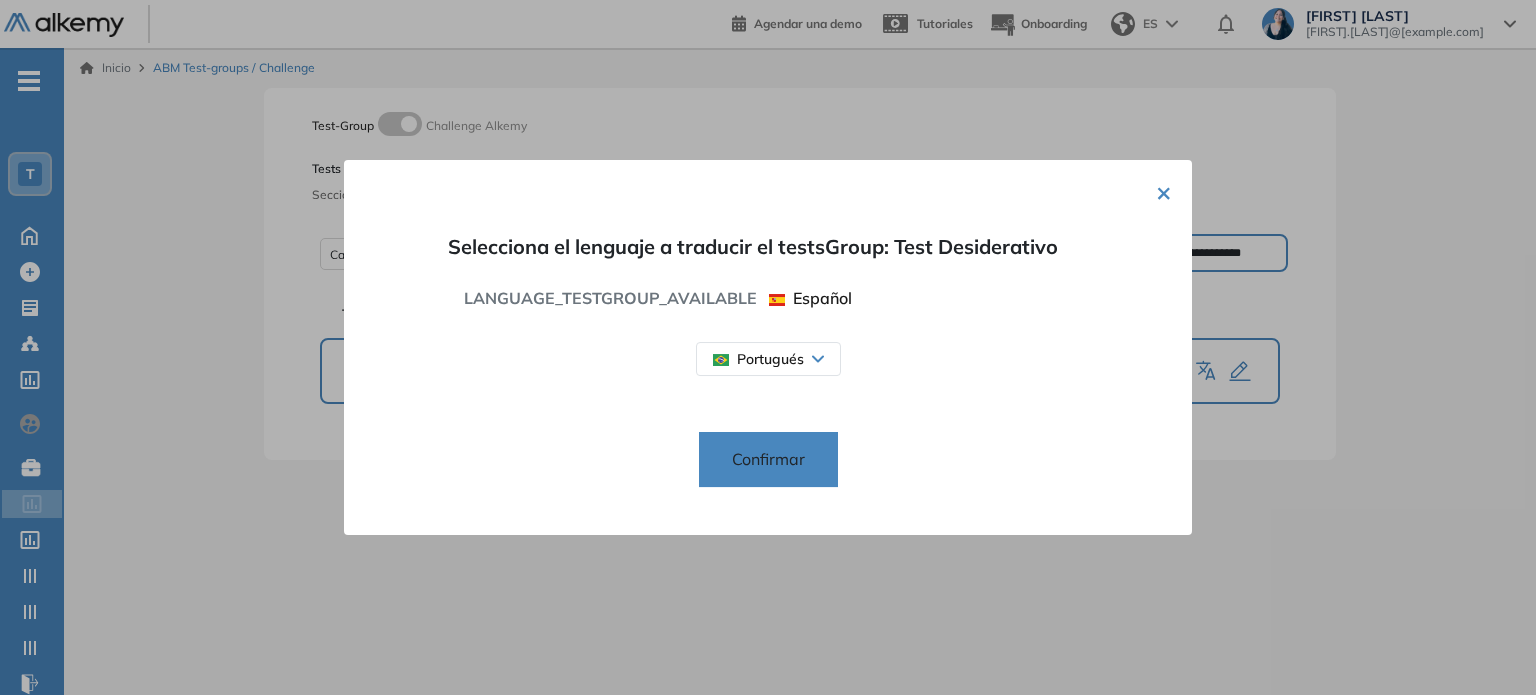 click on "Confirmar" at bounding box center [768, 460] 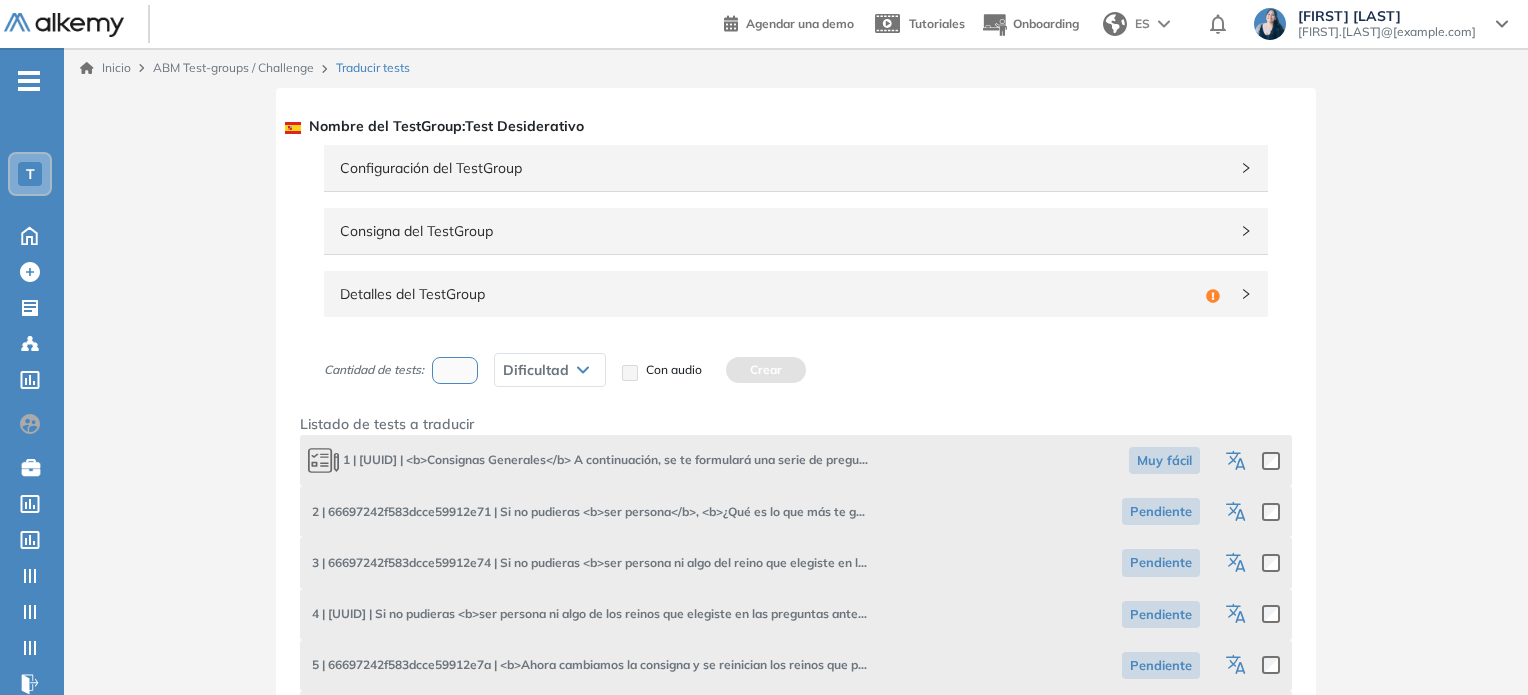 click on "Detalles del TestGroup" at bounding box center [769, 294] 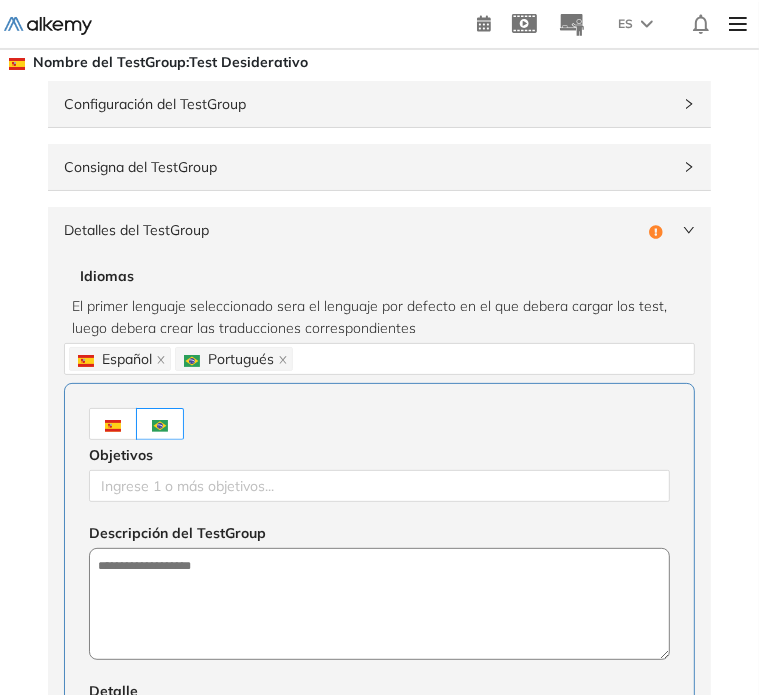 scroll, scrollTop: 200, scrollLeft: 0, axis: vertical 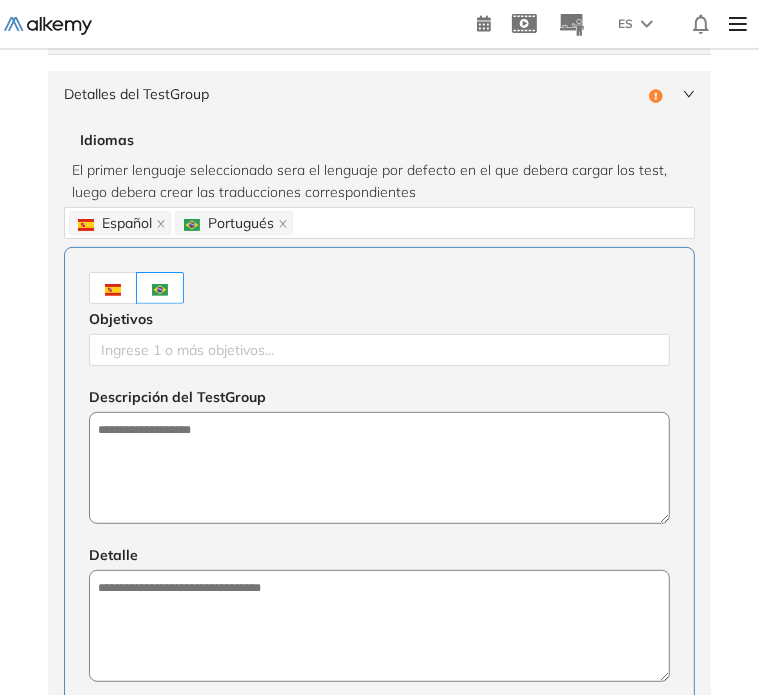 click at bounding box center [113, 290] 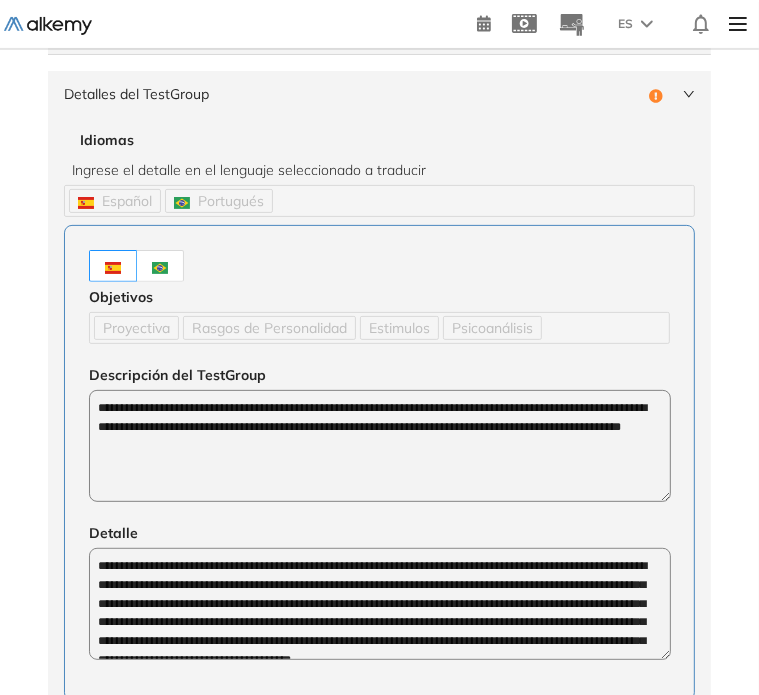 click at bounding box center (160, 268) 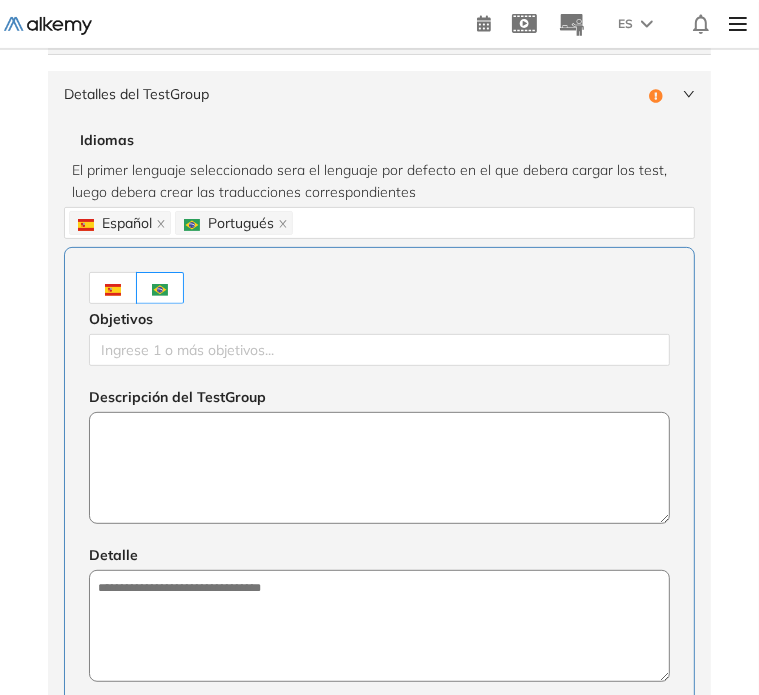 click at bounding box center [379, 468] 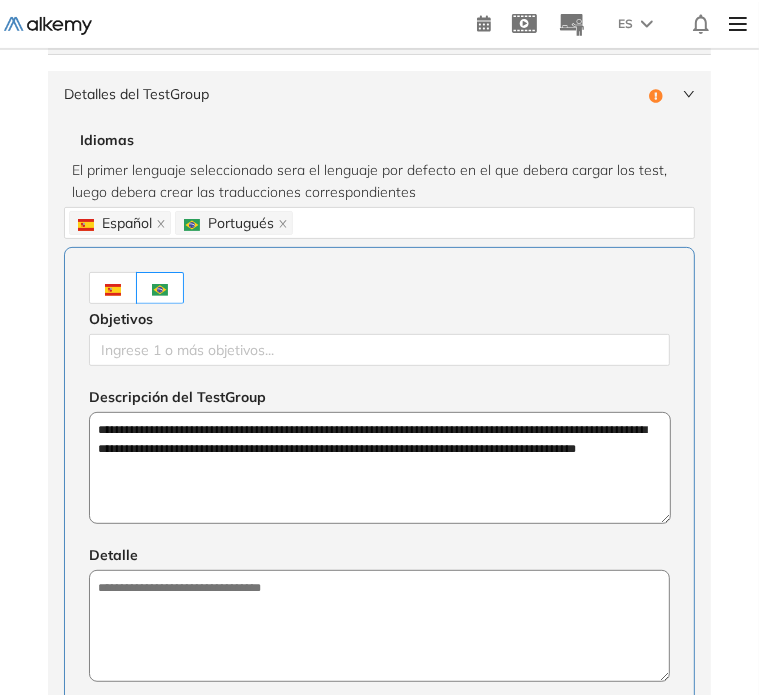 type on "**********" 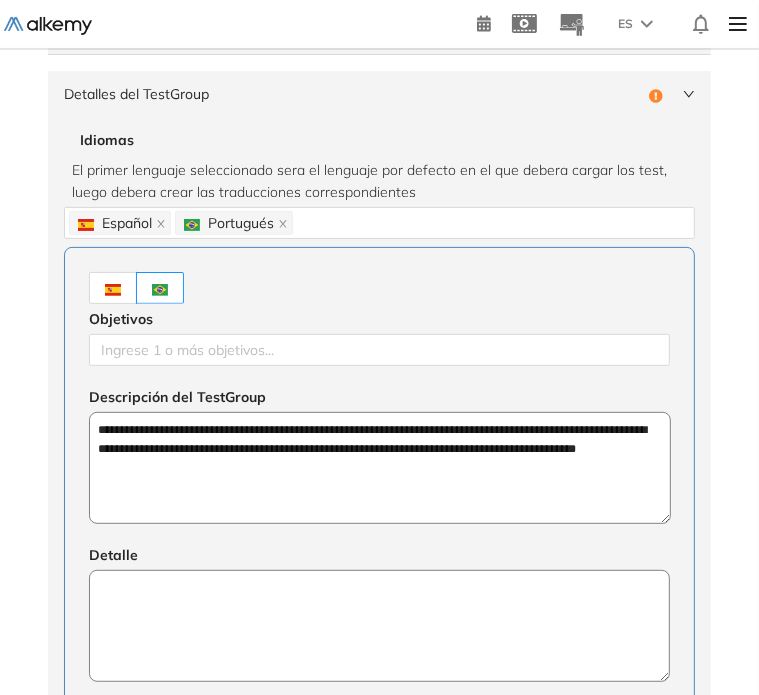 click at bounding box center [379, 626] 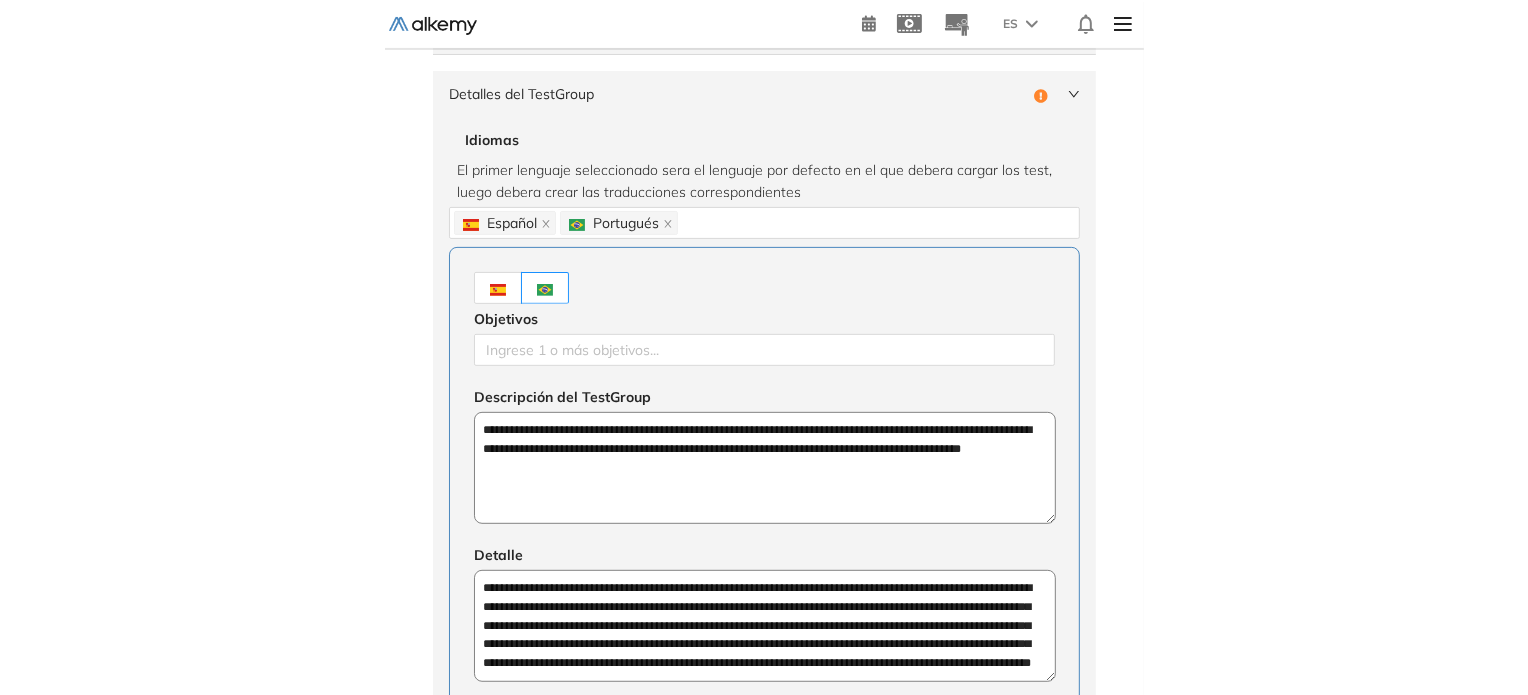 scroll, scrollTop: 18, scrollLeft: 0, axis: vertical 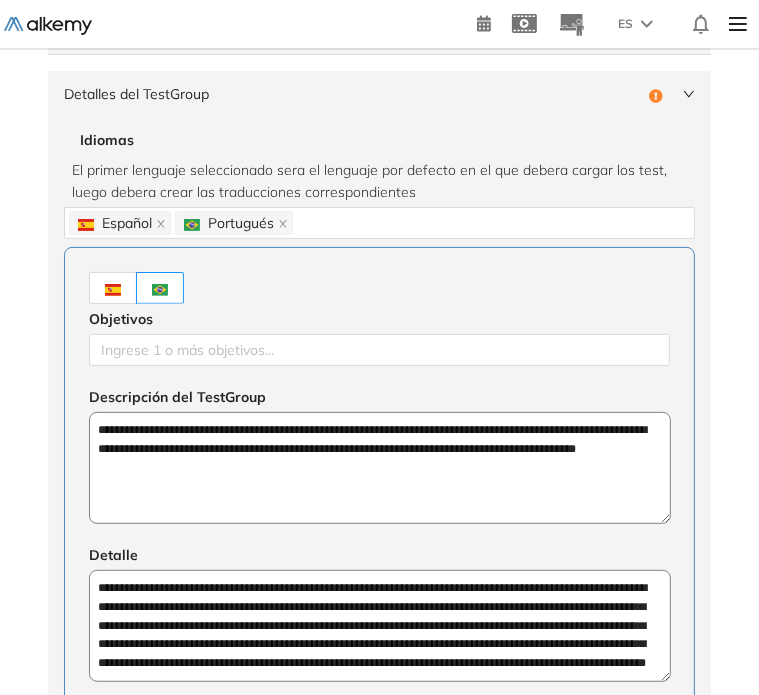 drag, startPoint x: 500, startPoint y: 663, endPoint x: 260, endPoint y: 662, distance: 240.00209 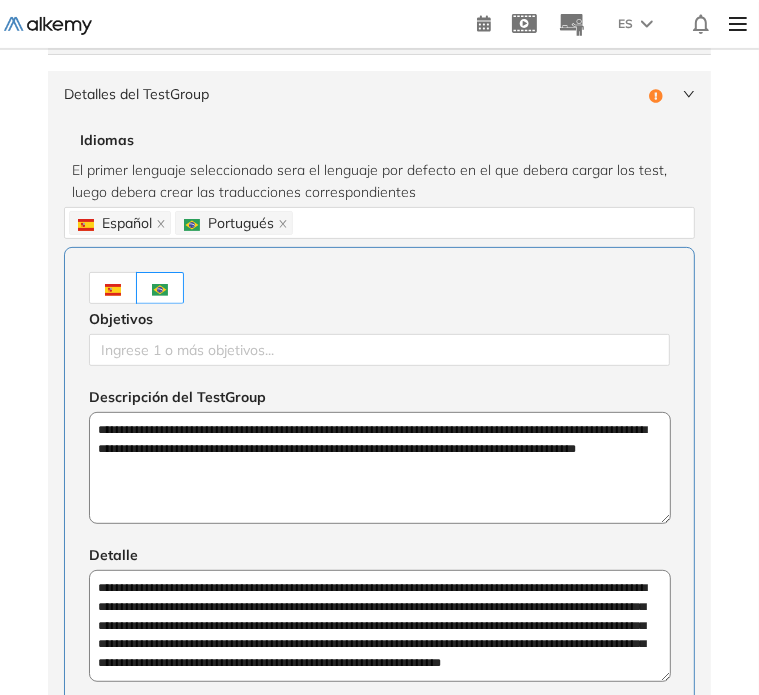 type on "**********" 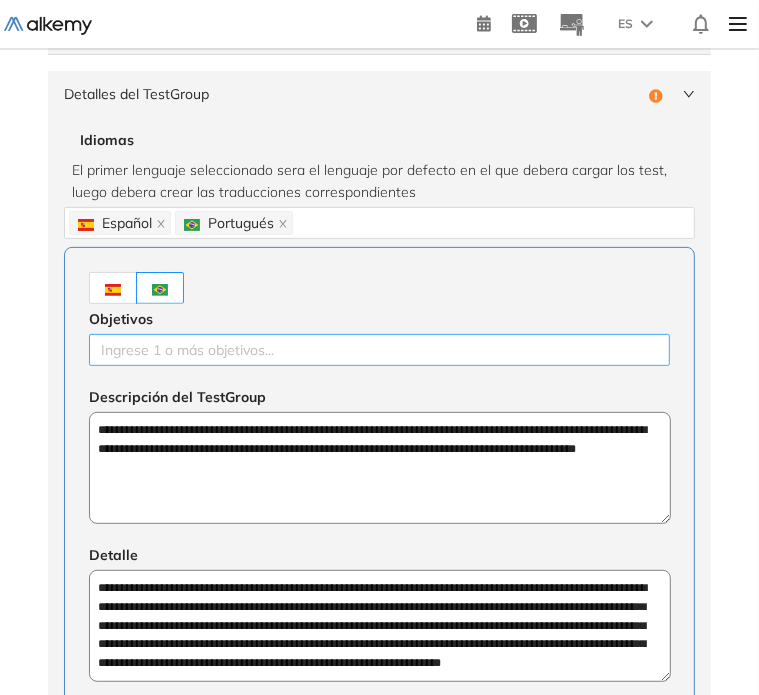 click at bounding box center (379, 350) 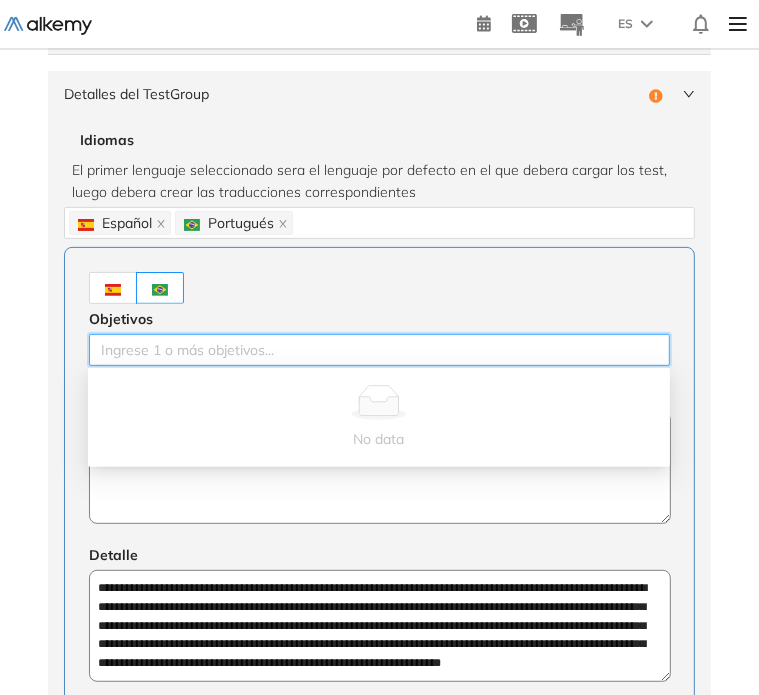 paste on "*********" 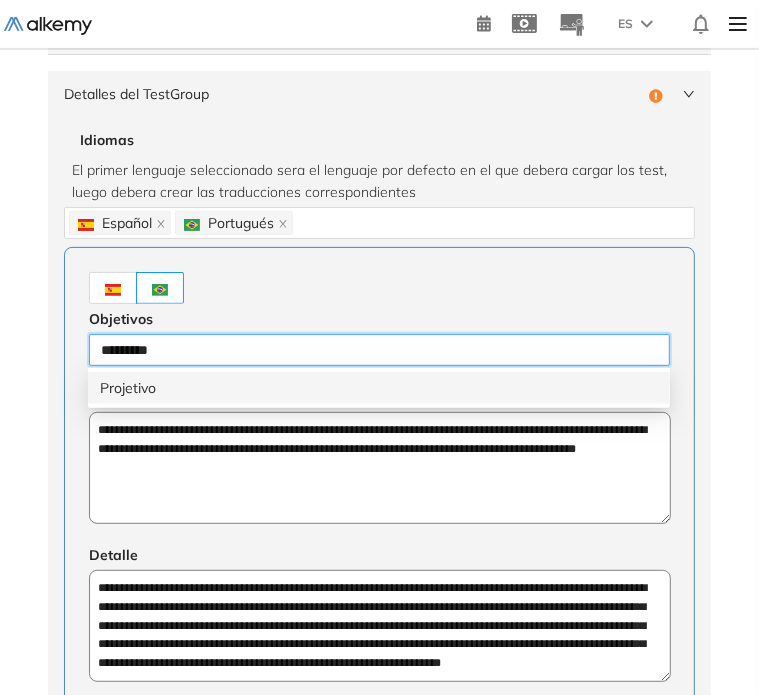 click on "Projetivo" at bounding box center [379, 388] 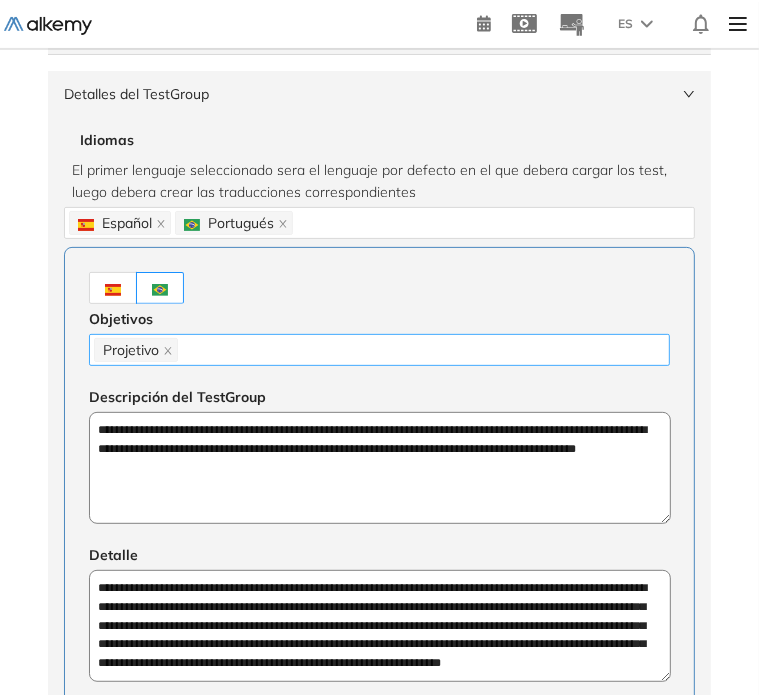 click on "Projetivo" at bounding box center (379, 350) 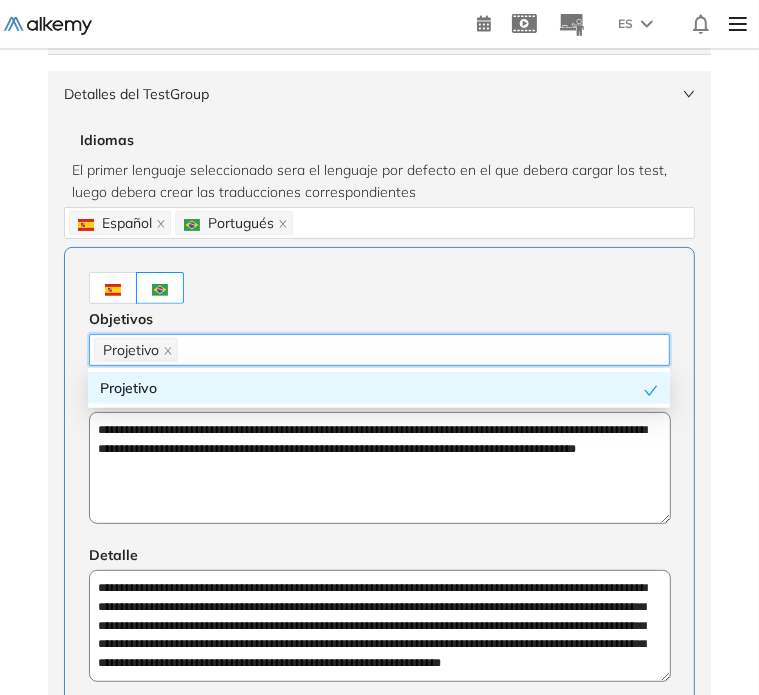 paste on "**********" 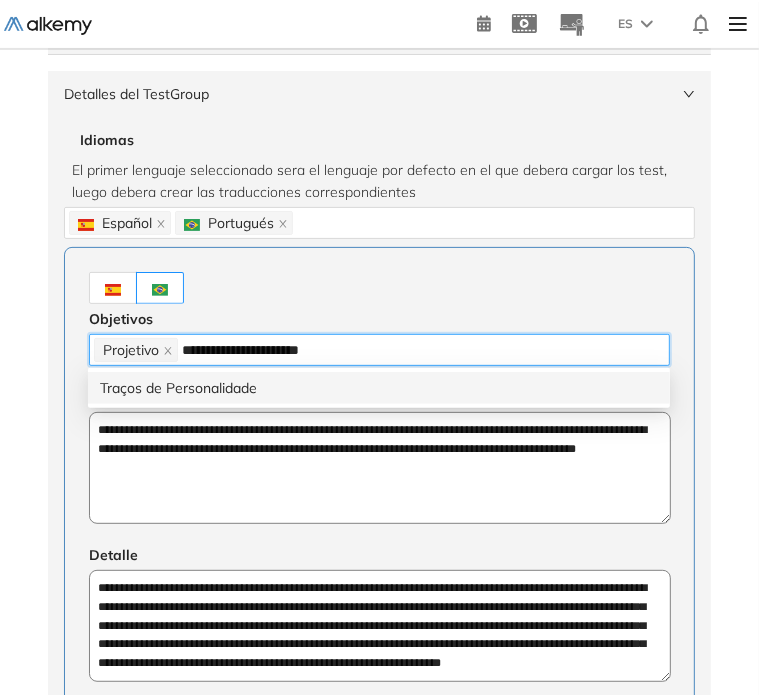 click on "Traços de Personalidade" at bounding box center (379, 388) 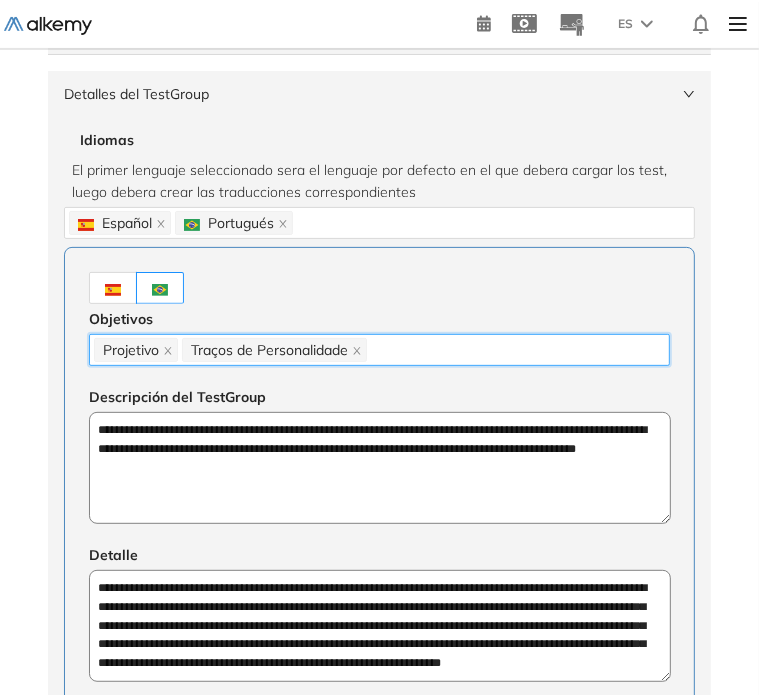 click on "Projetivo Traços de Personalidade" at bounding box center (379, 350) 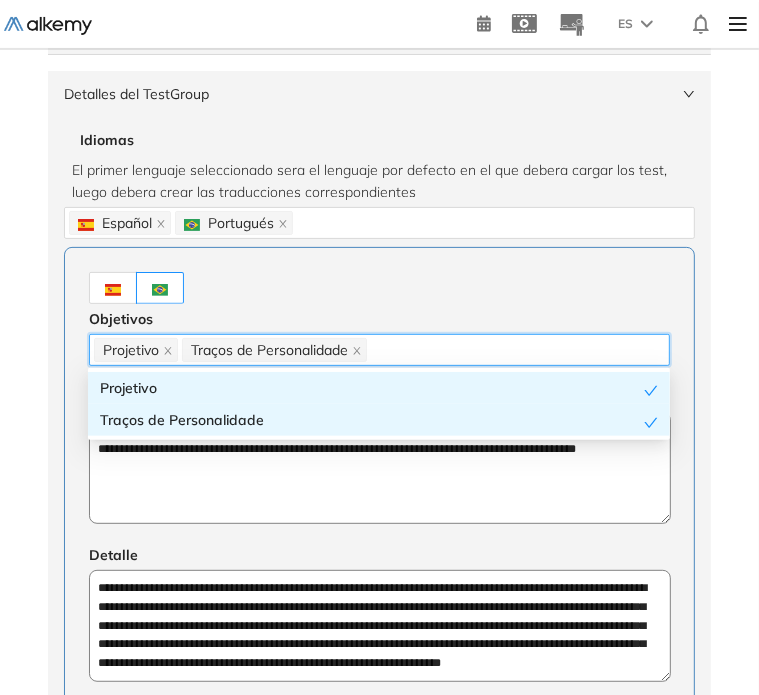 paste on "*********" 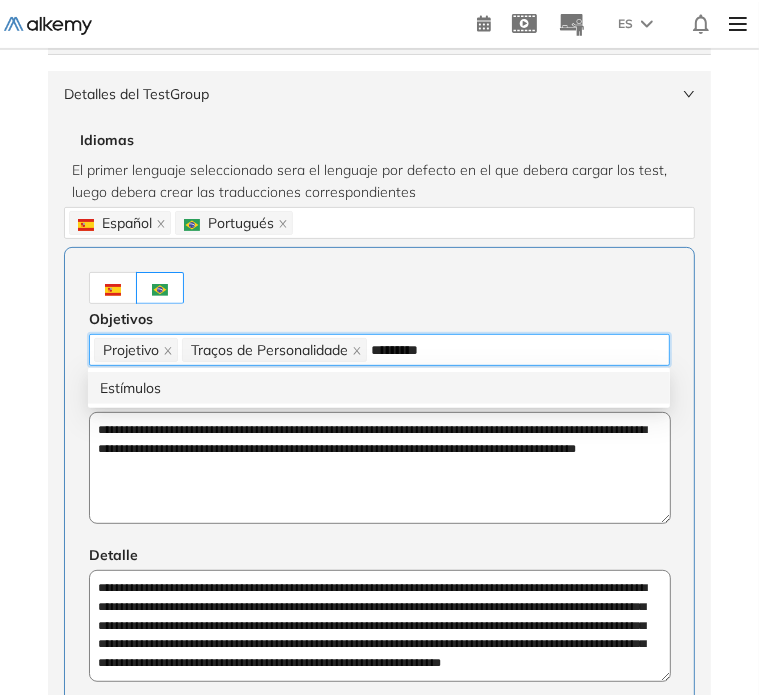 click on "Estímulos" at bounding box center (379, 388) 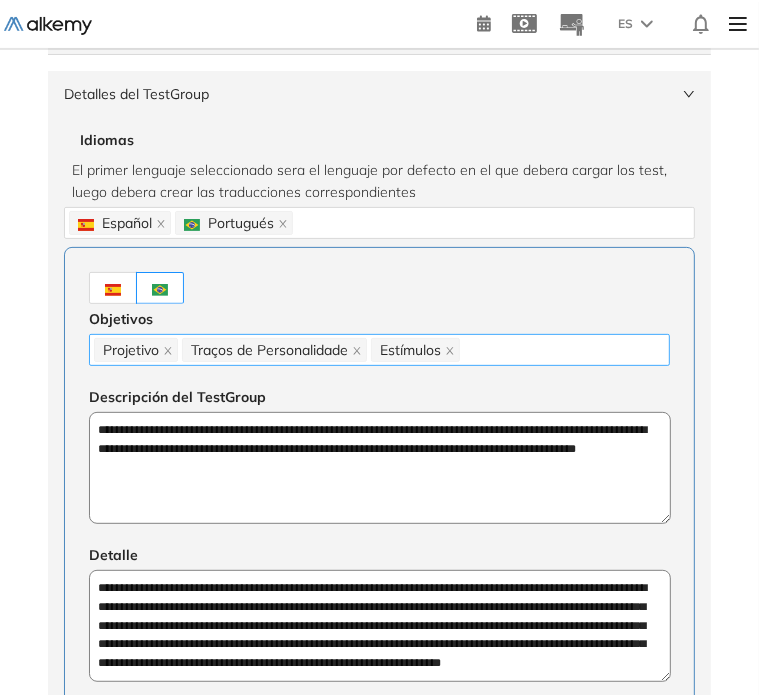 click on "Projetivo Traços de Personalidade Estímulos" at bounding box center (379, 350) 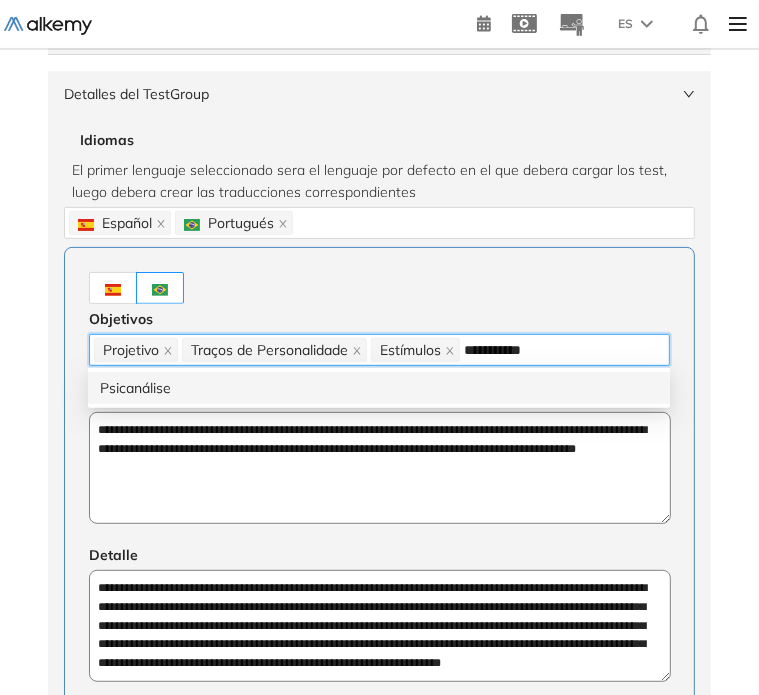 click on "Psicanálise" at bounding box center (379, 388) 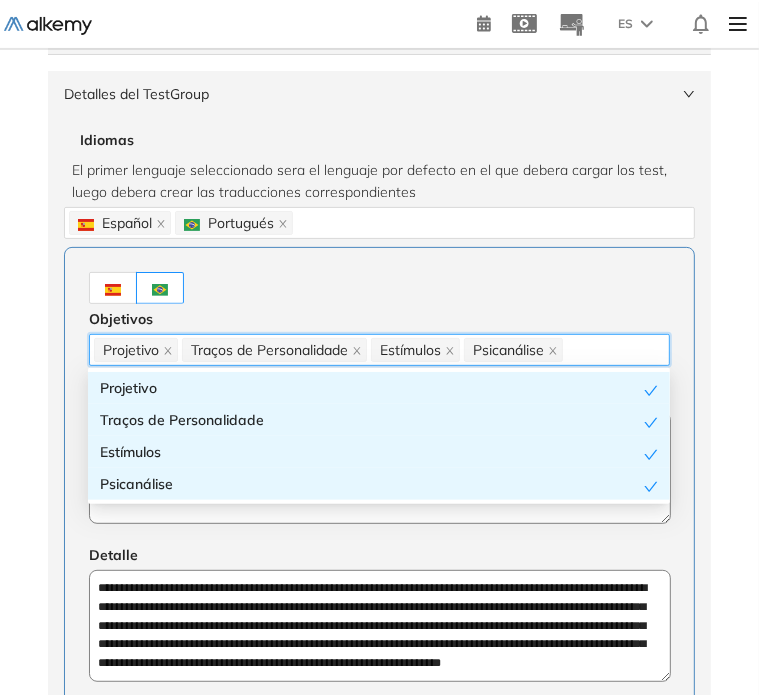 click at bounding box center (113, 290) 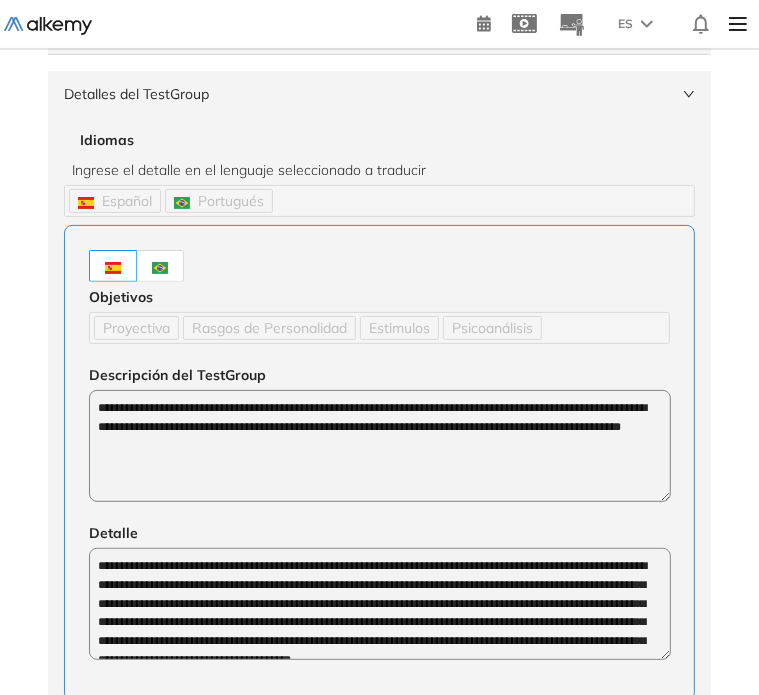 click at bounding box center [160, 268] 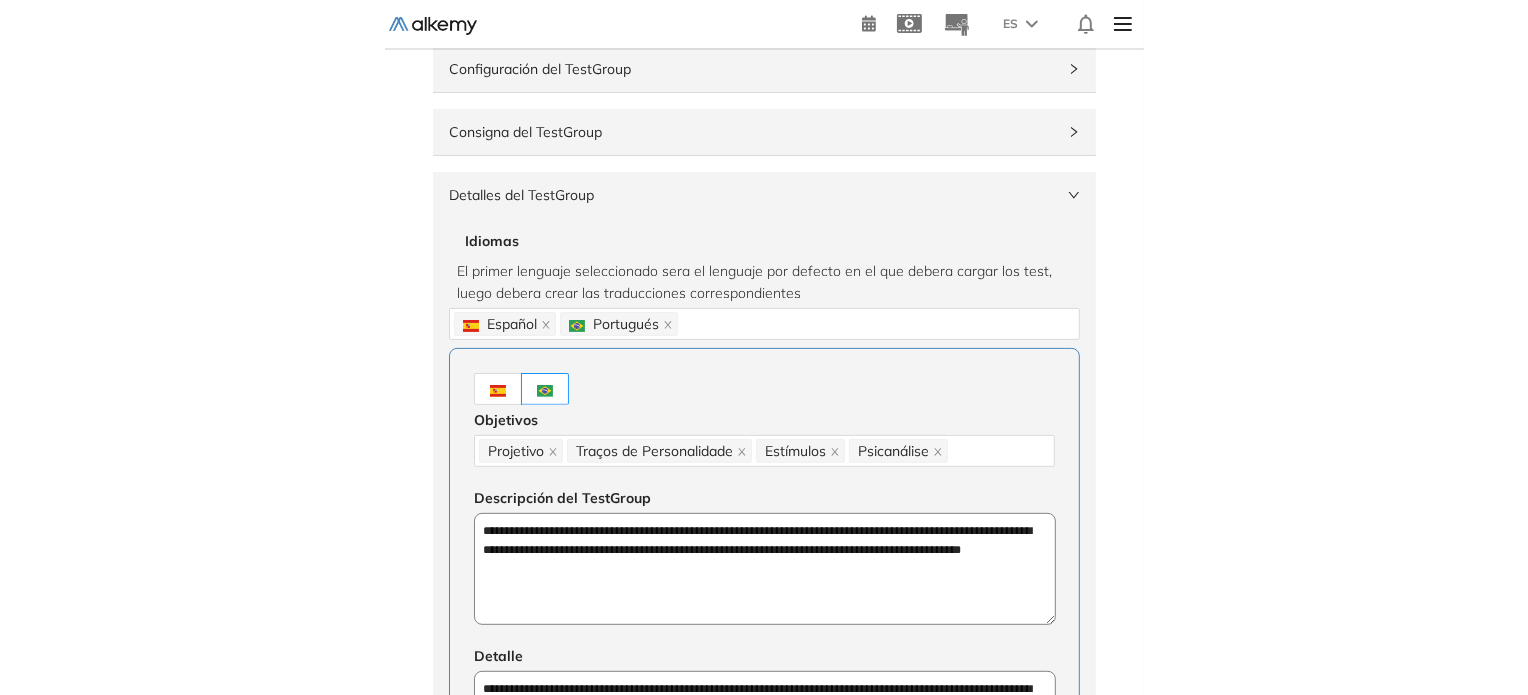 scroll, scrollTop: 0, scrollLeft: 0, axis: both 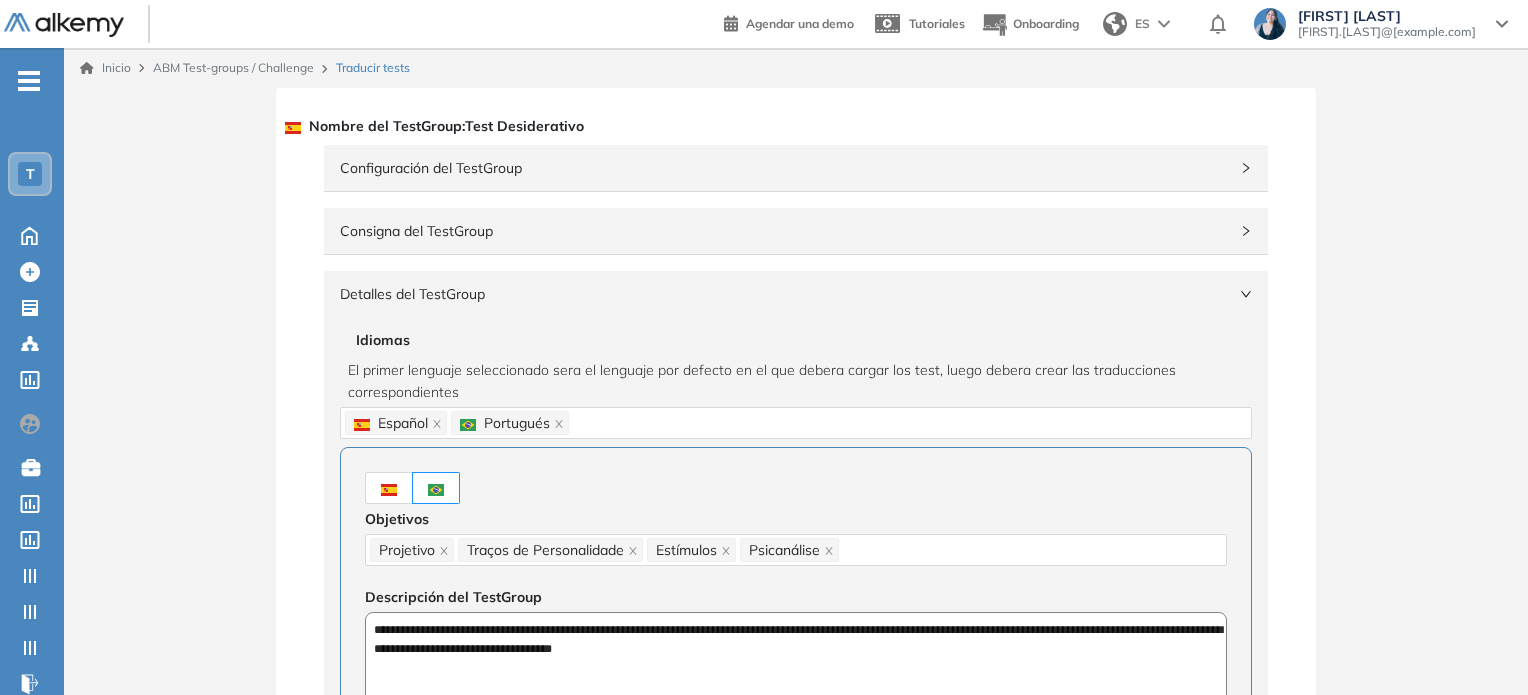 click on "Detalles del TestGroup" at bounding box center (784, 294) 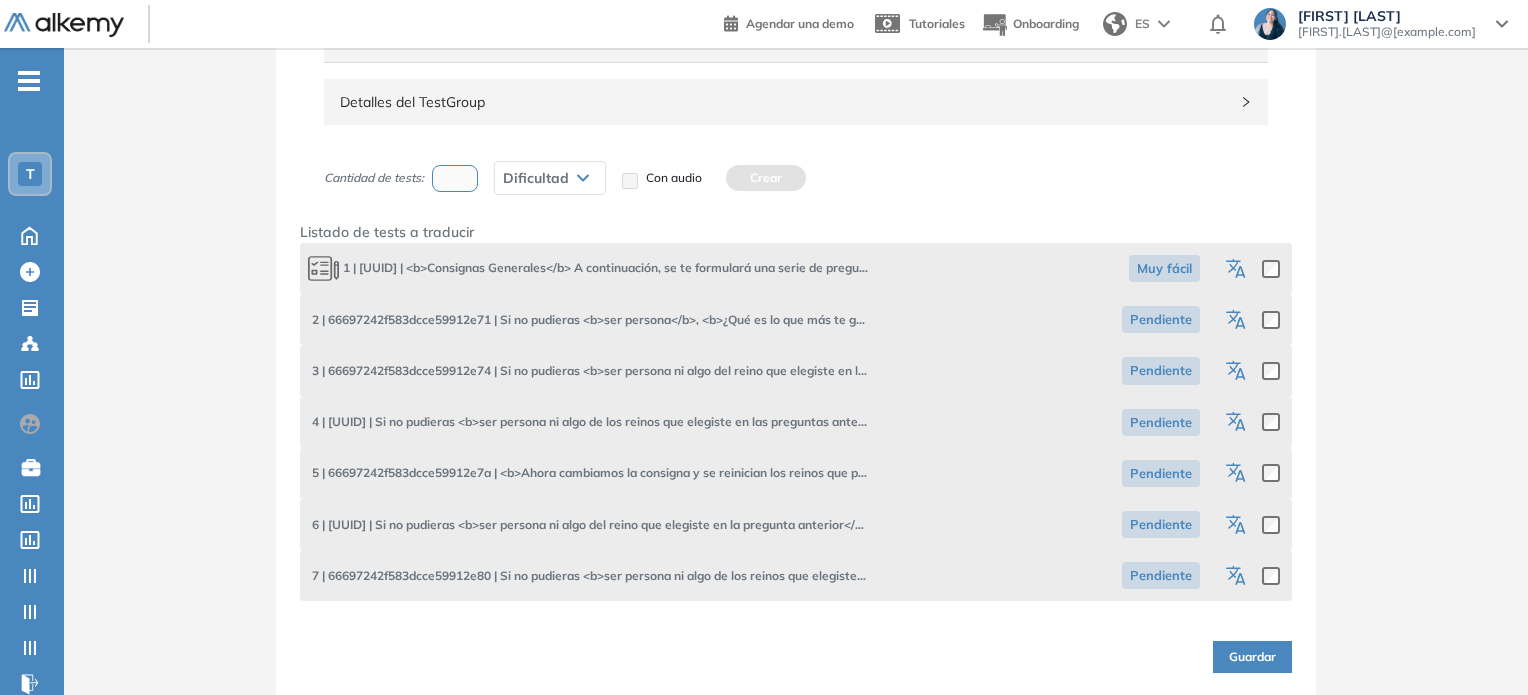 scroll, scrollTop: 193, scrollLeft: 0, axis: vertical 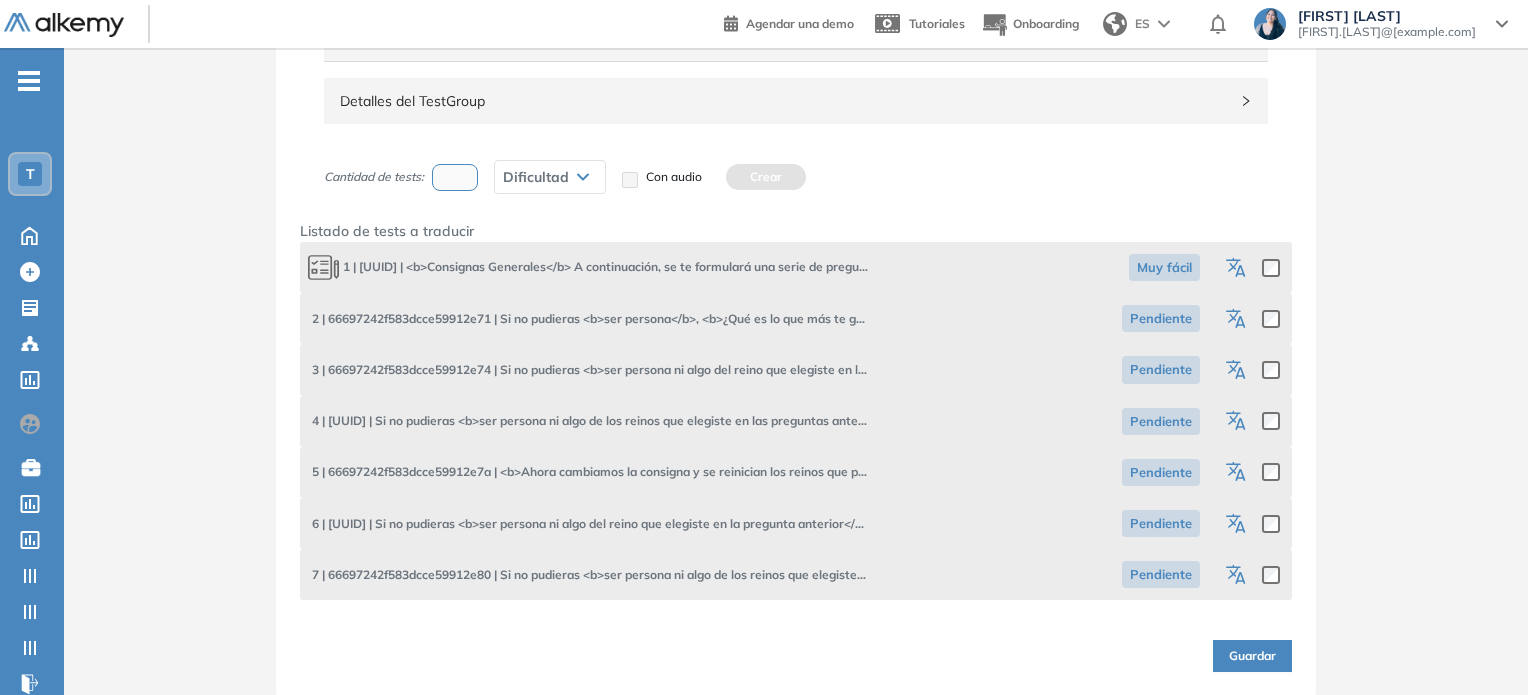 click at bounding box center [1251, 267] 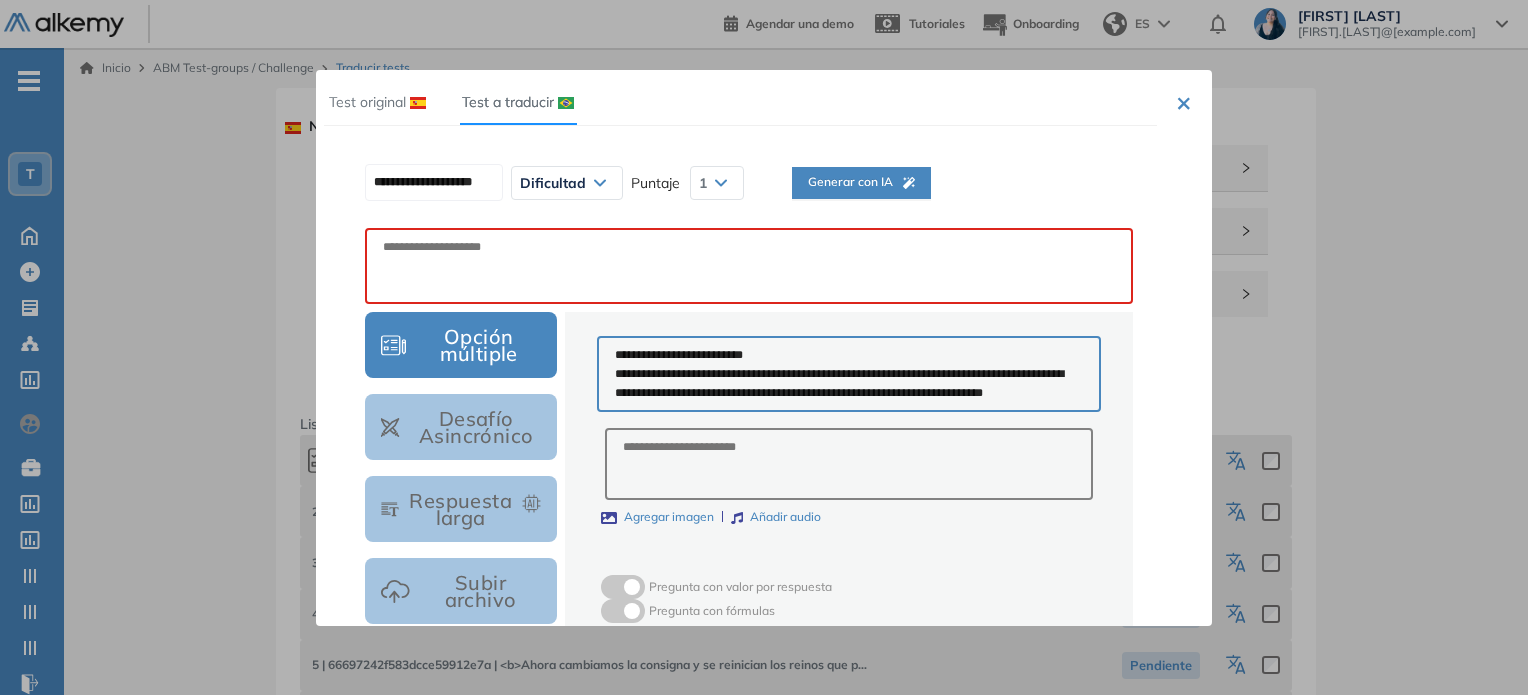 scroll, scrollTop: 0, scrollLeft: 0, axis: both 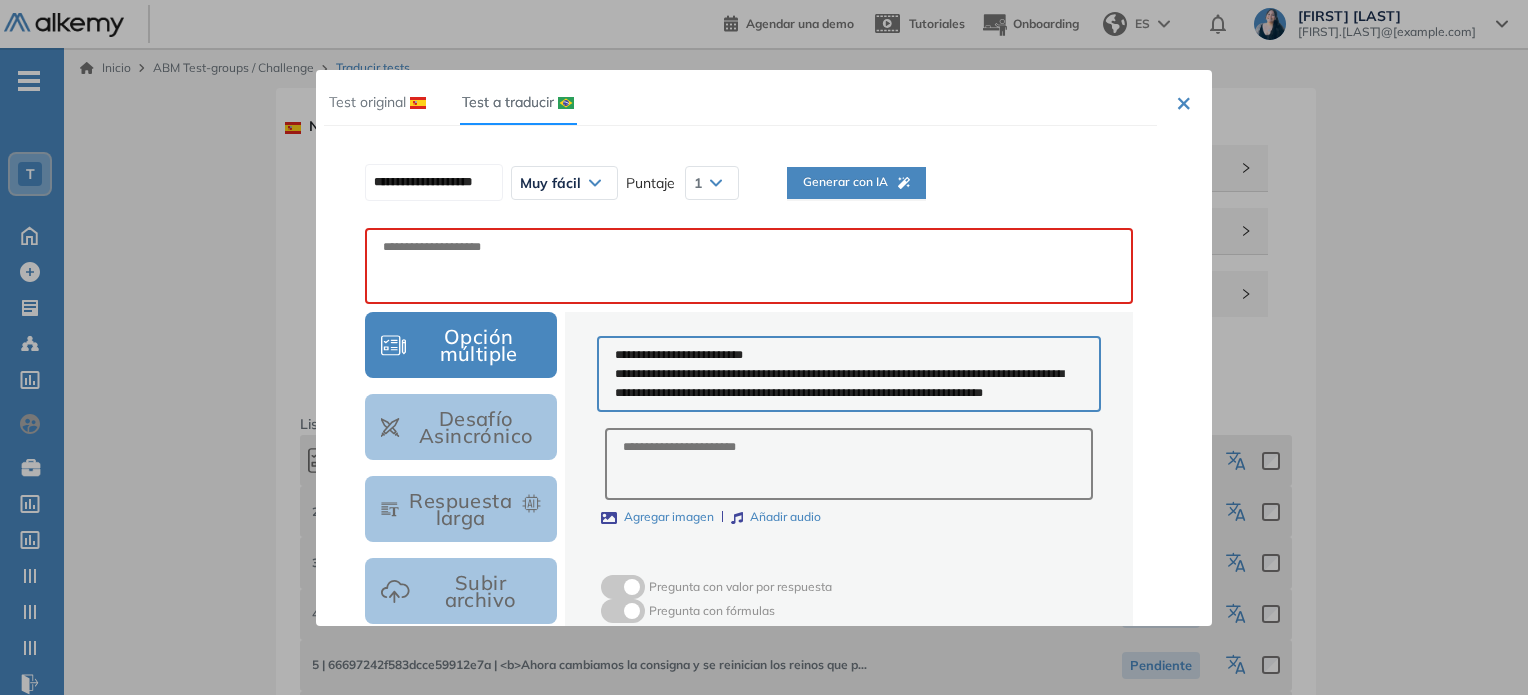 click on "Generar con IA" at bounding box center [856, 182] 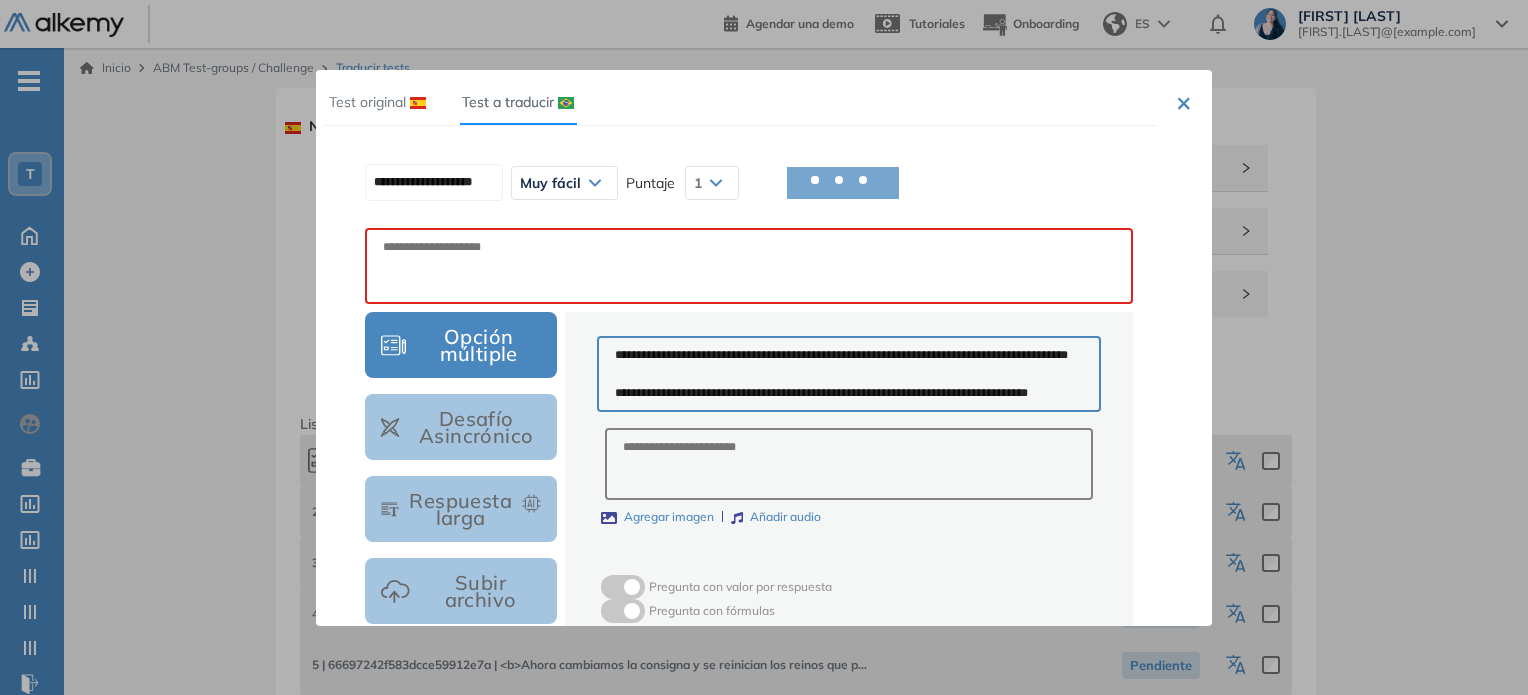 scroll, scrollTop: 320, scrollLeft: 0, axis: vertical 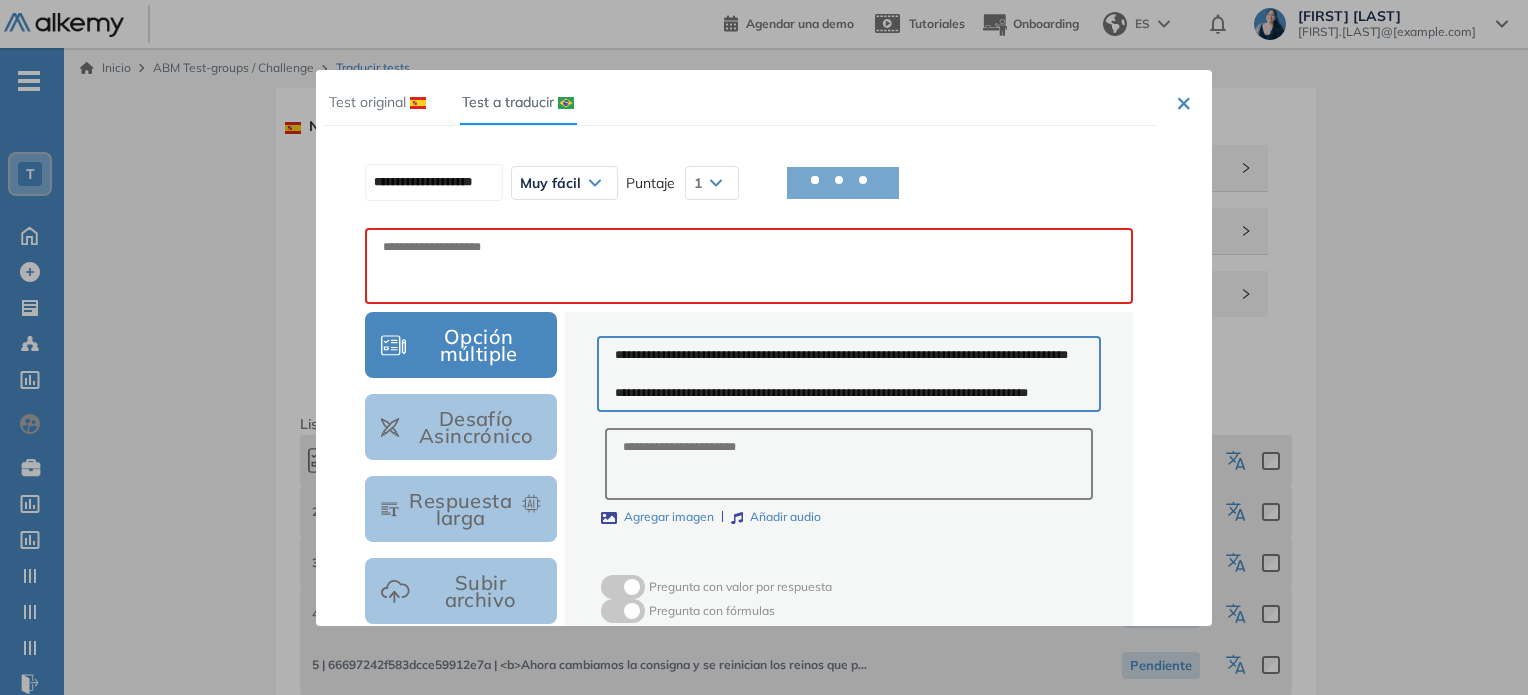 type on "**********" 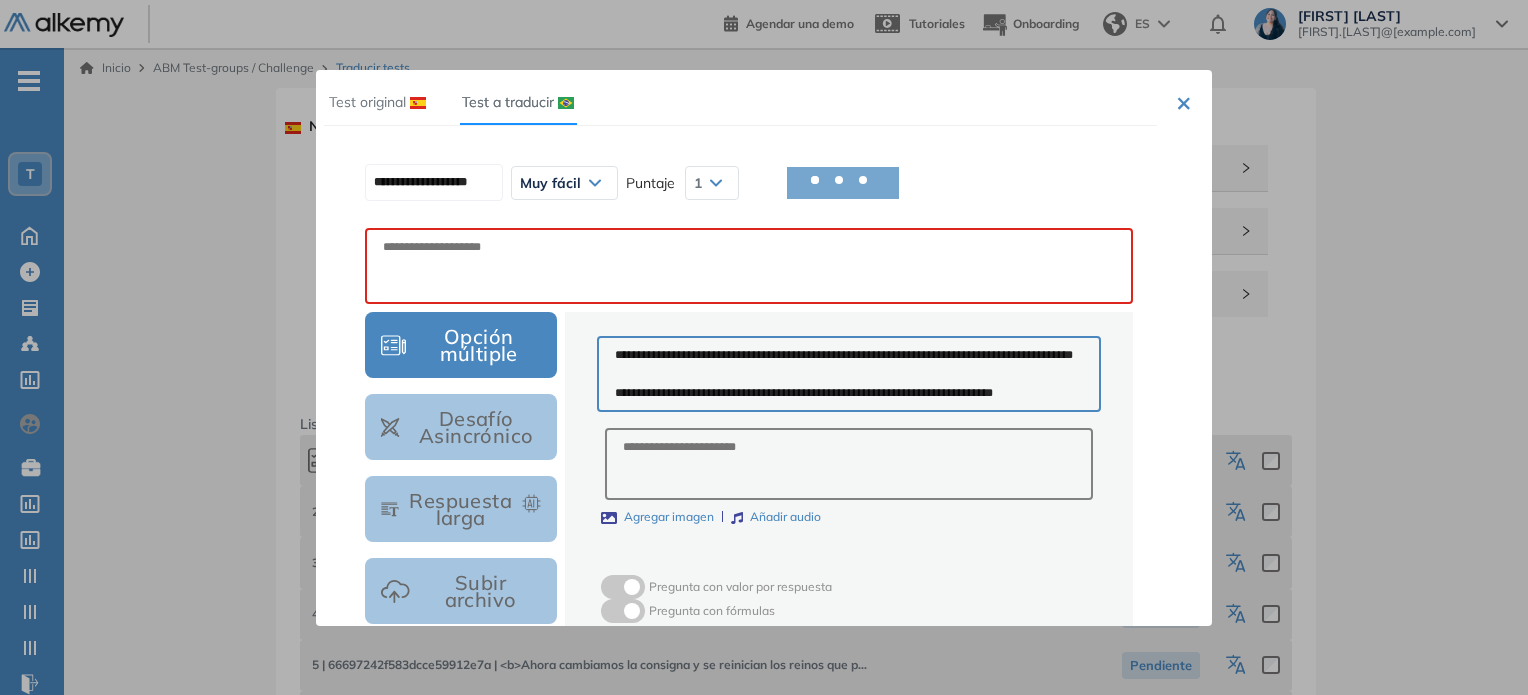 scroll, scrollTop: 282, scrollLeft: 0, axis: vertical 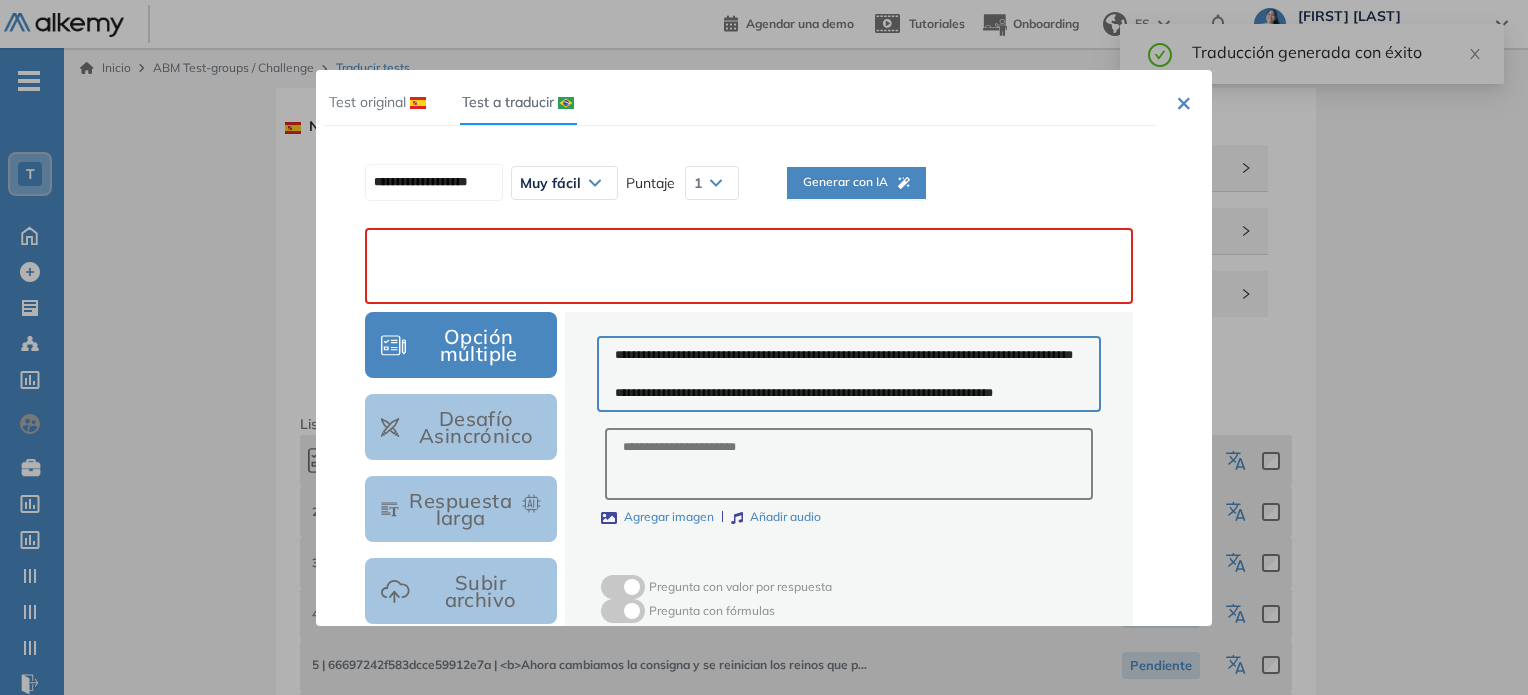 paste on "**********" 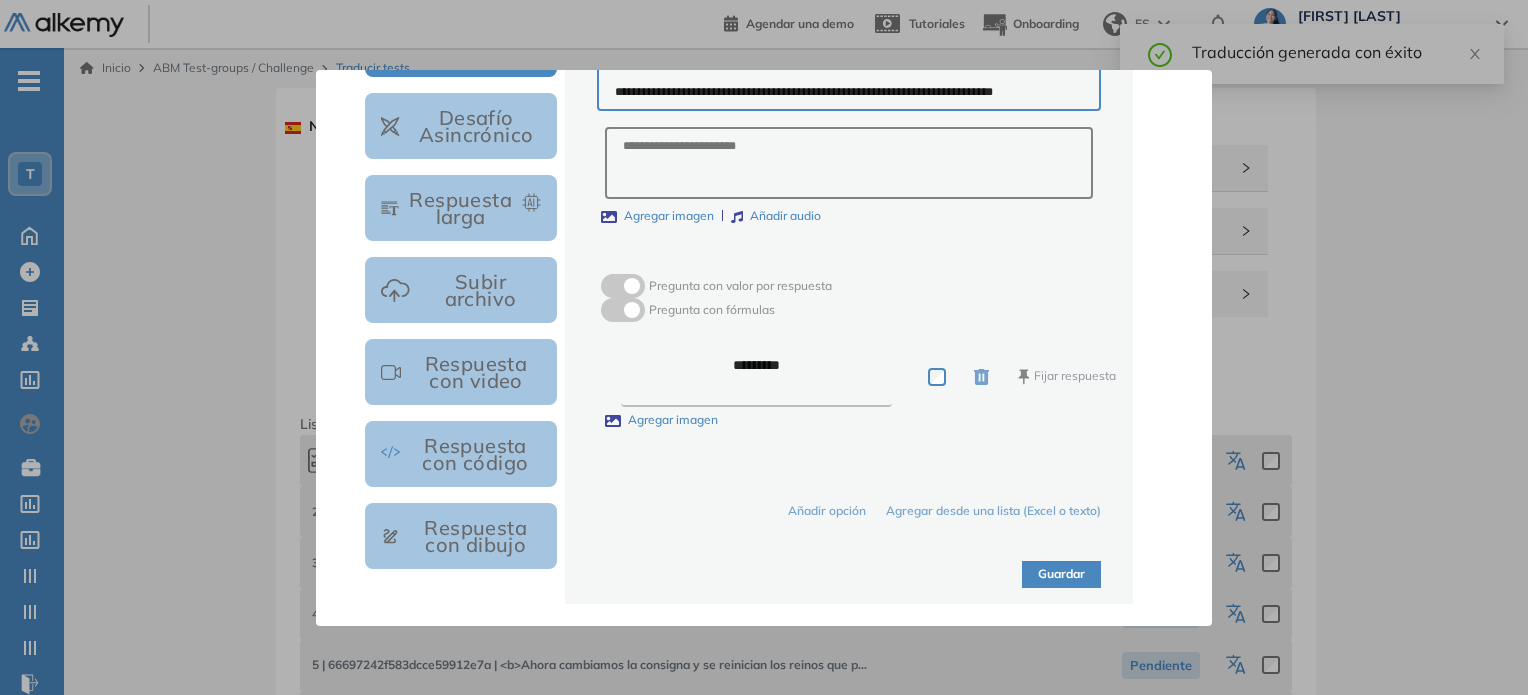 scroll, scrollTop: 301, scrollLeft: 0, axis: vertical 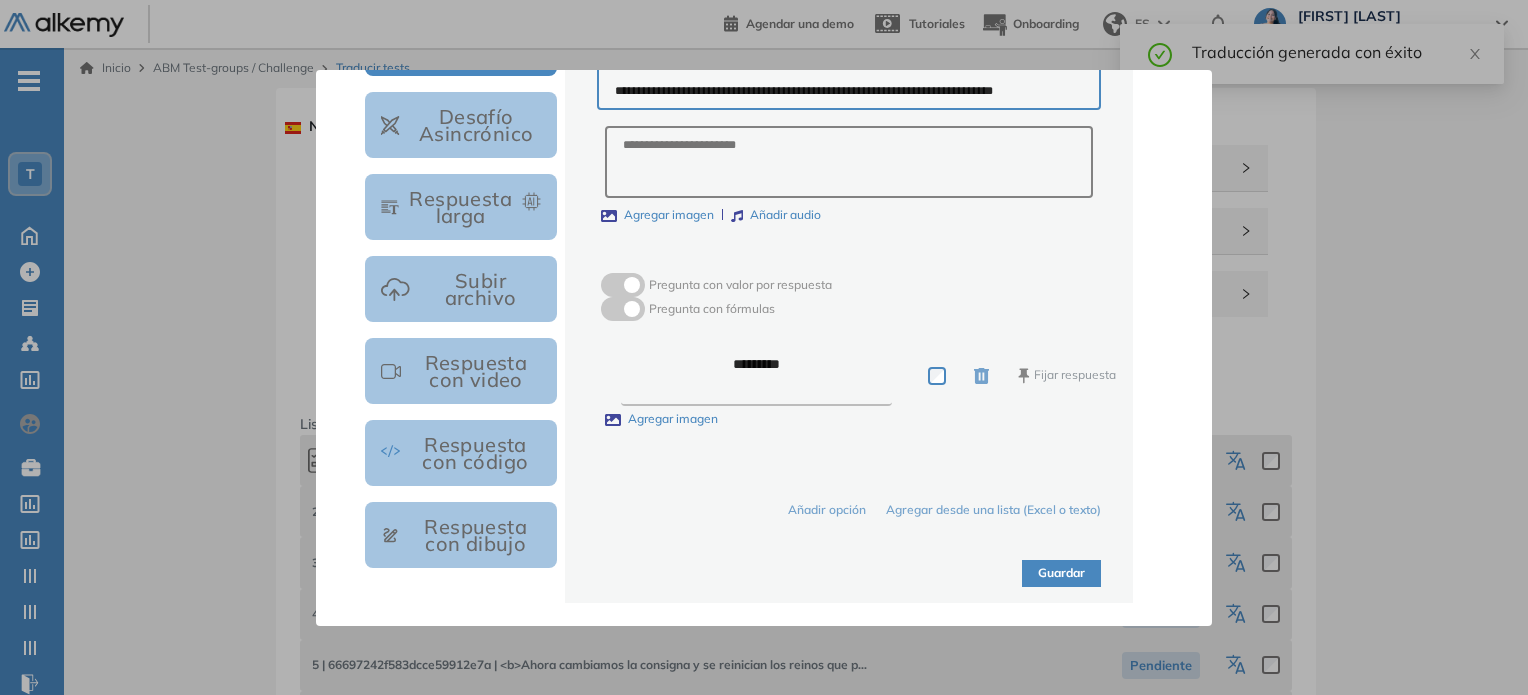 type on "**********" 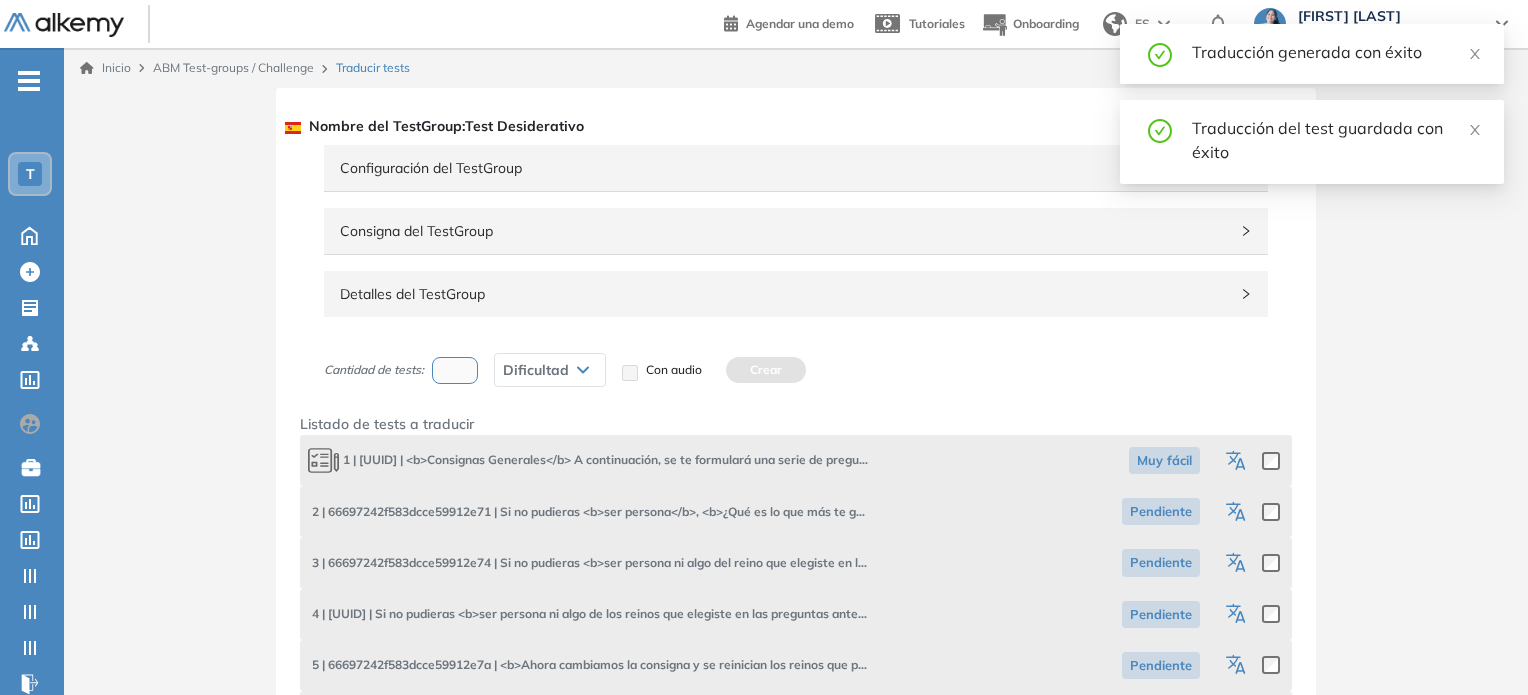 click 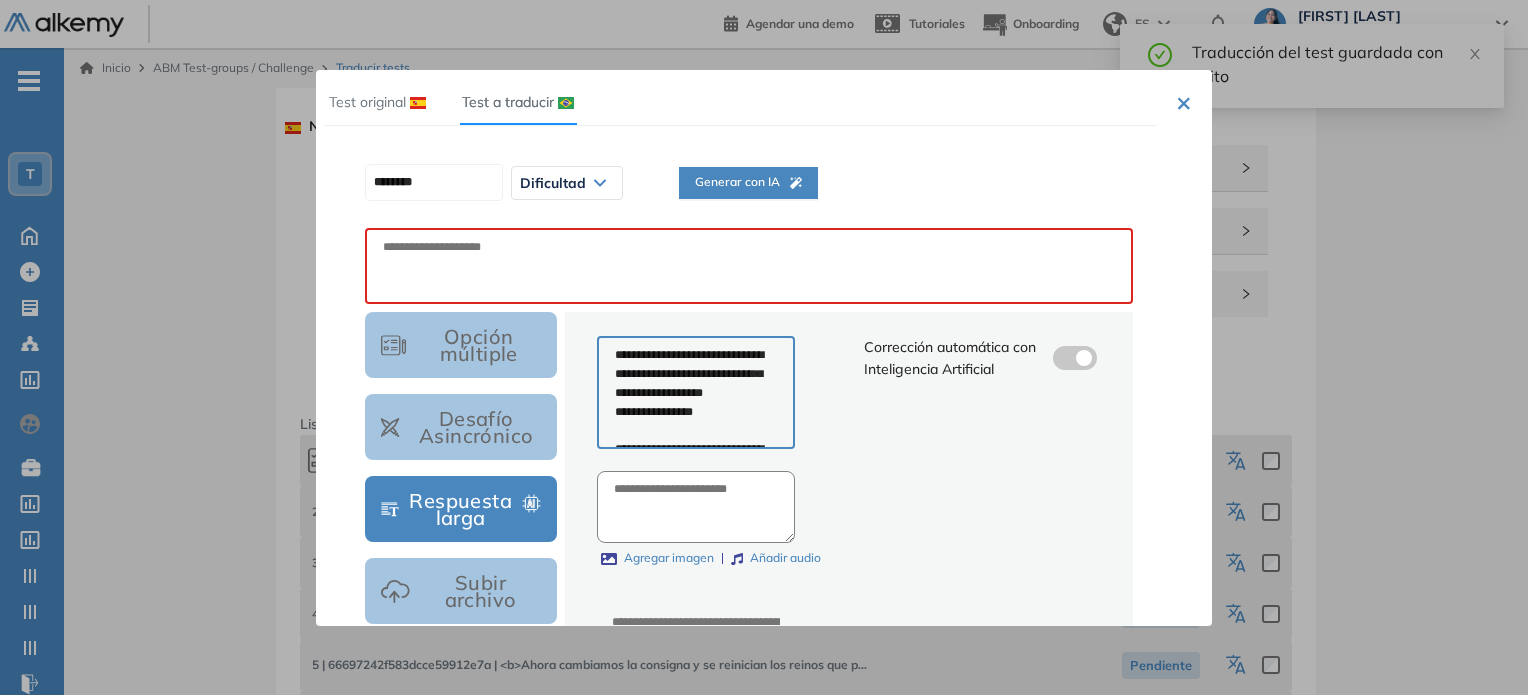 click on "Generar con IA" at bounding box center (748, 183) 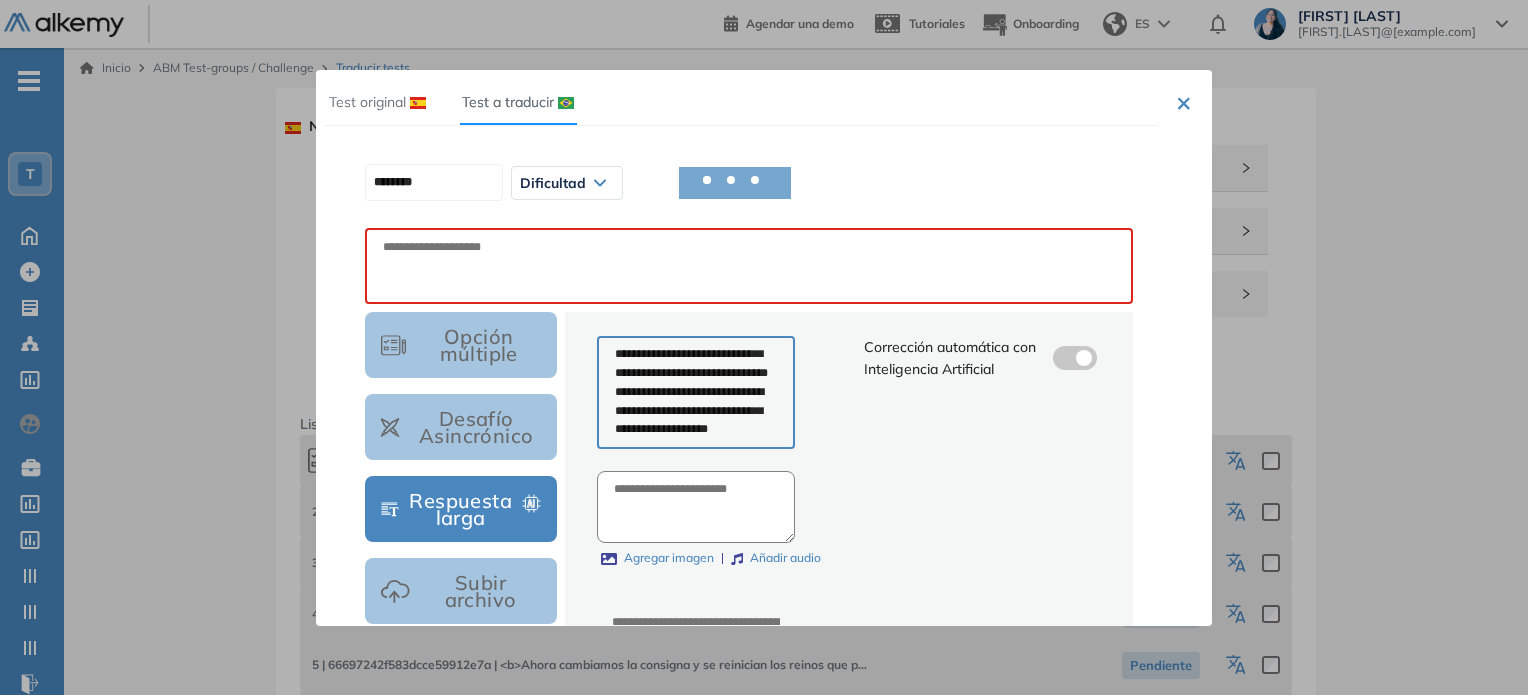 scroll, scrollTop: 150, scrollLeft: 0, axis: vertical 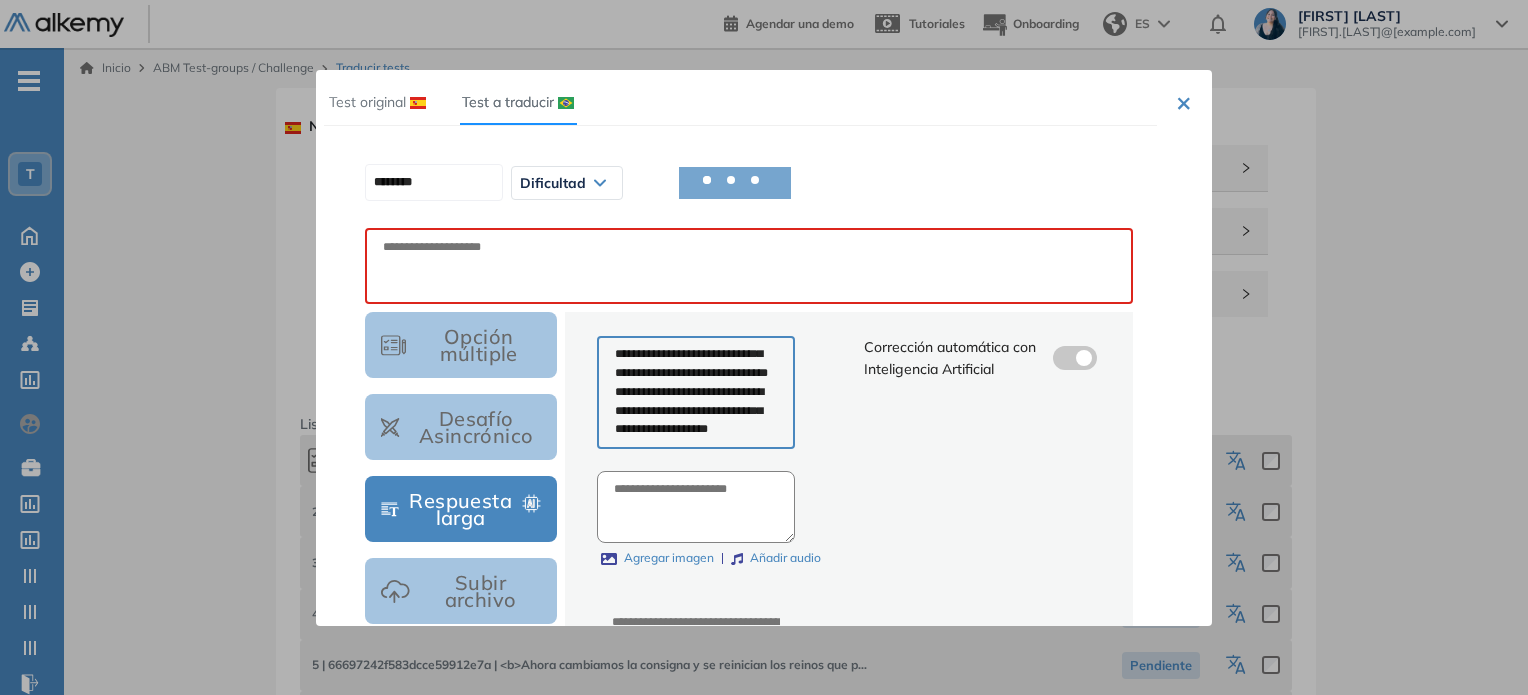 type on "********" 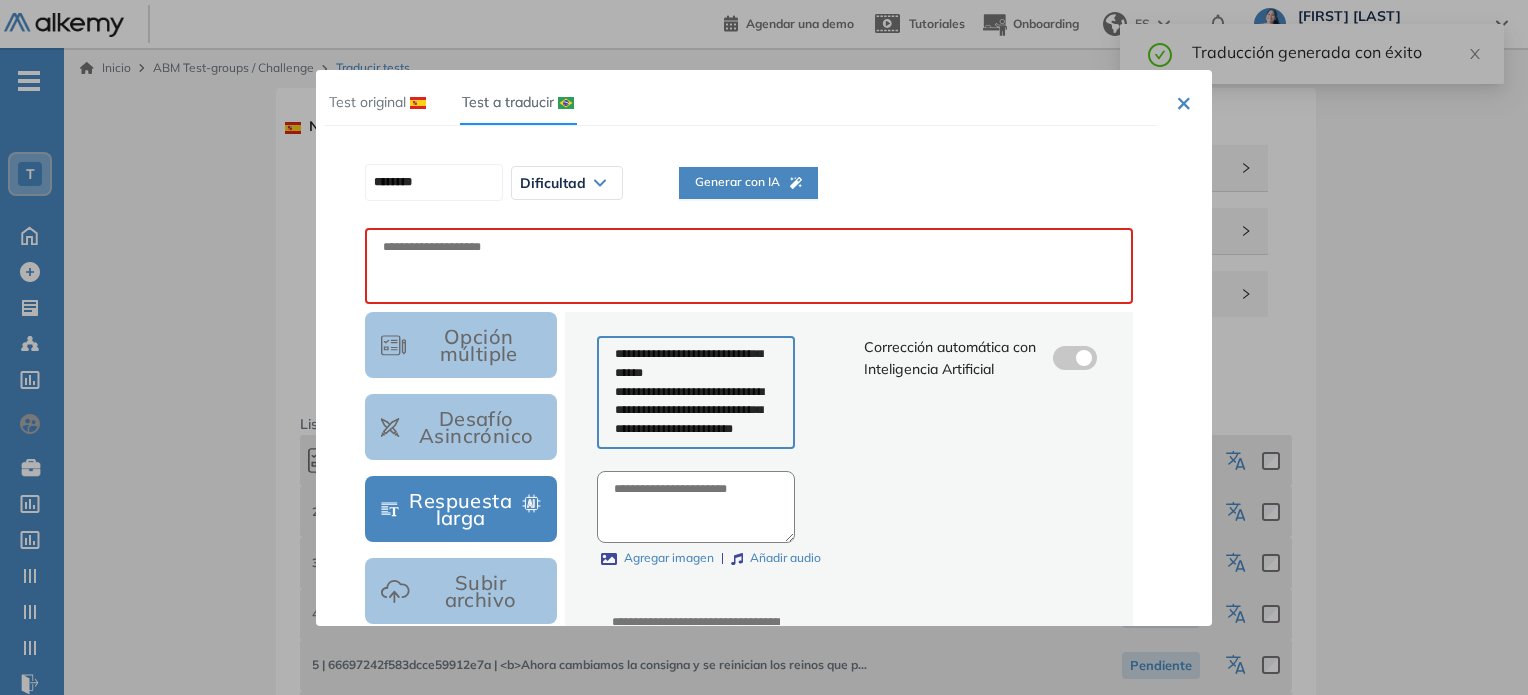 scroll, scrollTop: 169, scrollLeft: 0, axis: vertical 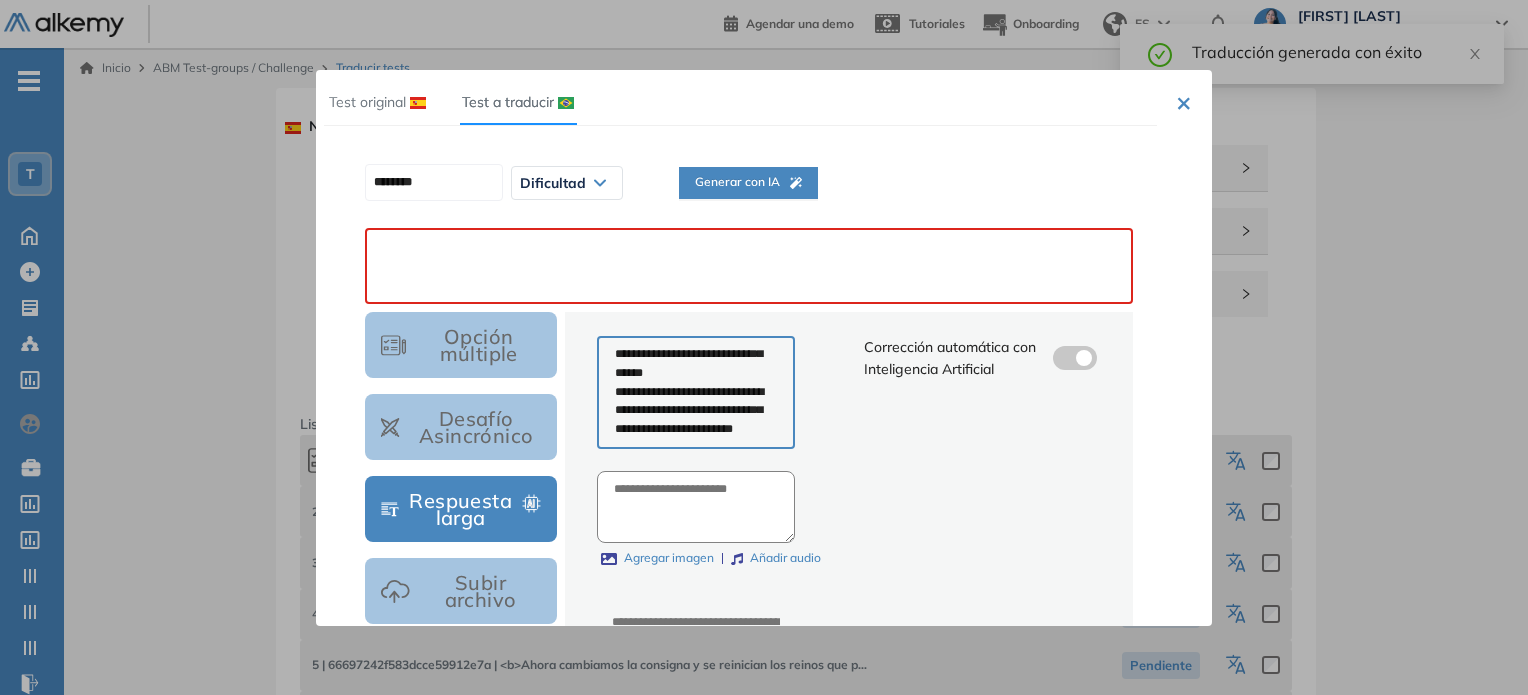 paste on "**********" 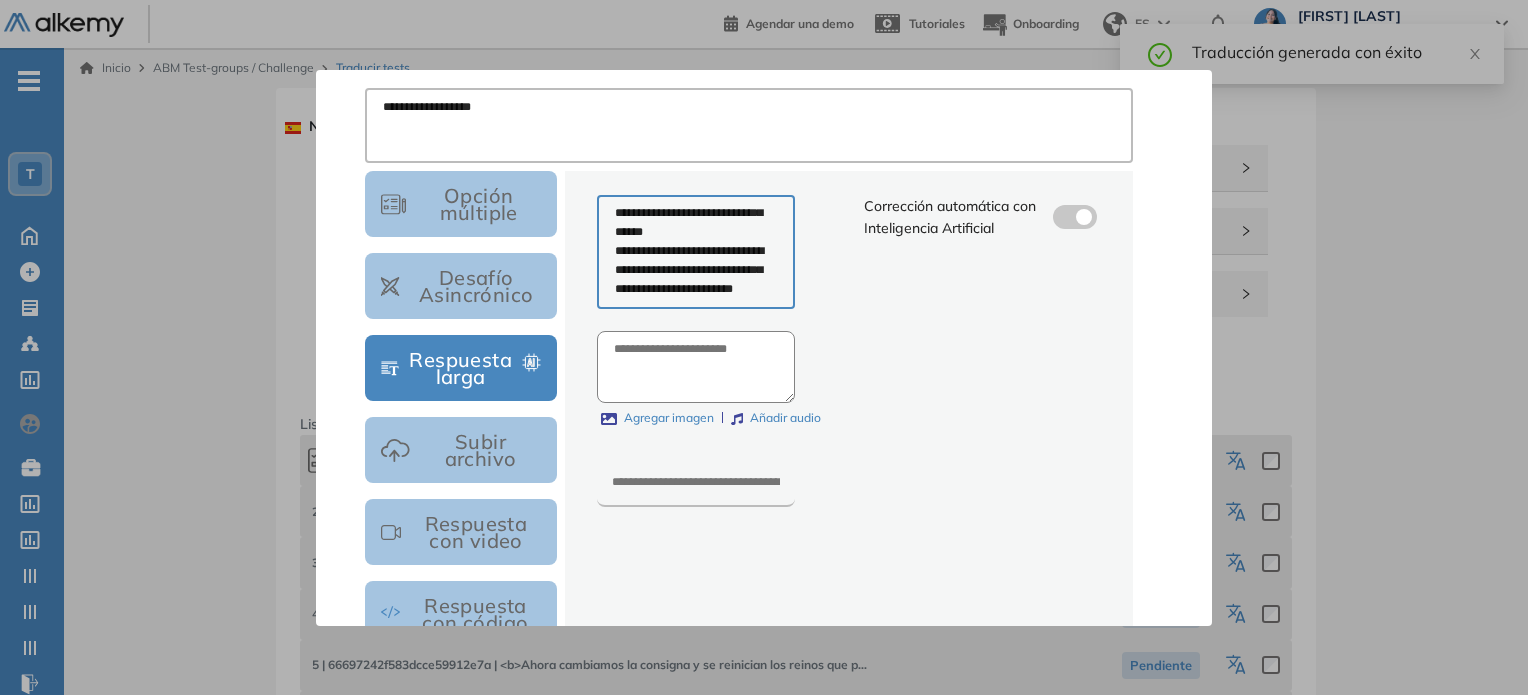 scroll, scrollTop: 283, scrollLeft: 0, axis: vertical 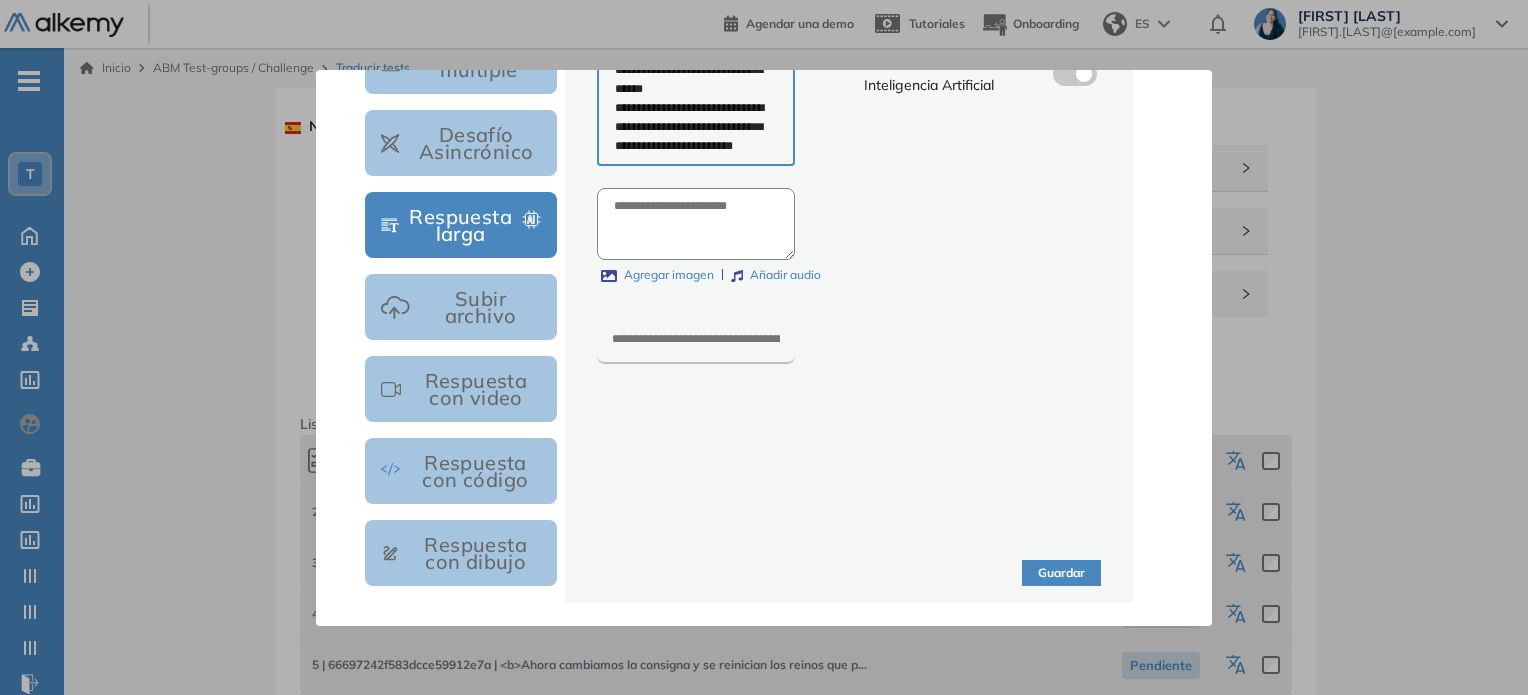 type on "**********" 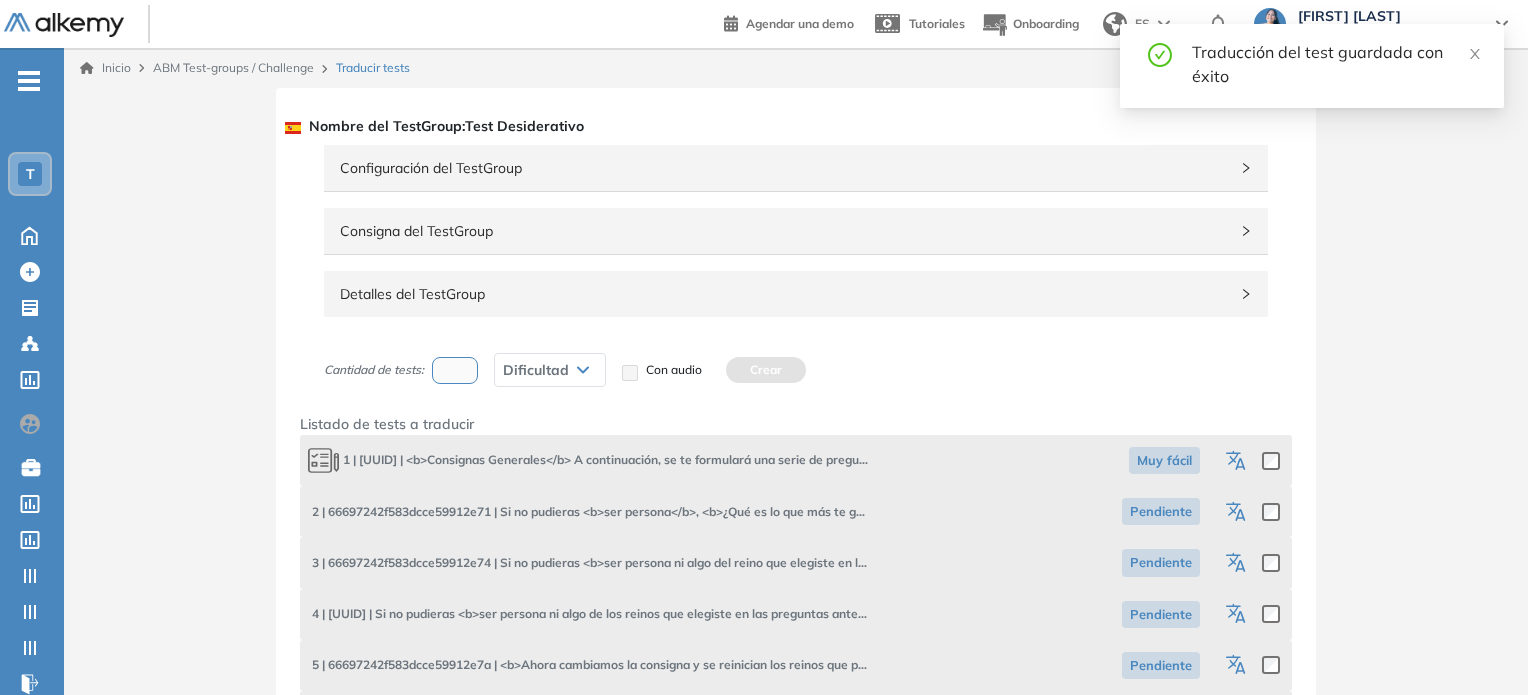 click 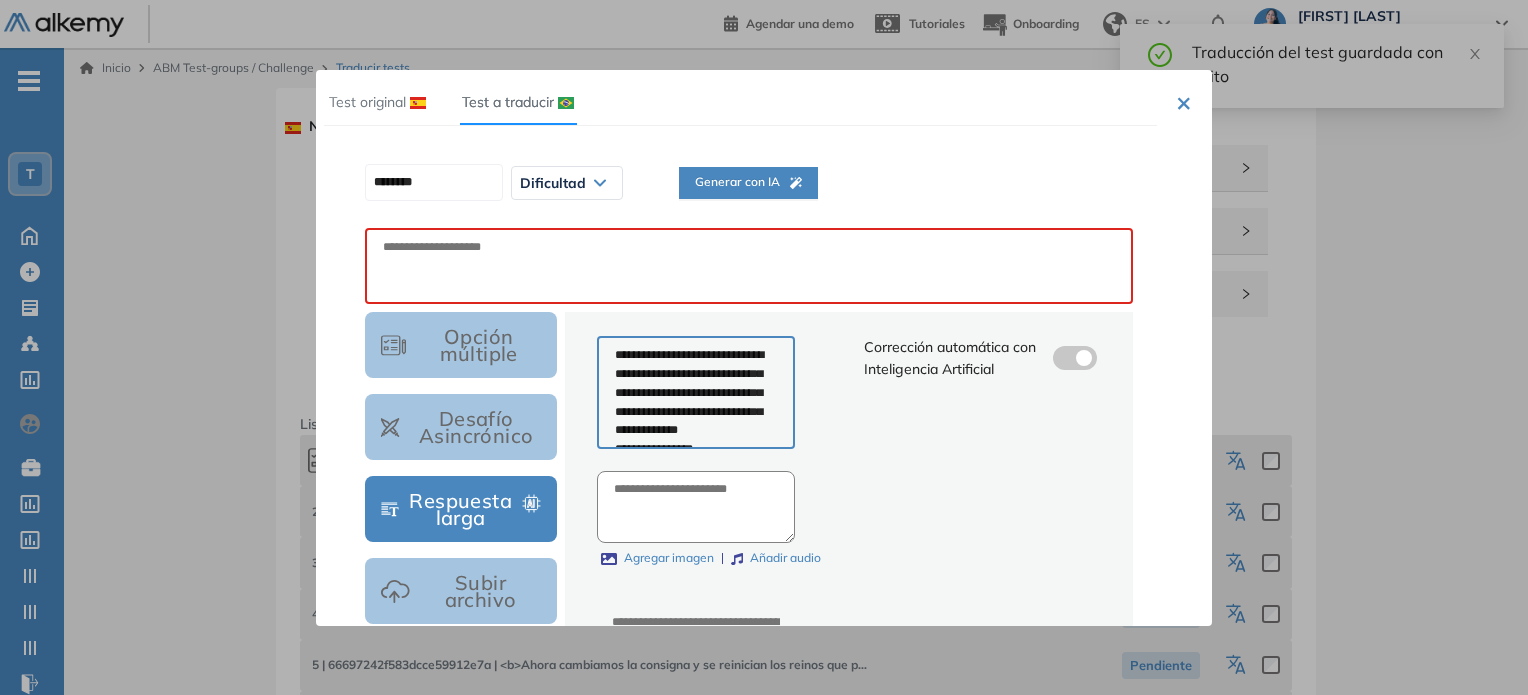 click on "Generar con IA" at bounding box center (748, 182) 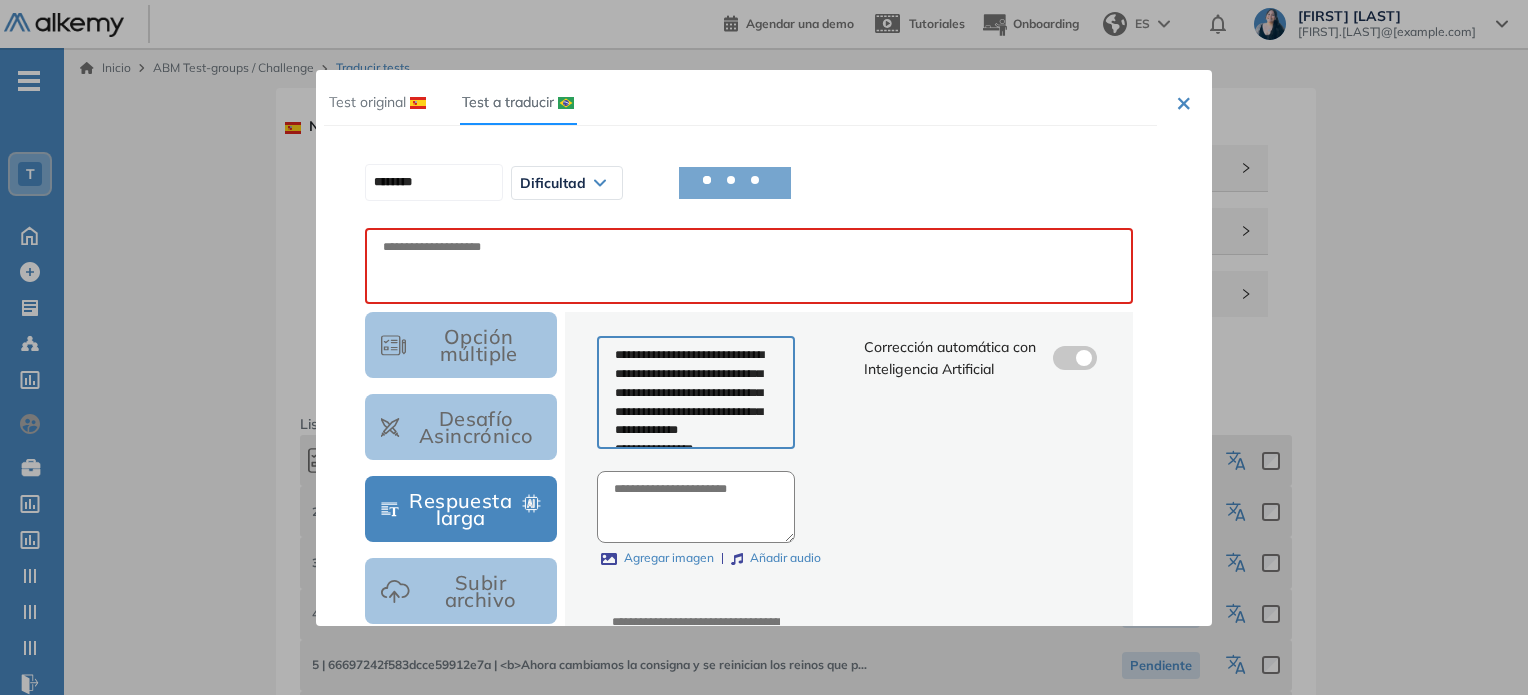 type on "********" 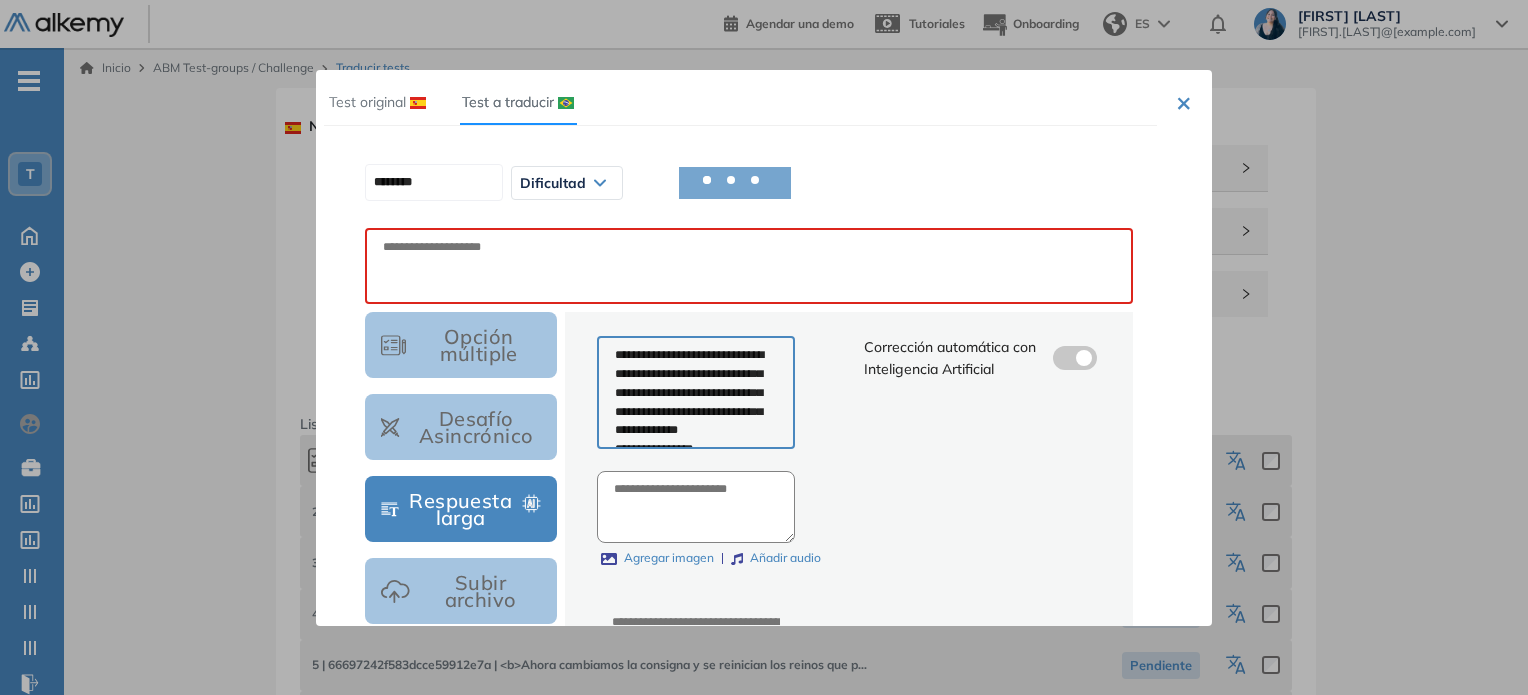 type on "**********" 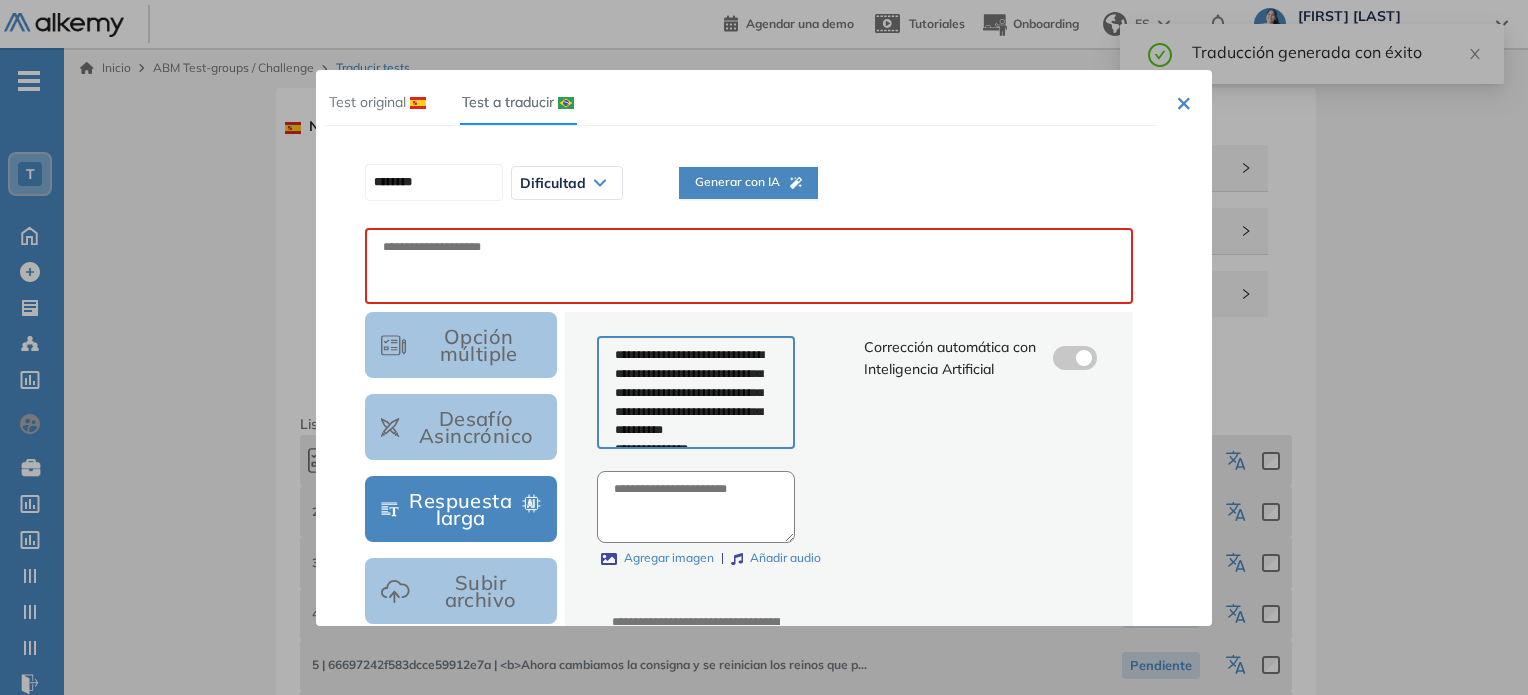 click on "Test original" at bounding box center [367, 102] 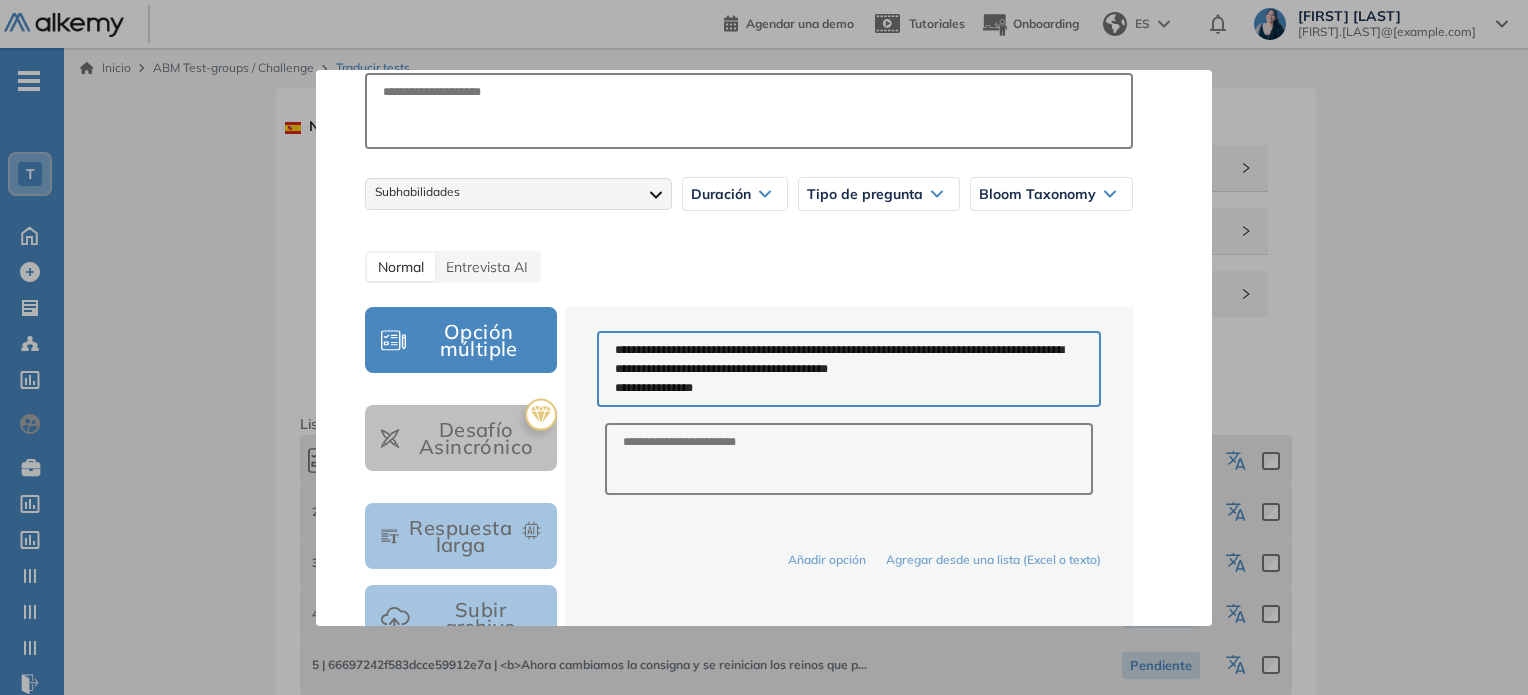 scroll, scrollTop: 0, scrollLeft: 0, axis: both 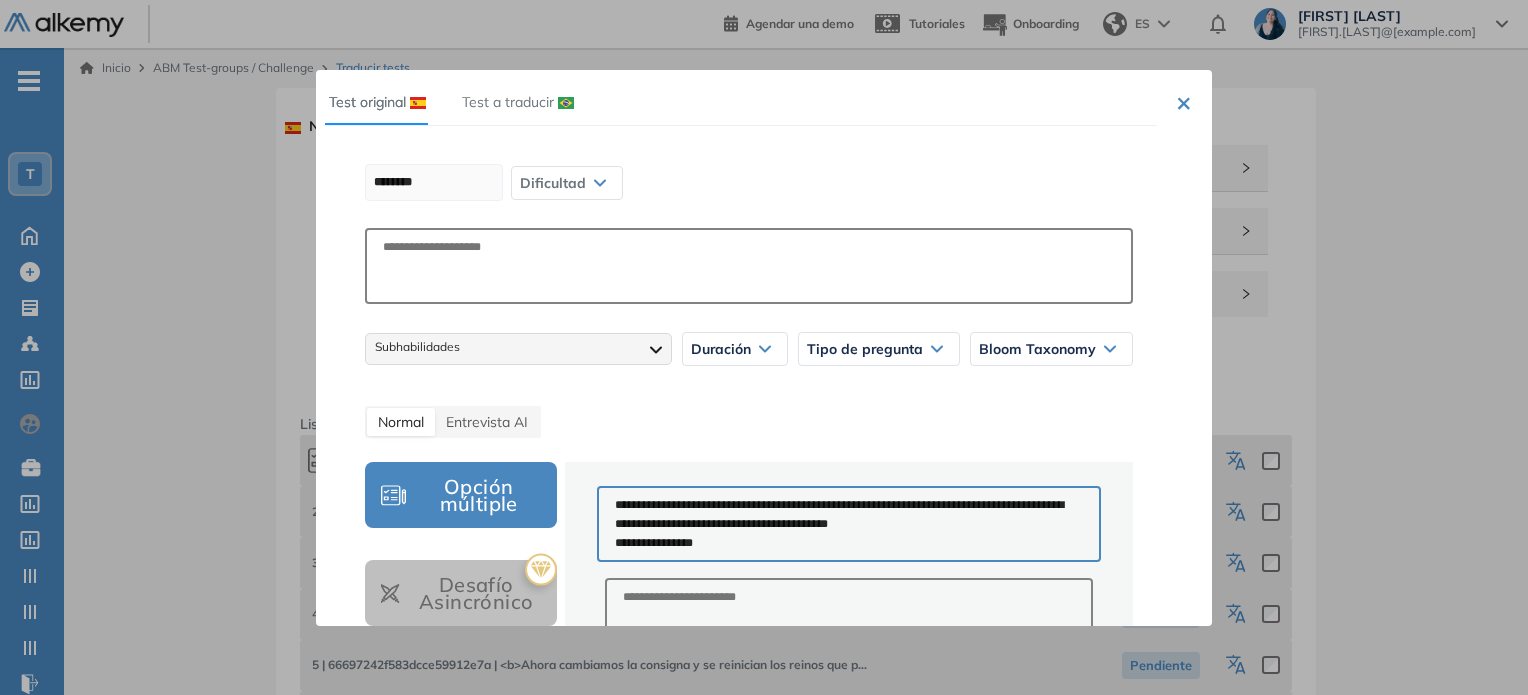 click at bounding box center [566, 103] 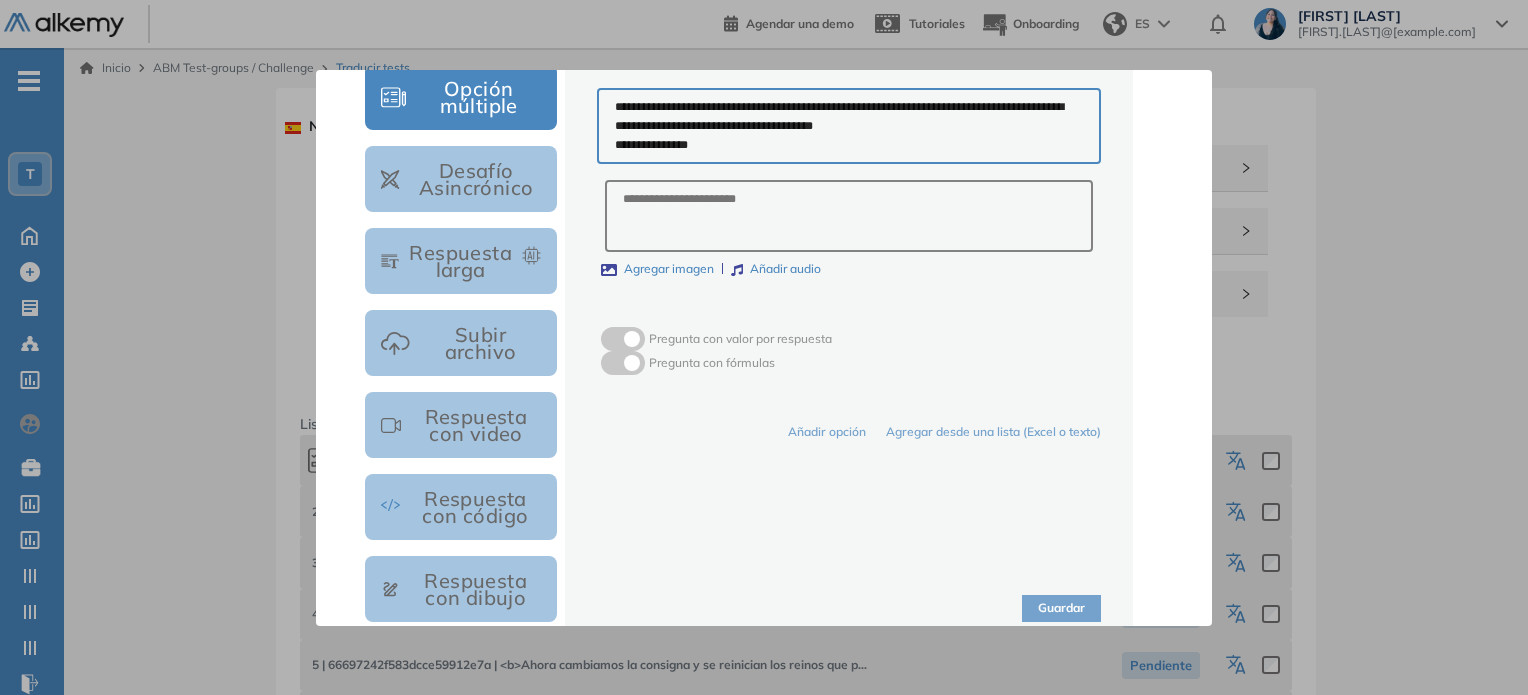 scroll, scrollTop: 283, scrollLeft: 0, axis: vertical 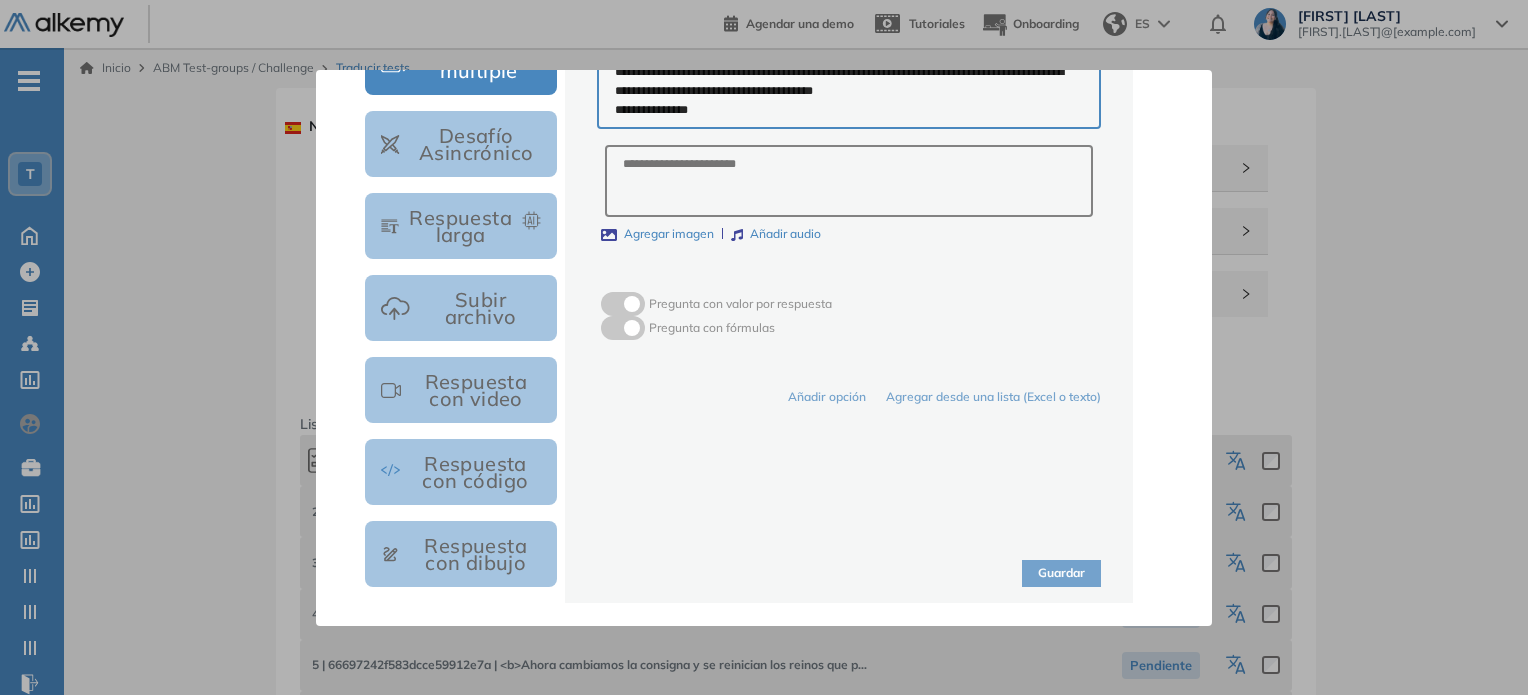 click at bounding box center (764, 347) 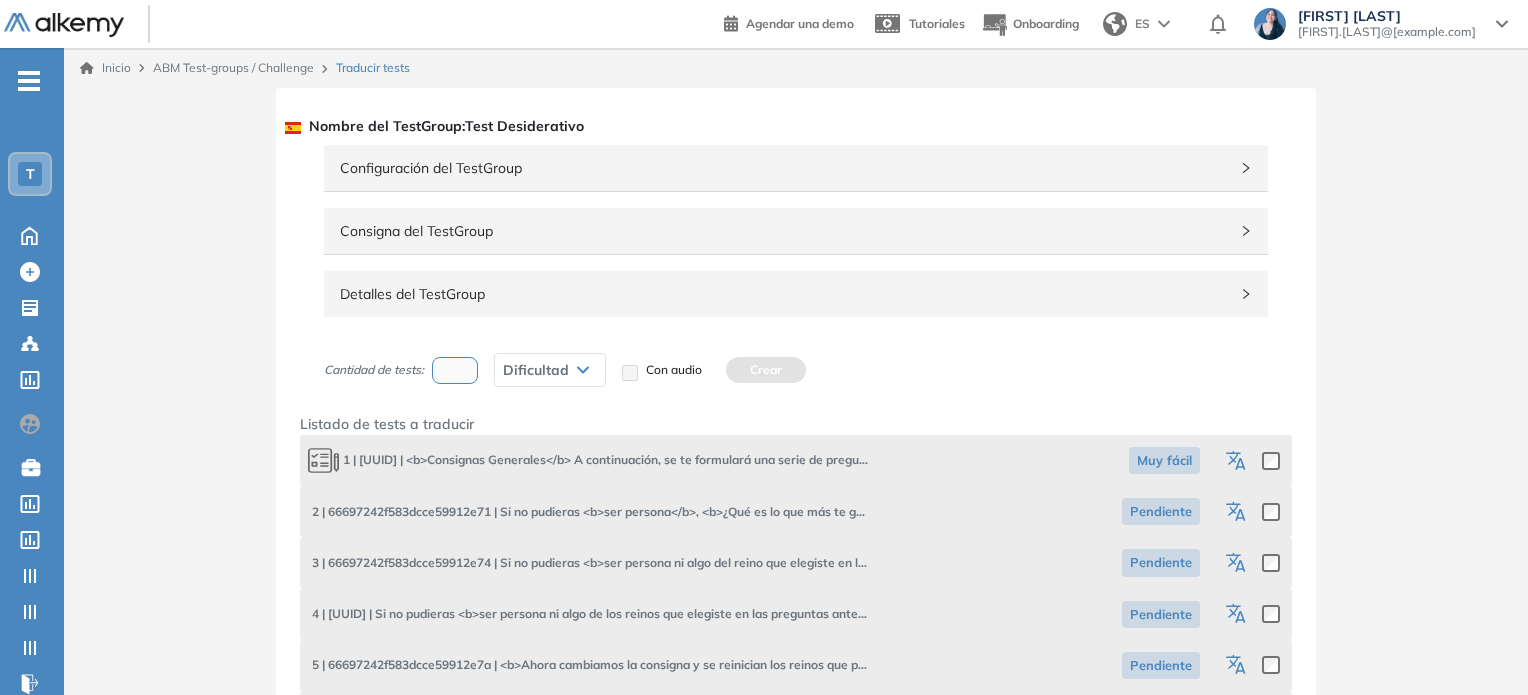 click 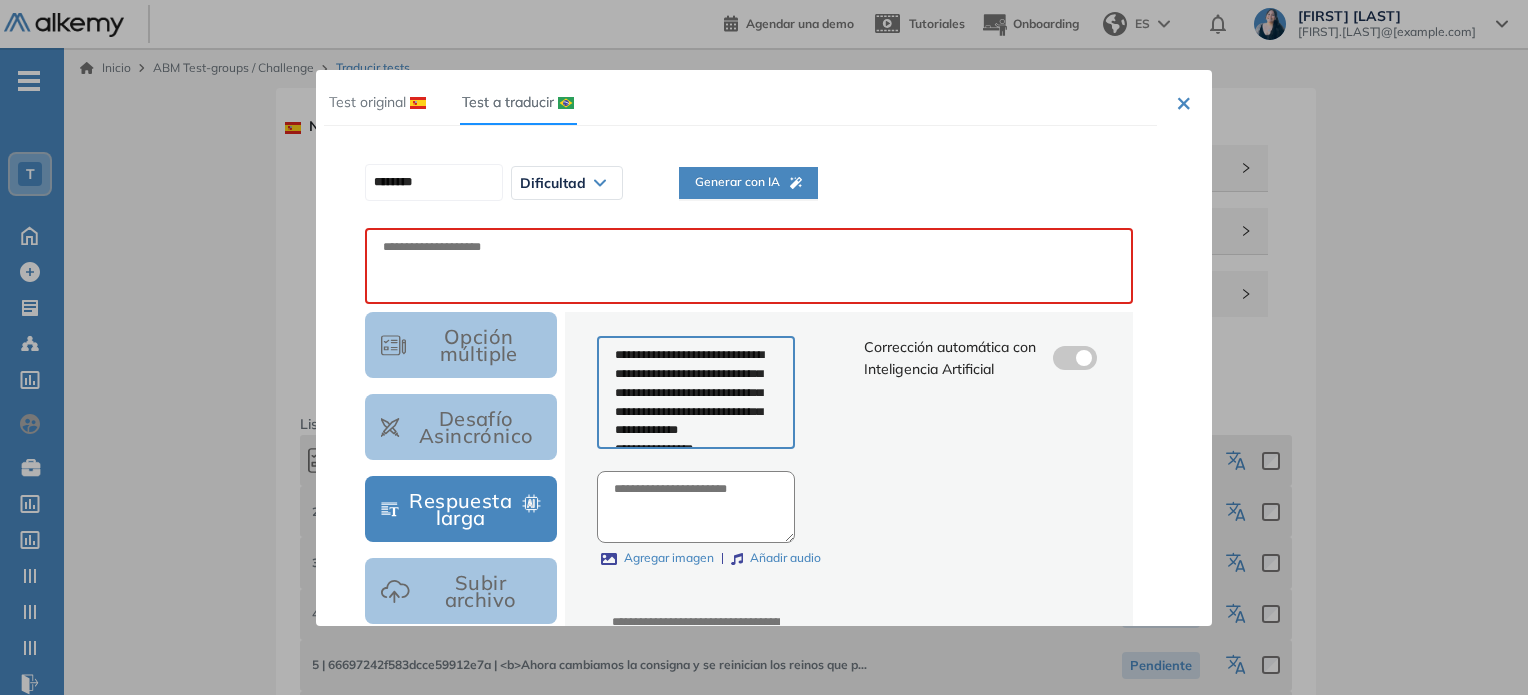click on "Generar con IA" at bounding box center (748, 183) 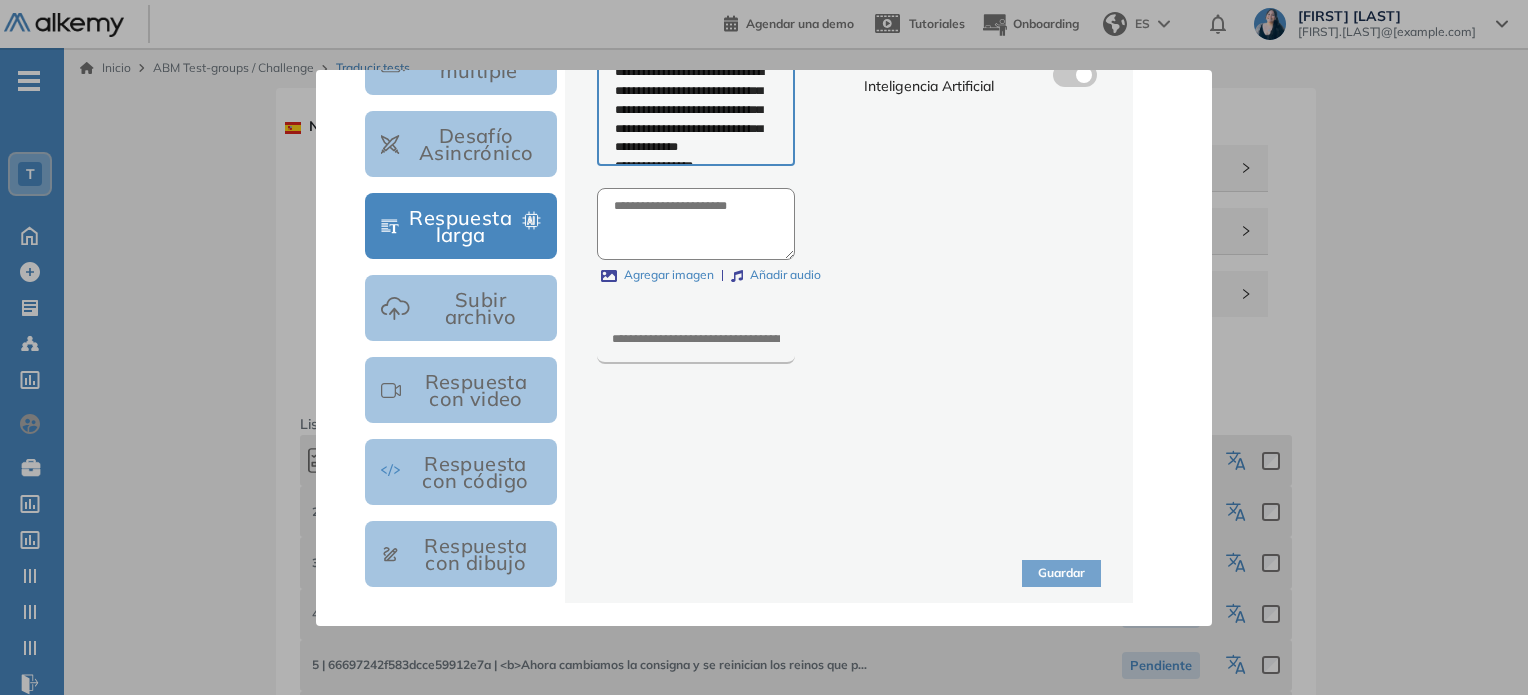 scroll, scrollTop: 0, scrollLeft: 0, axis: both 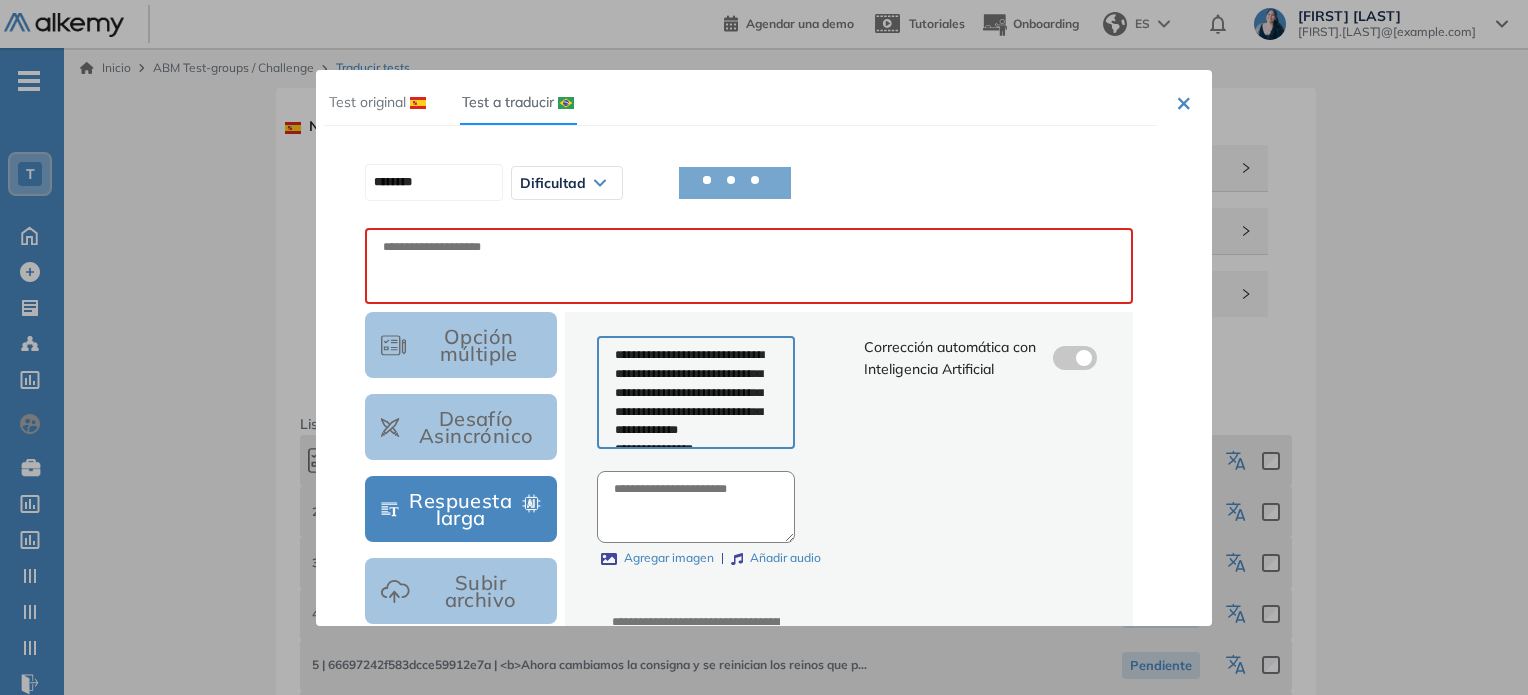 type on "********" 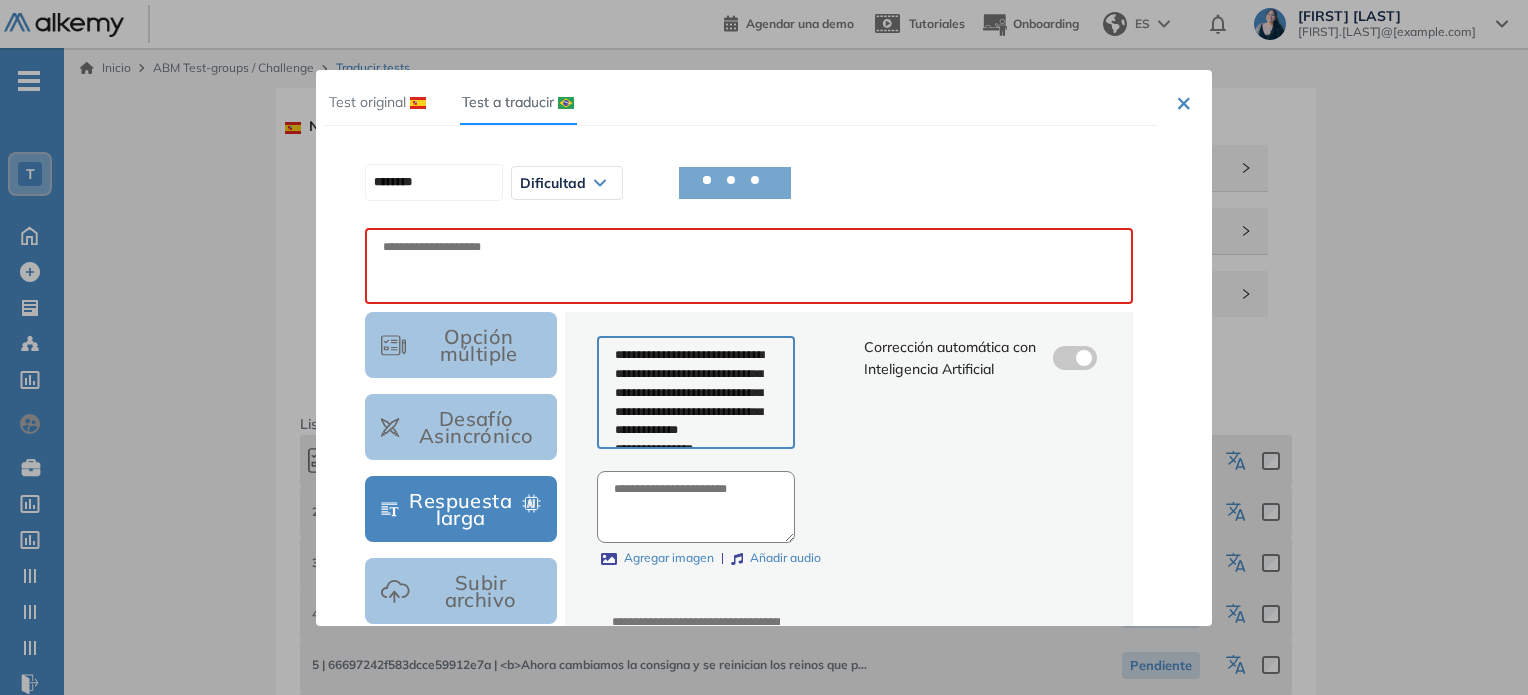 type on "**********" 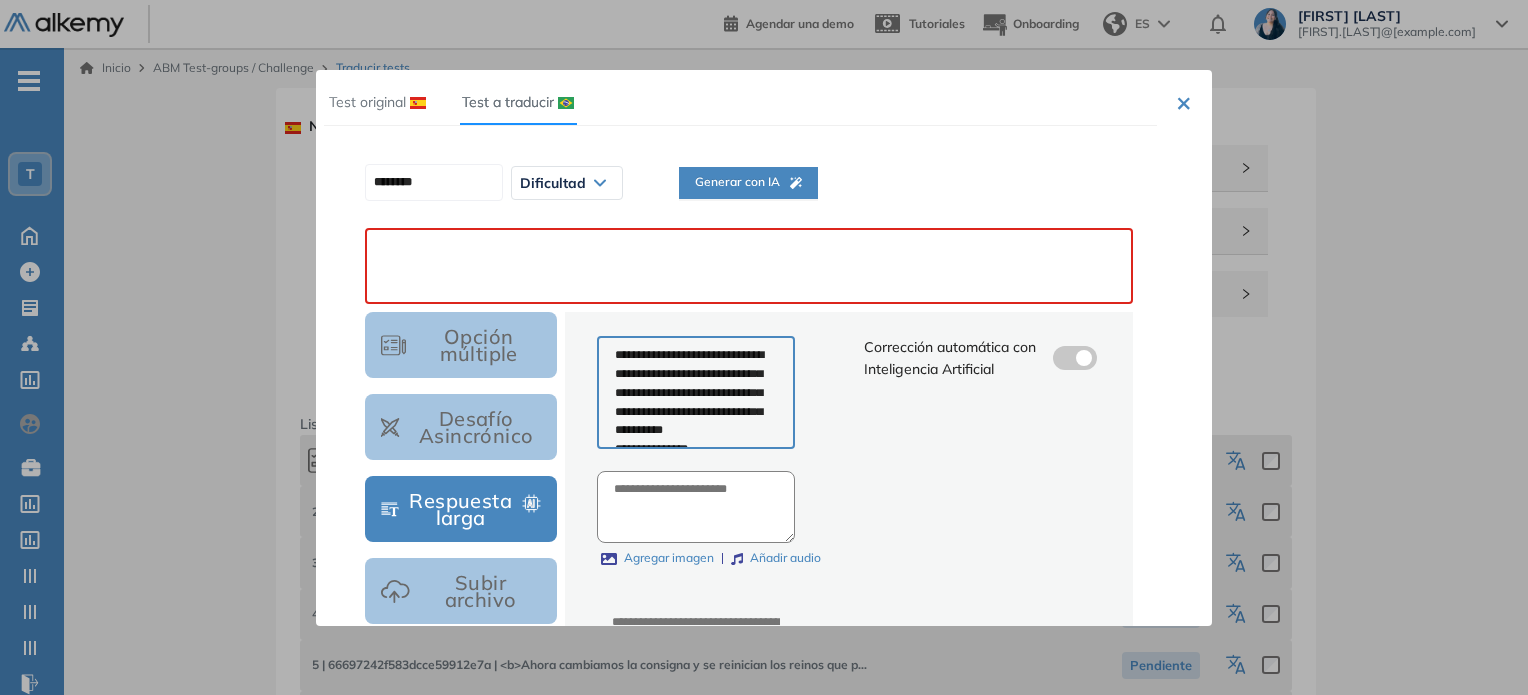 paste on "**********" 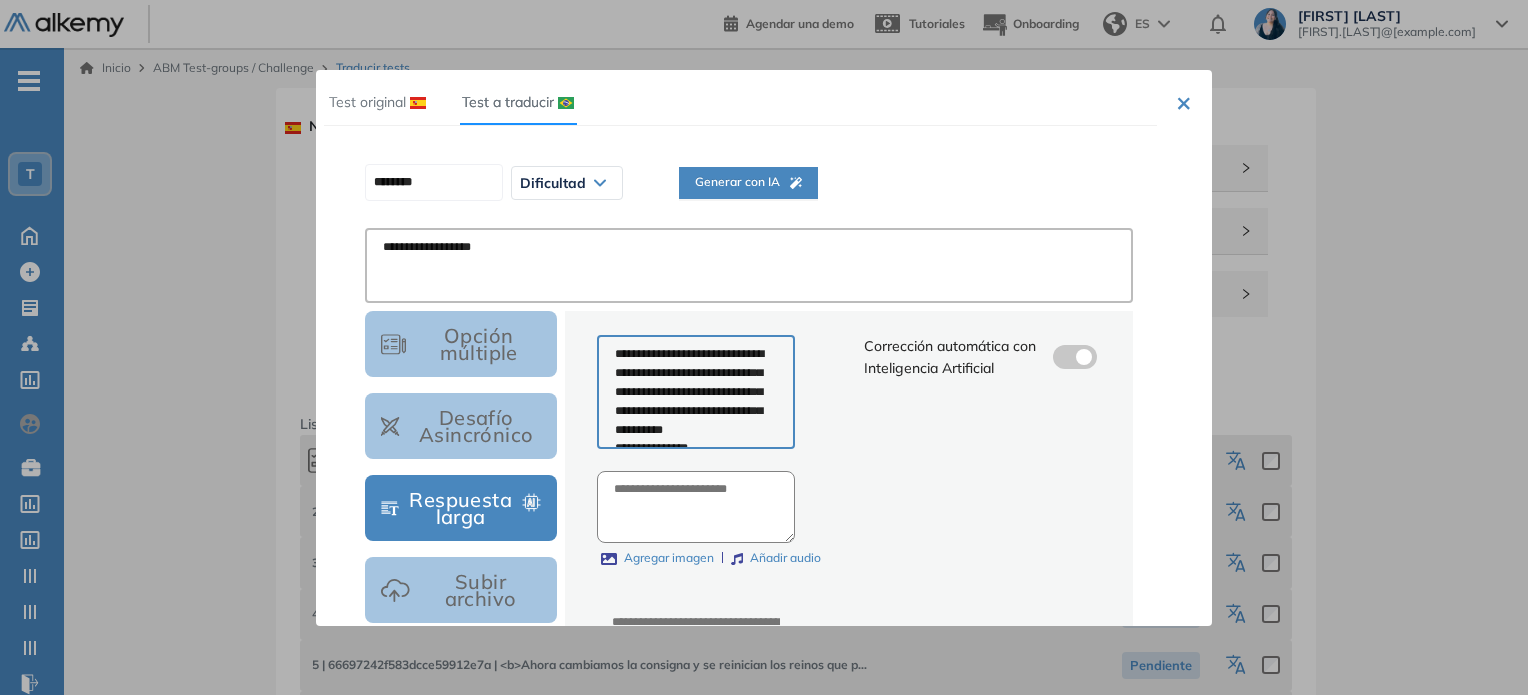 scroll, scrollTop: 283, scrollLeft: 0, axis: vertical 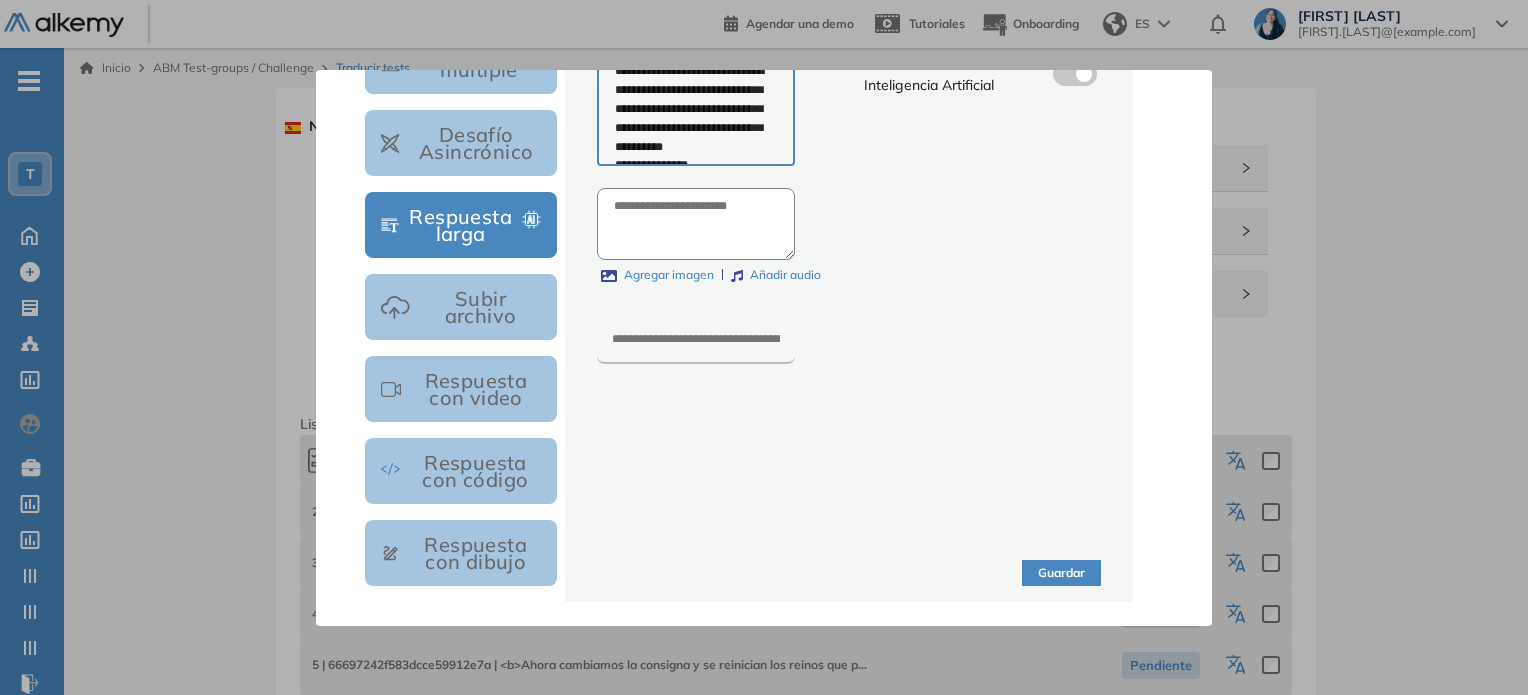 type on "**********" 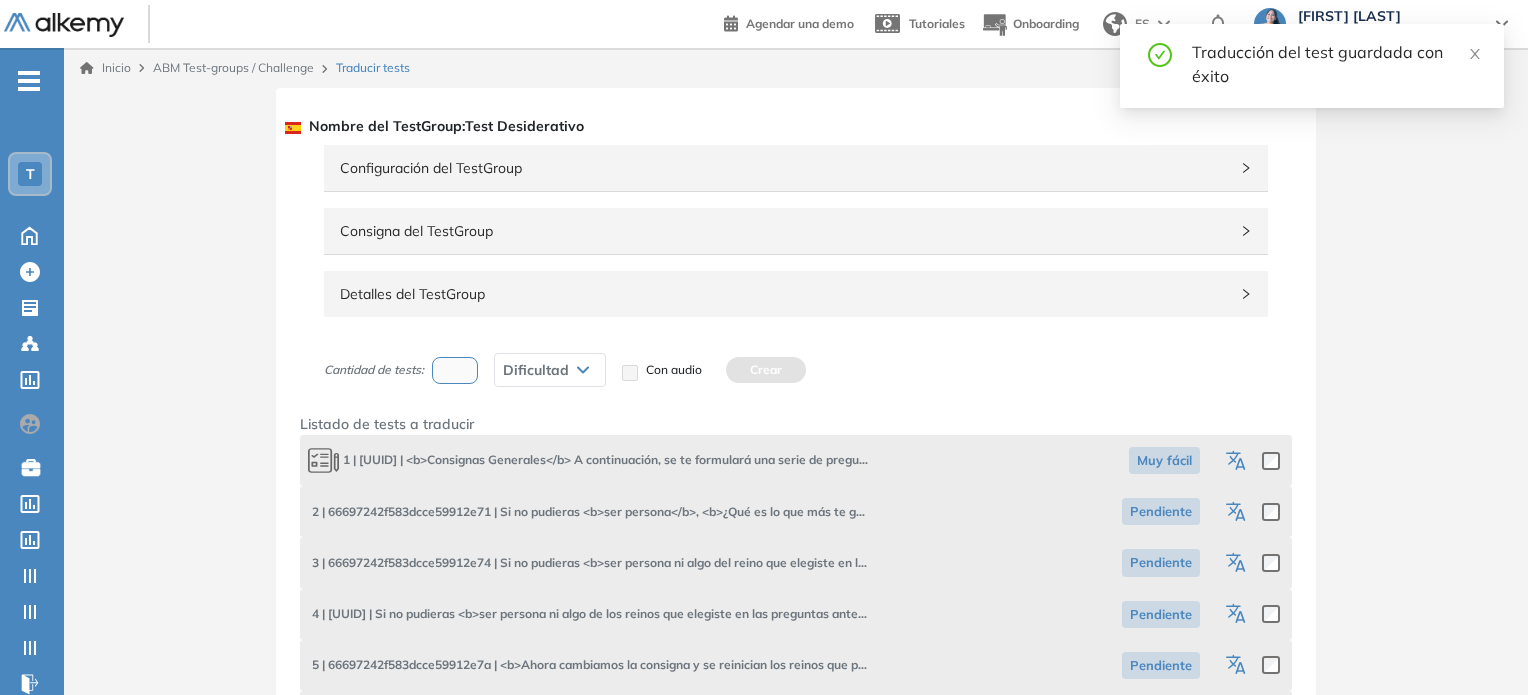click 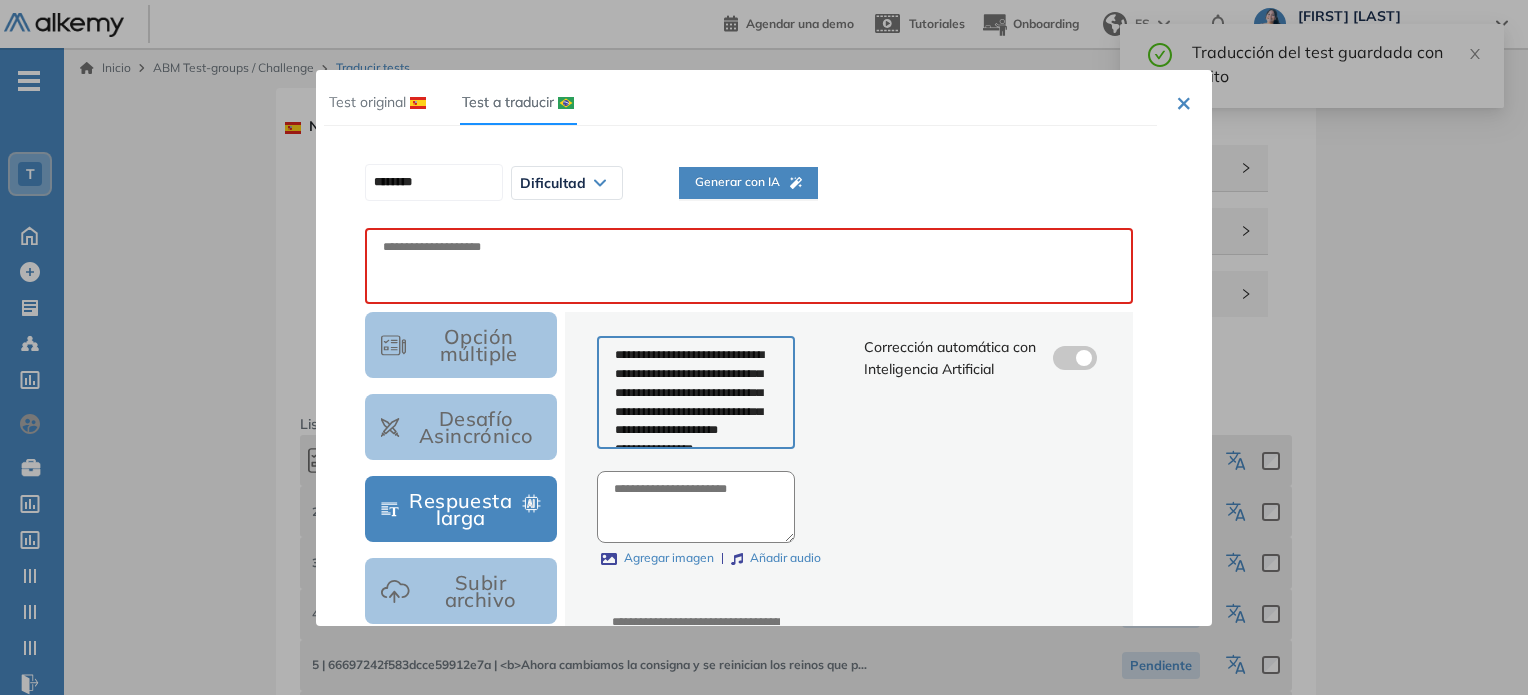 click 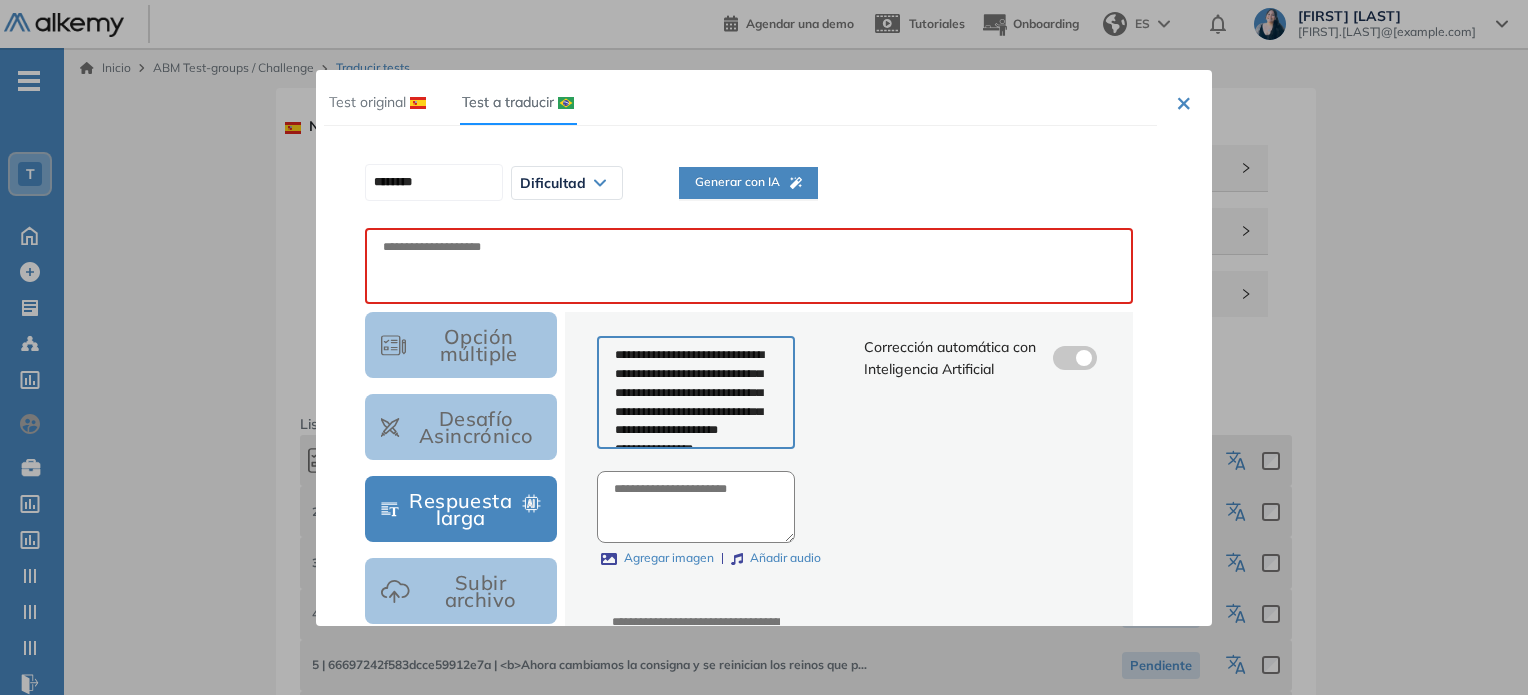 type on "********" 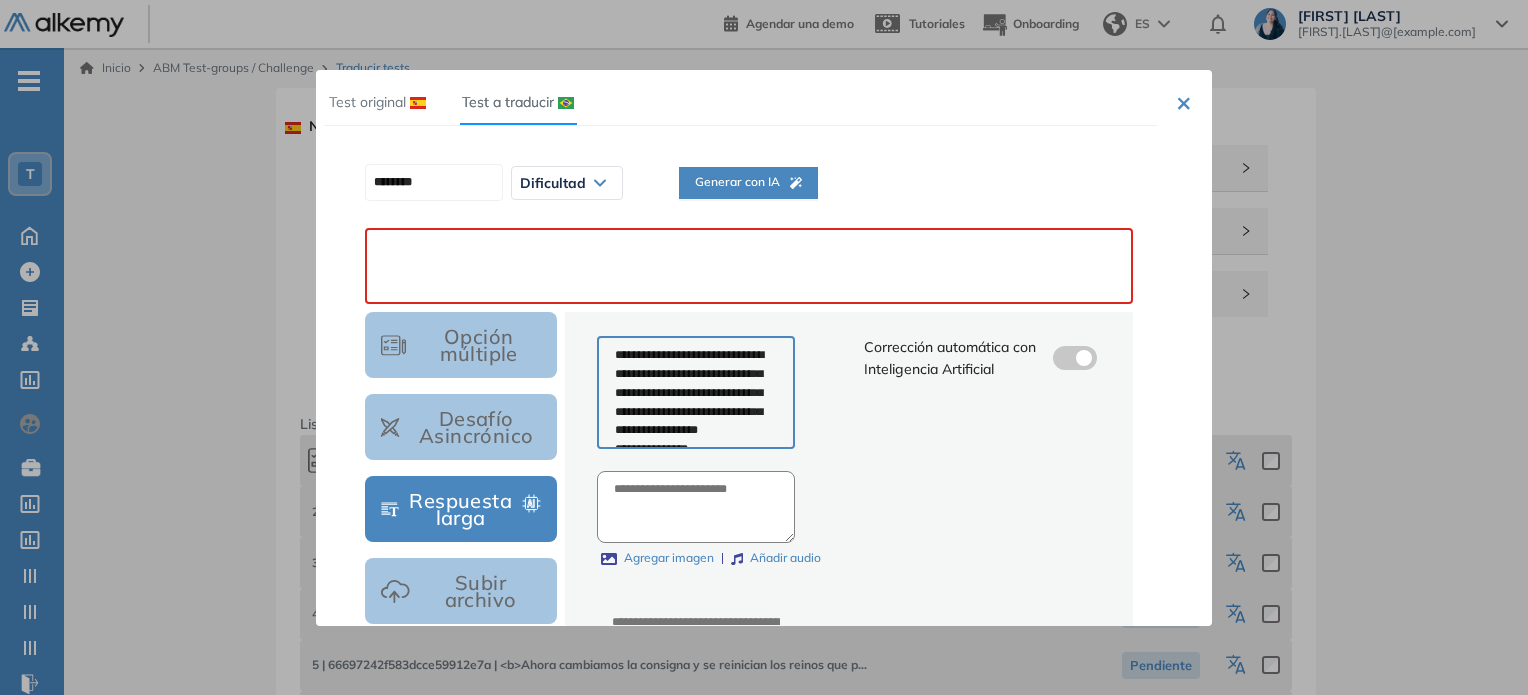 paste on "**********" 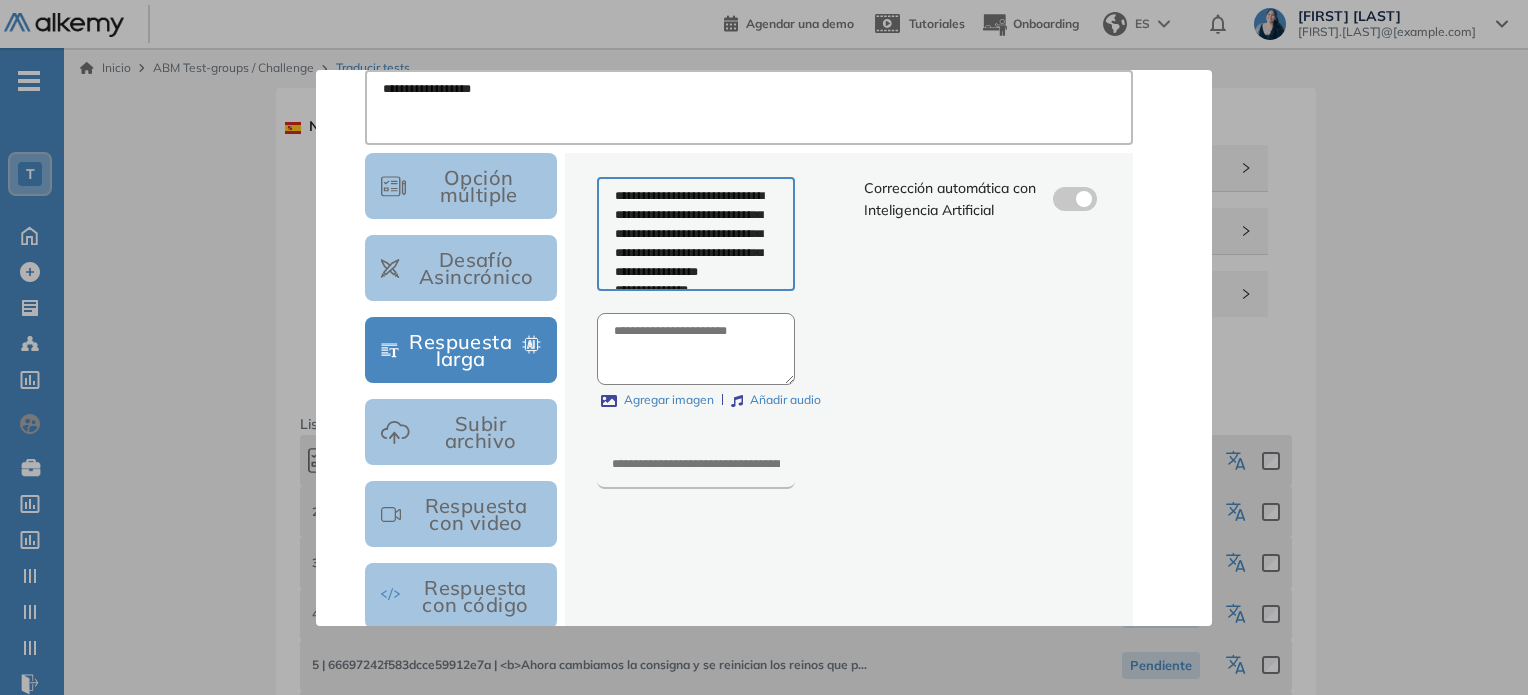 scroll, scrollTop: 283, scrollLeft: 0, axis: vertical 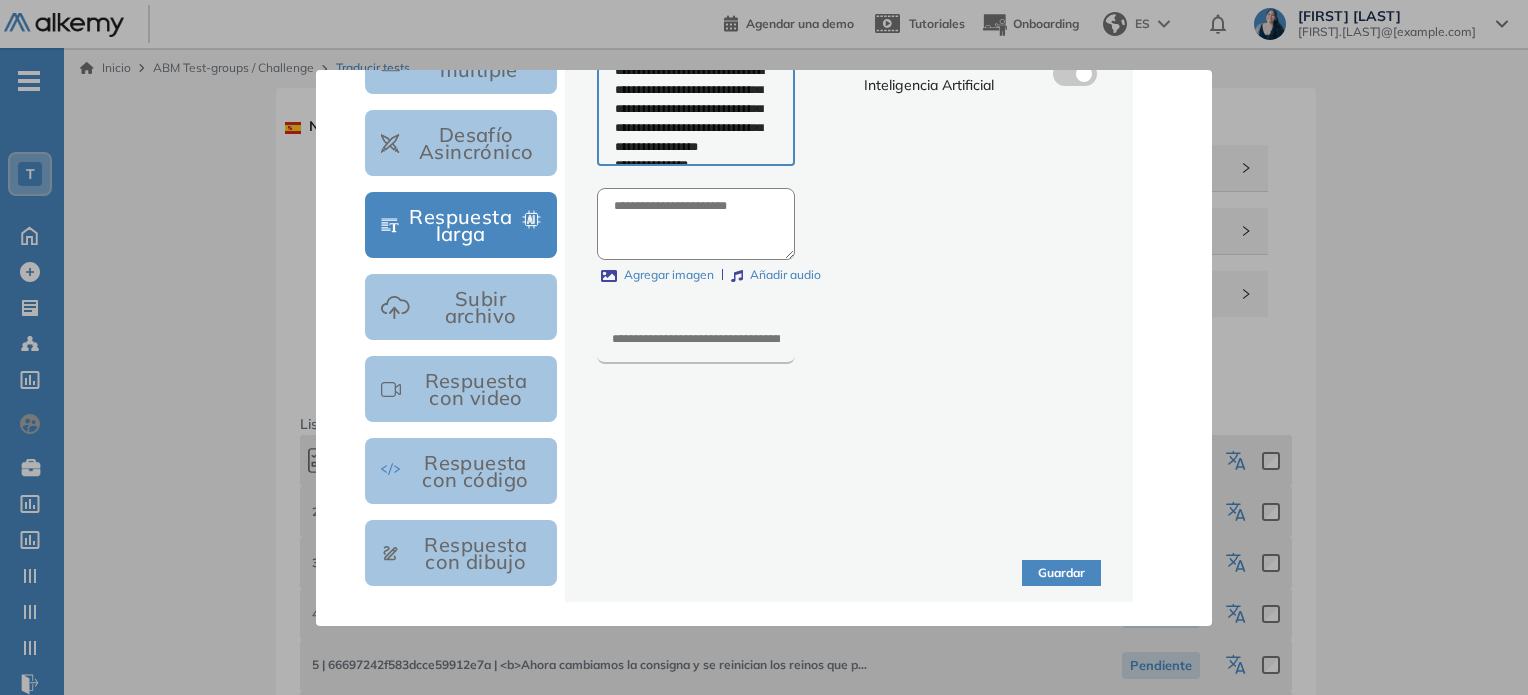 type on "**********" 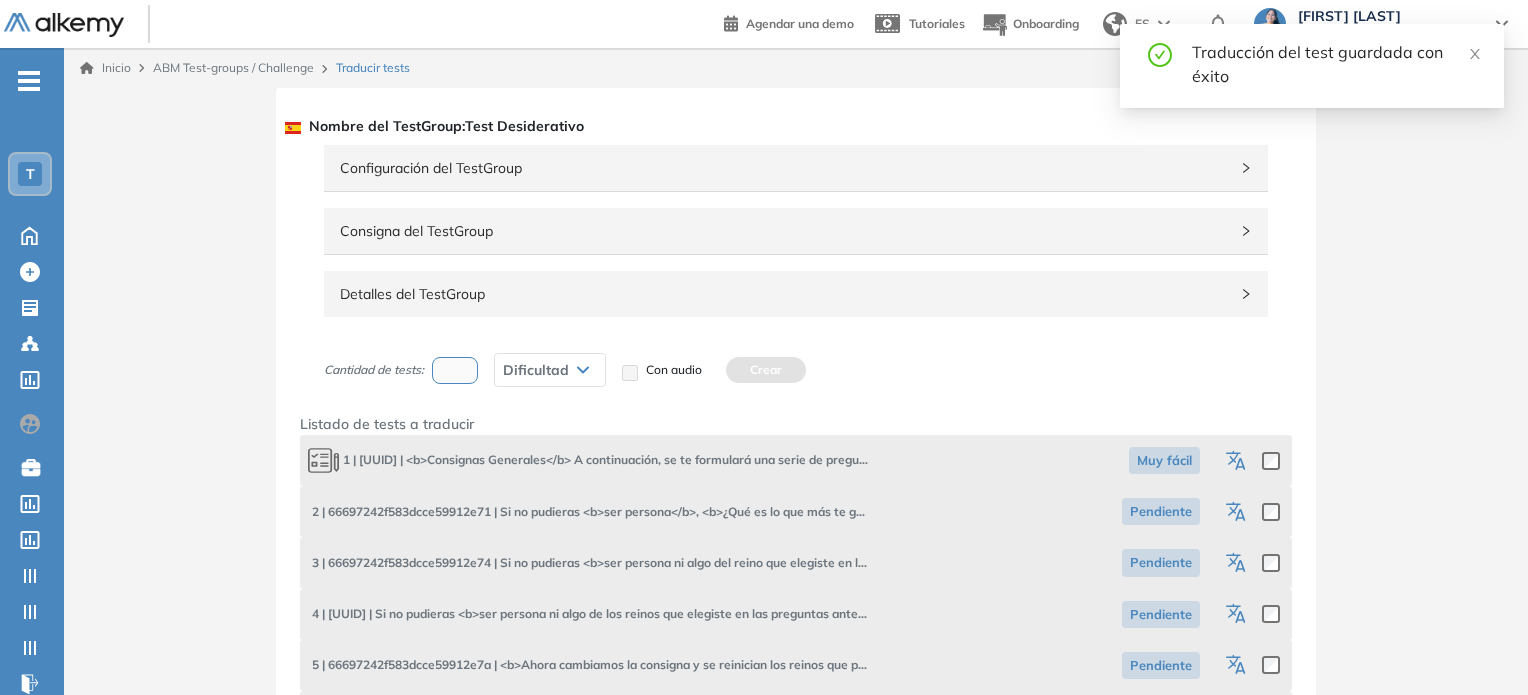 click 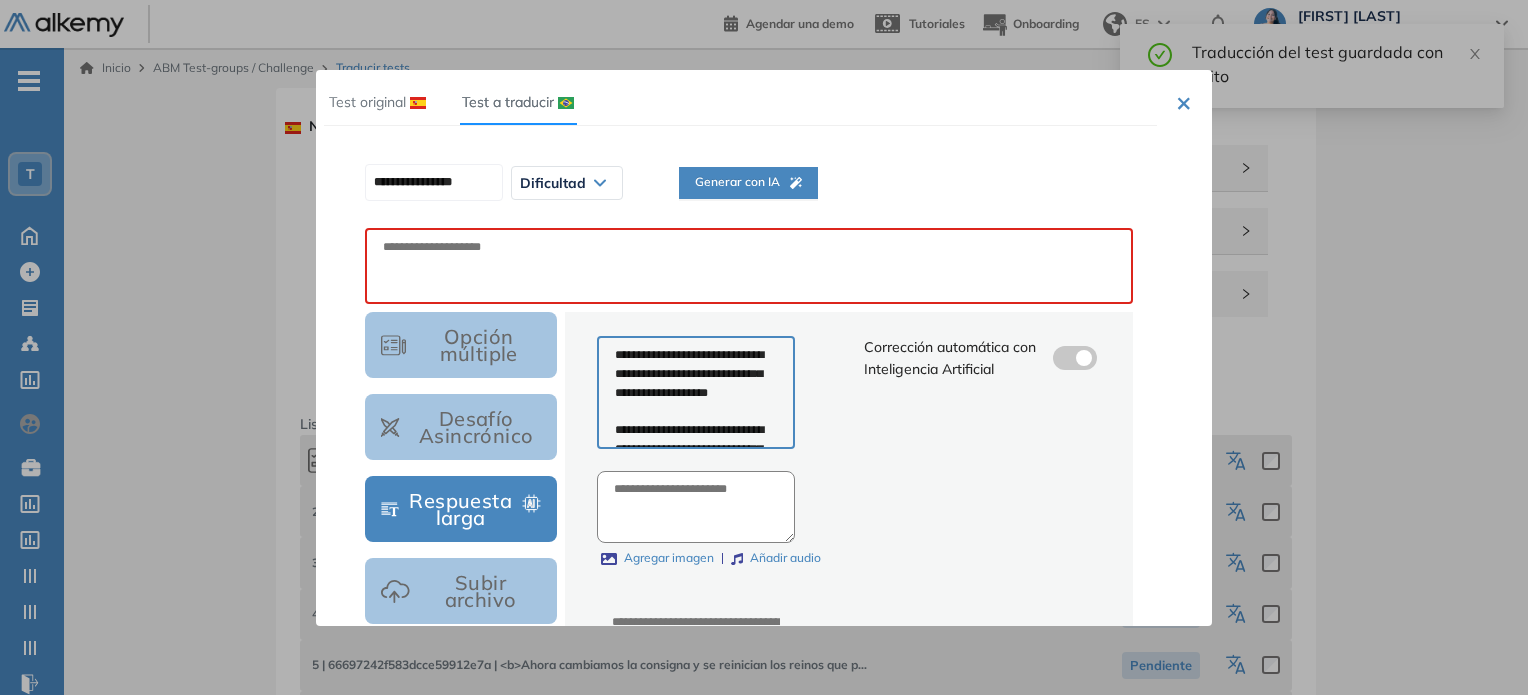 click on "Generar con IA" at bounding box center [748, 182] 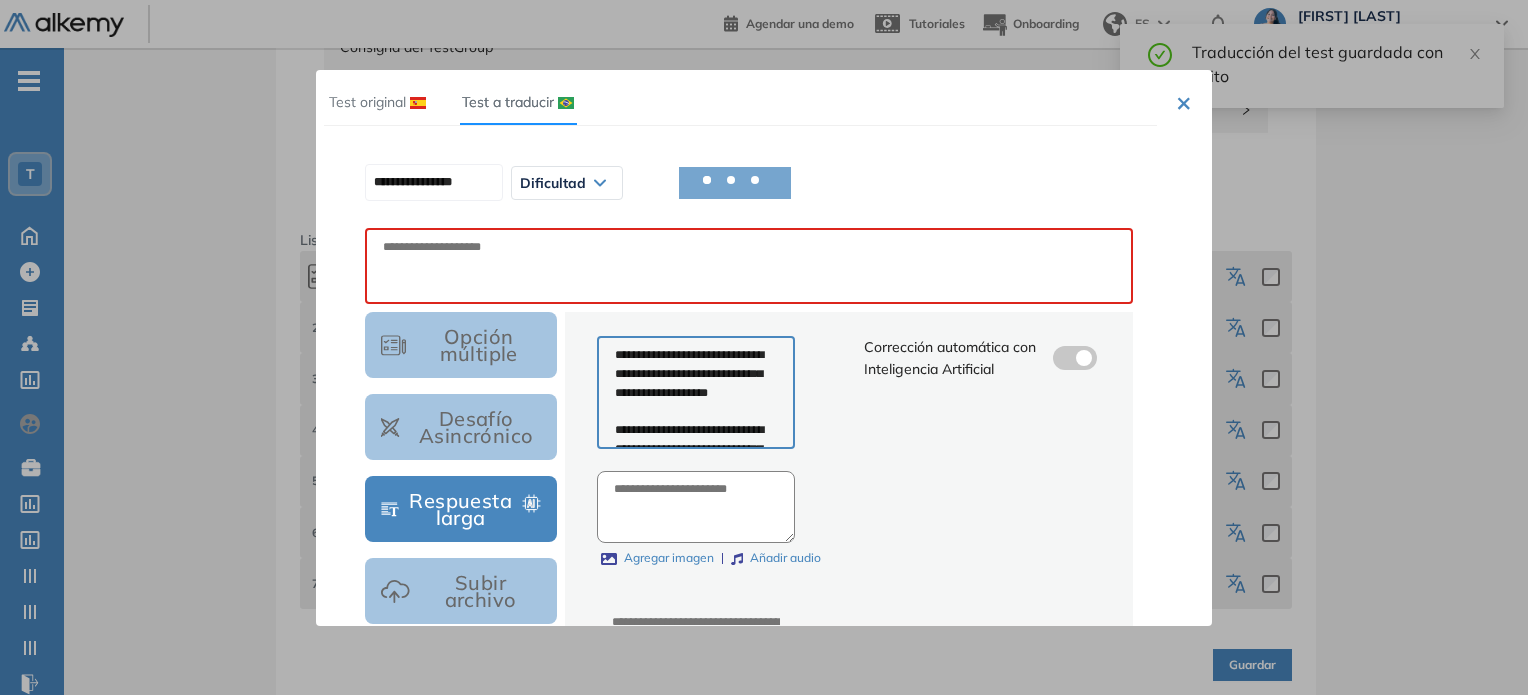 scroll, scrollTop: 193, scrollLeft: 0, axis: vertical 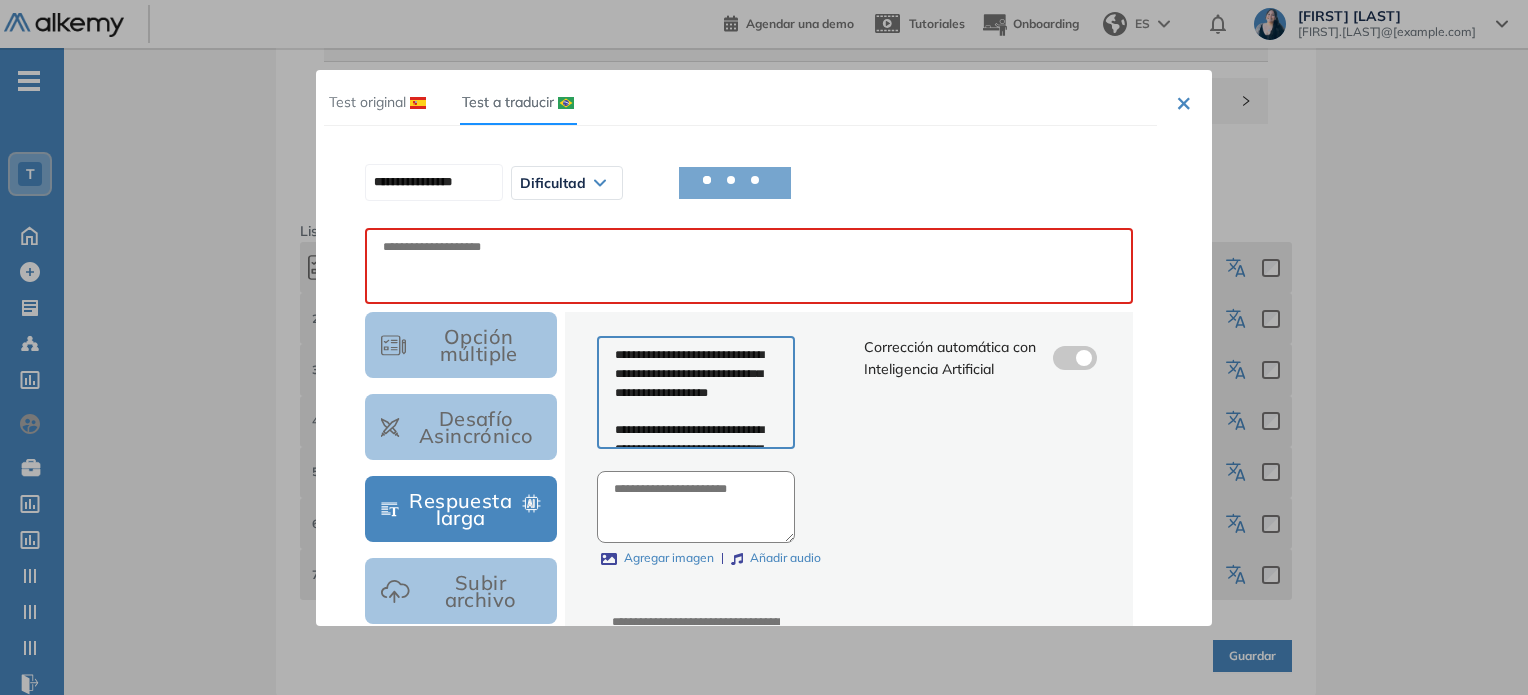 type on "**********" 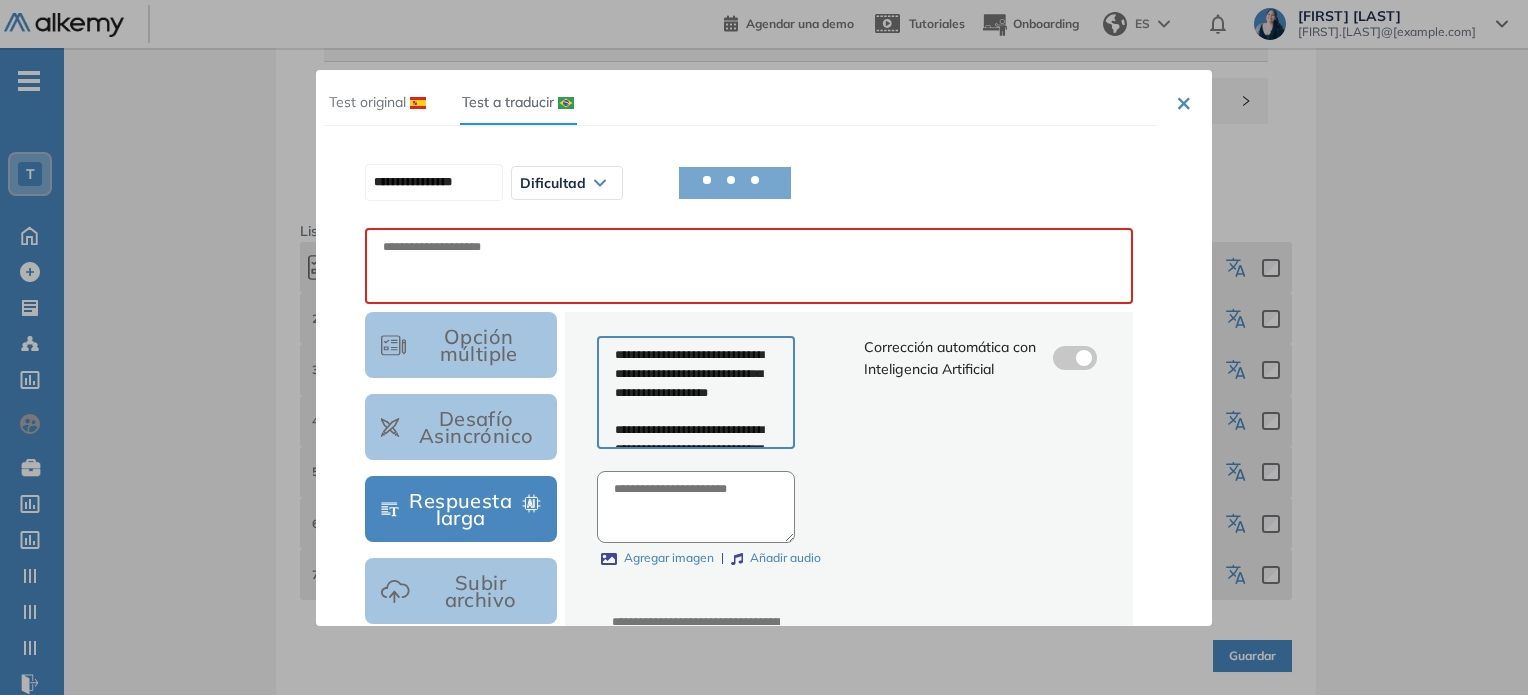 type on "**********" 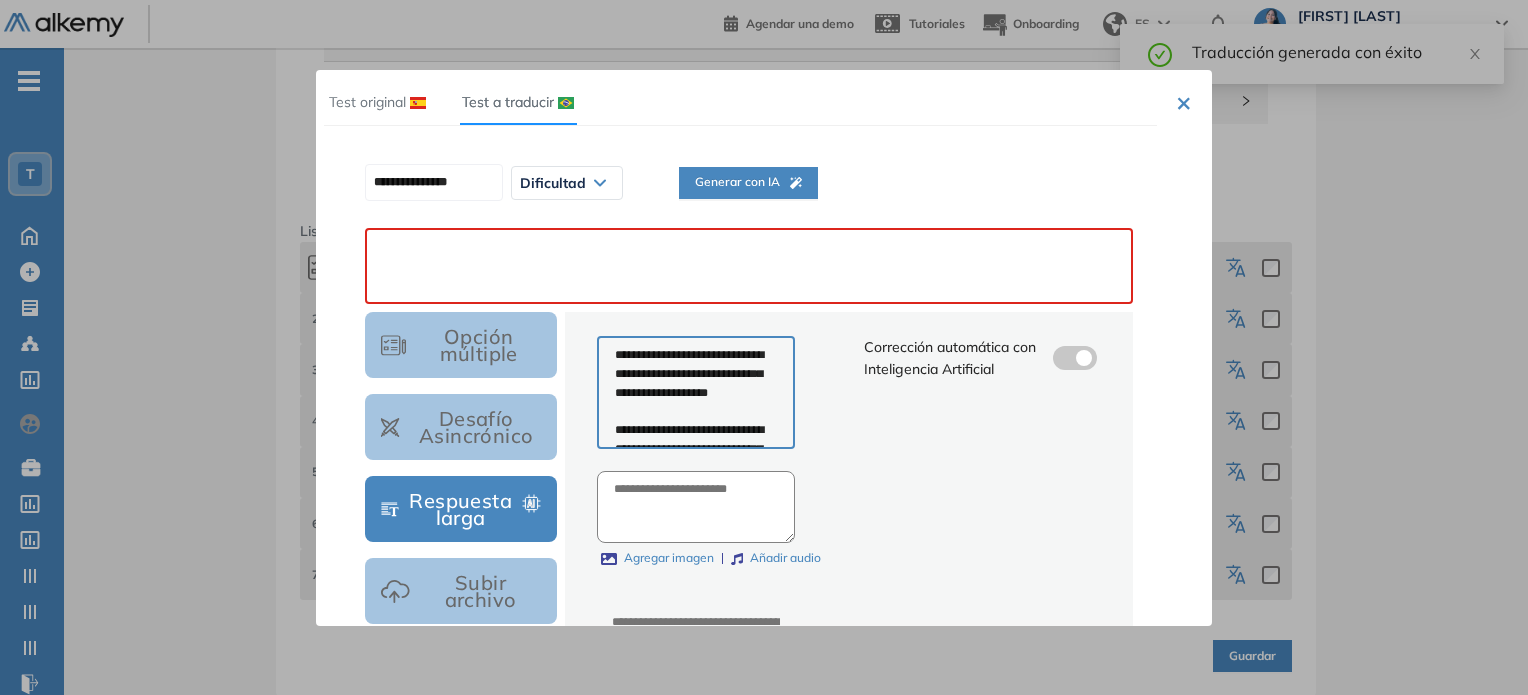 paste on "**********" 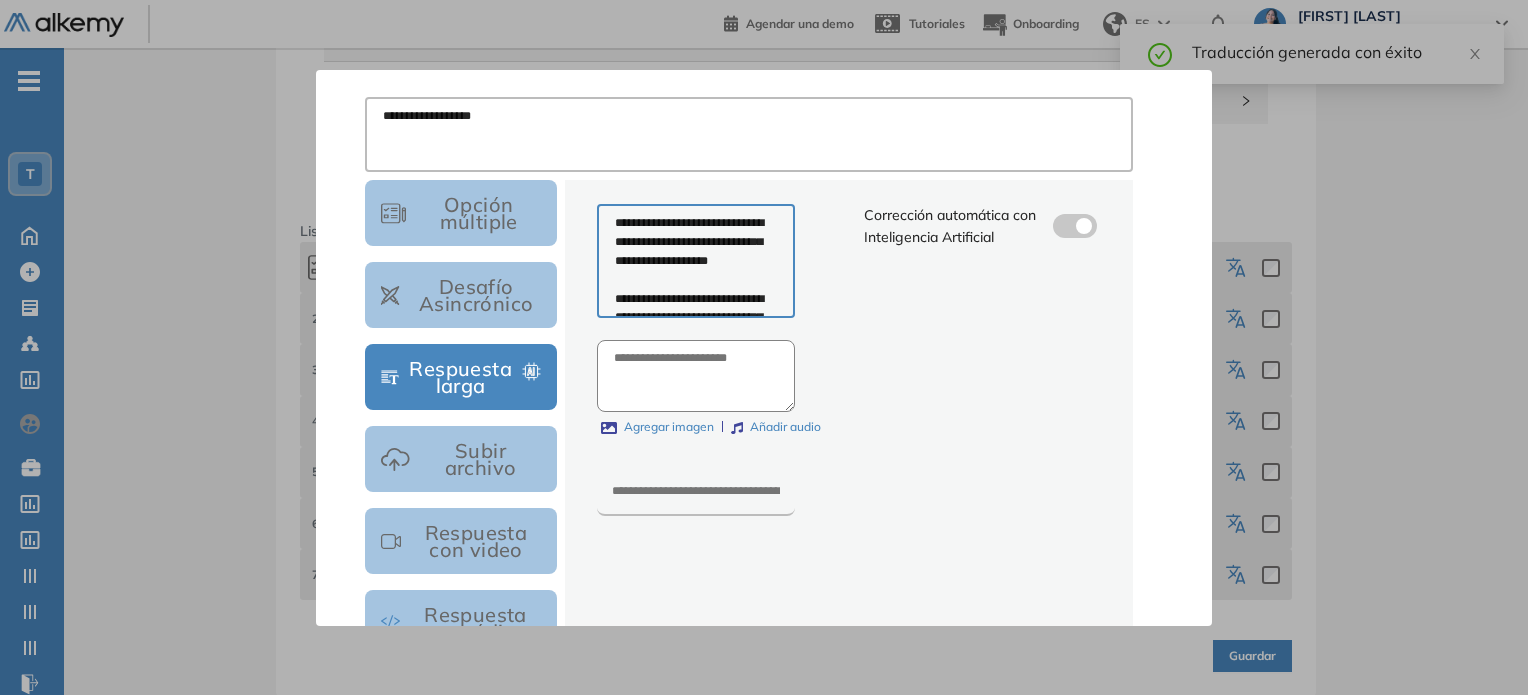 scroll, scrollTop: 283, scrollLeft: 0, axis: vertical 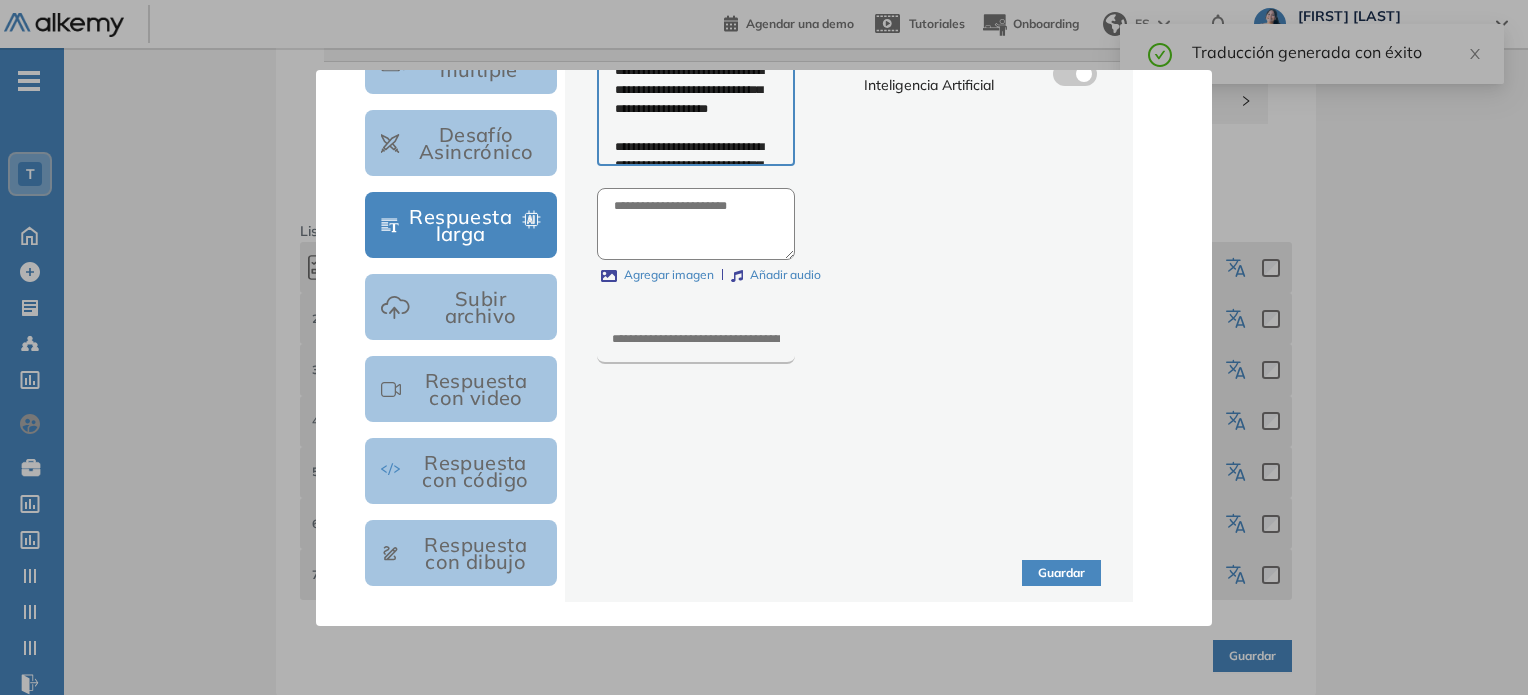 type on "**********" 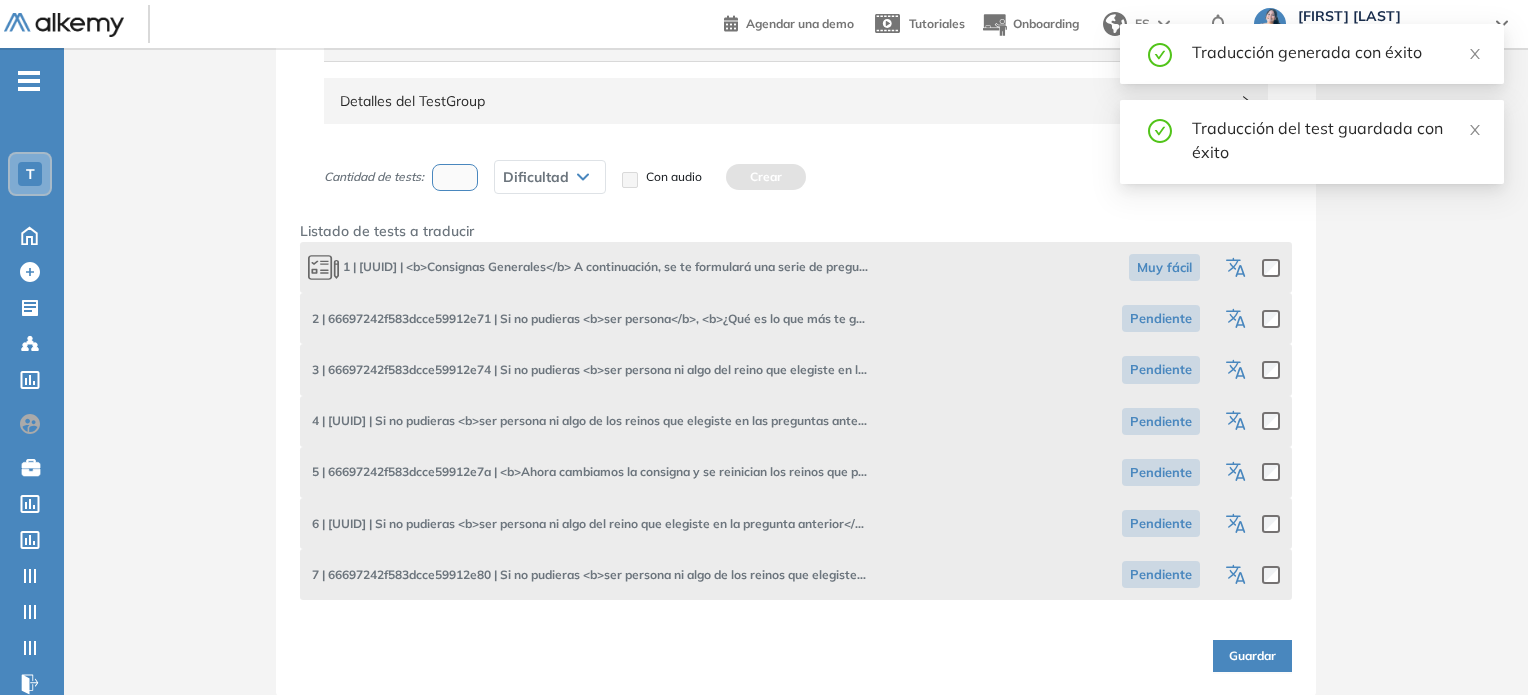 click 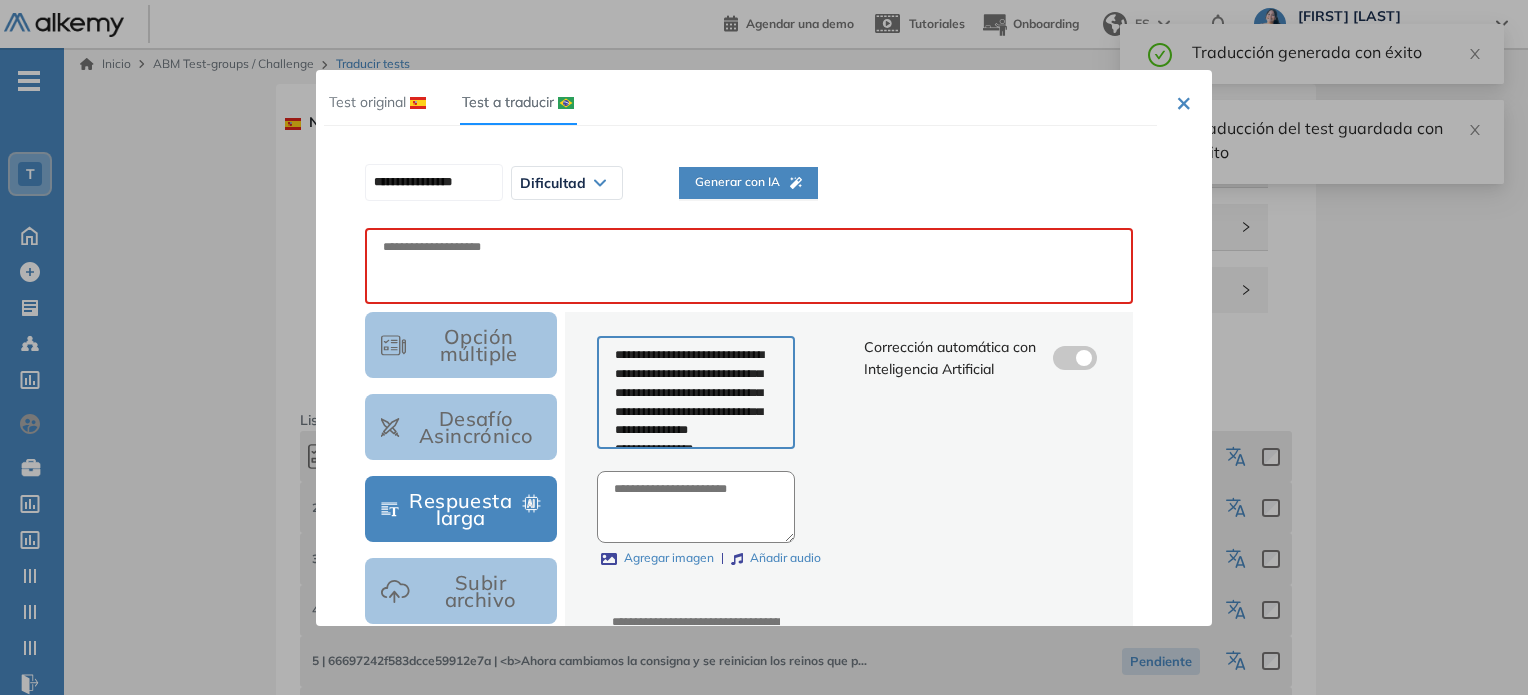 scroll, scrollTop: 0, scrollLeft: 0, axis: both 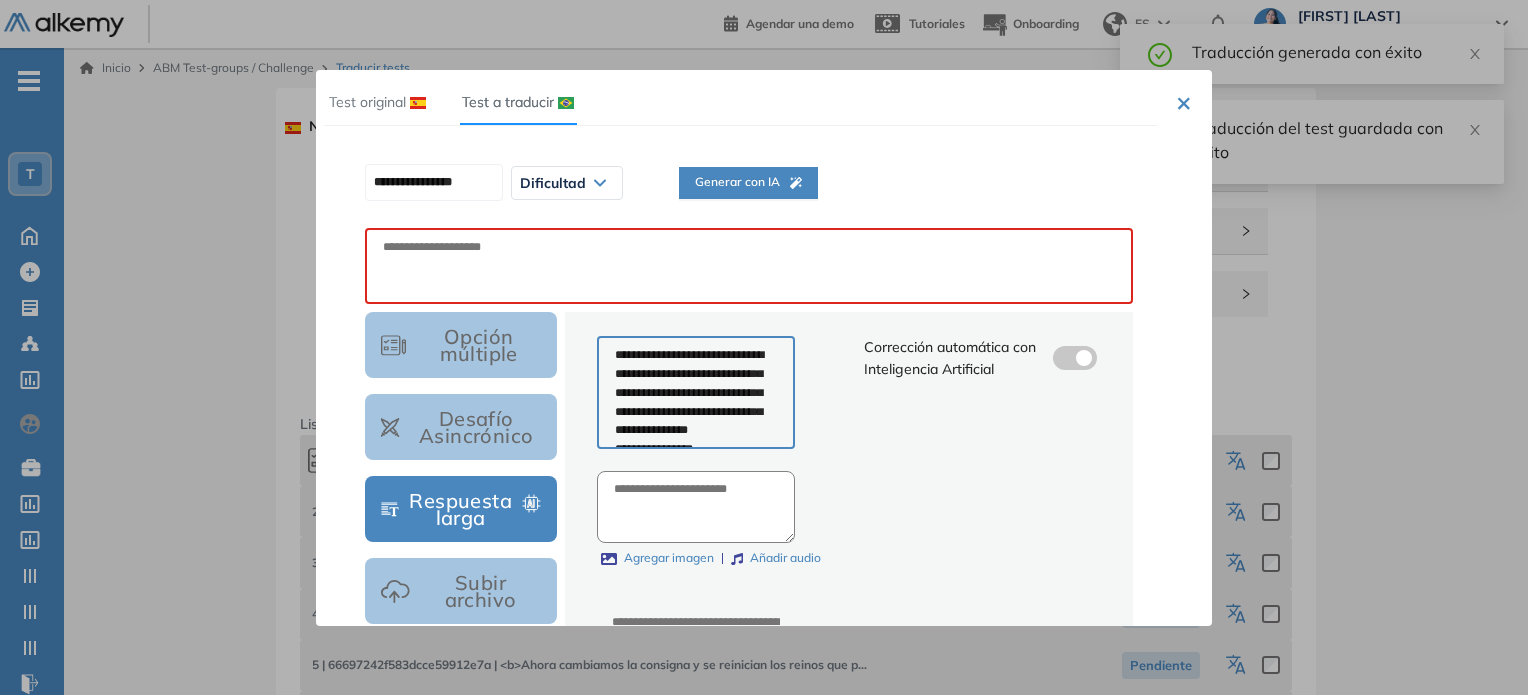 click on "Generar con IA" at bounding box center (748, 182) 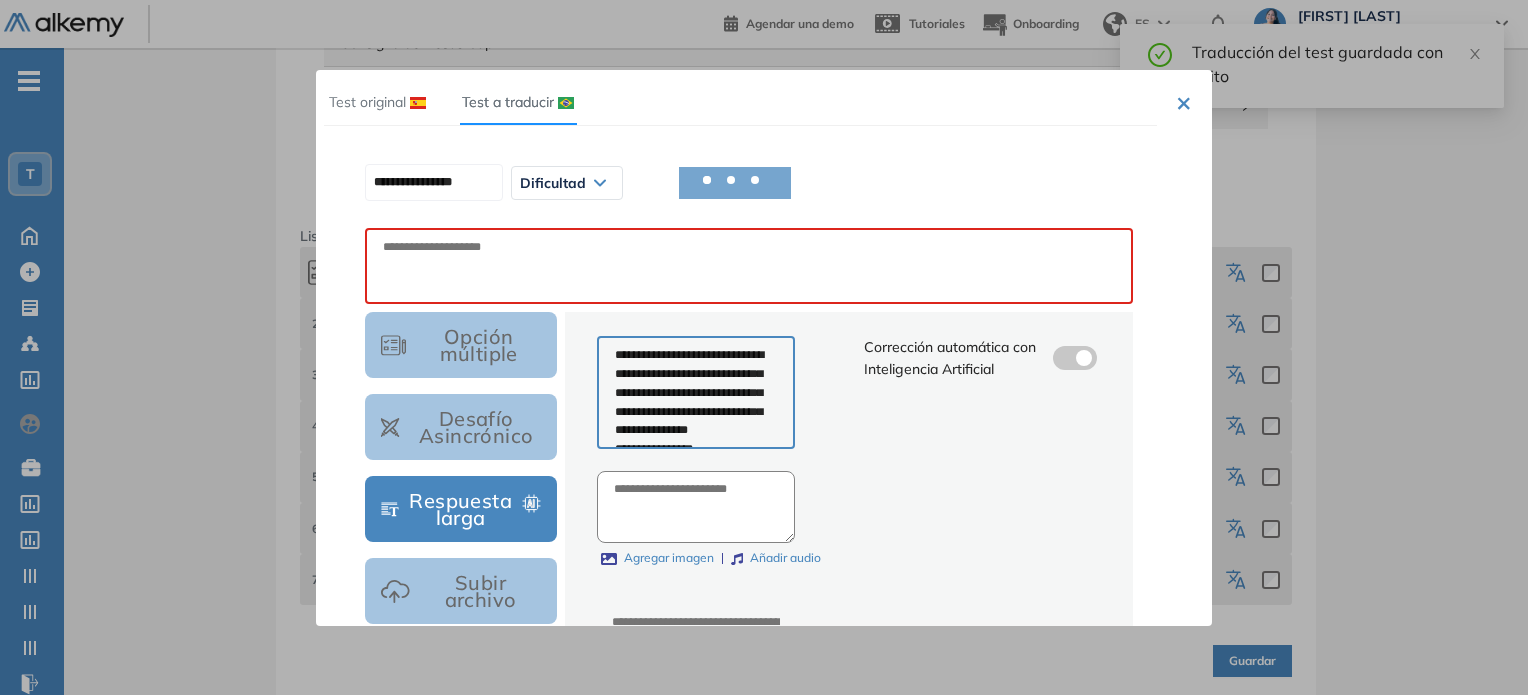 scroll, scrollTop: 193, scrollLeft: 0, axis: vertical 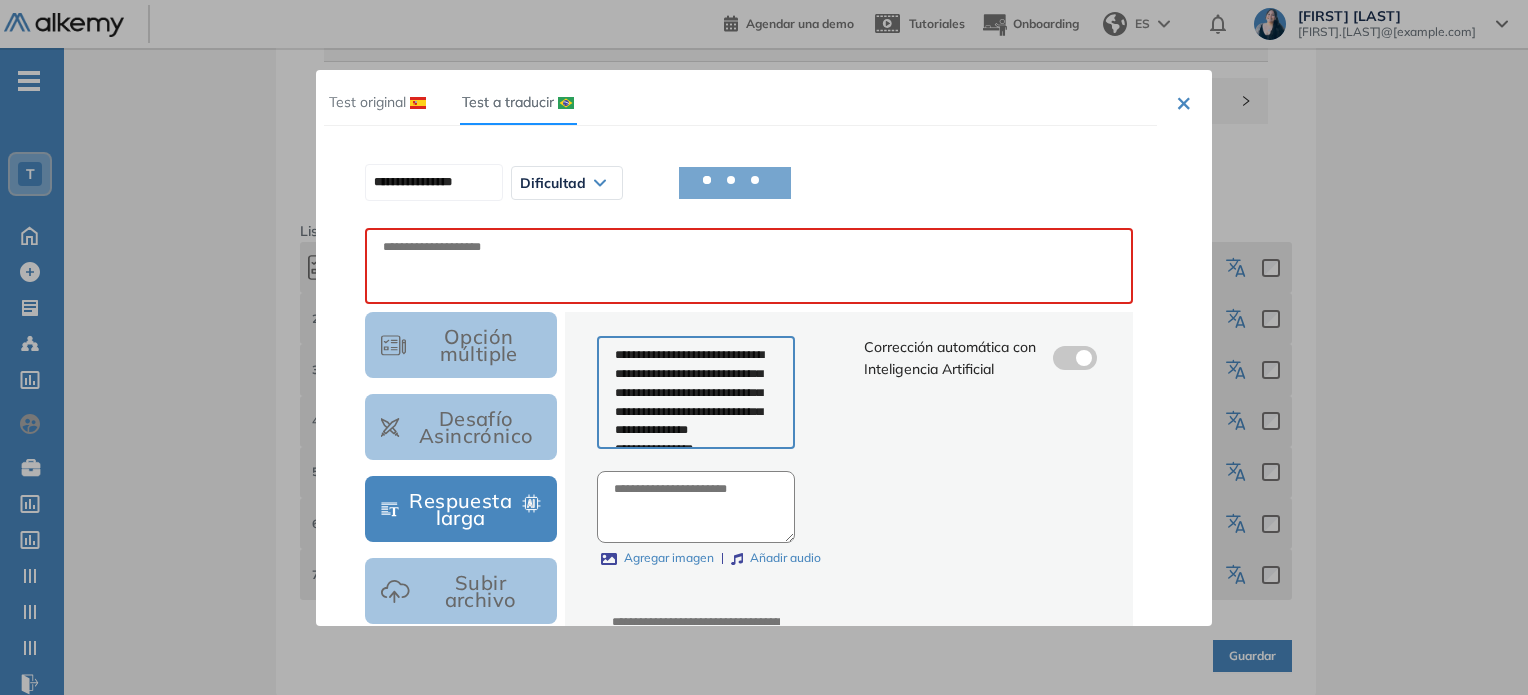 type on "**********" 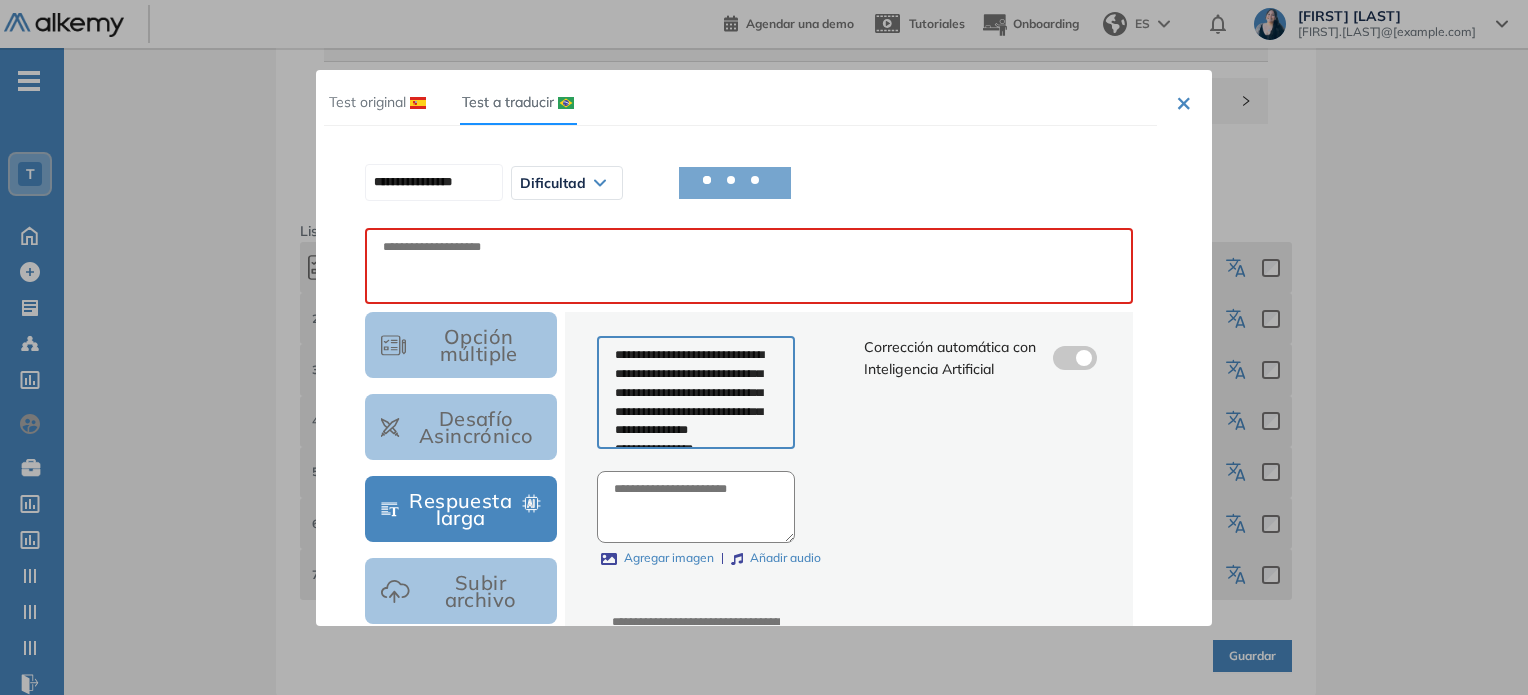 type on "**********" 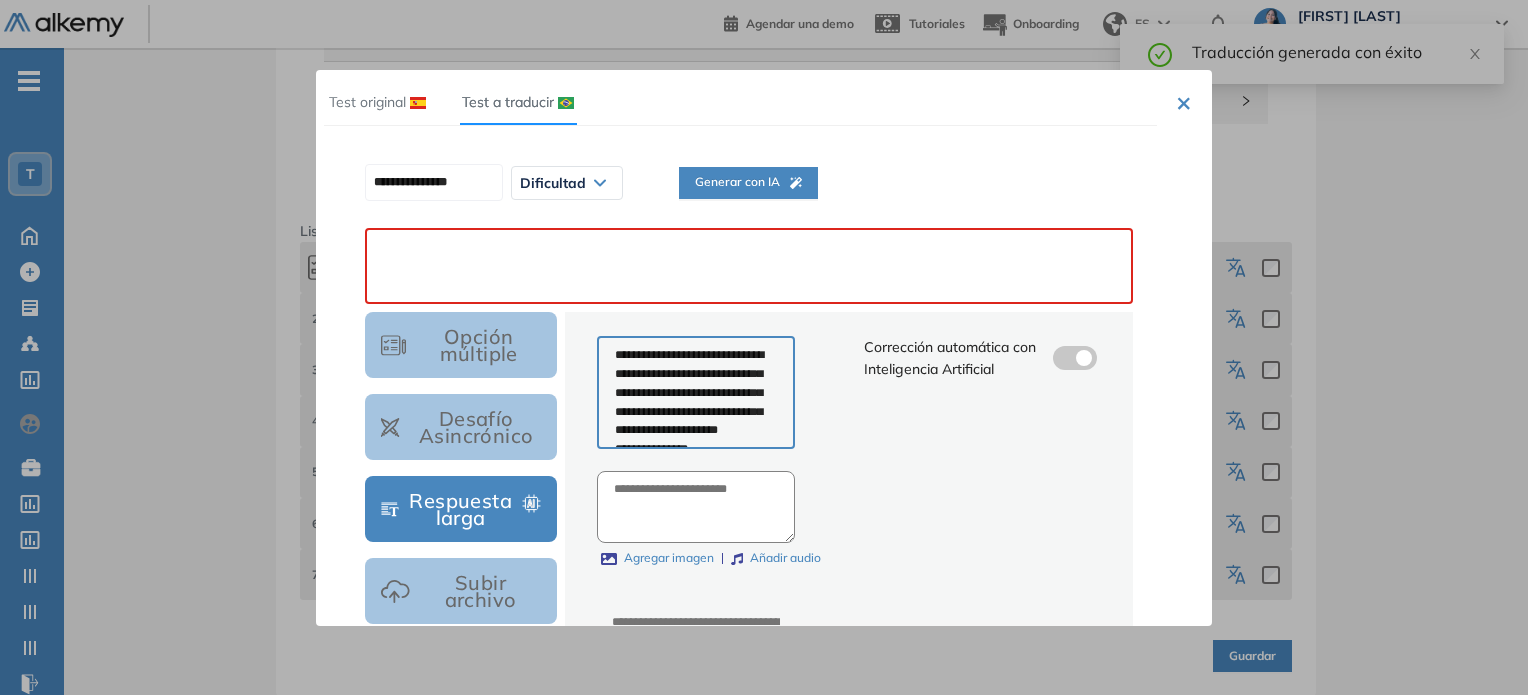 paste on "**********" 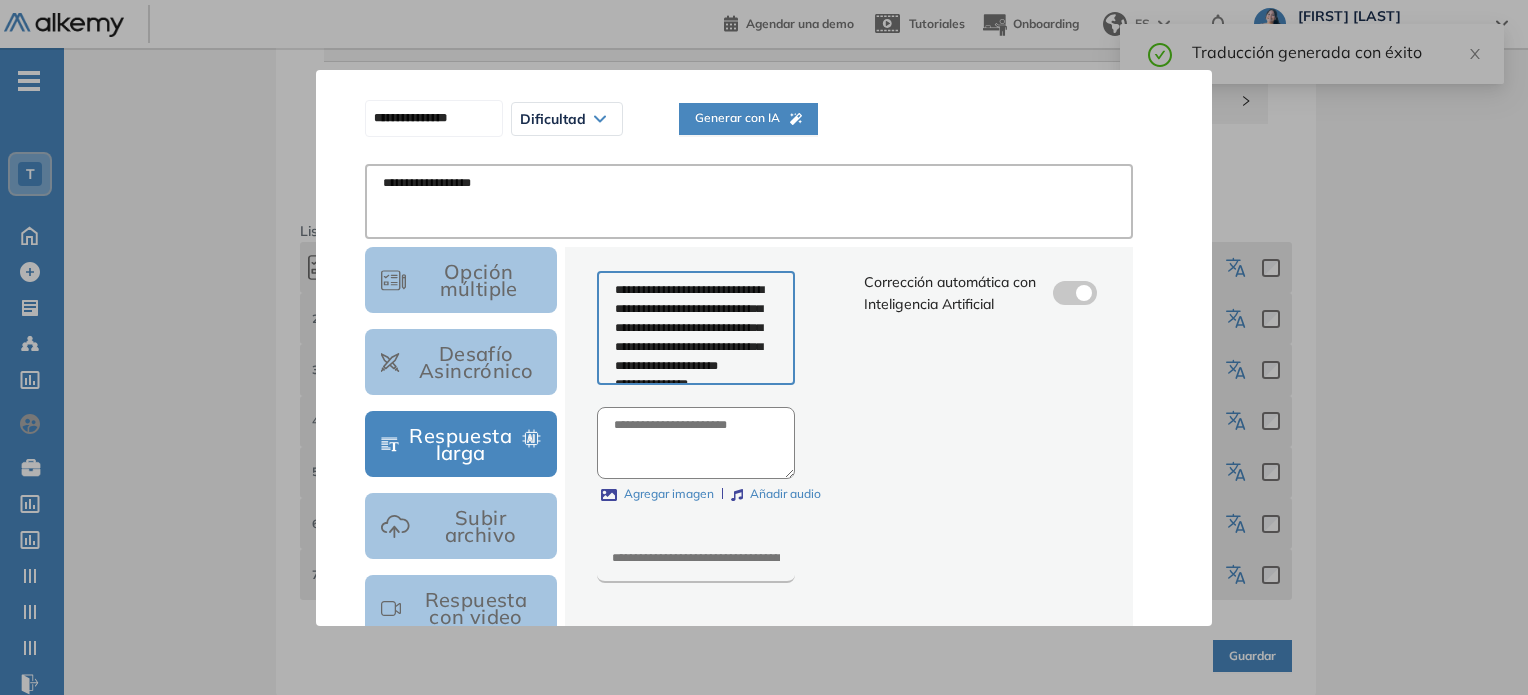 scroll, scrollTop: 283, scrollLeft: 0, axis: vertical 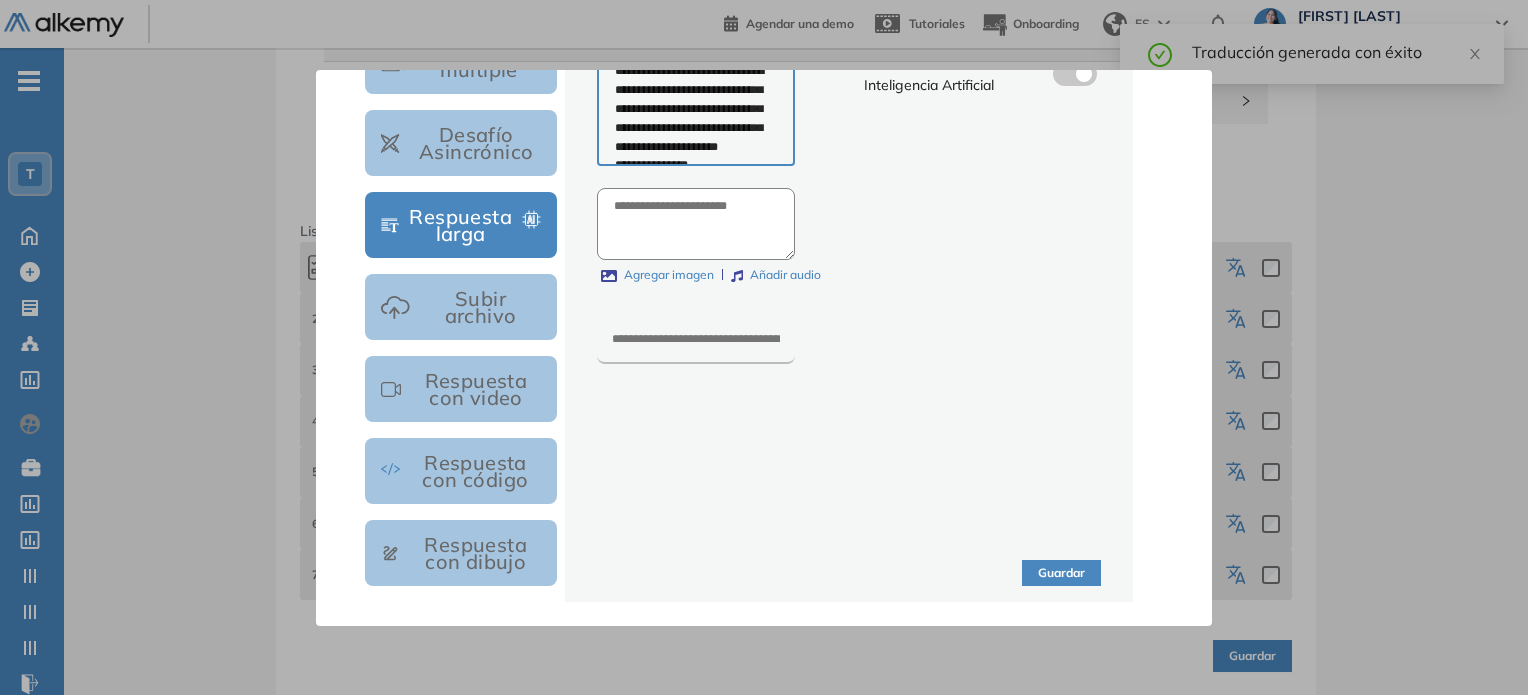 type on "**********" 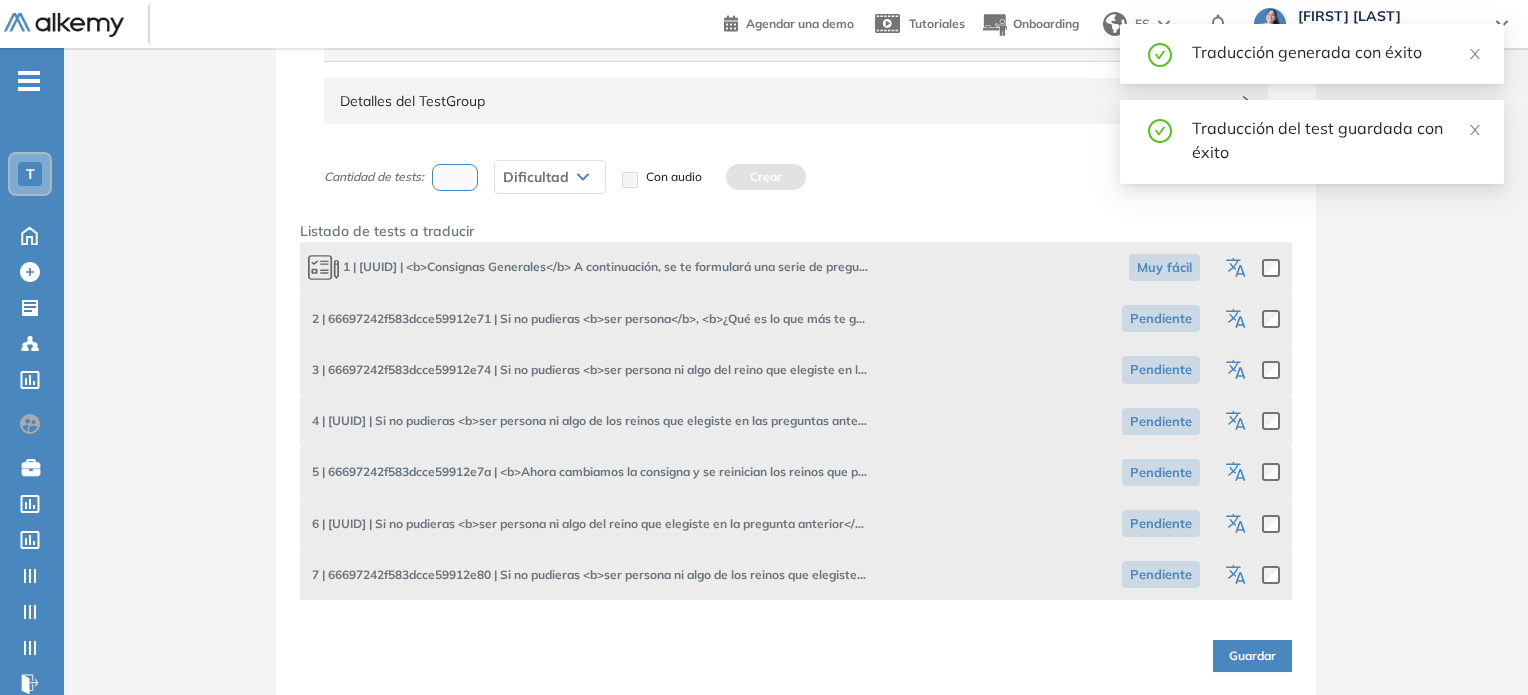 click 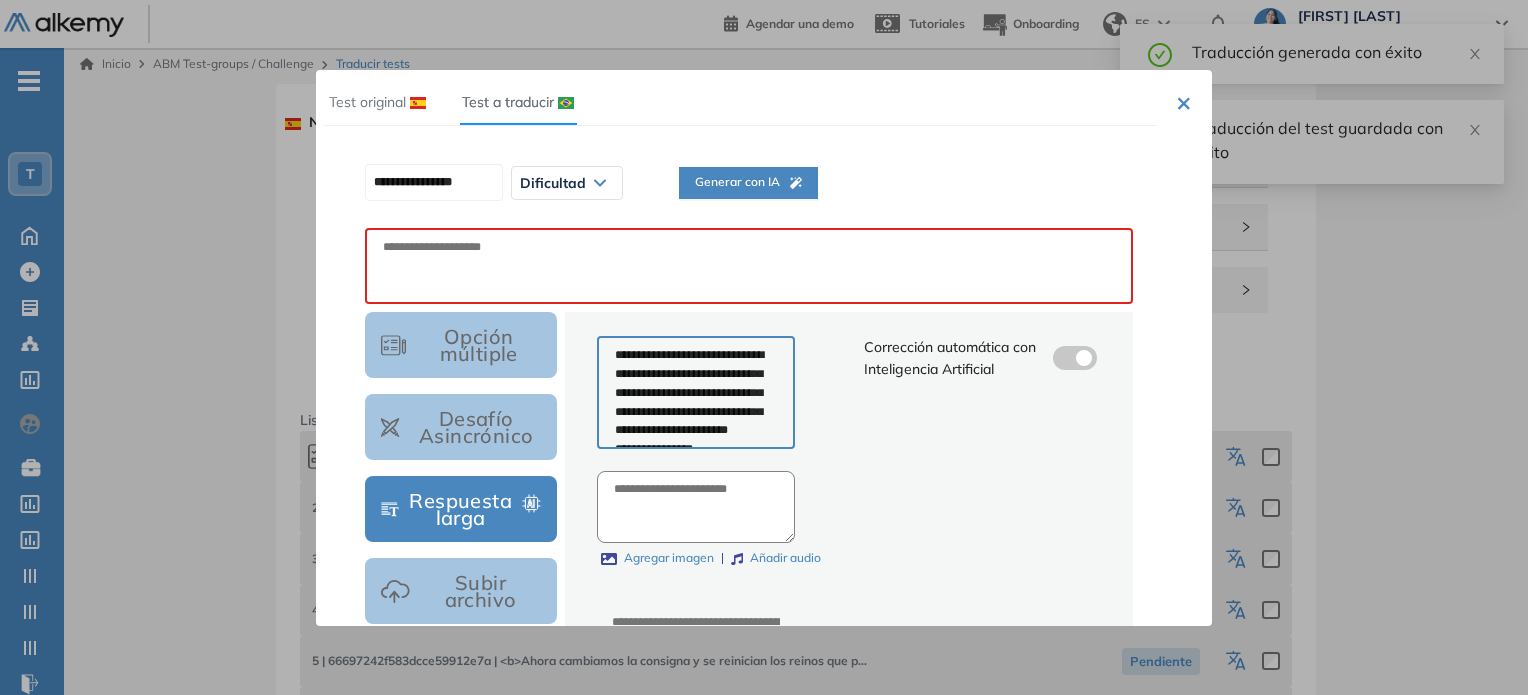 scroll, scrollTop: 0, scrollLeft: 0, axis: both 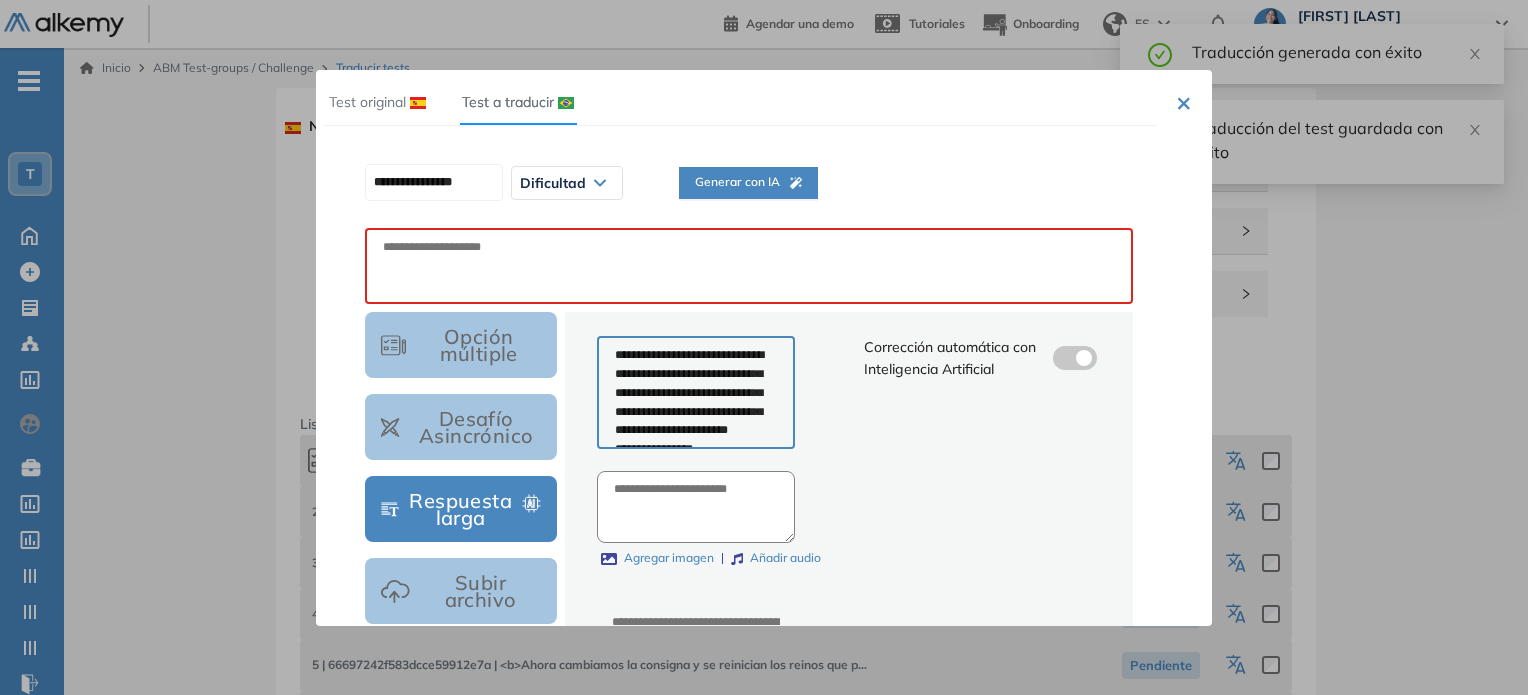 click on "Generar con IA" at bounding box center [748, 183] 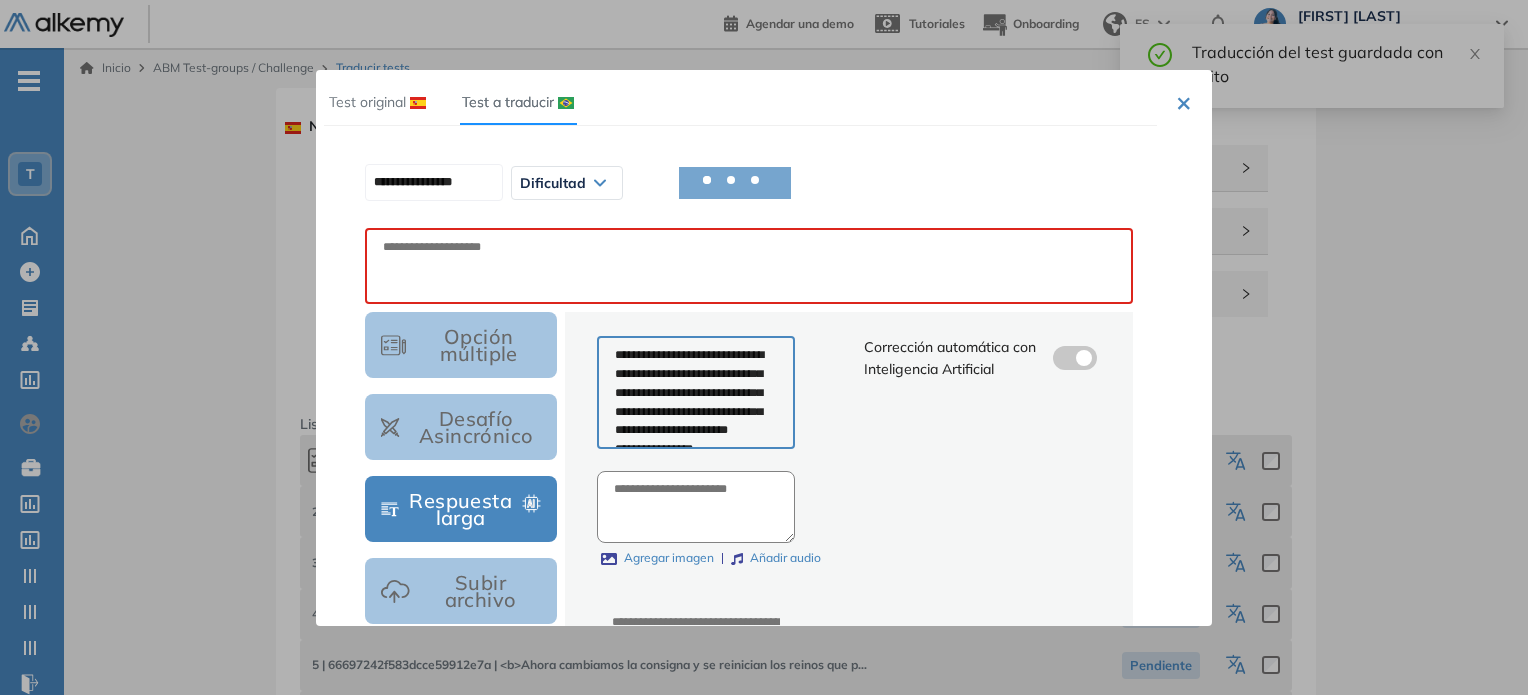 scroll, scrollTop: 193, scrollLeft: 0, axis: vertical 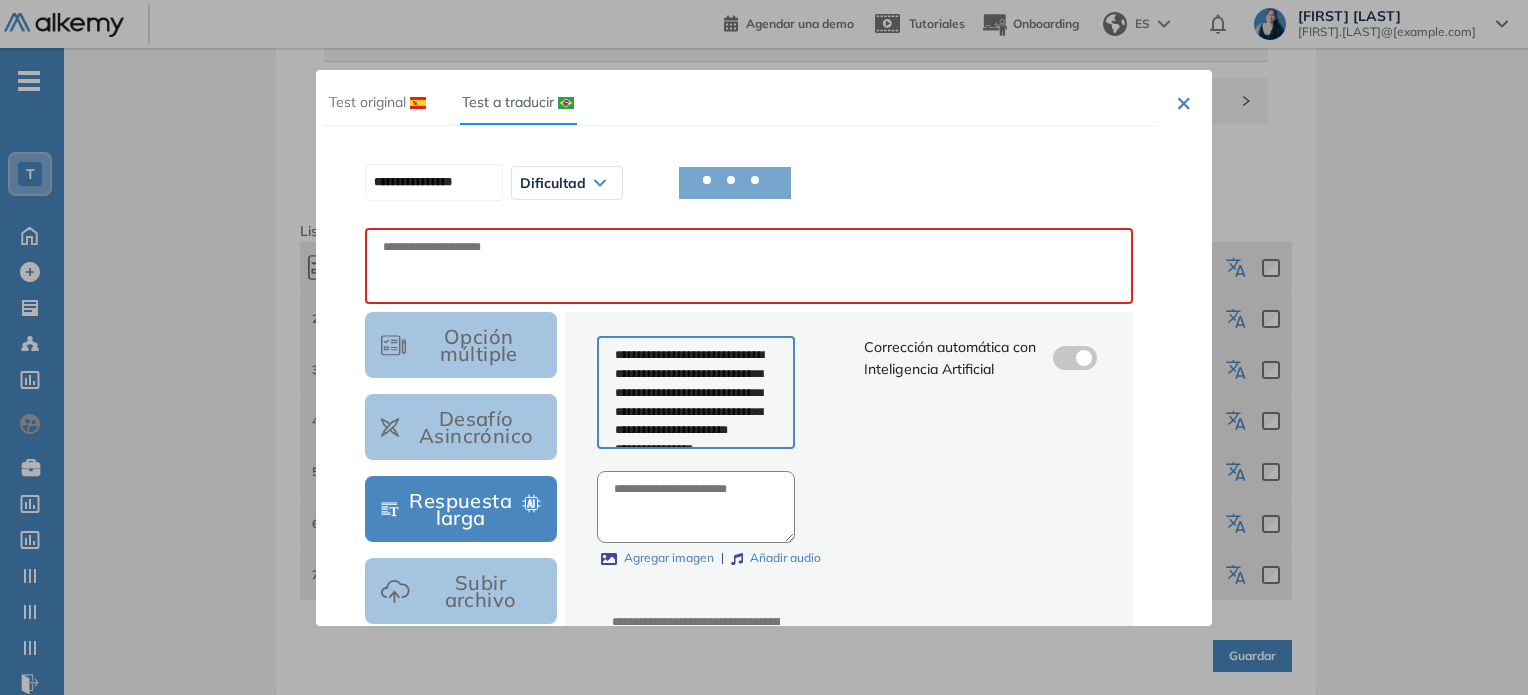 type on "**********" 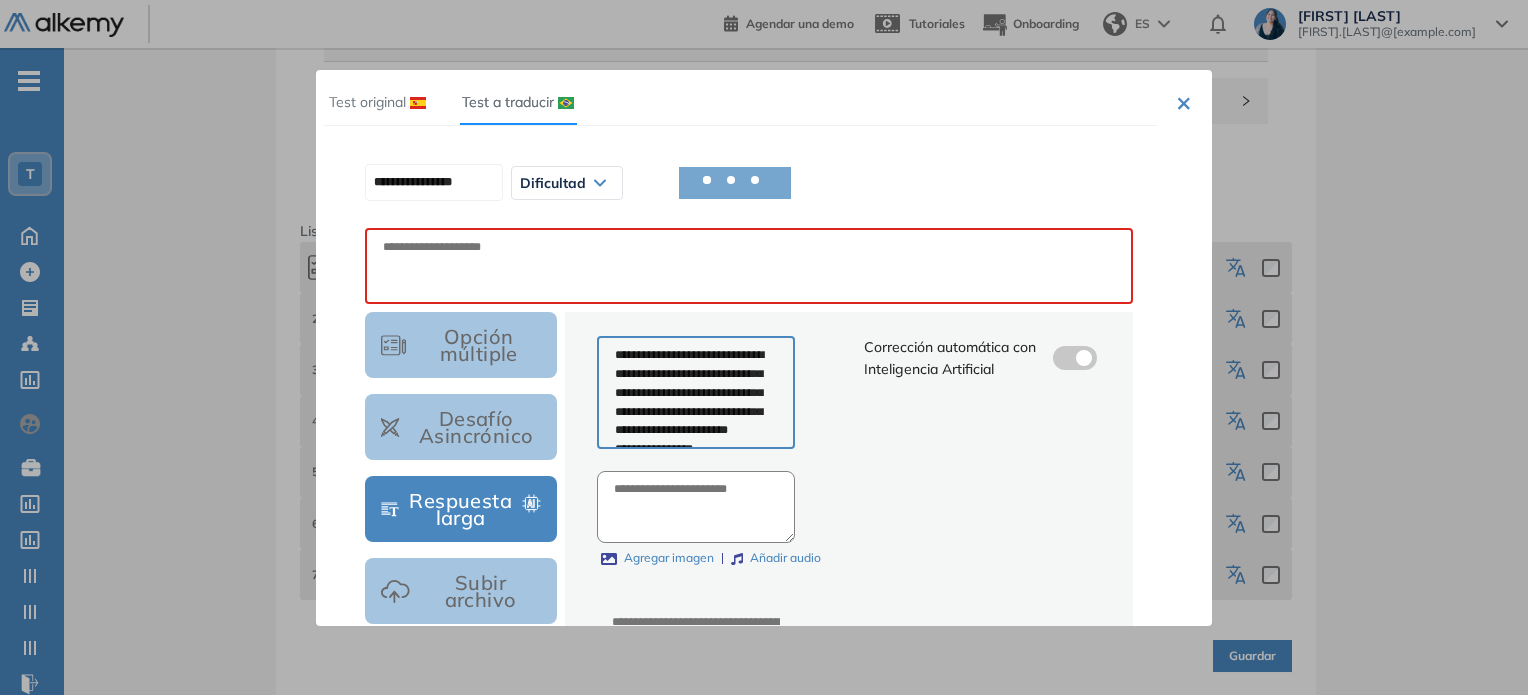 type on "**********" 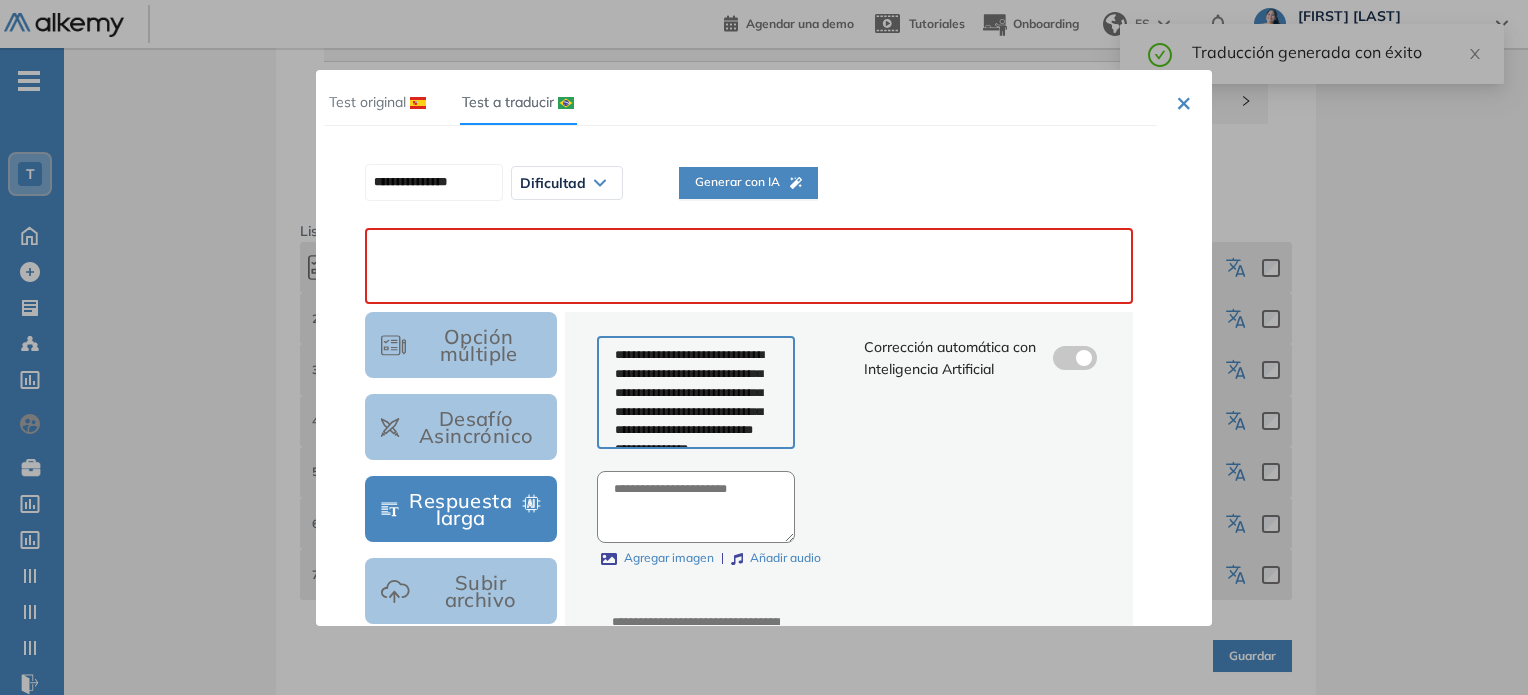 paste on "**********" 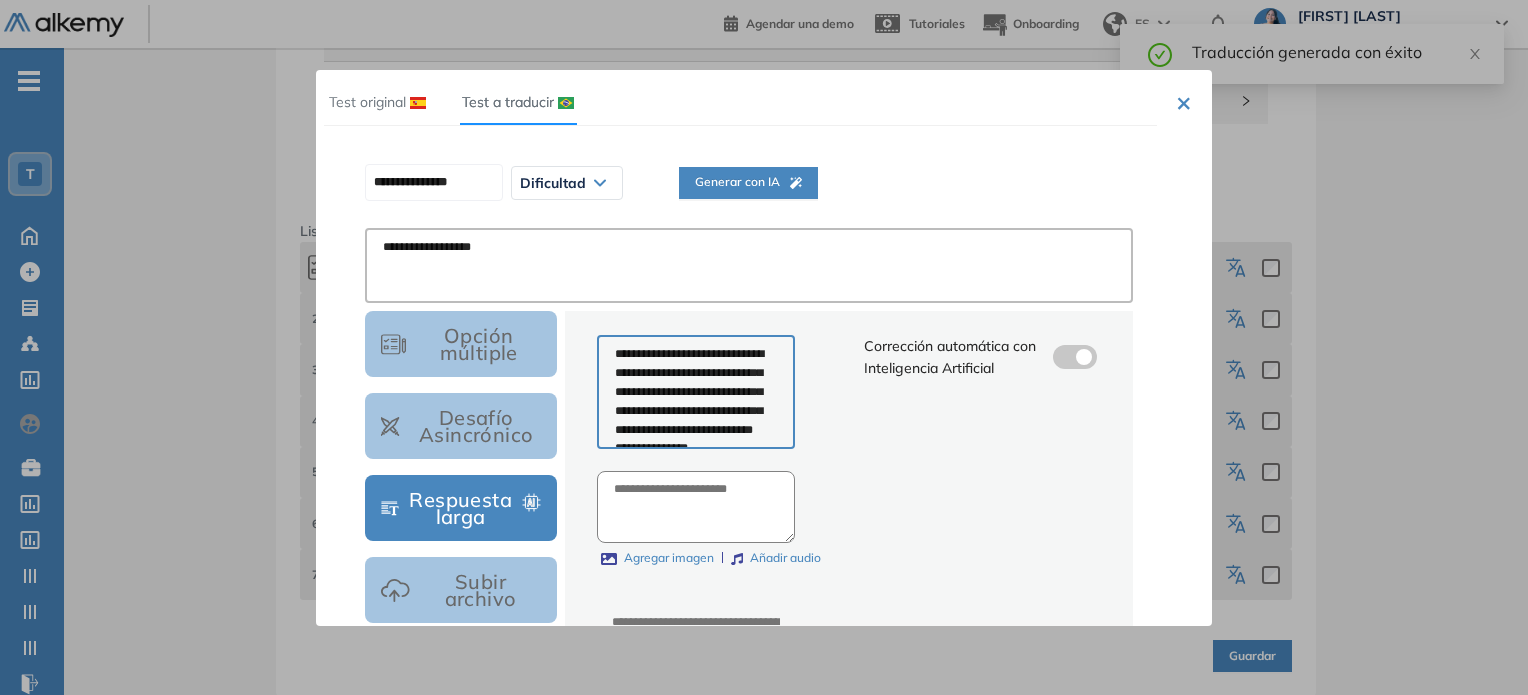 scroll, scrollTop: 283, scrollLeft: 0, axis: vertical 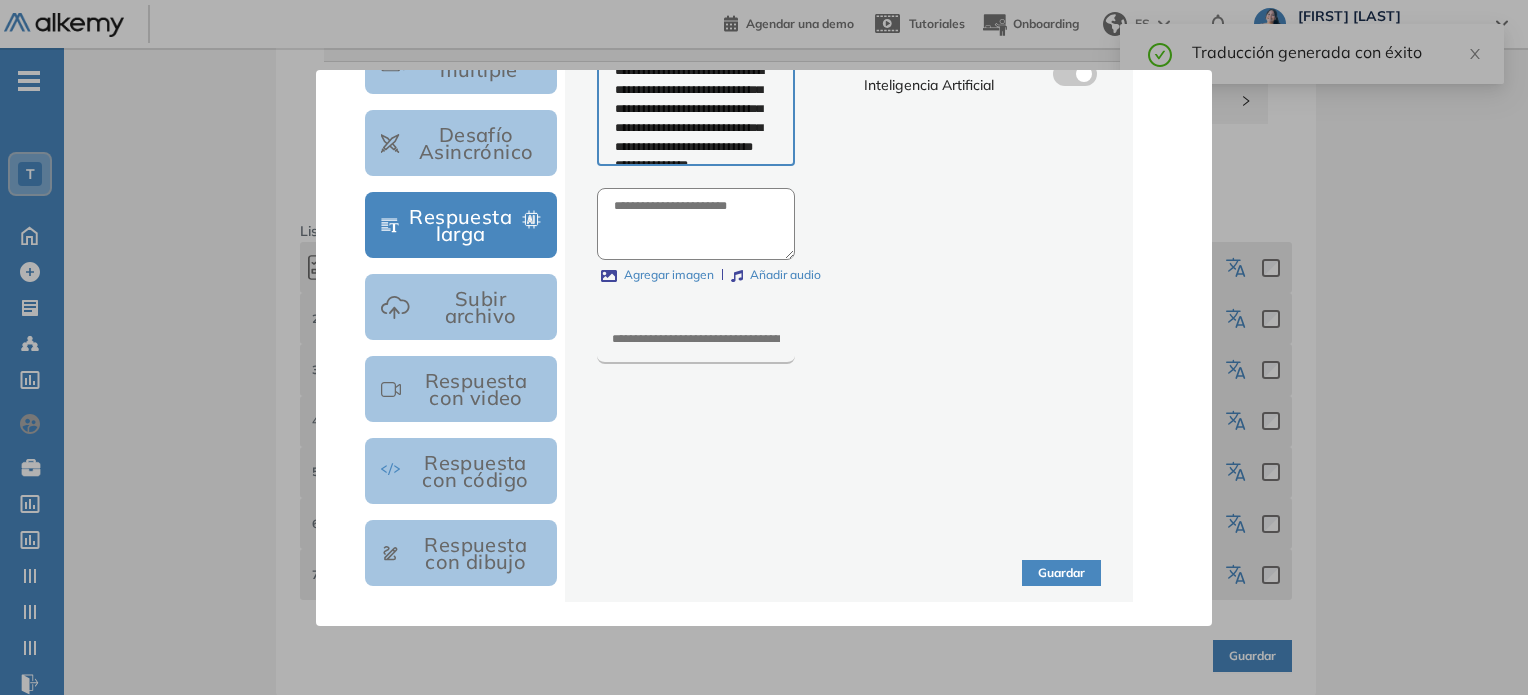 type on "**********" 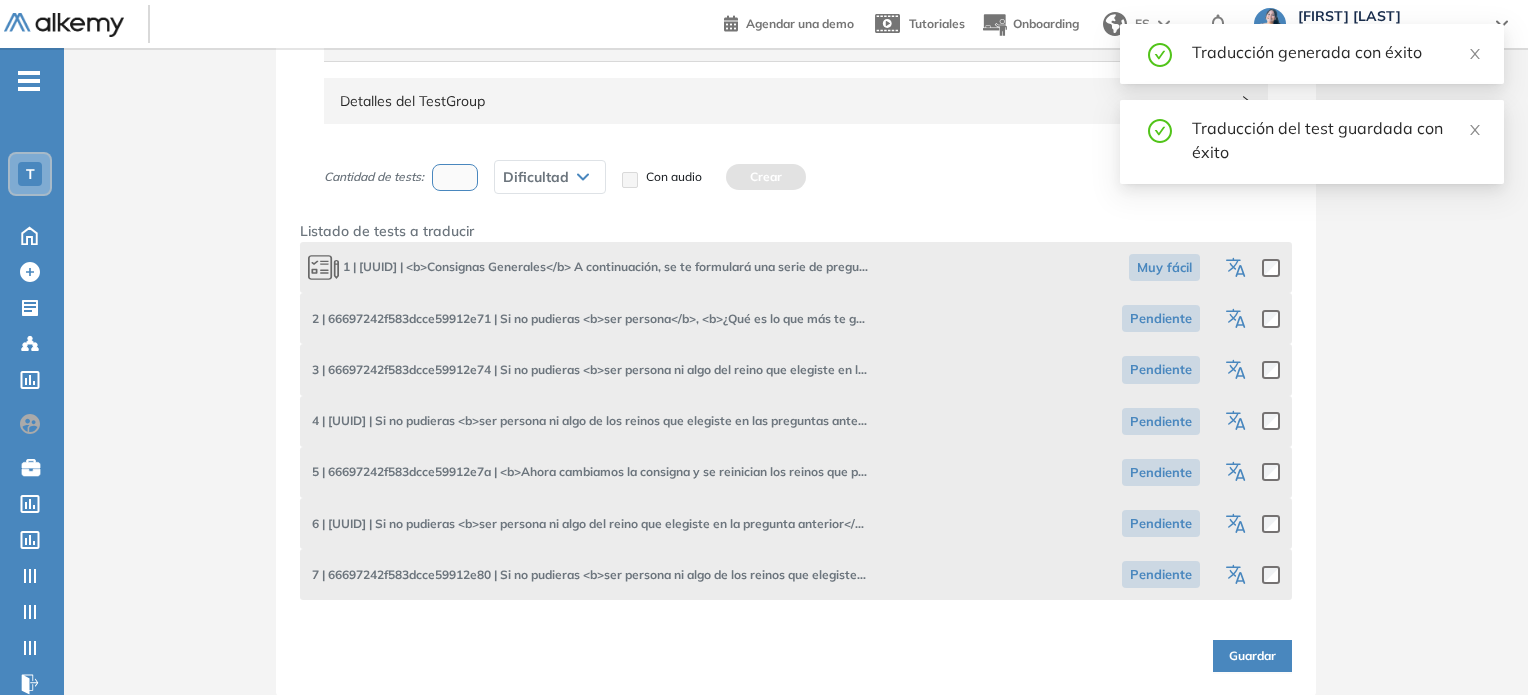 click on "Guardar" at bounding box center [1252, 656] 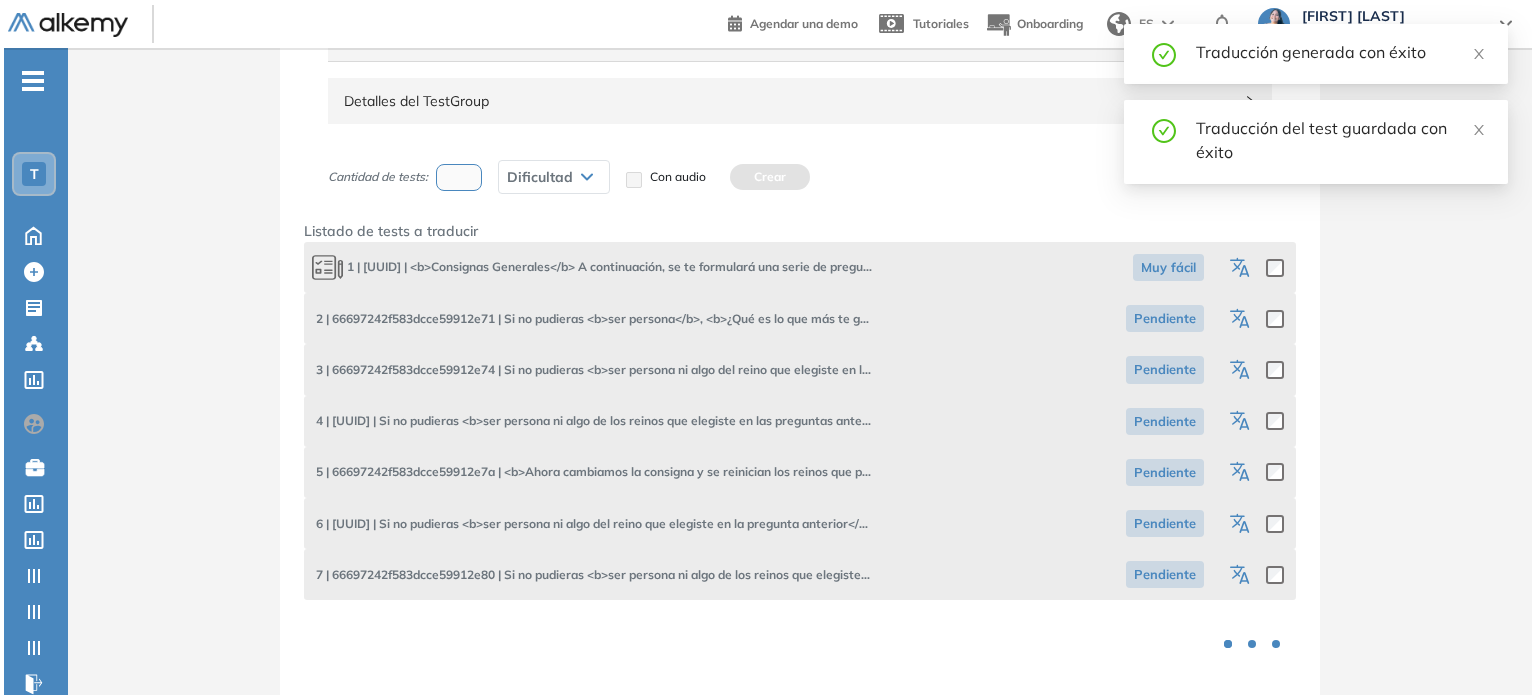 scroll, scrollTop: 0, scrollLeft: 0, axis: both 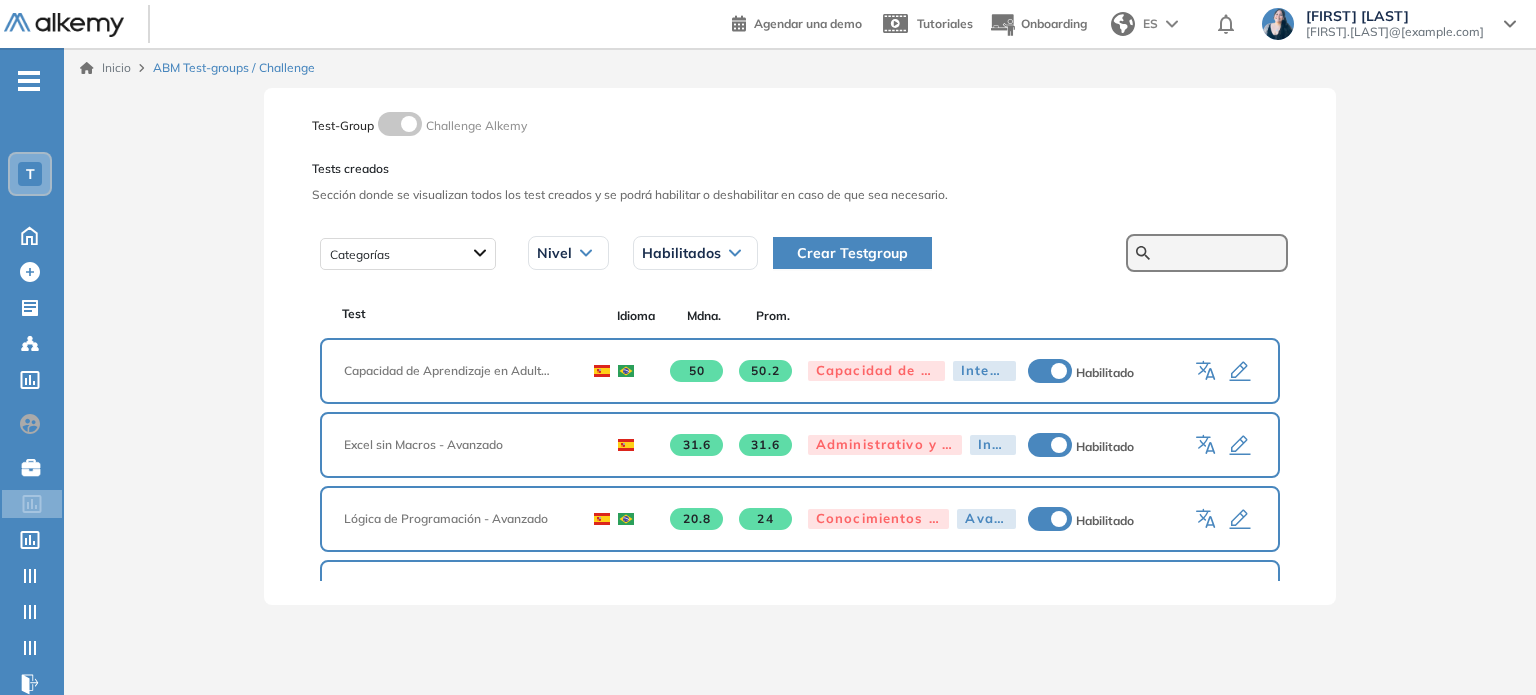 click at bounding box center [1218, 253] 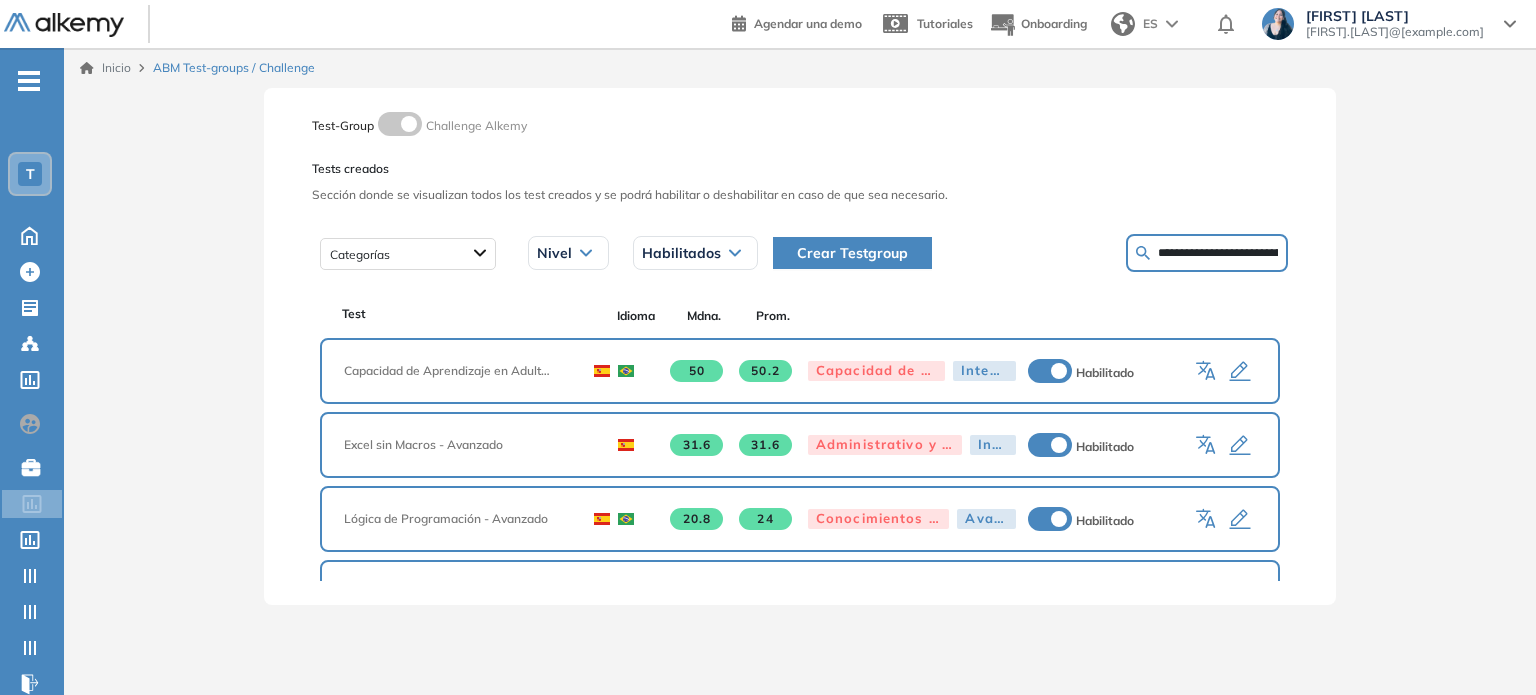 scroll, scrollTop: 0, scrollLeft: 58, axis: horizontal 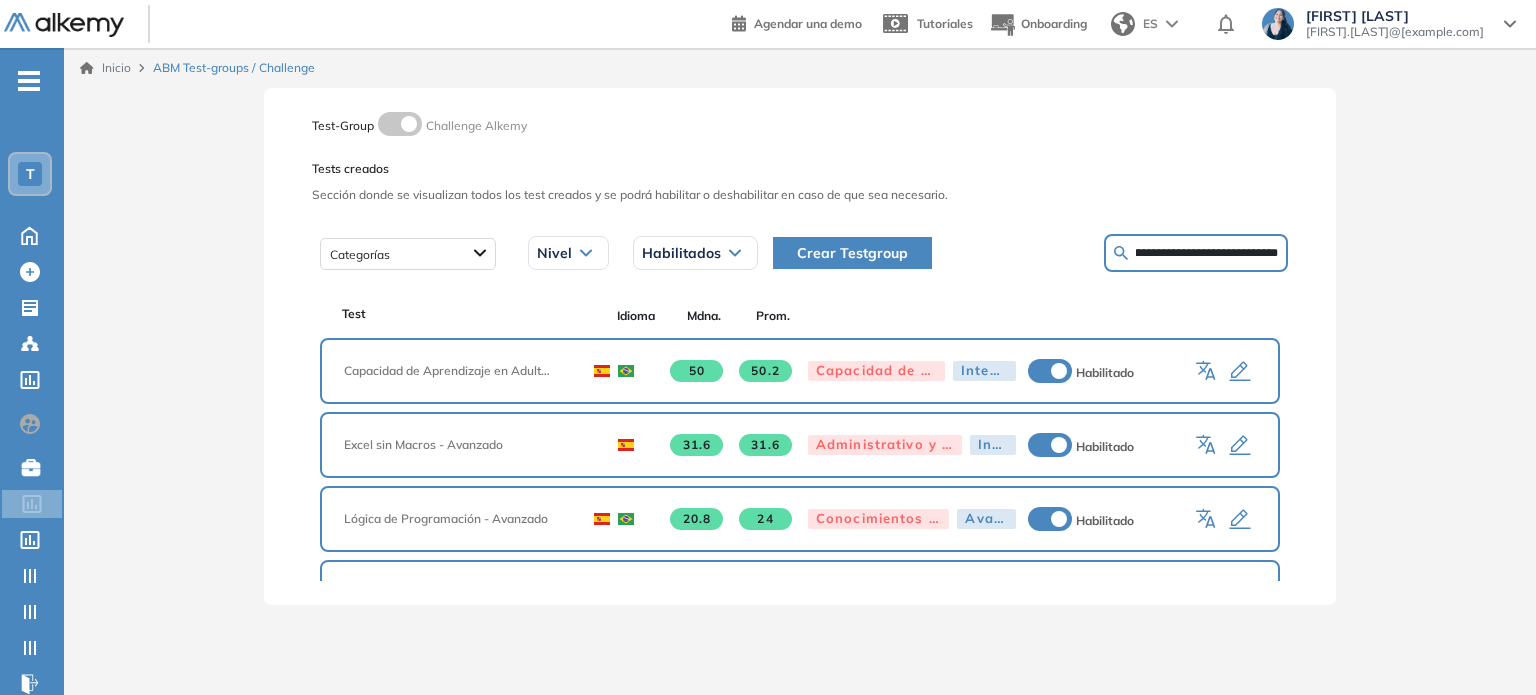 type on "**********" 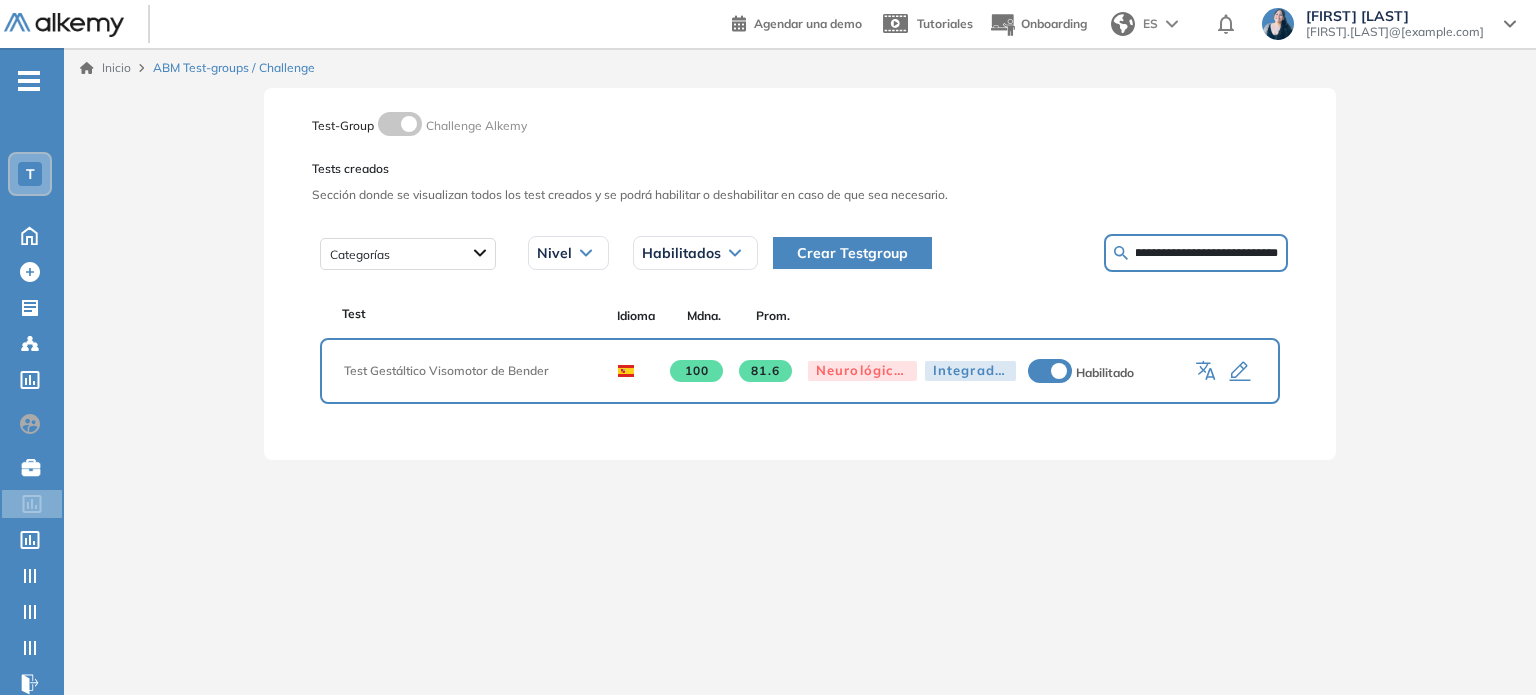 click 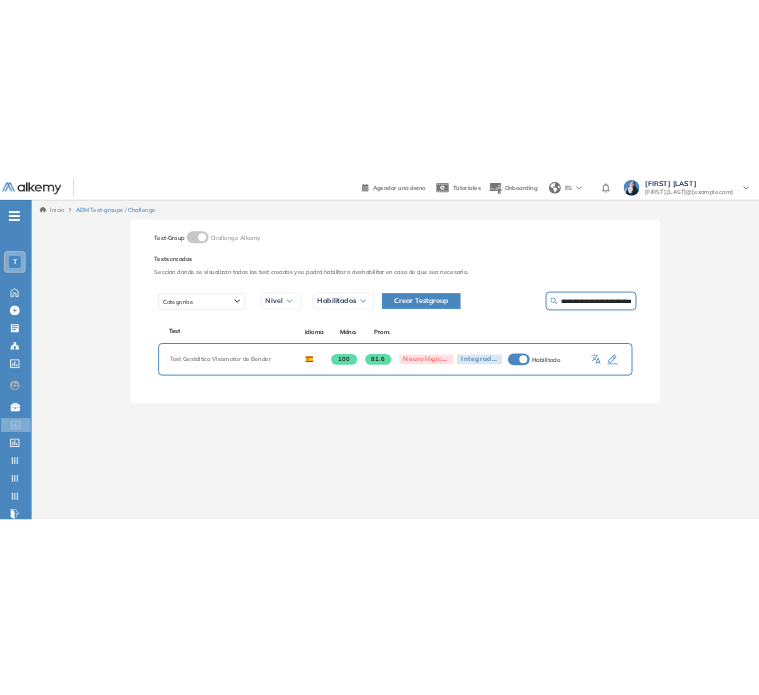 scroll, scrollTop: 0, scrollLeft: 0, axis: both 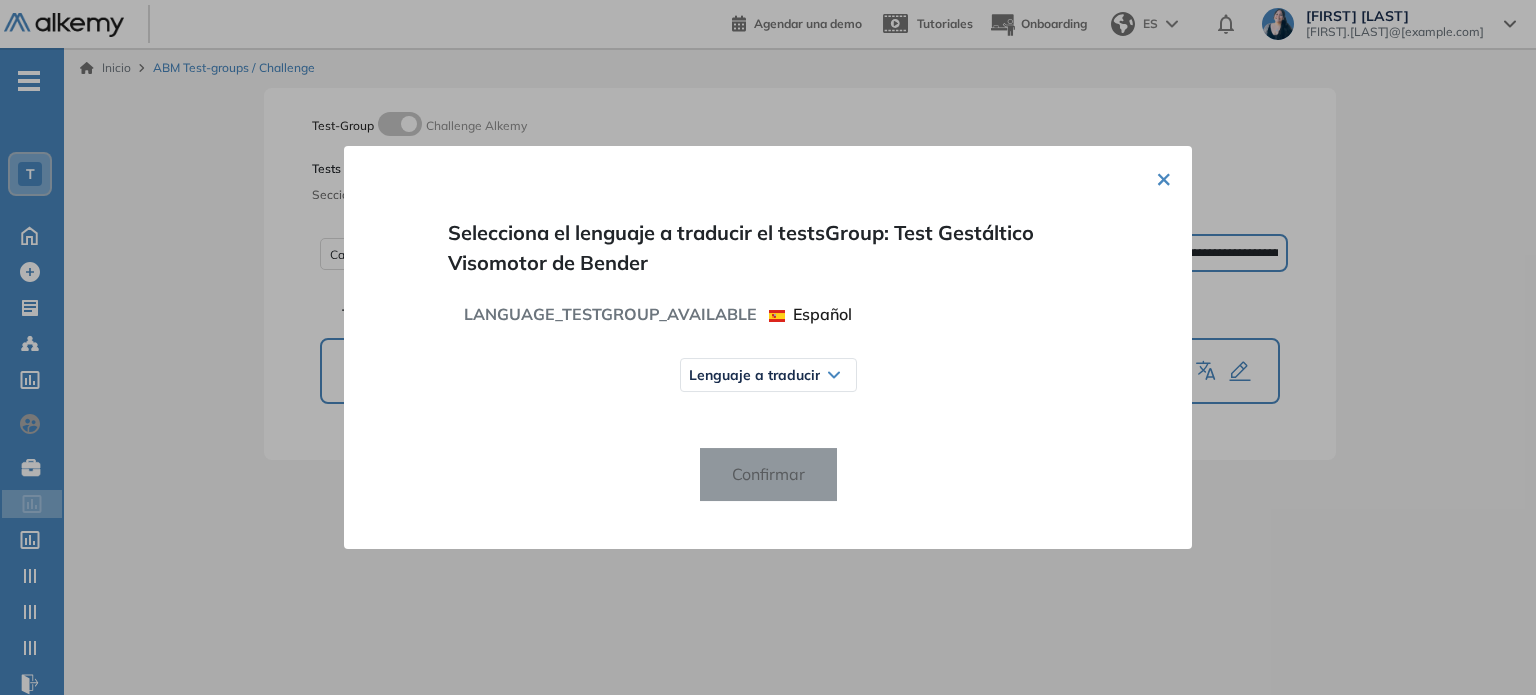 click on "Lenguaje a traducir" at bounding box center (754, 375) 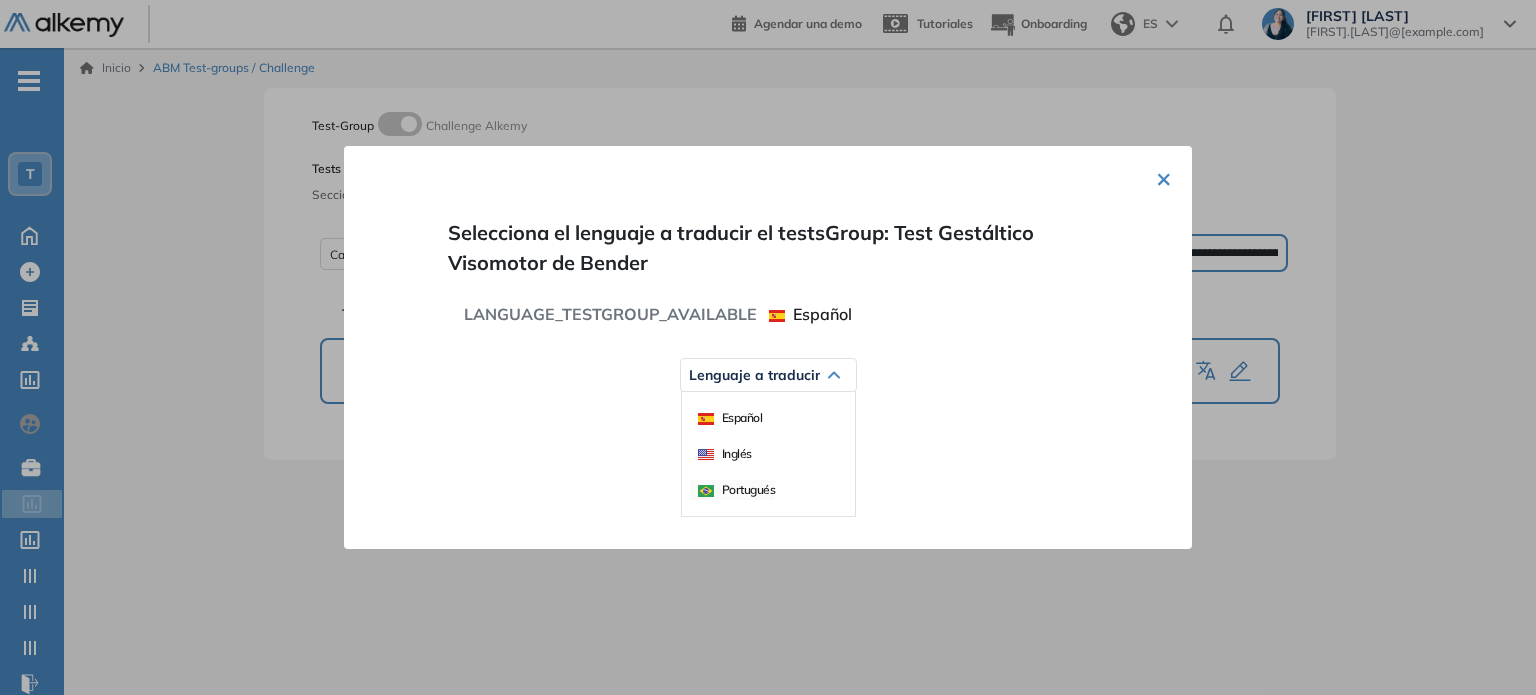 click on "Portugués" at bounding box center [733, 490] 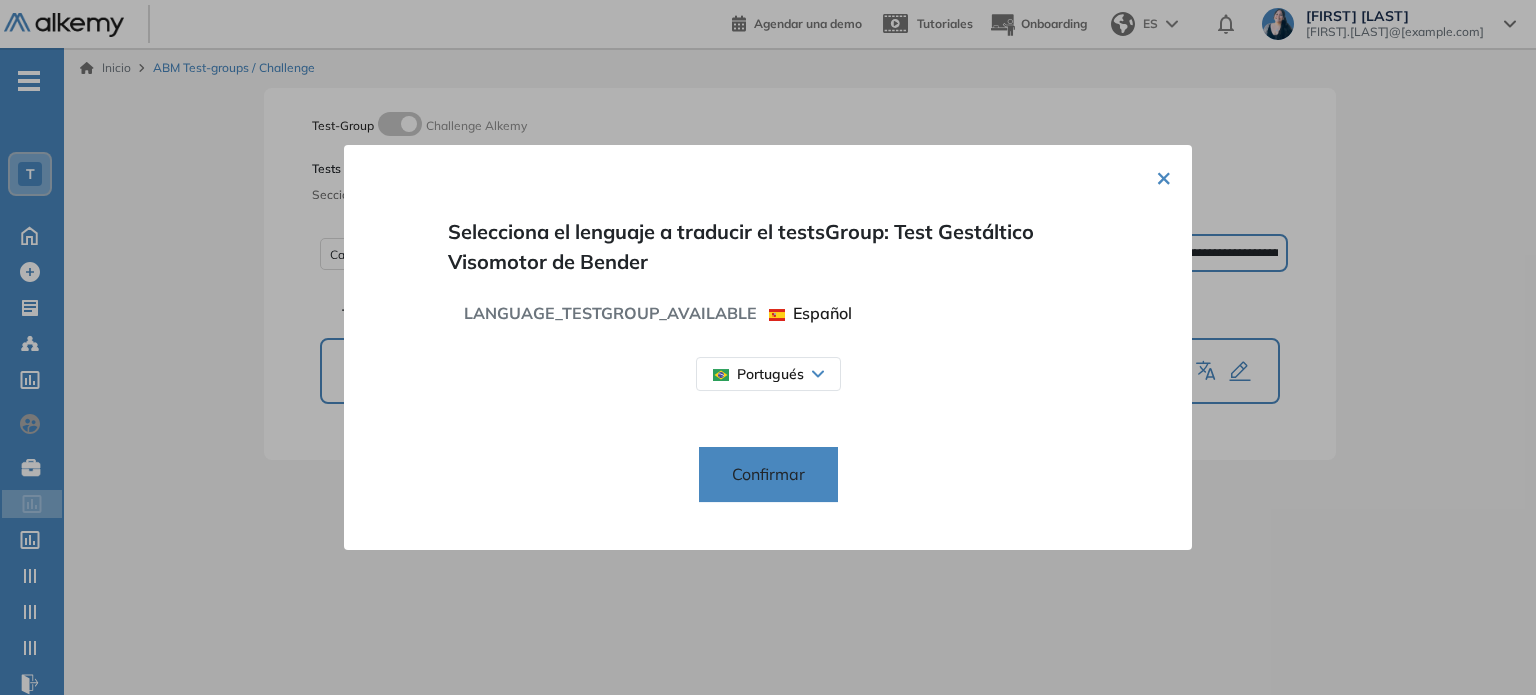click on "Confirmar" at bounding box center [768, 475] 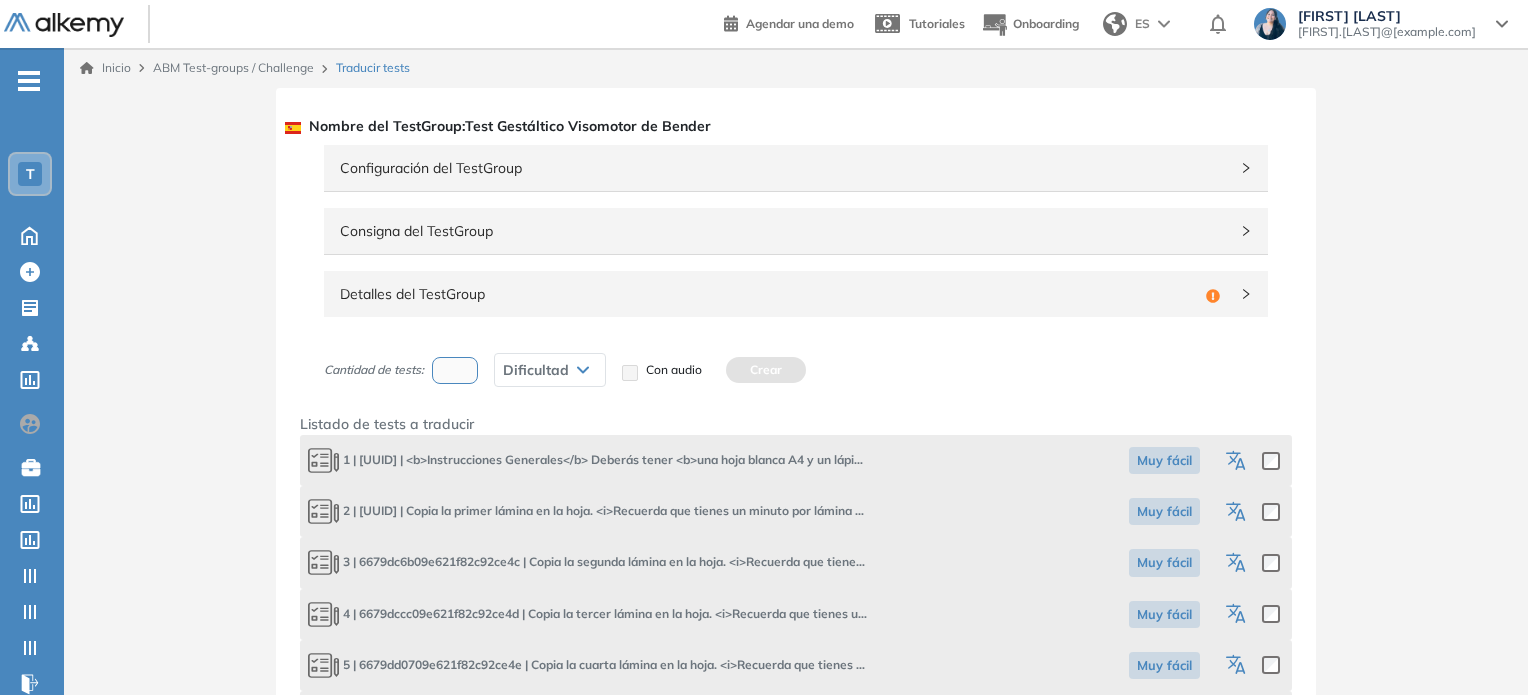 click on "Detalles del TestGroup" at bounding box center [769, 294] 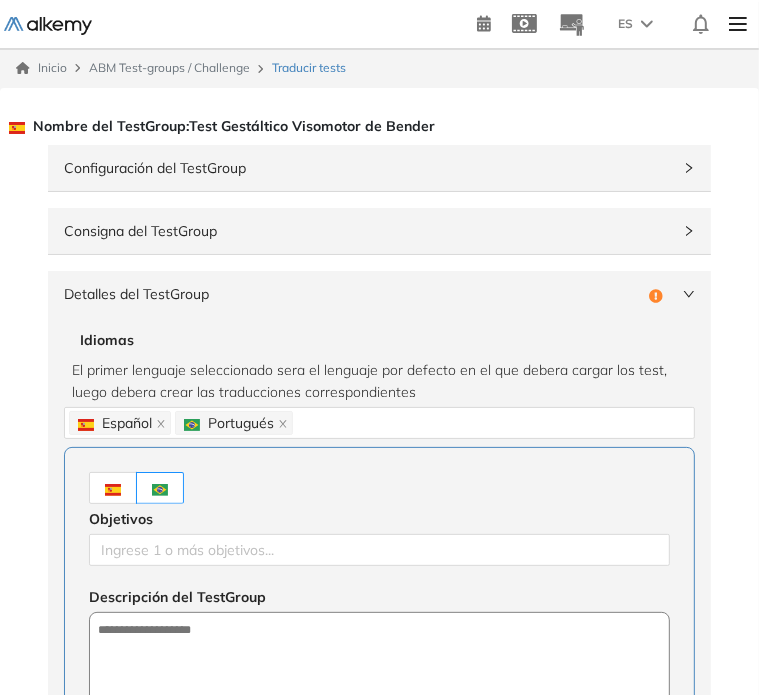 drag, startPoint x: 108, startPoint y: 493, endPoint x: 39, endPoint y: 515, distance: 72.42237 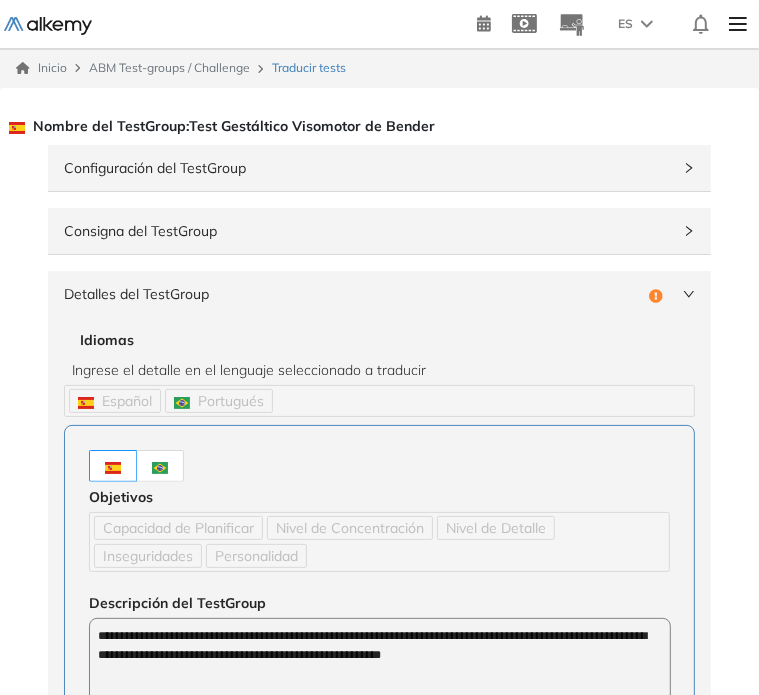 click at bounding box center [160, 466] 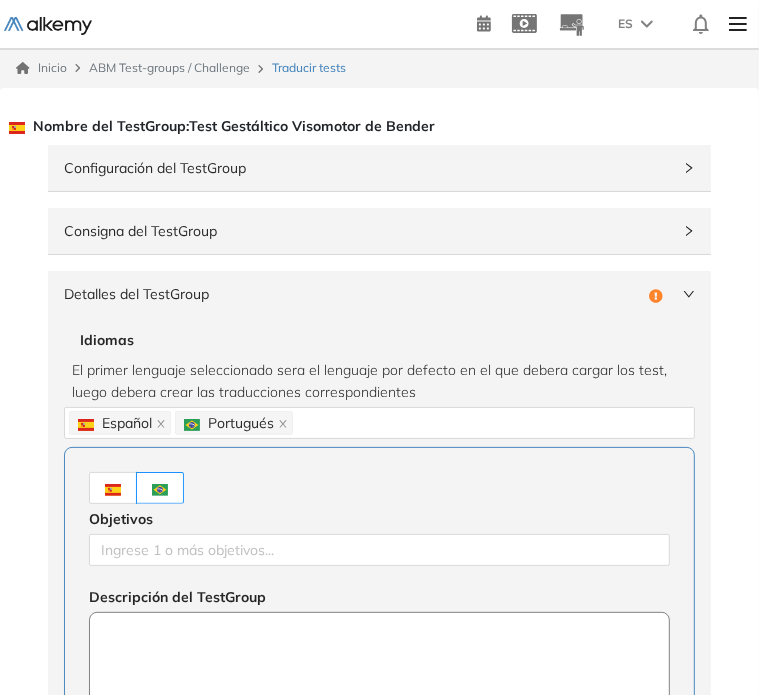 click at bounding box center [379, 668] 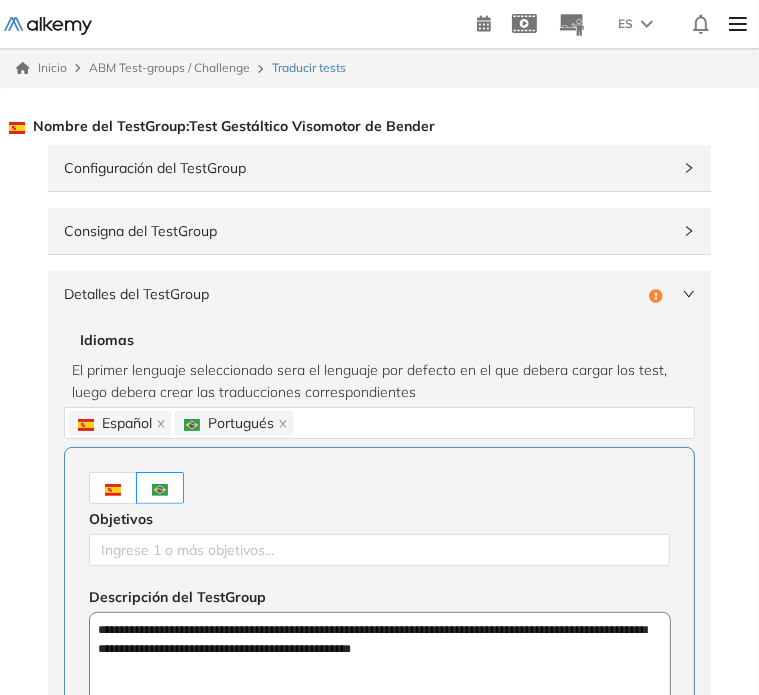 type on "**********" 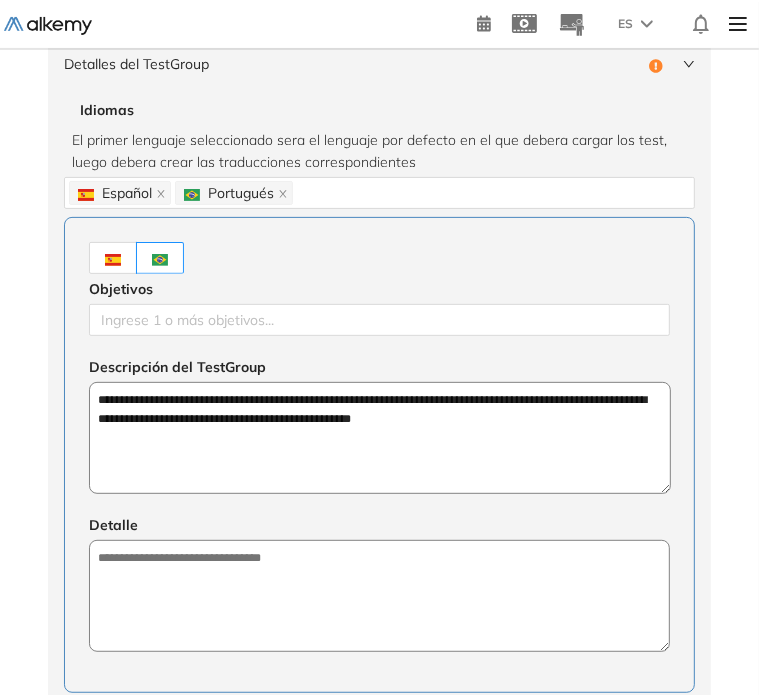 scroll, scrollTop: 300, scrollLeft: 0, axis: vertical 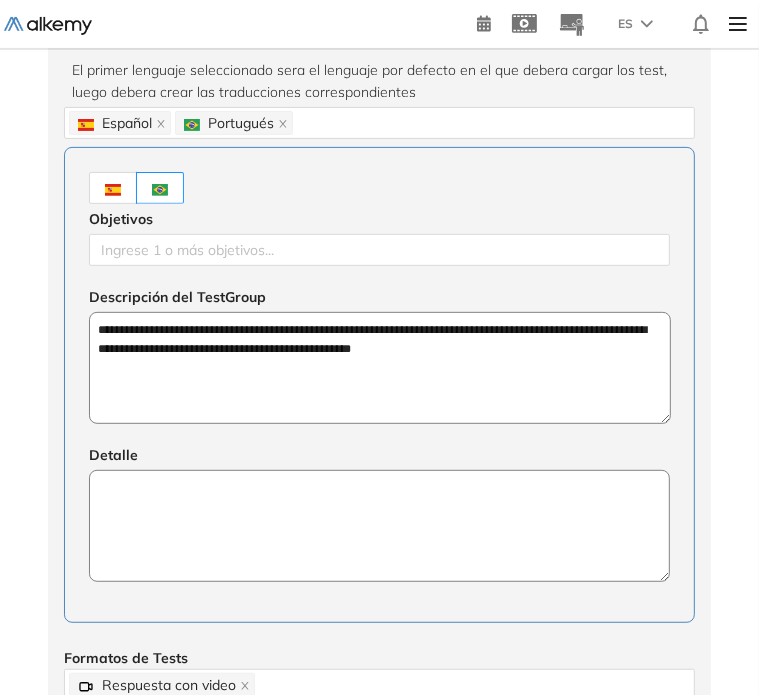 click at bounding box center [379, 526] 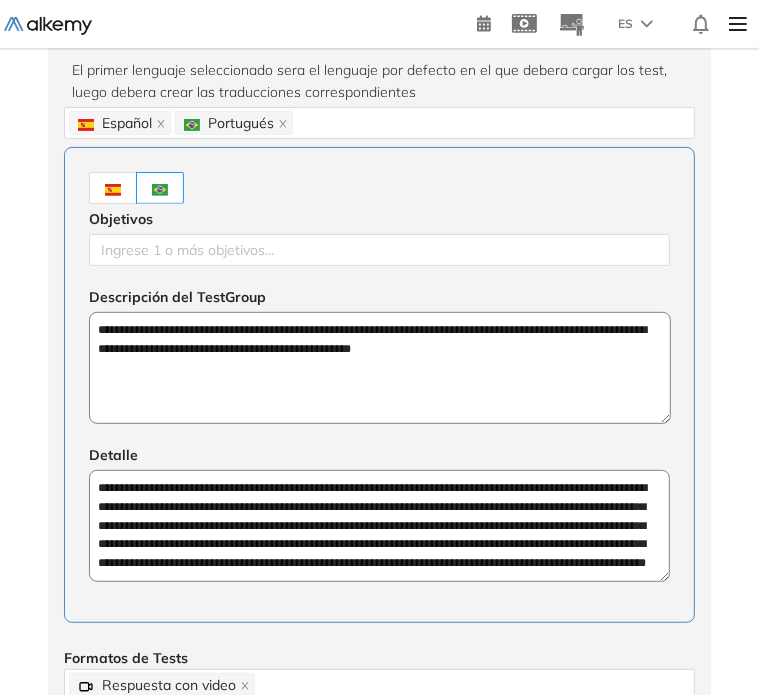scroll, scrollTop: 9, scrollLeft: 0, axis: vertical 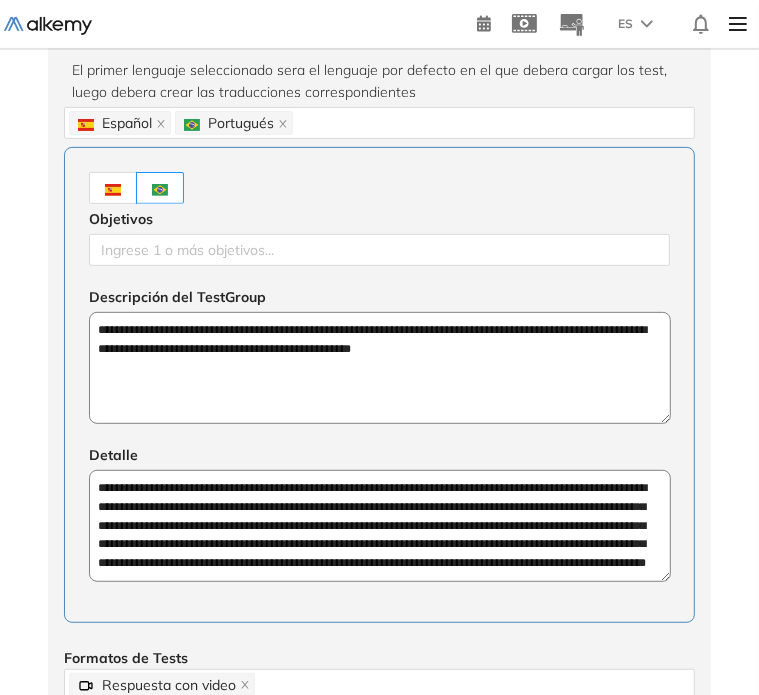 drag, startPoint x: 440, startPoint y: 572, endPoint x: 569, endPoint y: 551, distance: 130.69812 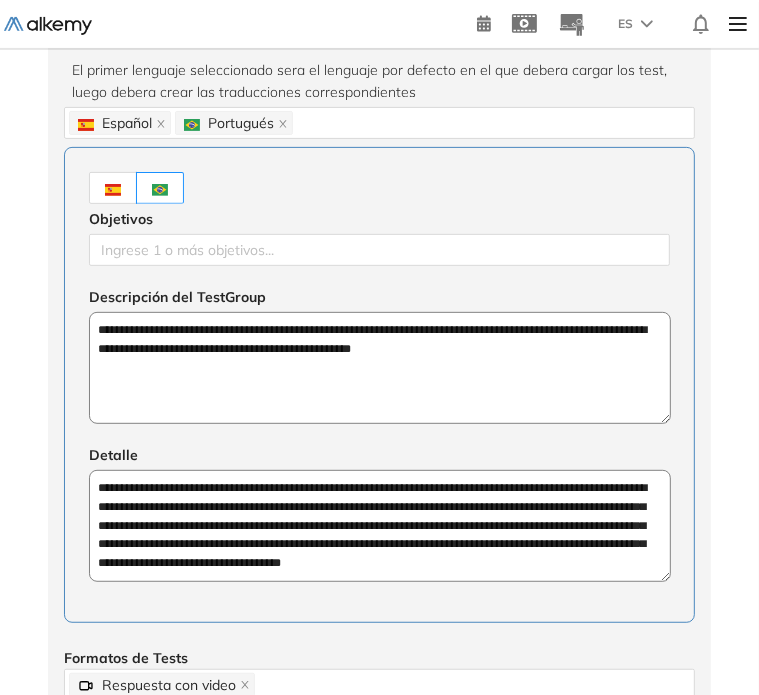 scroll, scrollTop: 0, scrollLeft: 0, axis: both 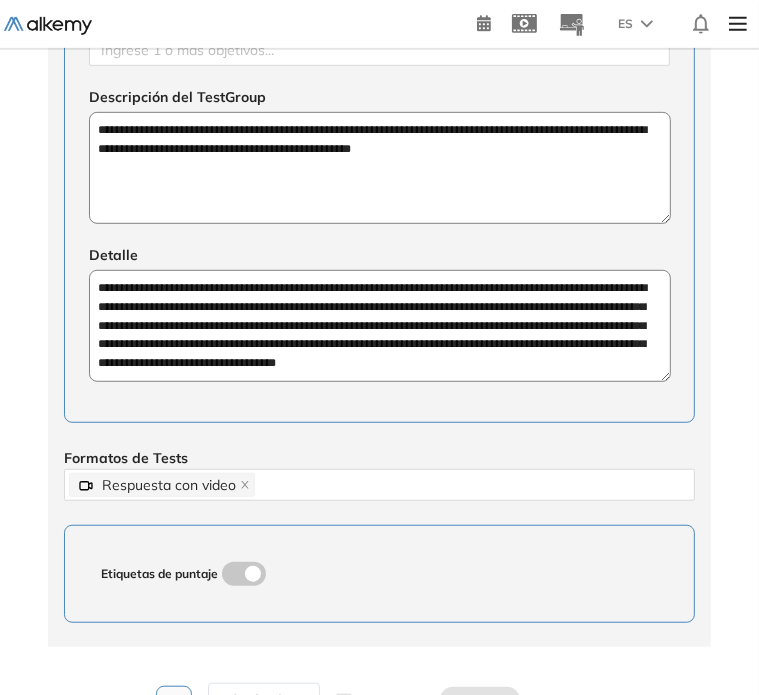 type on "**********" 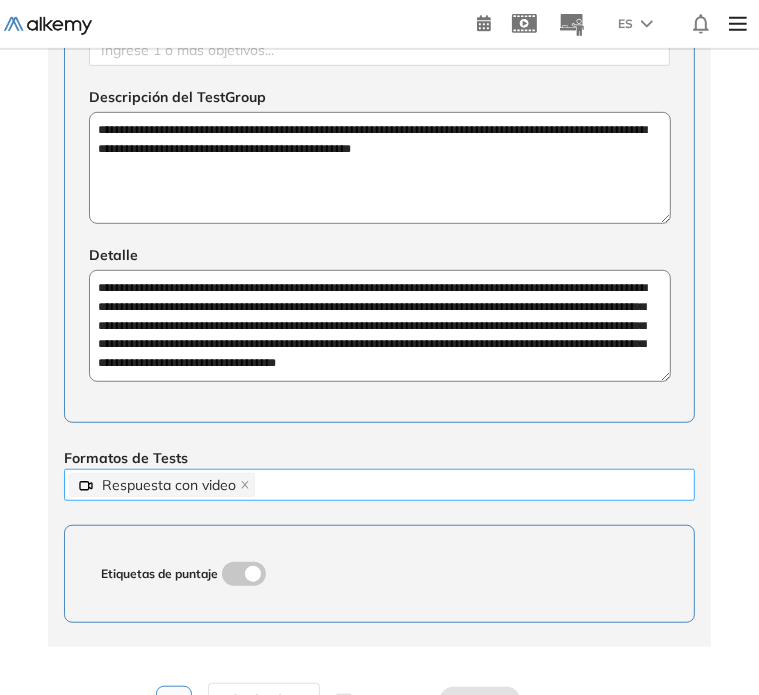 click on "Respuesta con video" at bounding box center [379, 485] 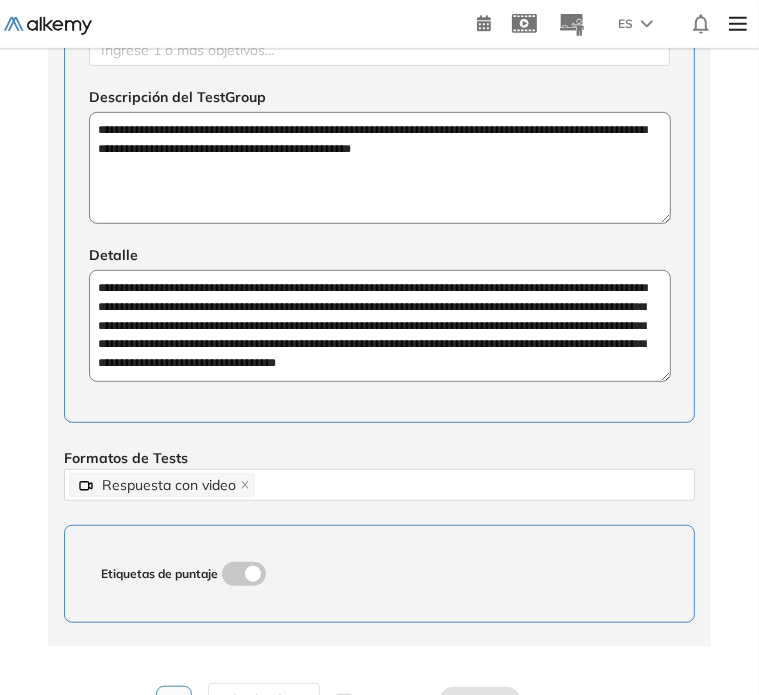 click on "**********" at bounding box center [379, 185] 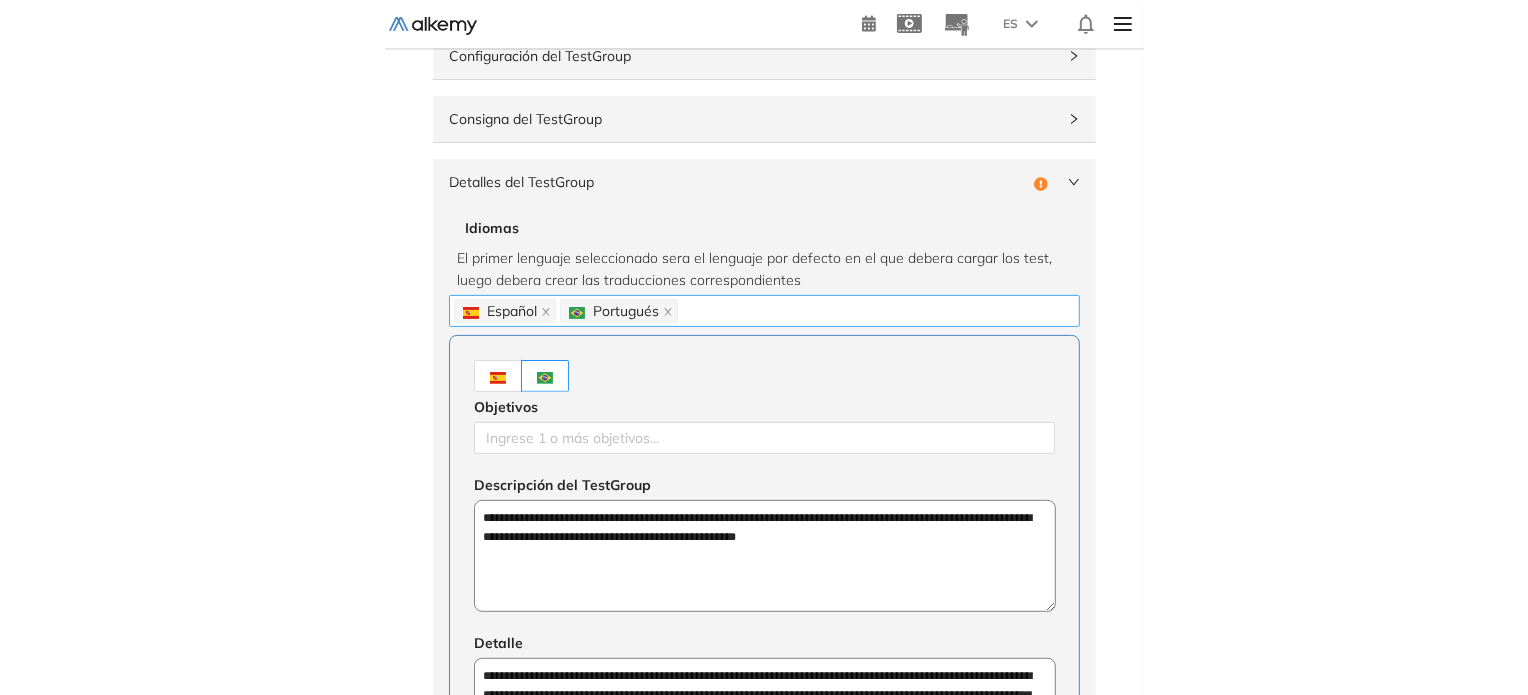 scroll, scrollTop: 100, scrollLeft: 0, axis: vertical 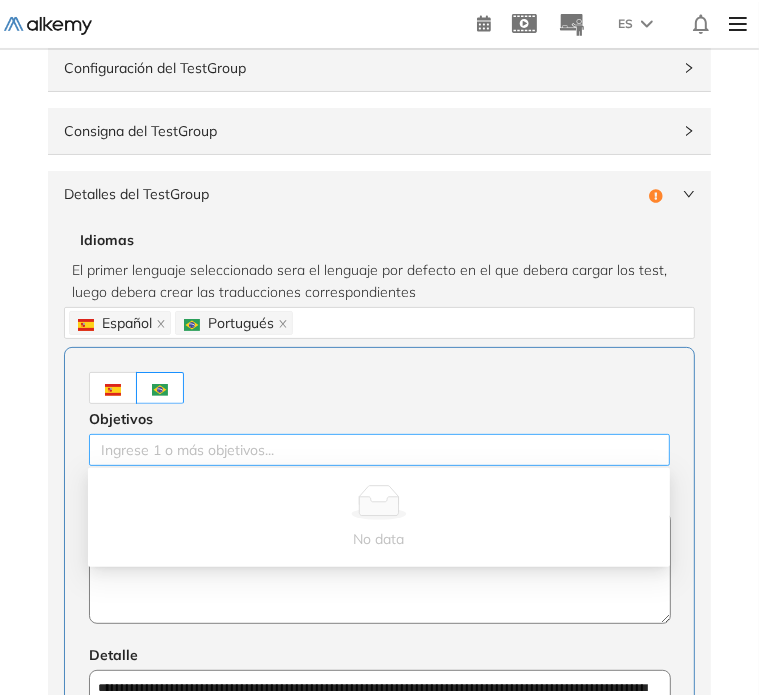 click on "Ingrese 1 o más objetivos..." at bounding box center (379, 450) 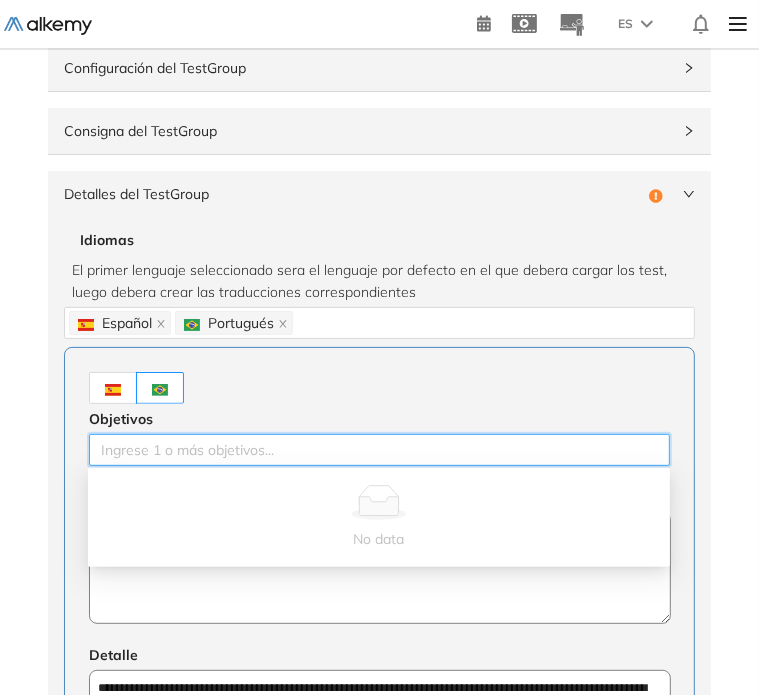 paste on "**********" 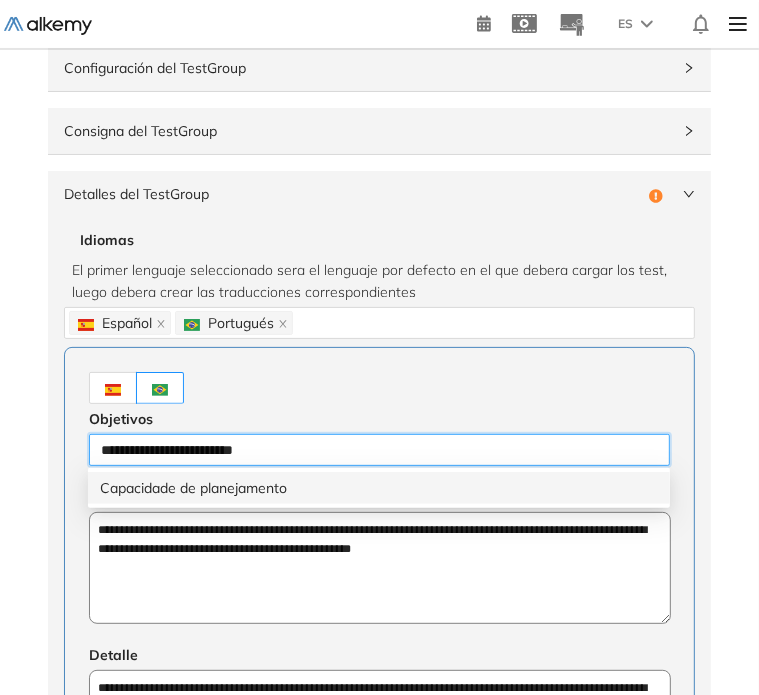 click on "Capacidade de planejamento" at bounding box center [379, 488] 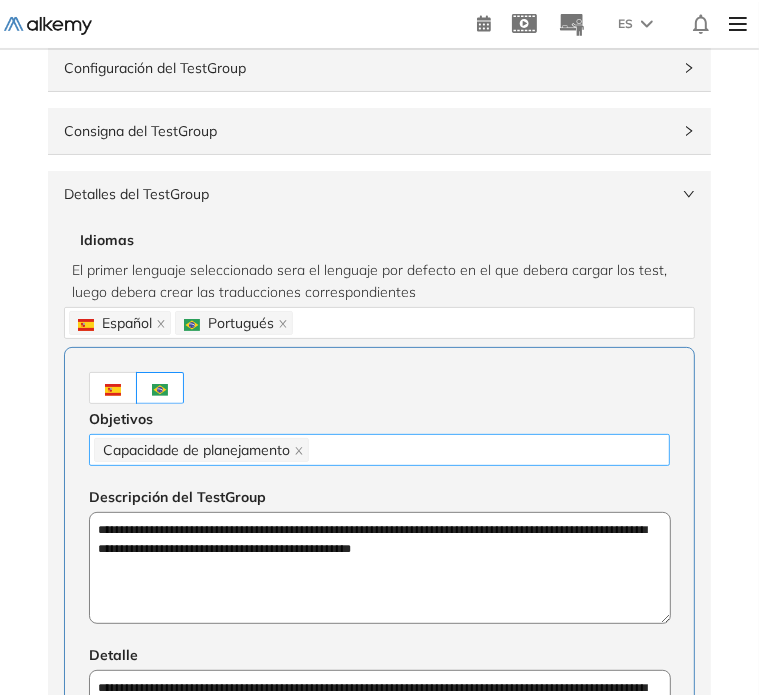 click on "Capacidade de planejamento" at bounding box center (379, 450) 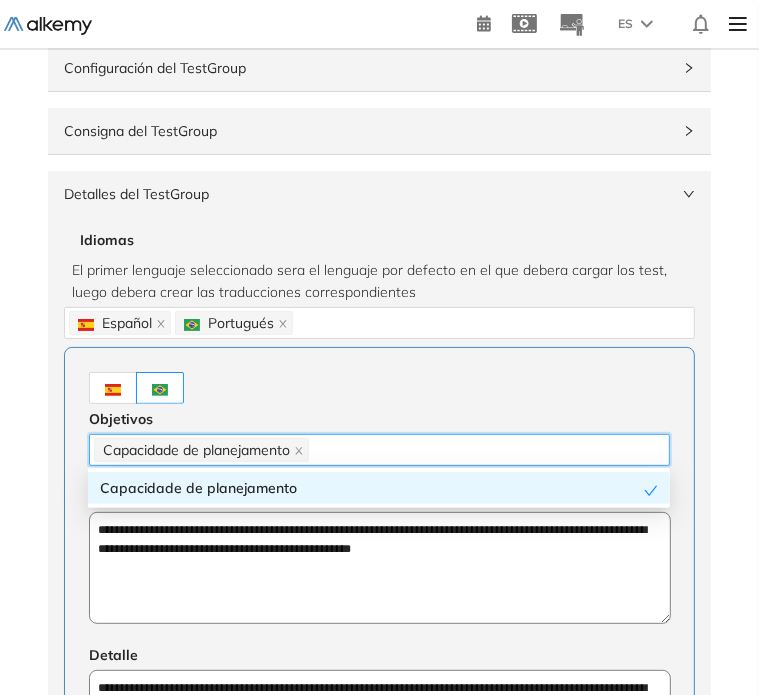 paste on "**********" 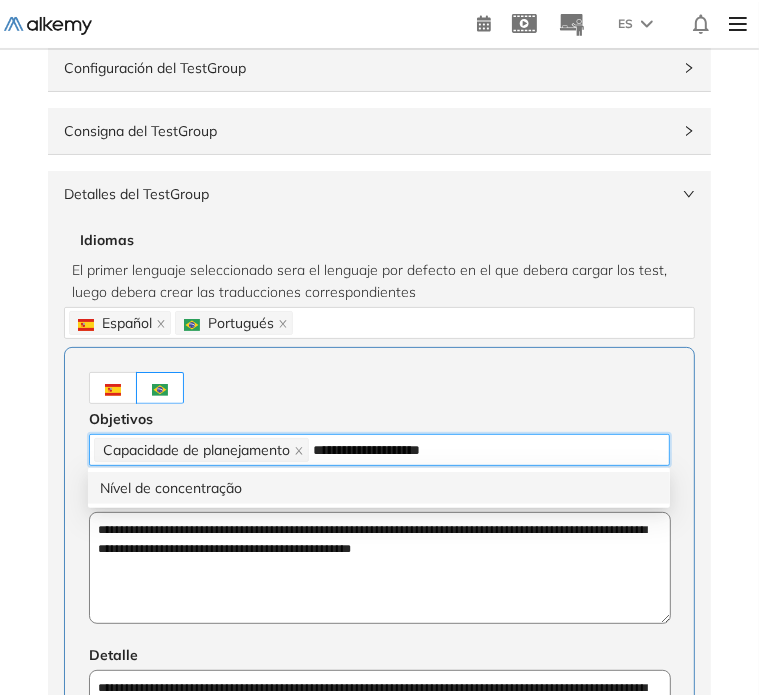 click on "Nível de concentração" at bounding box center (379, 488) 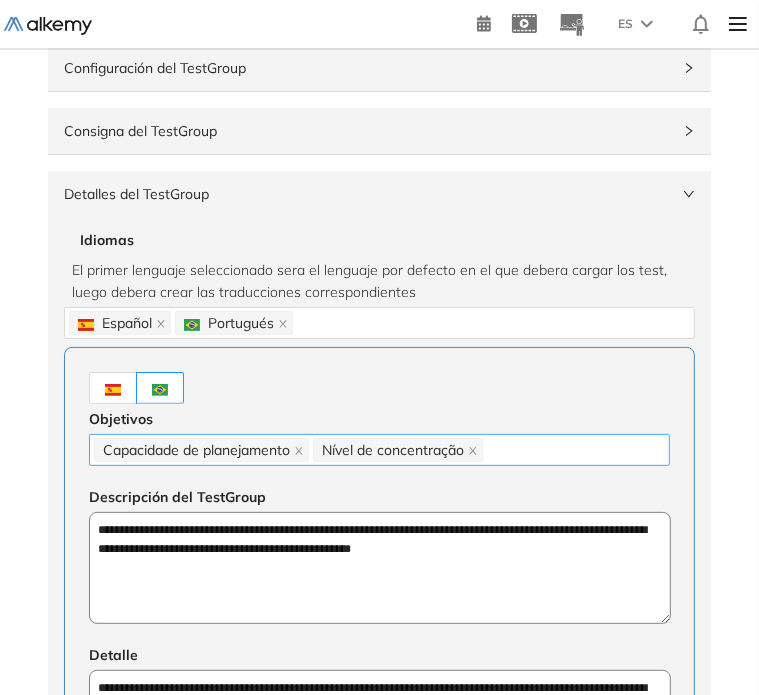 click on "Capacidade de planejamento Nível de concentração" at bounding box center [379, 450] 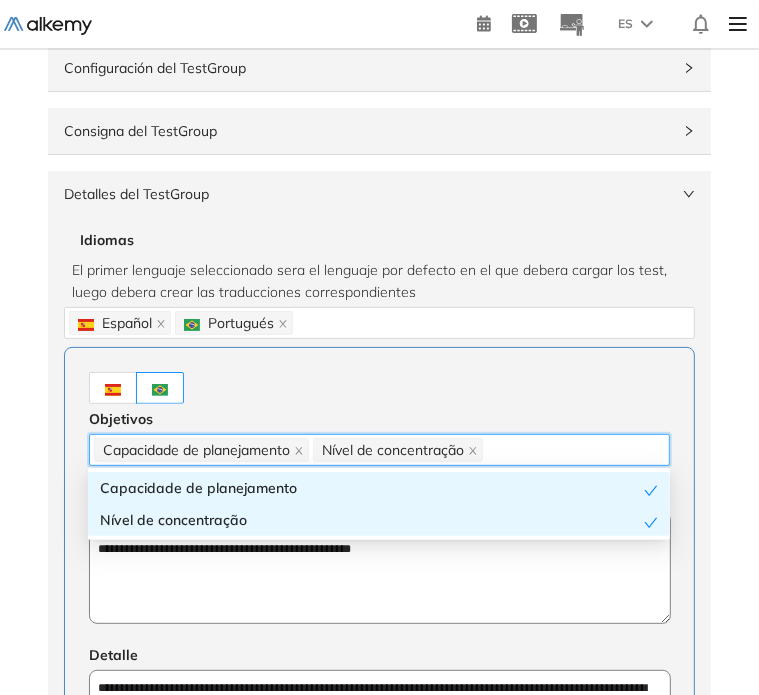 paste on "**********" 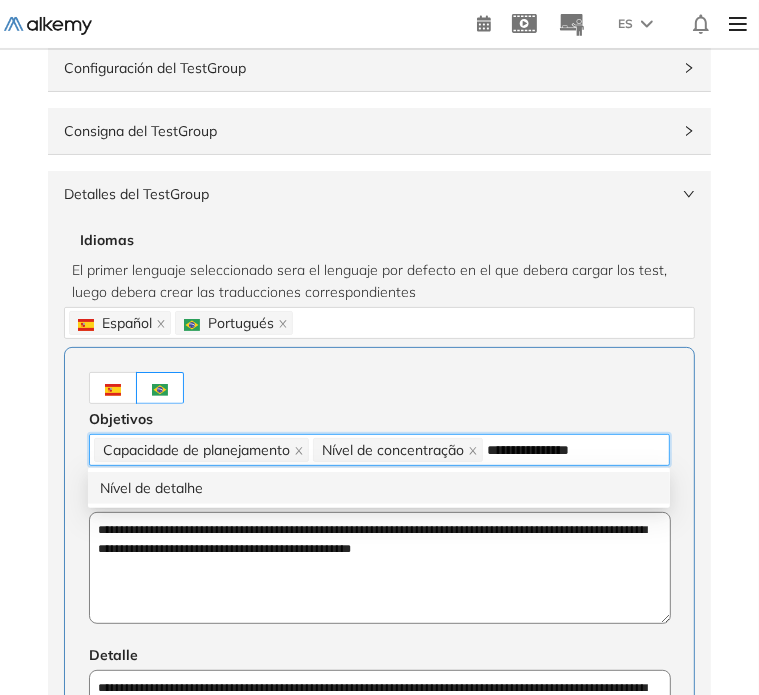 type on "**********" 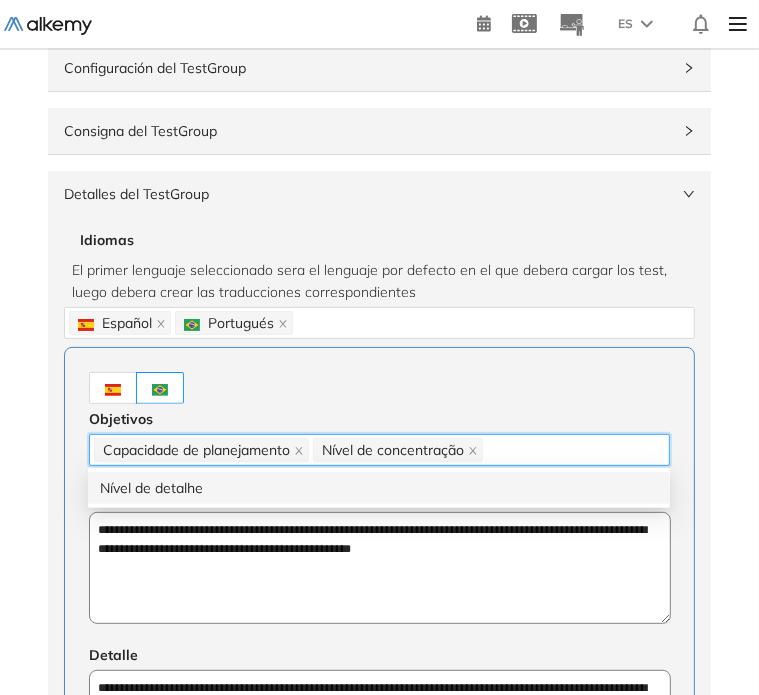 click on "General Training Alkemy Perfil Todos los espacios Todos los espacios T Home Home Alkymetrics Alkymetrics Crear Evaluación Evaluaciones Candidatos Catálogo de tests Comunidad Alkemy Comunidad Alkemy Bolsa de trabajo Bolsa de trabajo Configuración Configuración Miembros Personalización Planes y consumos Notificaciones Correos Personalizados Crear TestGroup Cerrar sesión Agendar una demo Tutoriales Onboarding ES [FIRST] [LAST] paula.gonzalez@[EMAIL] - T Home Home Crear Evaluación Crear Evaluación Evaluaciones Evaluaciones Candidatos Candidatos Catálogo de tests Catálogo de tests Comunidad Alkemy Comunidad Alkemy Bolsa de trabajo Bolsa de trabajo Crear TestGroup Crear TestGroup Actualizar Tests Actualizar Tests Categorías Categorías Subhabilidades Subhabilidades Roles Roles Cerrar sesión Cerrar sesión Inicio ABM Test-groups / Challenge Traducir tests Nombre del TestGroup : Test Gestáltico Visomotor de Bender Configuración del TestGroup Consigna del TestGroup Incompleto" at bounding box center (379, 247) 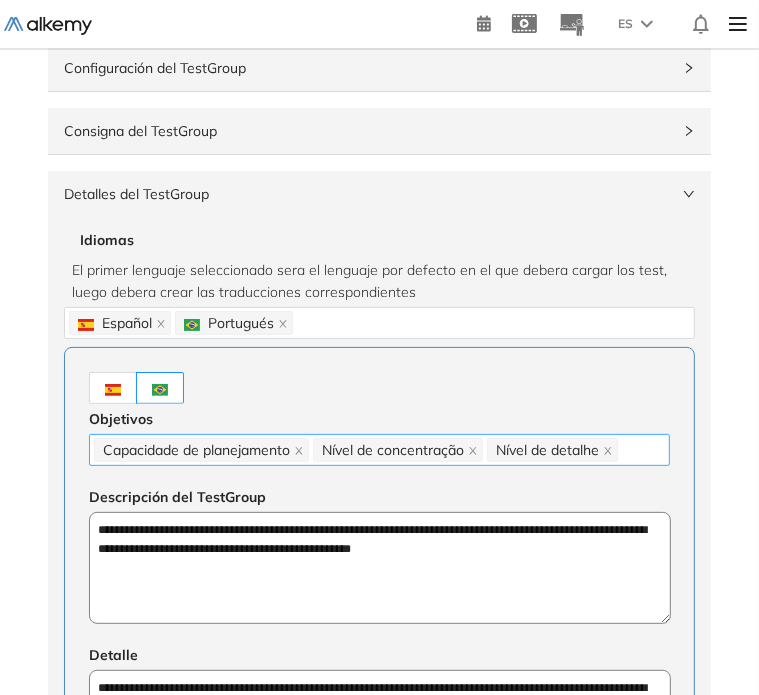 click on "Capacidade de planejamento Nível de concentração Nível de detalhe" at bounding box center (379, 450) 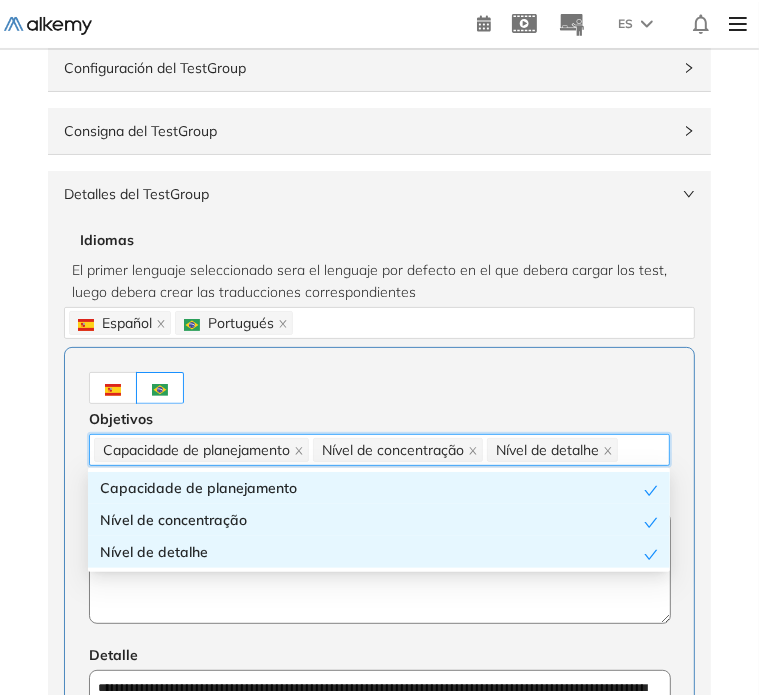 paste on "**********" 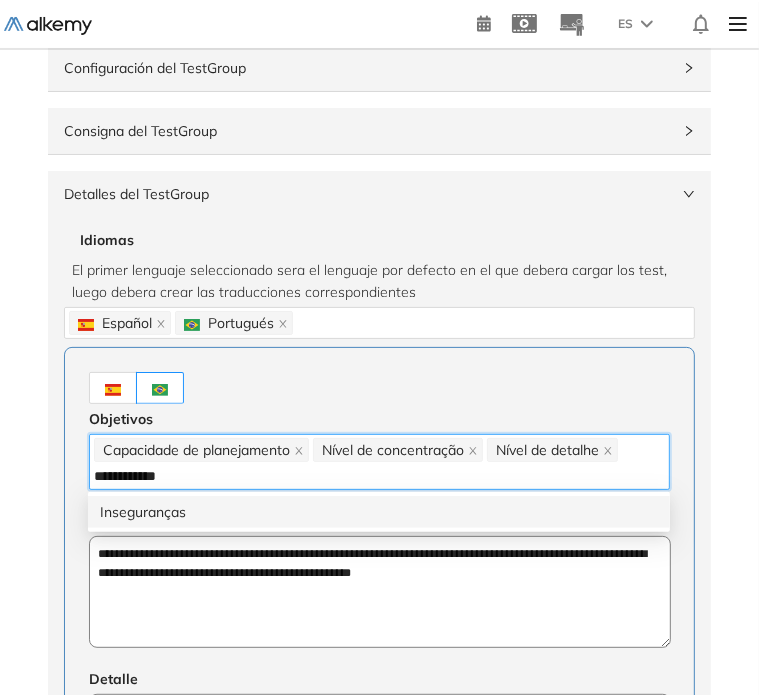 type on "**********" 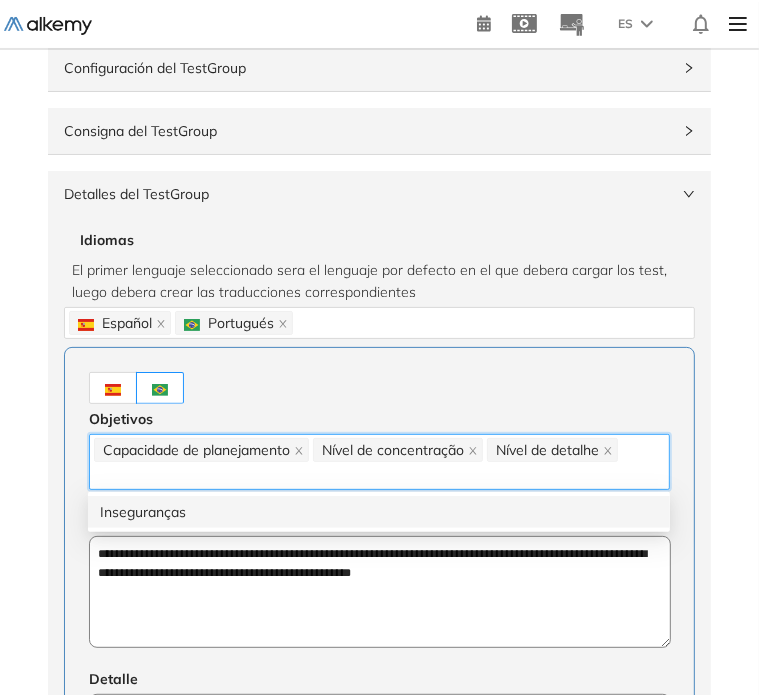 click on "General Training Alkemy Perfil Todos los espacios Todos los espacios T Home Home Alkymetrics Alkymetrics Crear Evaluación Evaluaciones Candidatos Catálogo de tests Comunidad Alkemy Comunidad Alkemy Bolsa de trabajo Bolsa de trabajo Configuración Configuración Miembros Personalización Planes y consumos Notificaciones Correos Personalizados Crear TestGroup Cerrar sesión Agendar una demo Tutoriales Onboarding ES [FIRST] [LAST] paula.gonzalez@[EMAIL] - T Home Home Crear Evaluación Crear Evaluación Evaluaciones Evaluaciones Candidatos Candidatos Catálogo de tests Catálogo de tests Comunidad Alkemy Comunidad Alkemy Bolsa de trabajo Bolsa de trabajo Crear TestGroup Crear TestGroup Actualizar Tests Actualizar Tests Categorías Categorías Subhabilidades Subhabilidades Roles Roles Cerrar sesión Cerrar sesión Inicio ABM Test-groups / Challenge Traducir tests Nombre del TestGroup : Test Gestáltico Visomotor de Bender Configuración del TestGroup Consigna del TestGroup Incompleto" at bounding box center (379, 247) 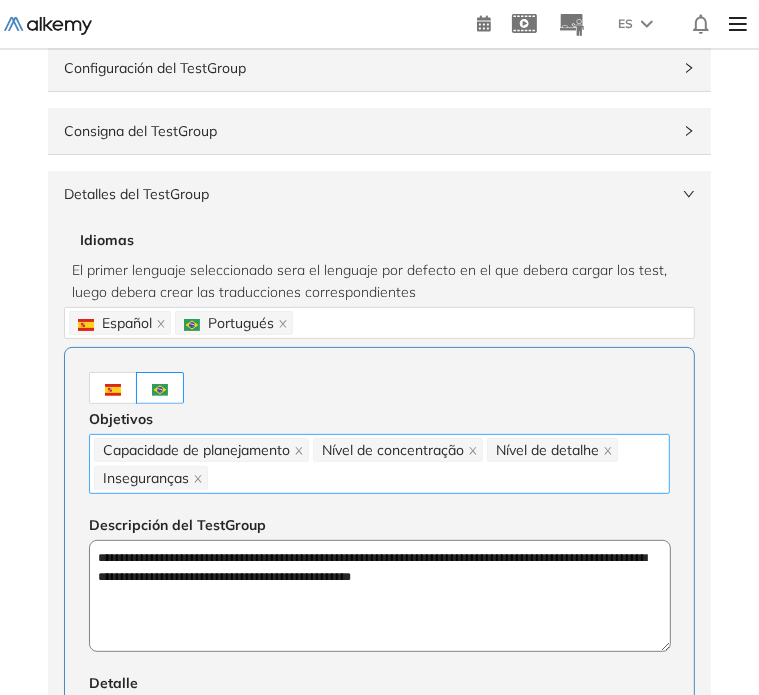 click on "Capacidade de planejamento Nível de concentração Nível de detalhe Inseguranças" at bounding box center [379, 464] 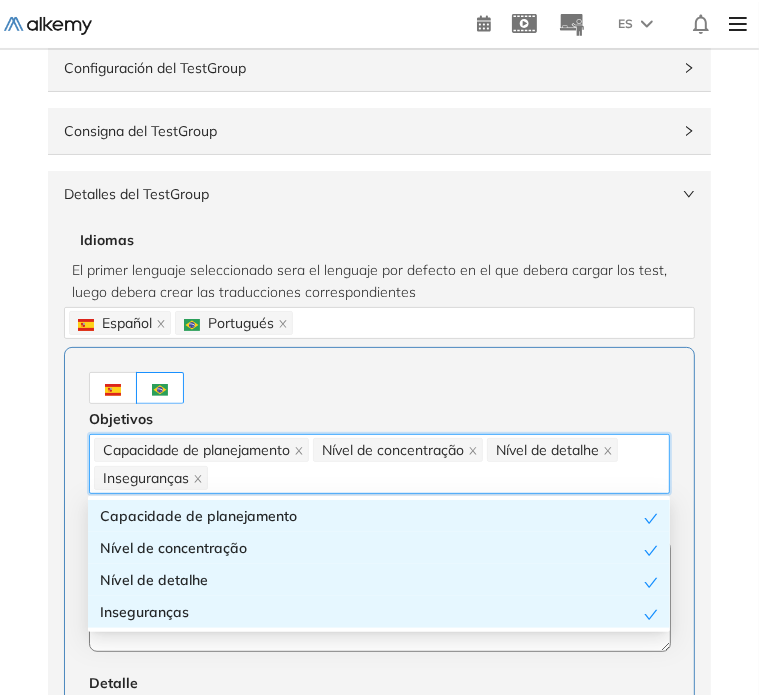 paste on "**********" 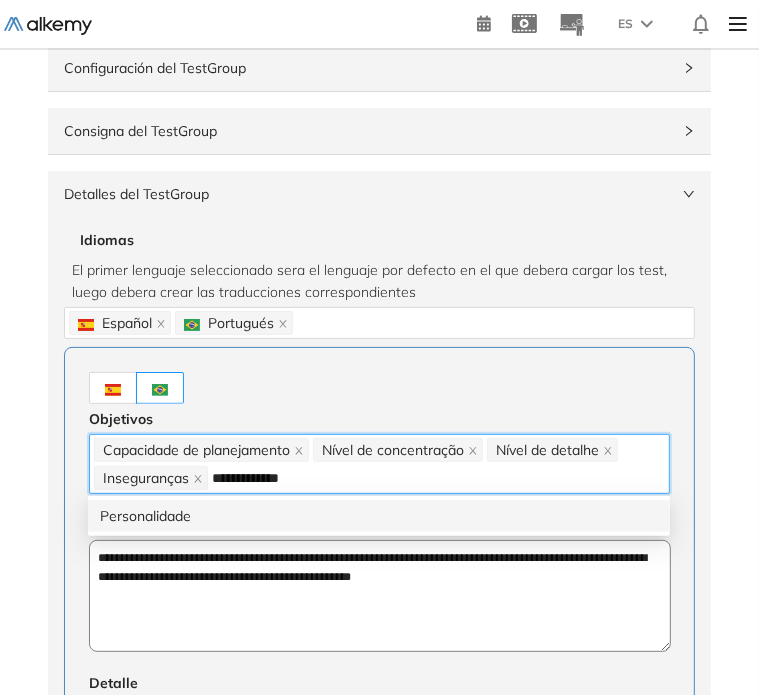 click on "Personalidade" at bounding box center (379, 516) 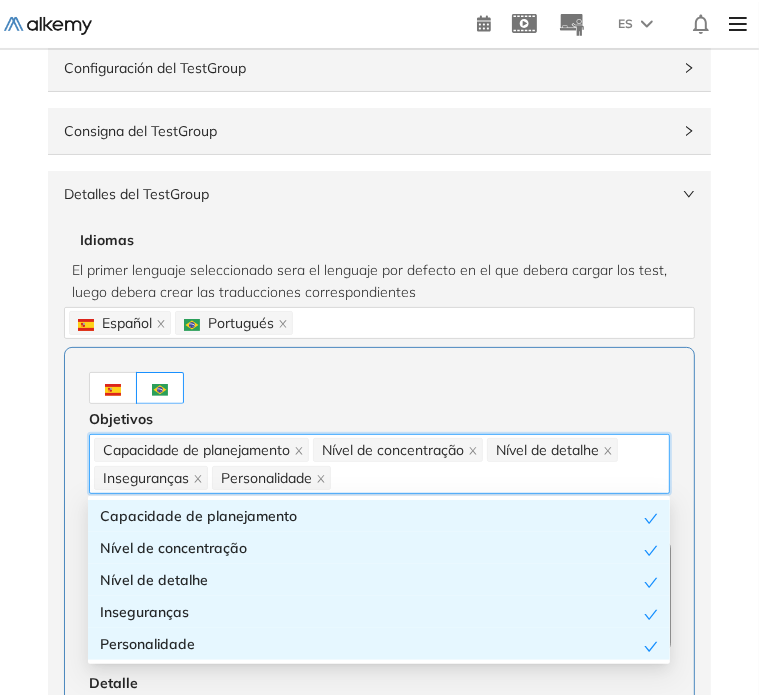 click at bounding box center [379, 388] 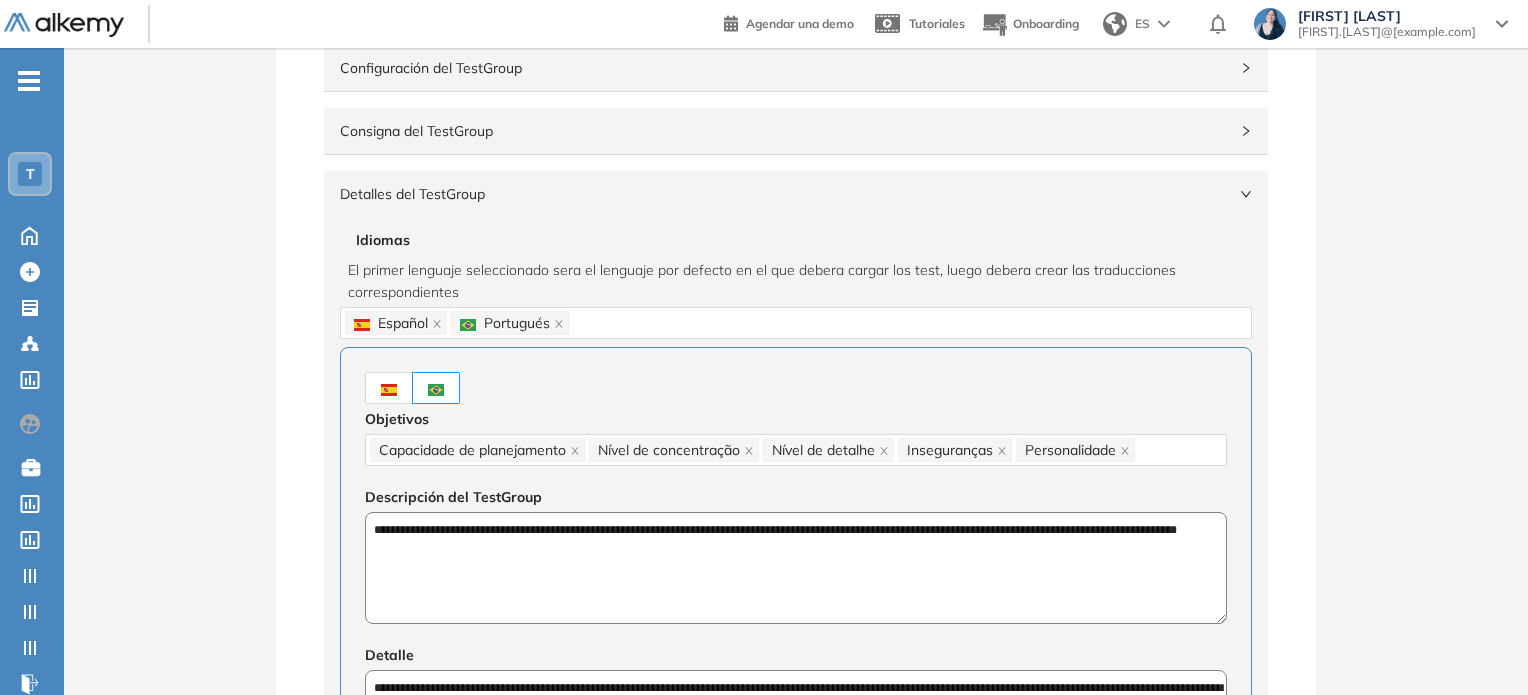 click on "Detalles del TestGroup Incompleto" at bounding box center (796, 194) 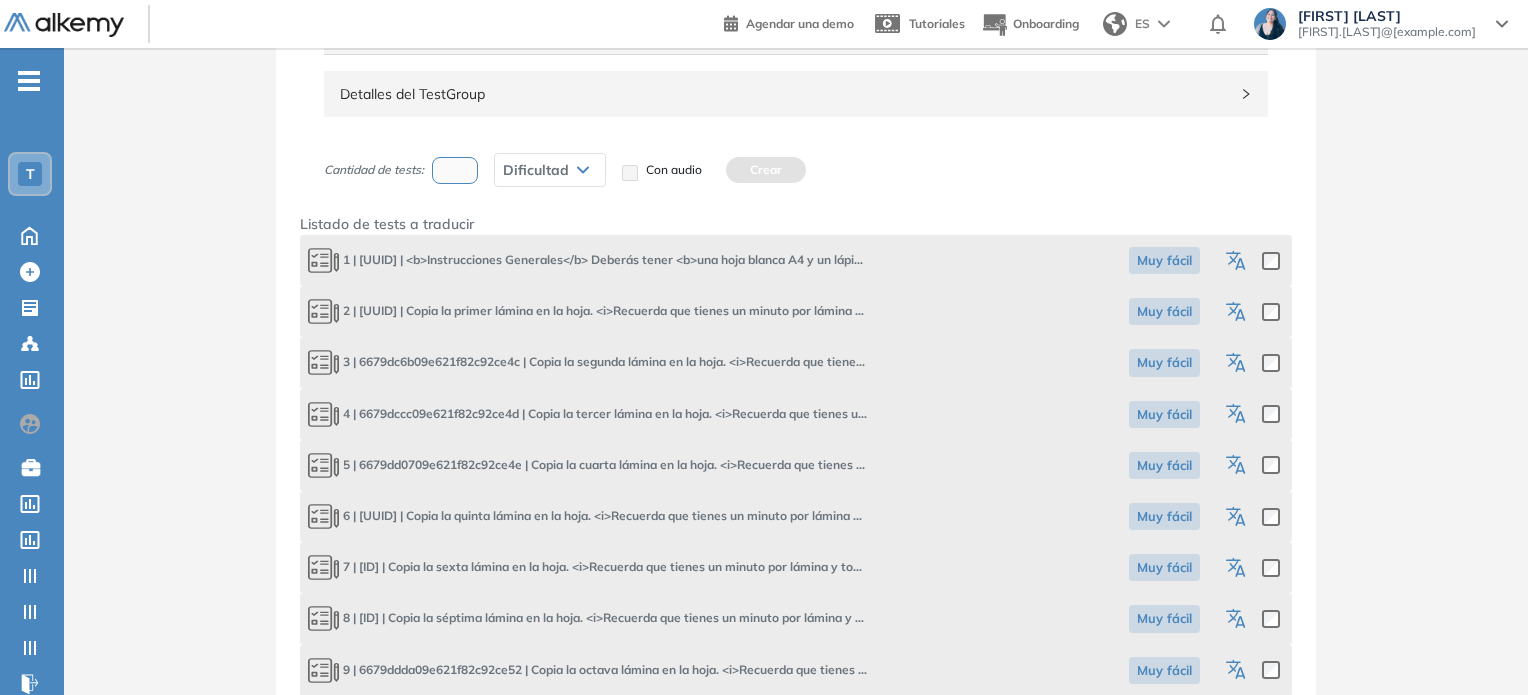 click 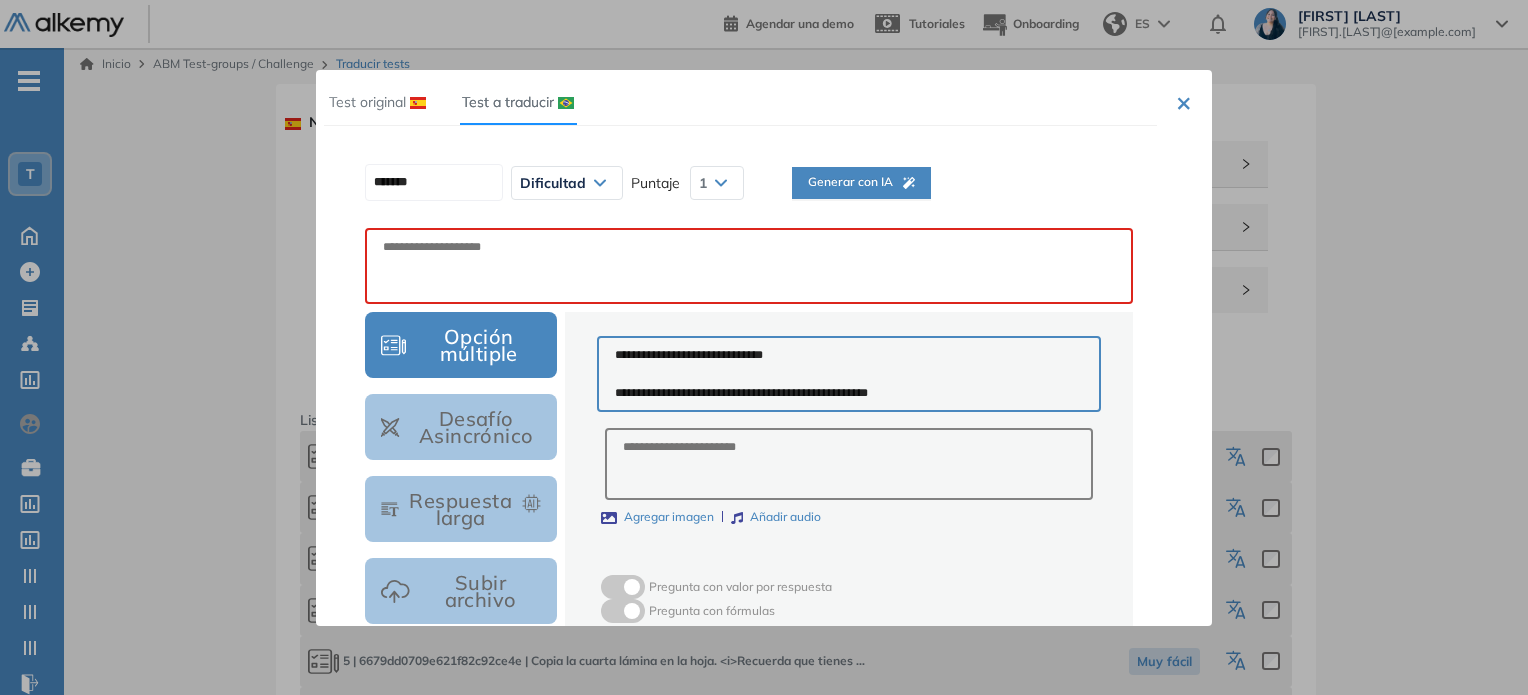 scroll, scrollTop: 0, scrollLeft: 0, axis: both 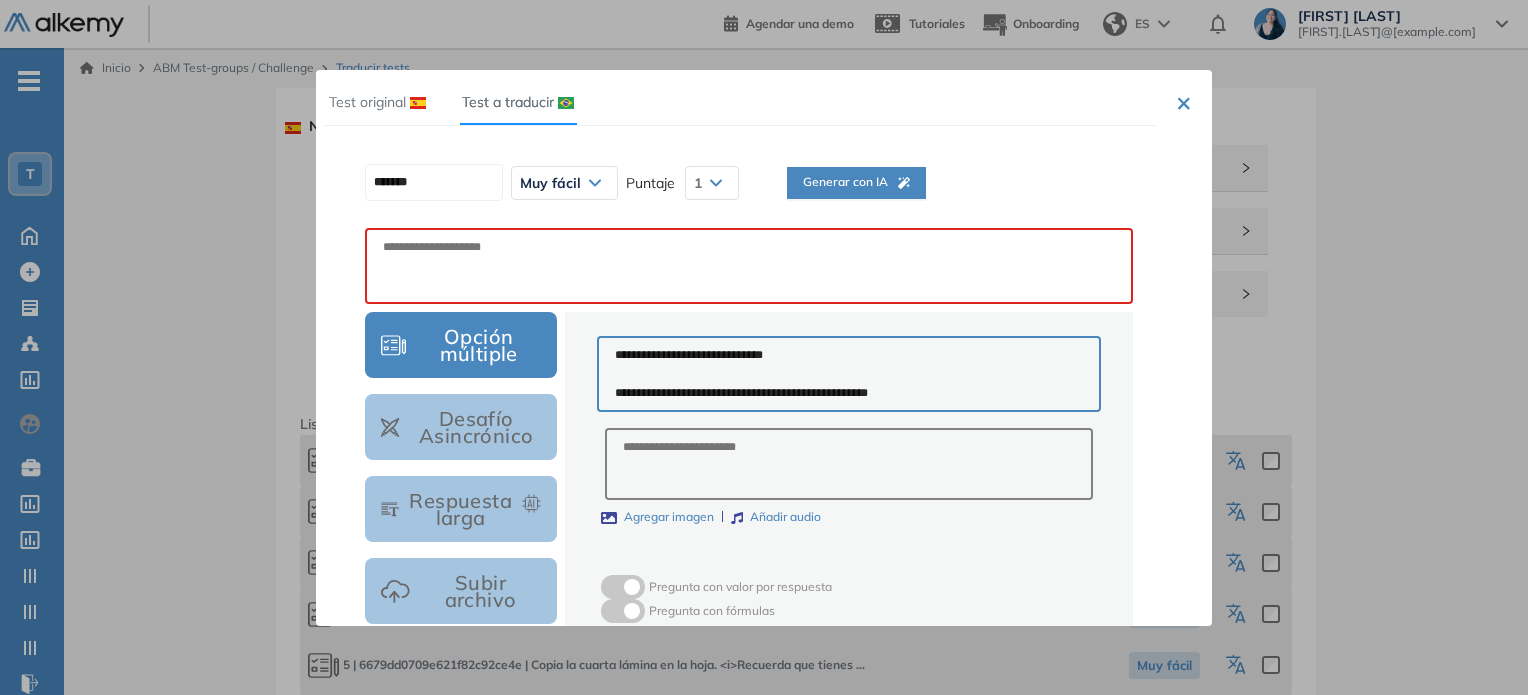 click on "Generar con IA" at bounding box center (856, 182) 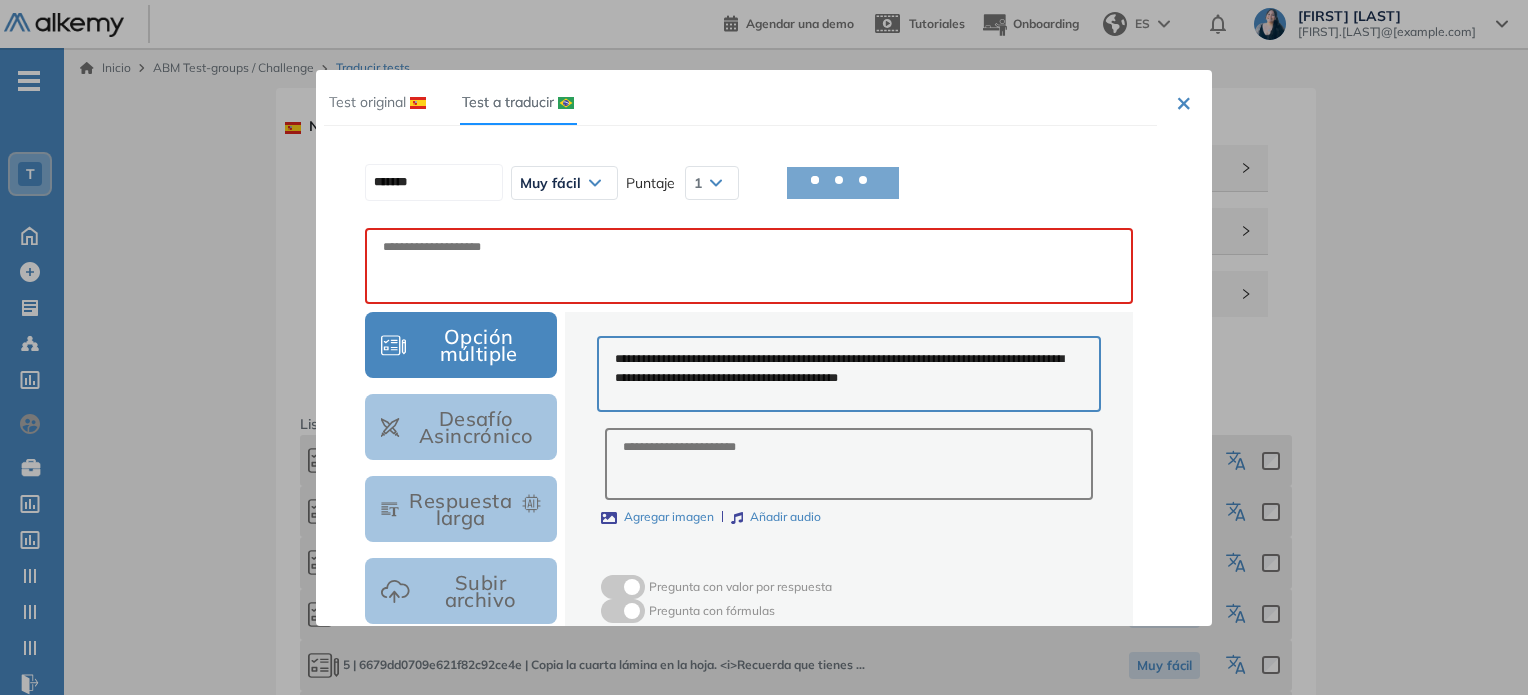scroll, scrollTop: 188, scrollLeft: 0, axis: vertical 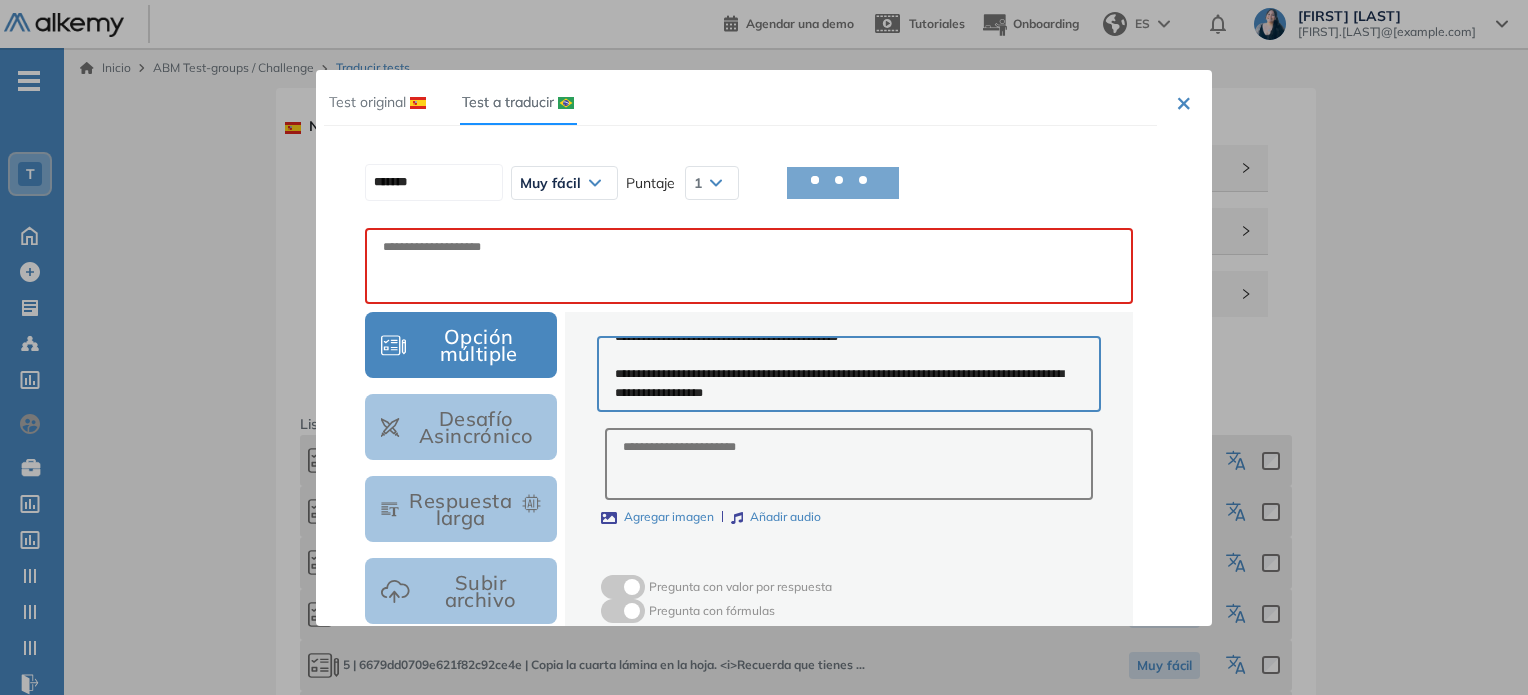 type on "********" 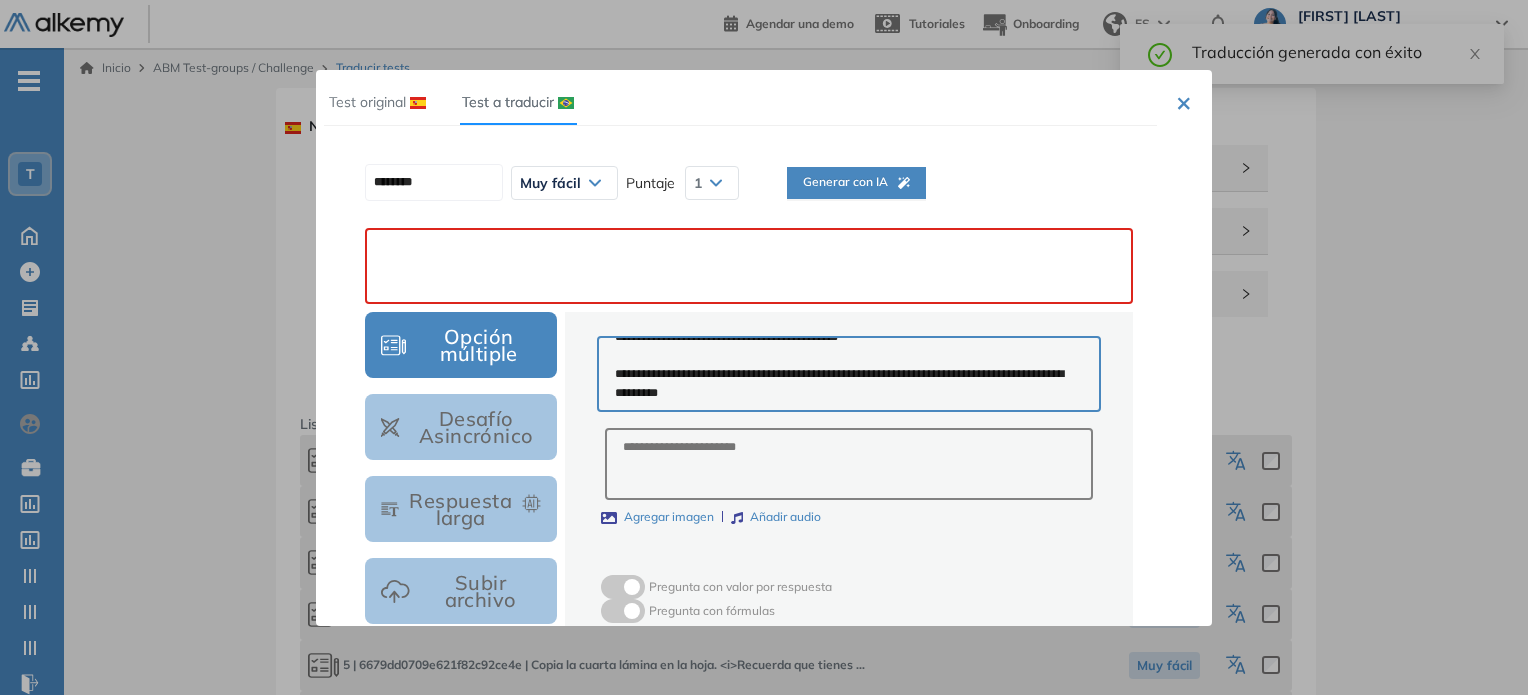 paste on "**********" 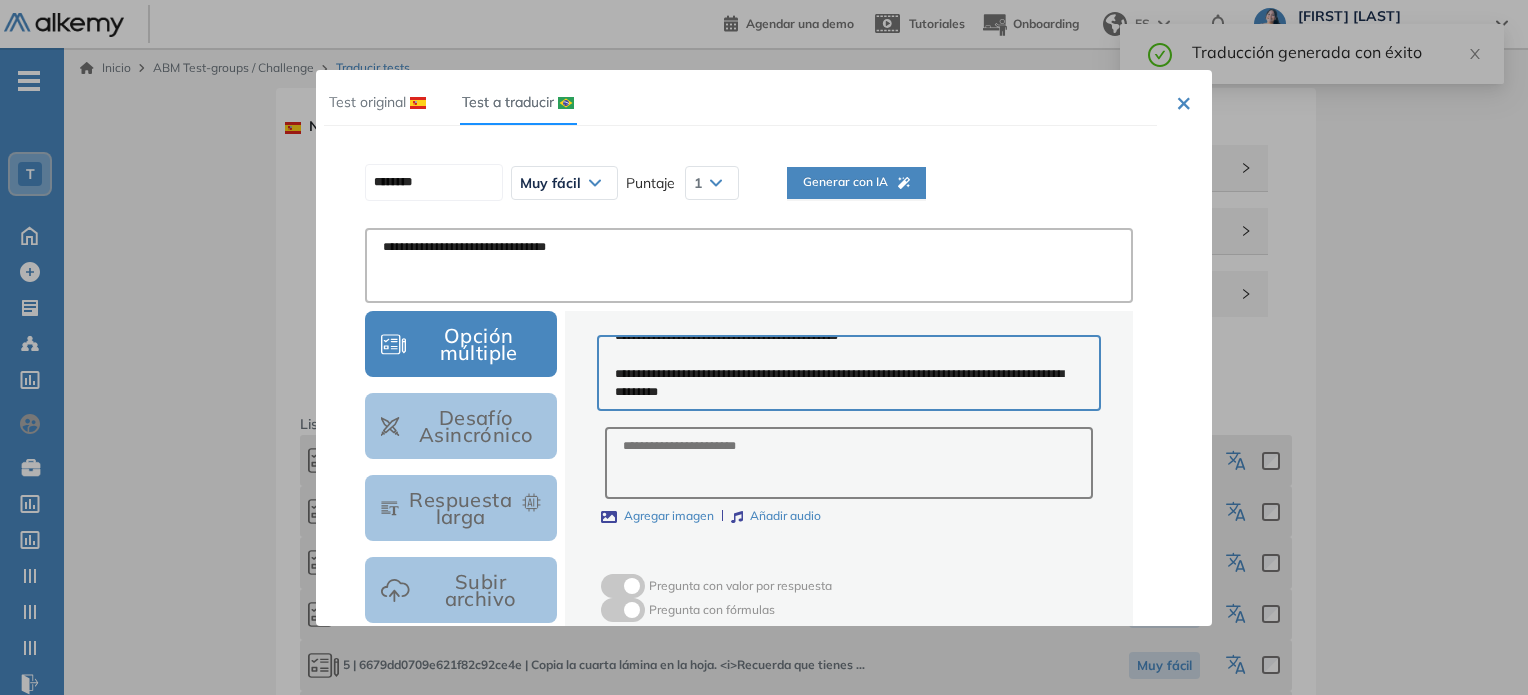 scroll, scrollTop: 301, scrollLeft: 0, axis: vertical 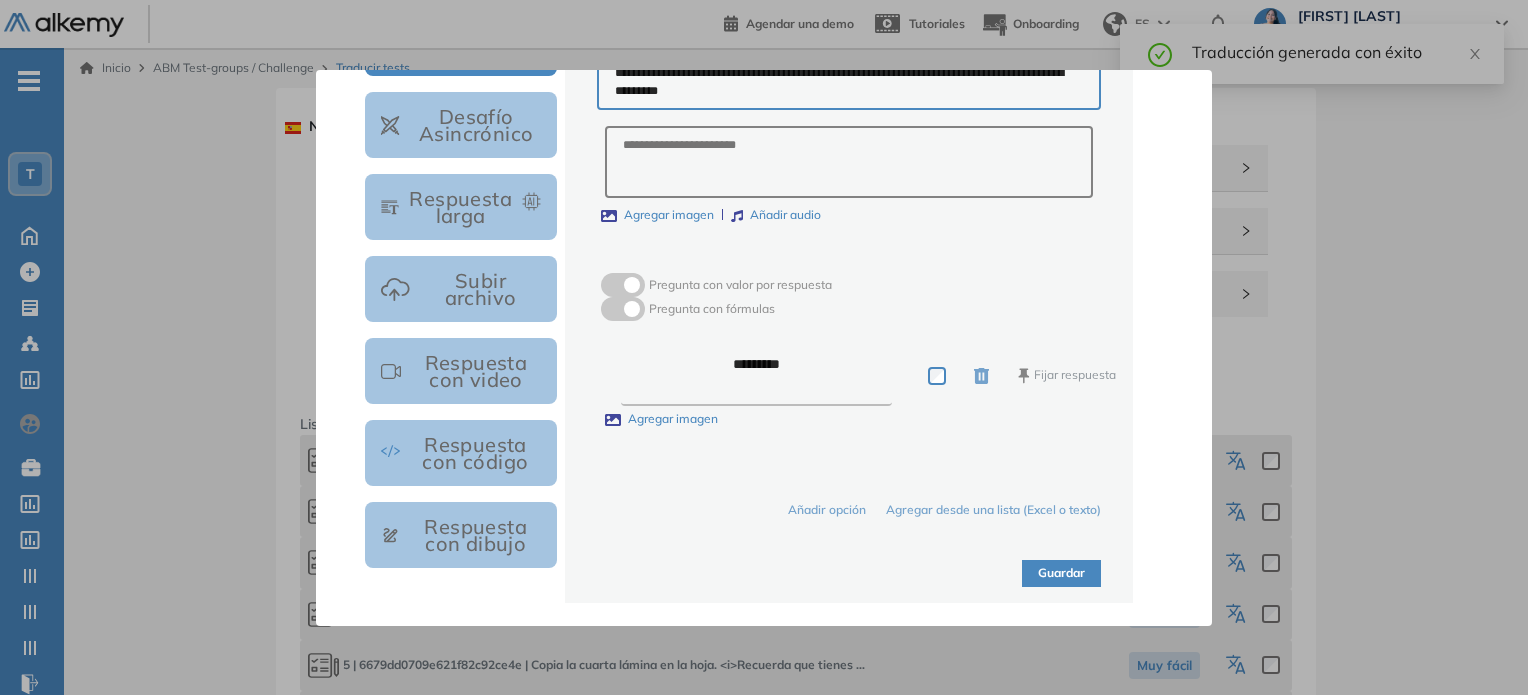 type on "**********" 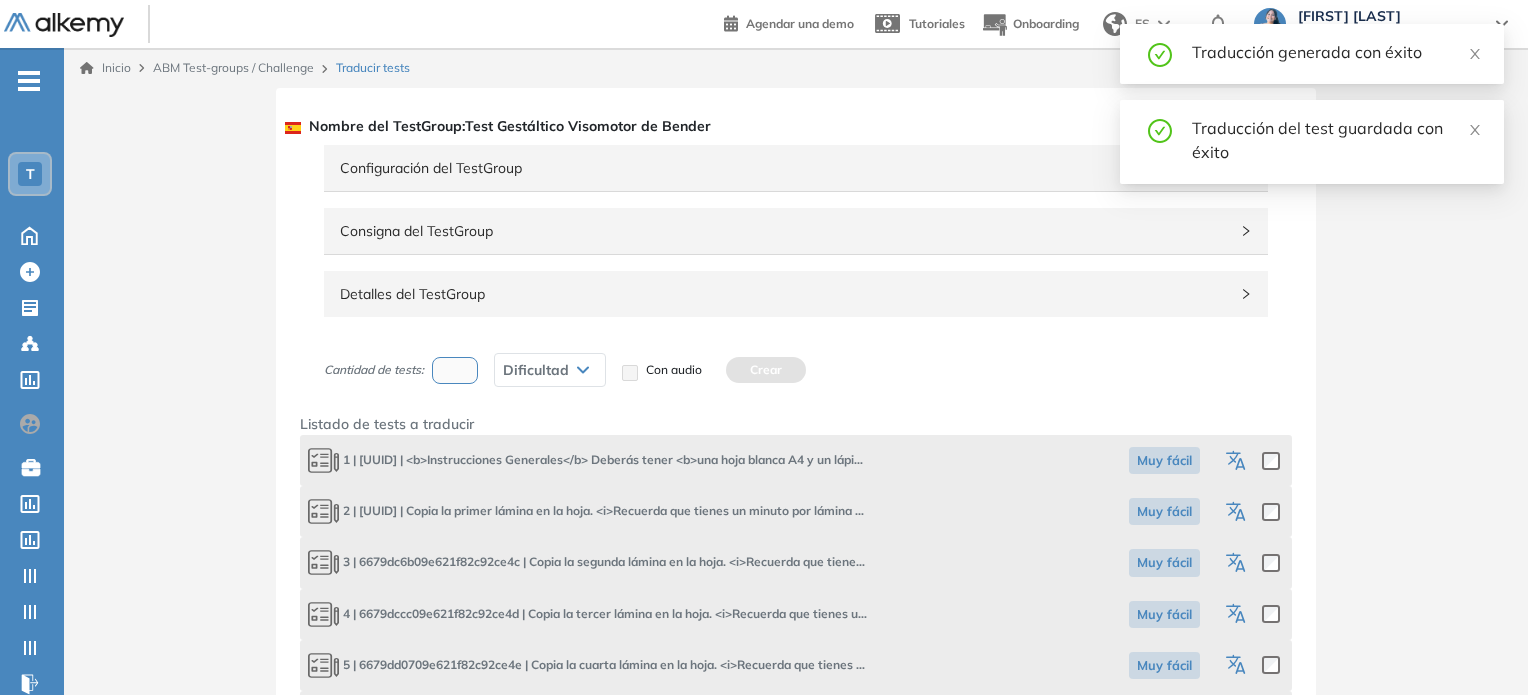 click 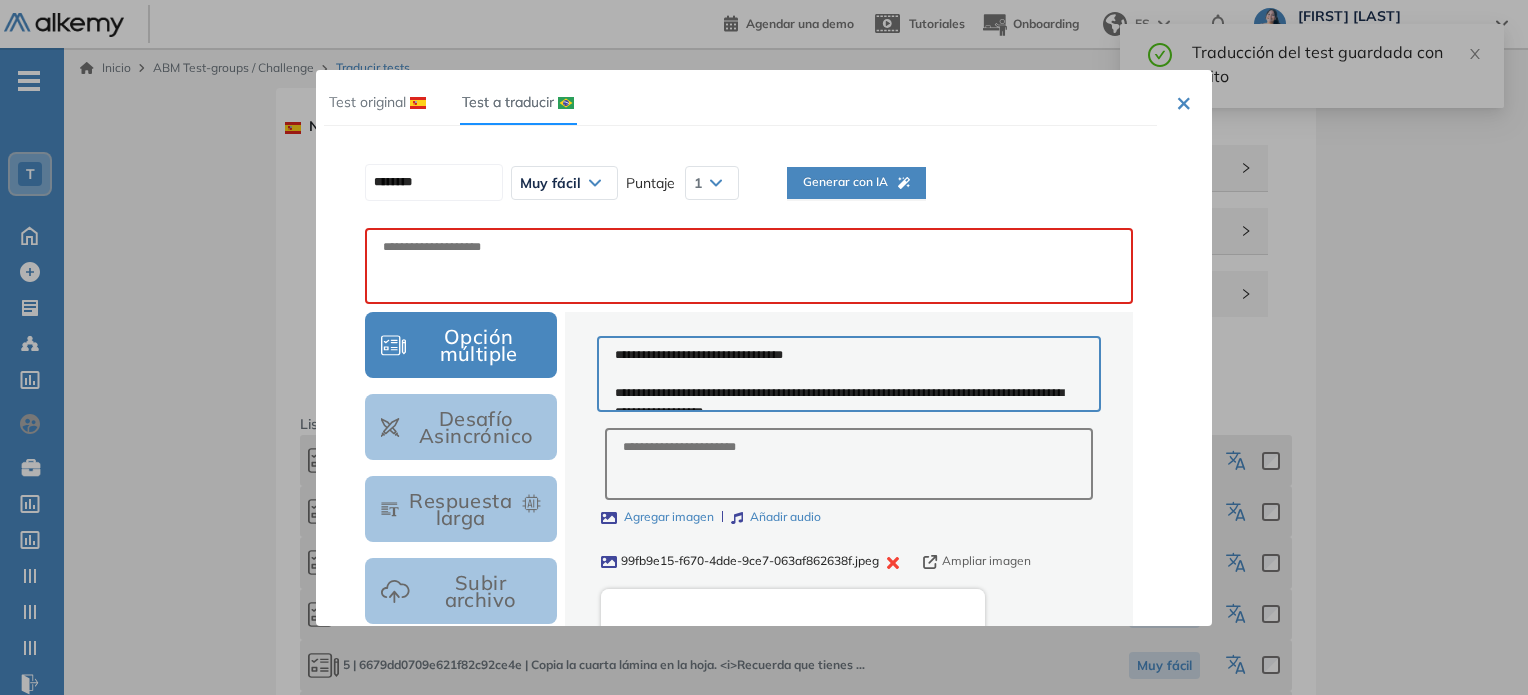 click on "Generar con IA" at bounding box center [856, 182] 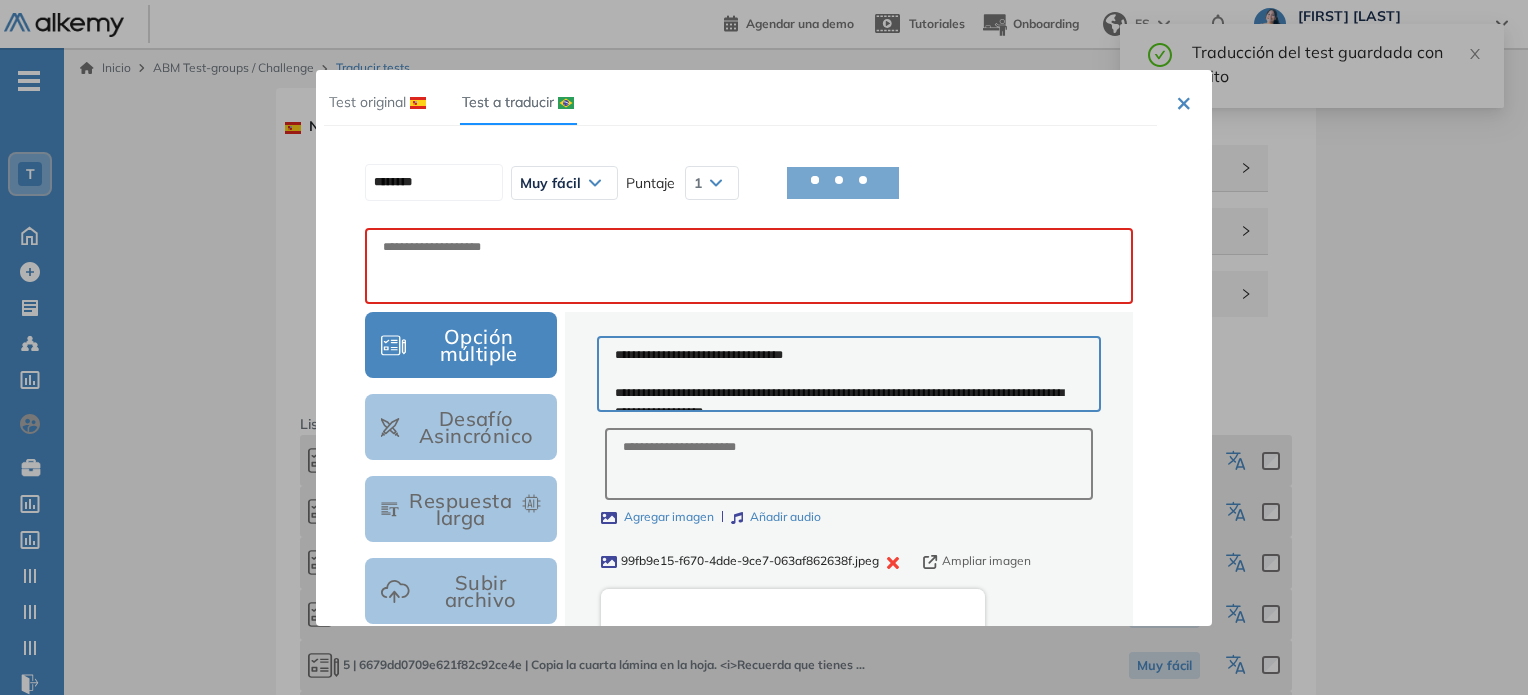 scroll, scrollTop: 18, scrollLeft: 0, axis: vertical 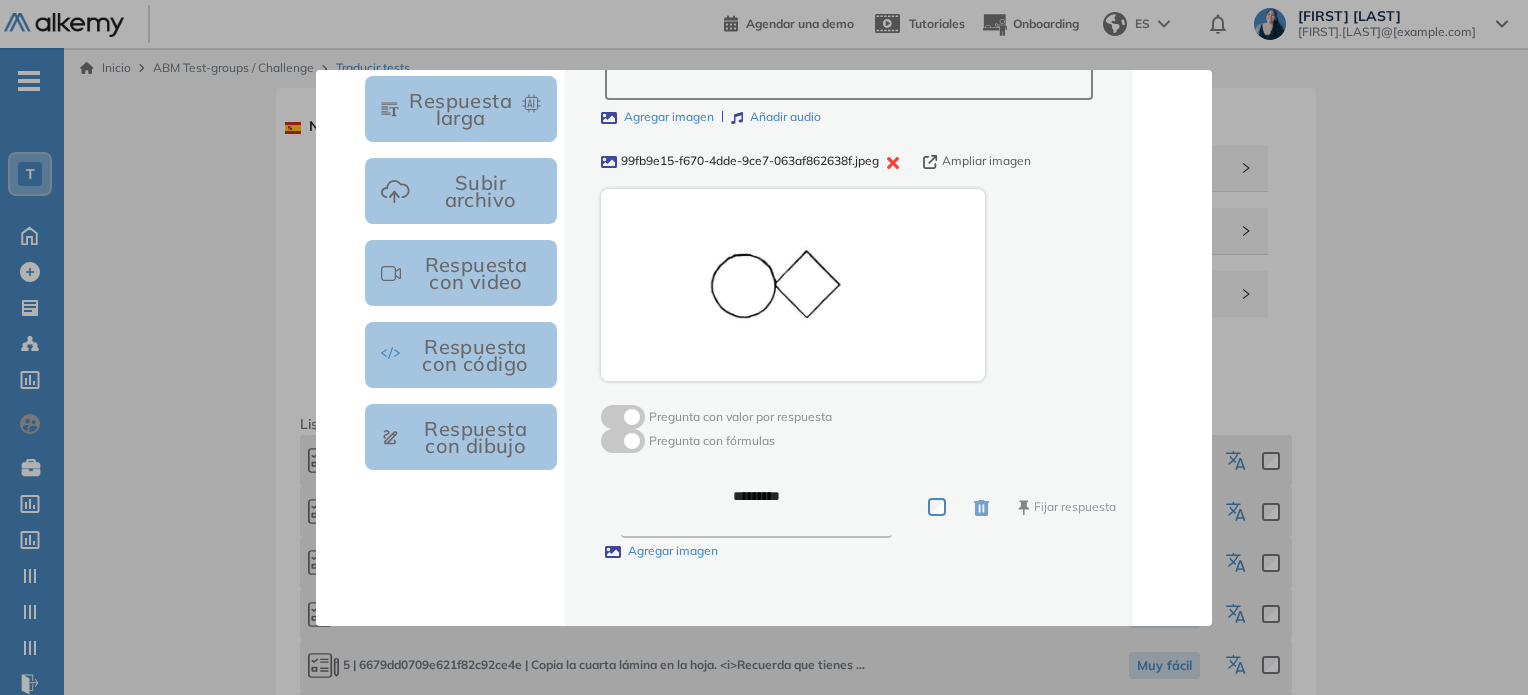 type on "**********" 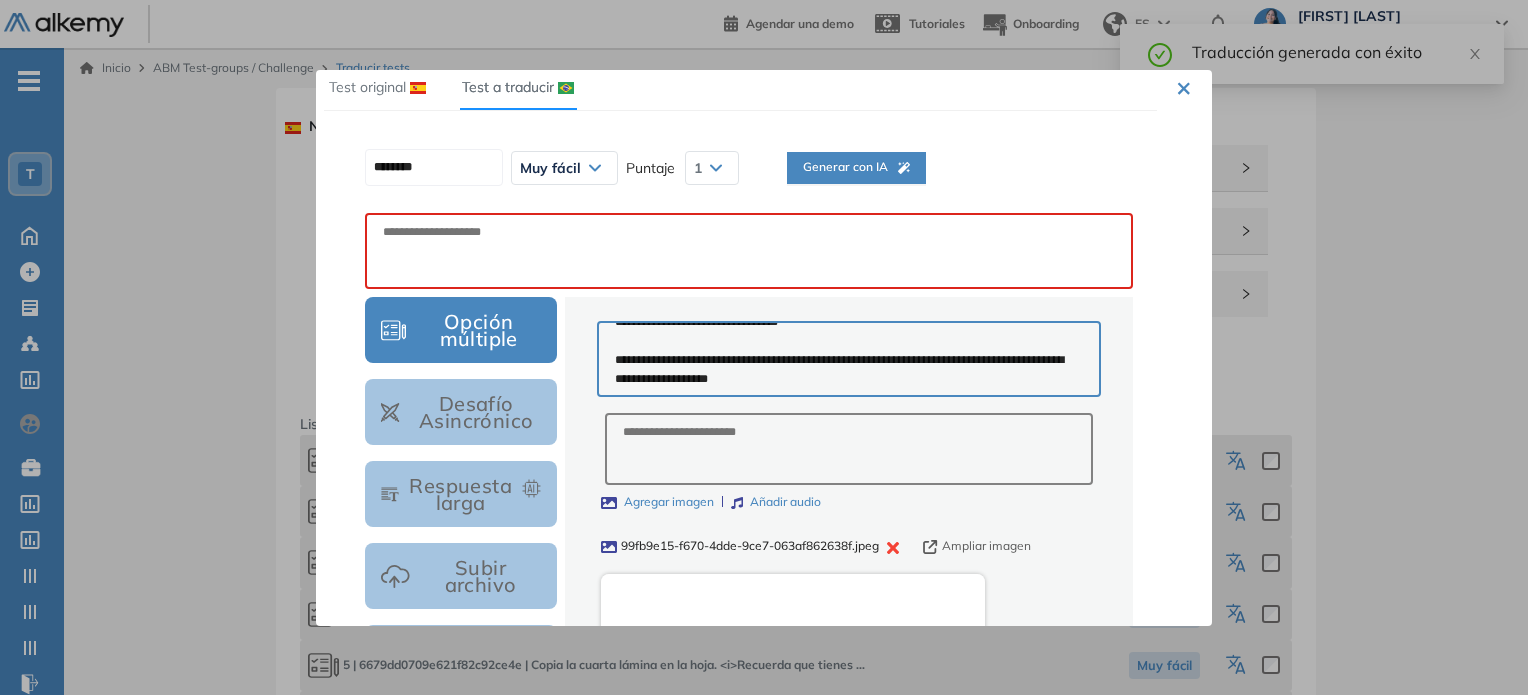 scroll, scrollTop: 0, scrollLeft: 0, axis: both 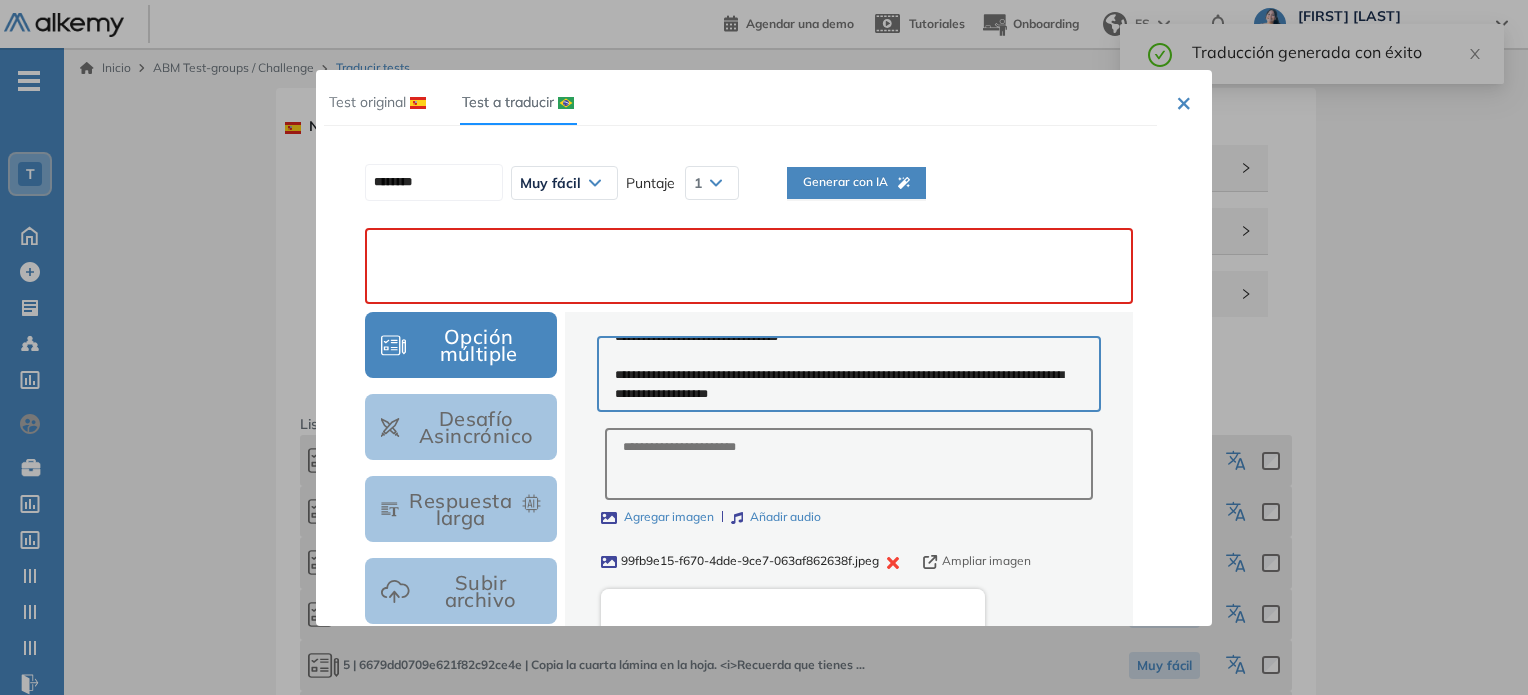 paste on "**********" 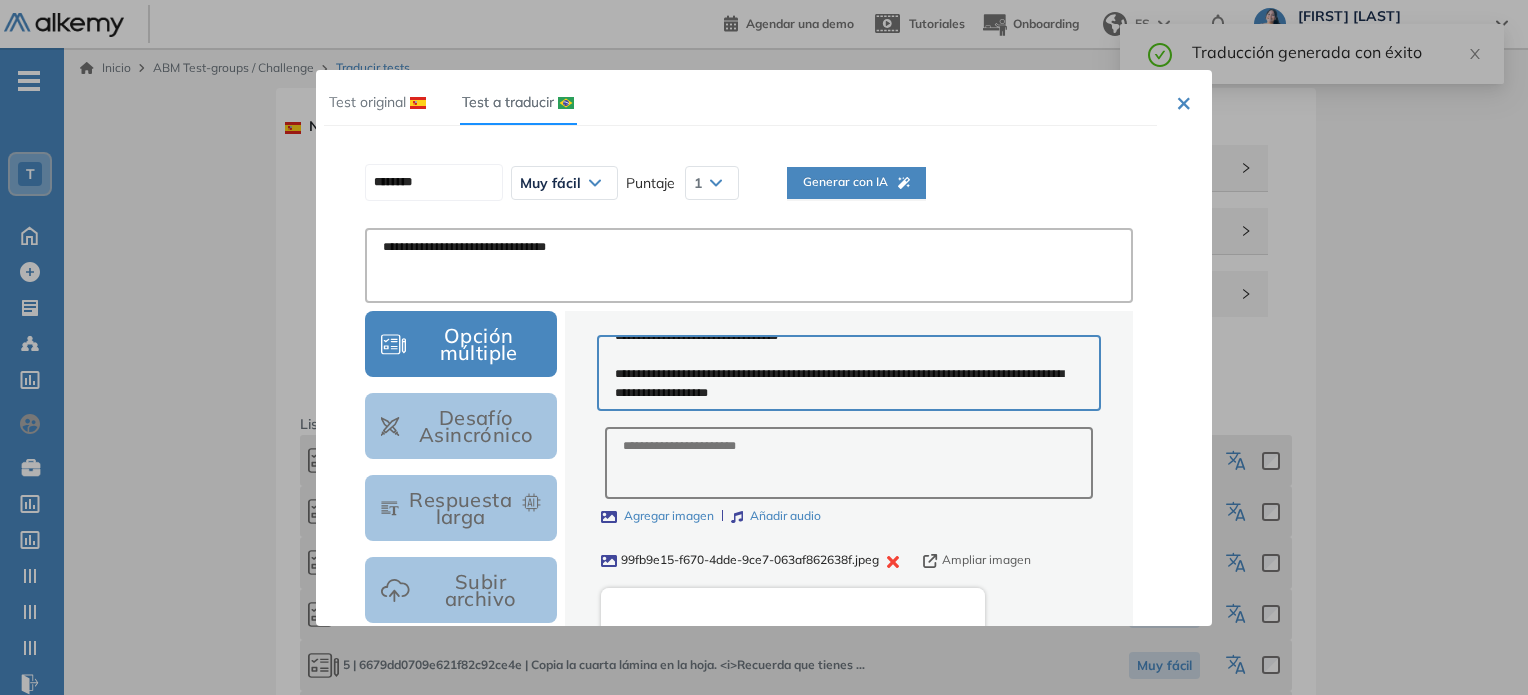 scroll, scrollTop: 532, scrollLeft: 0, axis: vertical 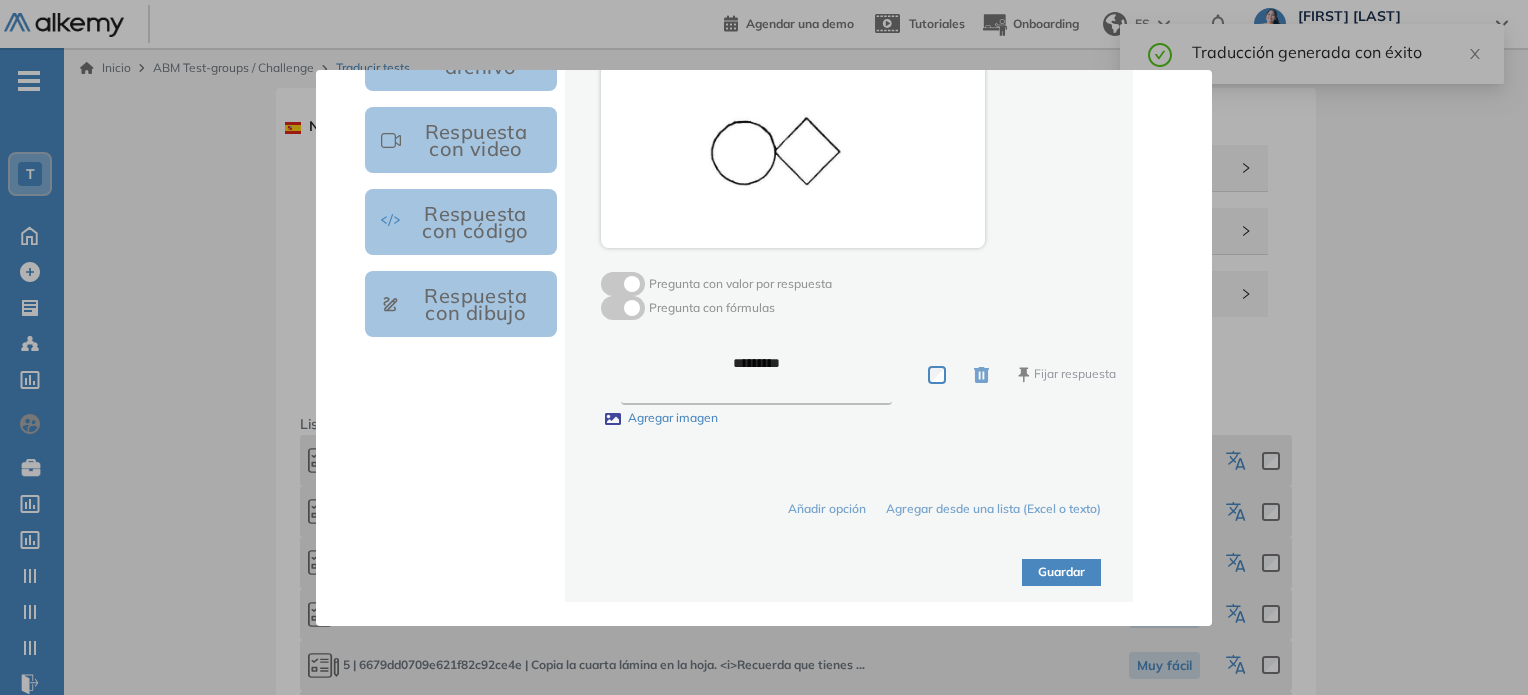type on "**********" 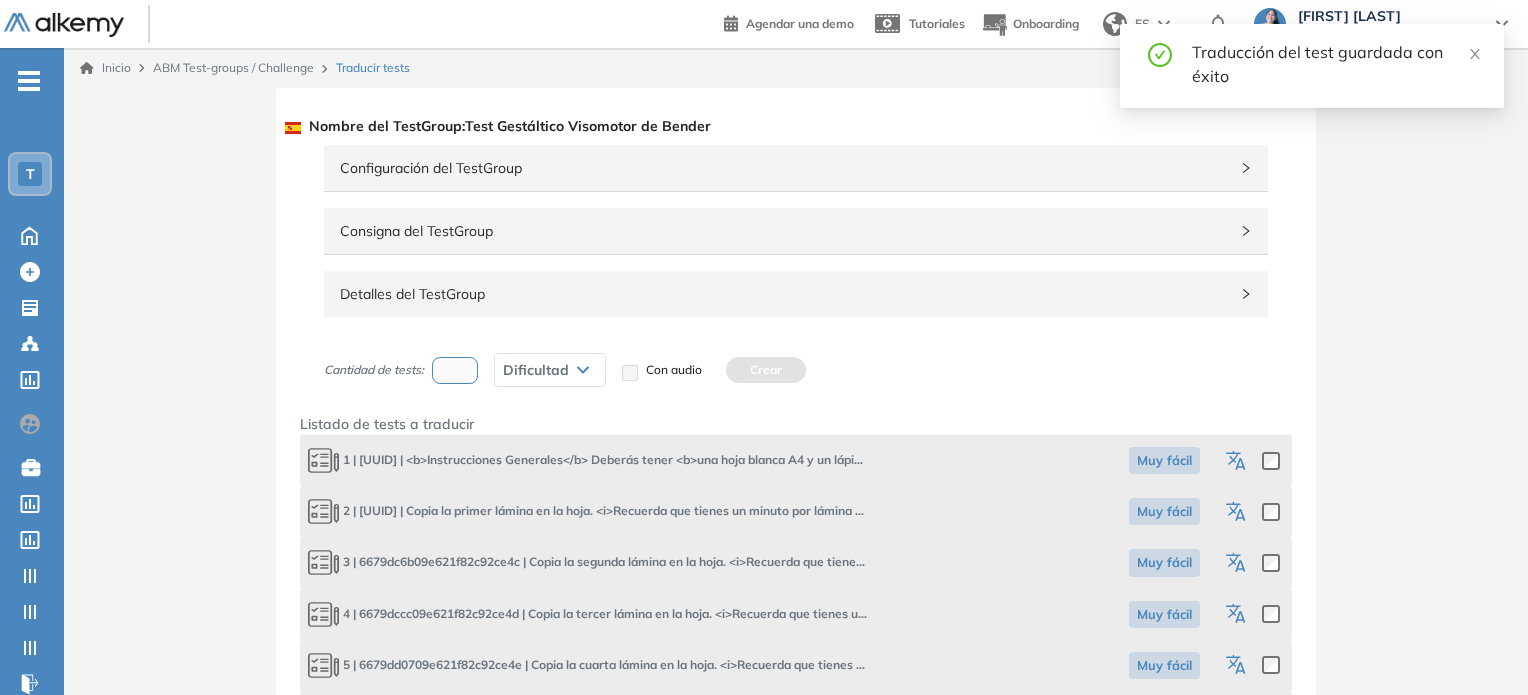 click at bounding box center (1238, 562) 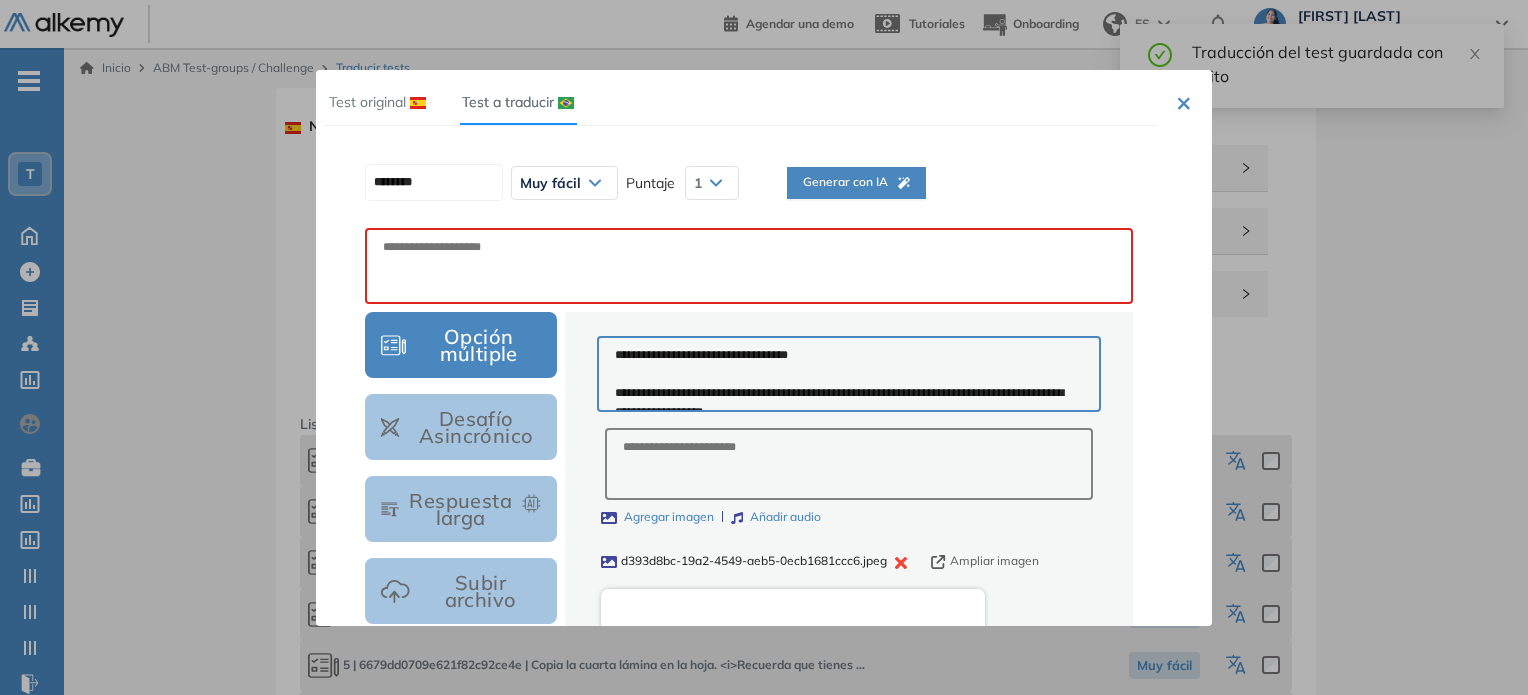 click on "Generar con IA" at bounding box center [856, 182] 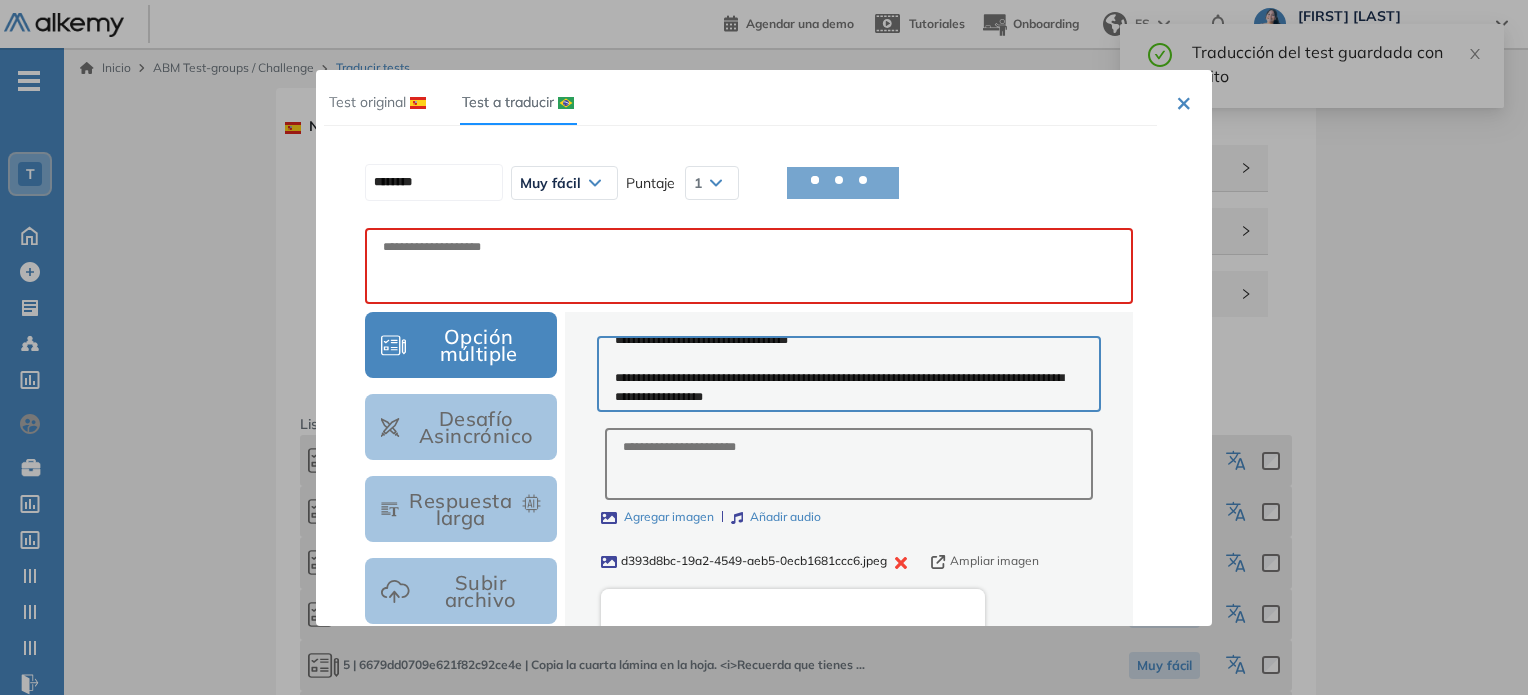 scroll, scrollTop: 18, scrollLeft: 0, axis: vertical 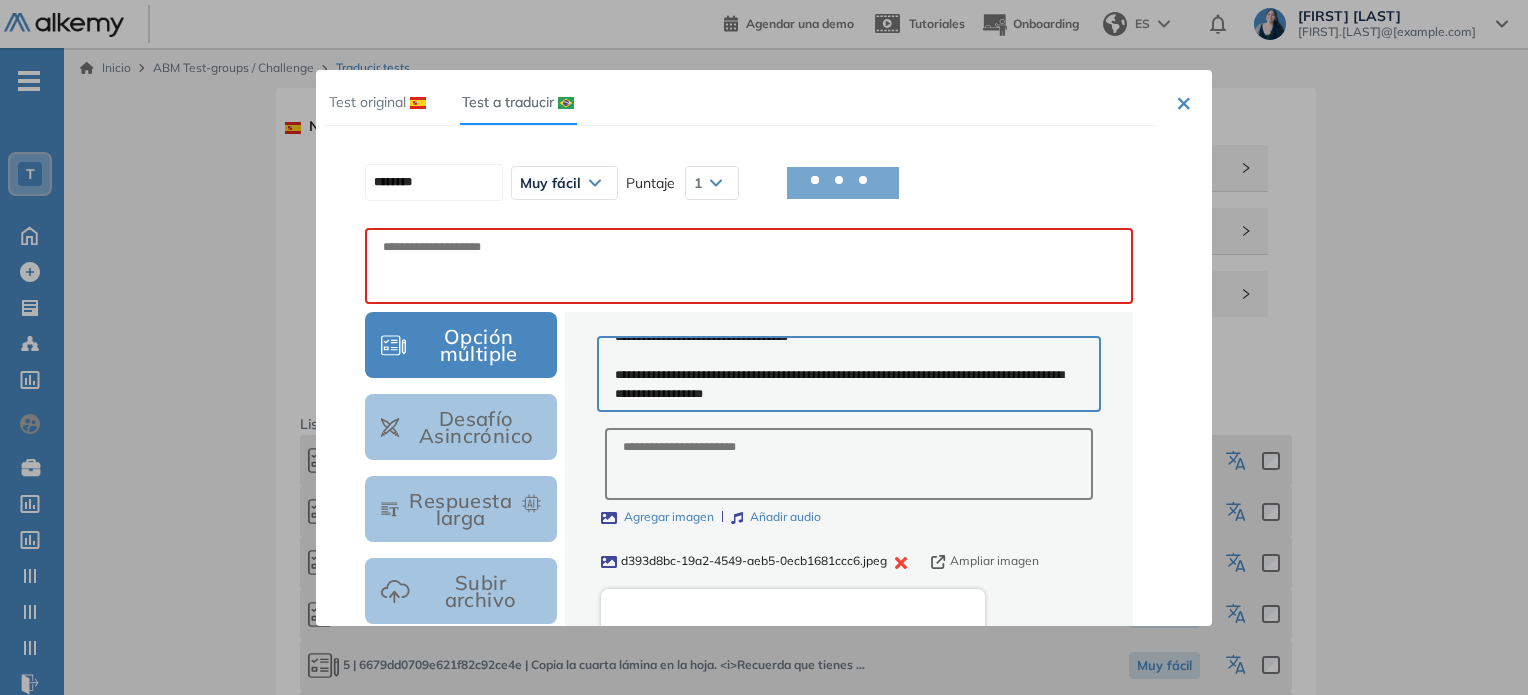 type on "**********" 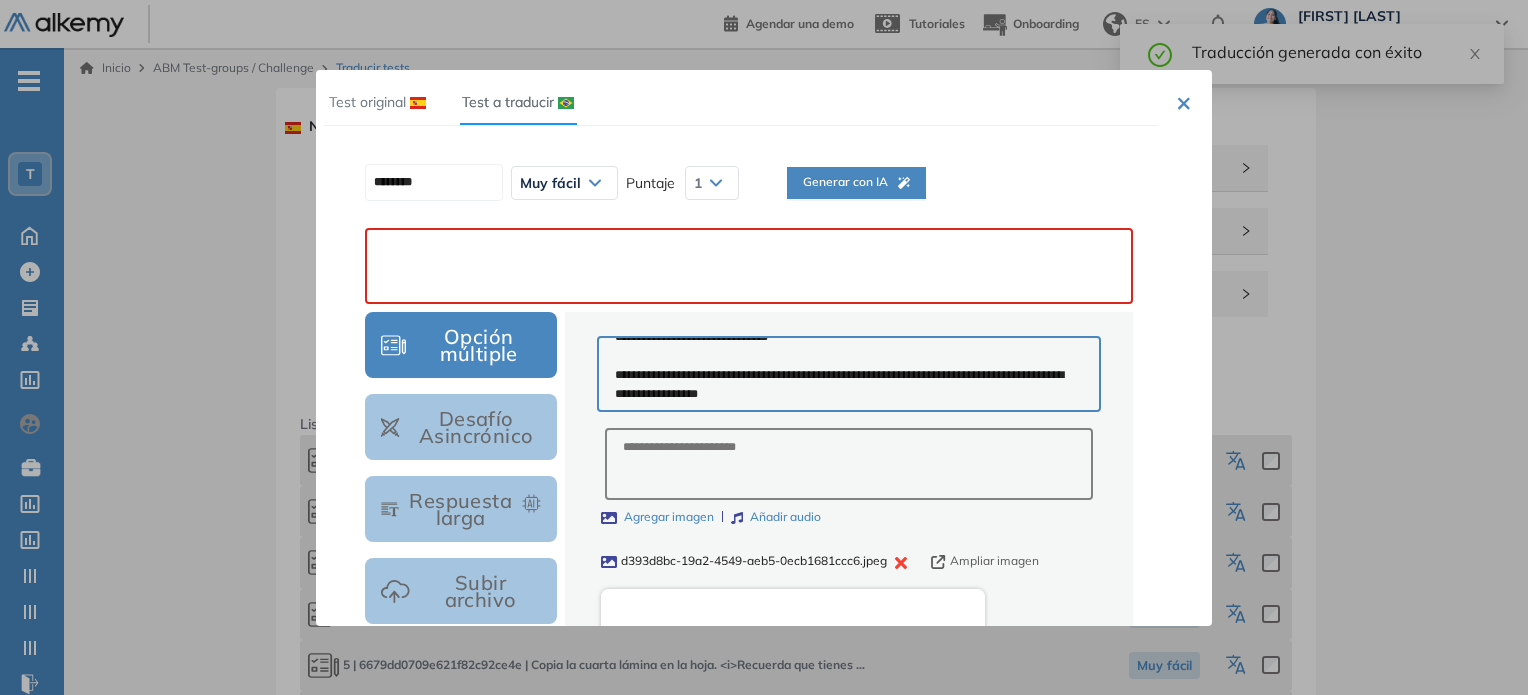 paste on "**********" 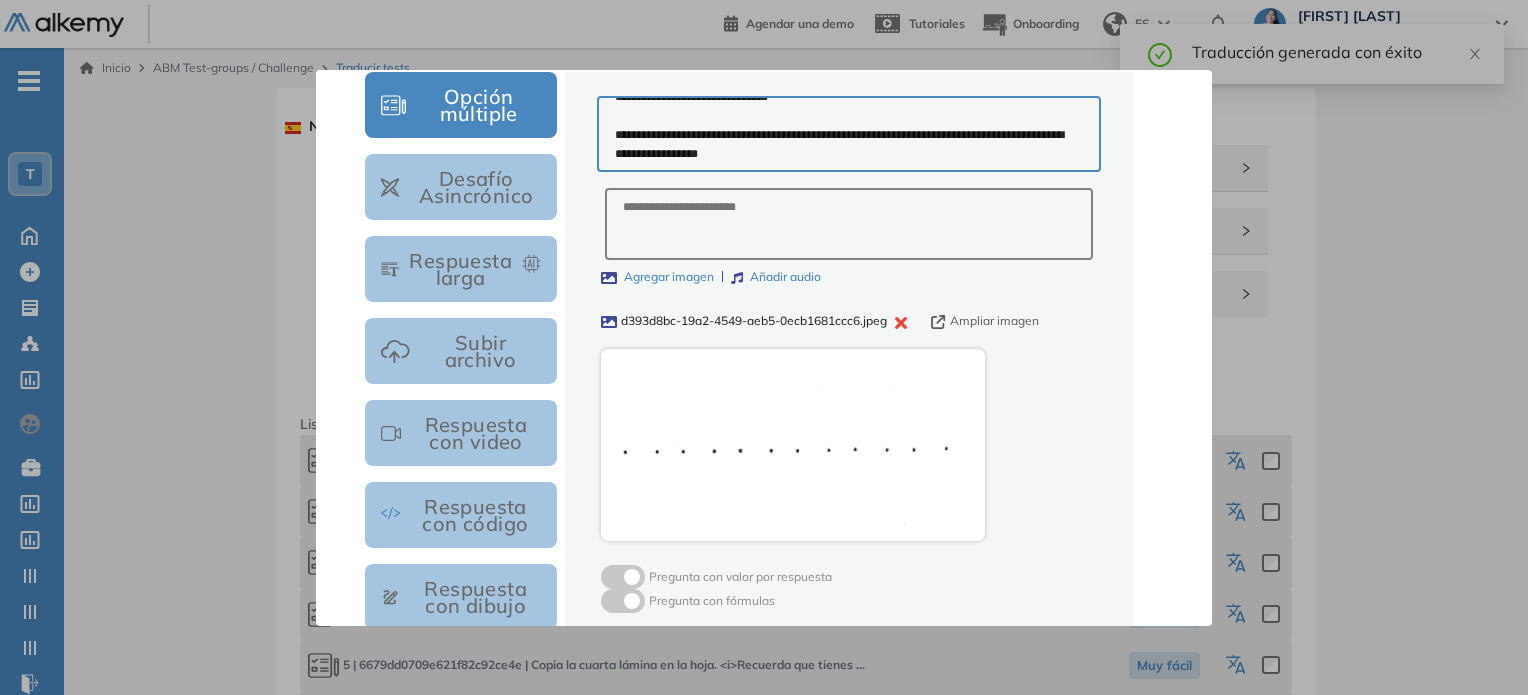 scroll, scrollTop: 532, scrollLeft: 0, axis: vertical 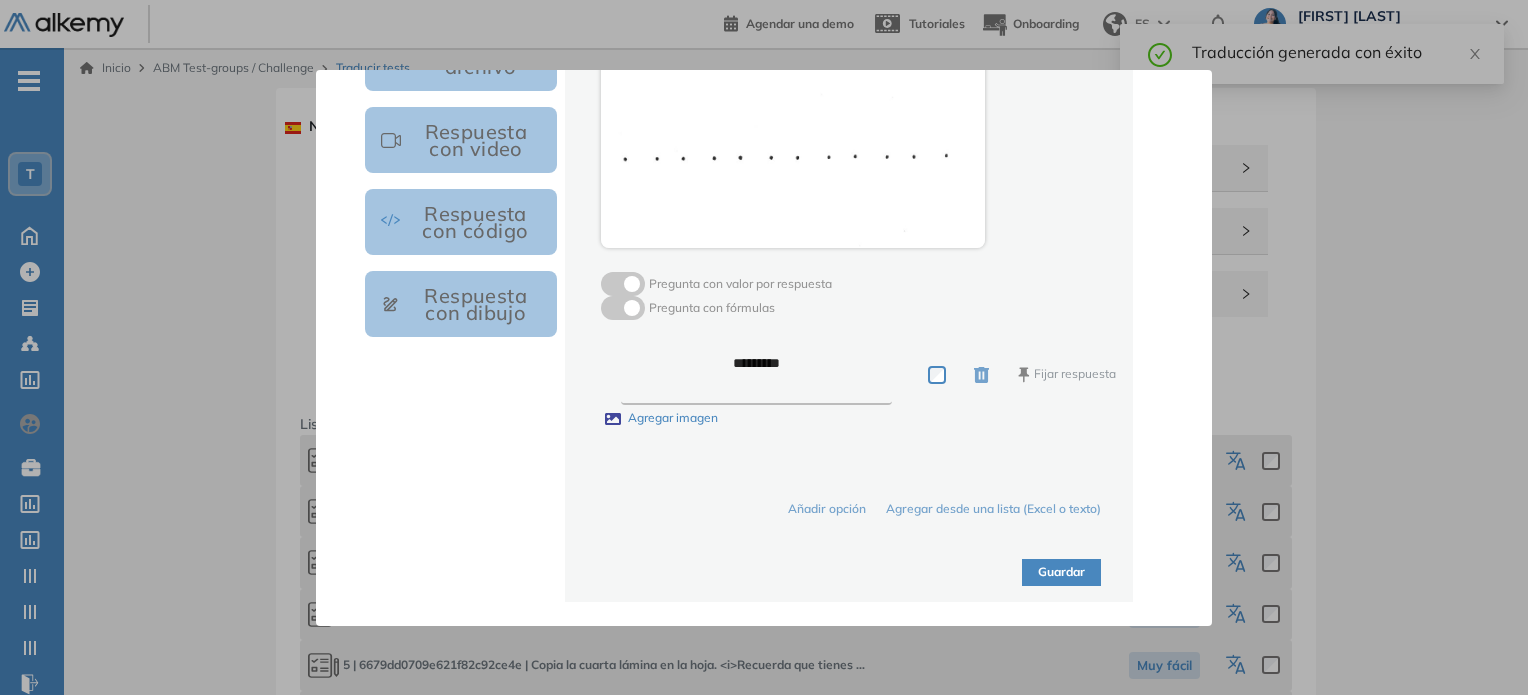 type on "**********" 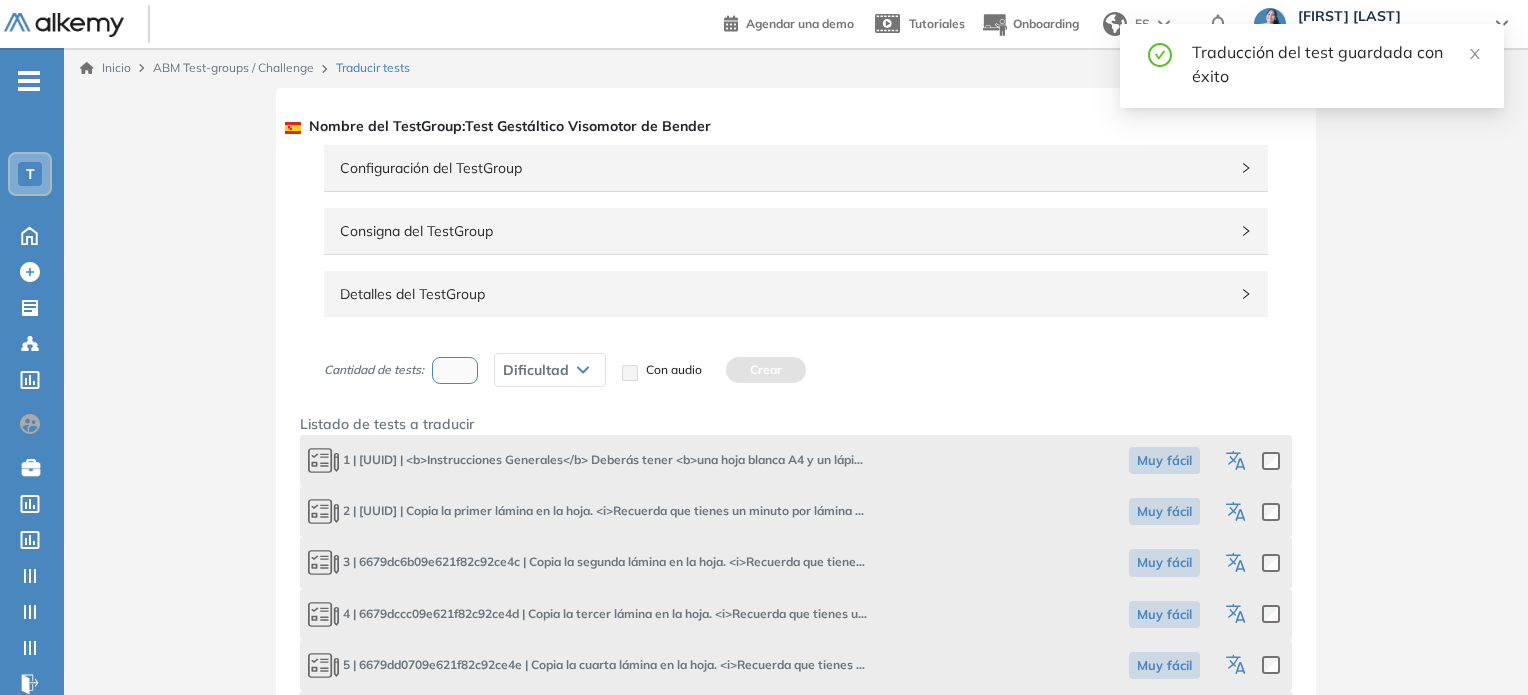 click at bounding box center [1251, 614] 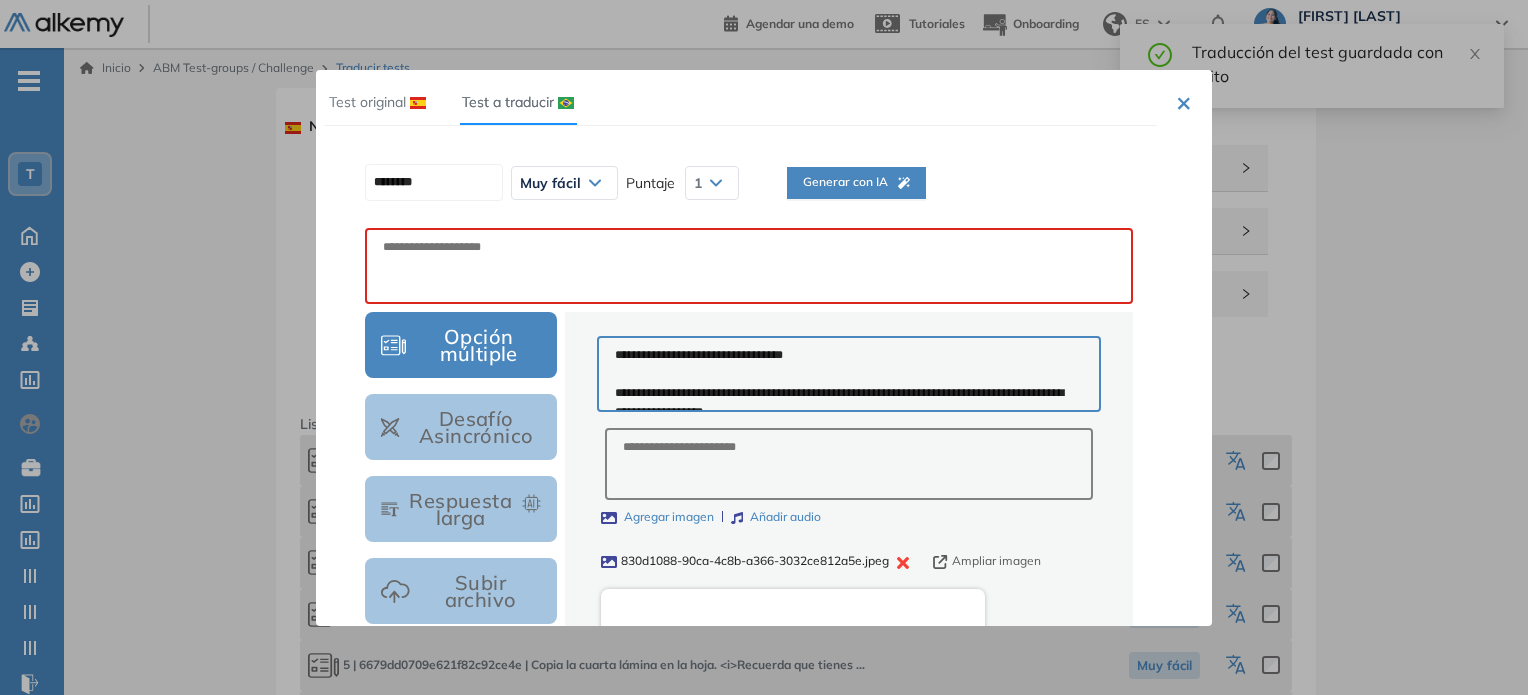 click on "Generar con IA" at bounding box center (856, 182) 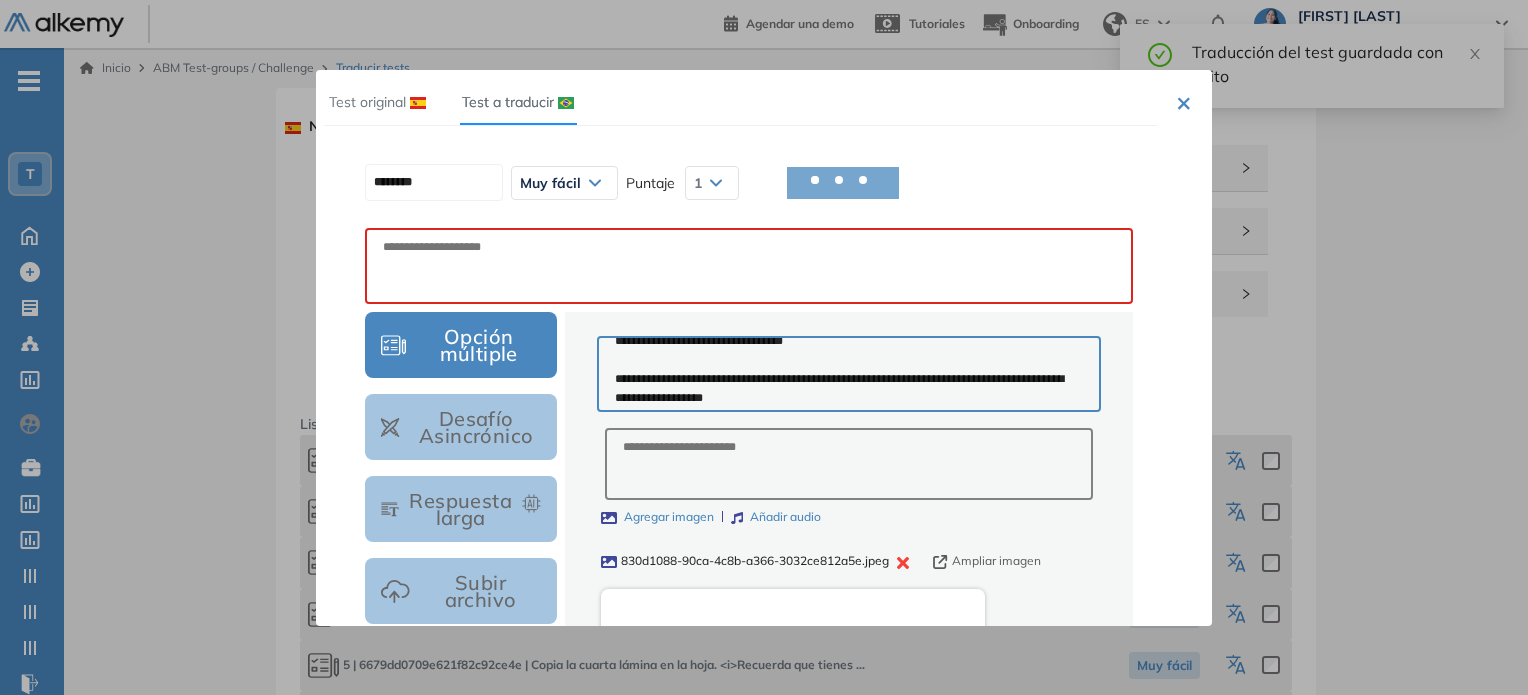 scroll, scrollTop: 18, scrollLeft: 0, axis: vertical 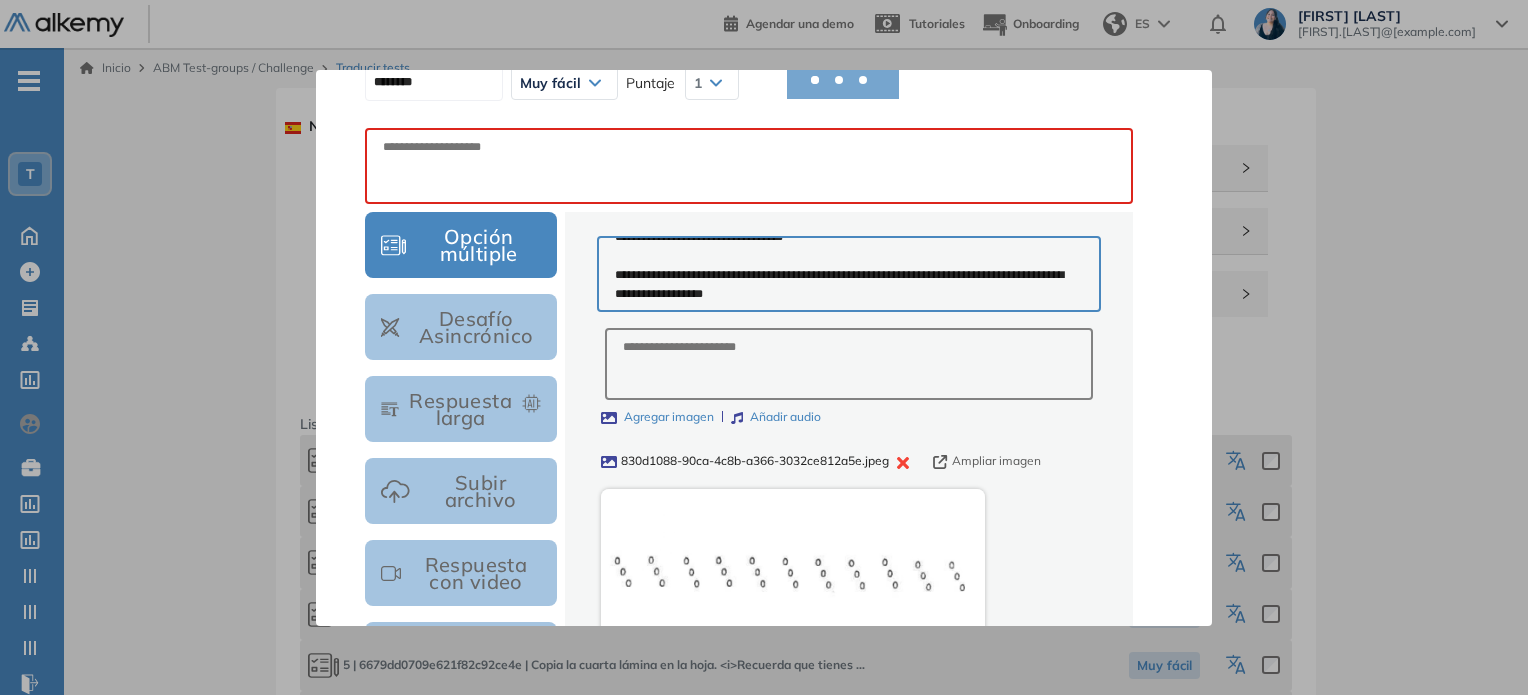 type on "********" 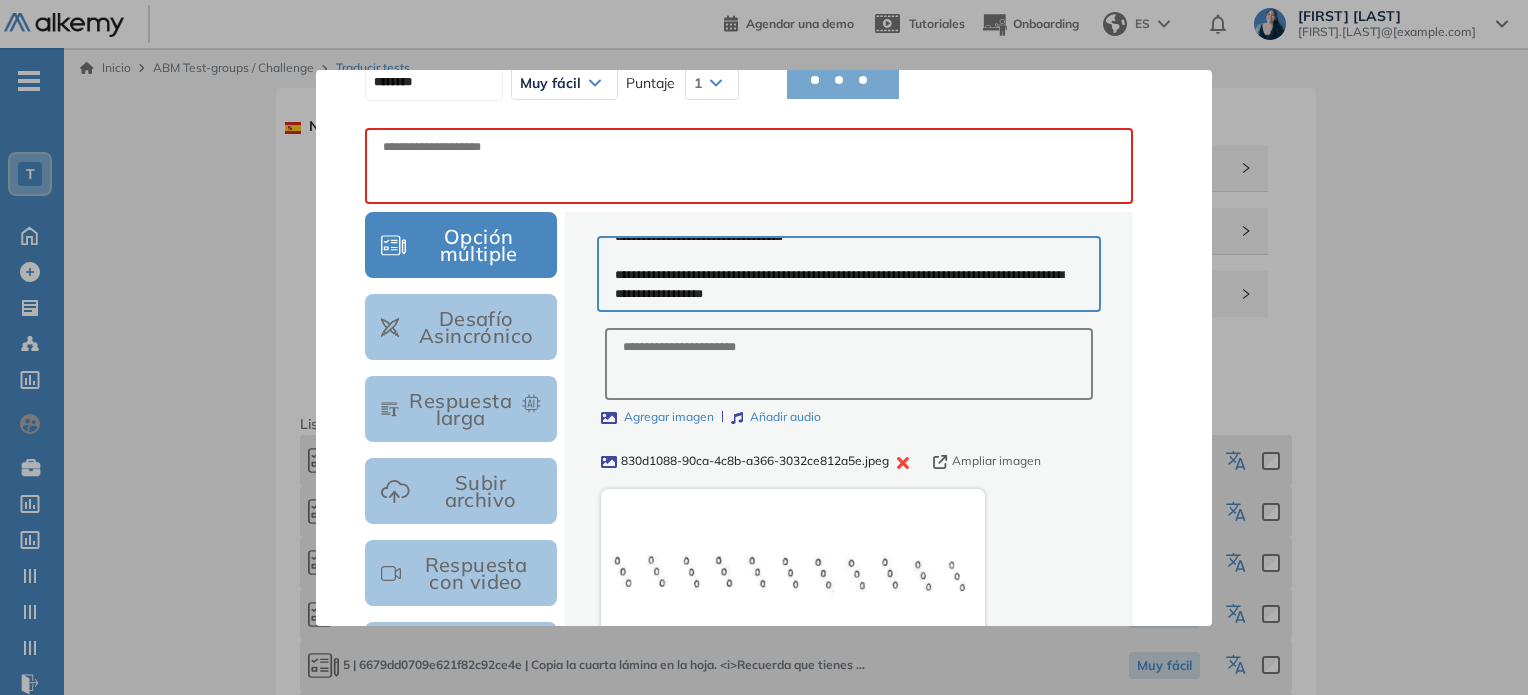 type on "**********" 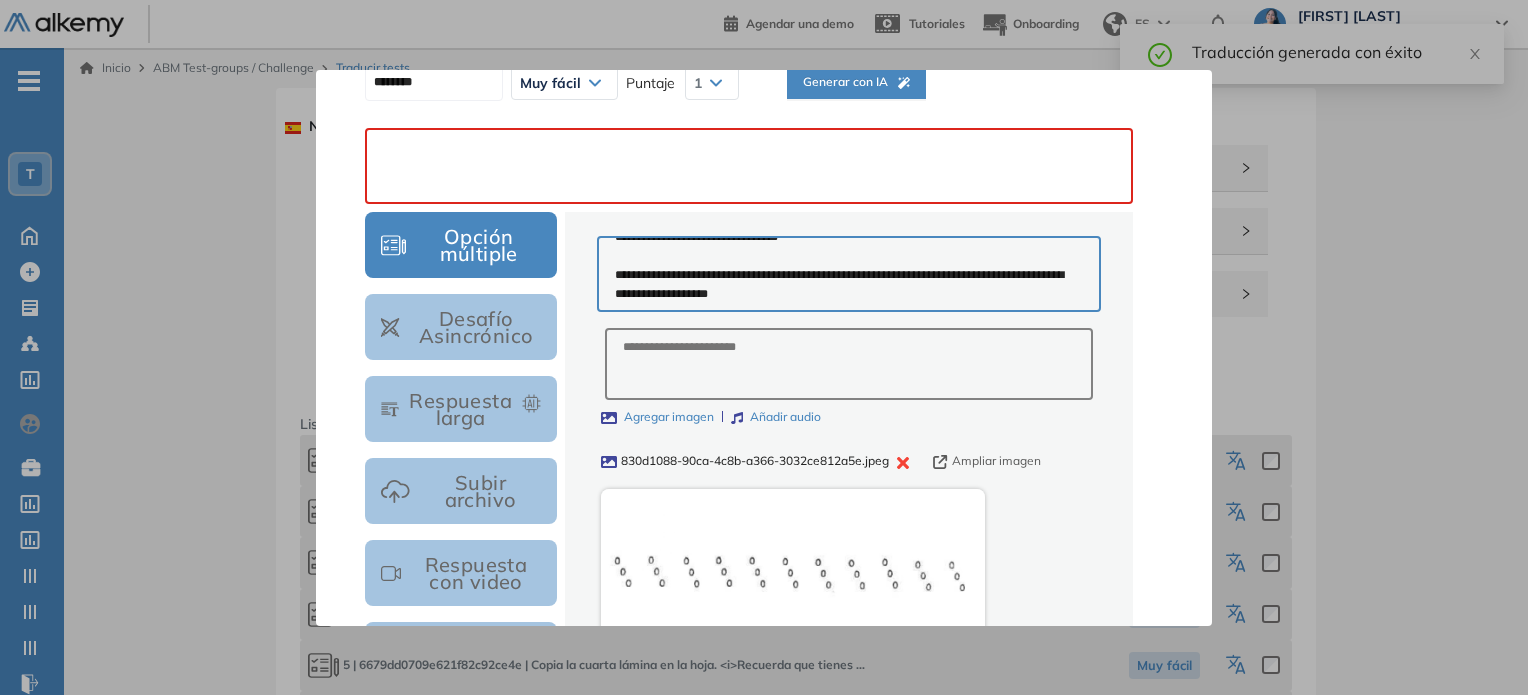 paste on "**********" 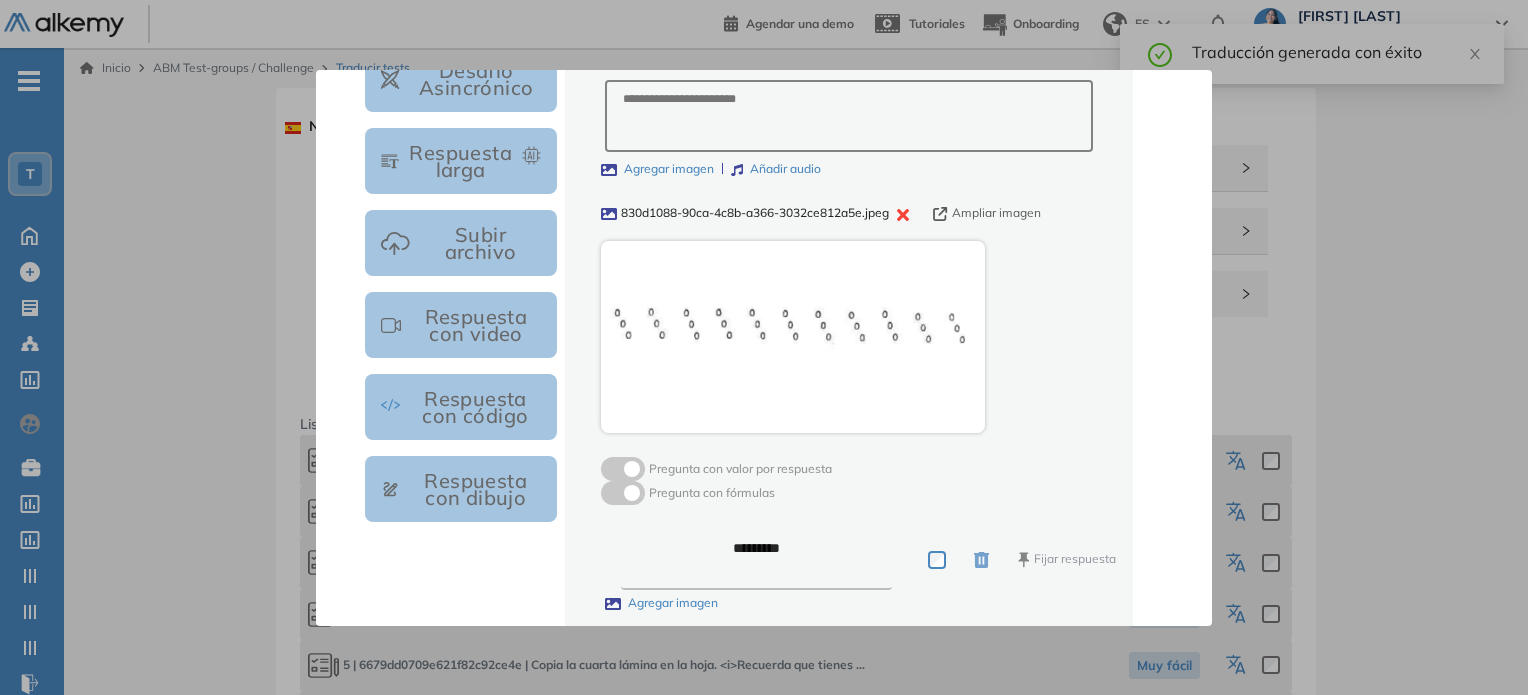 scroll, scrollTop: 532, scrollLeft: 0, axis: vertical 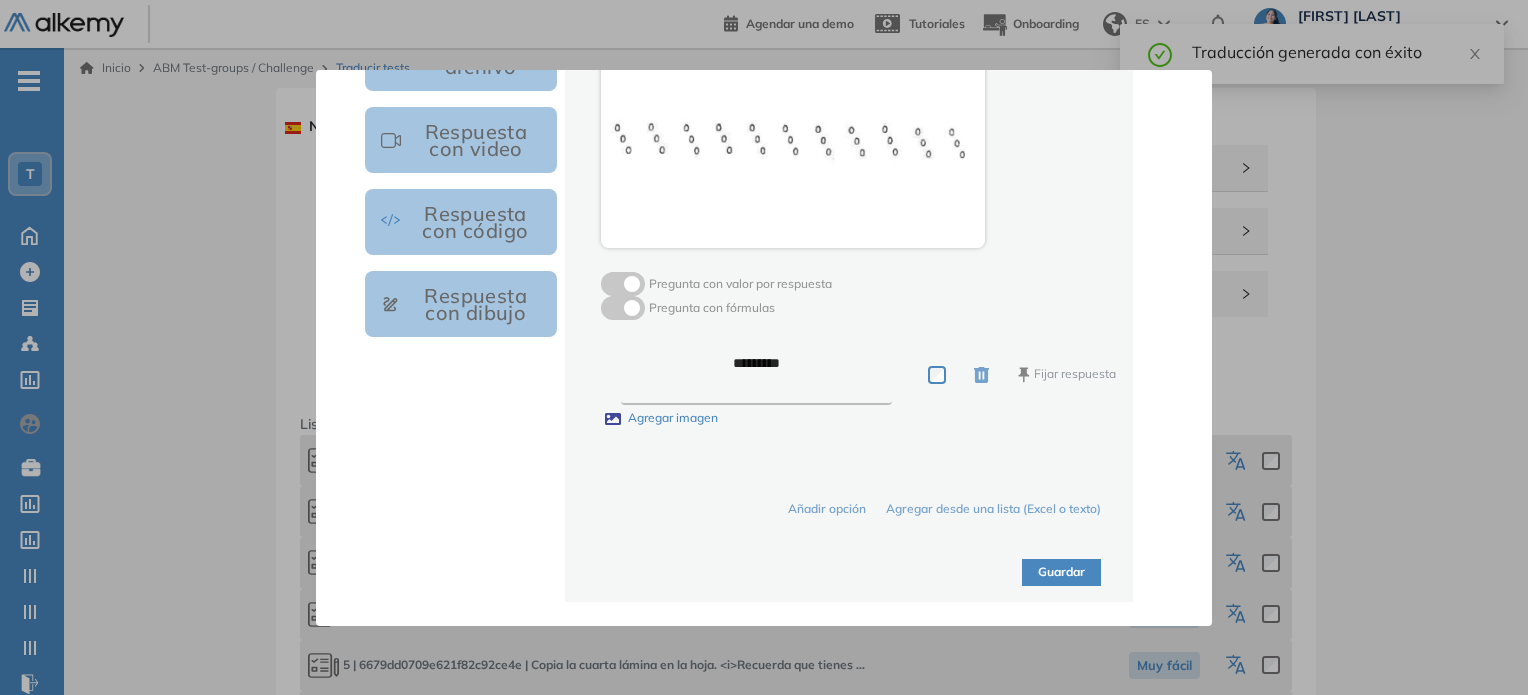 type on "**********" 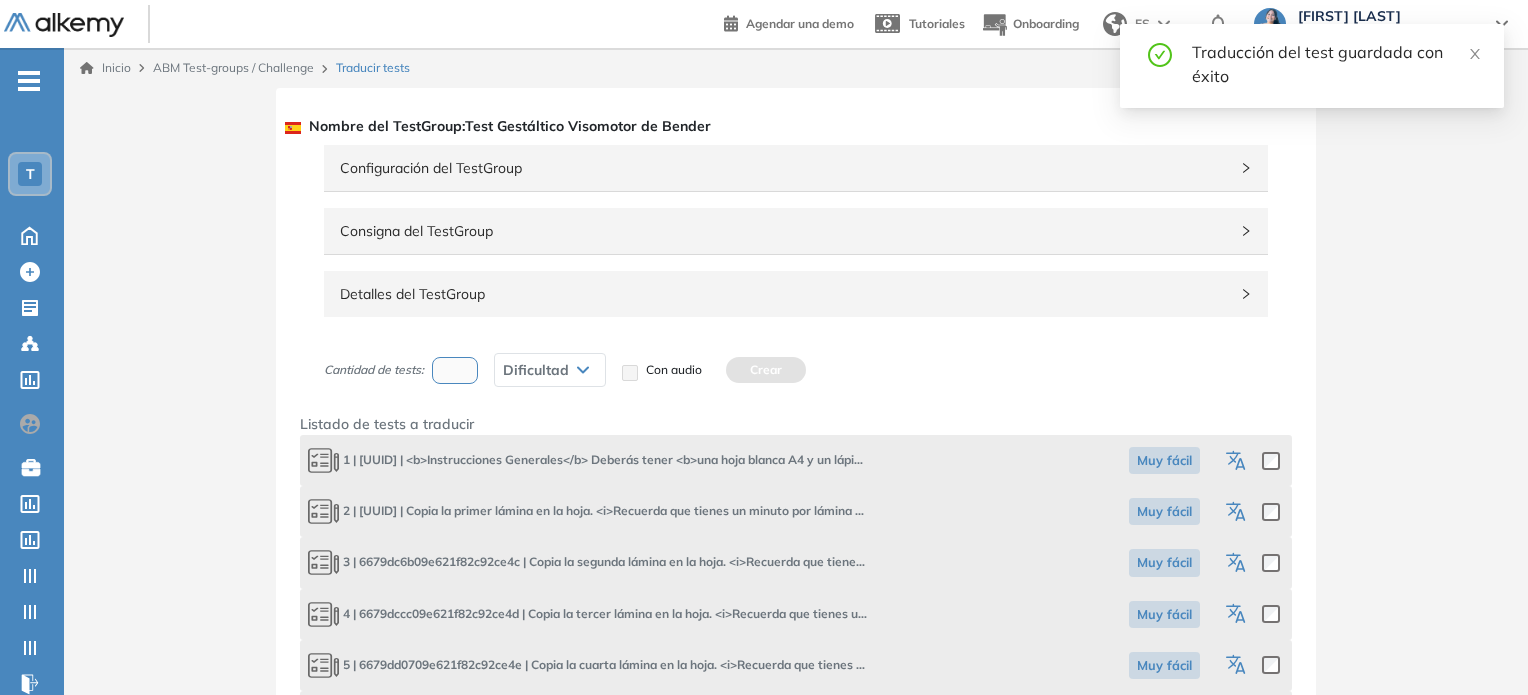 click 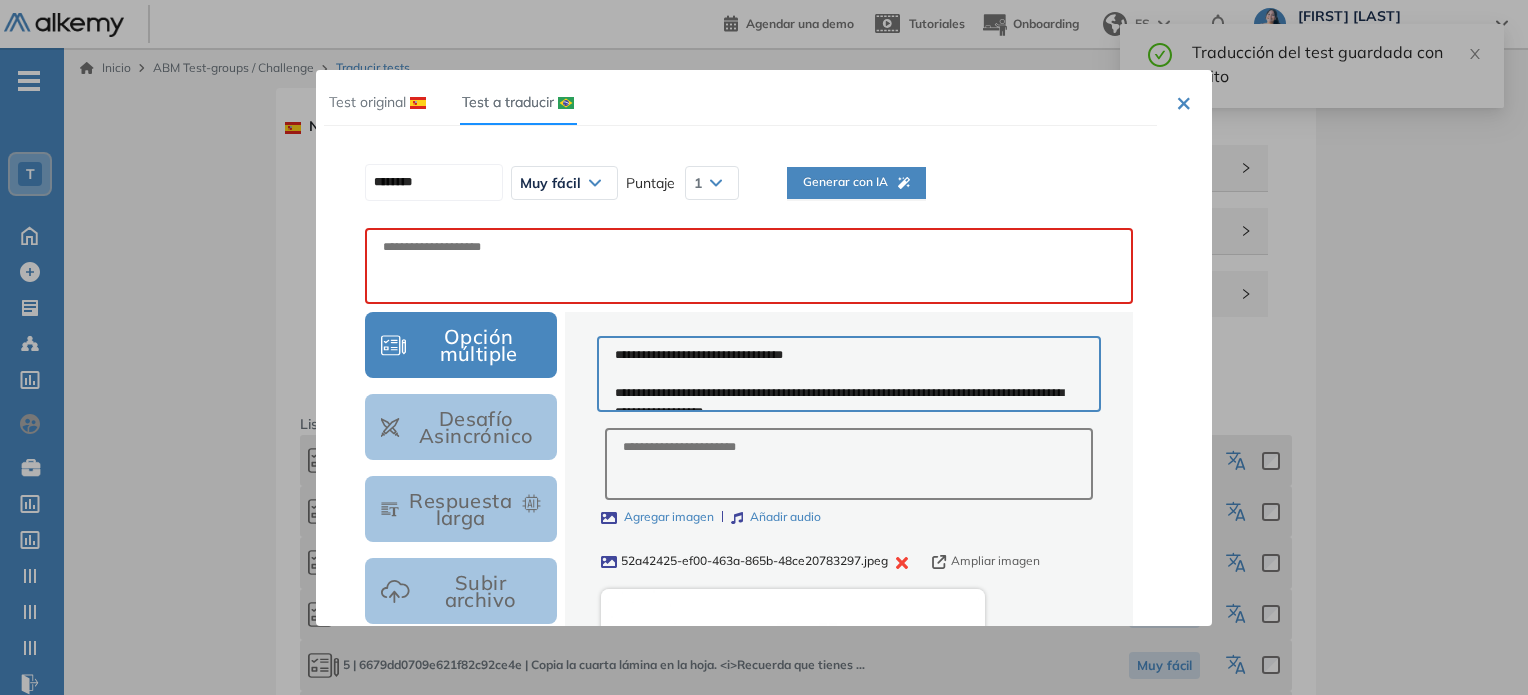 click on "Generar con IA" at bounding box center (856, 182) 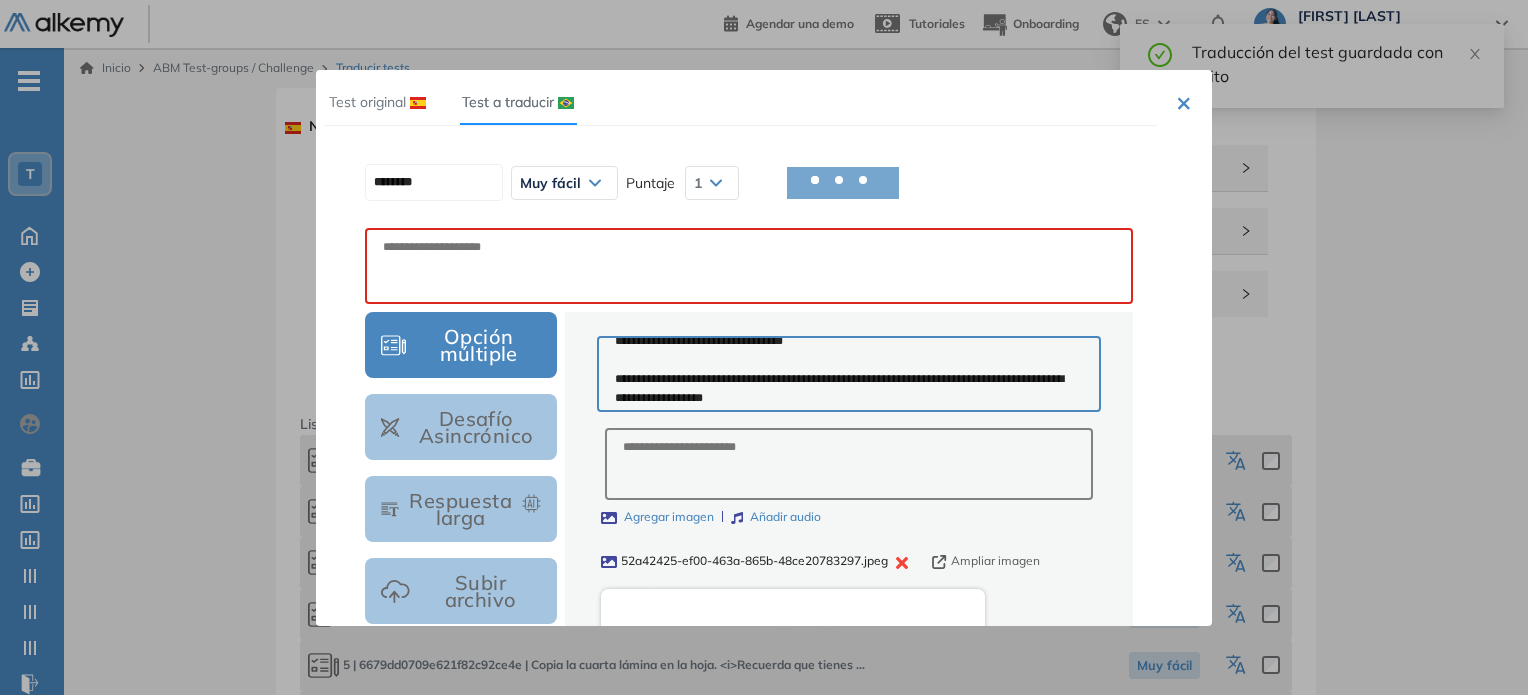 scroll, scrollTop: 18, scrollLeft: 0, axis: vertical 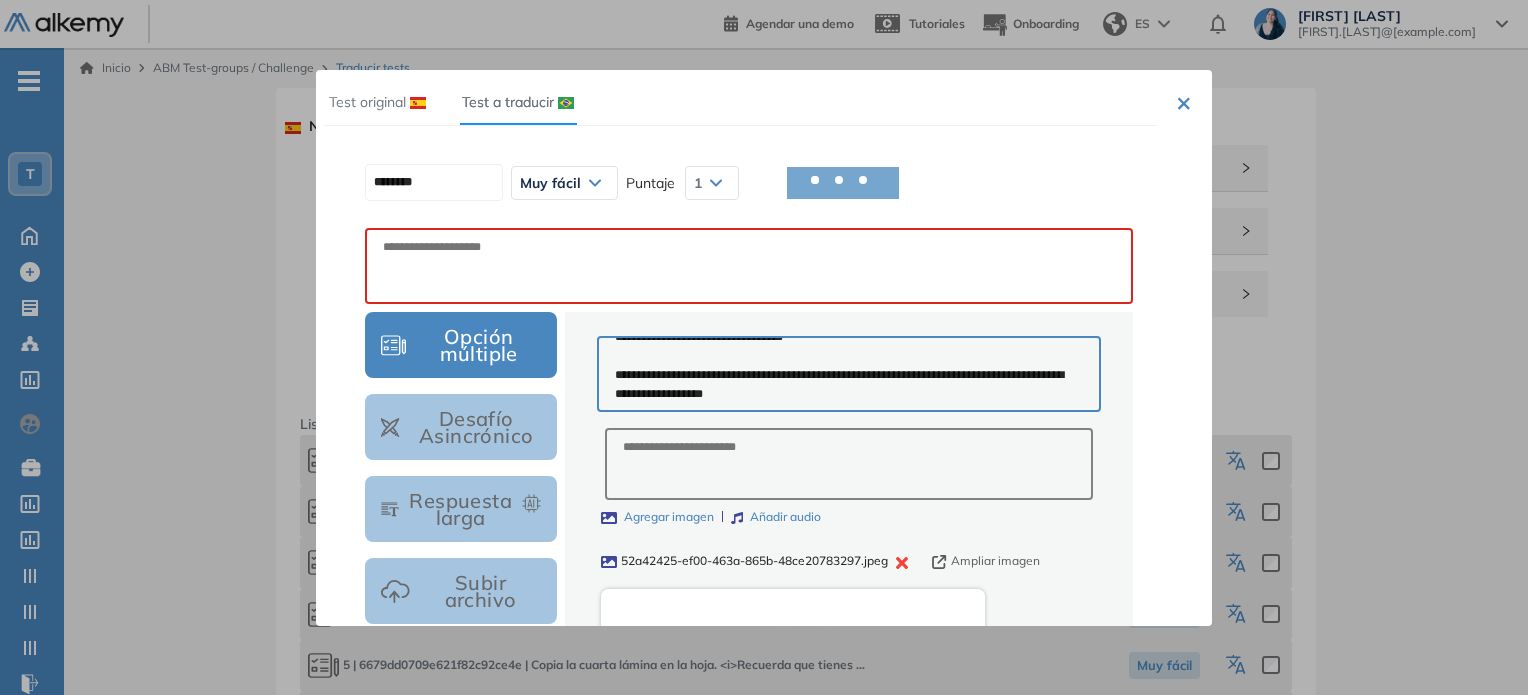 type on "********" 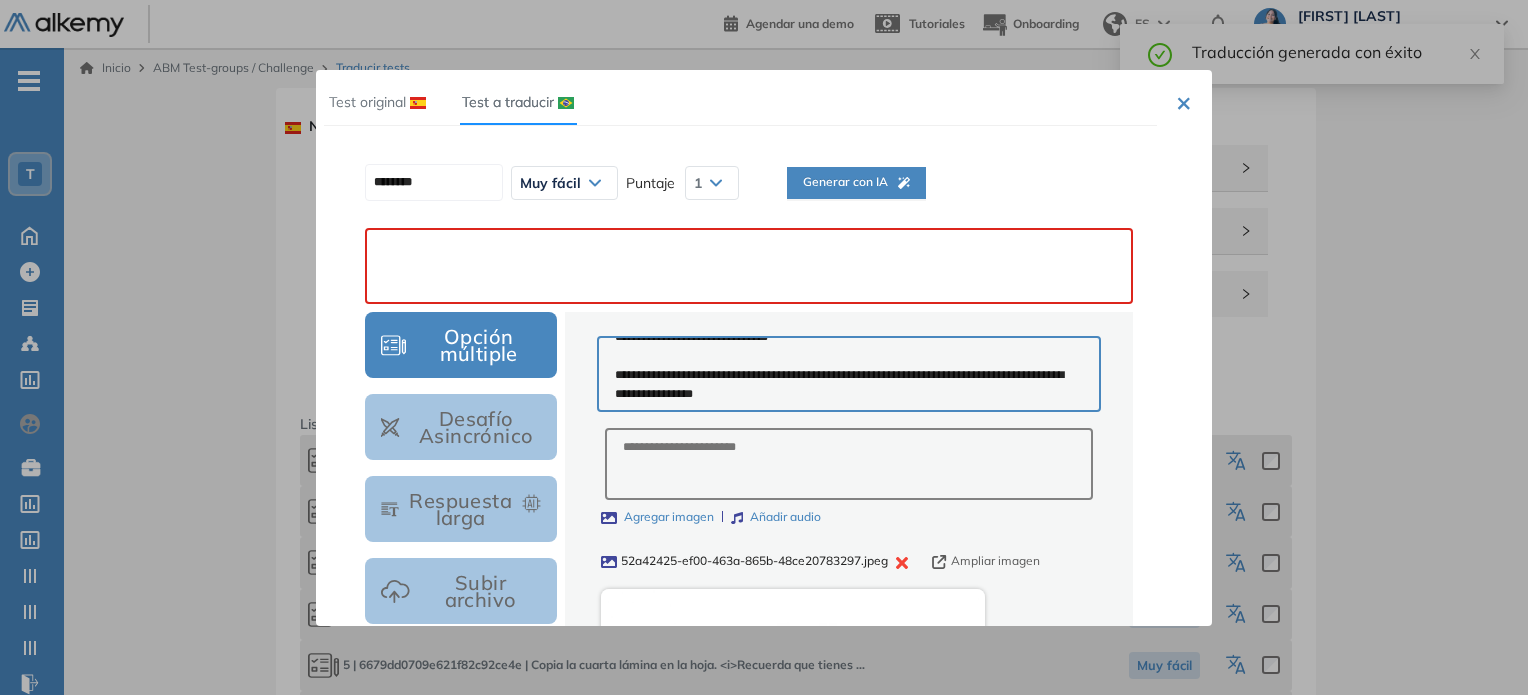 paste on "**********" 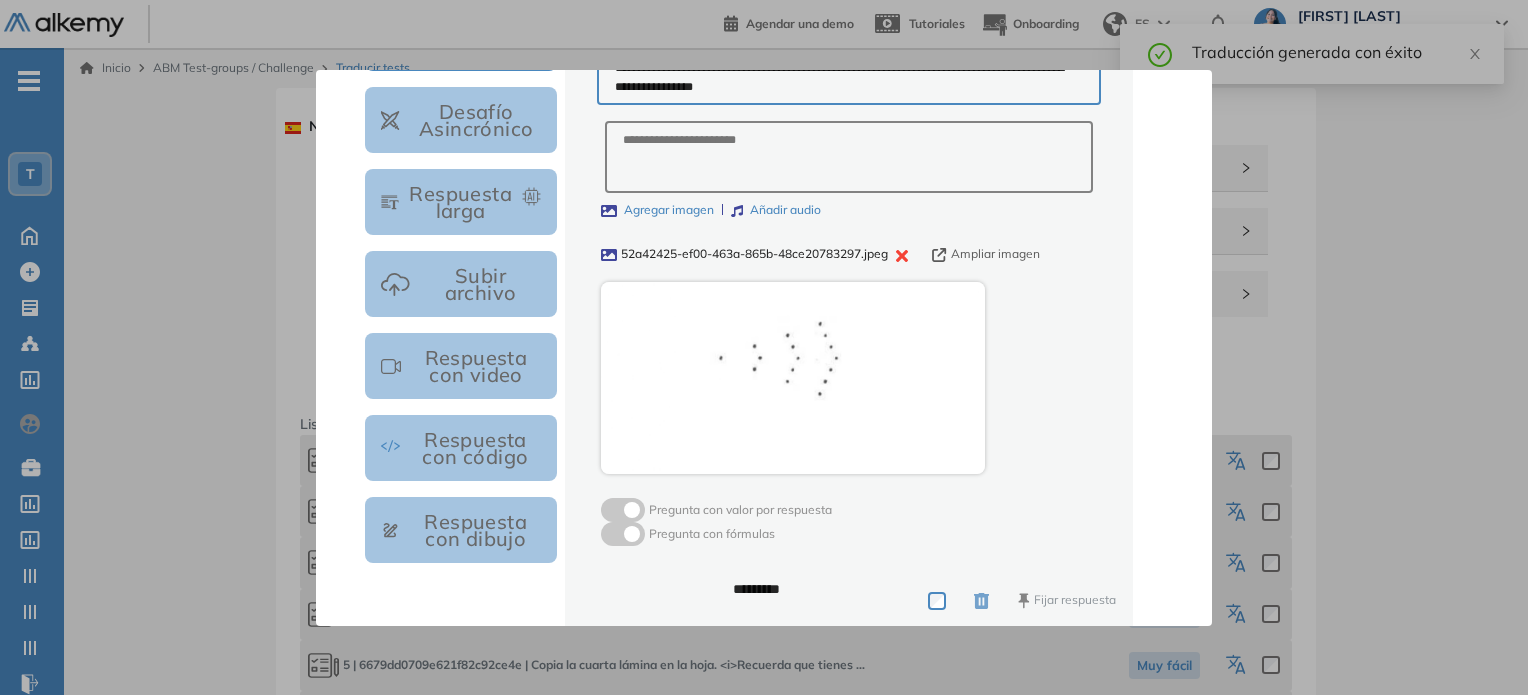 scroll, scrollTop: 532, scrollLeft: 0, axis: vertical 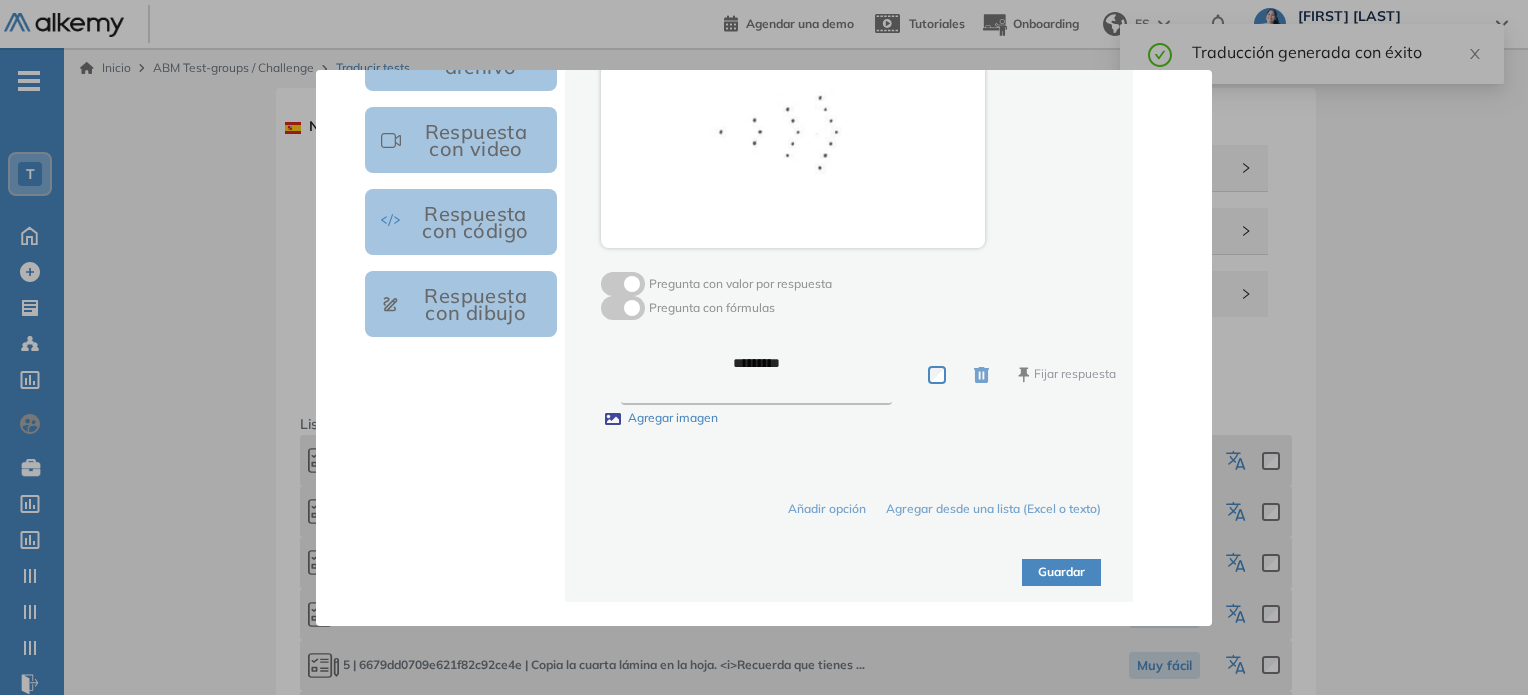 type on "**********" 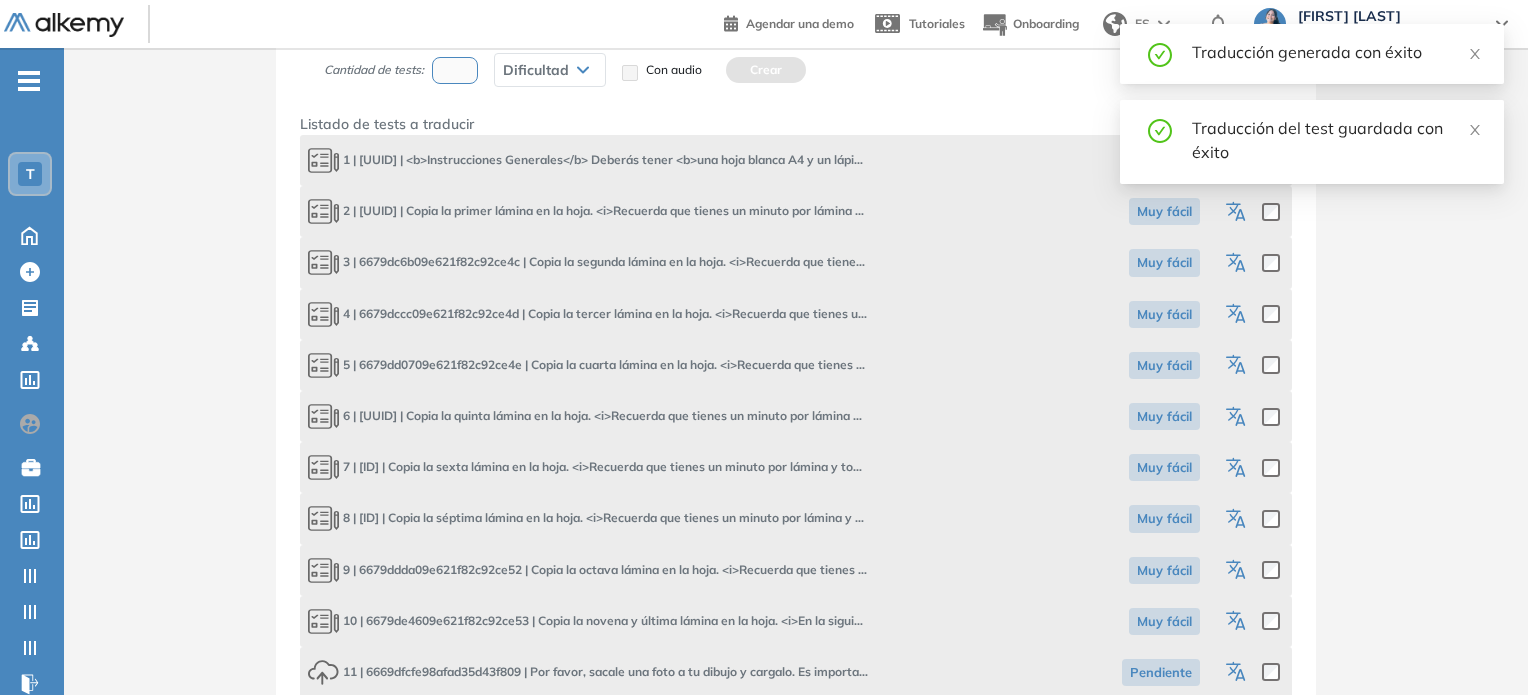 click 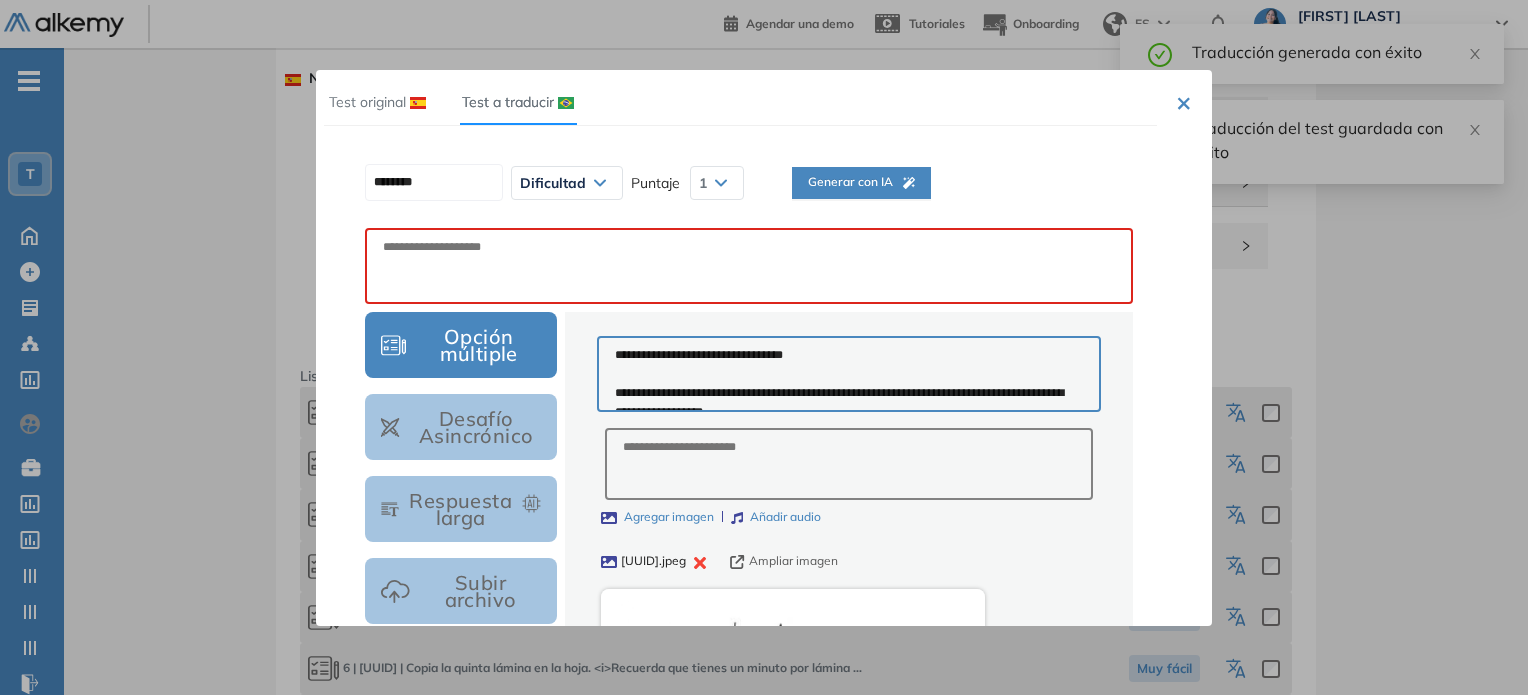 scroll, scrollTop: 0, scrollLeft: 0, axis: both 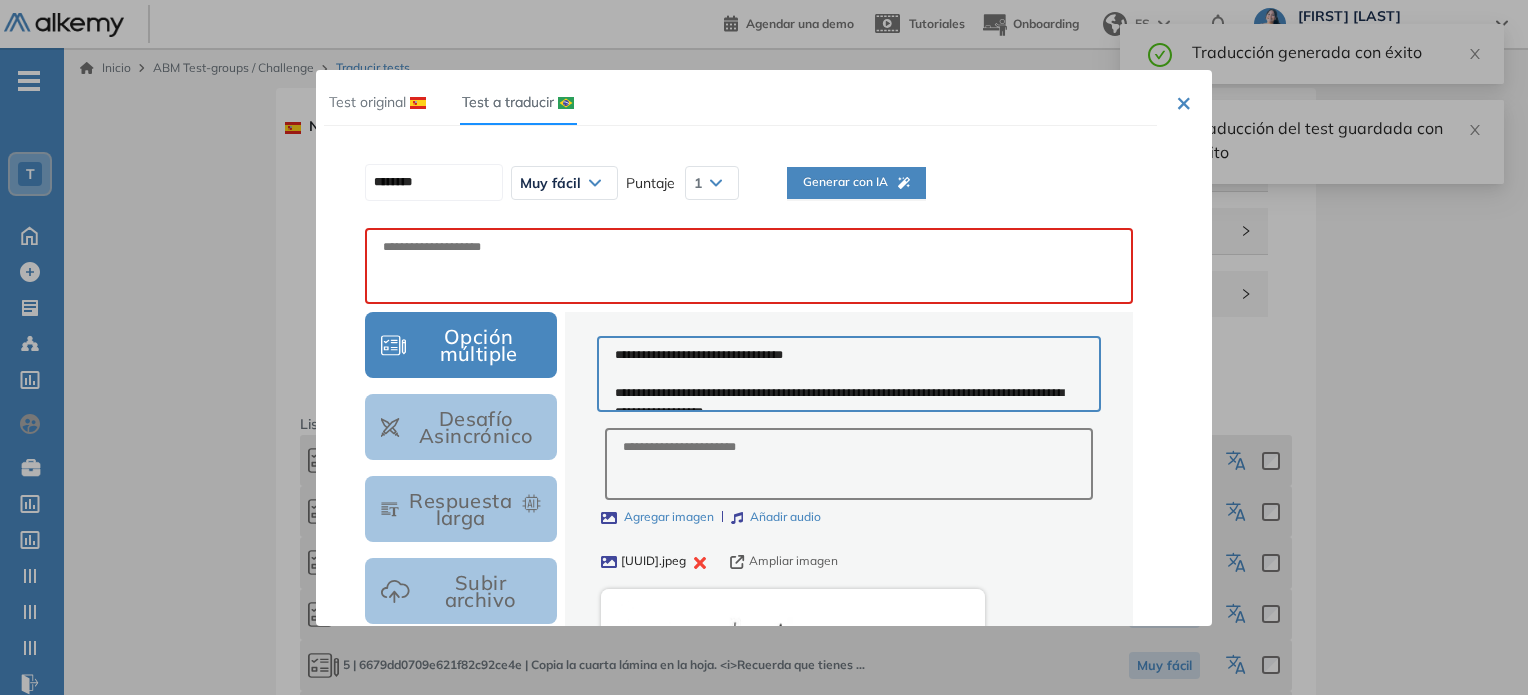 click on "Generar con IA" at bounding box center [856, 182] 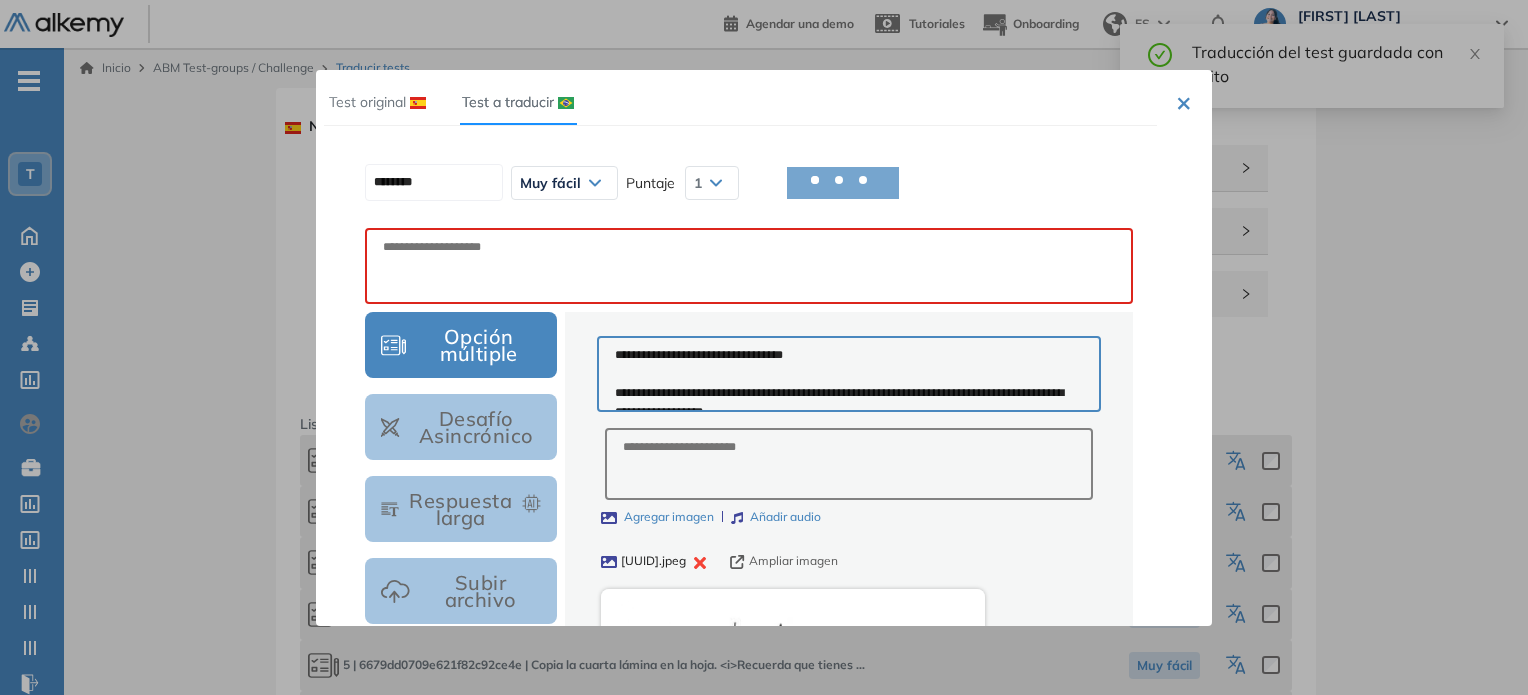 scroll, scrollTop: 18, scrollLeft: 0, axis: vertical 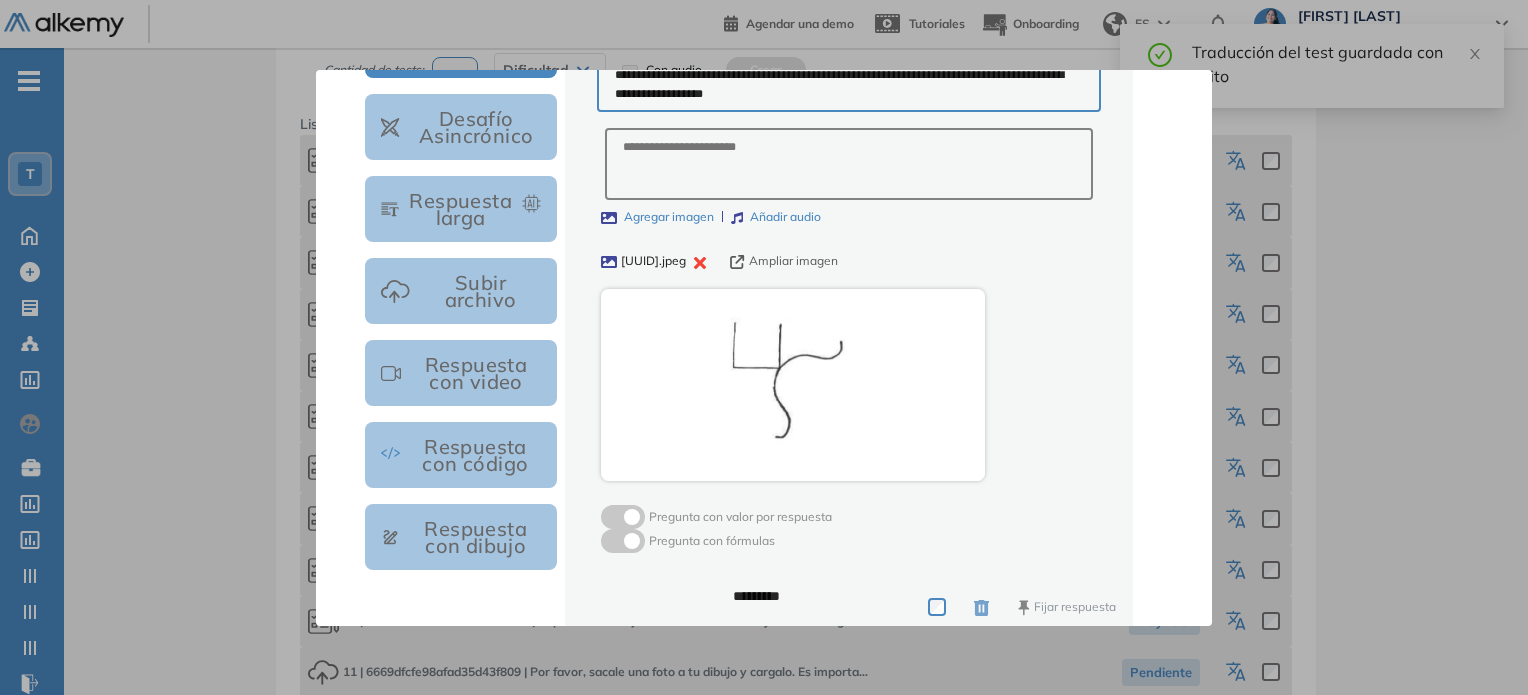 type on "********" 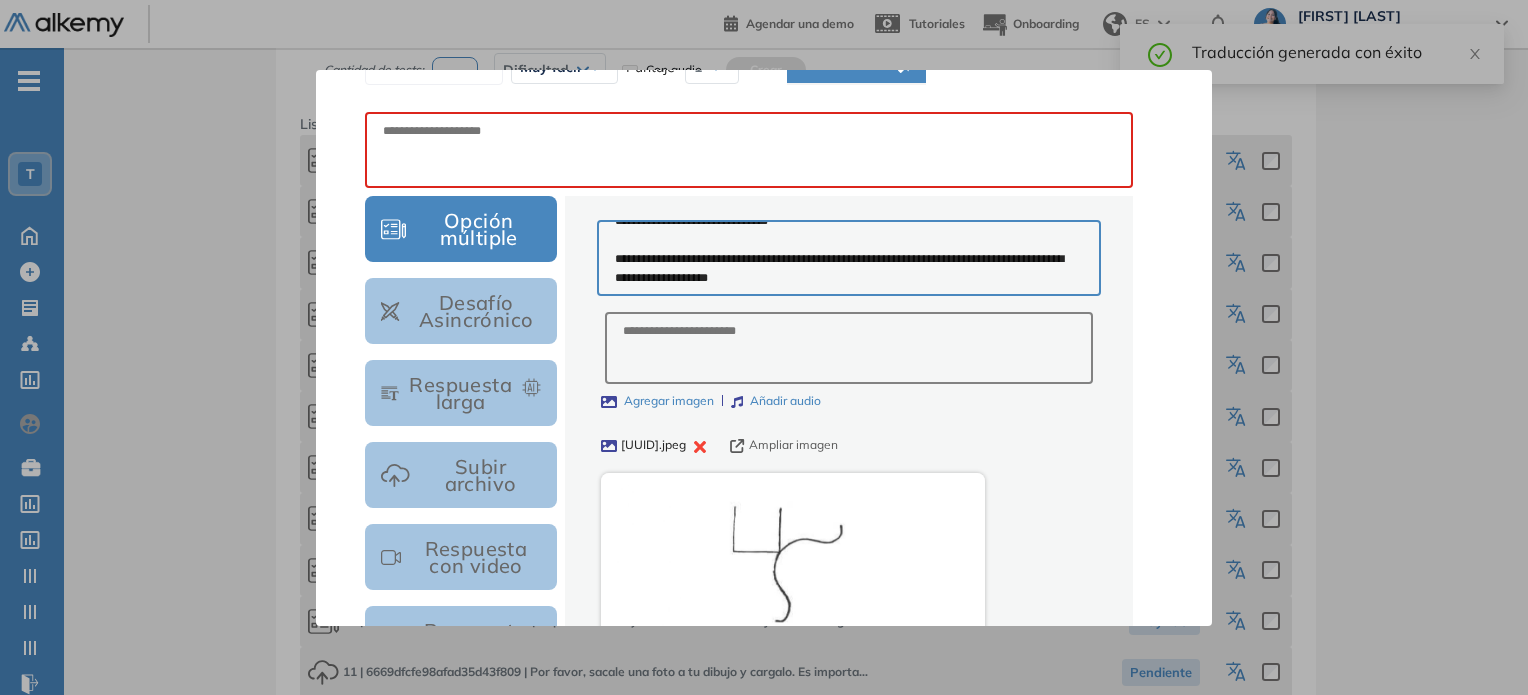 scroll, scrollTop: 0, scrollLeft: 0, axis: both 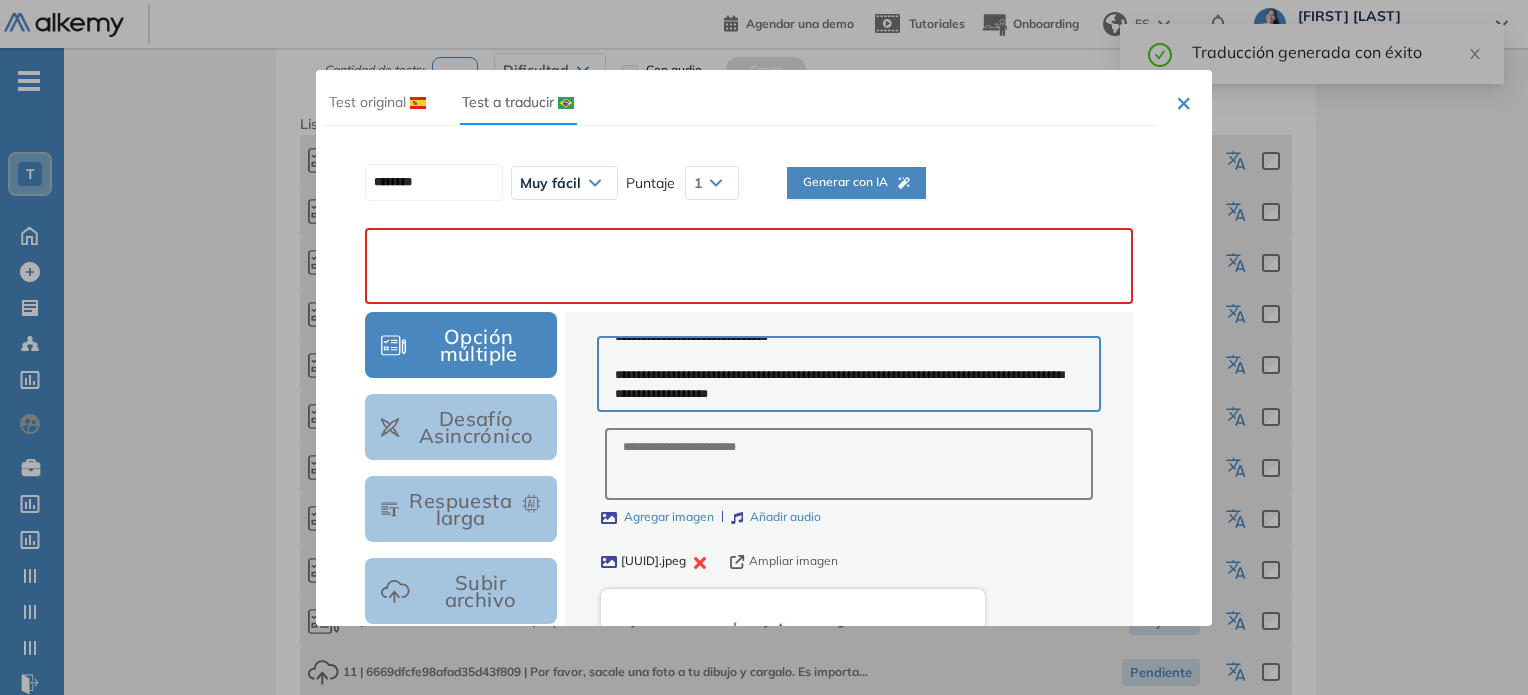 paste on "**********" 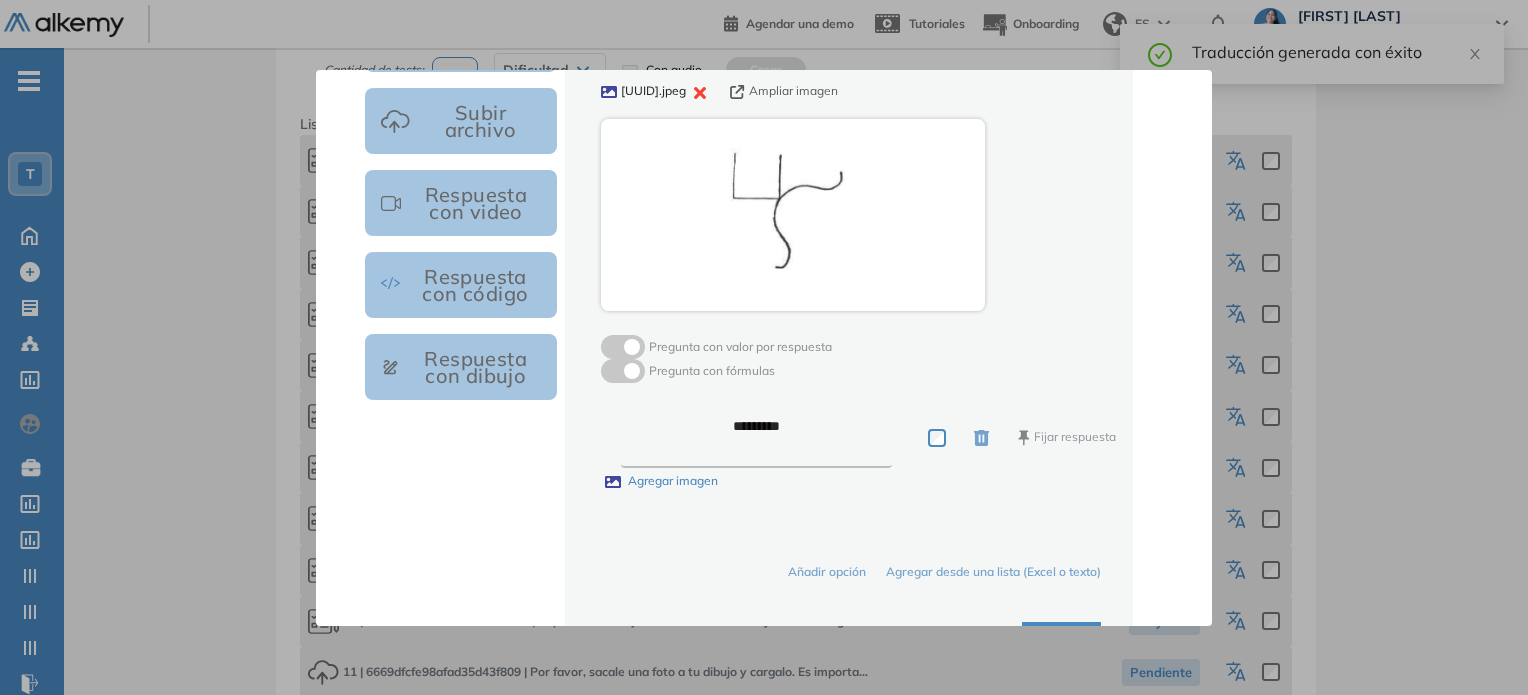 scroll, scrollTop: 532, scrollLeft: 0, axis: vertical 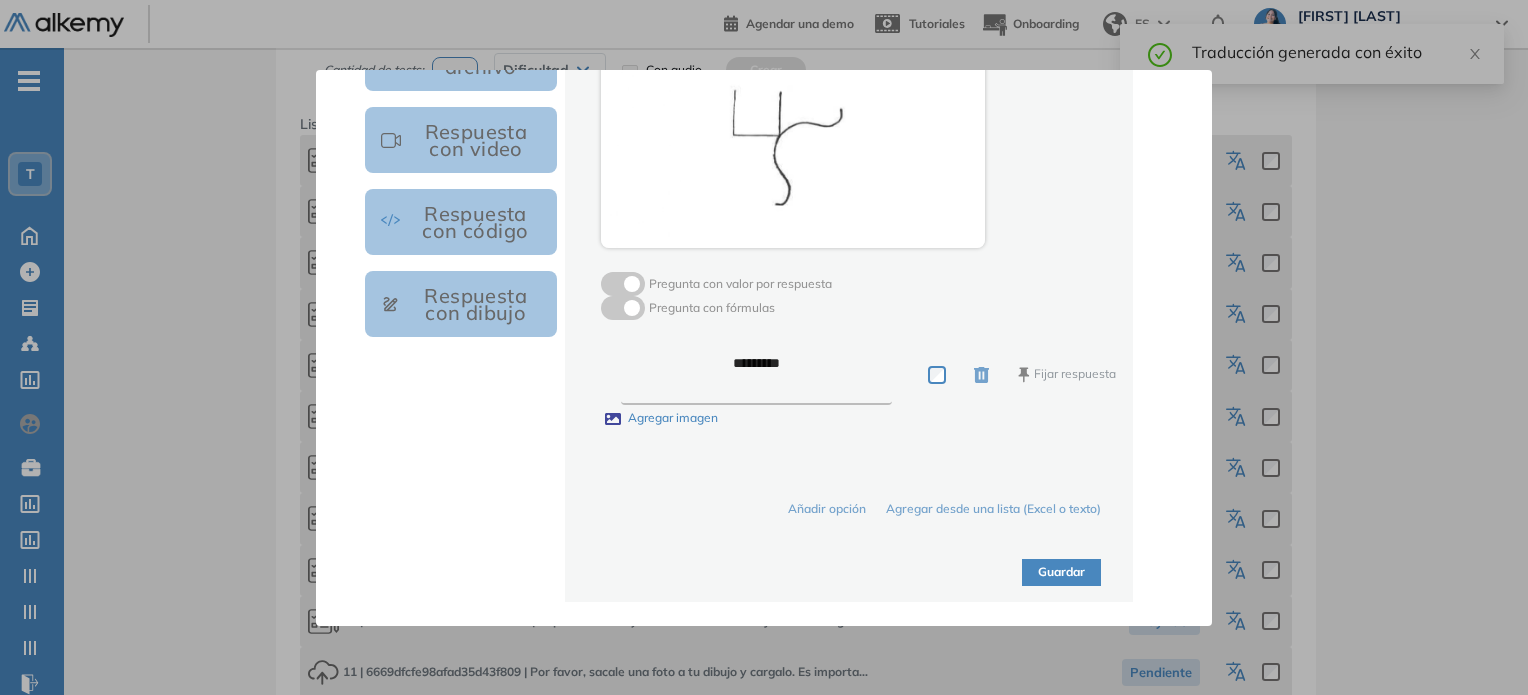 type on "**********" 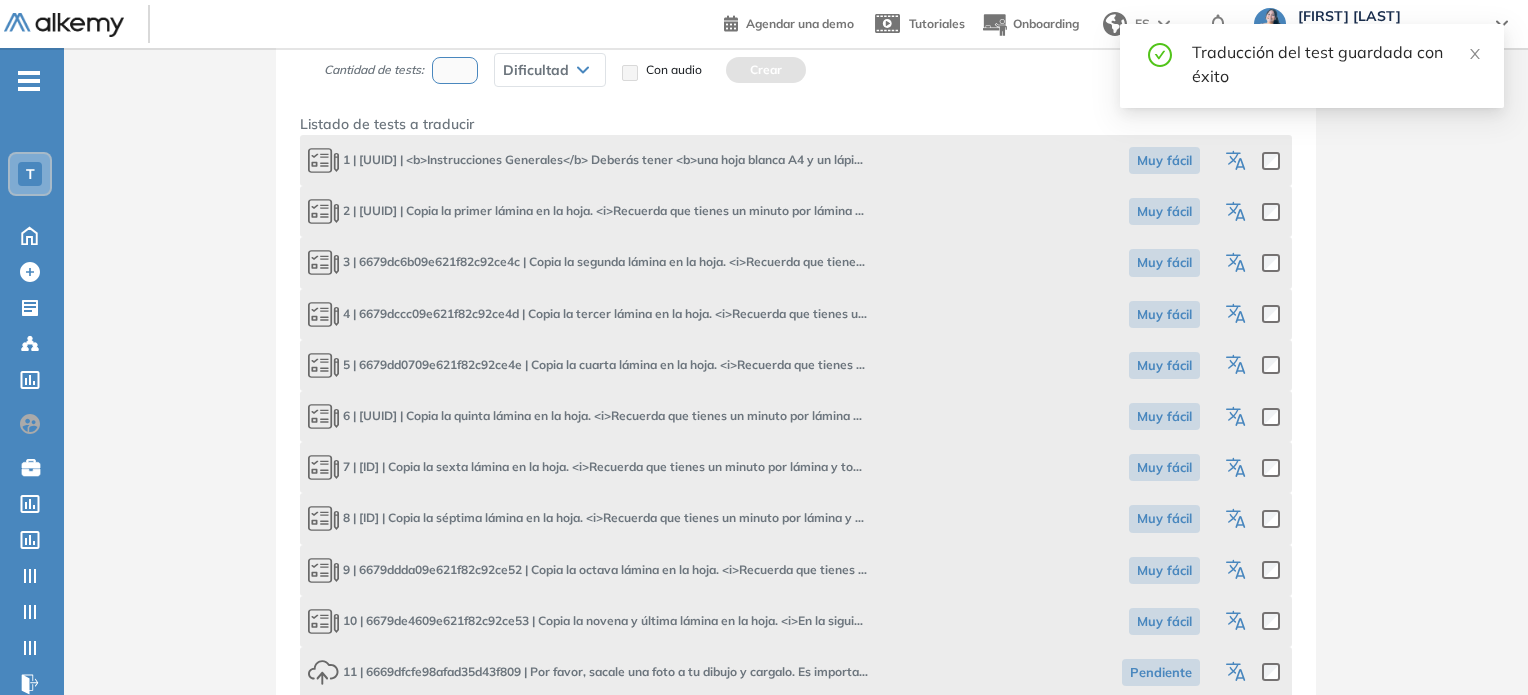 click 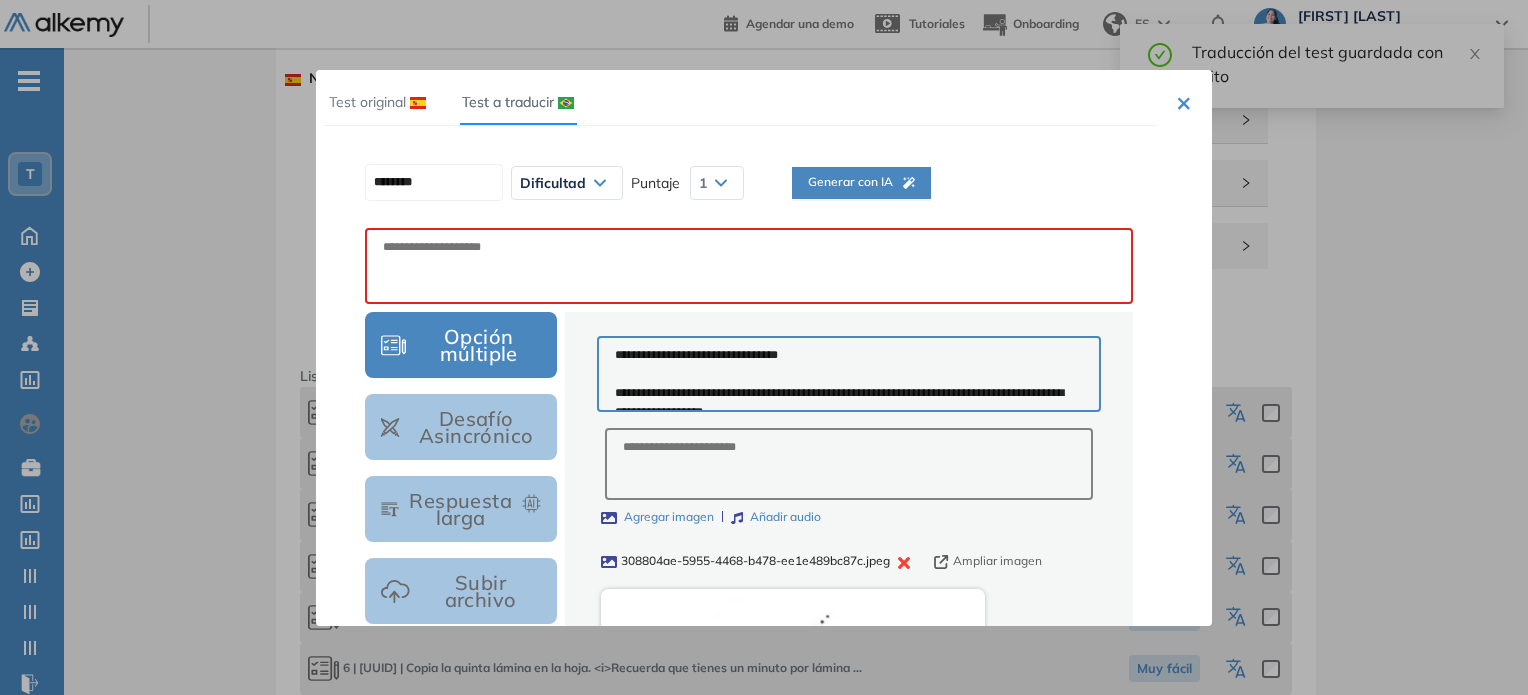 scroll, scrollTop: 0, scrollLeft: 0, axis: both 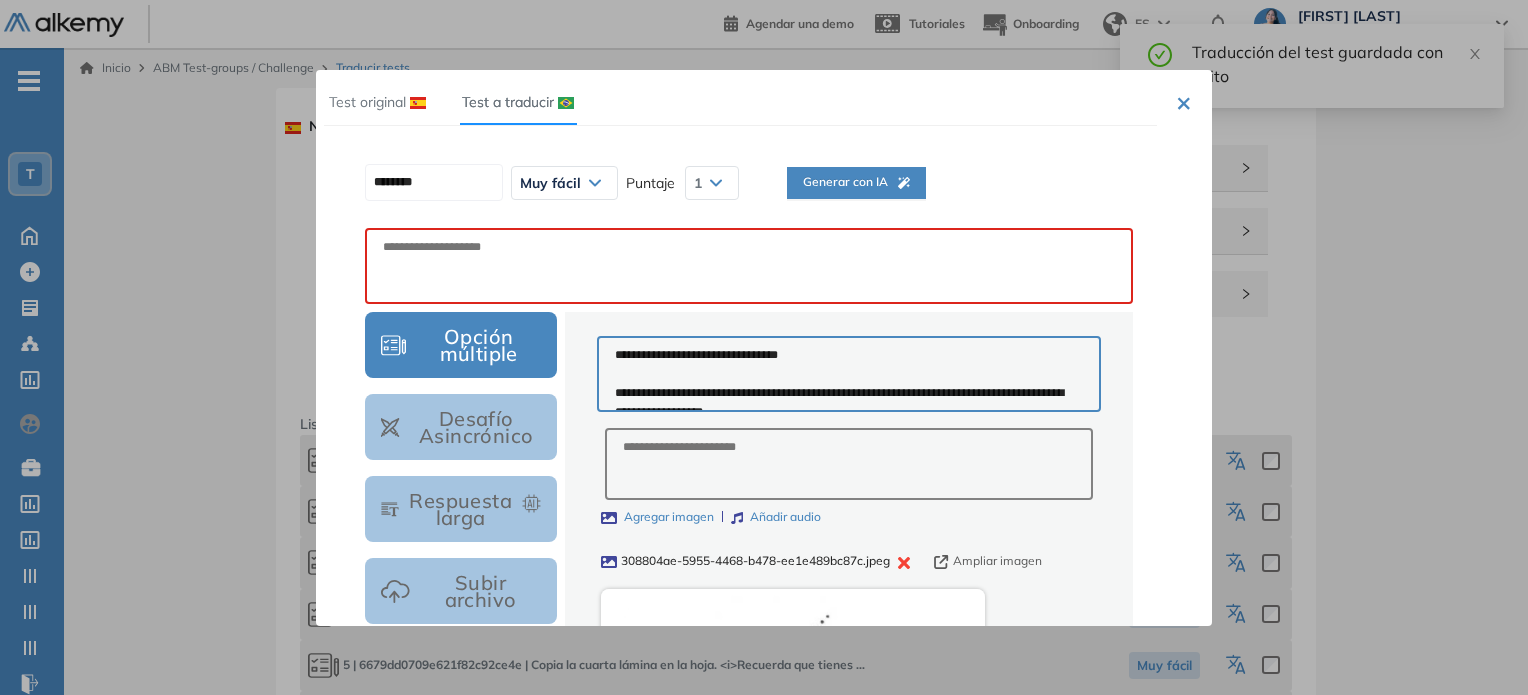 click on "Generar con IA" at bounding box center [856, 182] 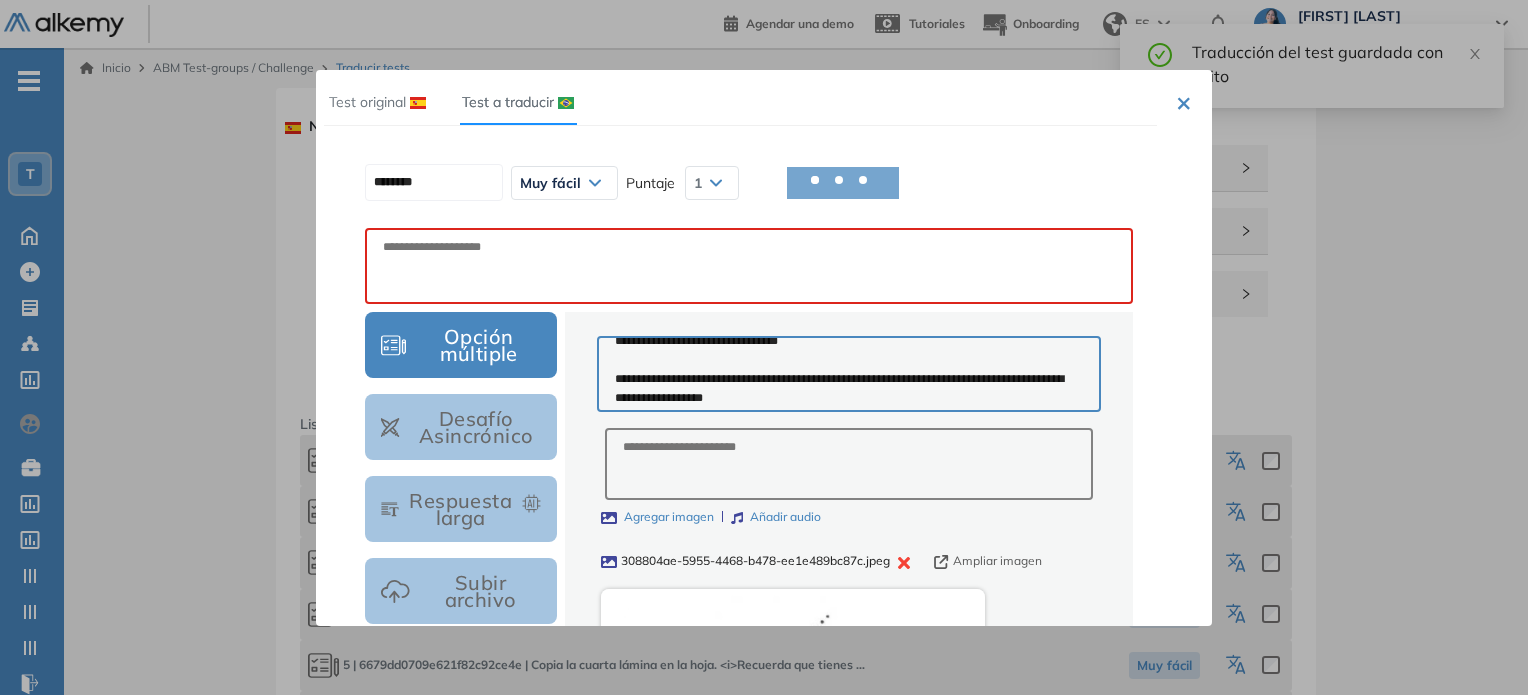 scroll, scrollTop: 18, scrollLeft: 0, axis: vertical 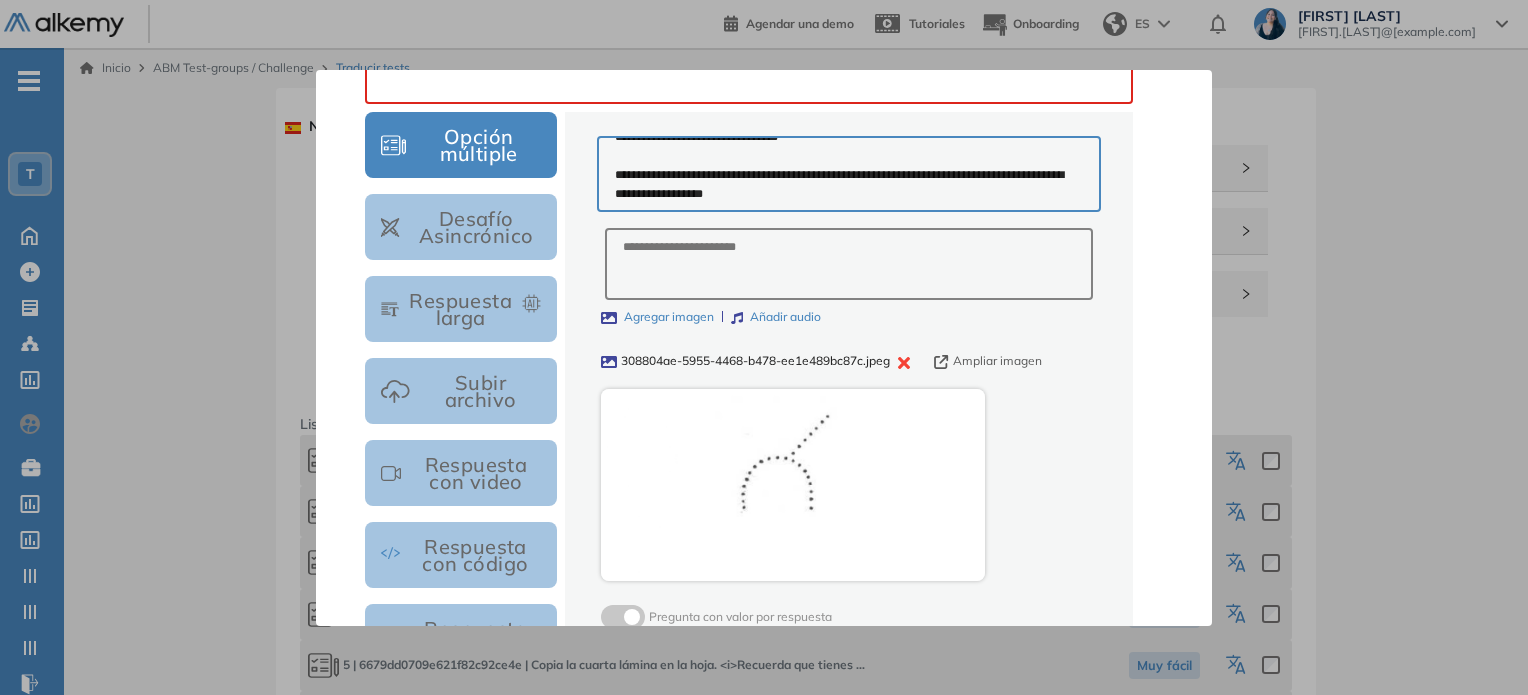 type on "********" 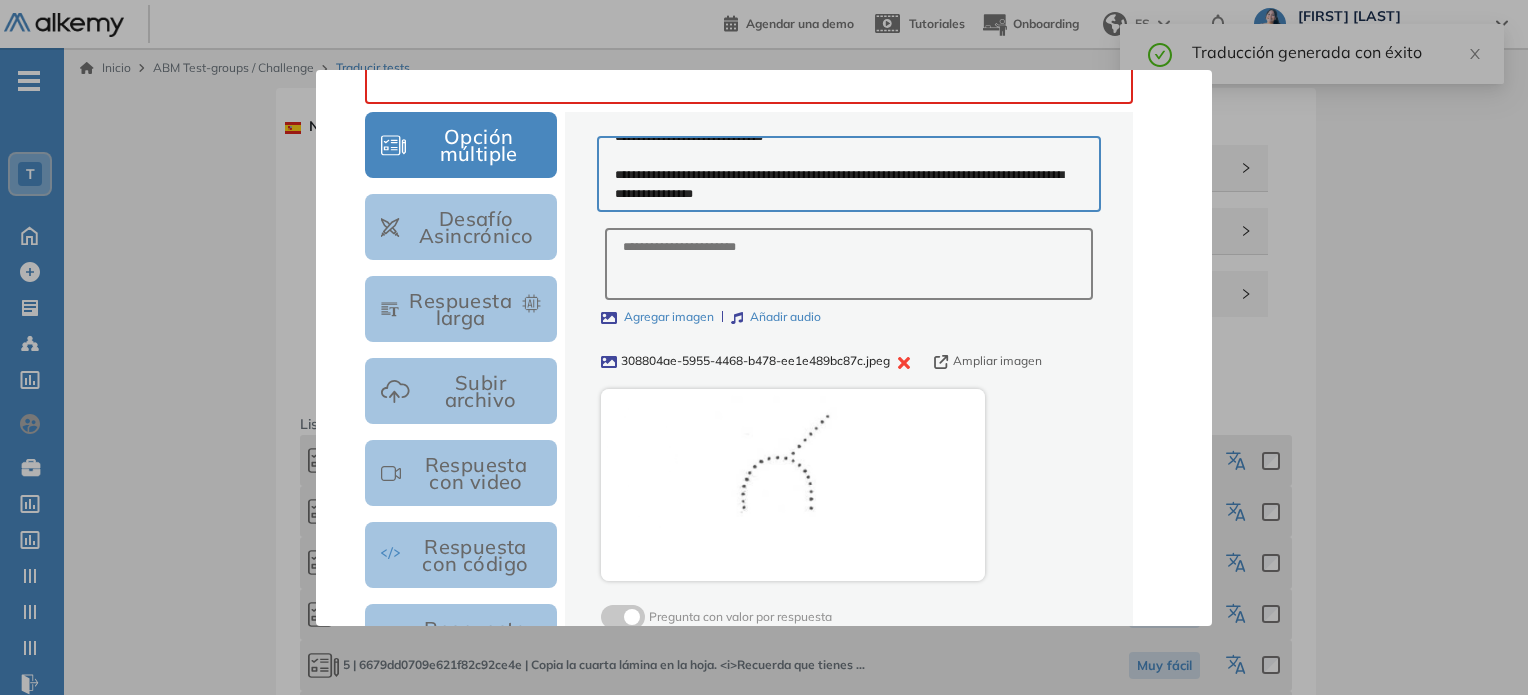 scroll 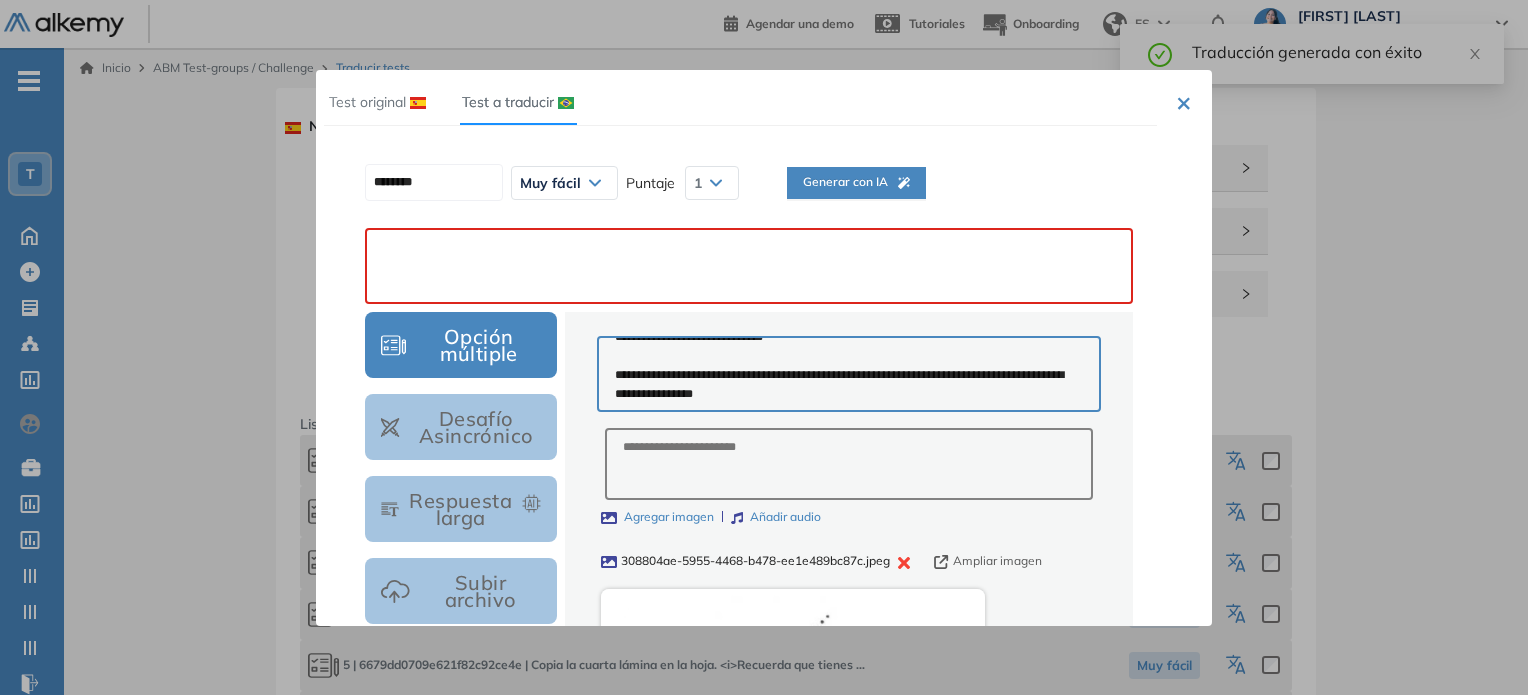 paste on "**********" 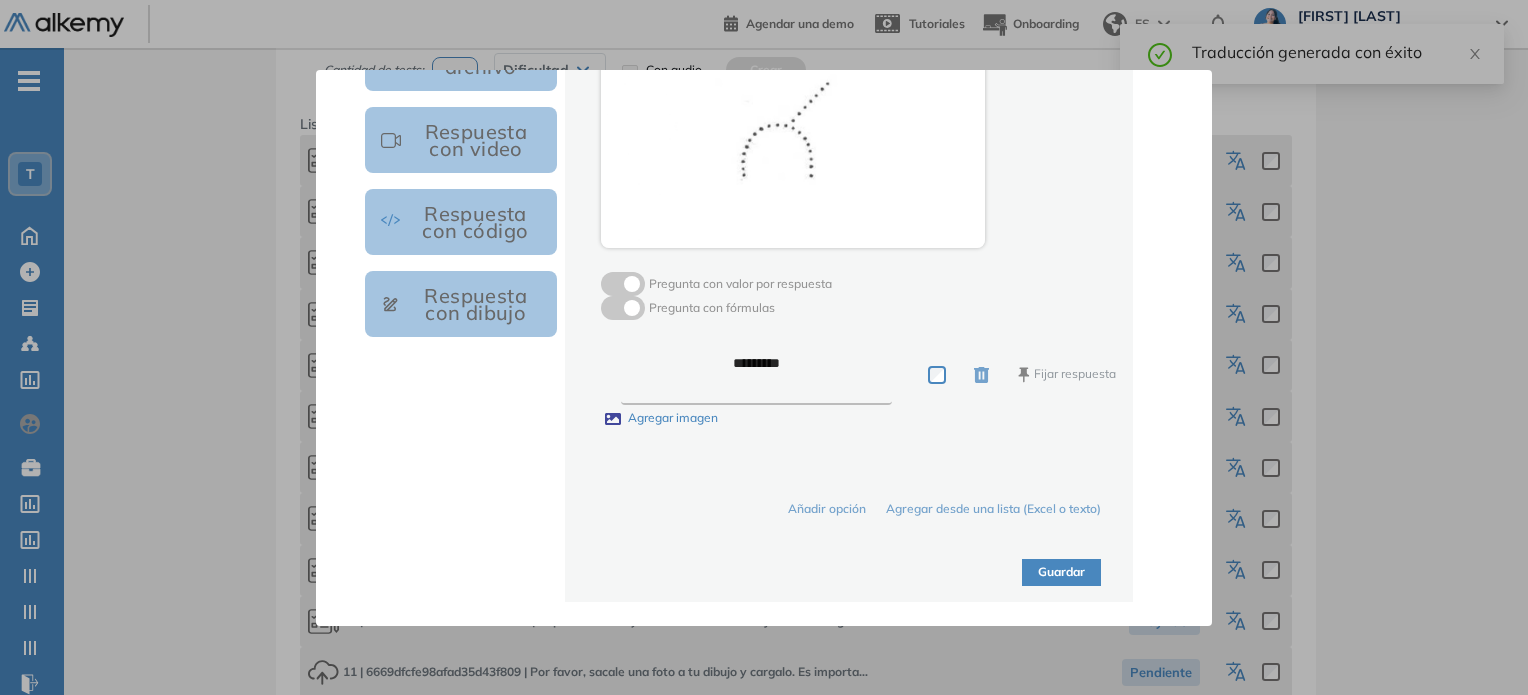type on "**********" 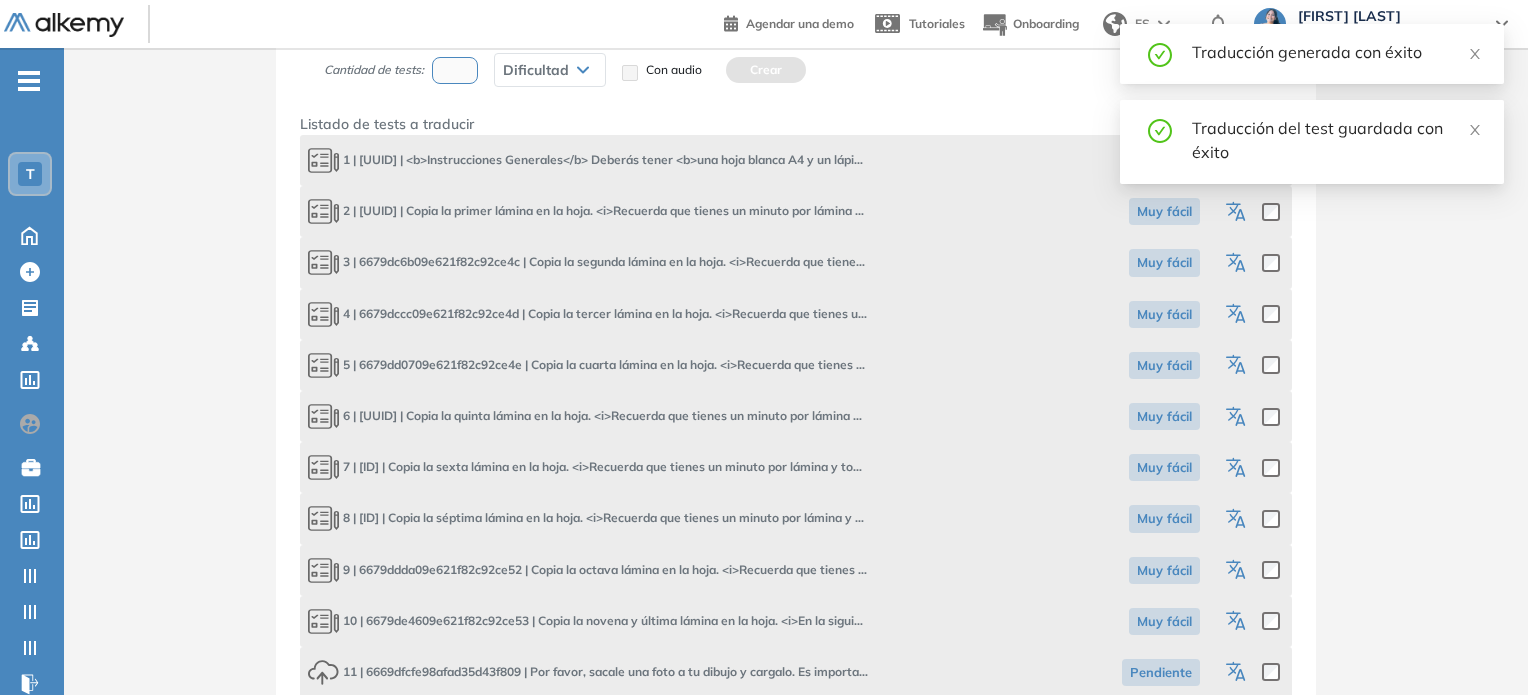 click 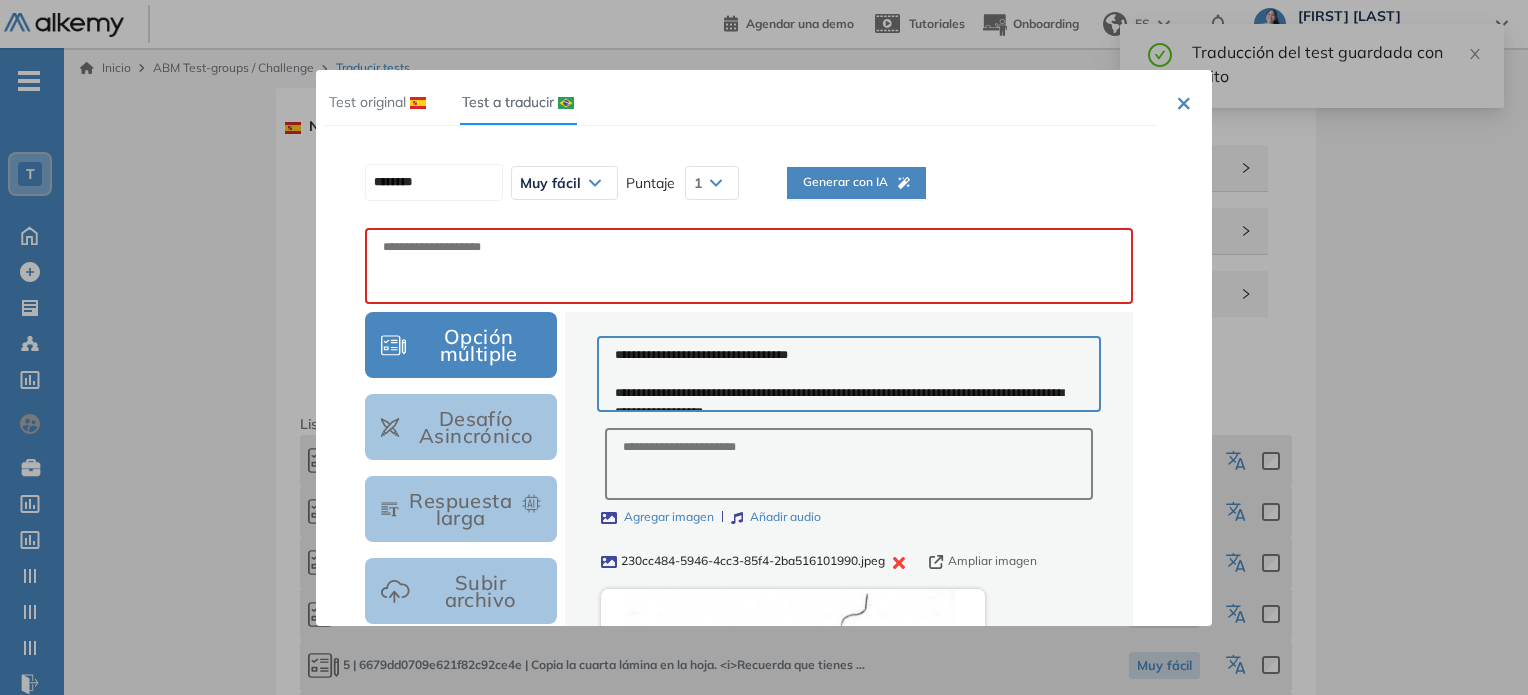 click on "Generar con IA" at bounding box center (856, 182) 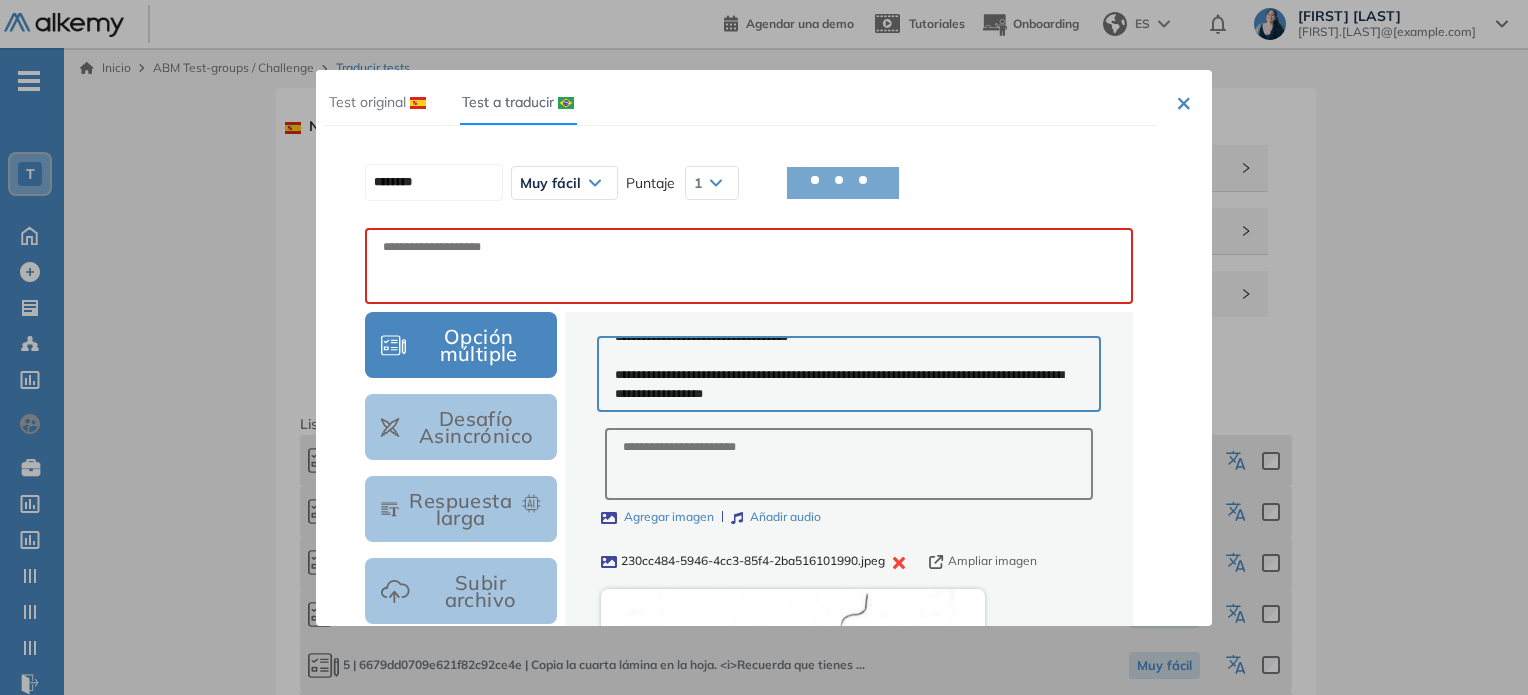 type on "********" 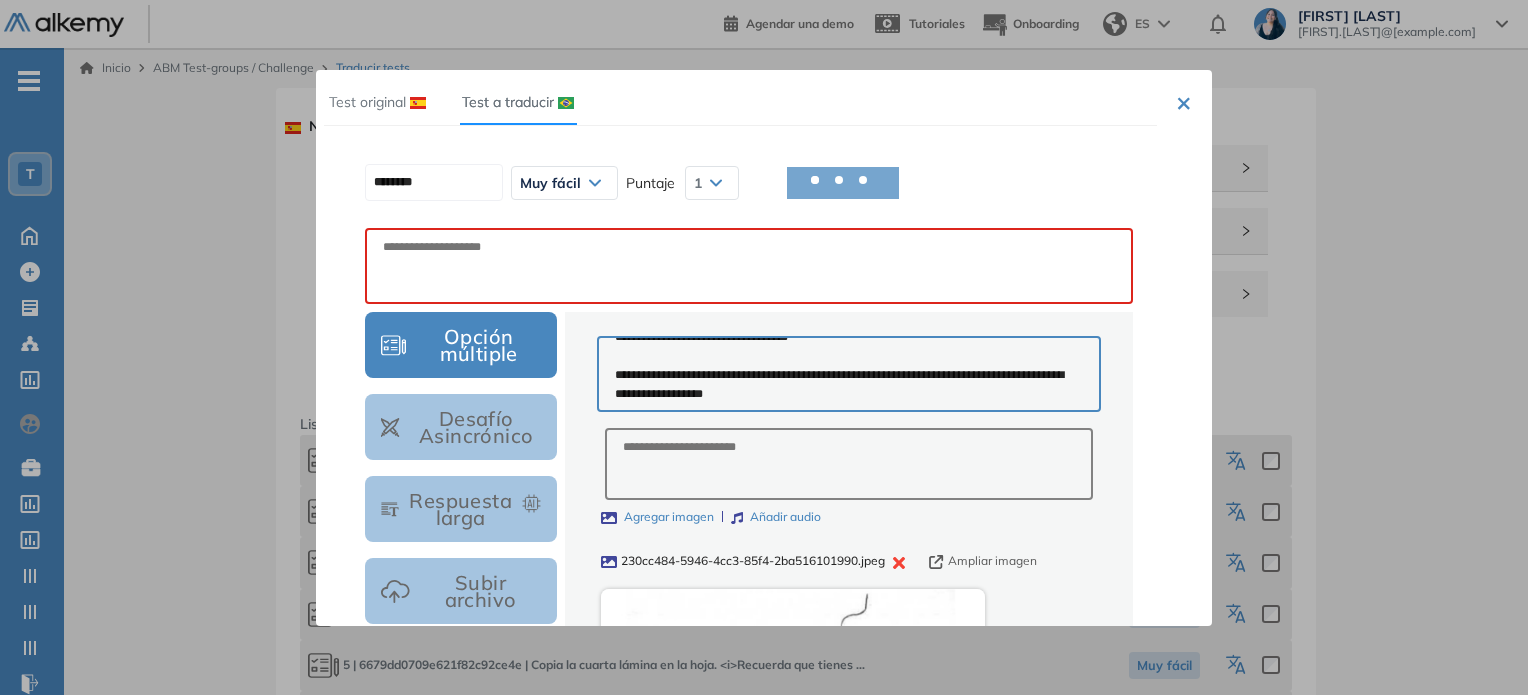 type on "**********" 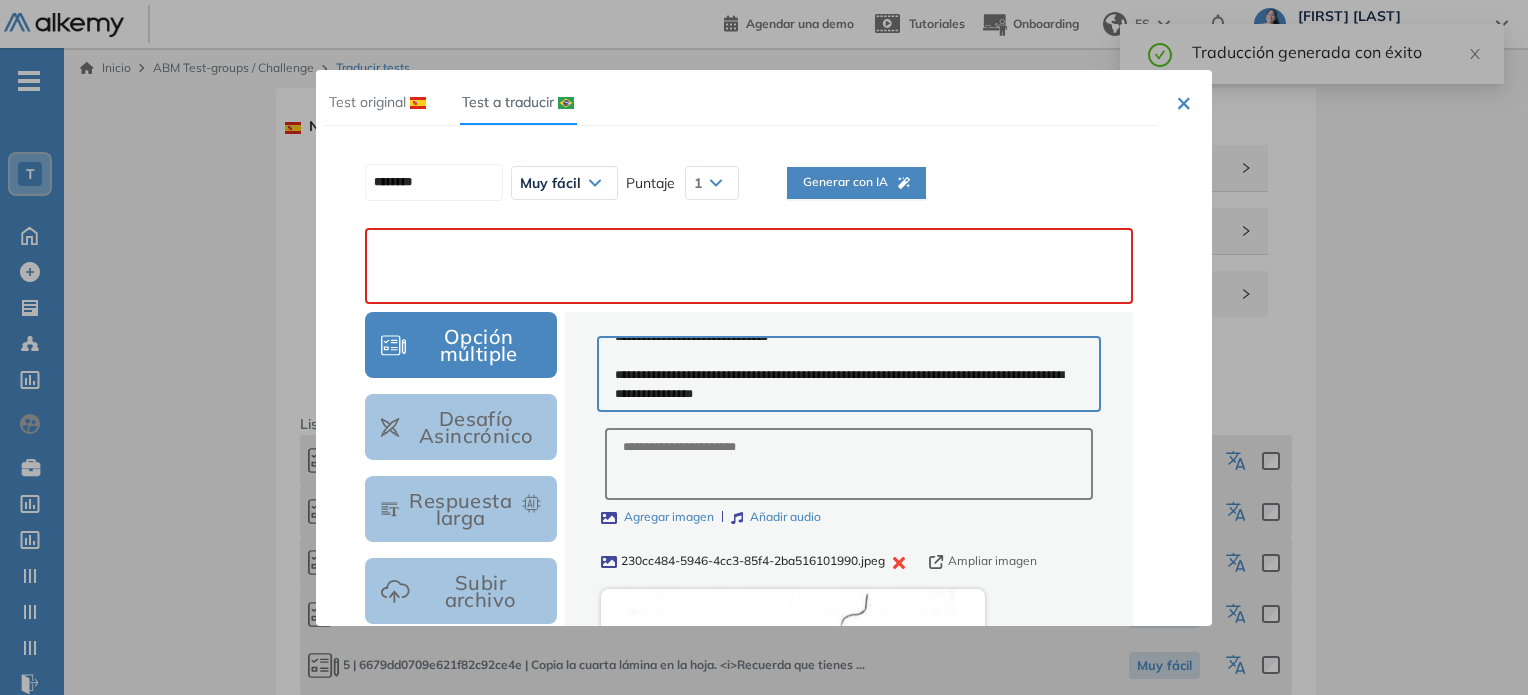 paste on "**********" 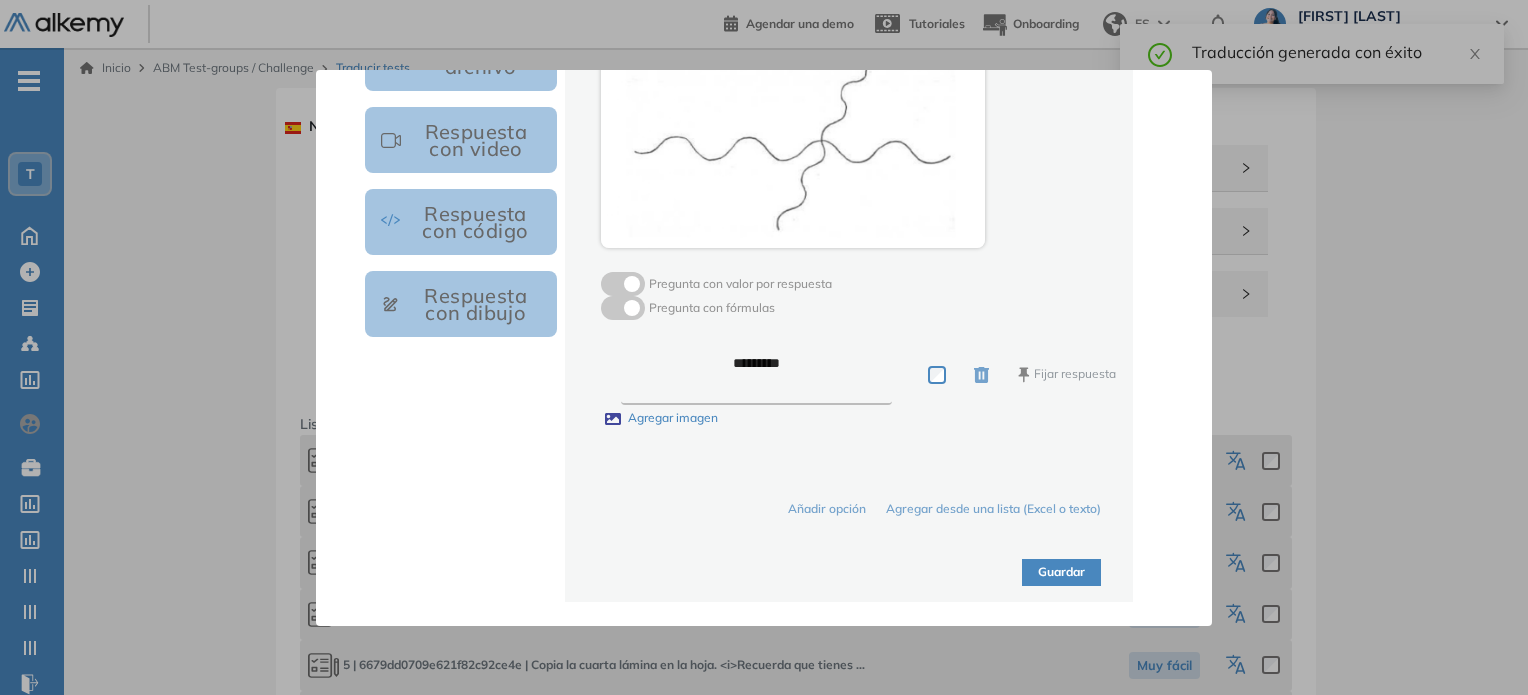 type on "**********" 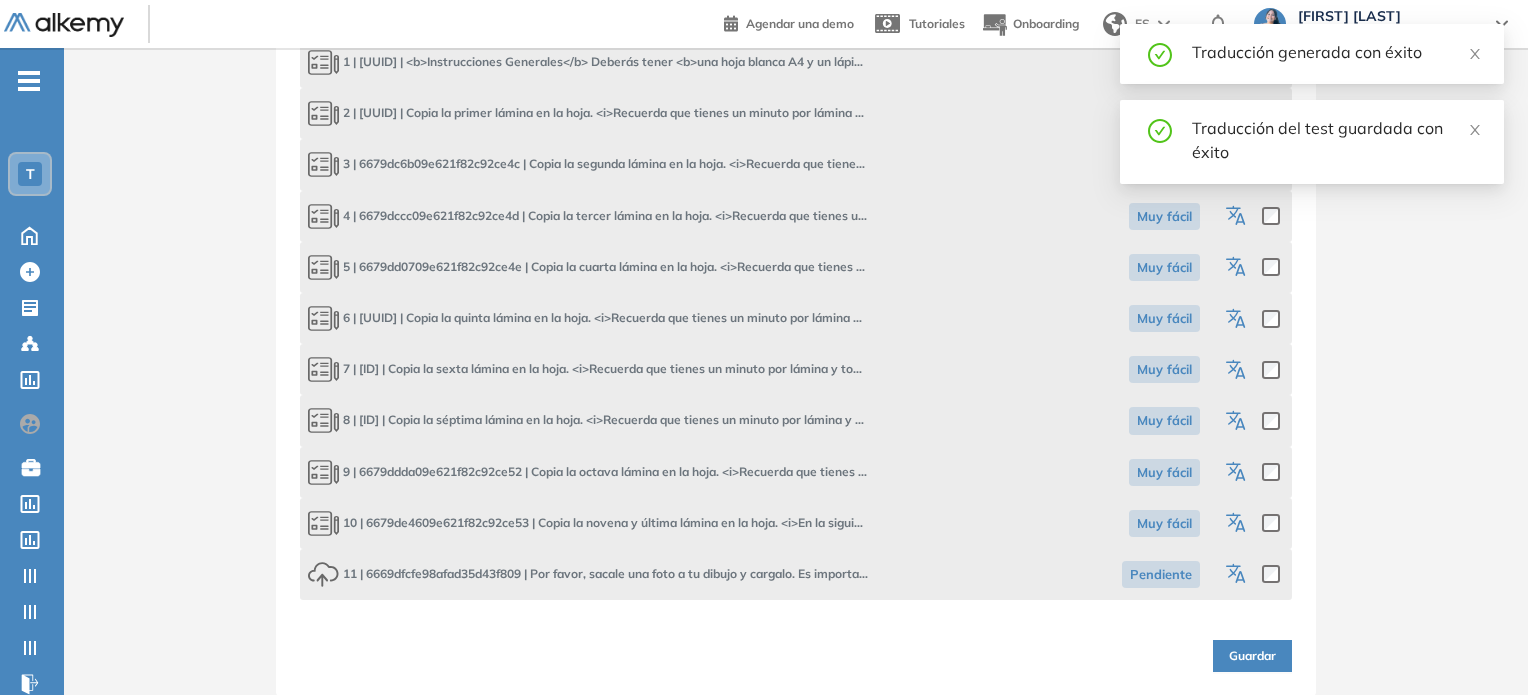 click 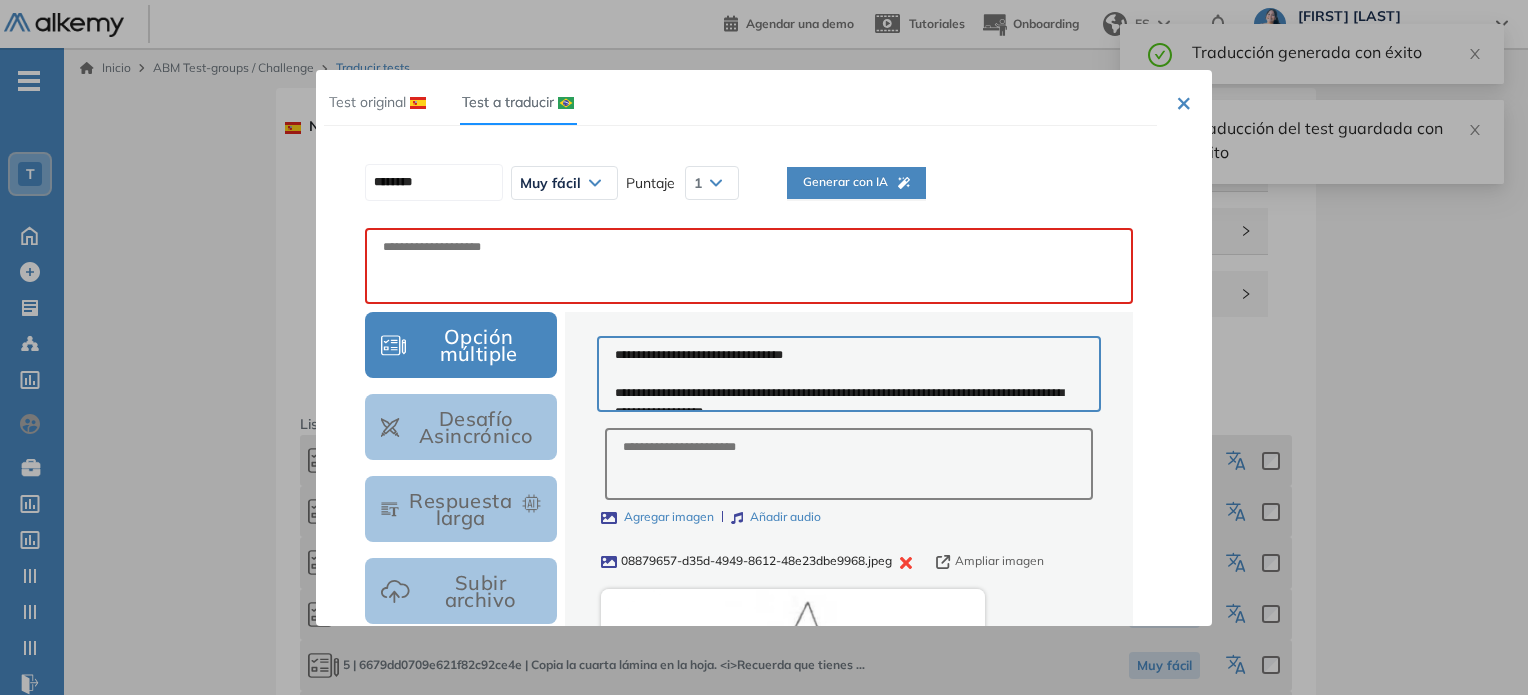 click on "Generar con IA" at bounding box center [856, 182] 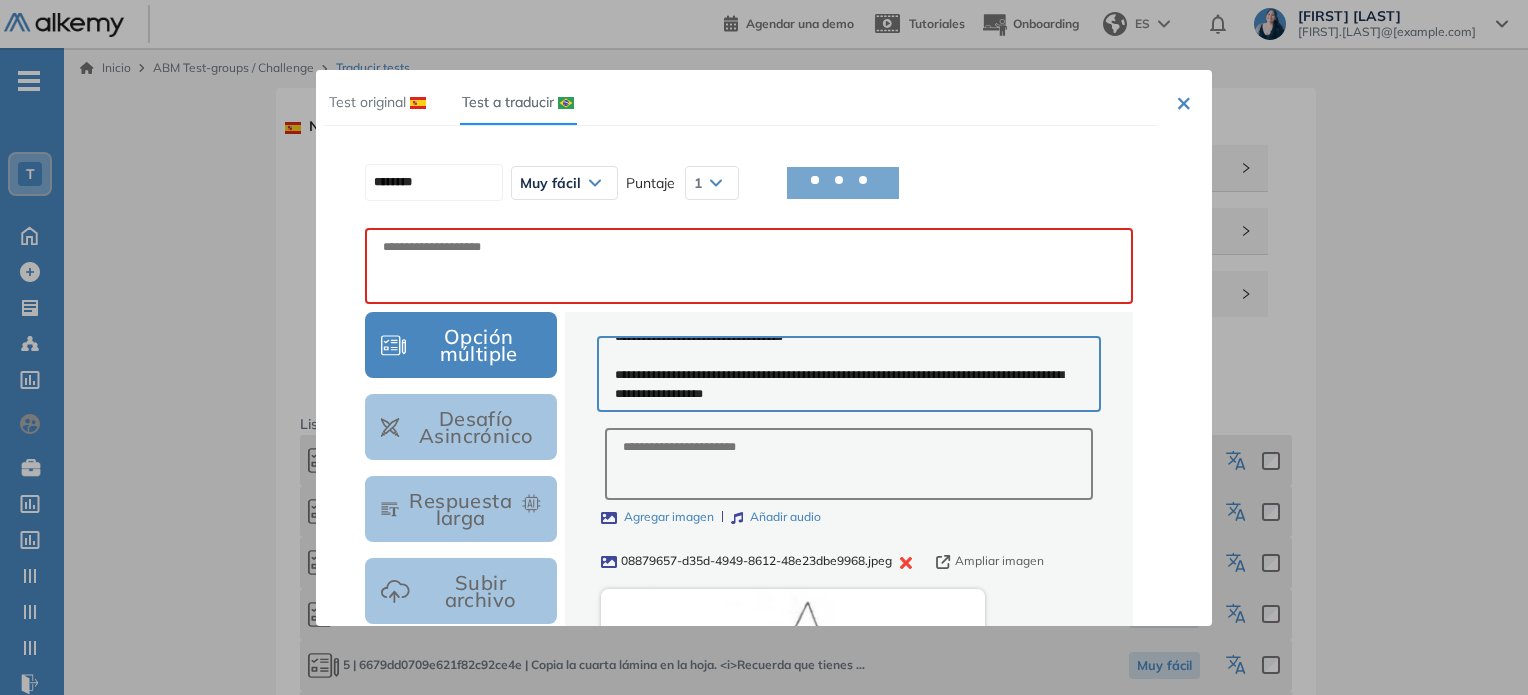 type on "********" 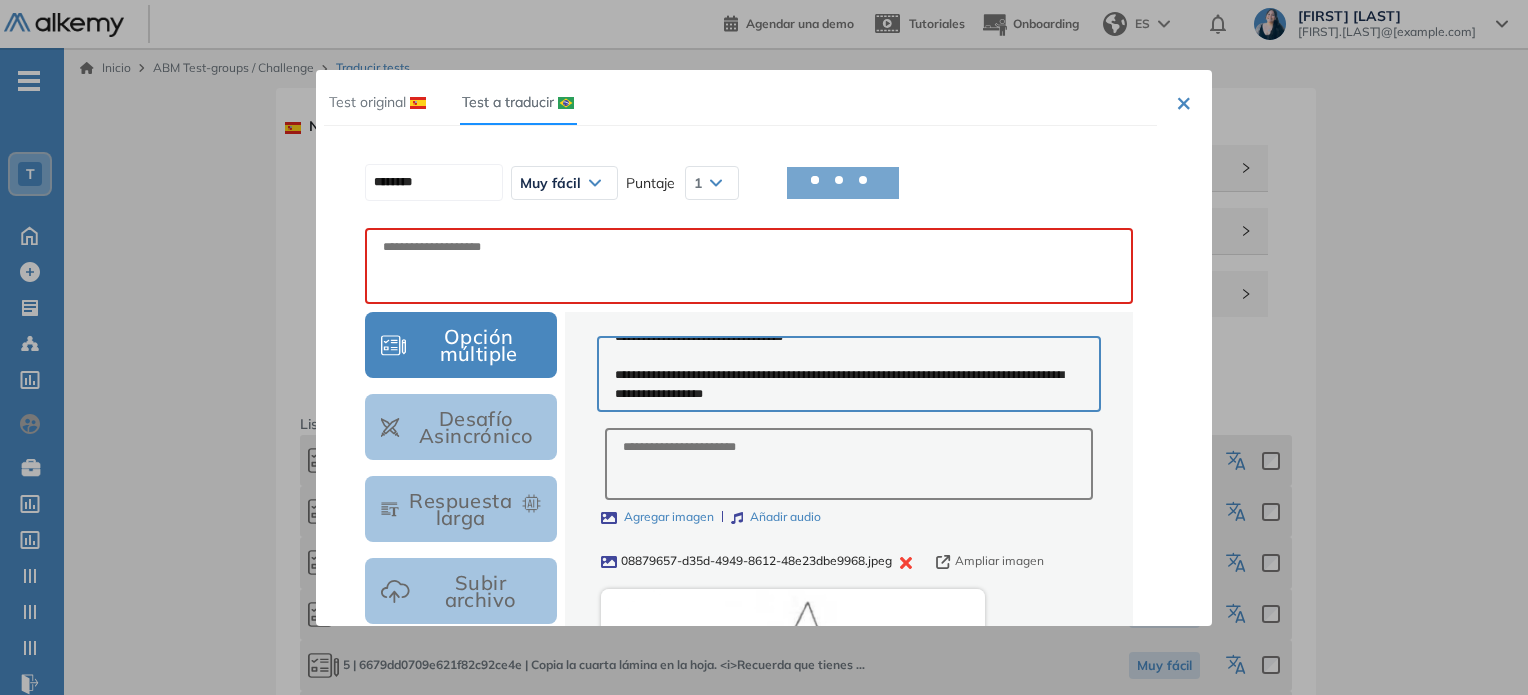 type on "**********" 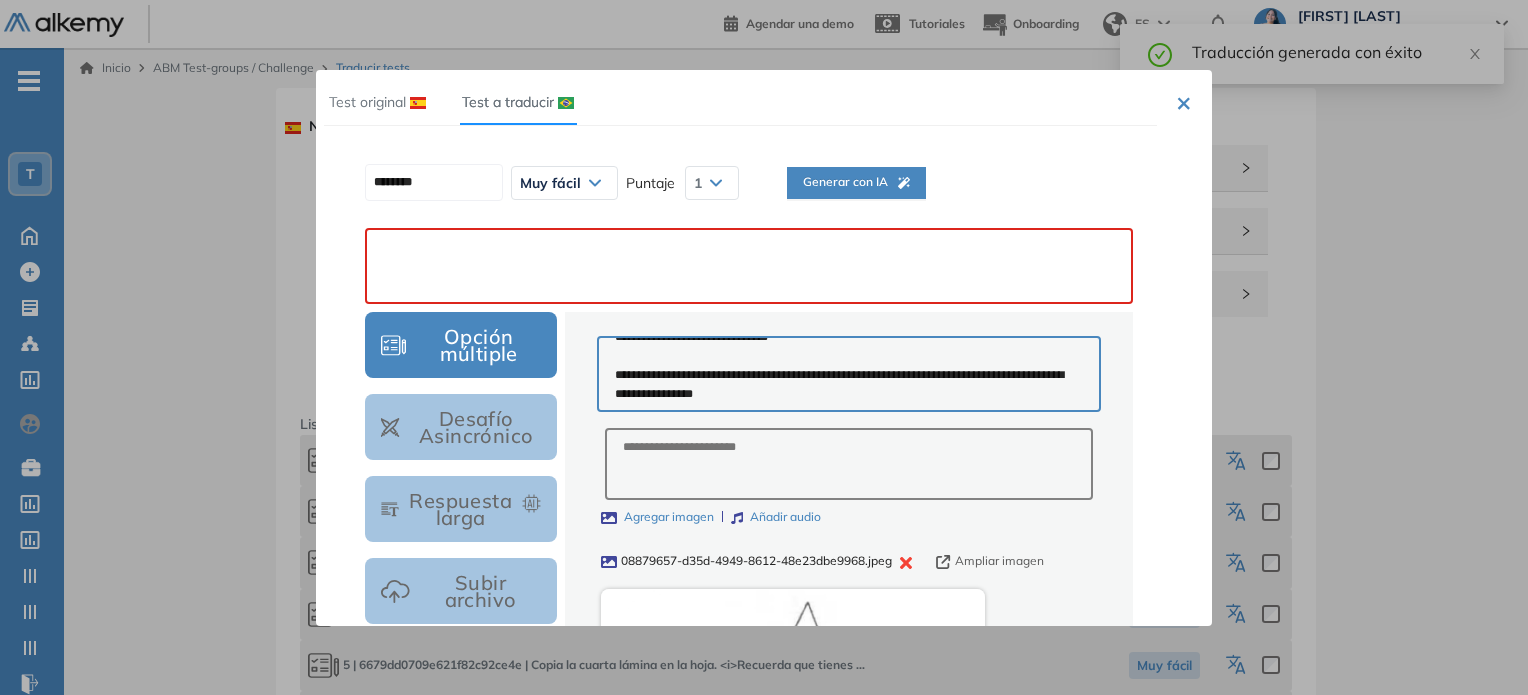 paste on "**********" 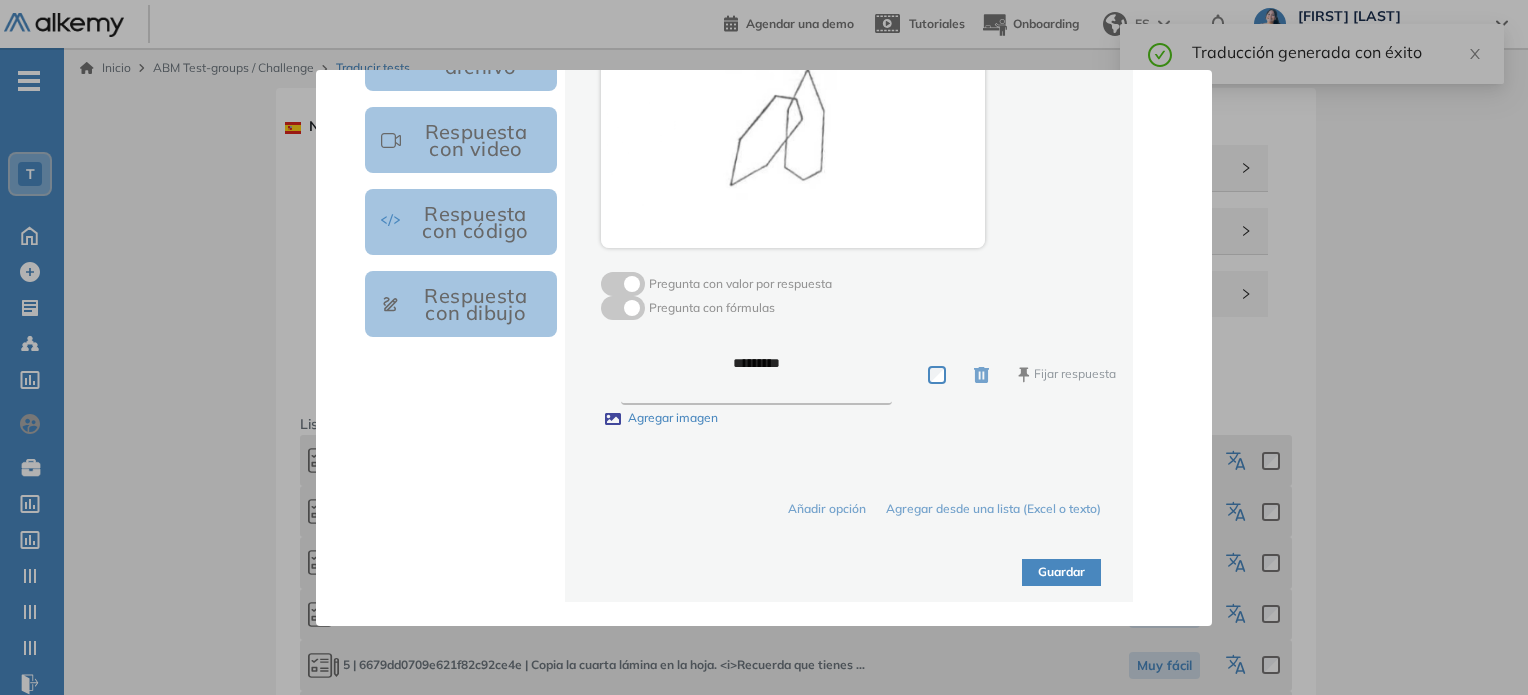 type on "**********" 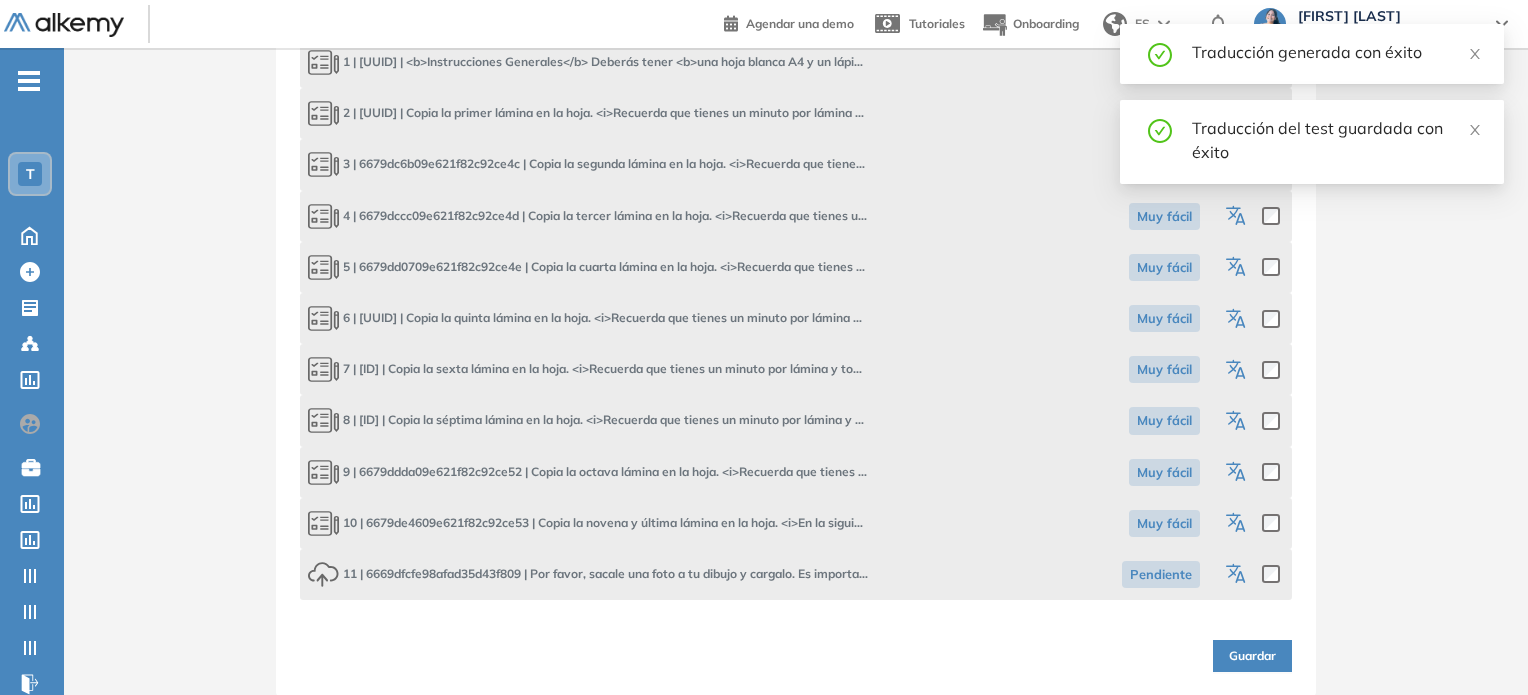 click 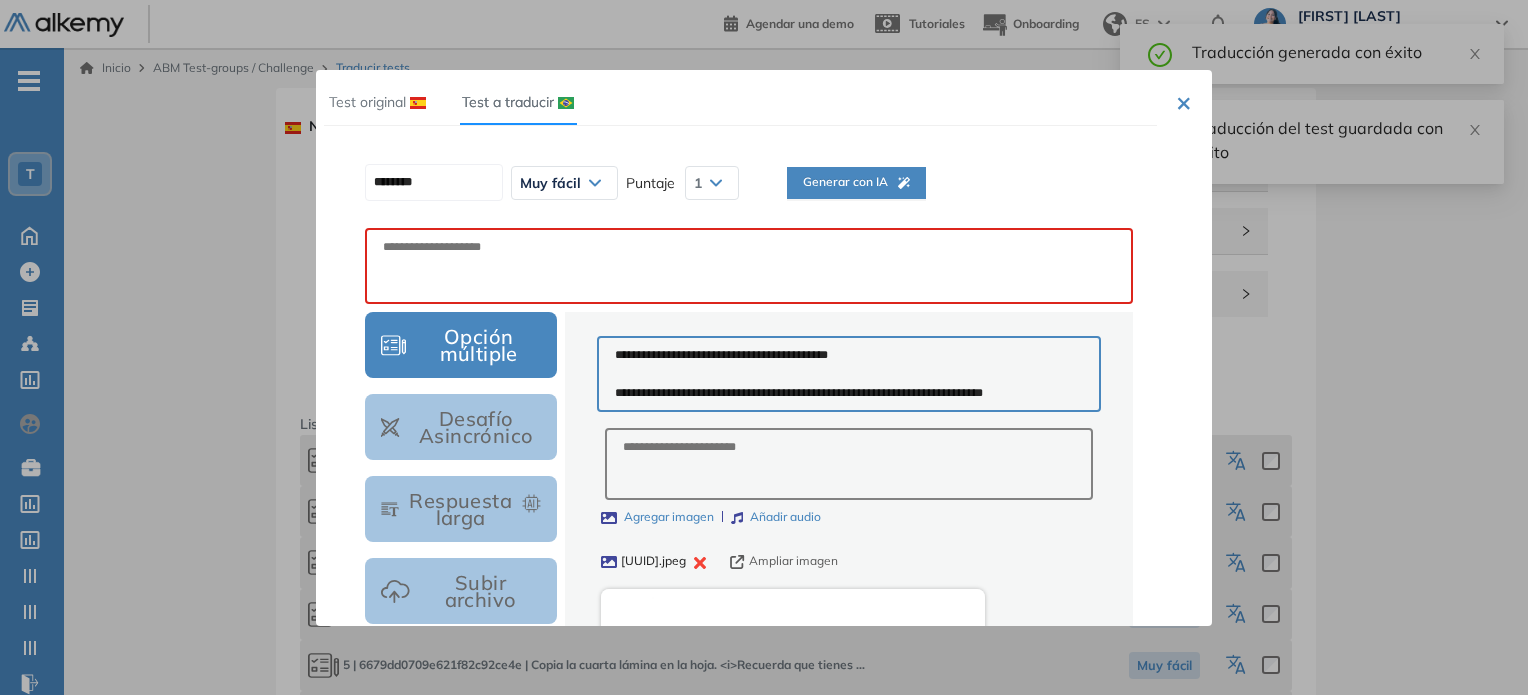 click on "Generar con IA" at bounding box center (856, 182) 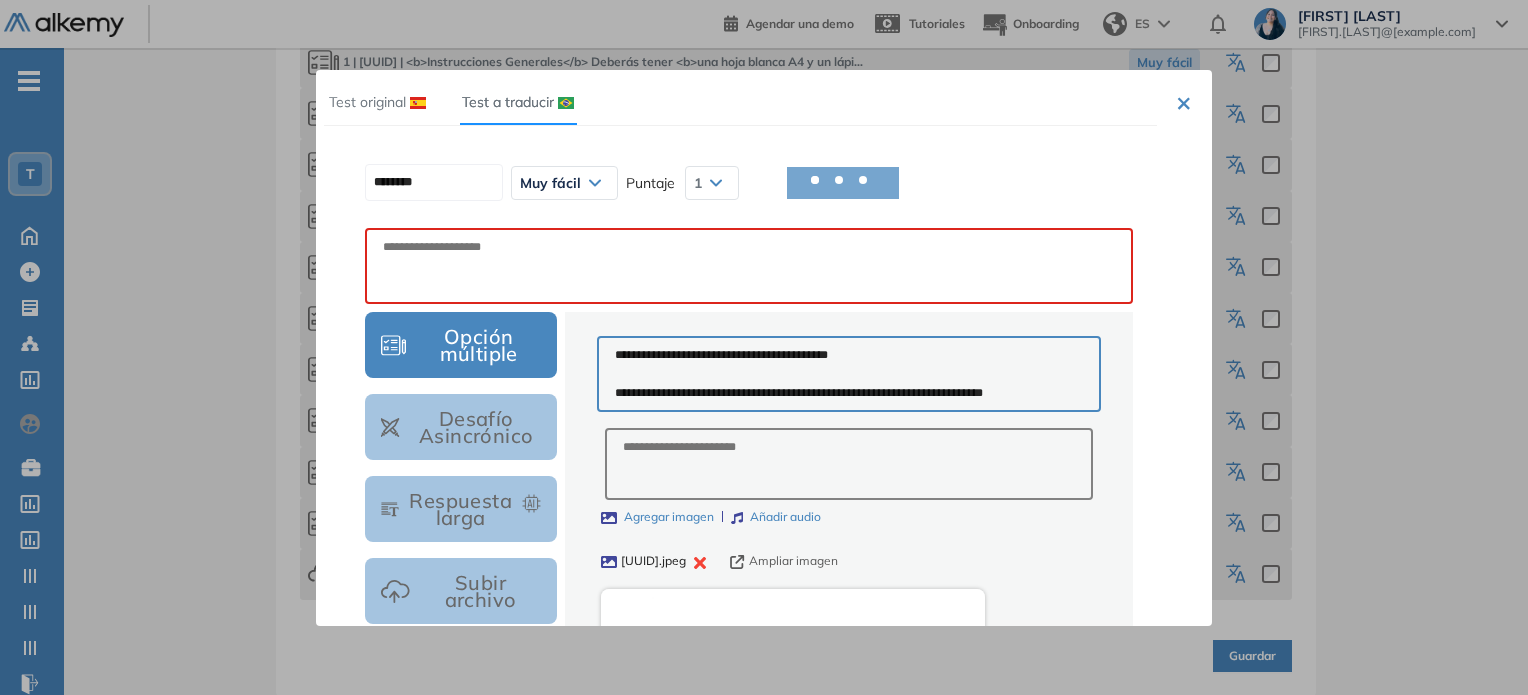type on "**********" 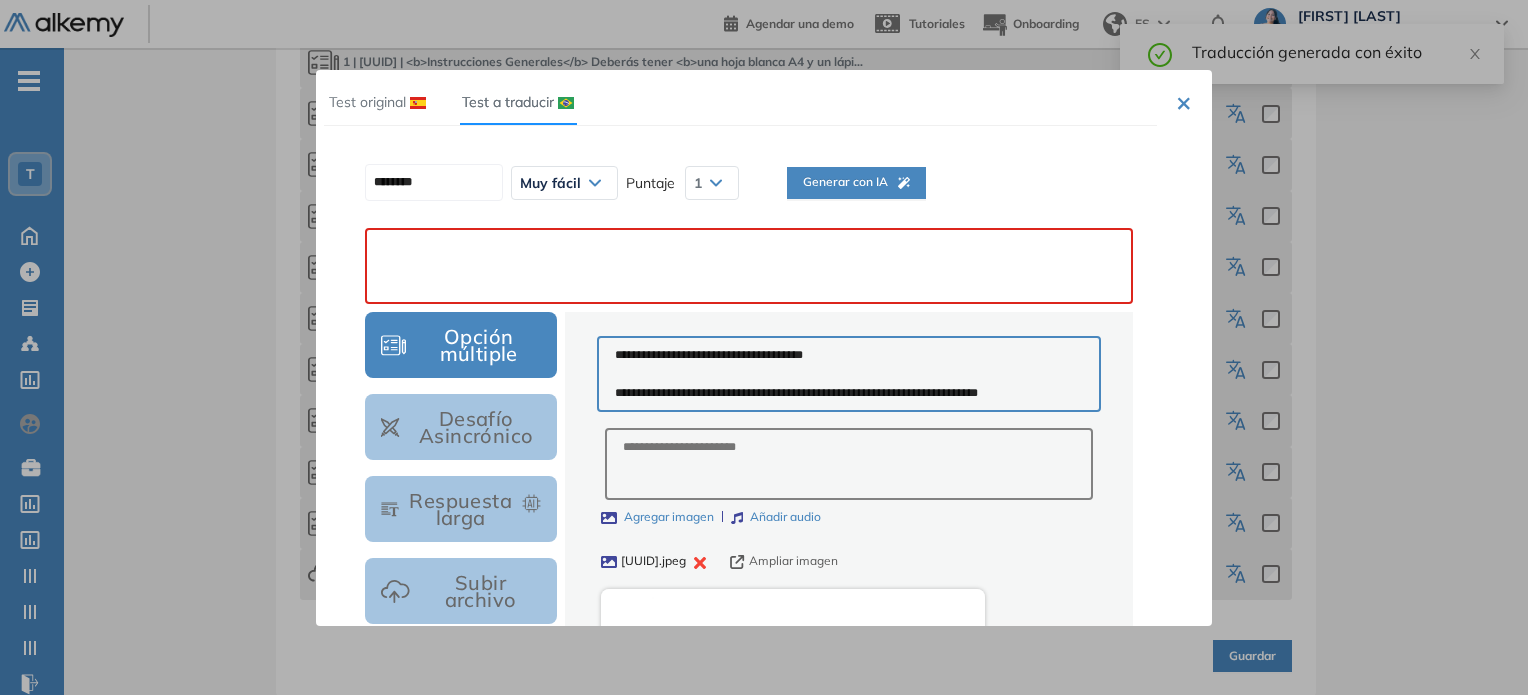 paste on "**********" 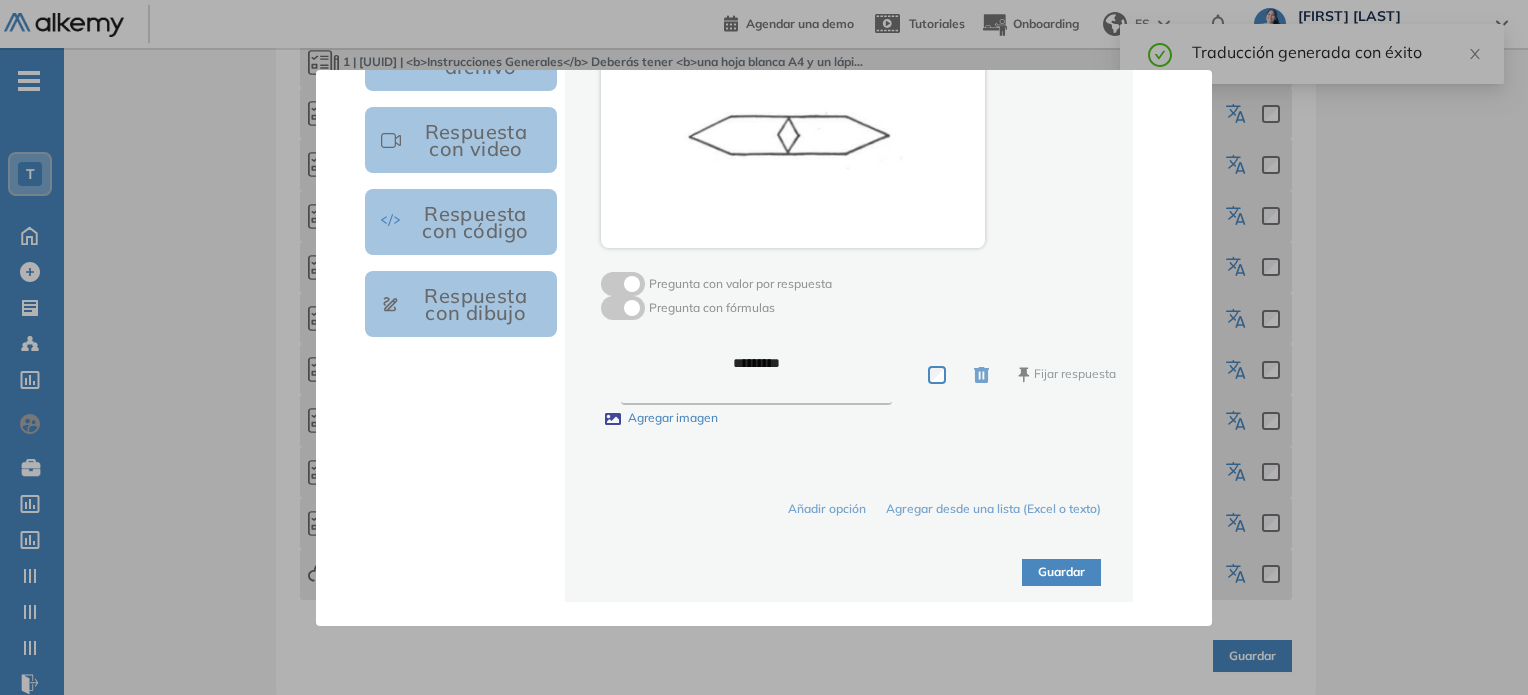type on "**********" 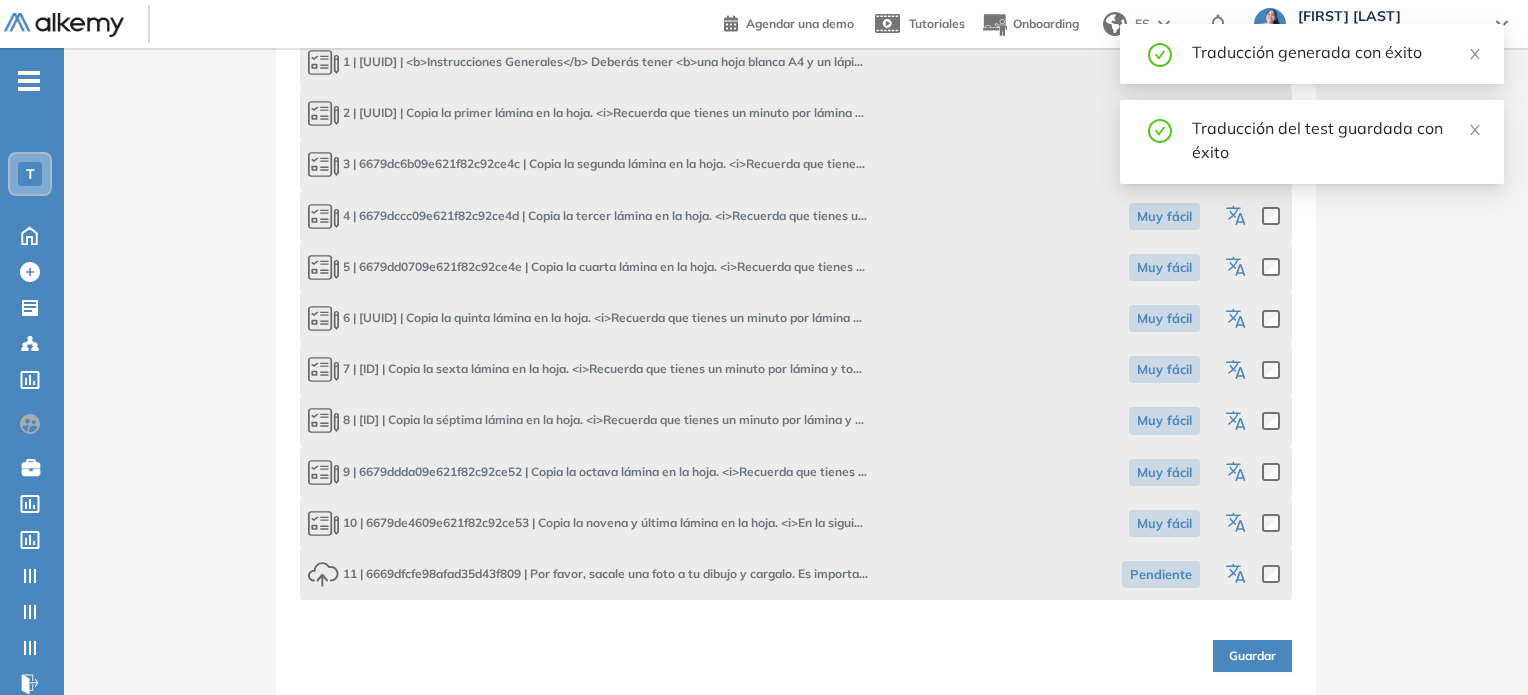 click 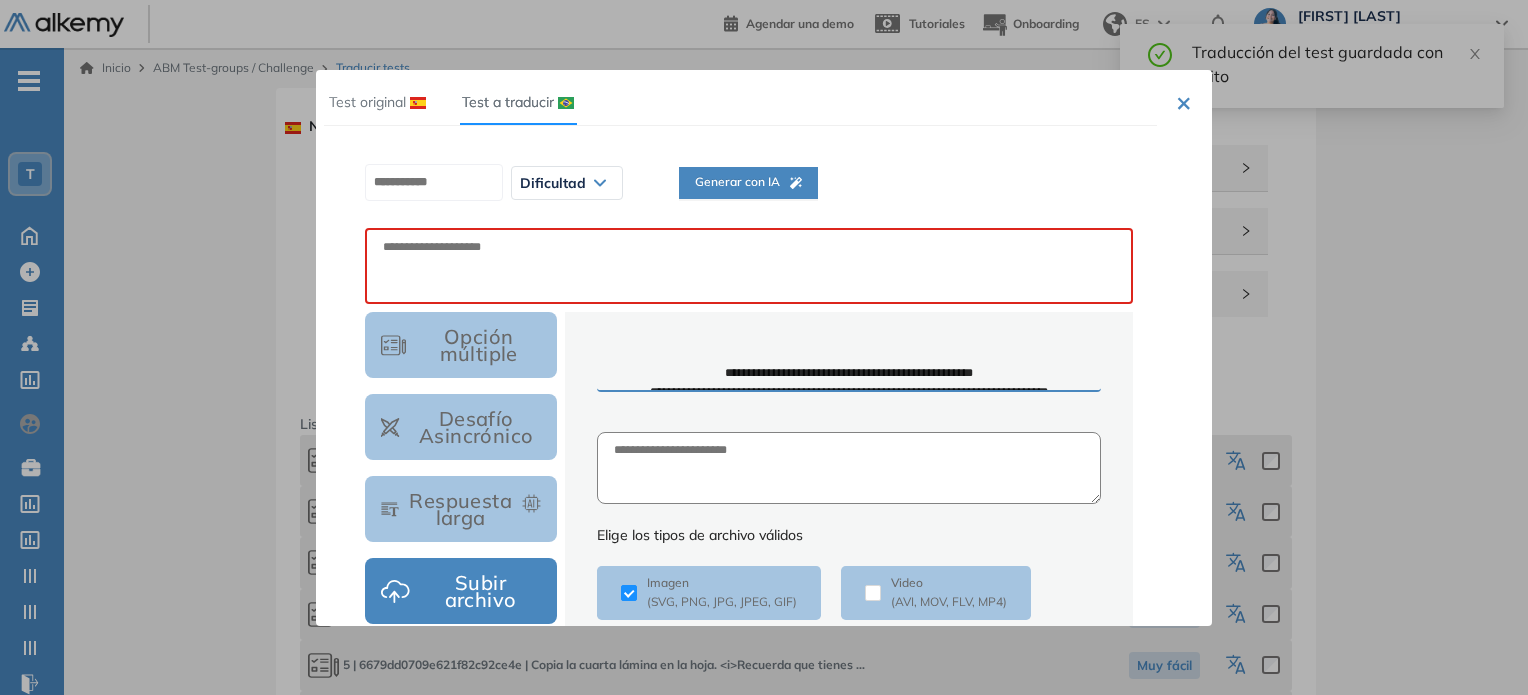 click on "Generar con IA" at bounding box center [748, 182] 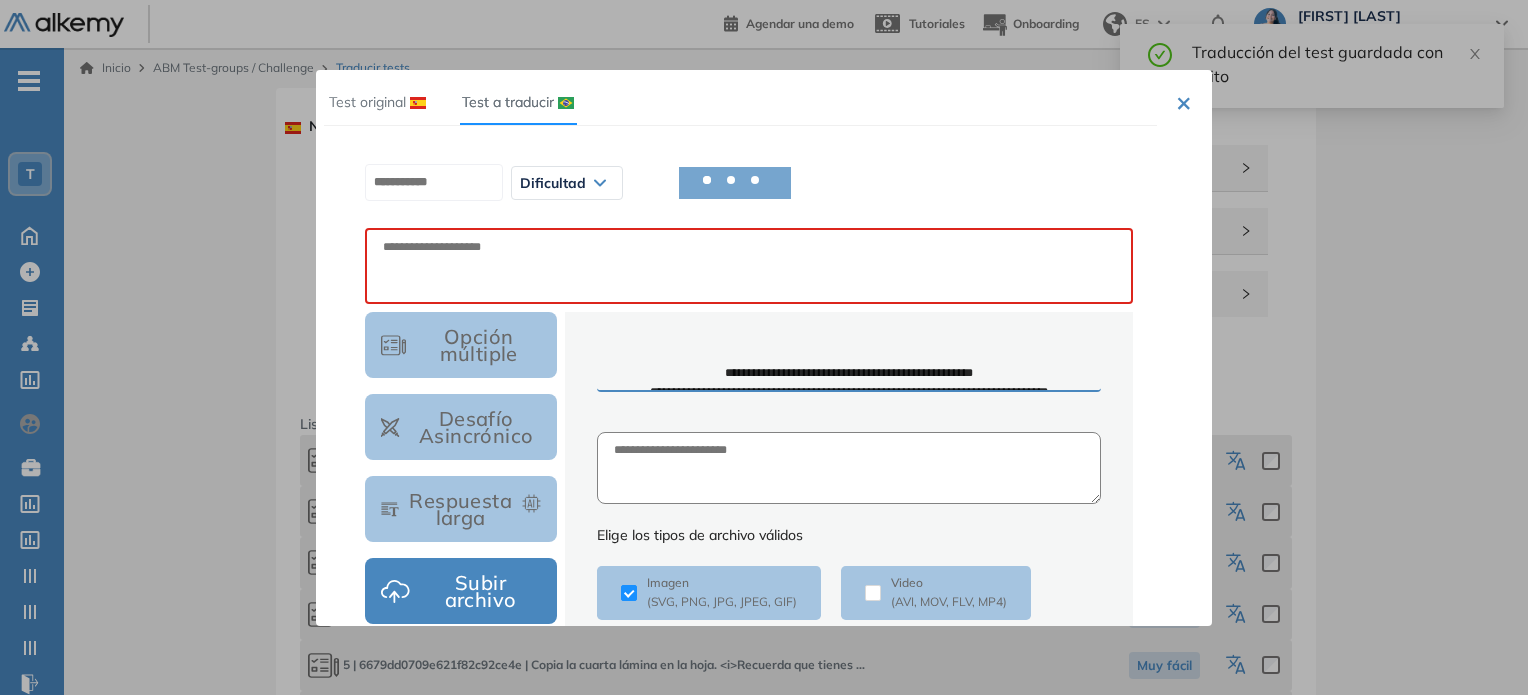 type on "**********" 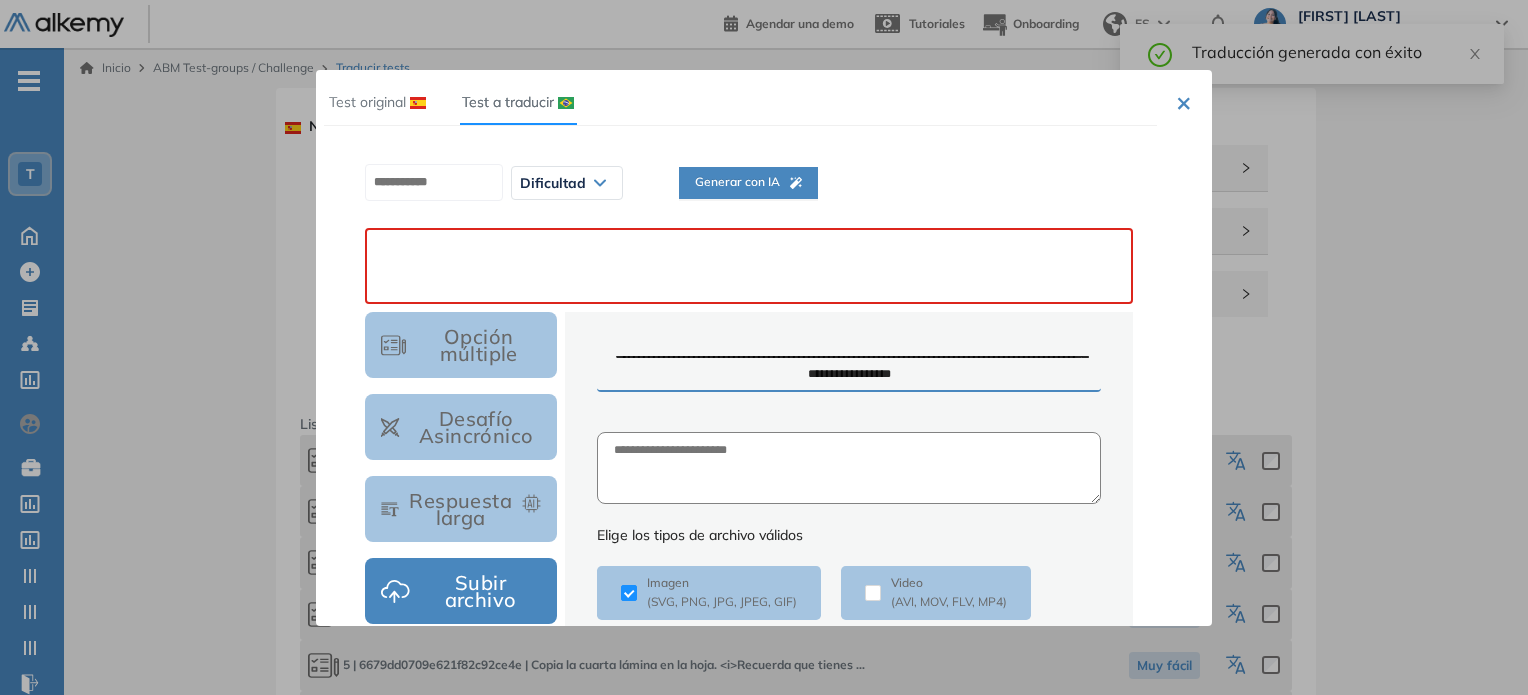 paste on "**********" 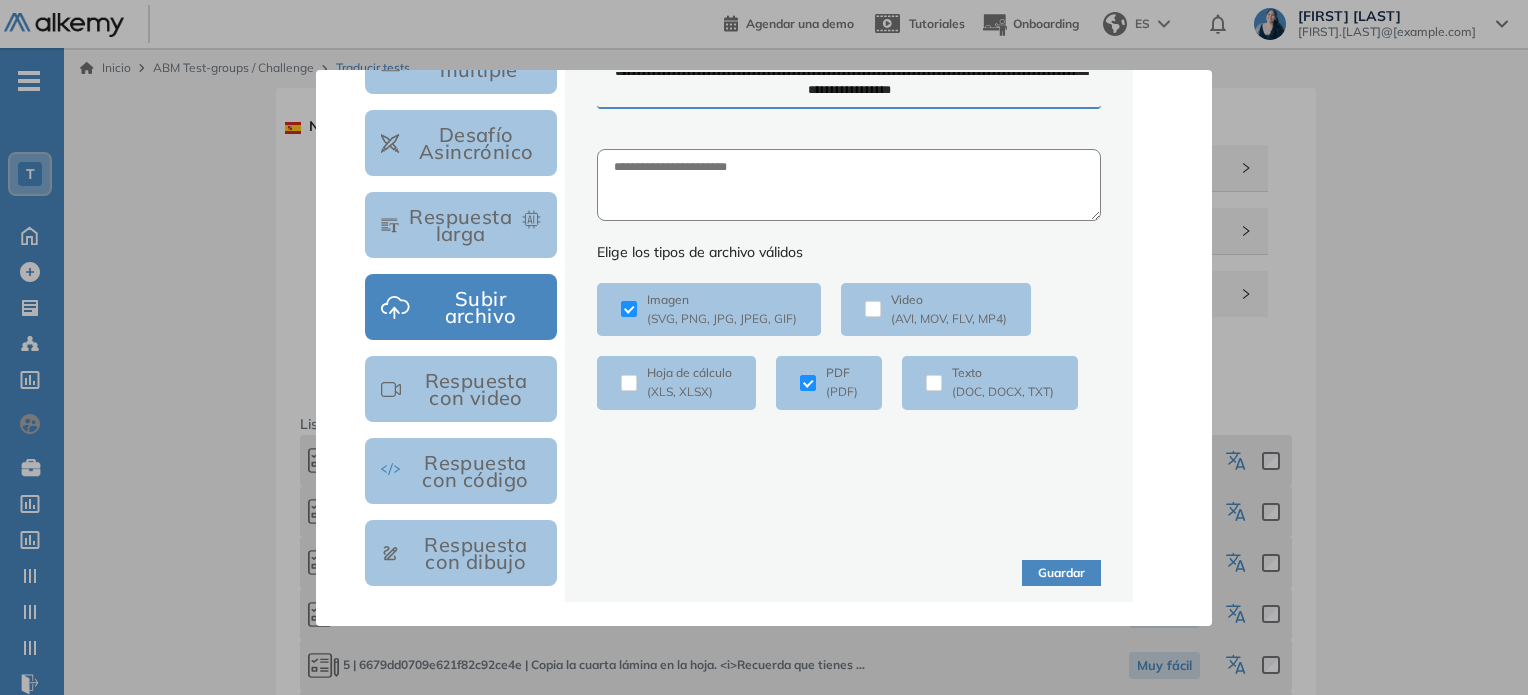 type on "**********" 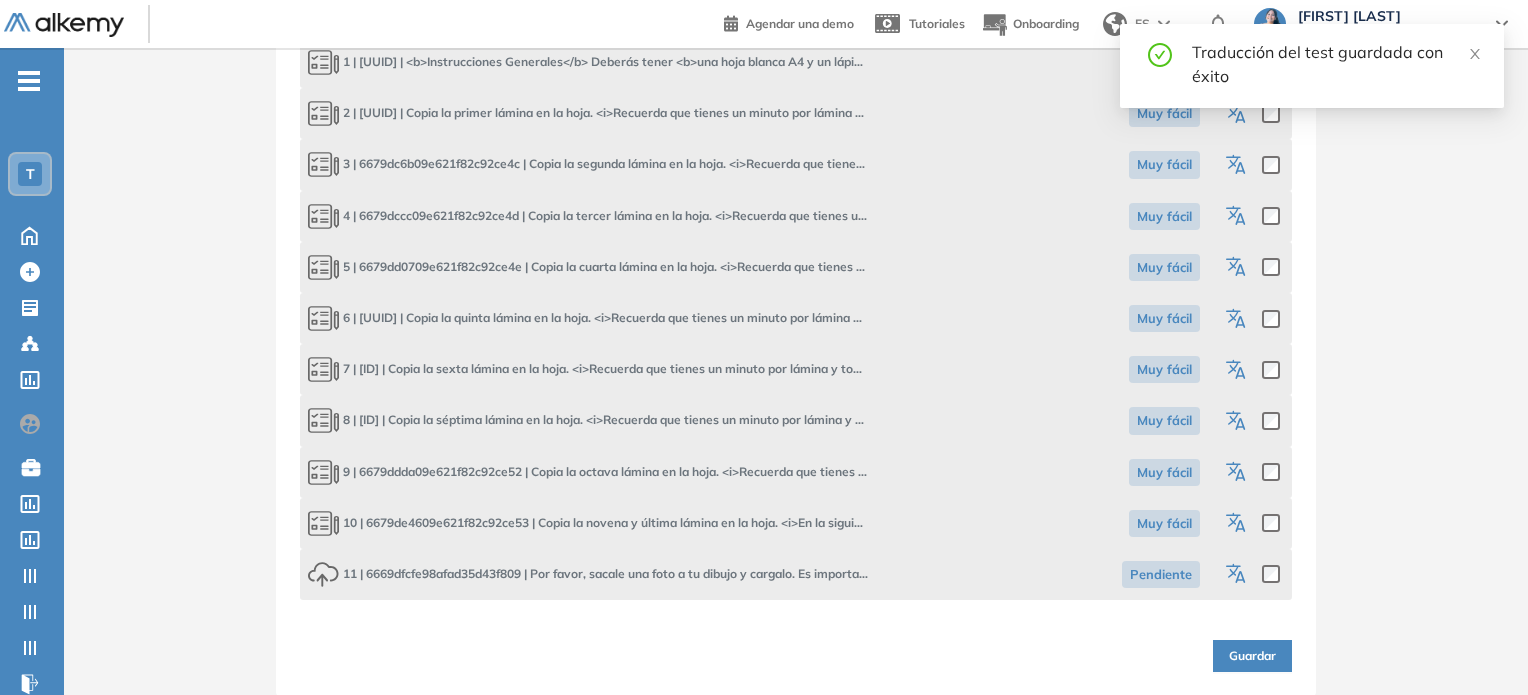 click on "Guardar" at bounding box center (1252, 656) 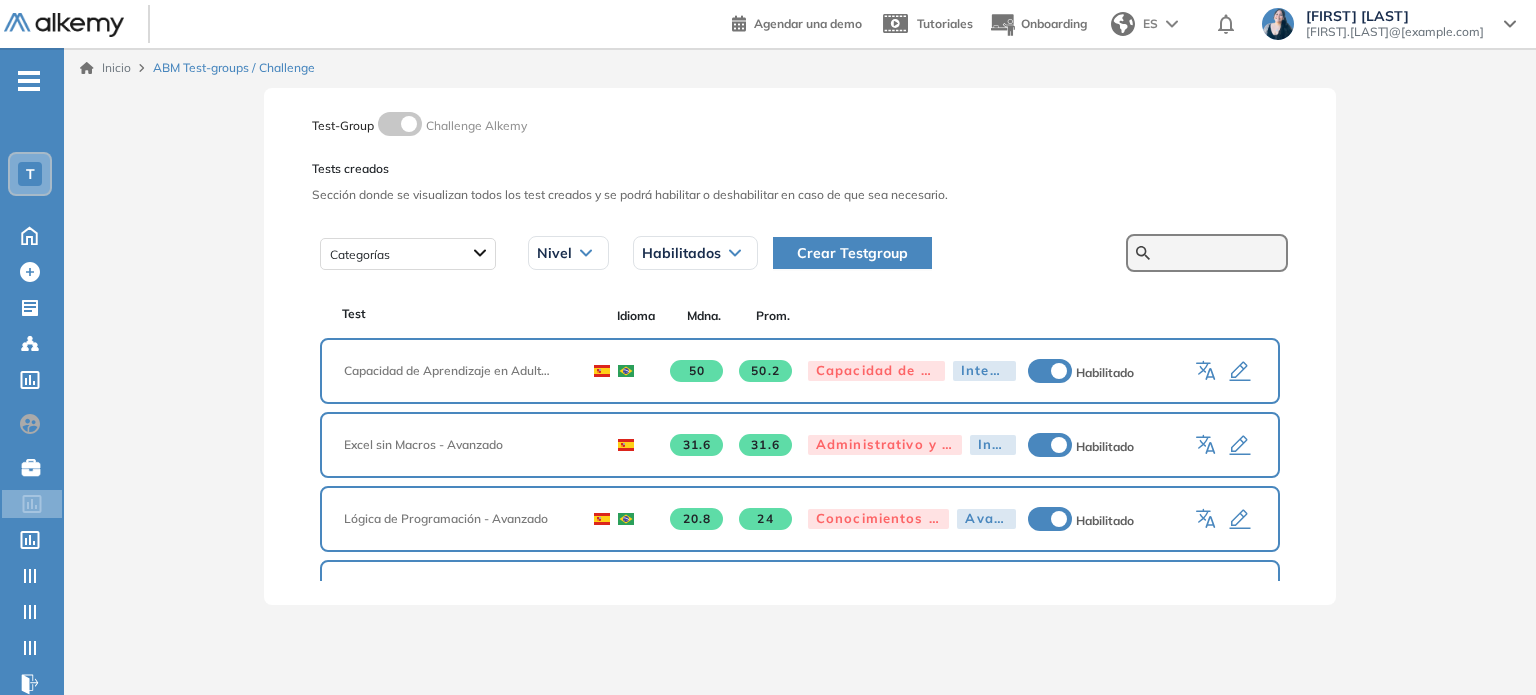 click at bounding box center [1218, 253] 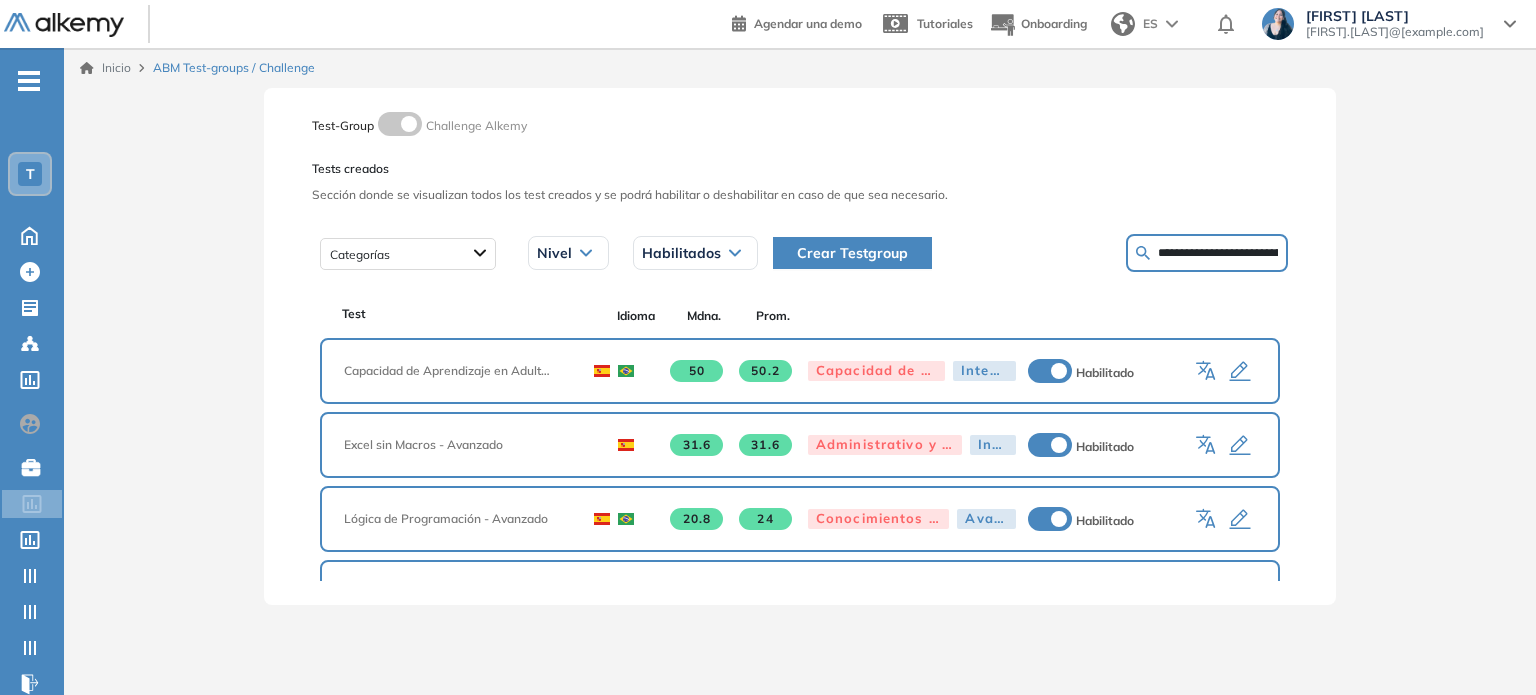 scroll, scrollTop: 0, scrollLeft: 6, axis: horizontal 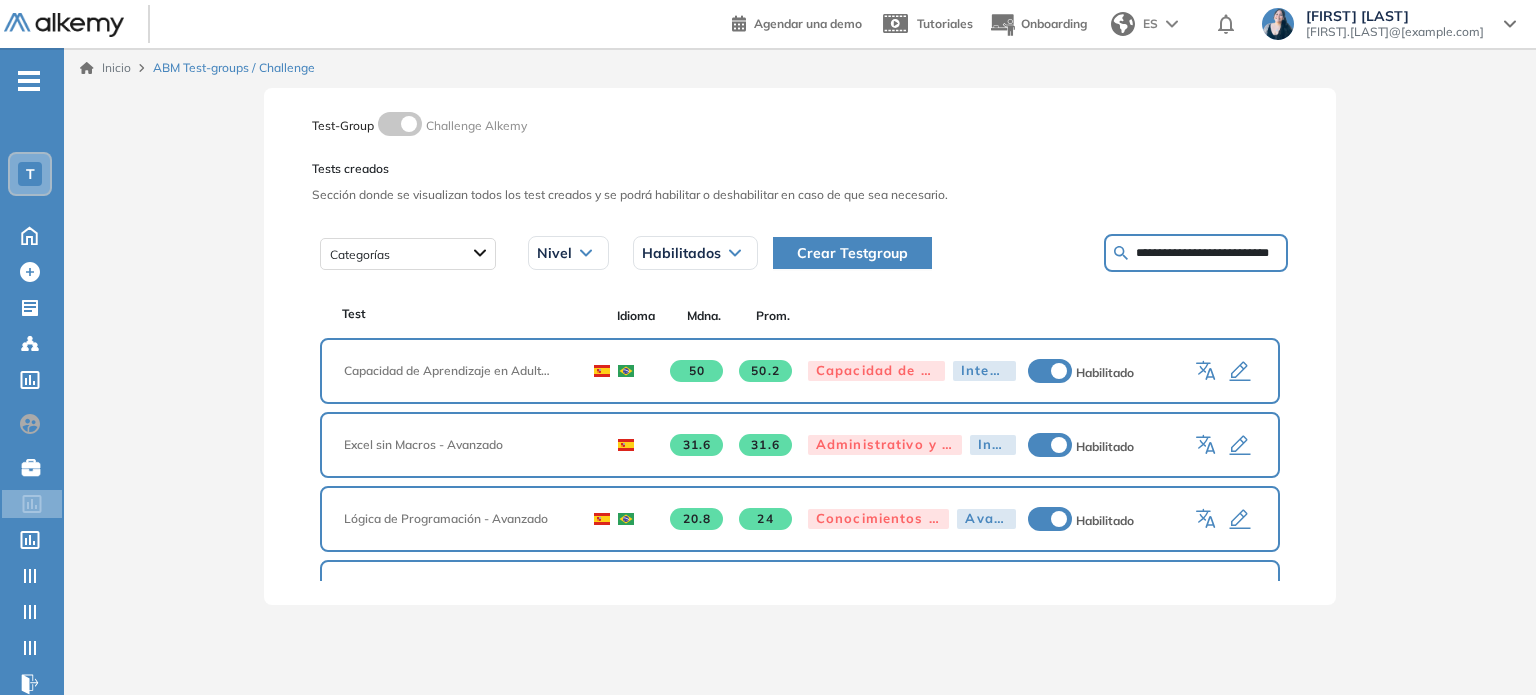 type on "**********" 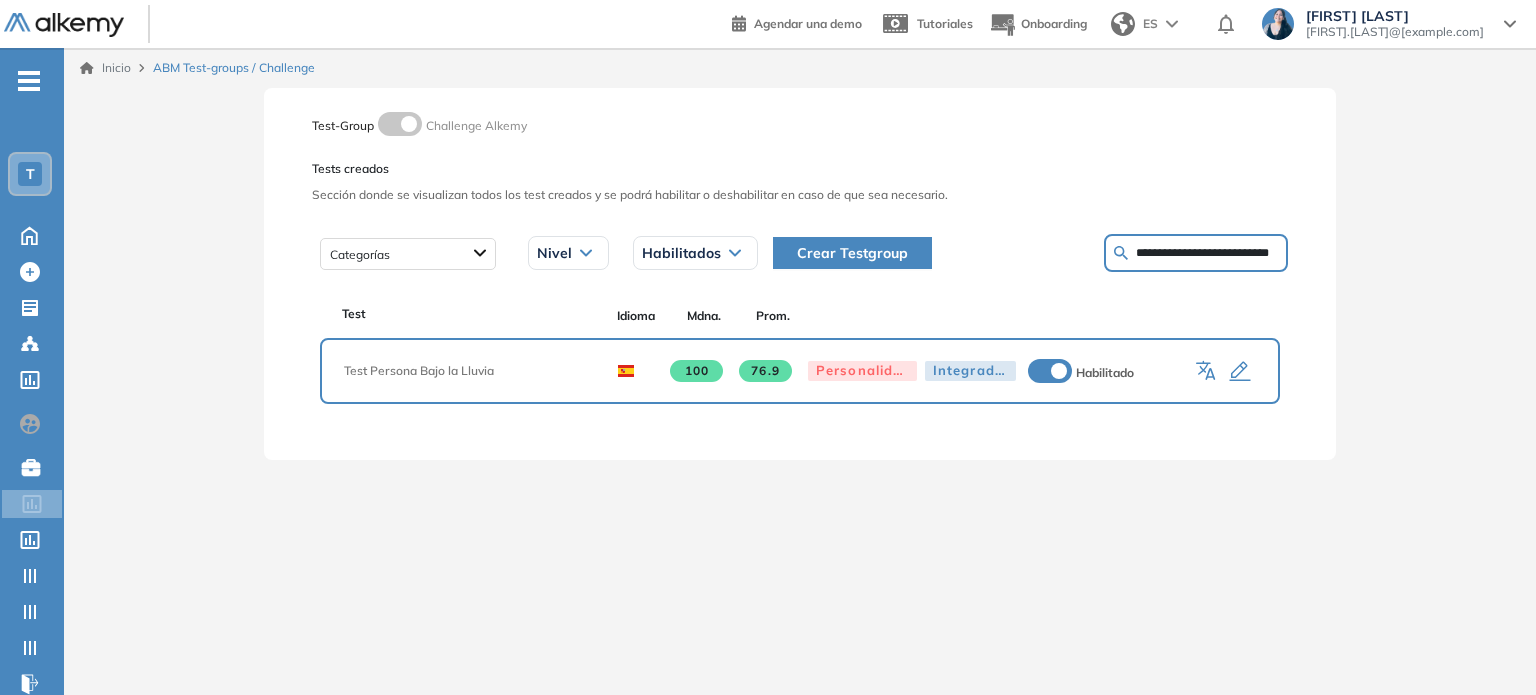 click 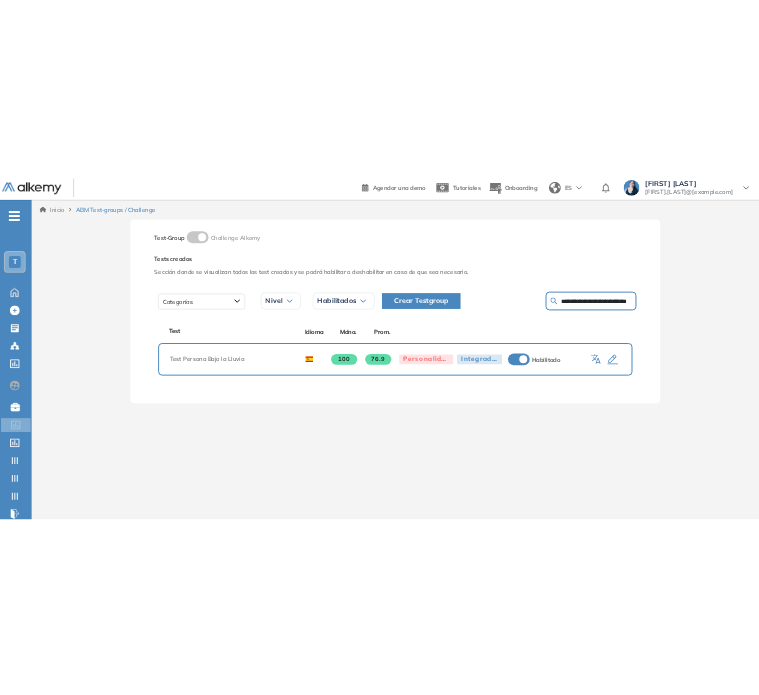 scroll, scrollTop: 0, scrollLeft: 0, axis: both 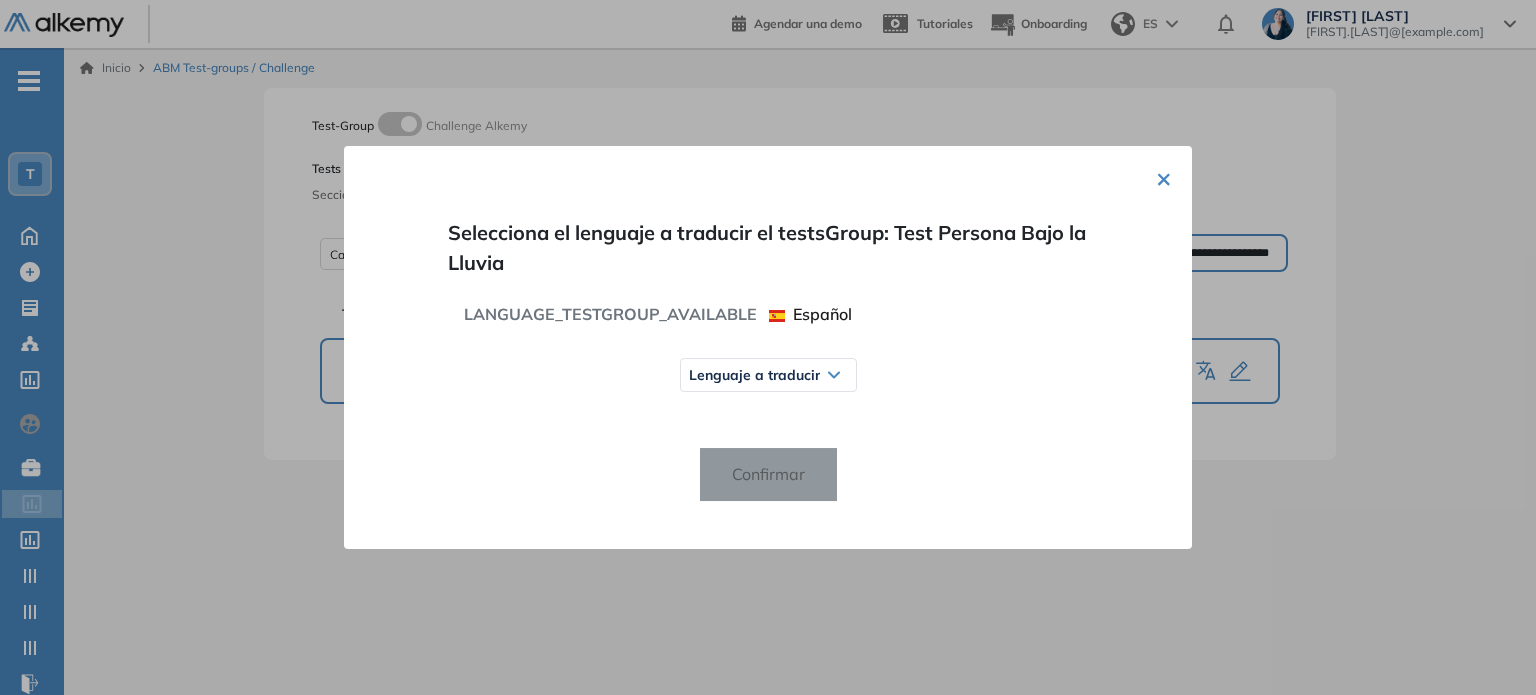 click on "Lenguaje a traducir Español Inglés Portugués" at bounding box center (768, 375) 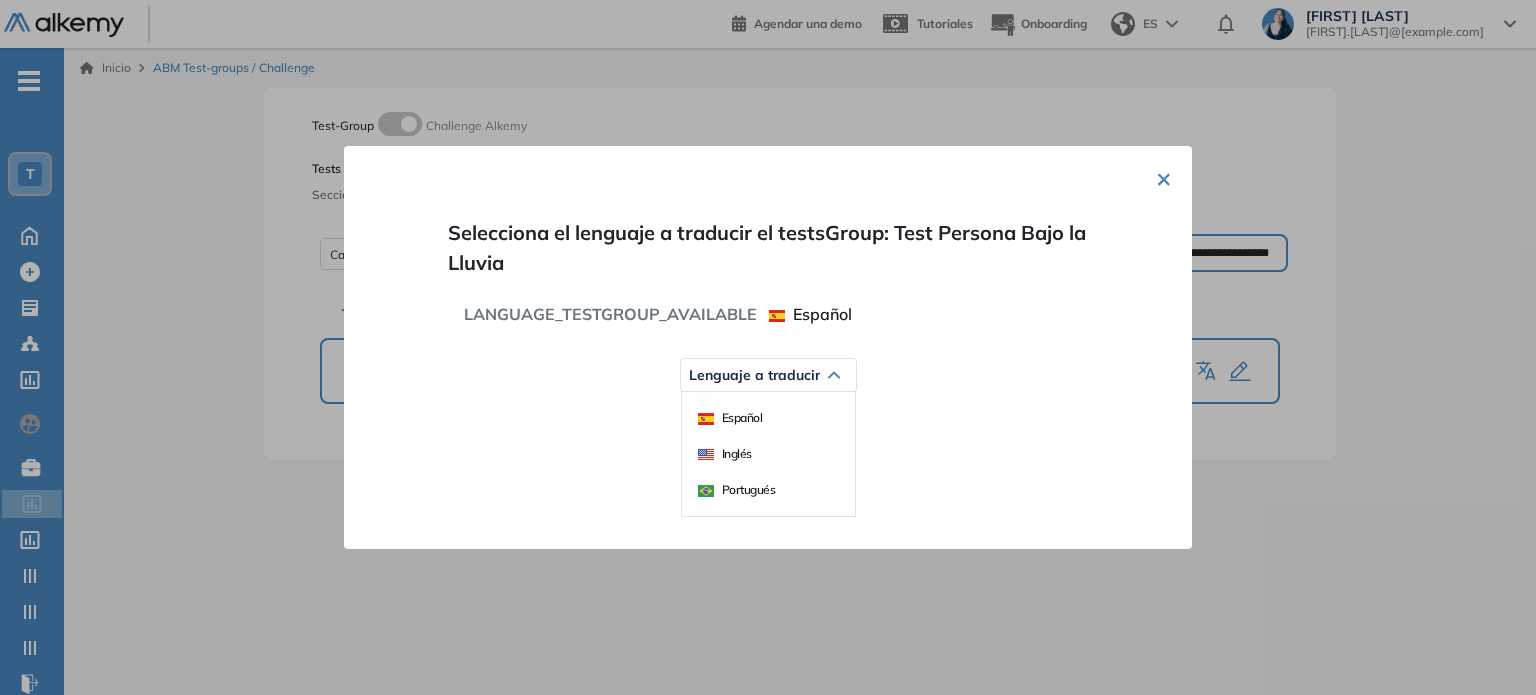 click on "Portugués" at bounding box center [768, 490] 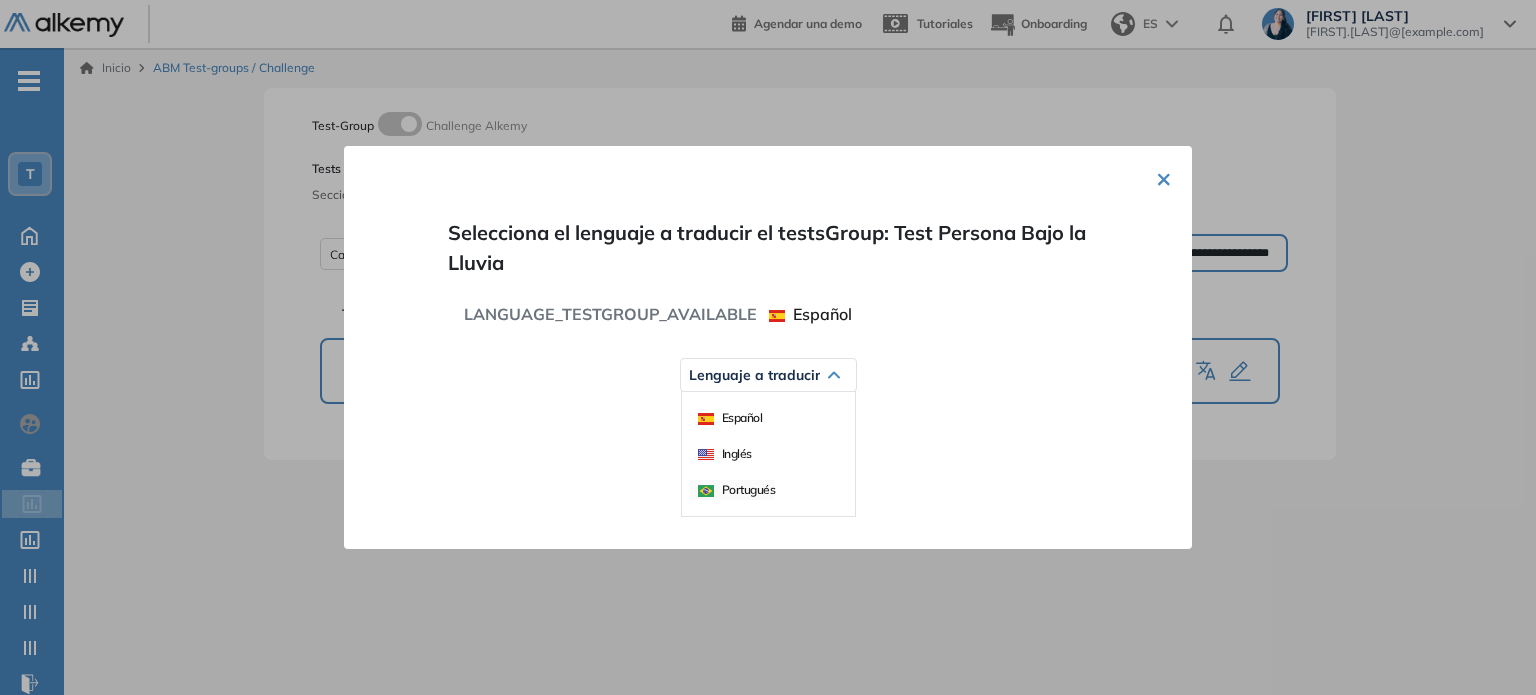 click on "Portugués" at bounding box center (737, 489) 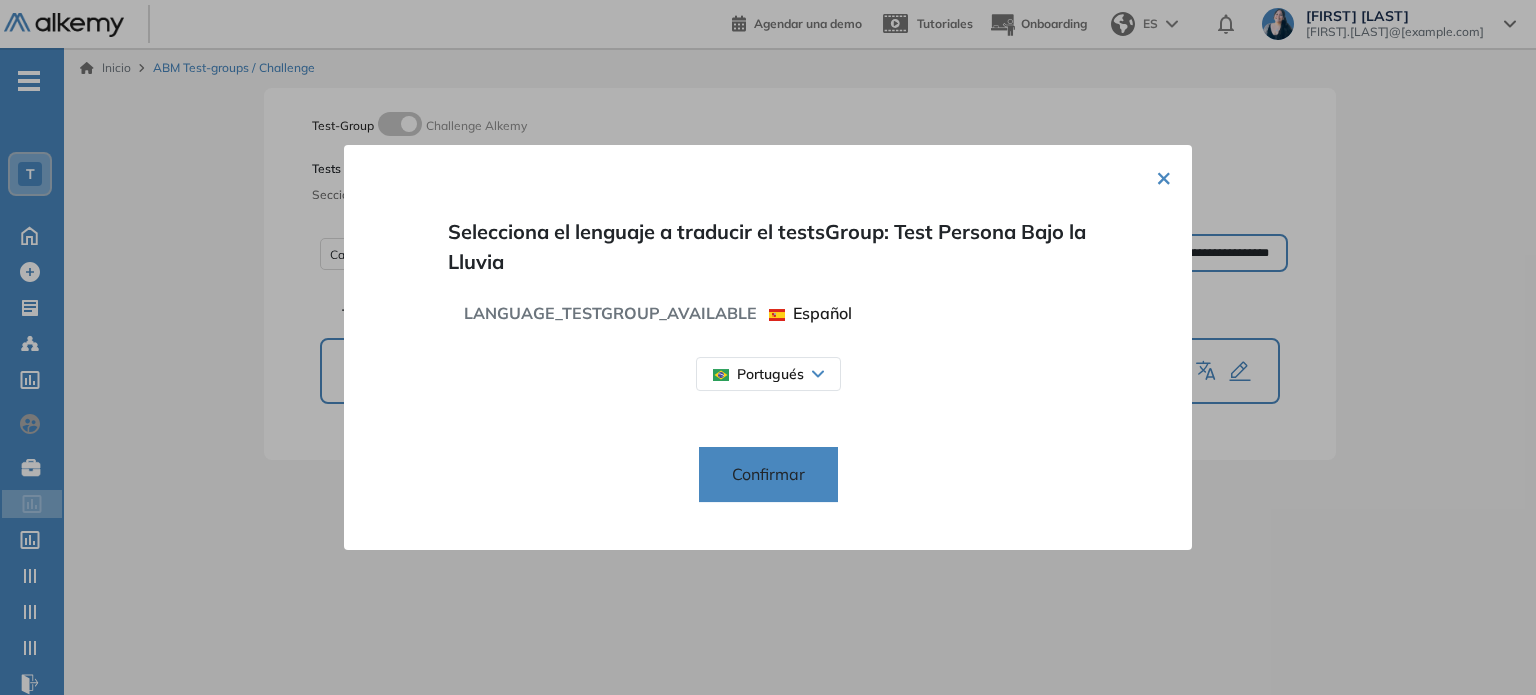 click on "Confirmar" at bounding box center [768, 475] 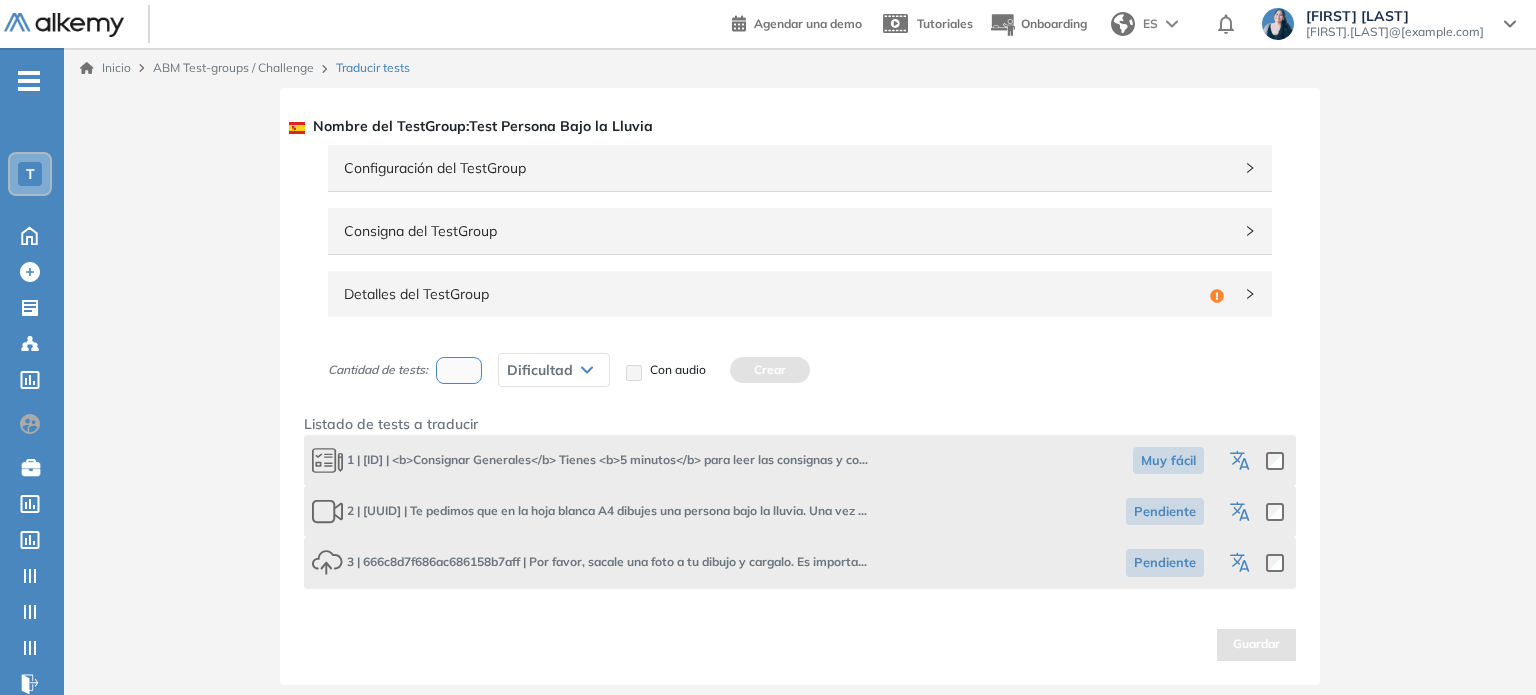 click on "Detalles del TestGroup Incompleto" at bounding box center (800, 294) 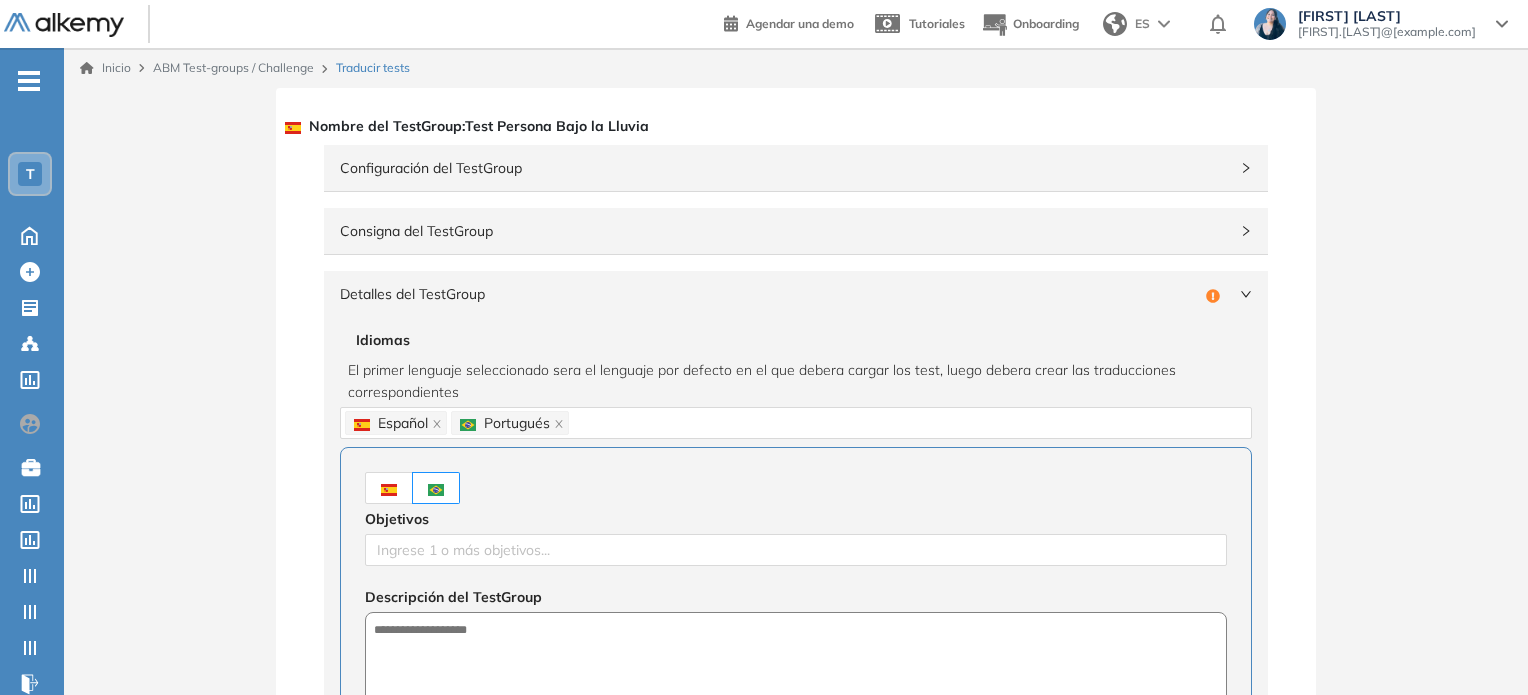 click at bounding box center [389, 490] 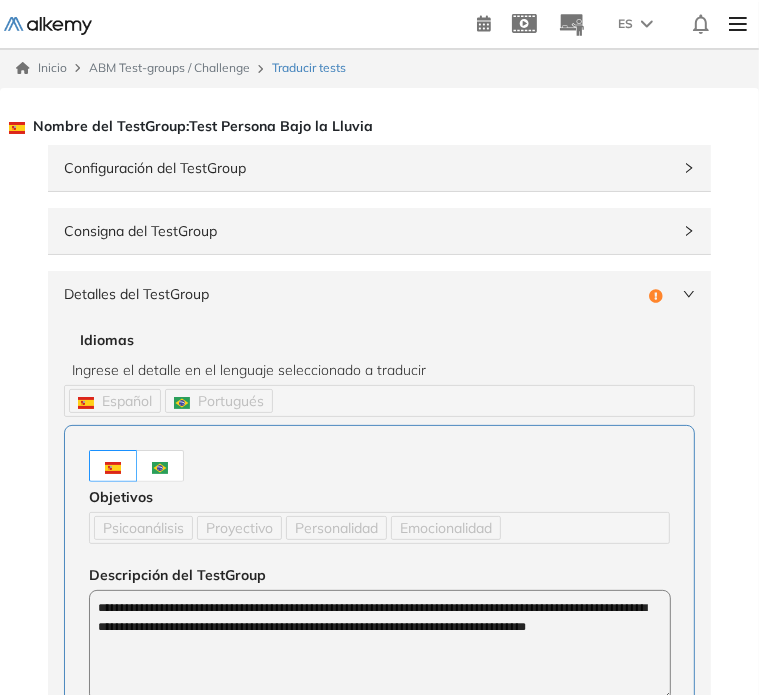 click at bounding box center [160, 466] 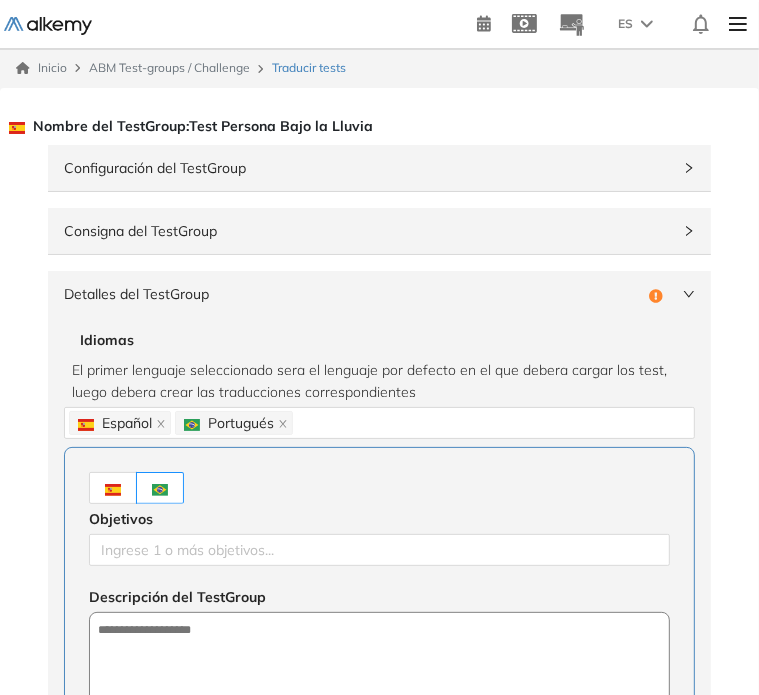click at bounding box center [160, 488] 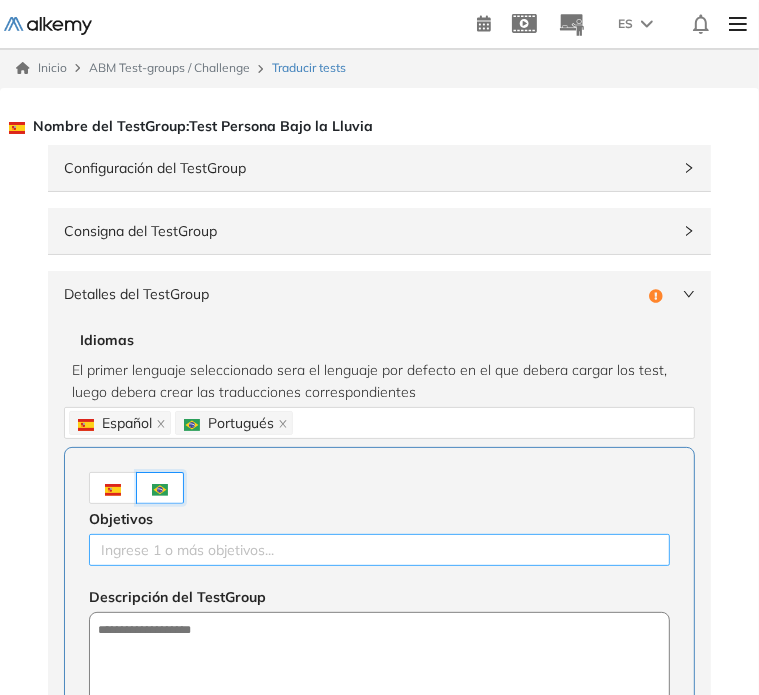 click at bounding box center (379, 550) 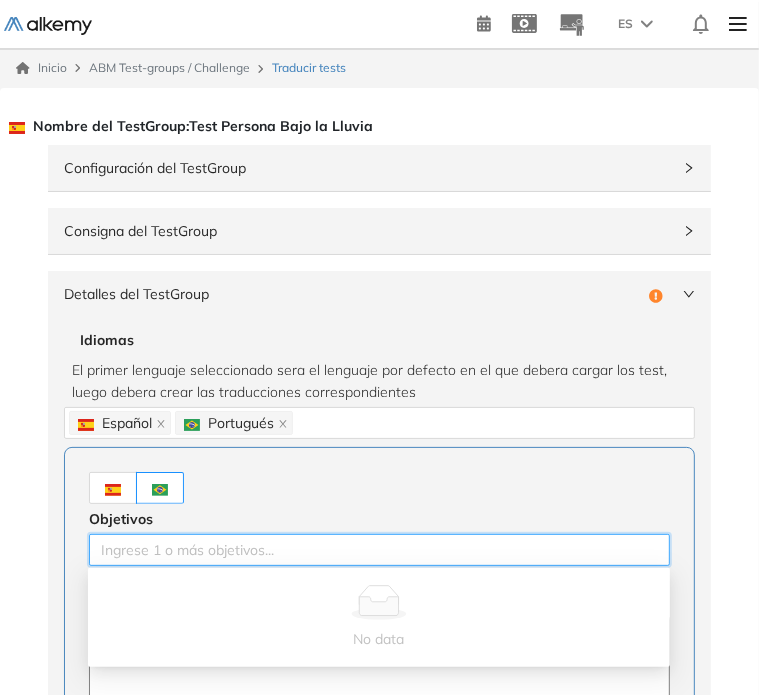 paste on "**********" 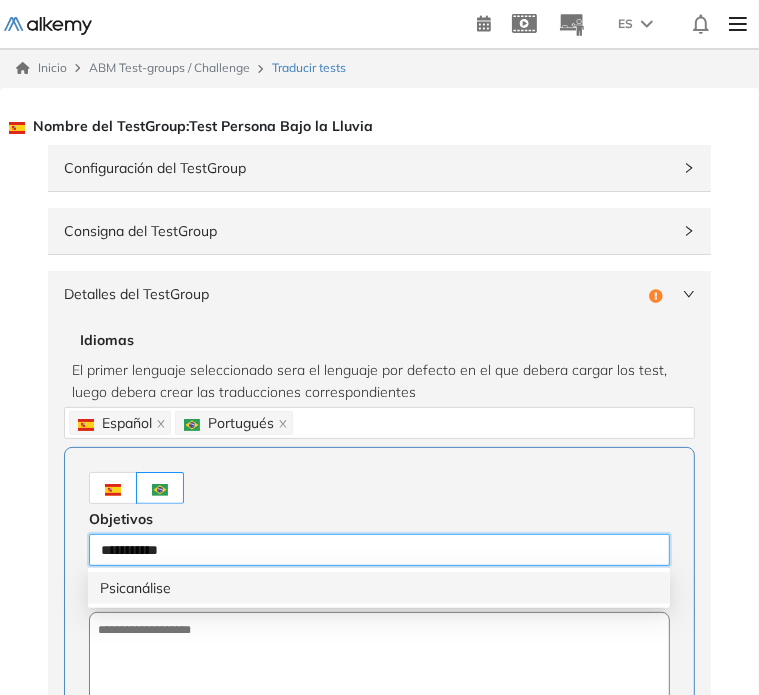 click on "Psicanálise" at bounding box center [379, 588] 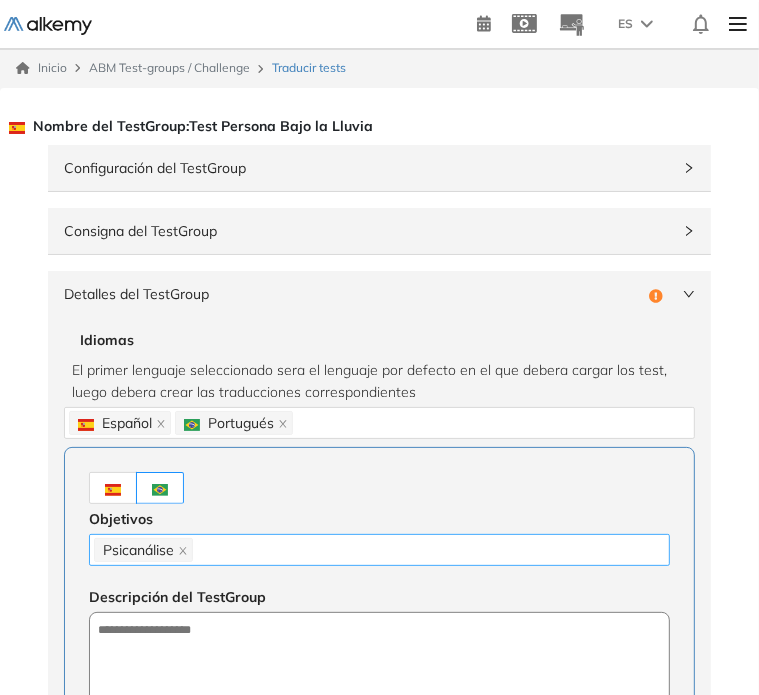 click on "Psicanálise" at bounding box center (379, 550) 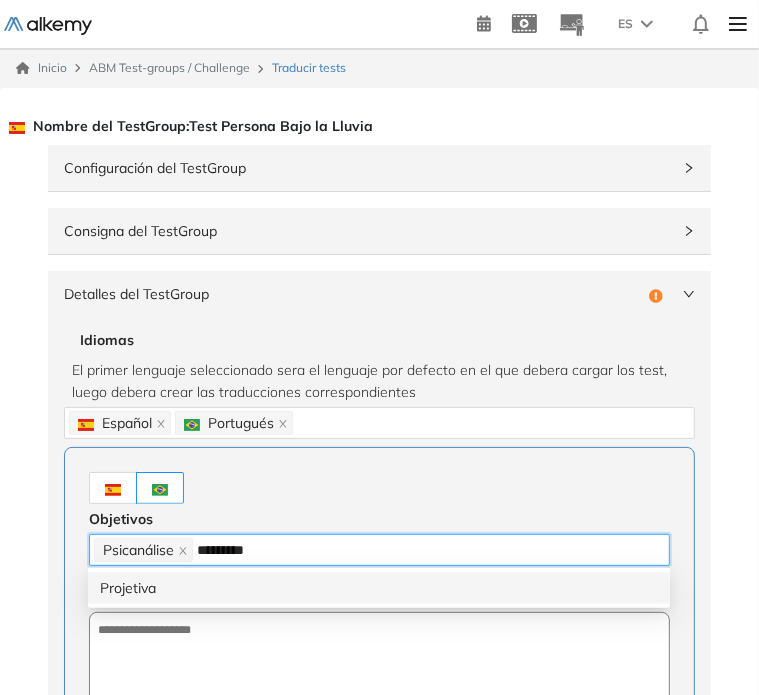 click on "Projetiva" at bounding box center [379, 588] 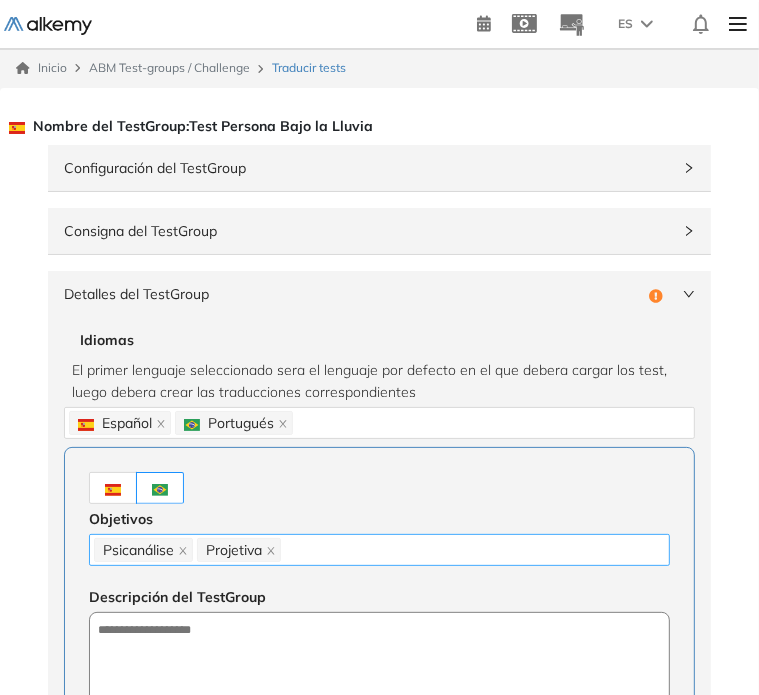 click on "Psicanálise Projetiva" at bounding box center (379, 550) 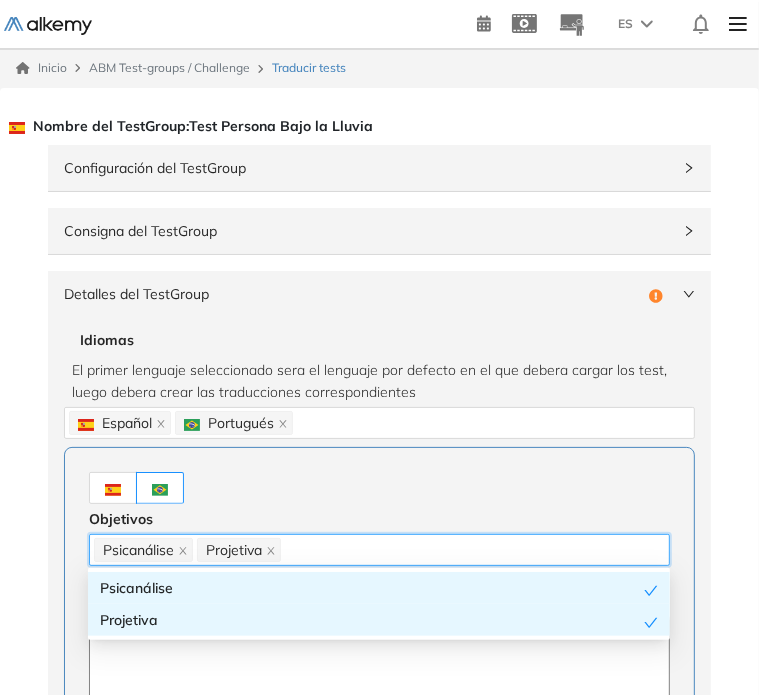 paste on "**********" 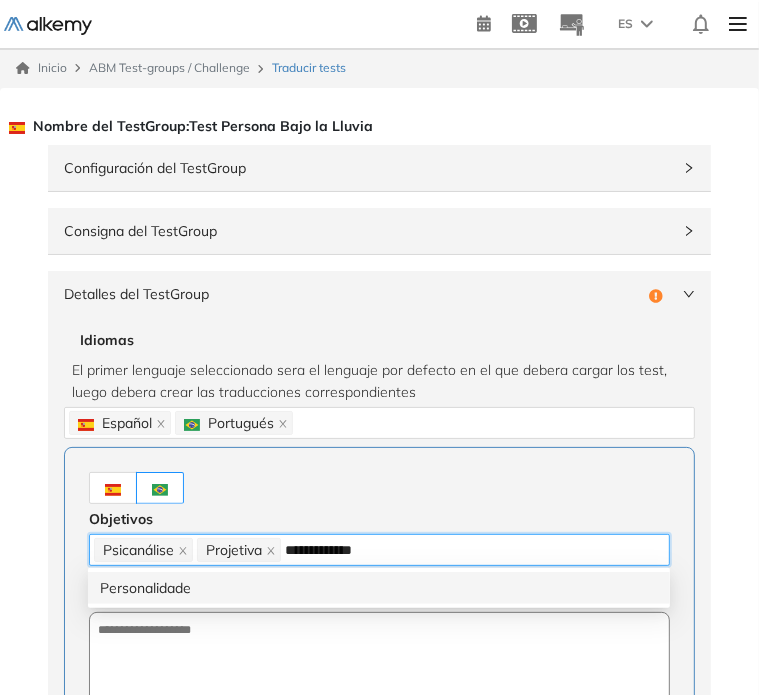 click on "Personalidade" at bounding box center (379, 588) 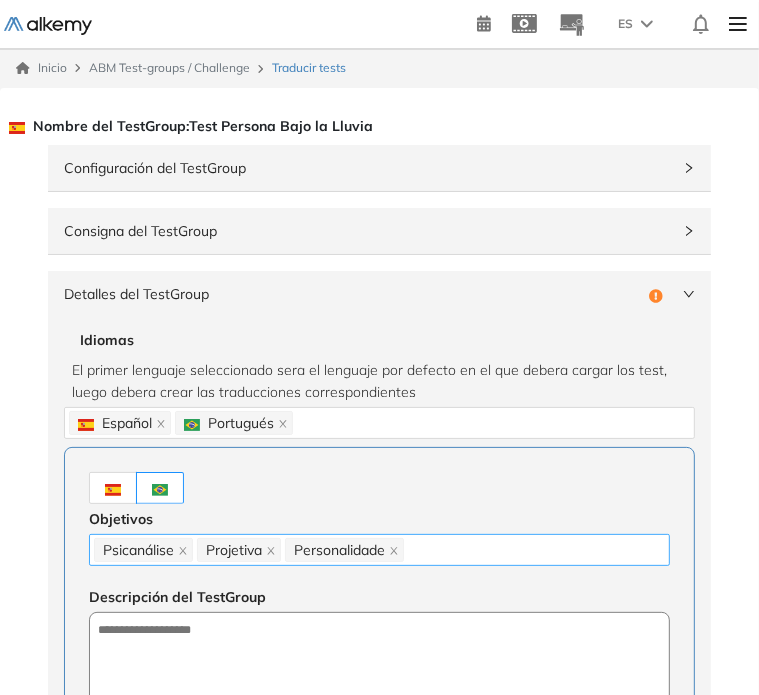 click on "Psicanálise Projetiva Personalidade" at bounding box center [379, 550] 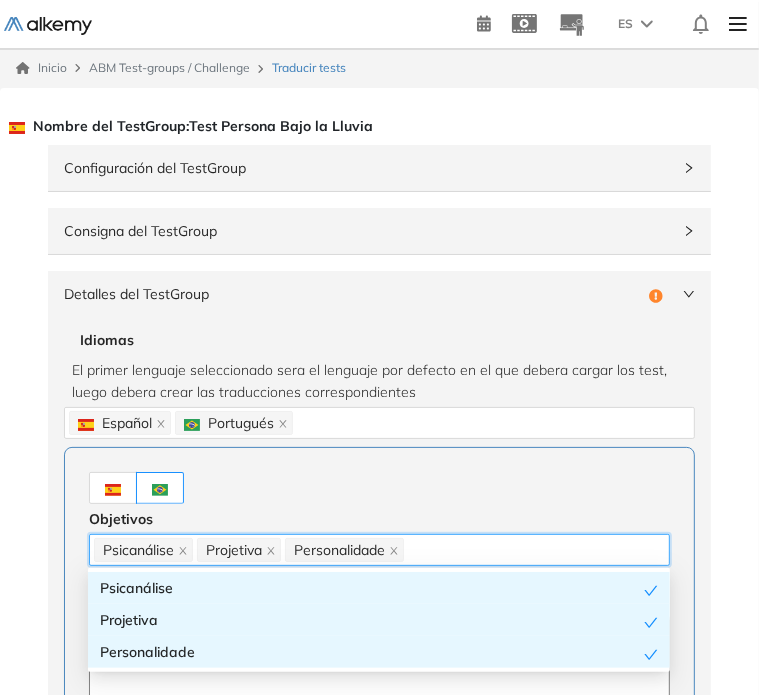 paste on "**********" 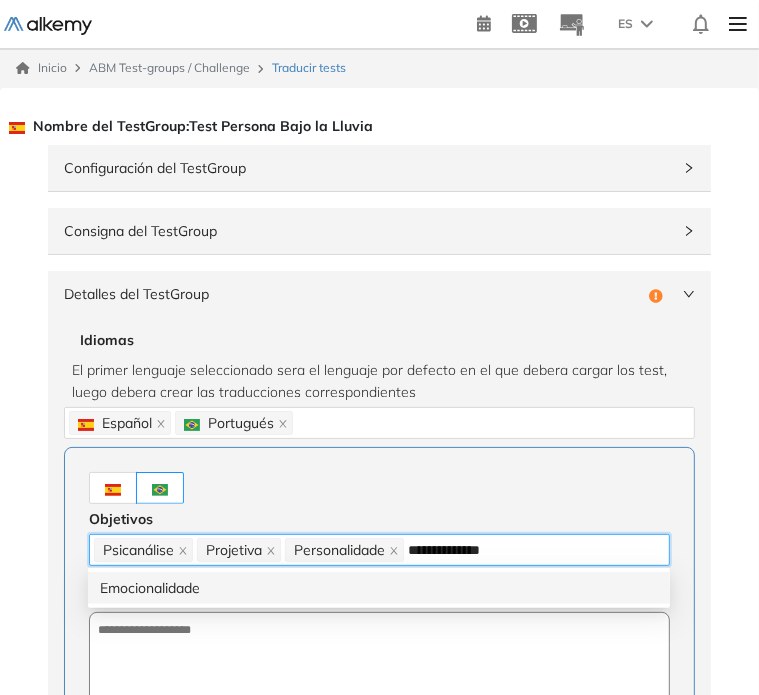 click on "Emocionalidade" at bounding box center (379, 588) 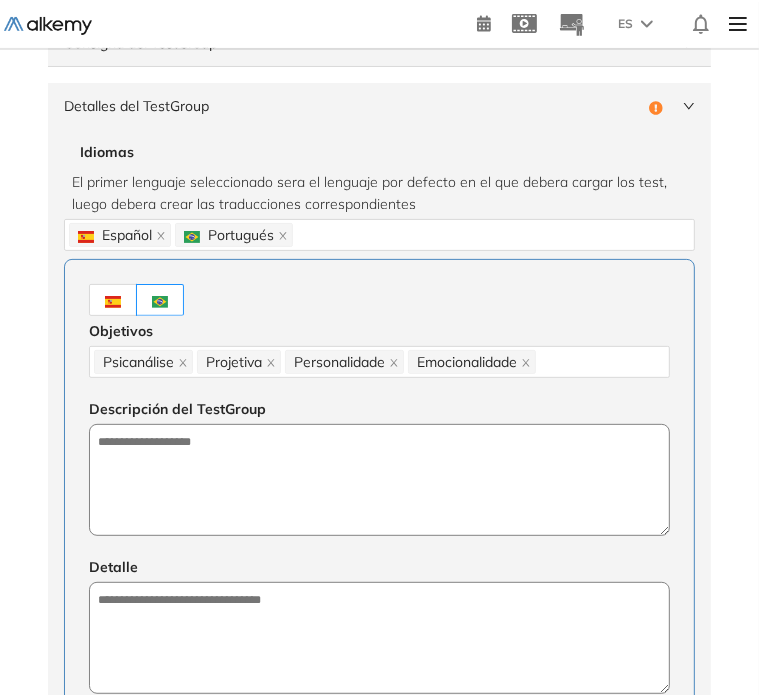 scroll, scrollTop: 200, scrollLeft: 0, axis: vertical 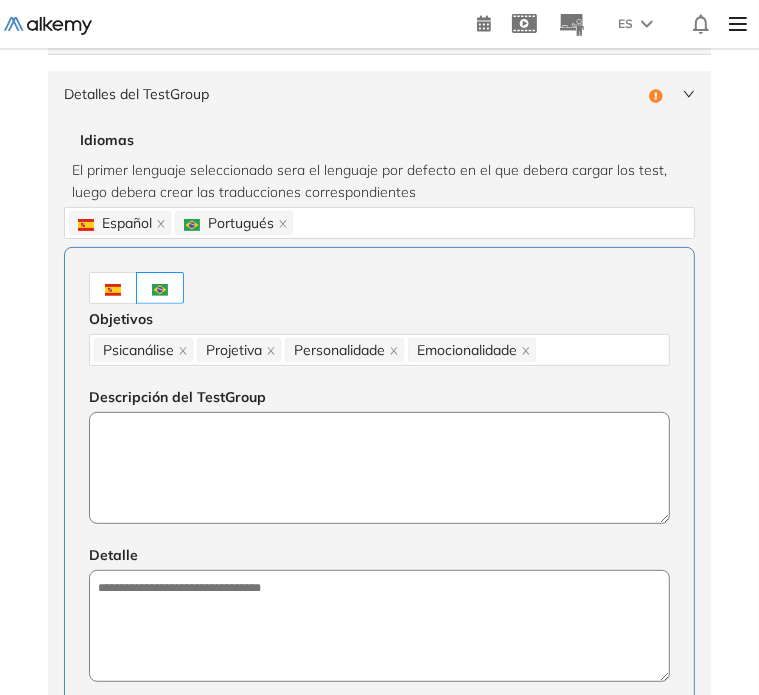 click at bounding box center (379, 468) 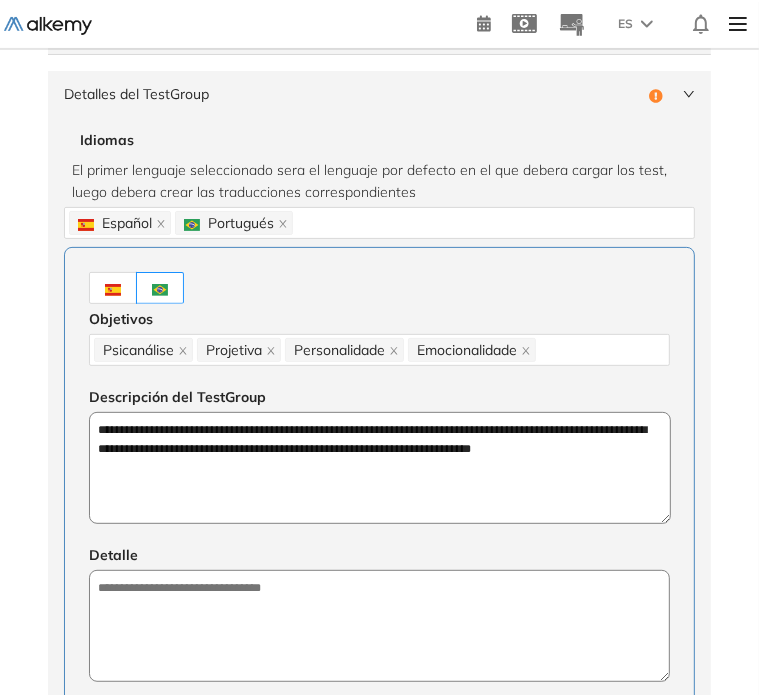 type on "**********" 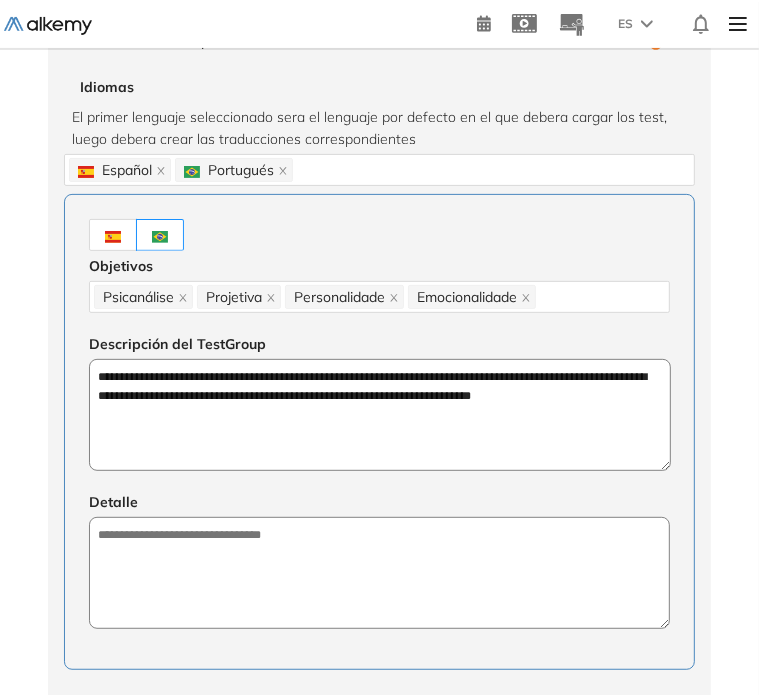 scroll, scrollTop: 300, scrollLeft: 0, axis: vertical 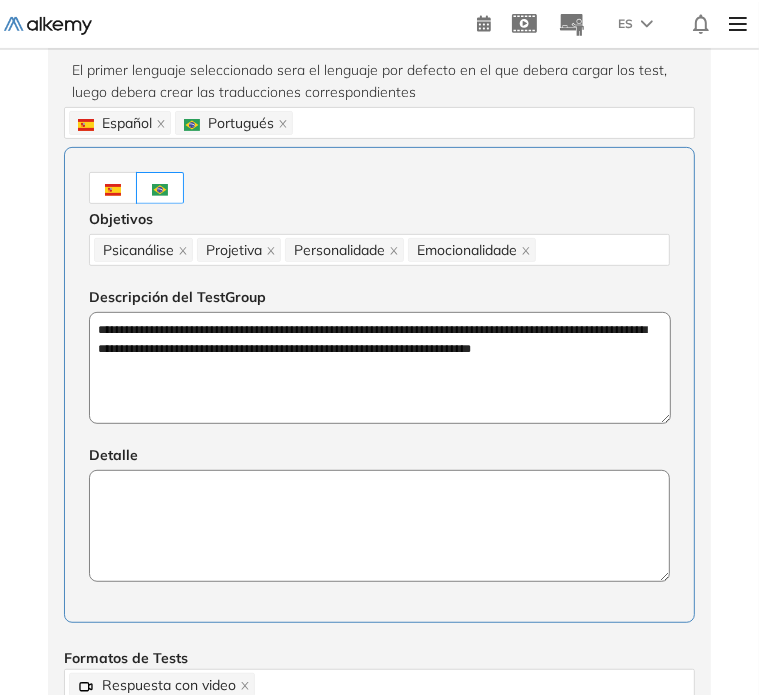 click at bounding box center (379, 526) 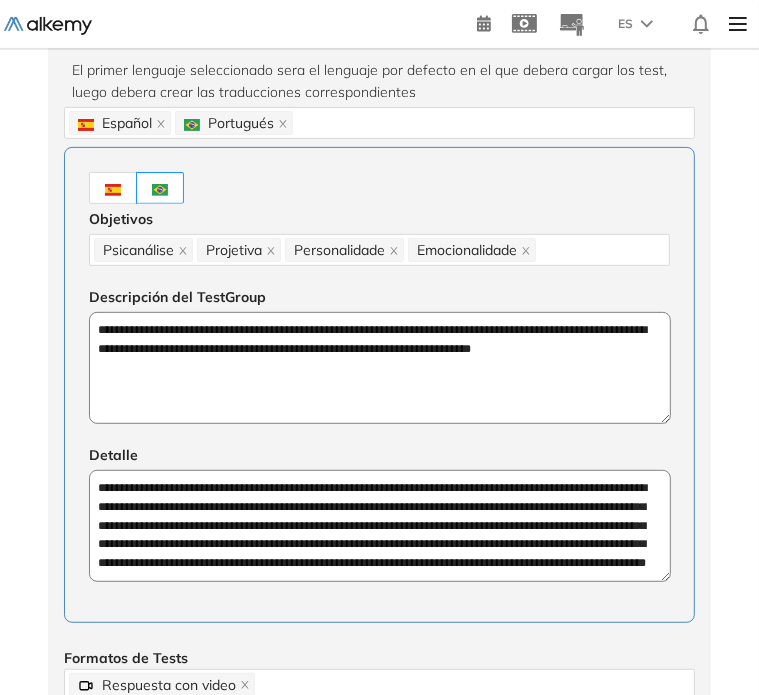 scroll, scrollTop: 18, scrollLeft: 0, axis: vertical 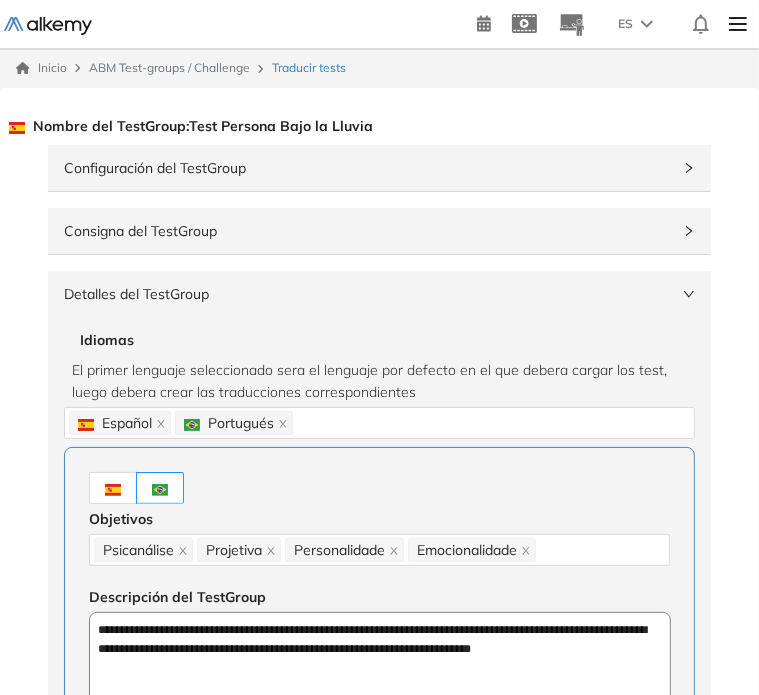 type on "**********" 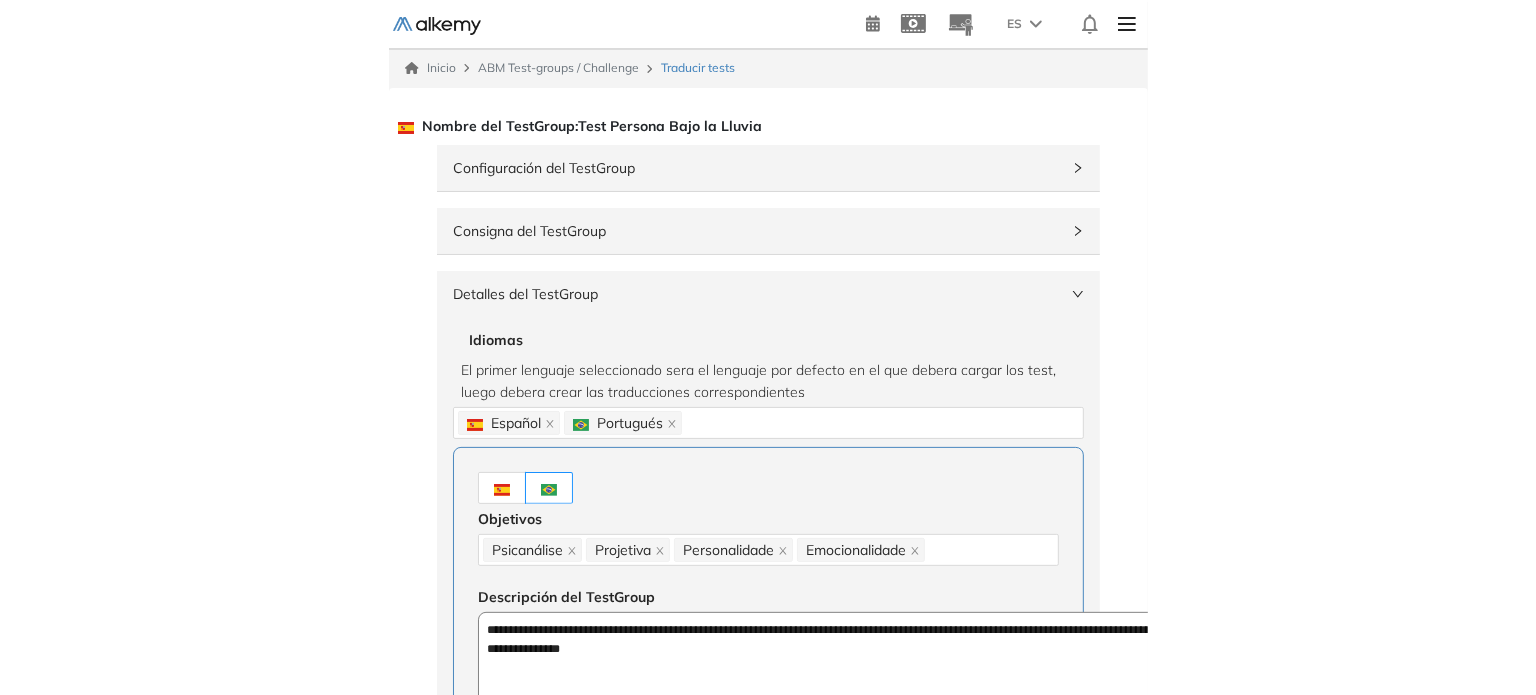 scroll, scrollTop: 0, scrollLeft: 0, axis: both 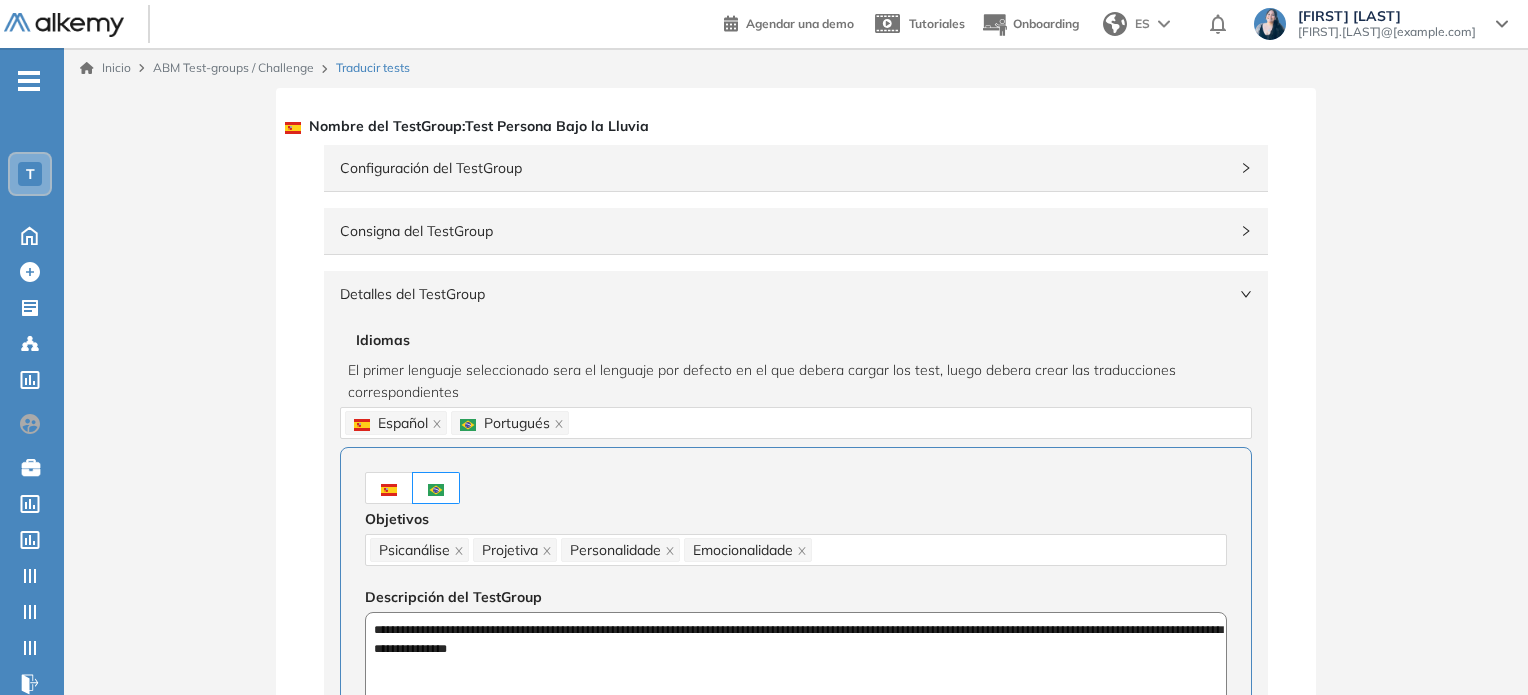 click on "Detalles del TestGroup" at bounding box center [784, 294] 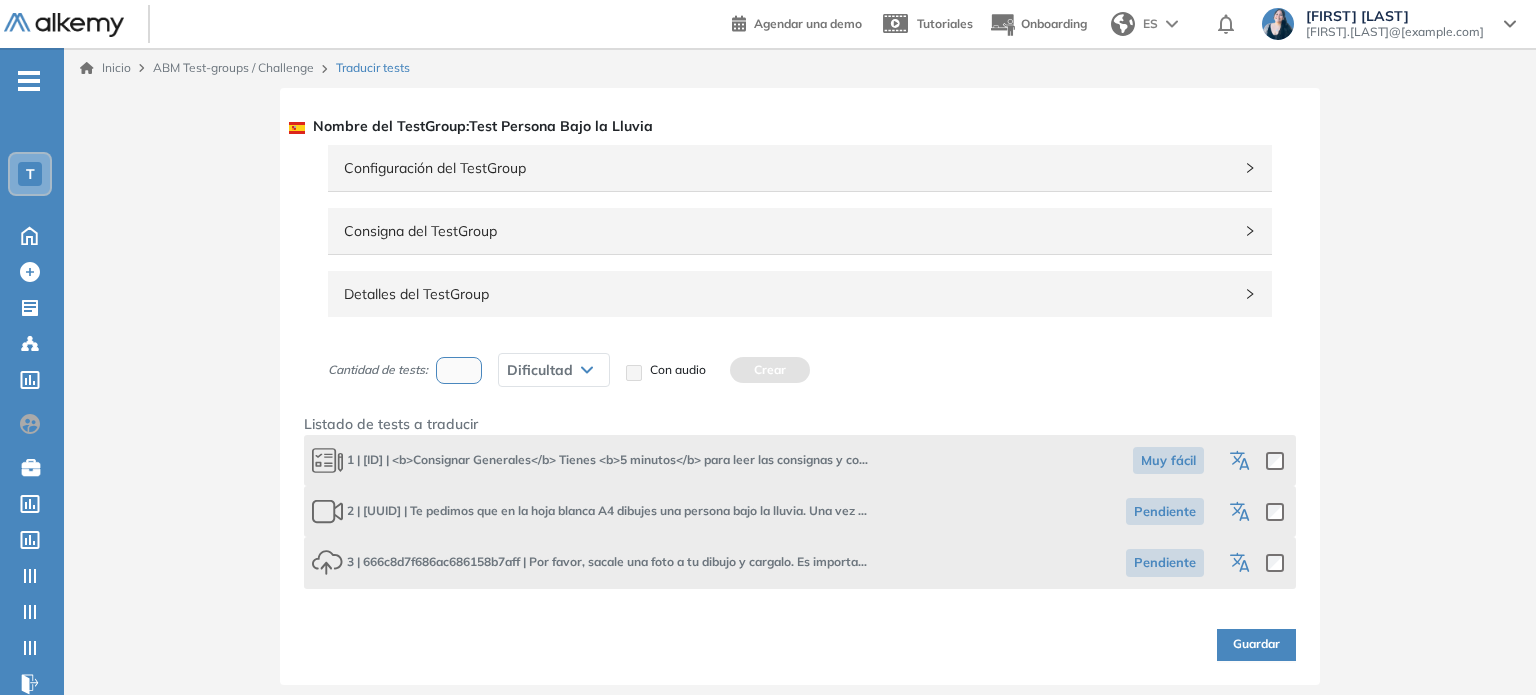 click 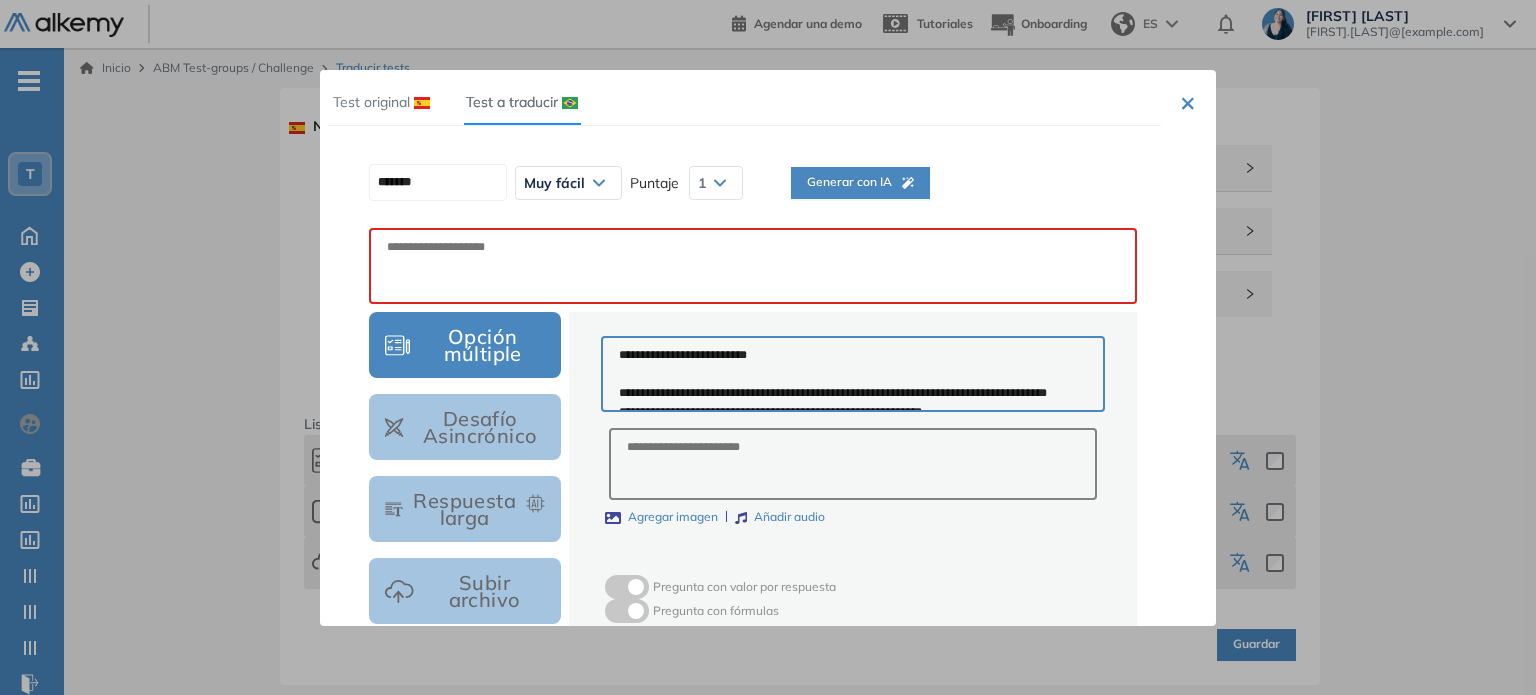 click on "Generar con IA" at bounding box center [860, 206] 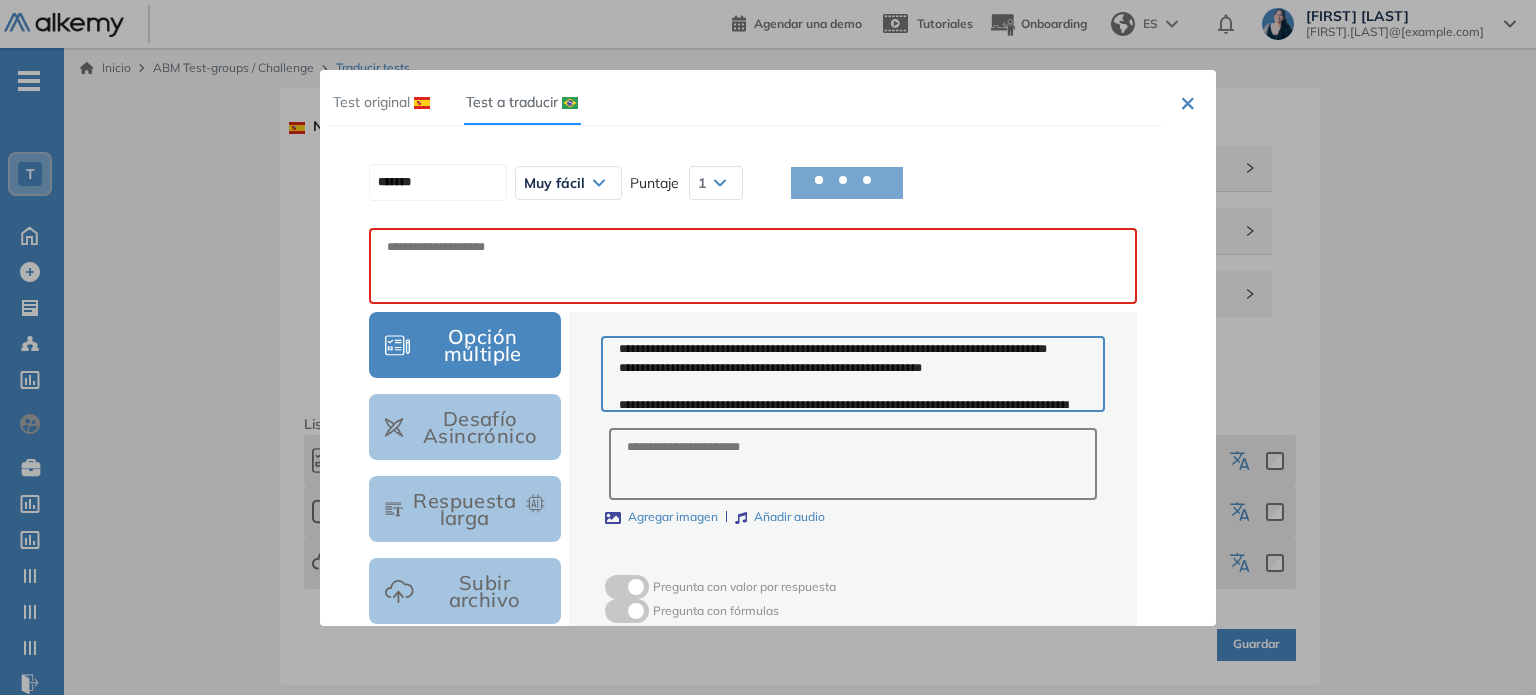 scroll, scrollTop: 0, scrollLeft: 0, axis: both 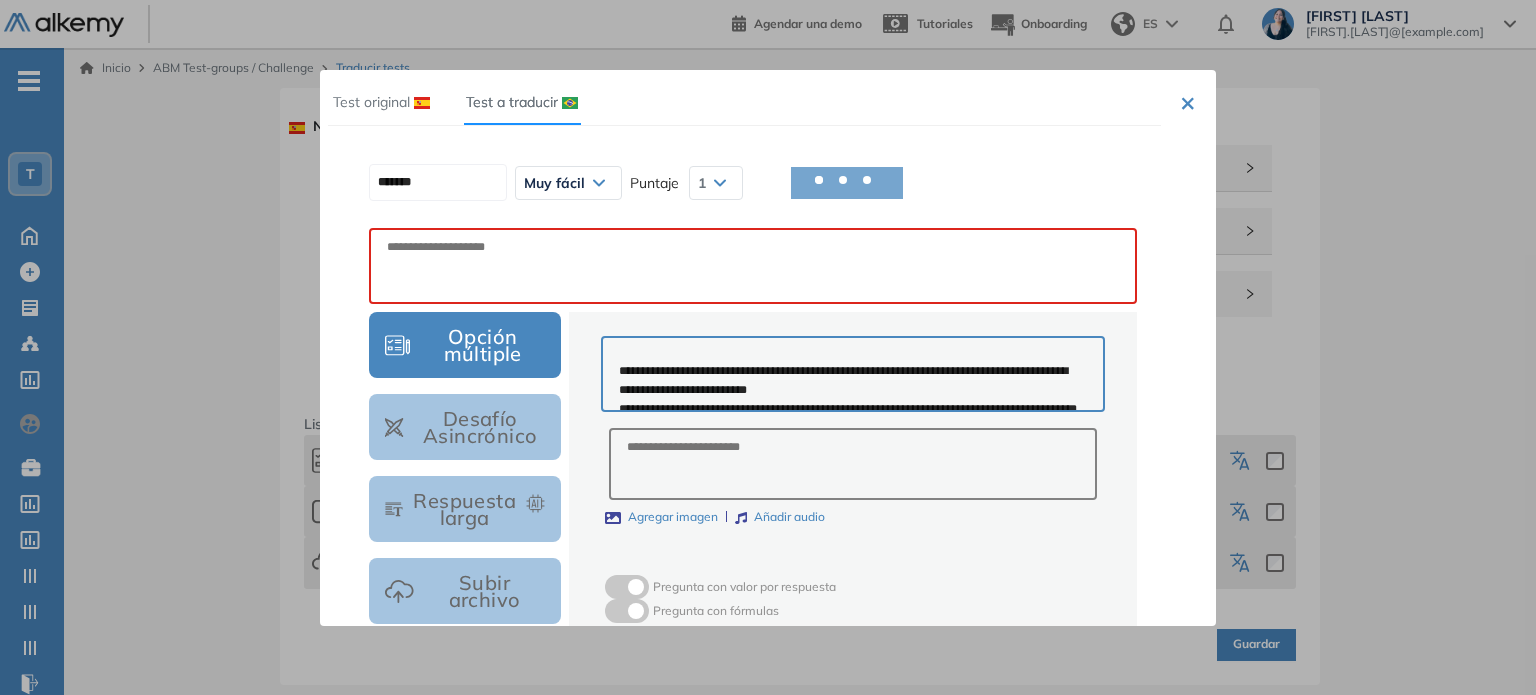 type on "********" 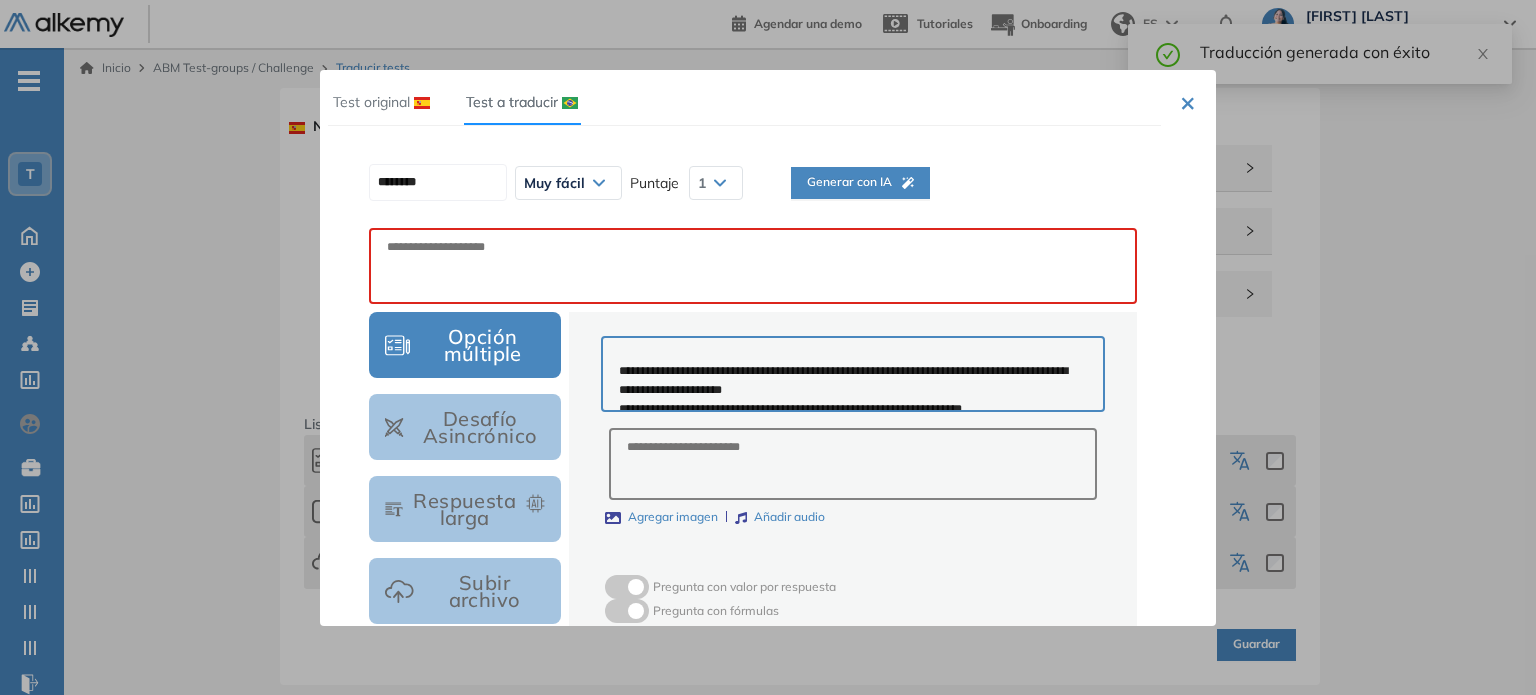 scroll, scrollTop: 84, scrollLeft: 0, axis: vertical 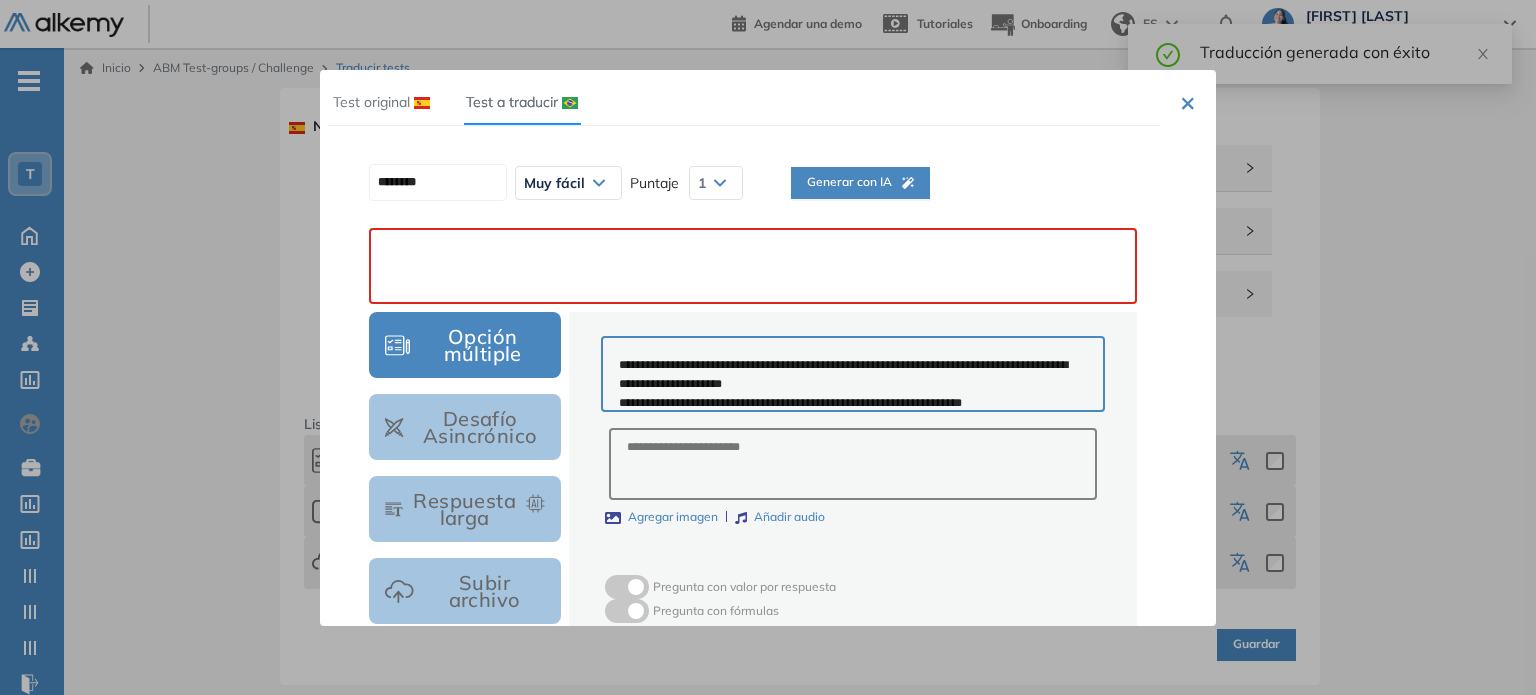 paste on "**********" 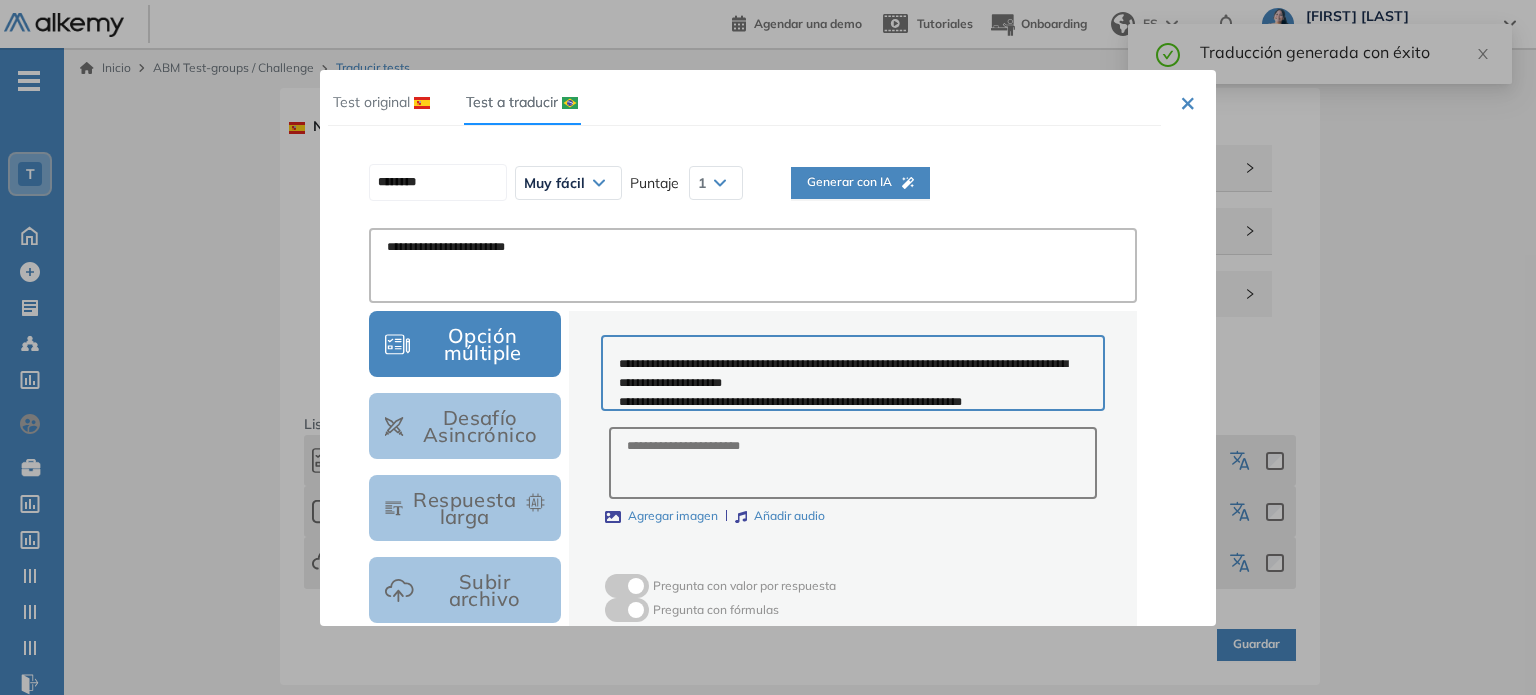 type on "**********" 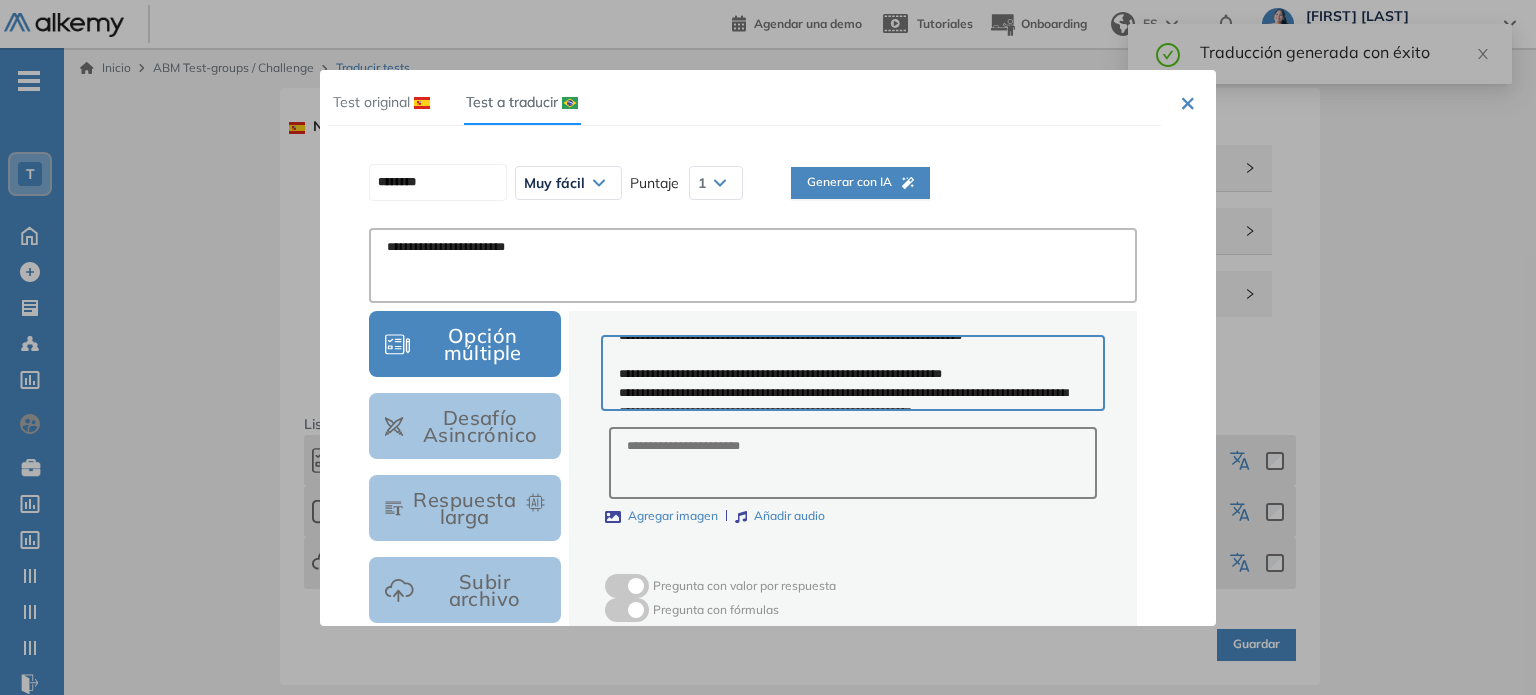 scroll, scrollTop: 244, scrollLeft: 0, axis: vertical 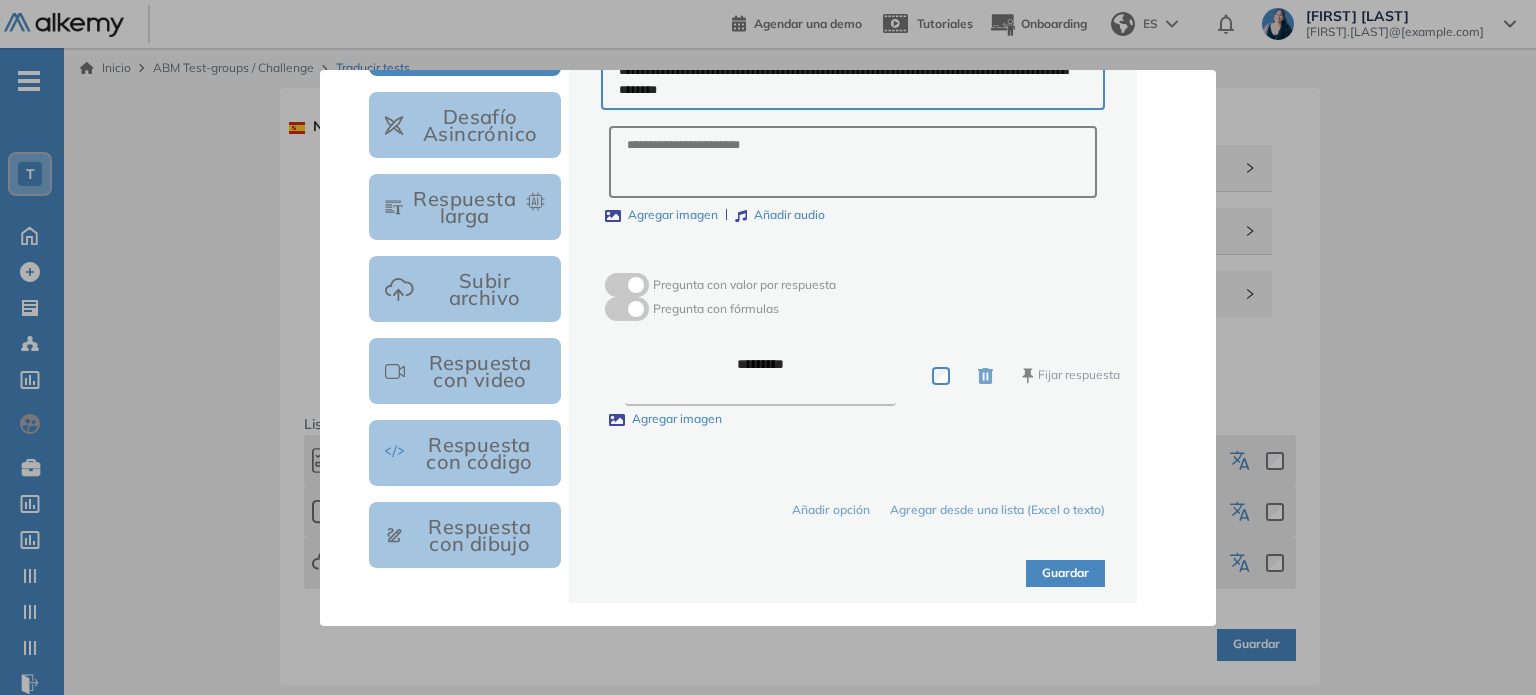 click on "Guardar" at bounding box center (1065, 573) 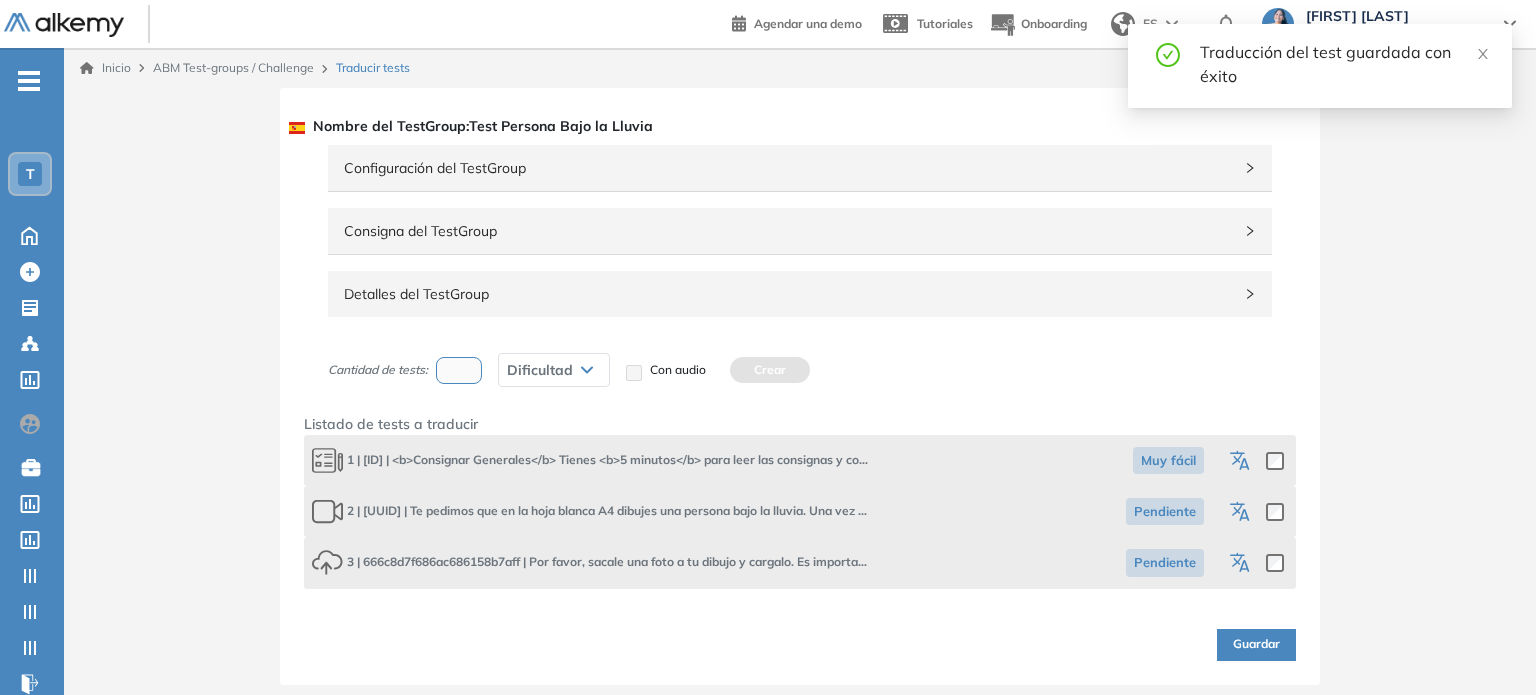 click 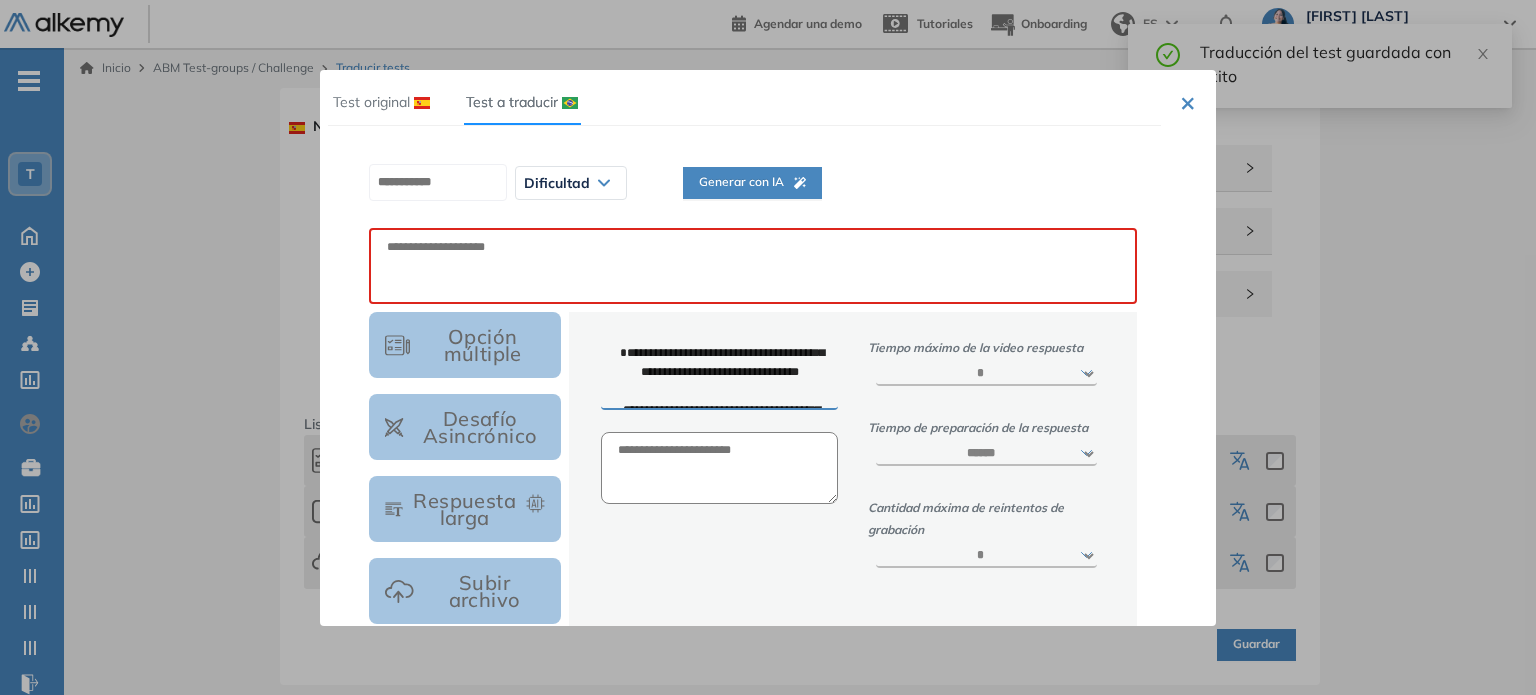 click on "Generar con IA" at bounding box center (752, 183) 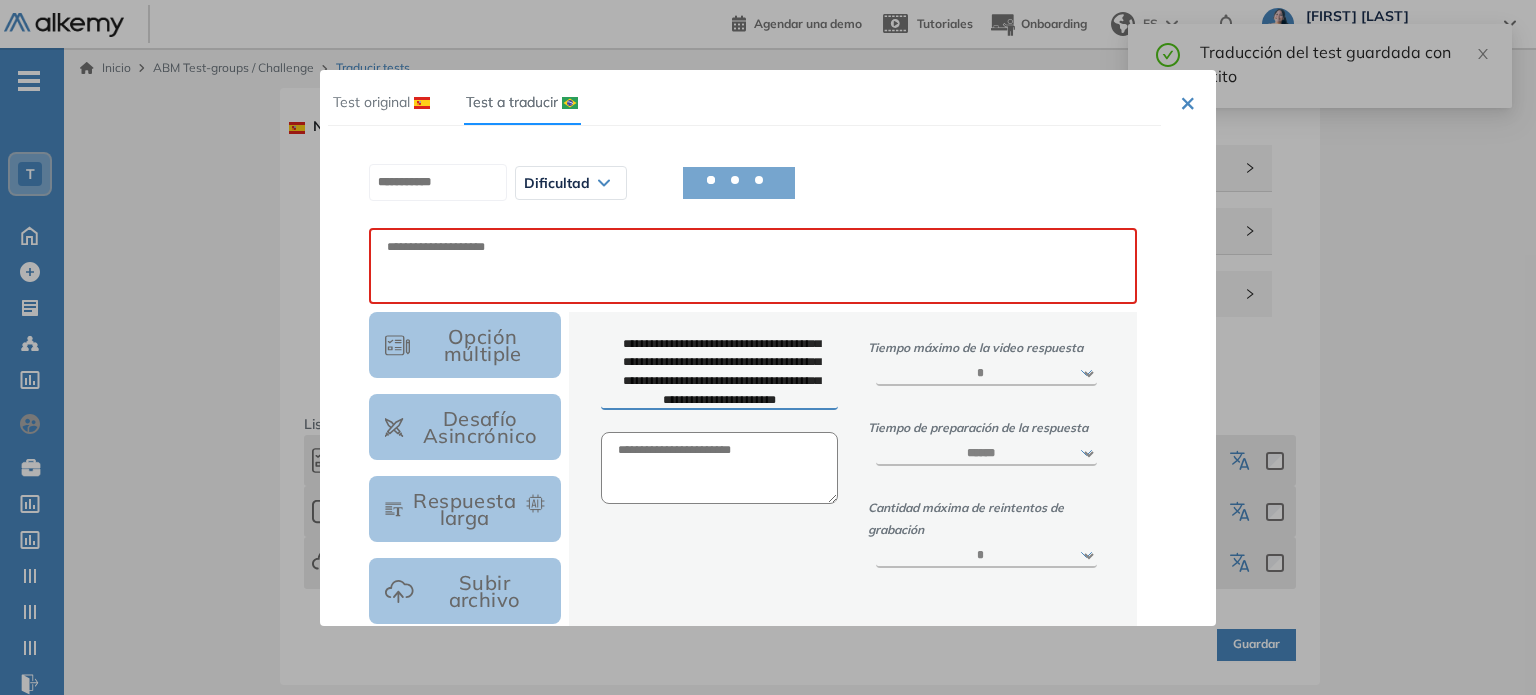 scroll, scrollTop: 84, scrollLeft: 0, axis: vertical 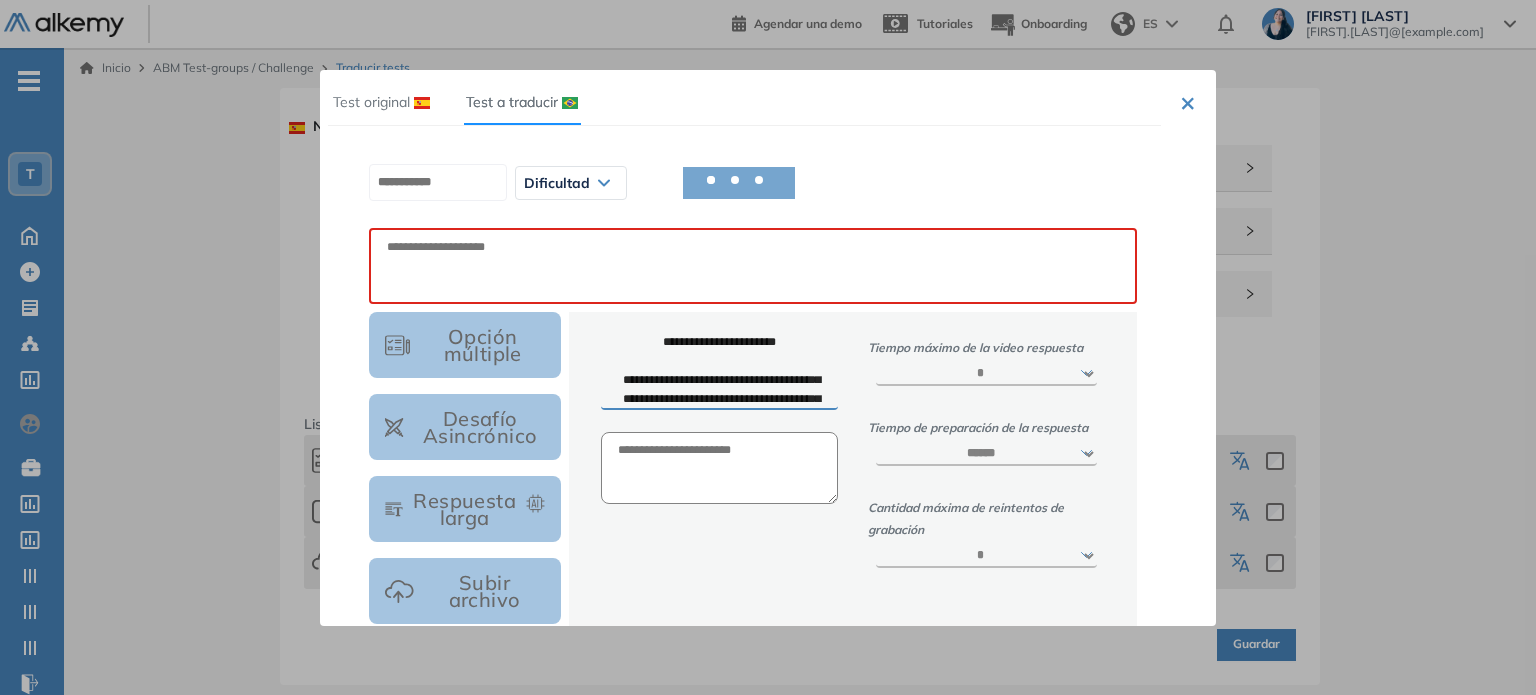 type on "**********" 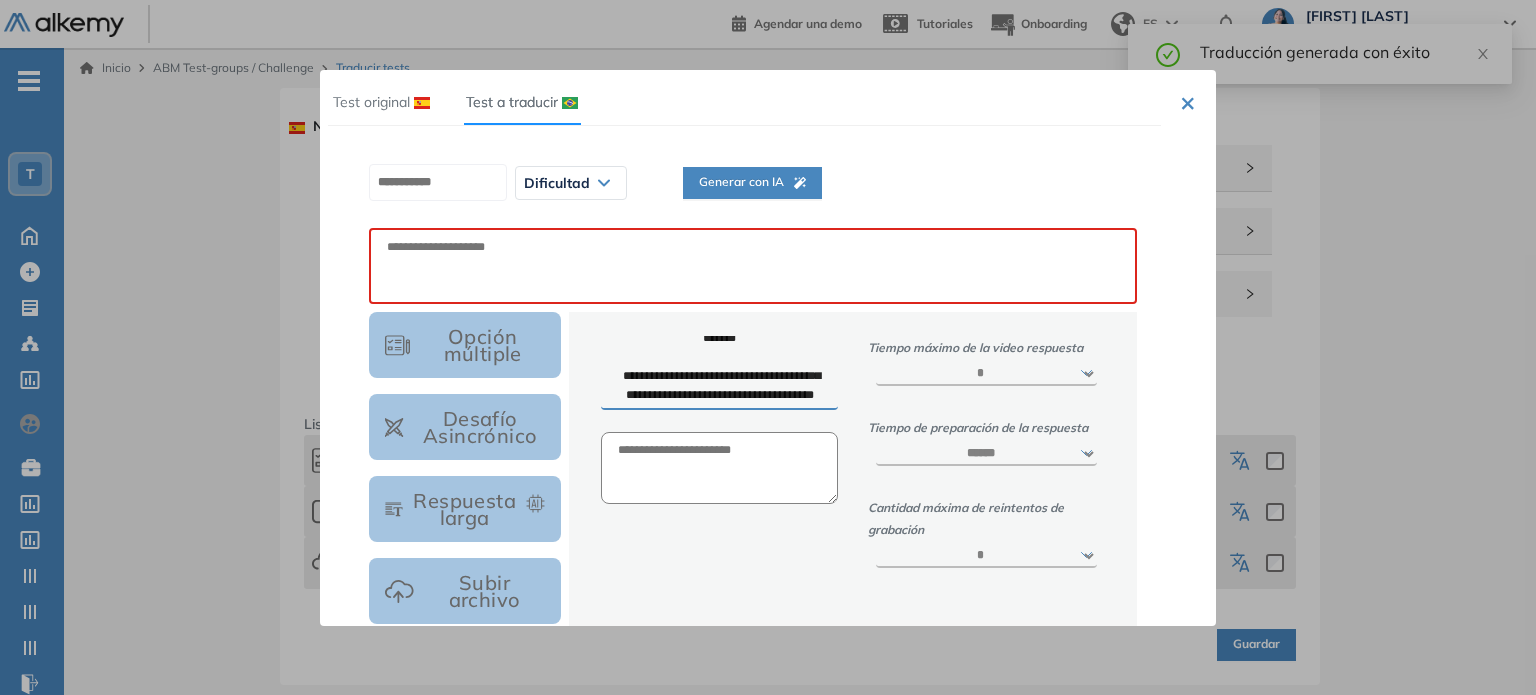 scroll, scrollTop: 297, scrollLeft: 0, axis: vertical 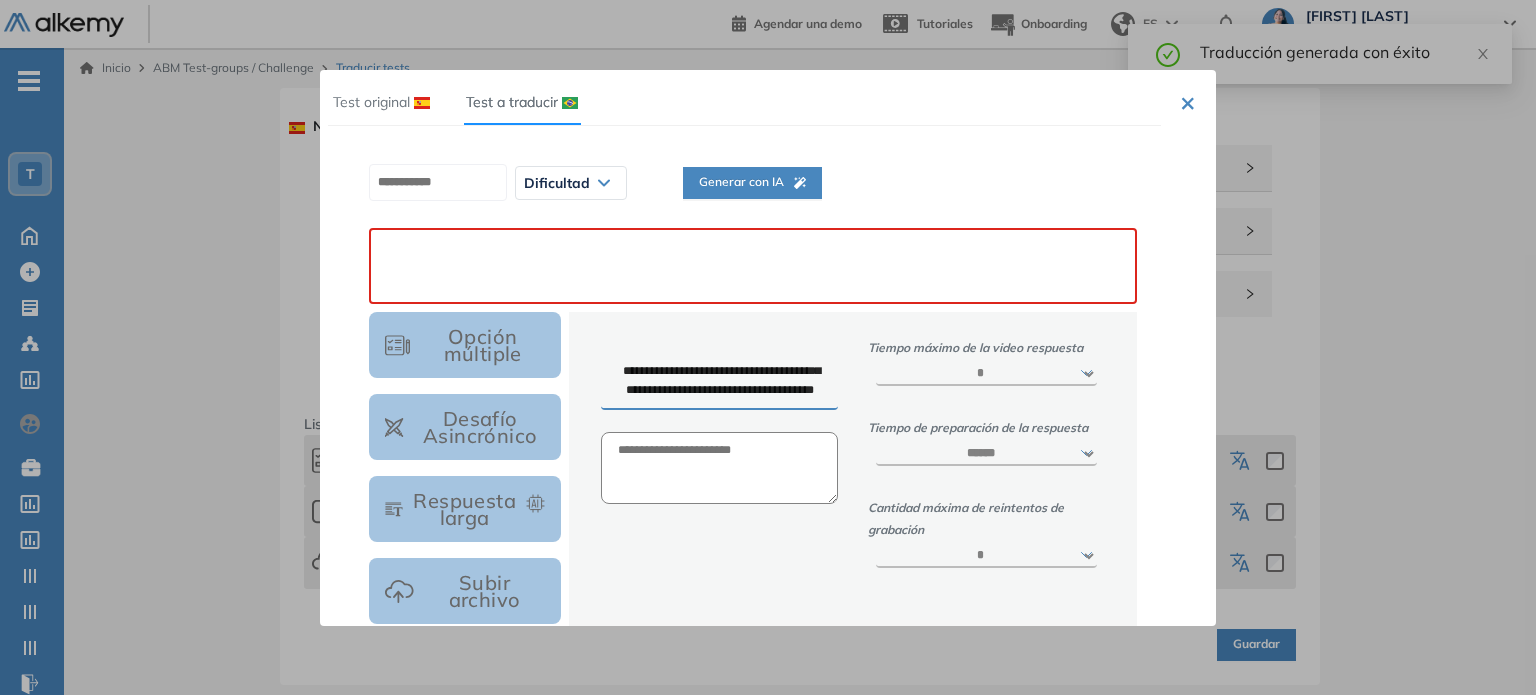 paste on "**********" 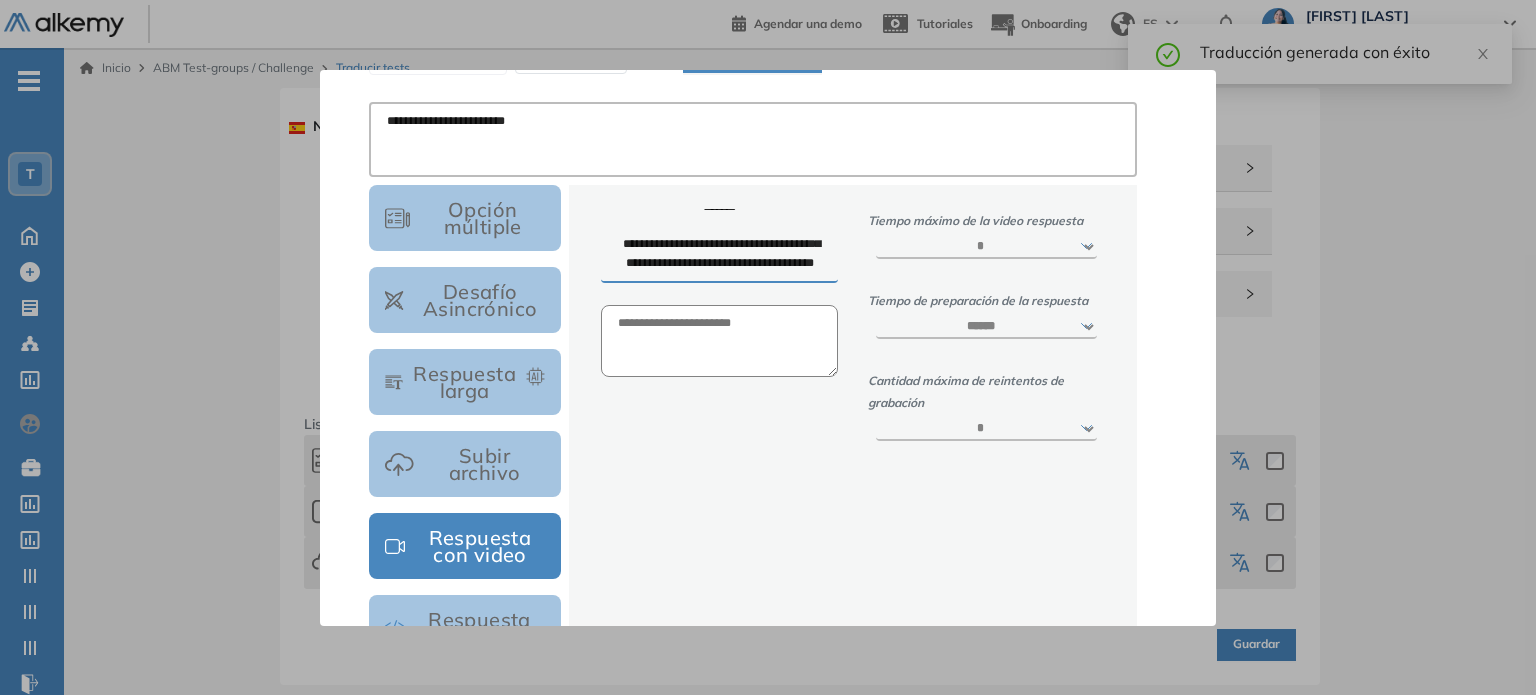 scroll, scrollTop: 283, scrollLeft: 0, axis: vertical 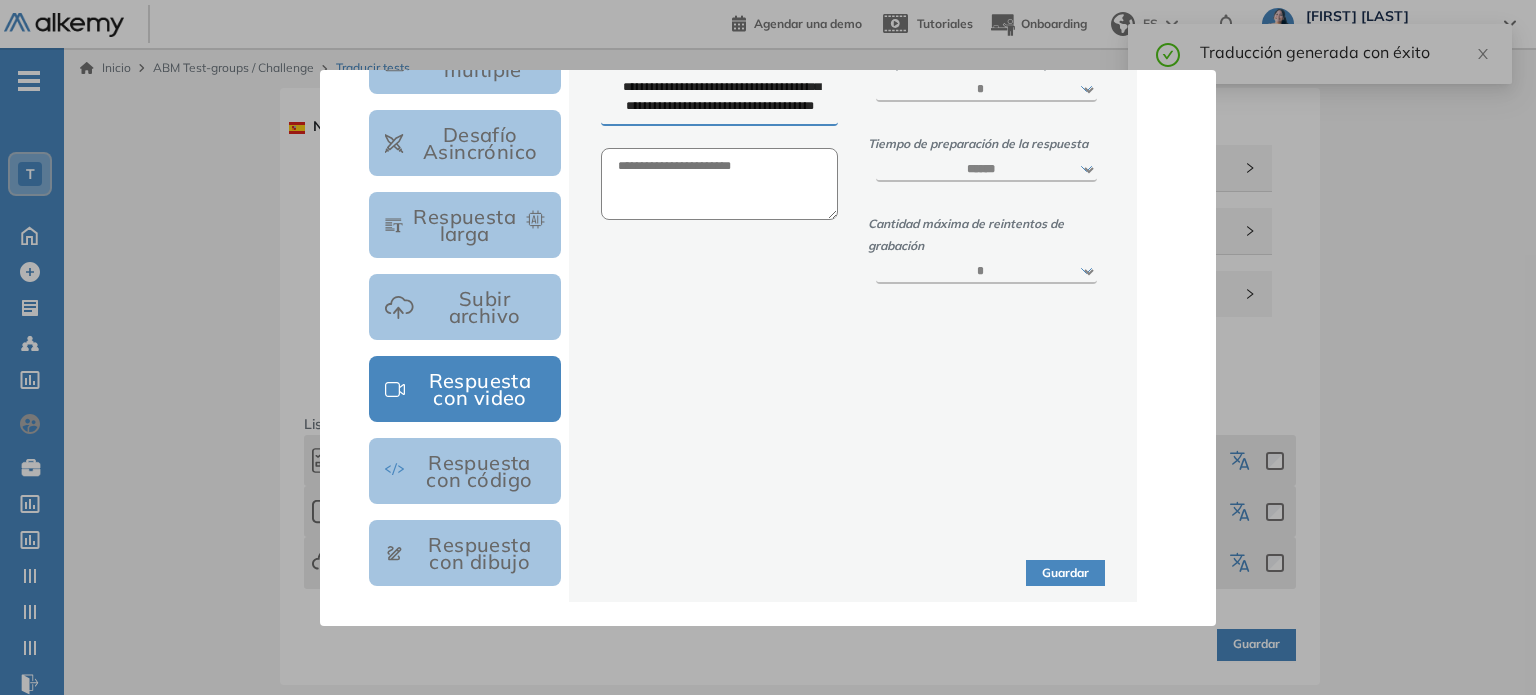 type on "**********" 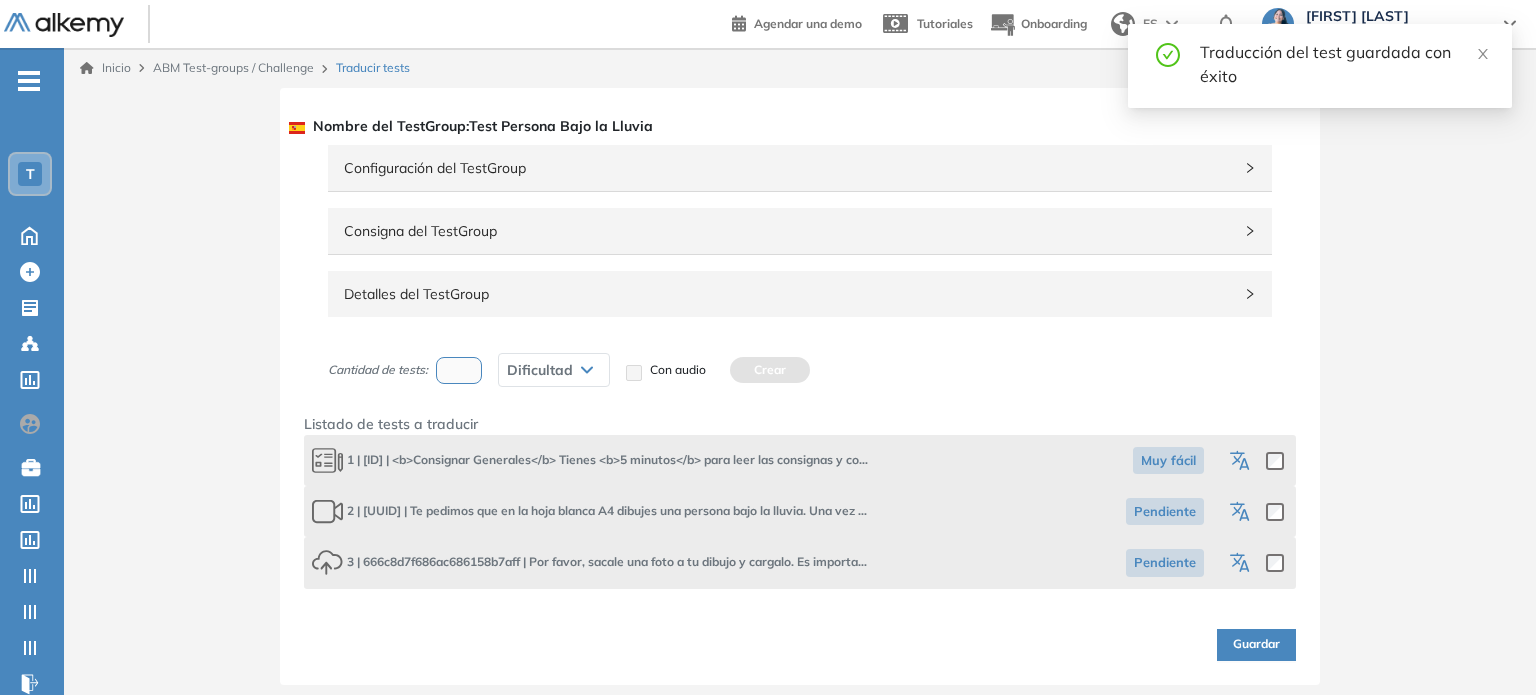click 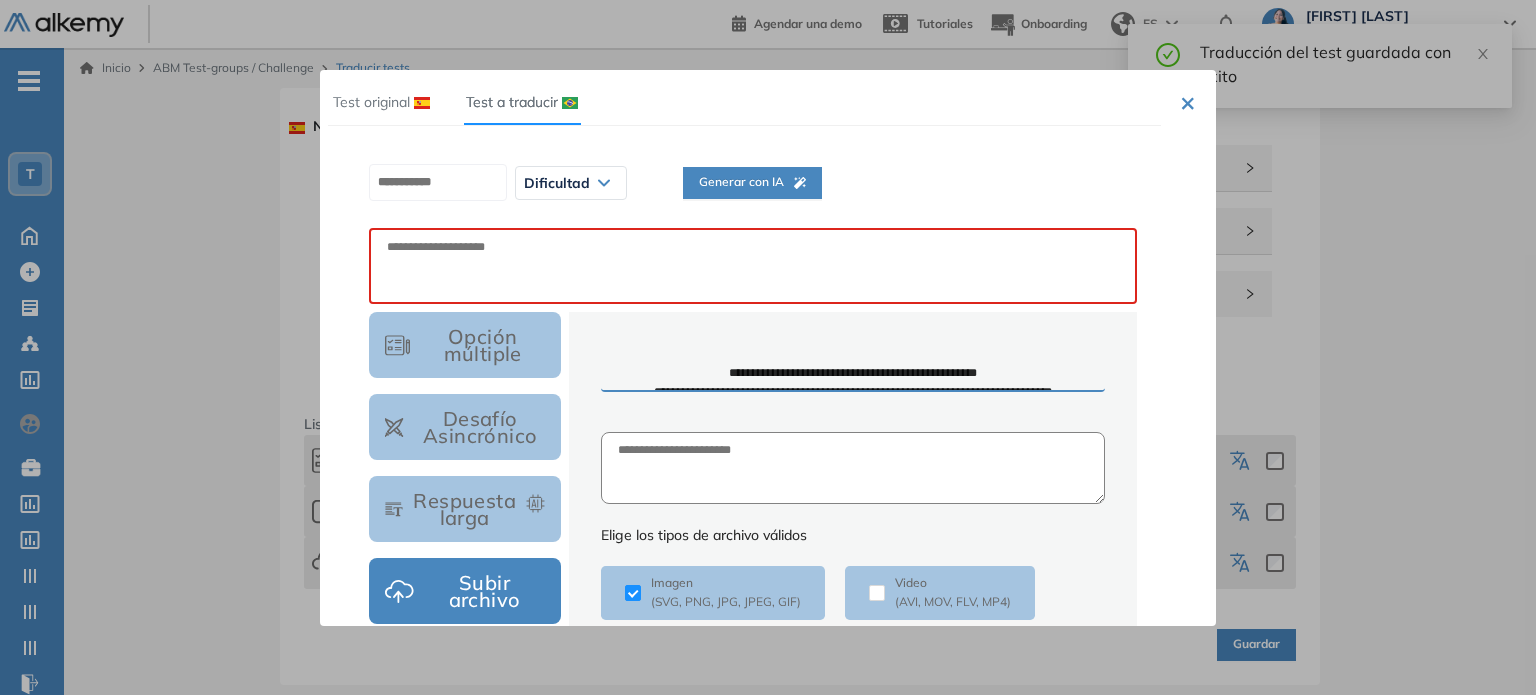 click on "Generar con IA" at bounding box center (752, 182) 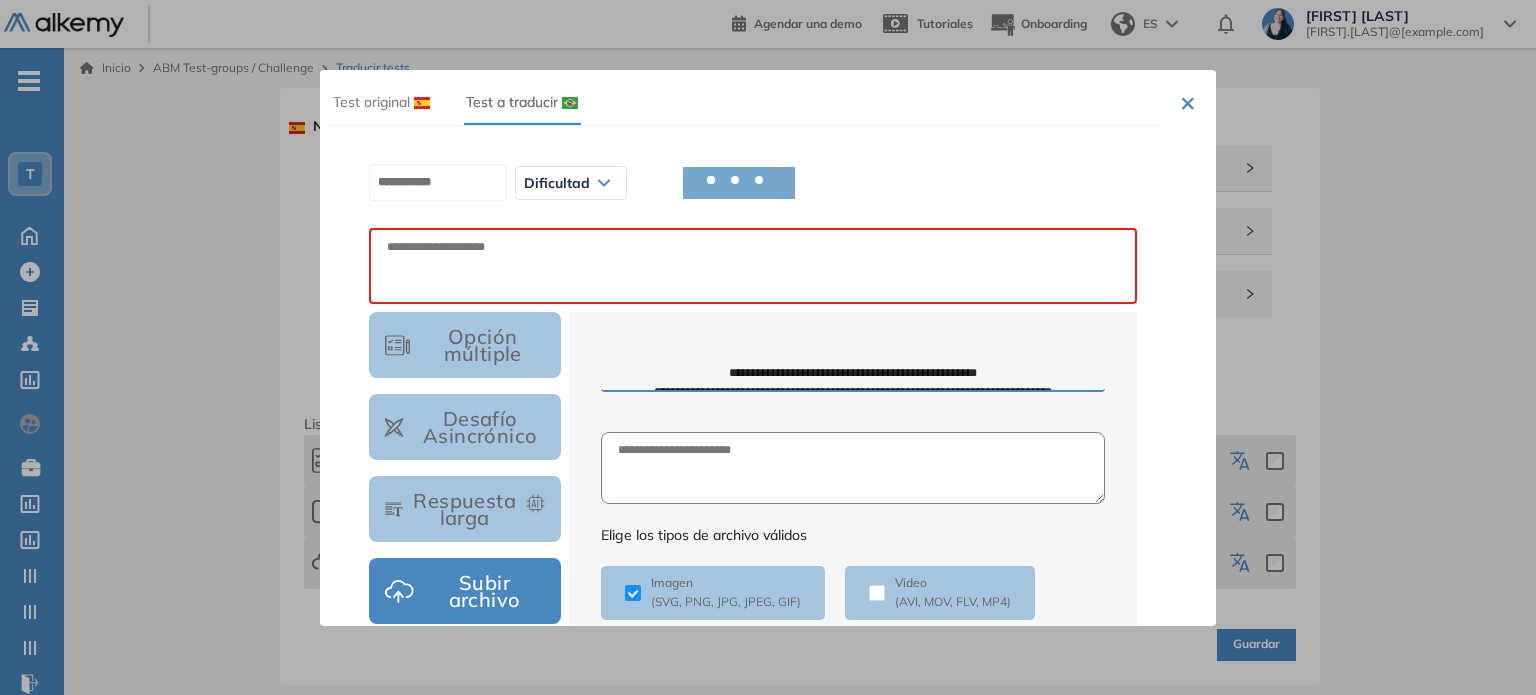 type on "**********" 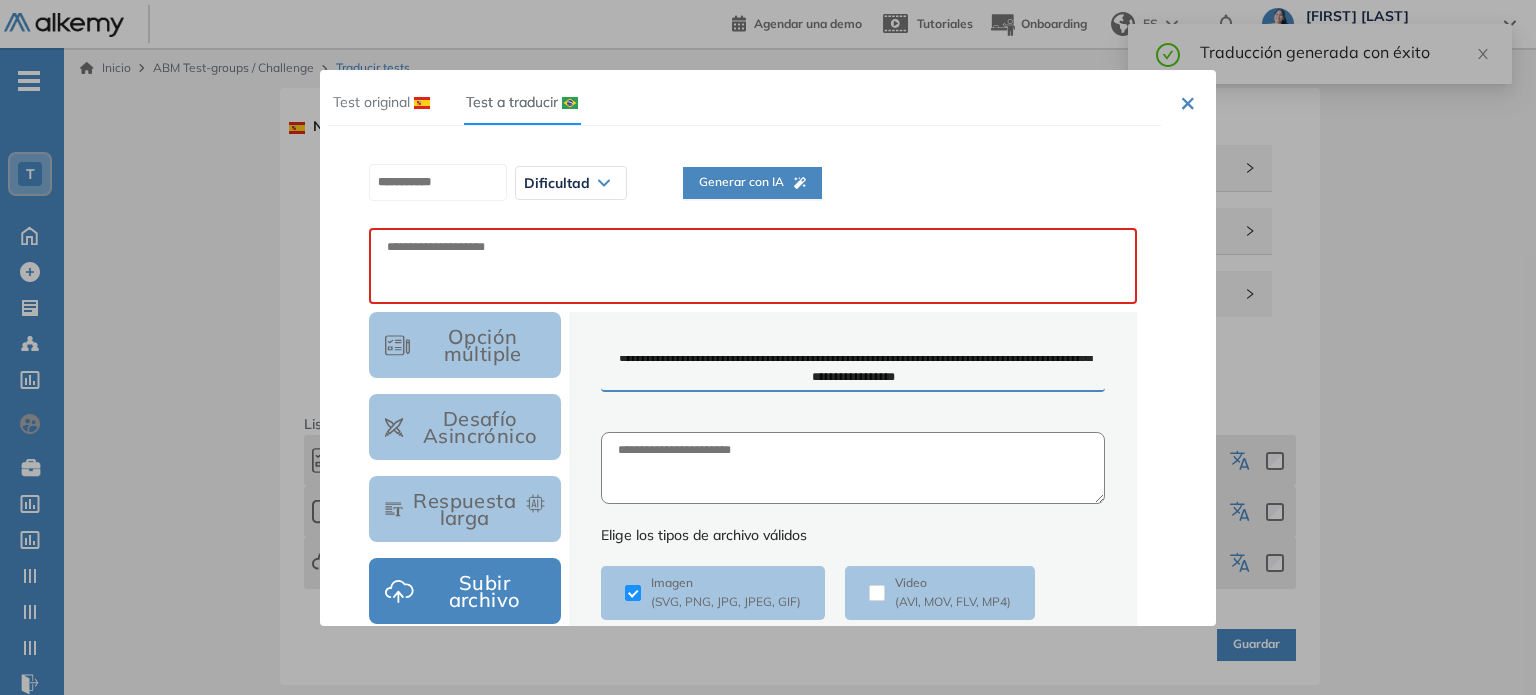 scroll, scrollTop: 93, scrollLeft: 0, axis: vertical 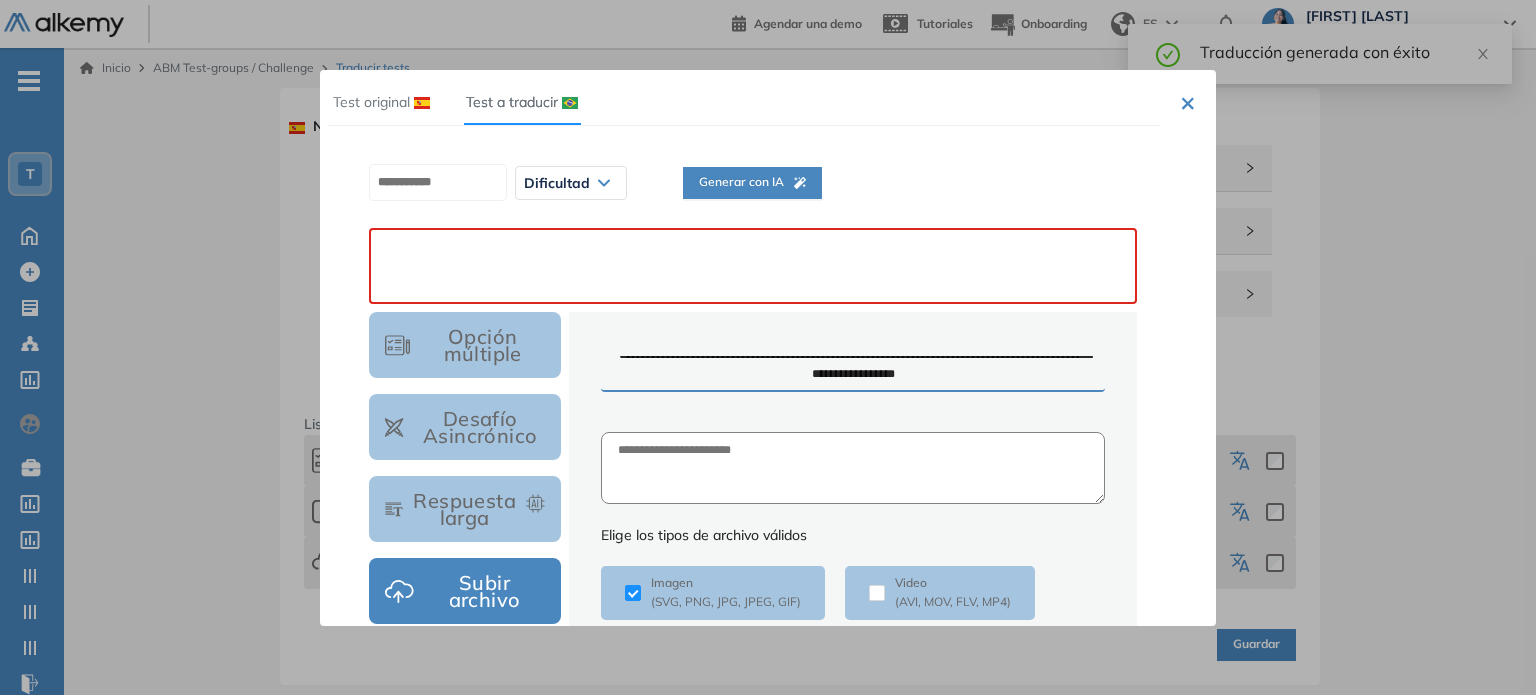 paste on "**********" 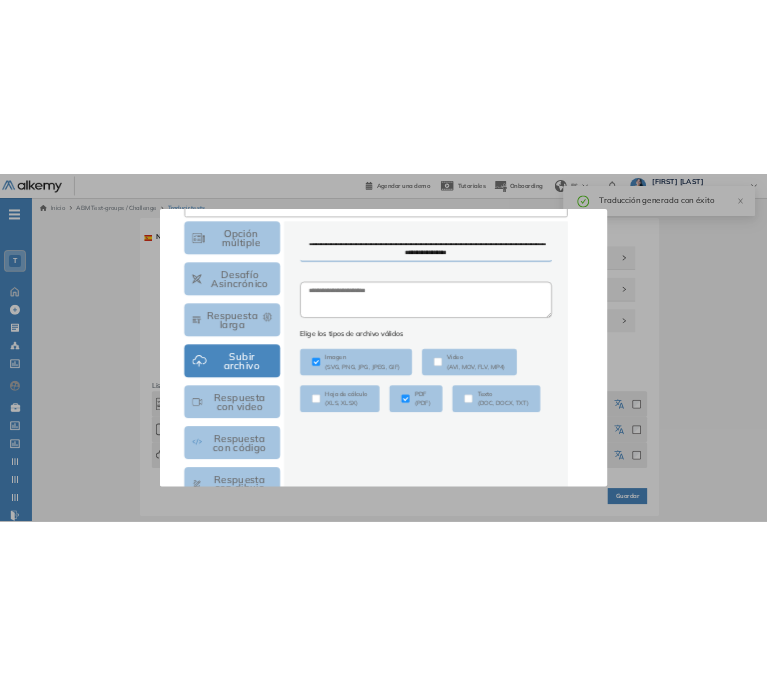 scroll, scrollTop: 283, scrollLeft: 0, axis: vertical 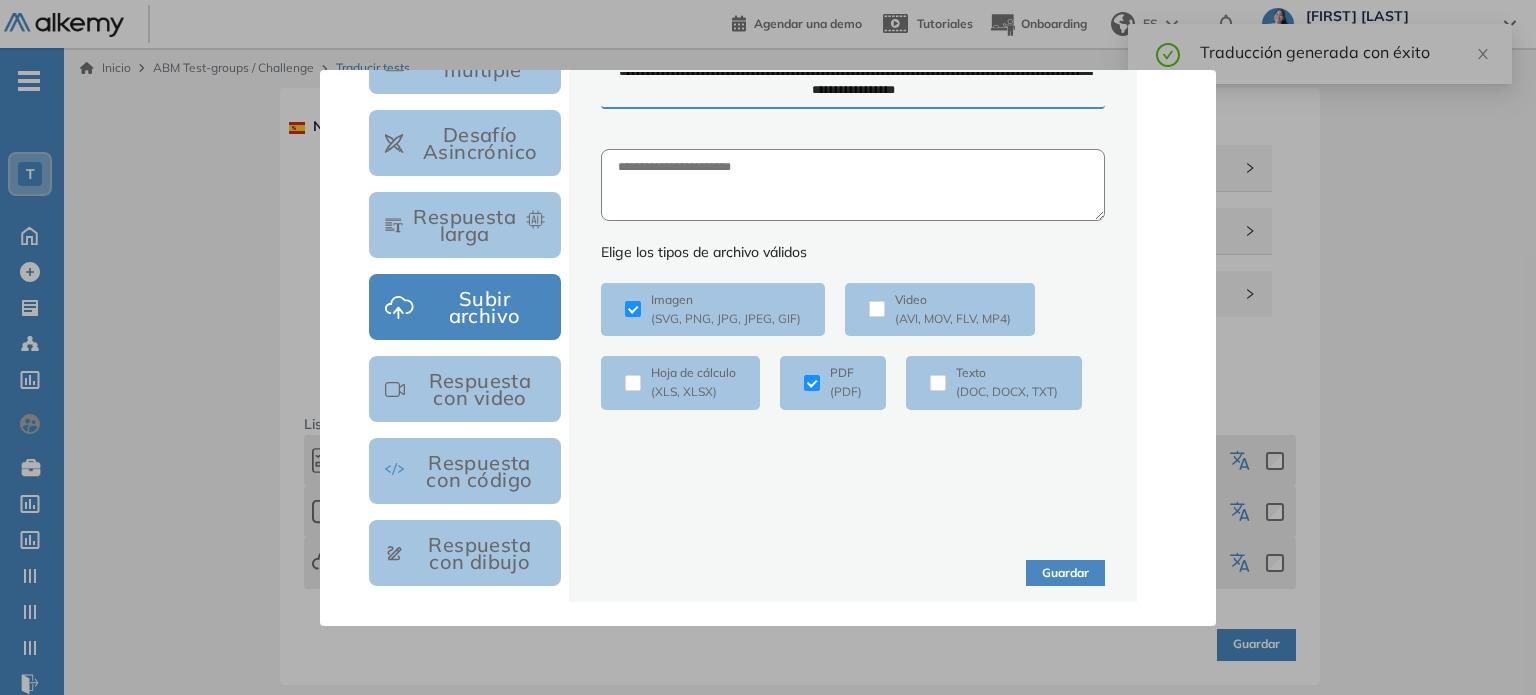 type on "**********" 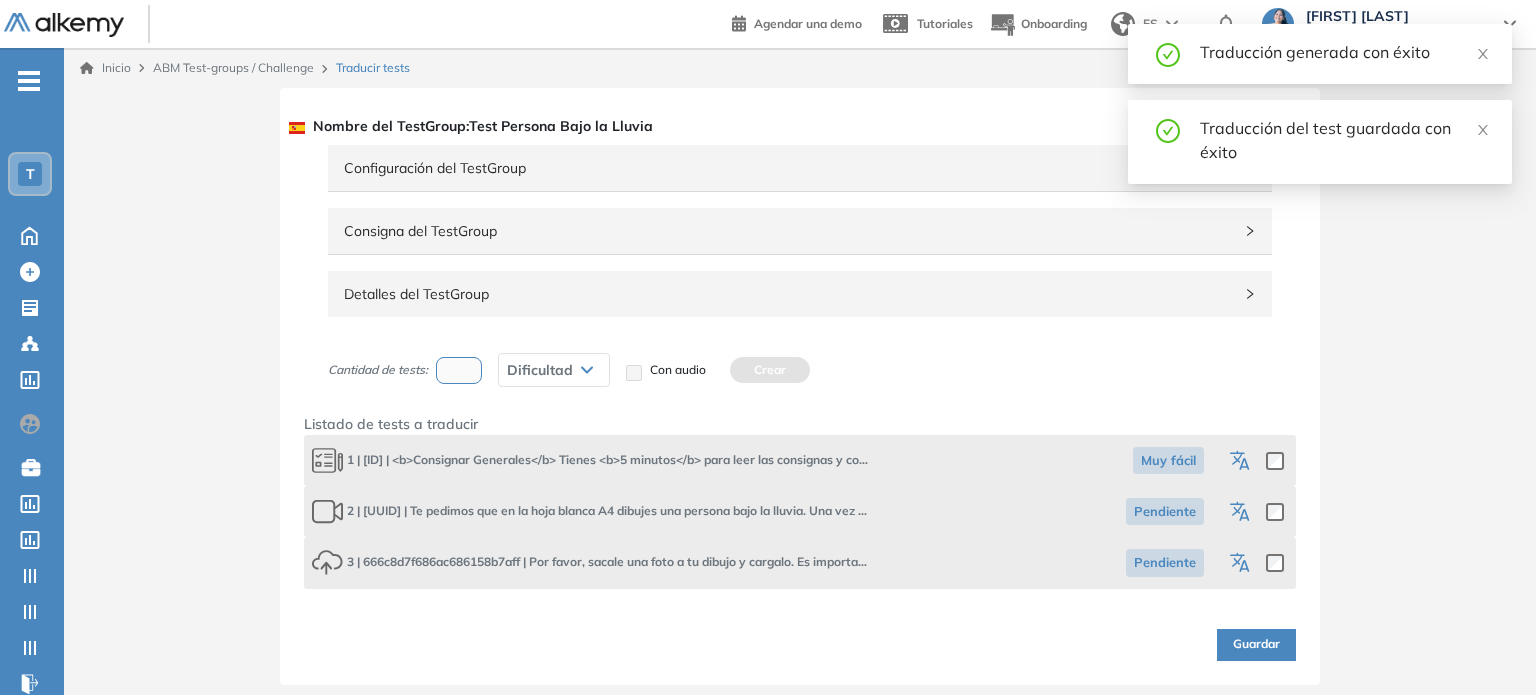 click on "Guardar" at bounding box center [1256, 644] 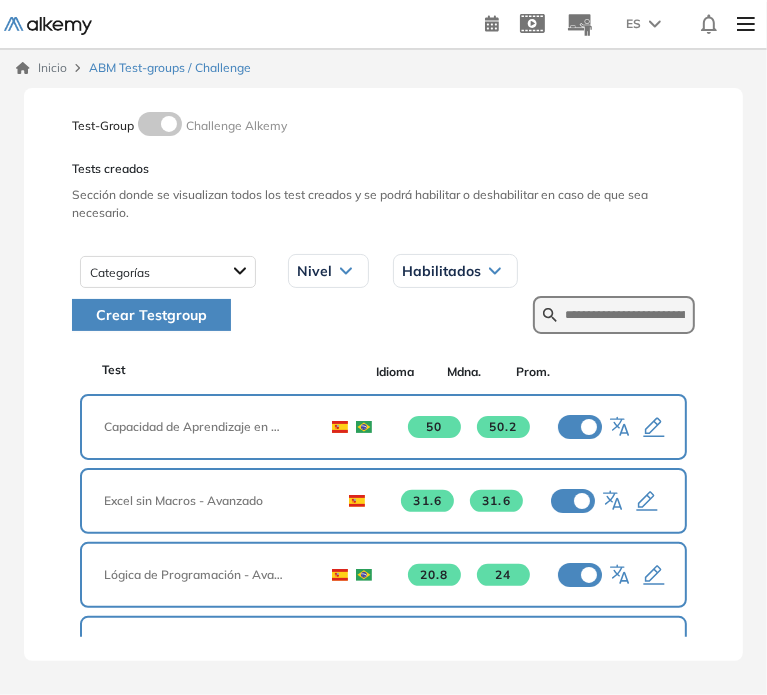 click at bounding box center [614, 315] 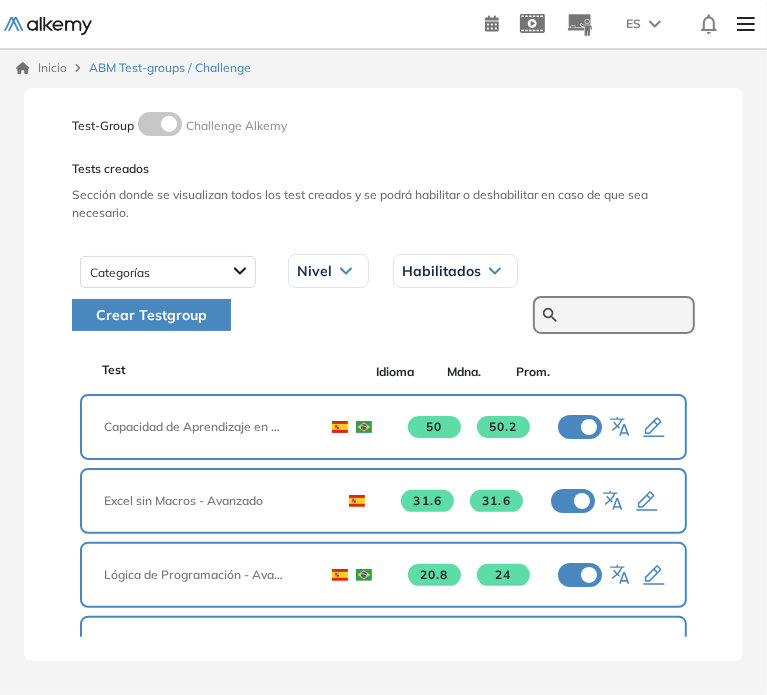 click at bounding box center (625, 315) 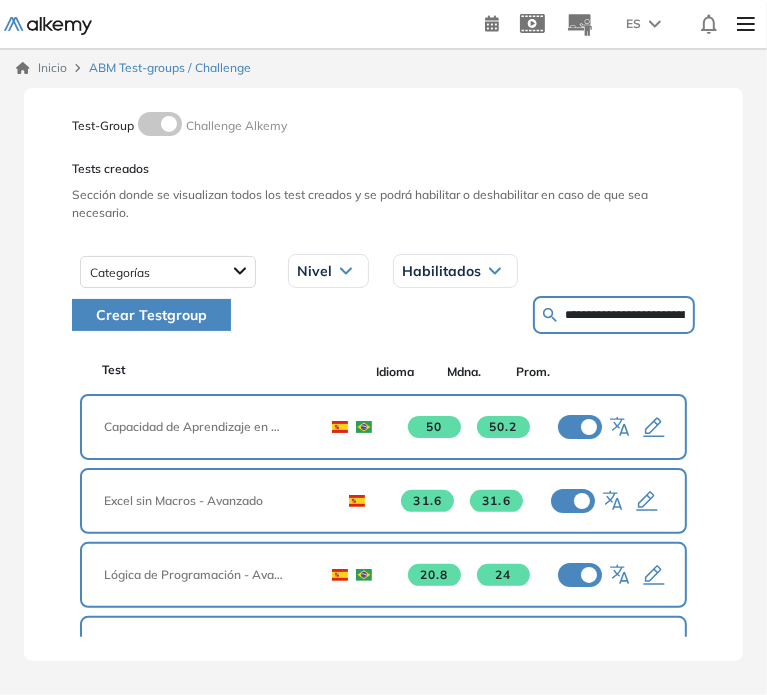 scroll, scrollTop: 0, scrollLeft: 67, axis: horizontal 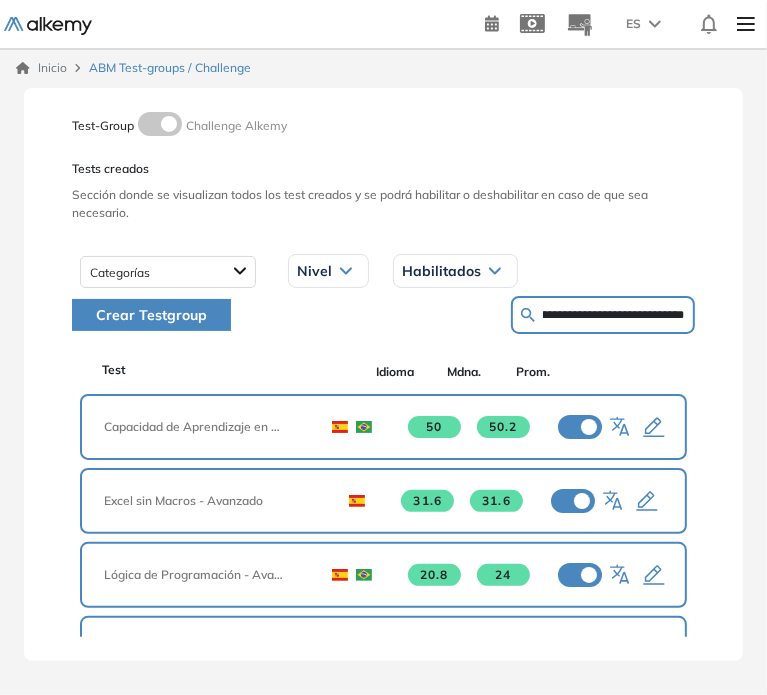 type on "**********" 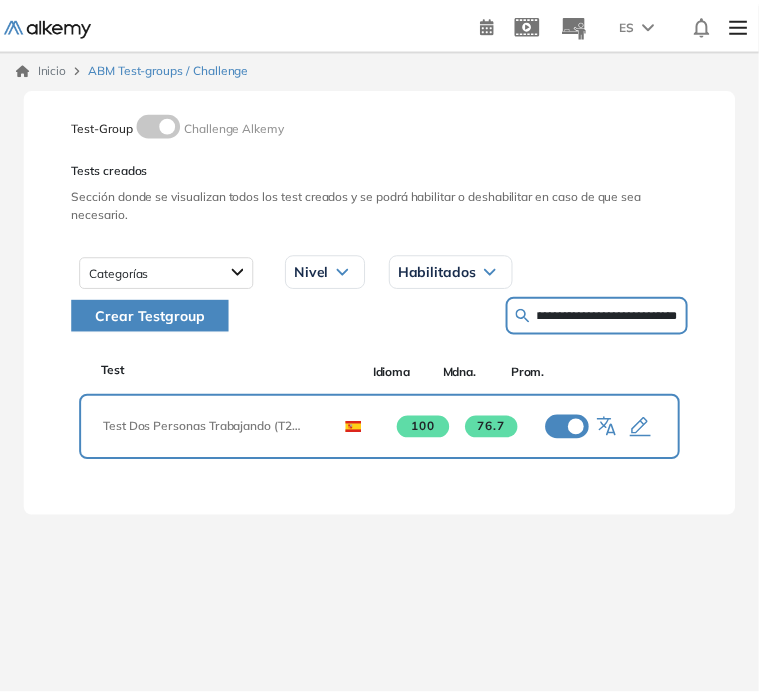 scroll, scrollTop: 0, scrollLeft: 0, axis: both 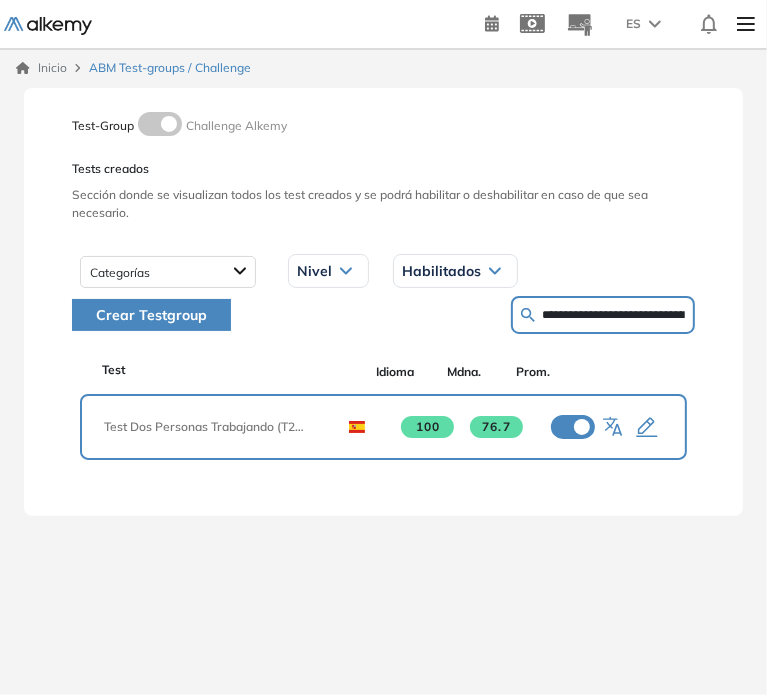 click 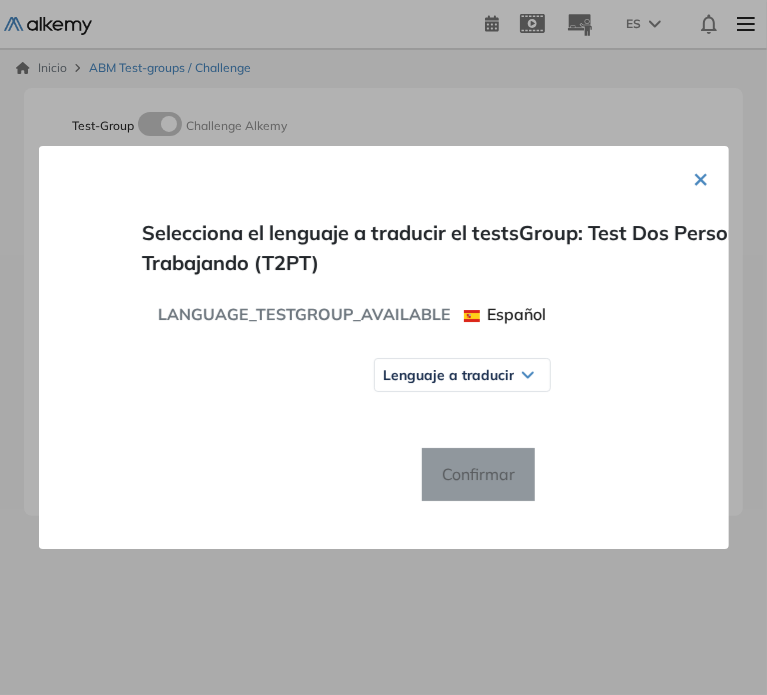 click on "Lenguaje a traducir" at bounding box center (448, 375) 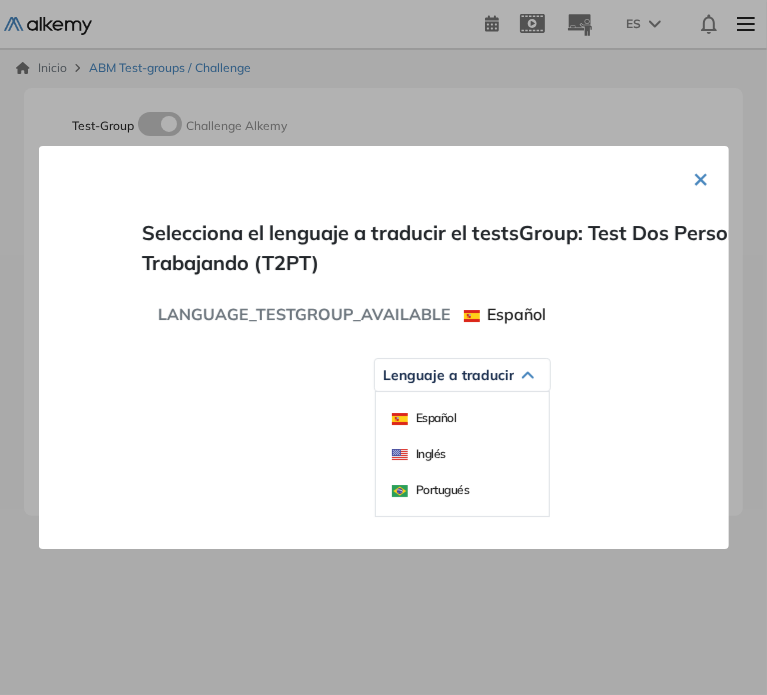 click on "Portugués" at bounding box center [462, 490] 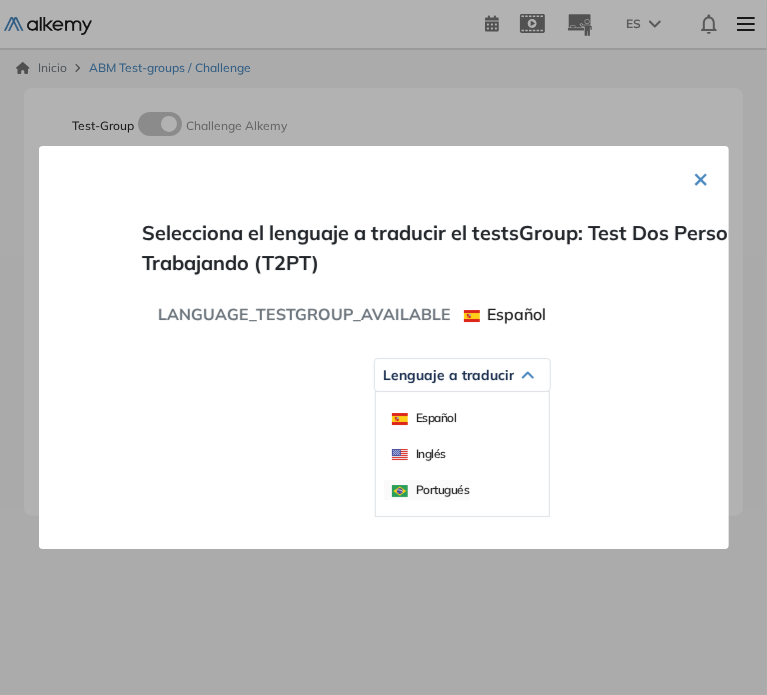 click on "Portugués" at bounding box center [431, 489] 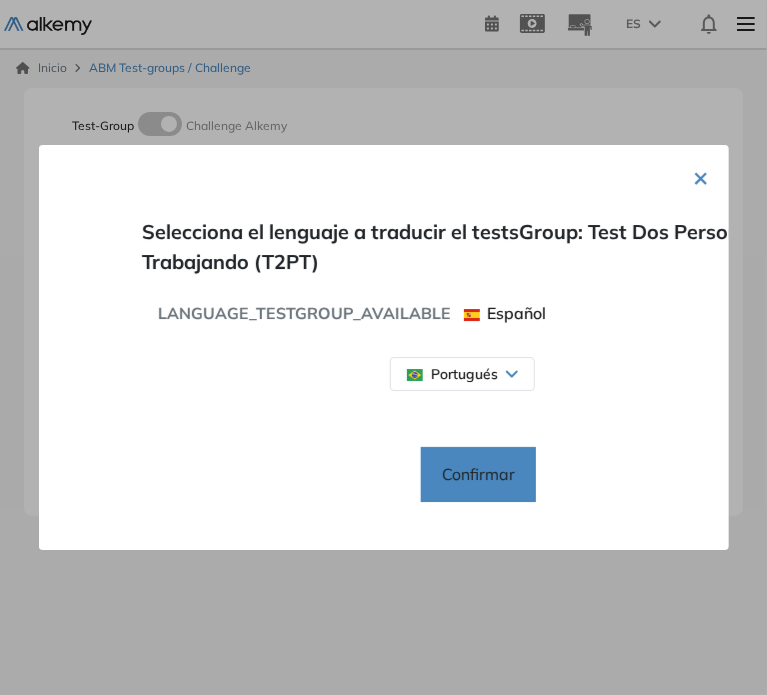 click on "Confirmar" at bounding box center (478, 475) 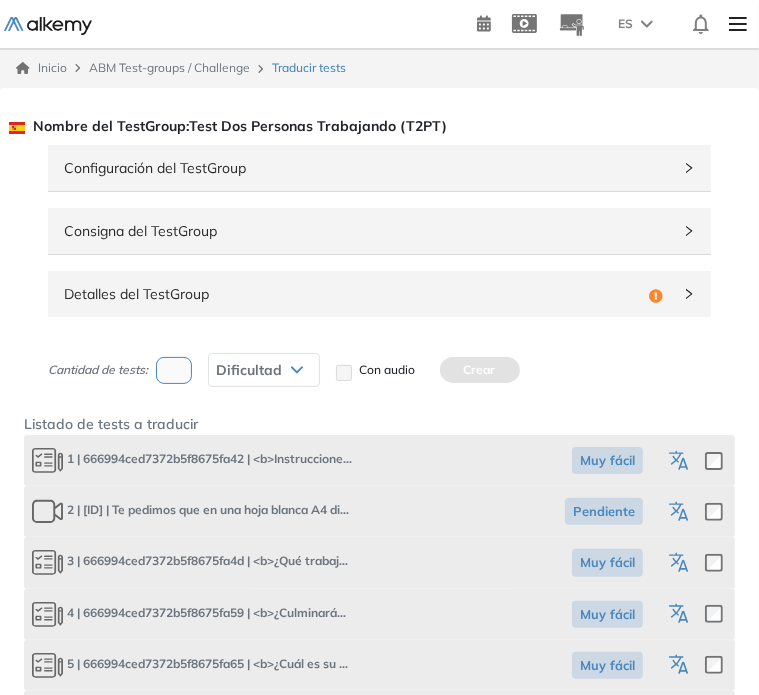 click on "Detalles del TestGroup" at bounding box center (352, 294) 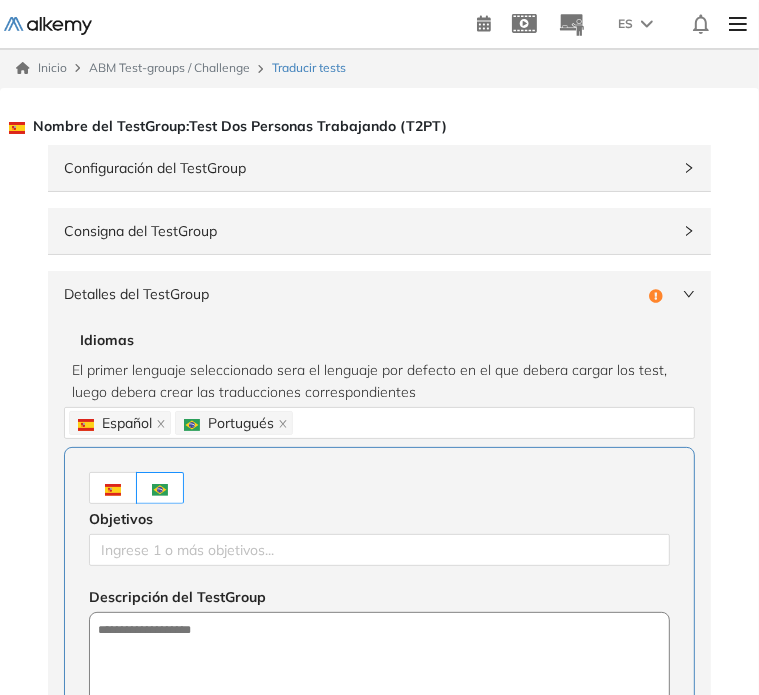 click at bounding box center (113, 488) 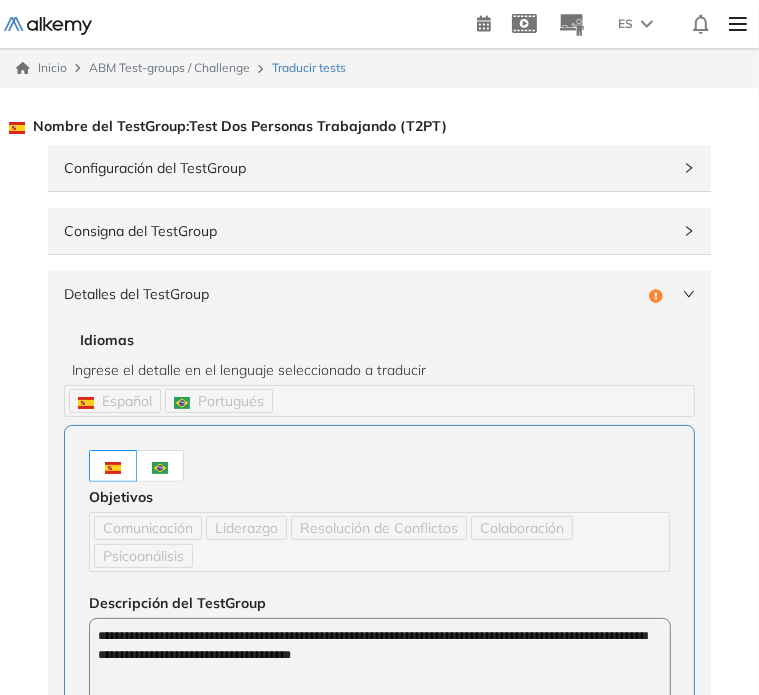 click at bounding box center [160, 466] 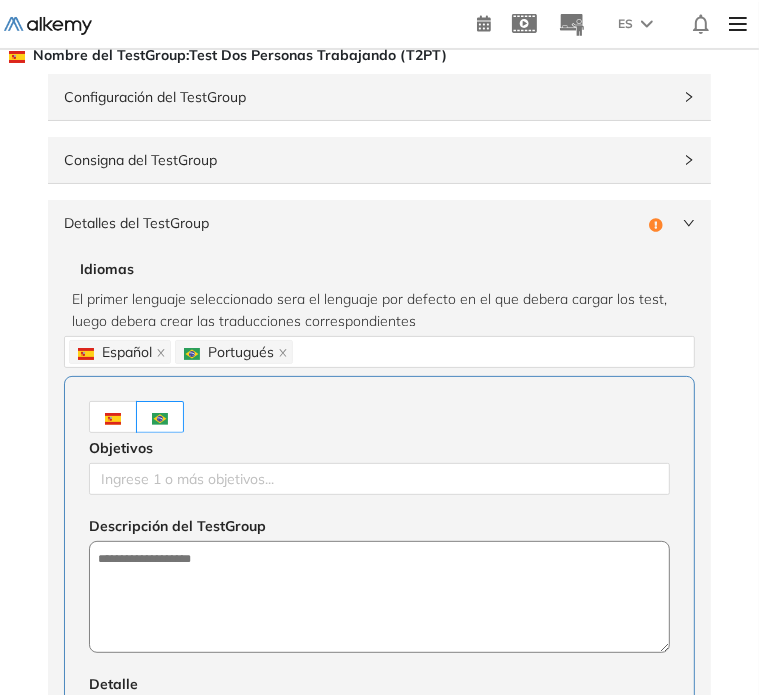 scroll, scrollTop: 100, scrollLeft: 0, axis: vertical 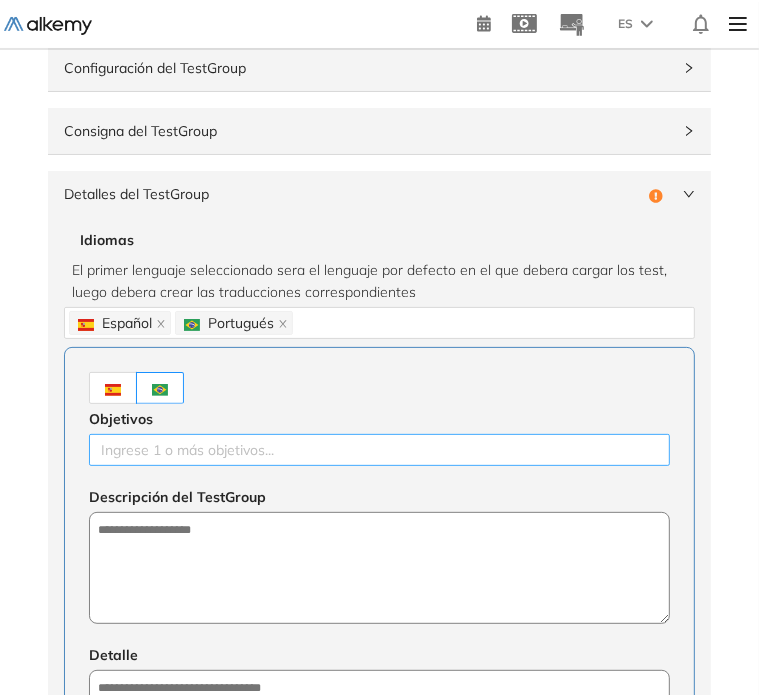 click at bounding box center (379, 450) 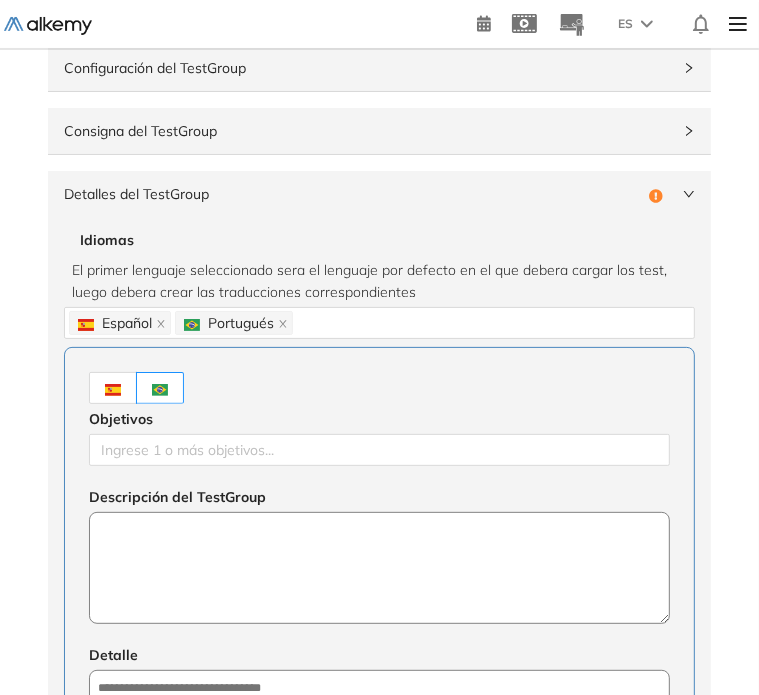click at bounding box center [379, 568] 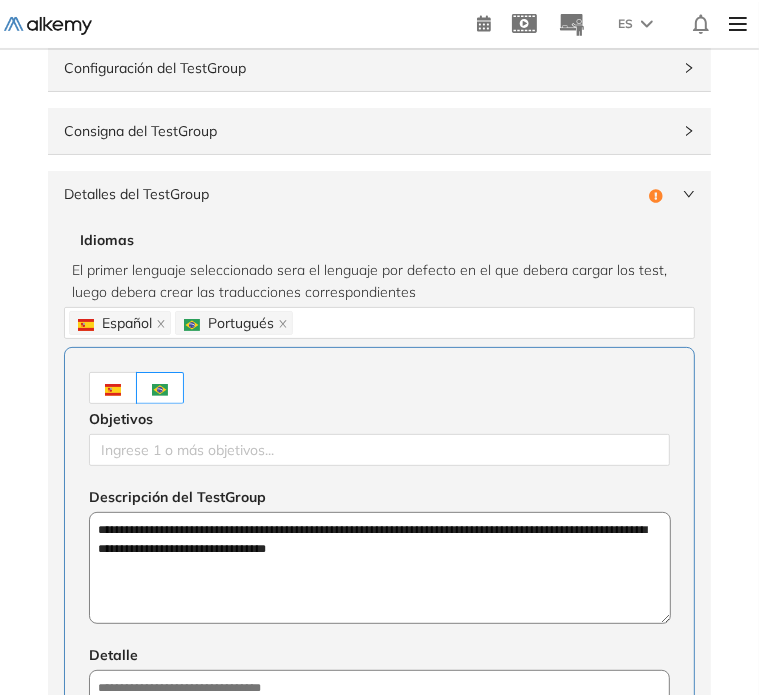 type on "**********" 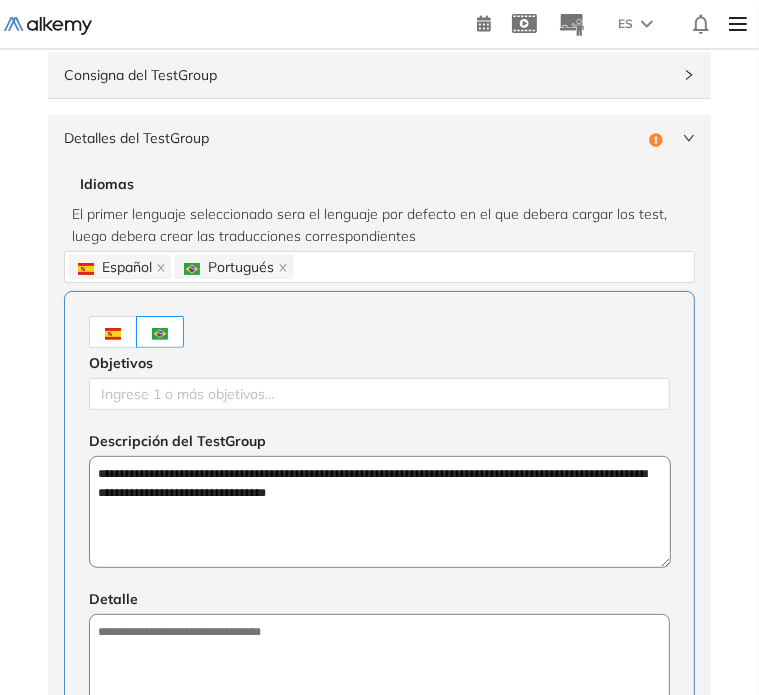 scroll, scrollTop: 200, scrollLeft: 0, axis: vertical 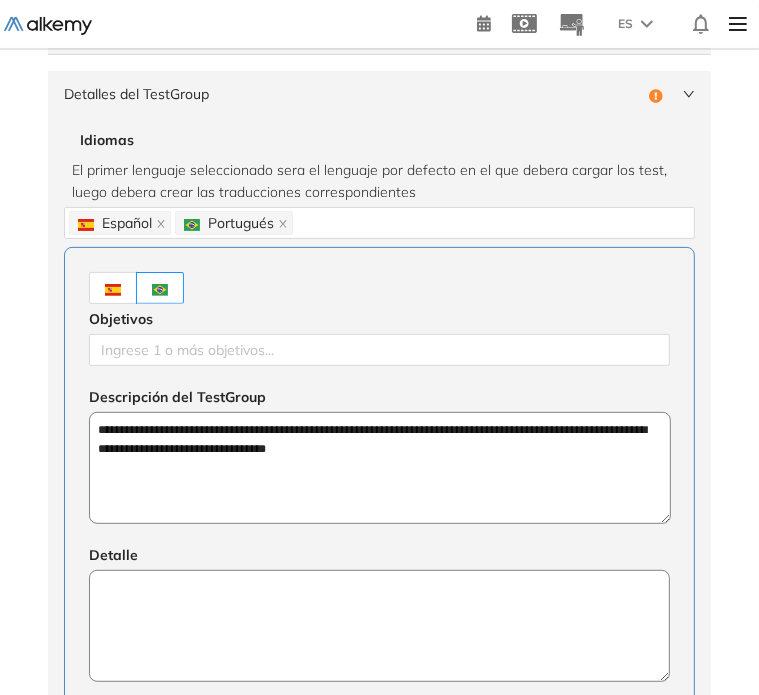 click at bounding box center [379, 626] 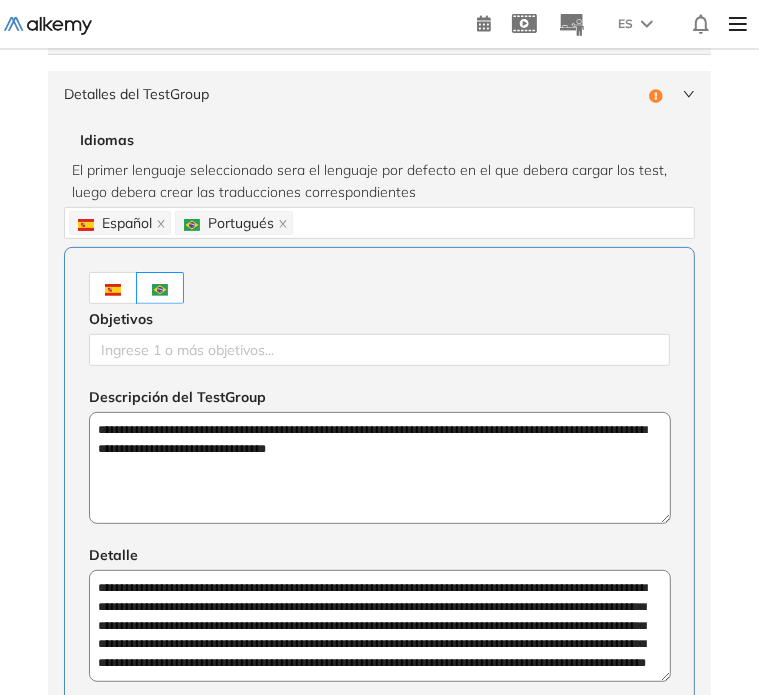scroll, scrollTop: 18, scrollLeft: 0, axis: vertical 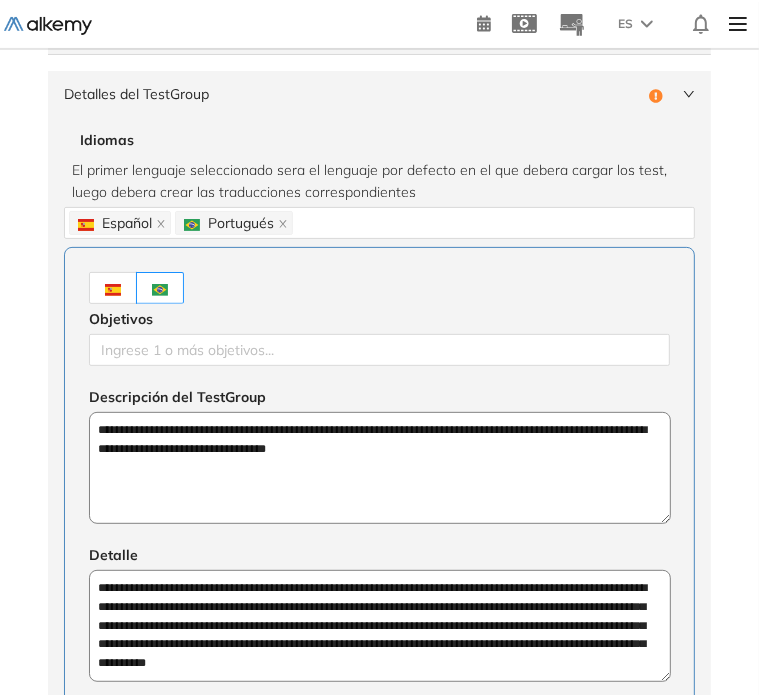 type on "**********" 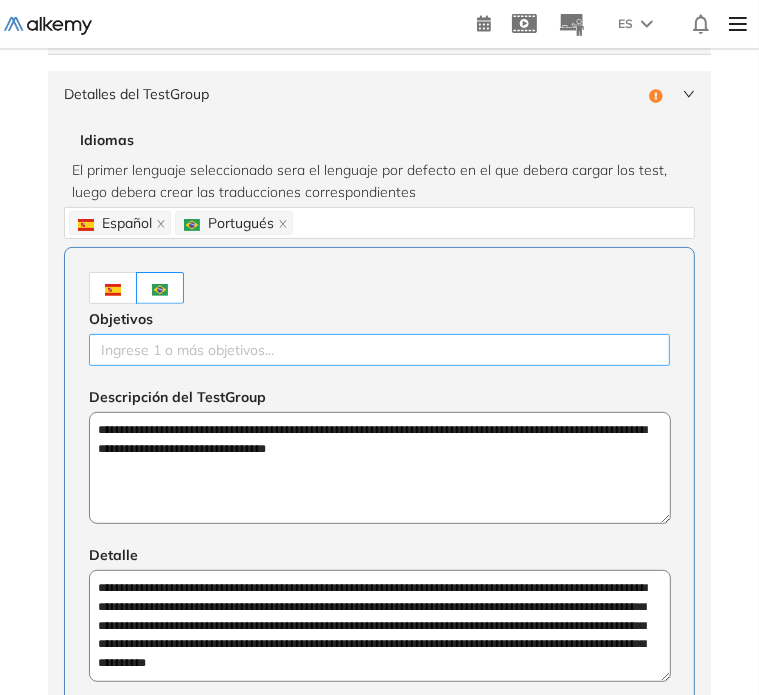 click at bounding box center (379, 350) 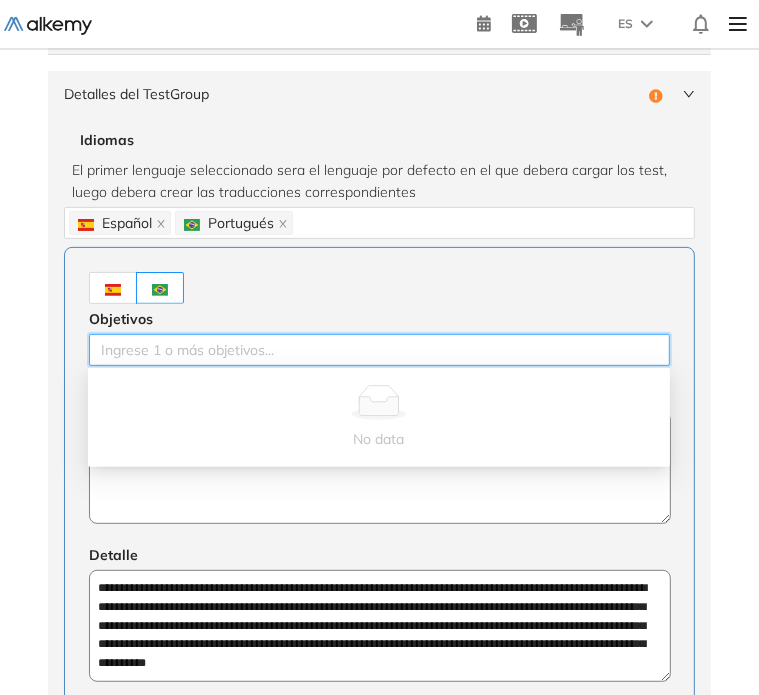 paste on "**********" 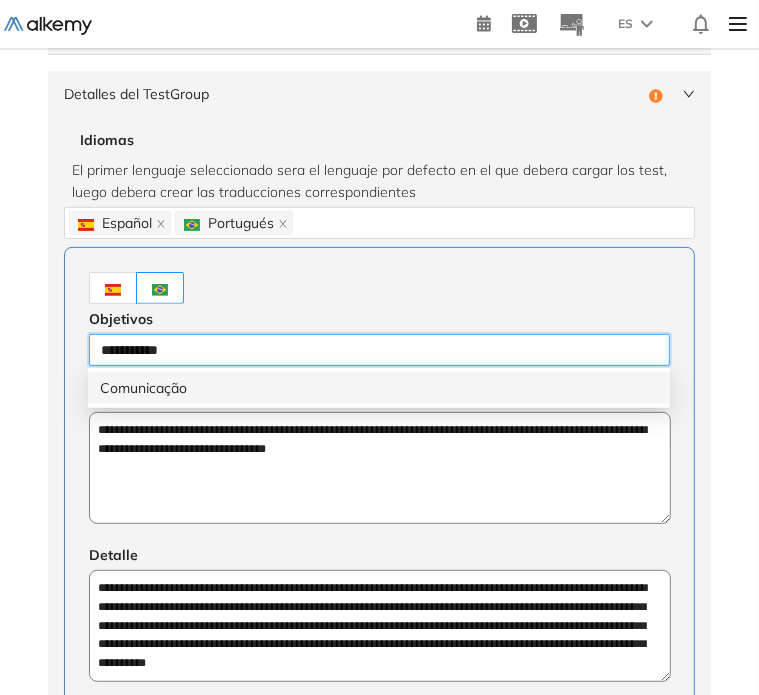 click on "Comunicação" at bounding box center [379, 388] 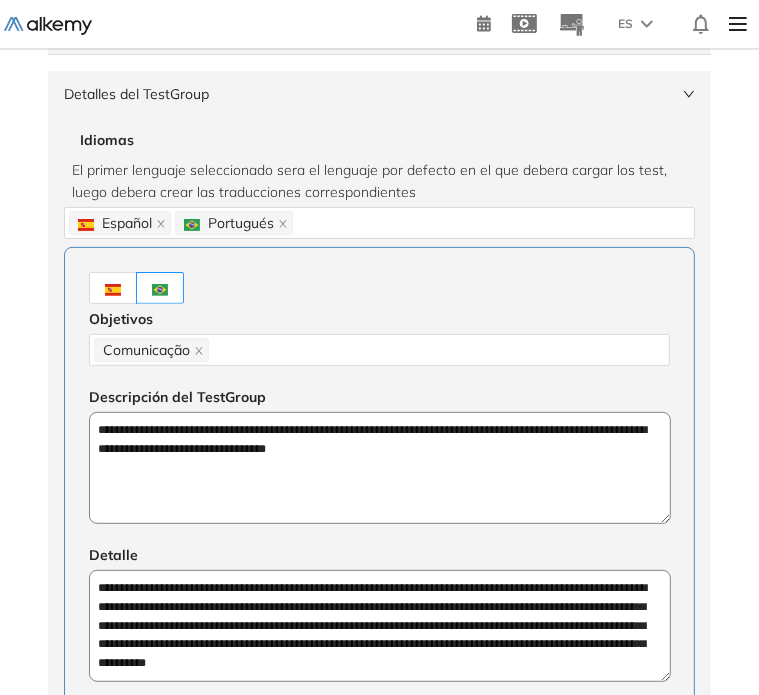 click on "**********" at bounding box center [379, 485] 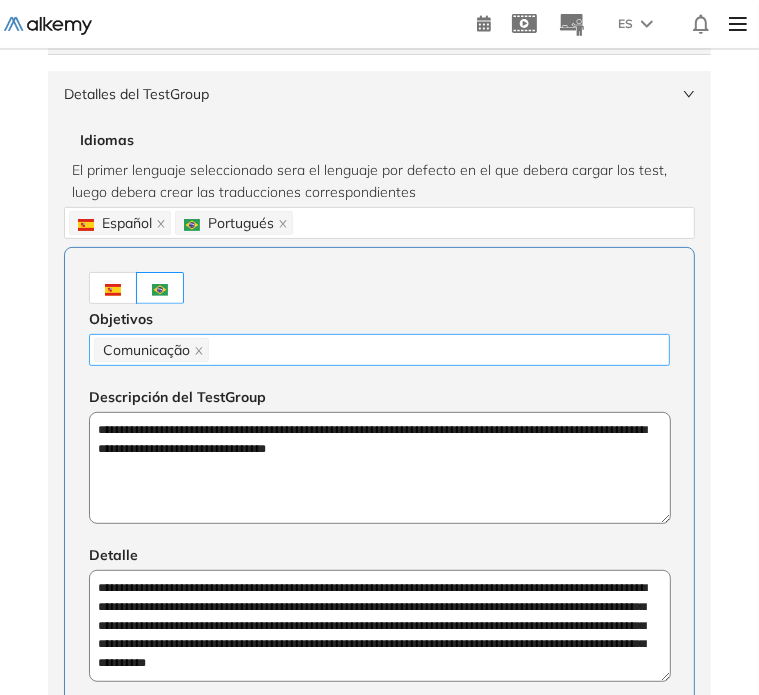 click on "Comunicação" at bounding box center [379, 350] 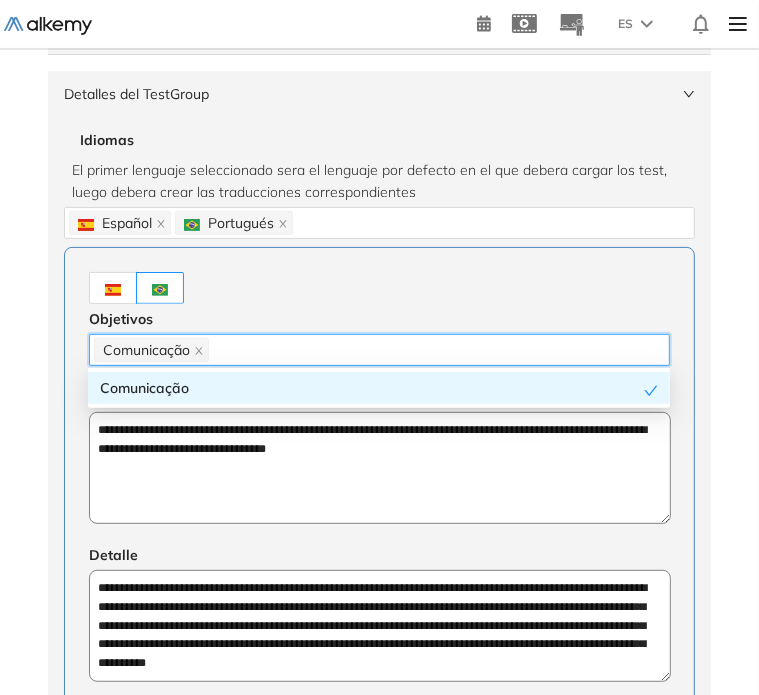 paste on "*********" 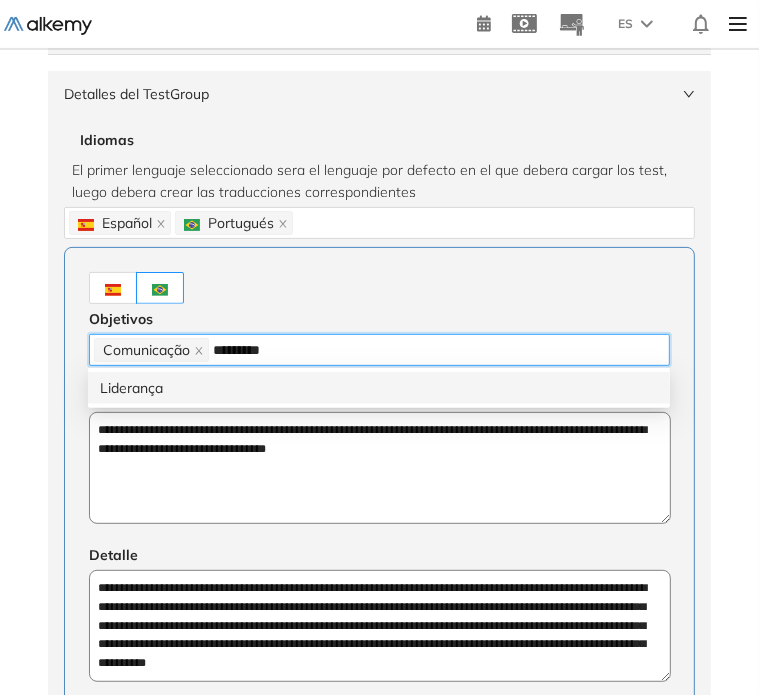 click on "Liderança" at bounding box center [379, 388] 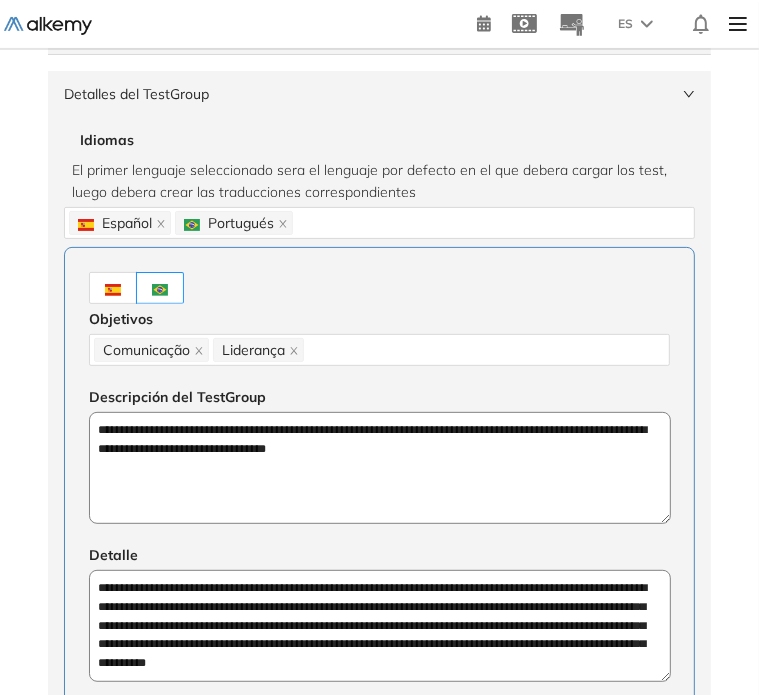 click on "**********" at bounding box center (379, 485) 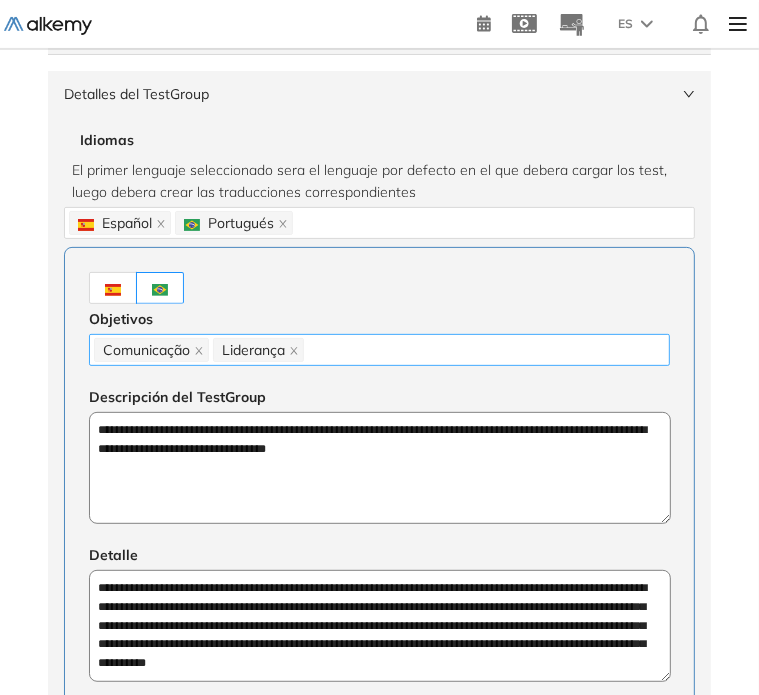 click on "Comunicação Liderança Resolução de Conflitos" at bounding box center (379, 350) 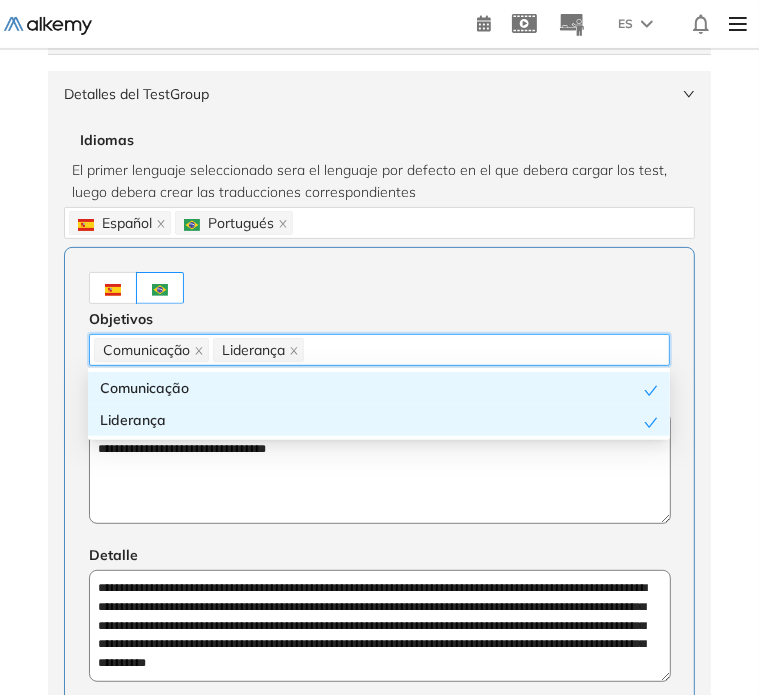 paste on "**********" 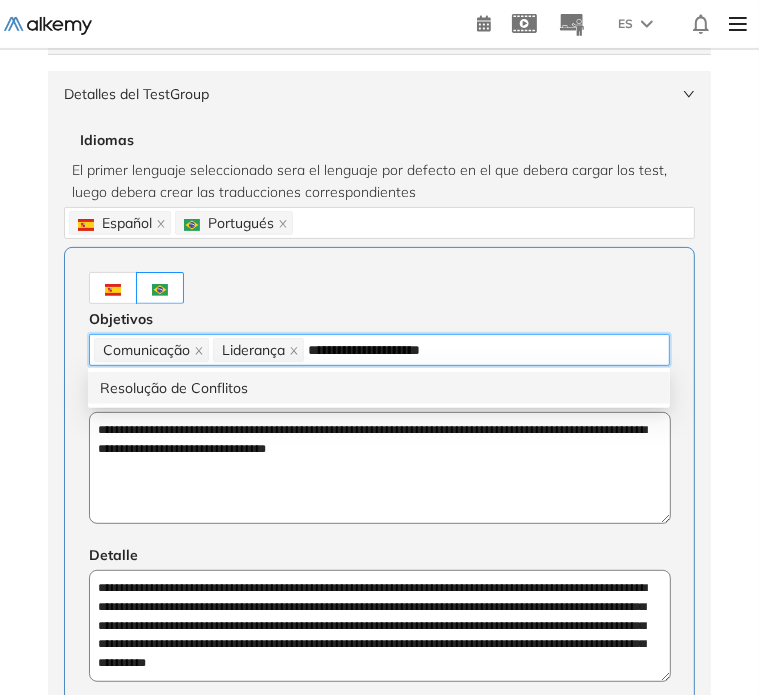 drag, startPoint x: 377, startPoint y: 365, endPoint x: 324, endPoint y: 387, distance: 57.384666 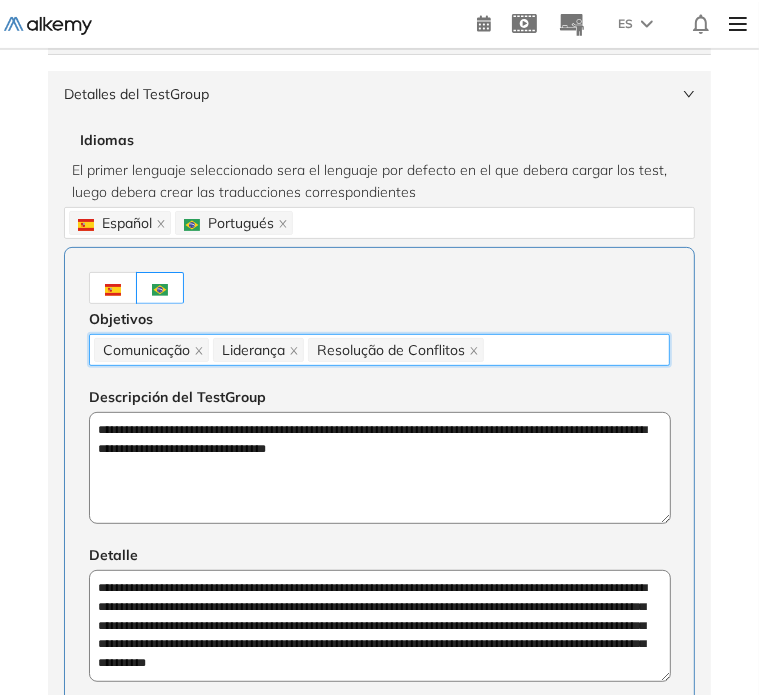 click on "Comunicação Liderança Resolução de Conflitos" at bounding box center (379, 350) 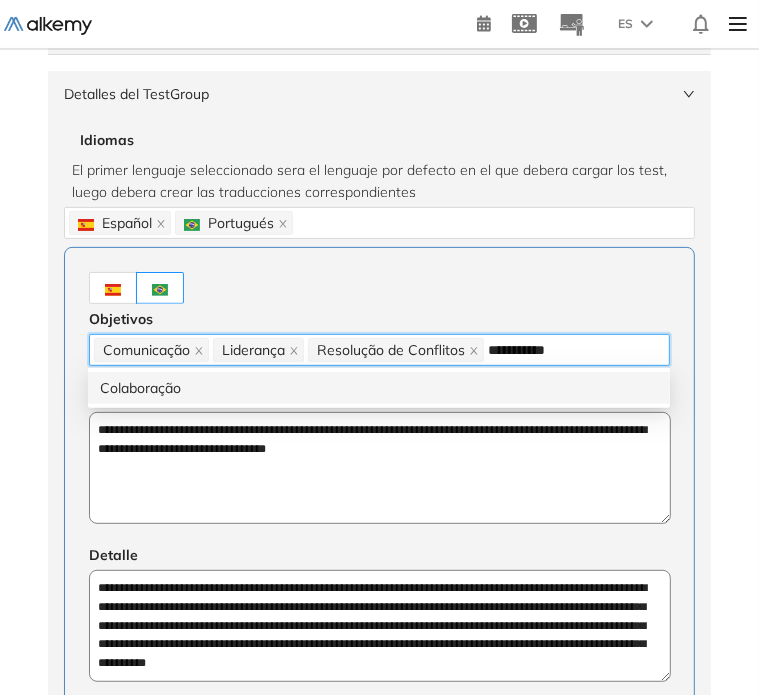 click on "Colaboração" at bounding box center (379, 388) 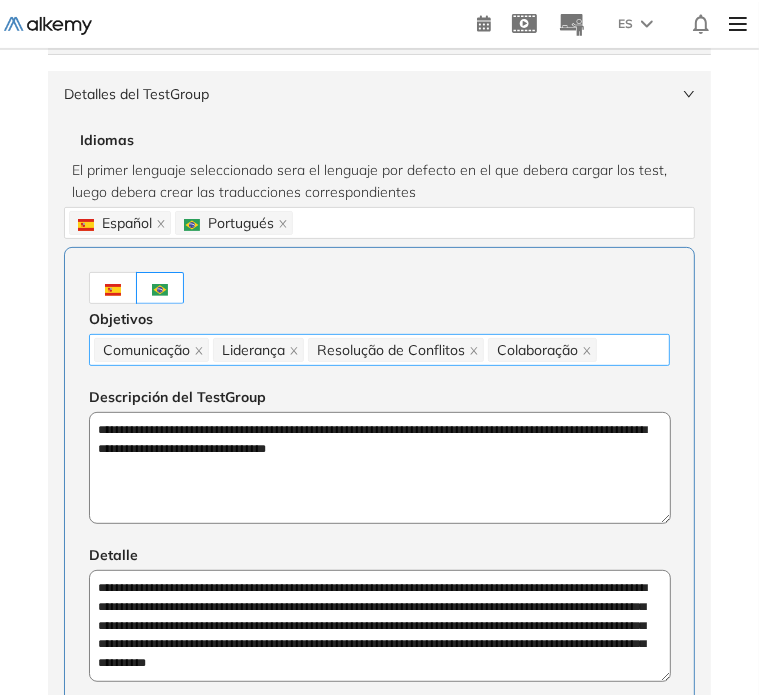 click on "Comunicação Liderança Resolução de Conflitos Colaboração" at bounding box center [379, 350] 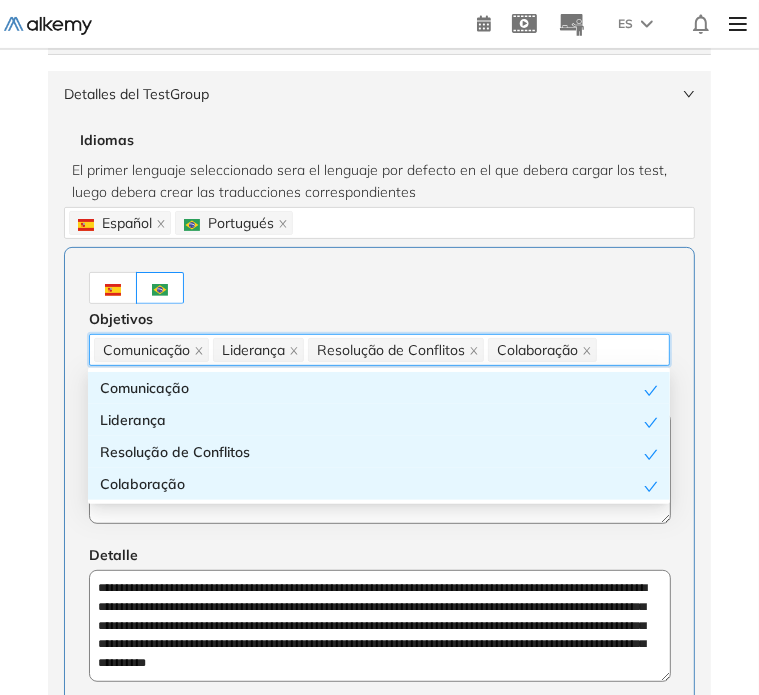 paste on "**********" 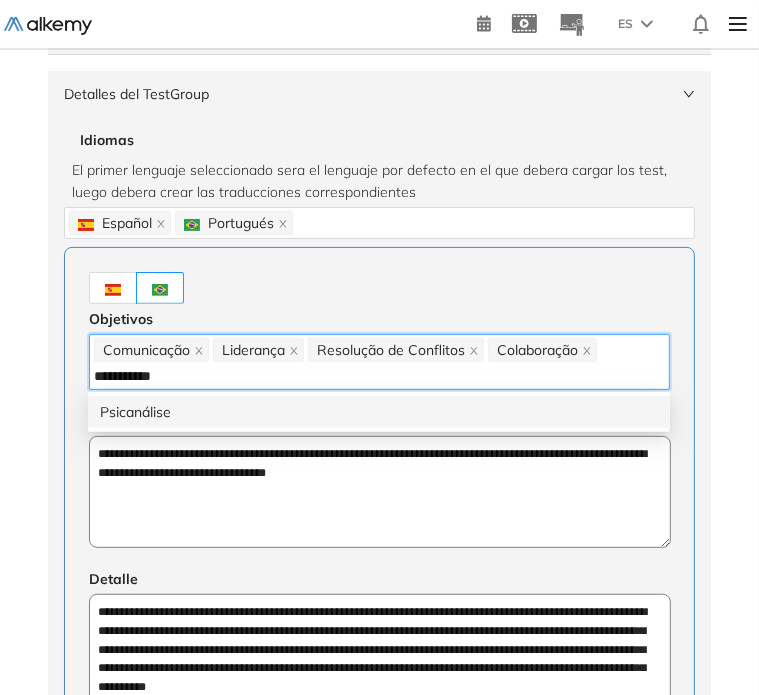 click on "Psicanálise" at bounding box center (379, 412) 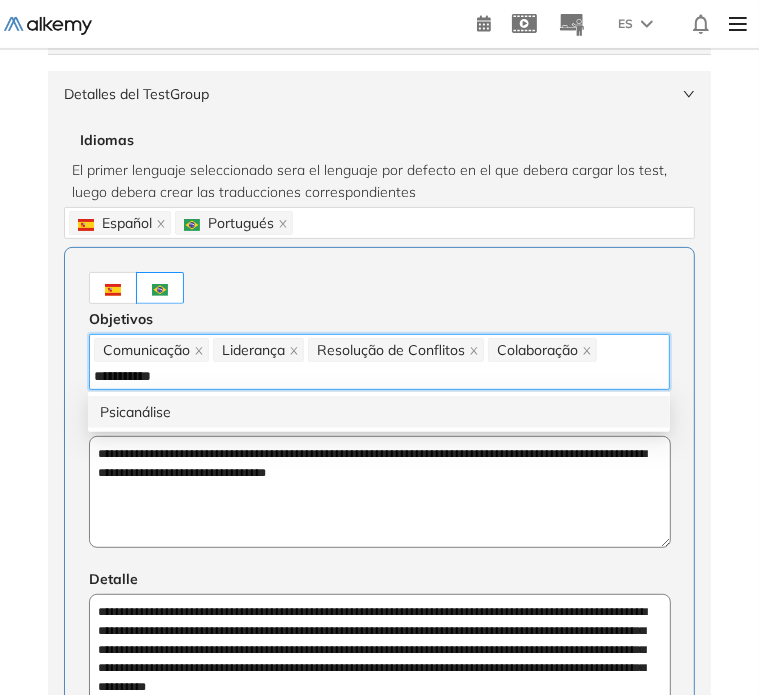 type 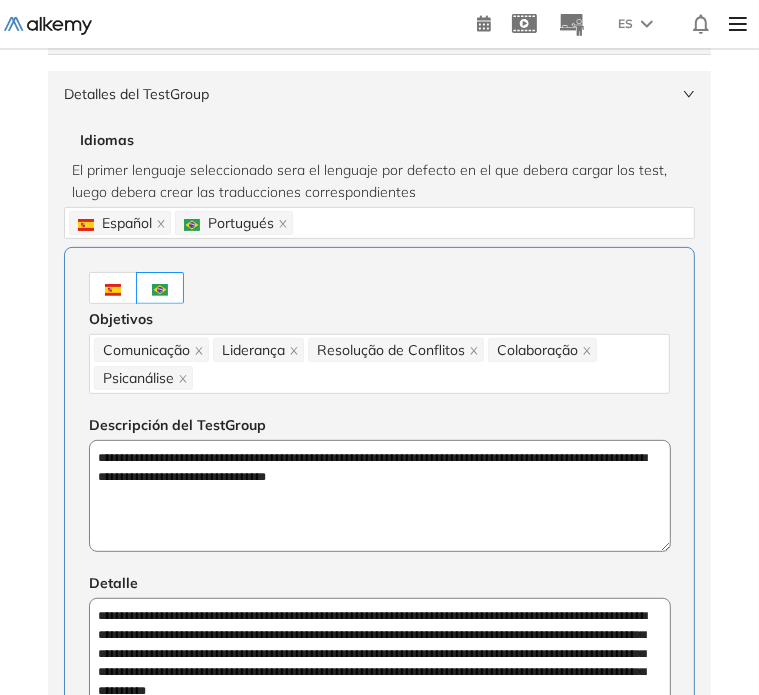 click at bounding box center (379, 288) 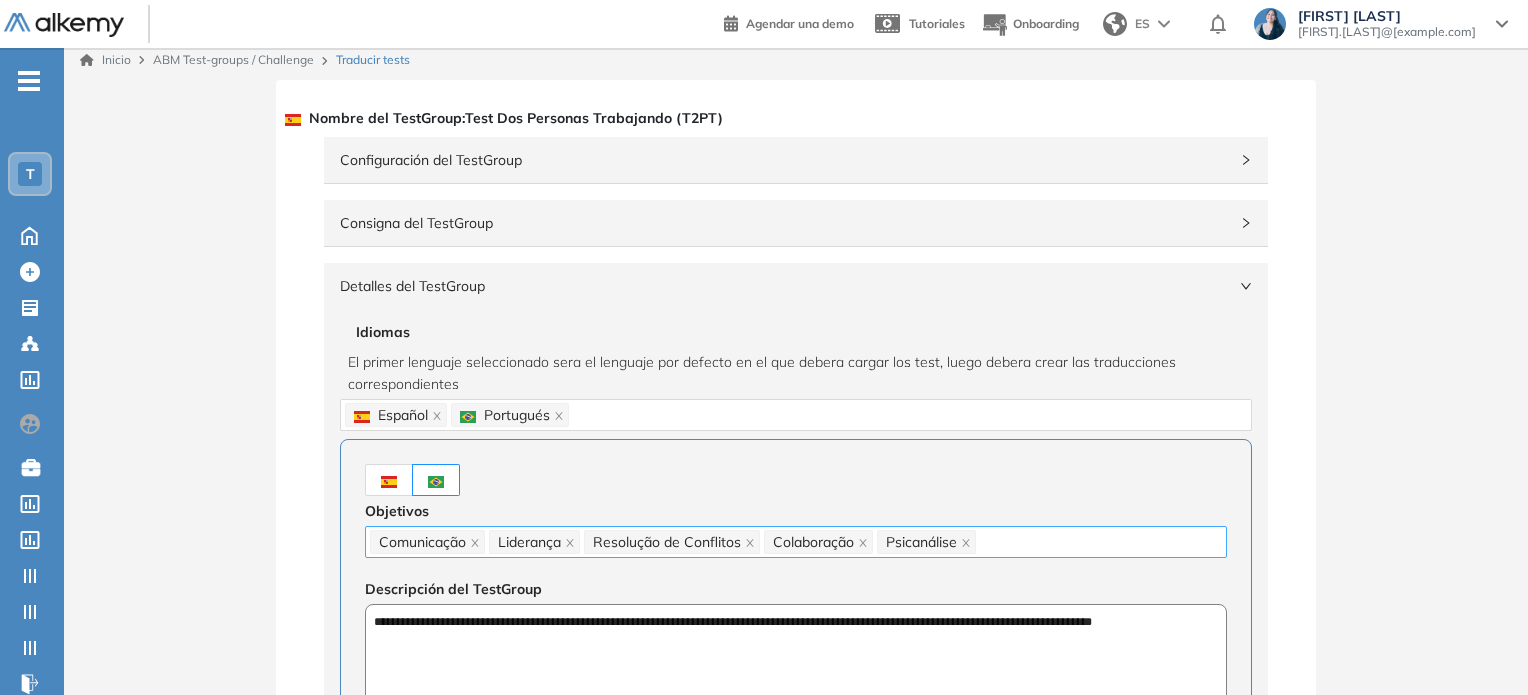 scroll, scrollTop: 0, scrollLeft: 0, axis: both 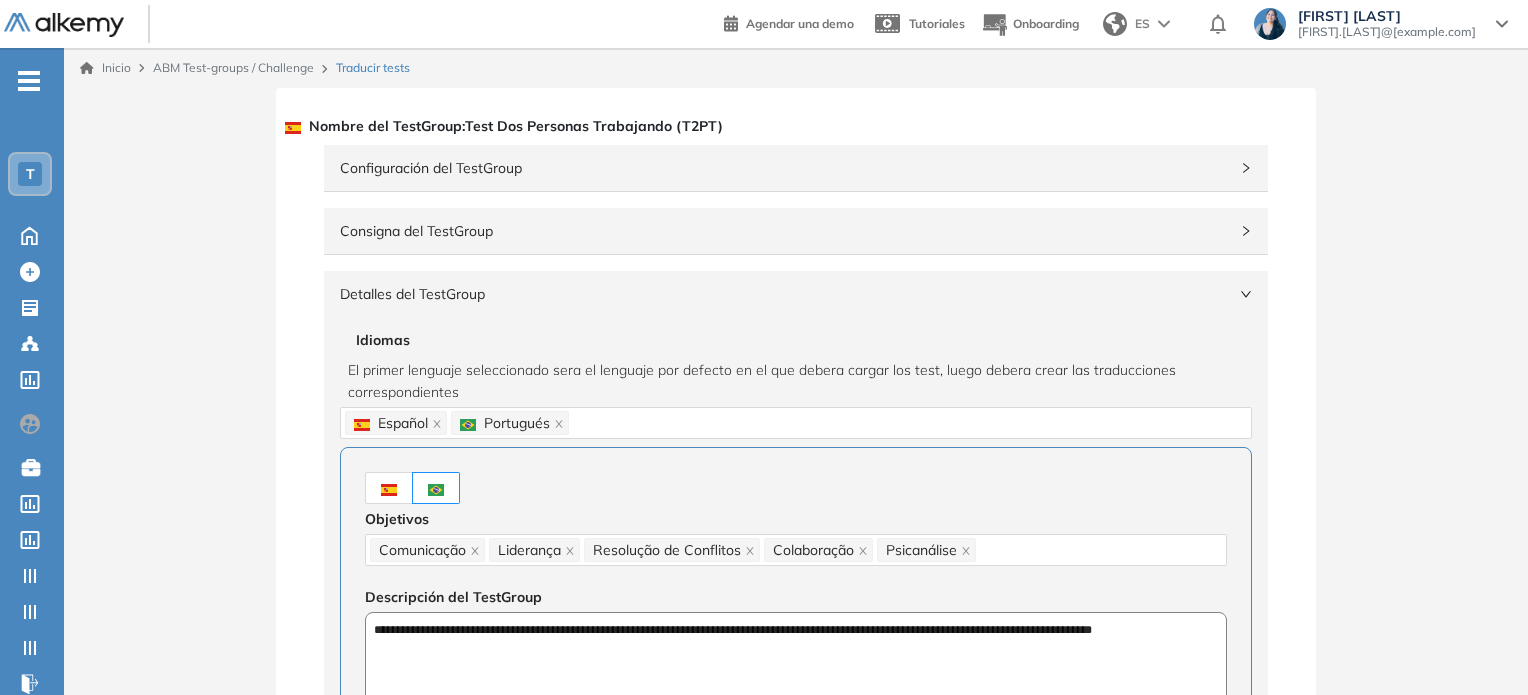 click on "Detalles del TestGroup" at bounding box center [784, 294] 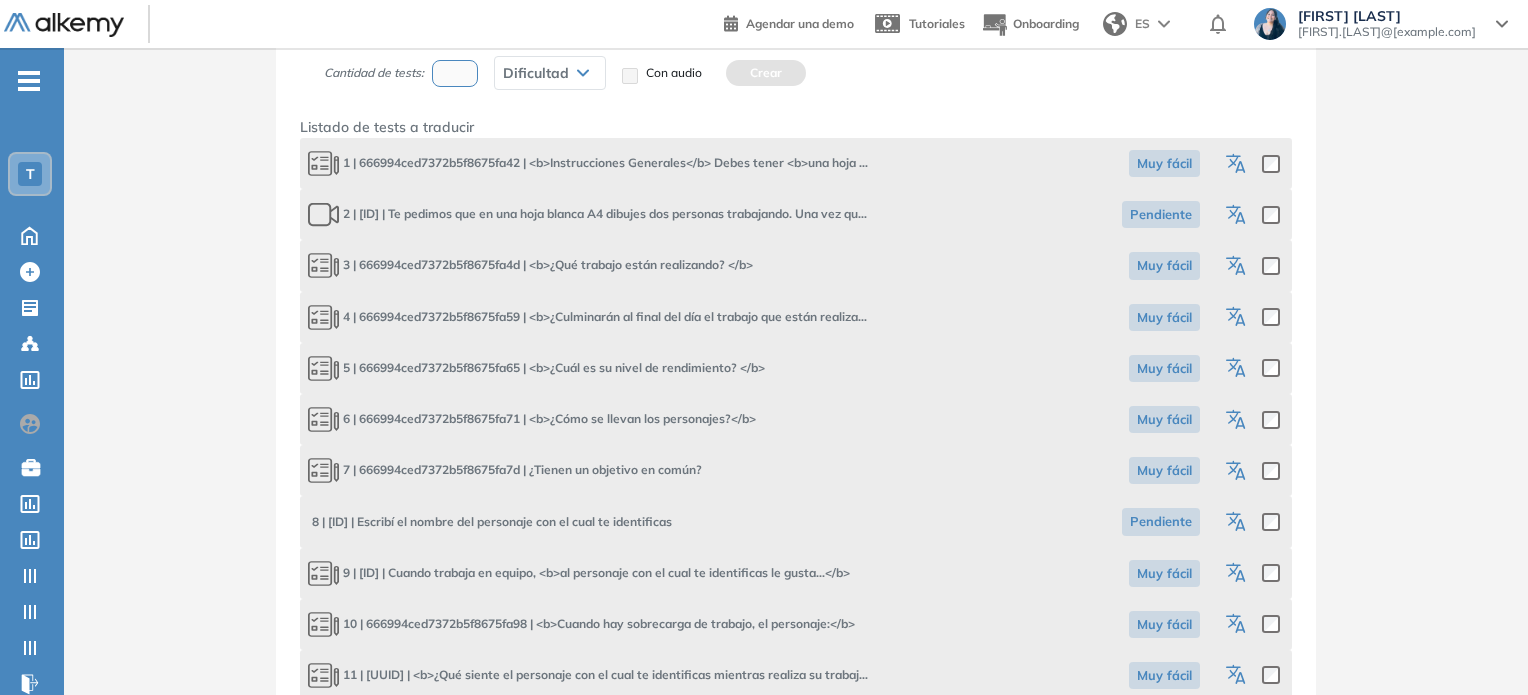 scroll, scrollTop: 100, scrollLeft: 0, axis: vertical 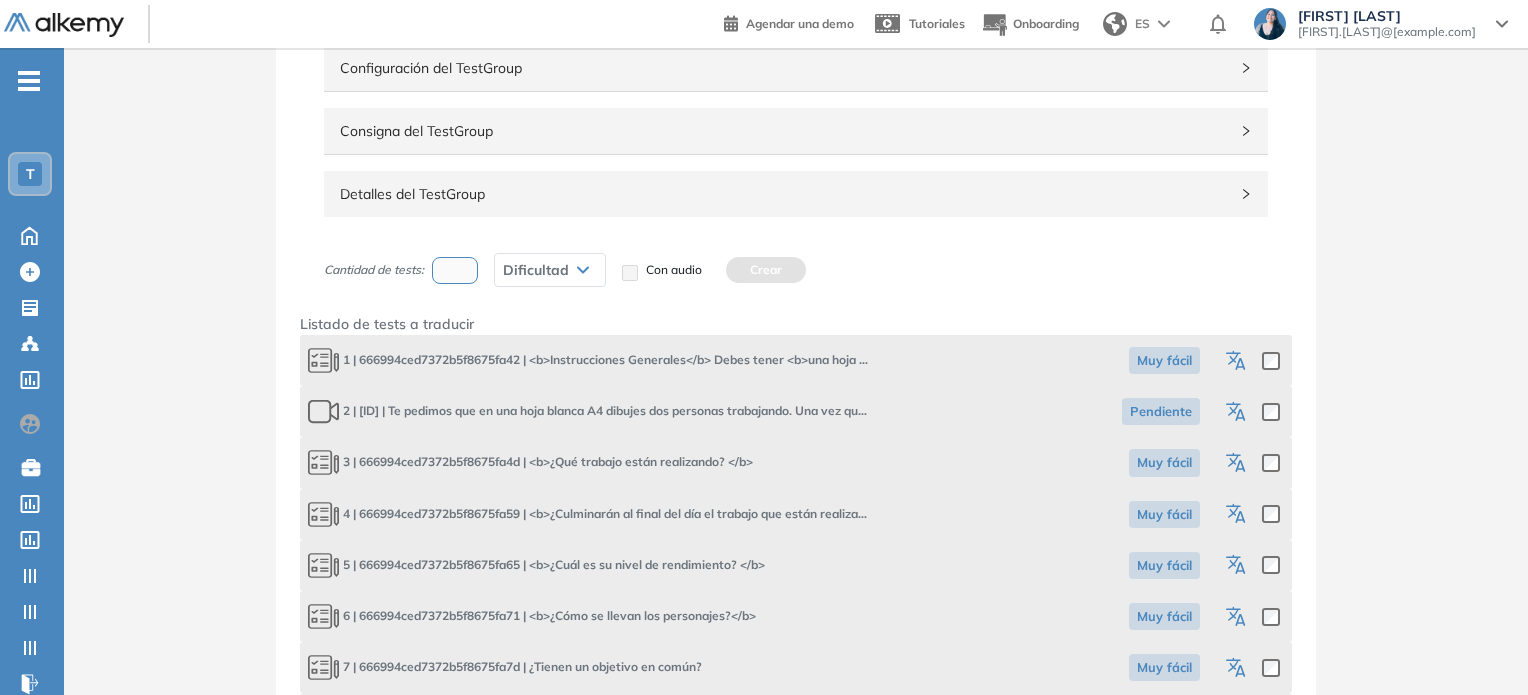 click 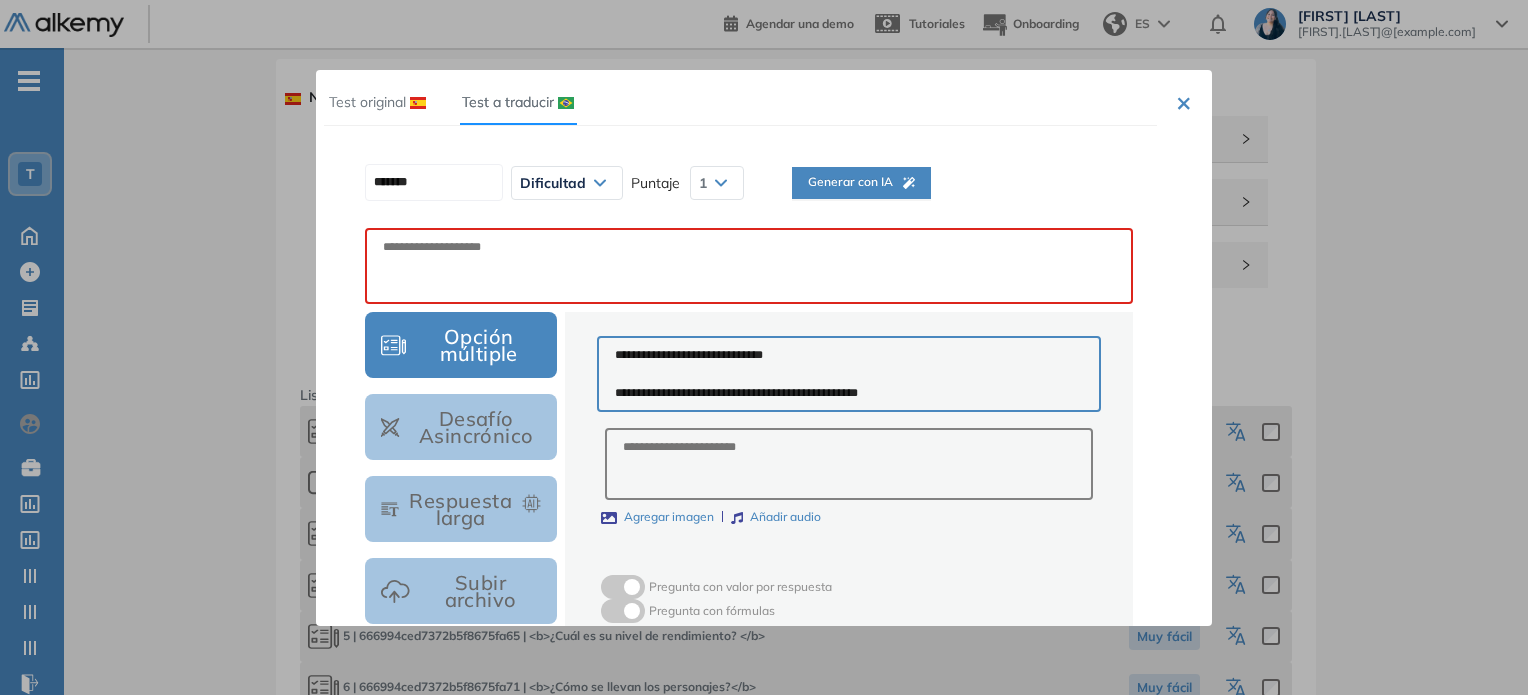 scroll, scrollTop: 0, scrollLeft: 0, axis: both 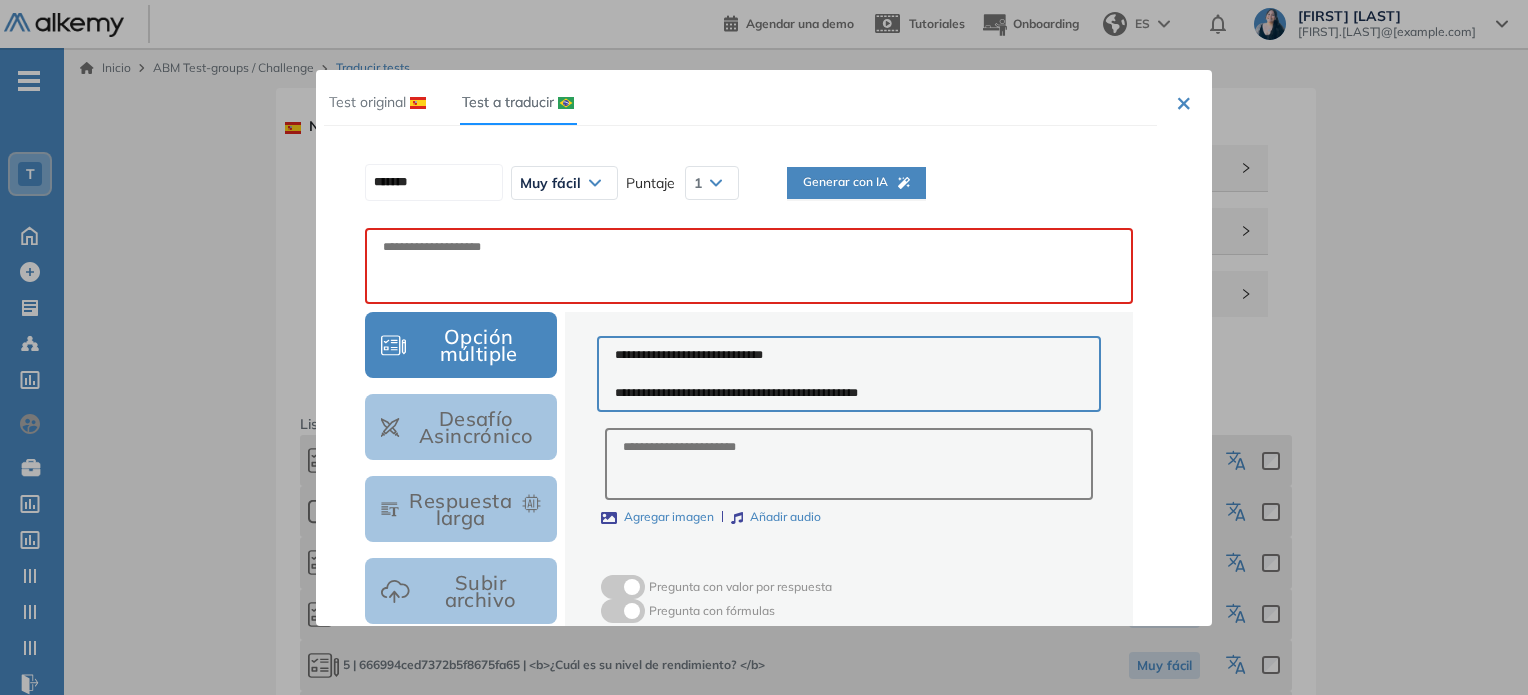 click on "******* Muy fácil Muy fácil Fácil Intermedia Difícil Muy difícil Avanzado Respuesta con texto Puntaje 1 1 2 3 4 5 6 7 8 9 10 Generar con IA" at bounding box center (749, 183) 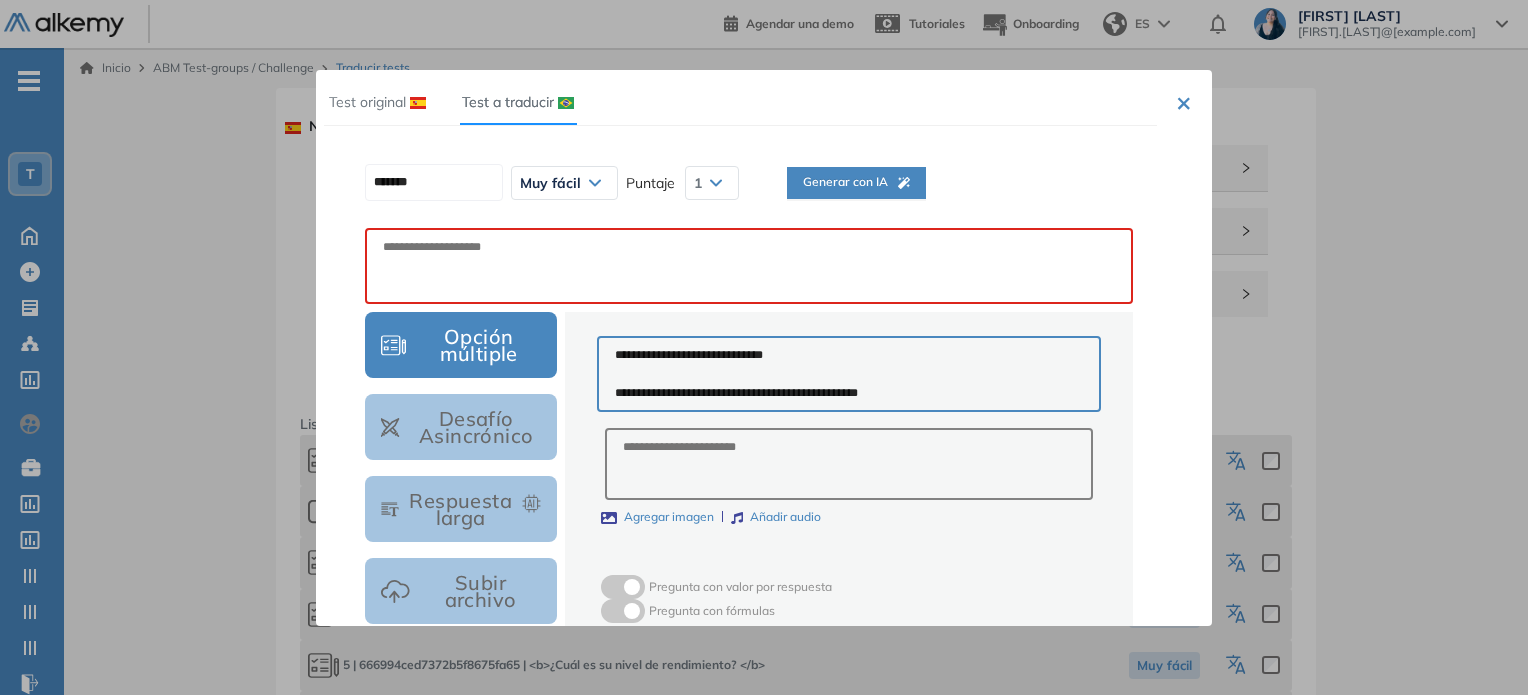click on "Generar con IA" at bounding box center (856, 182) 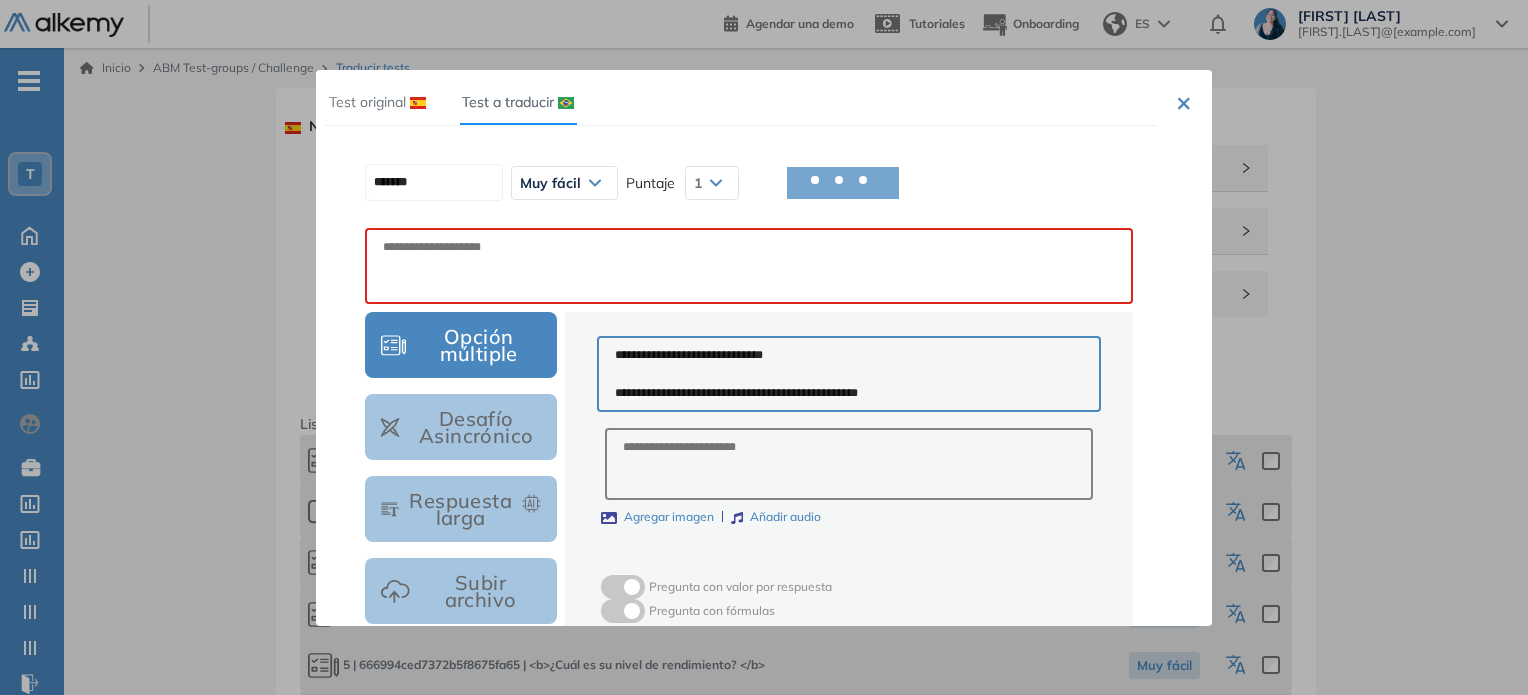 type on "********" 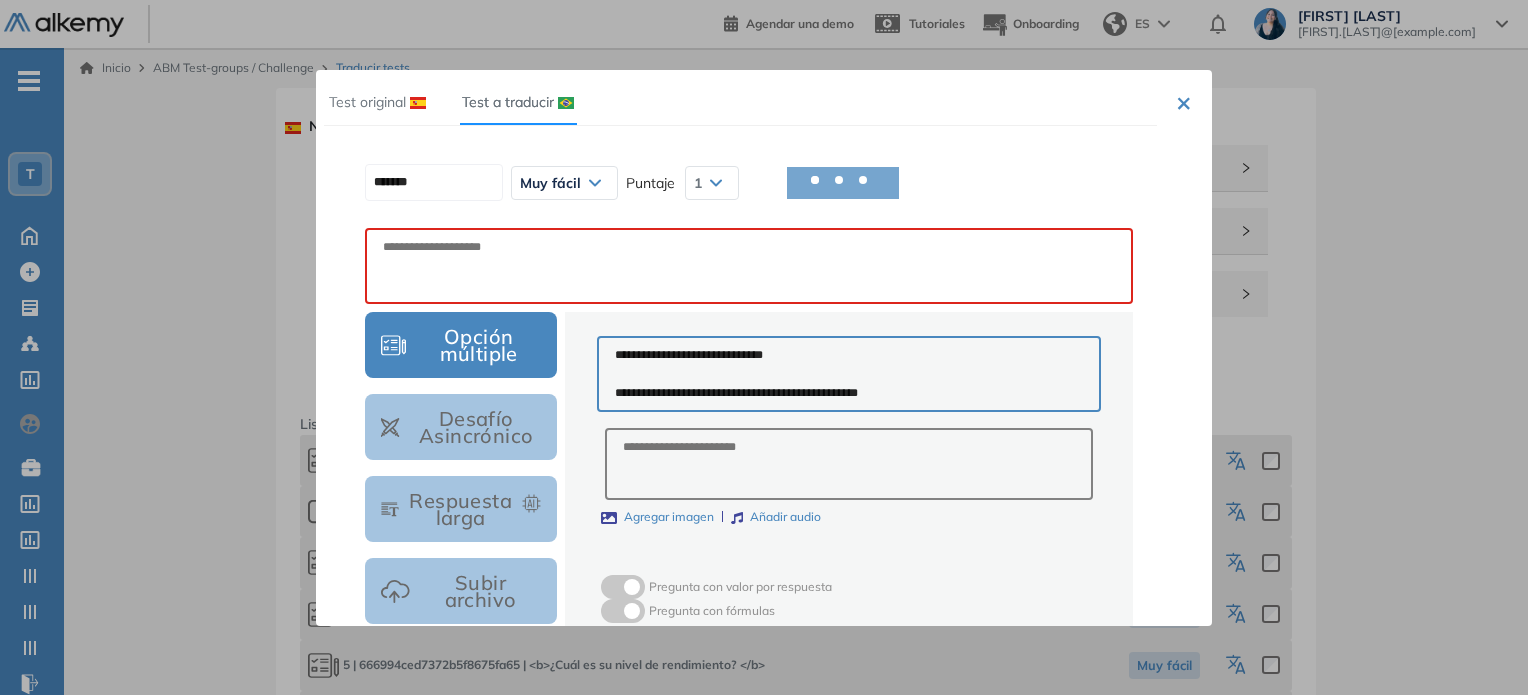 type on "**********" 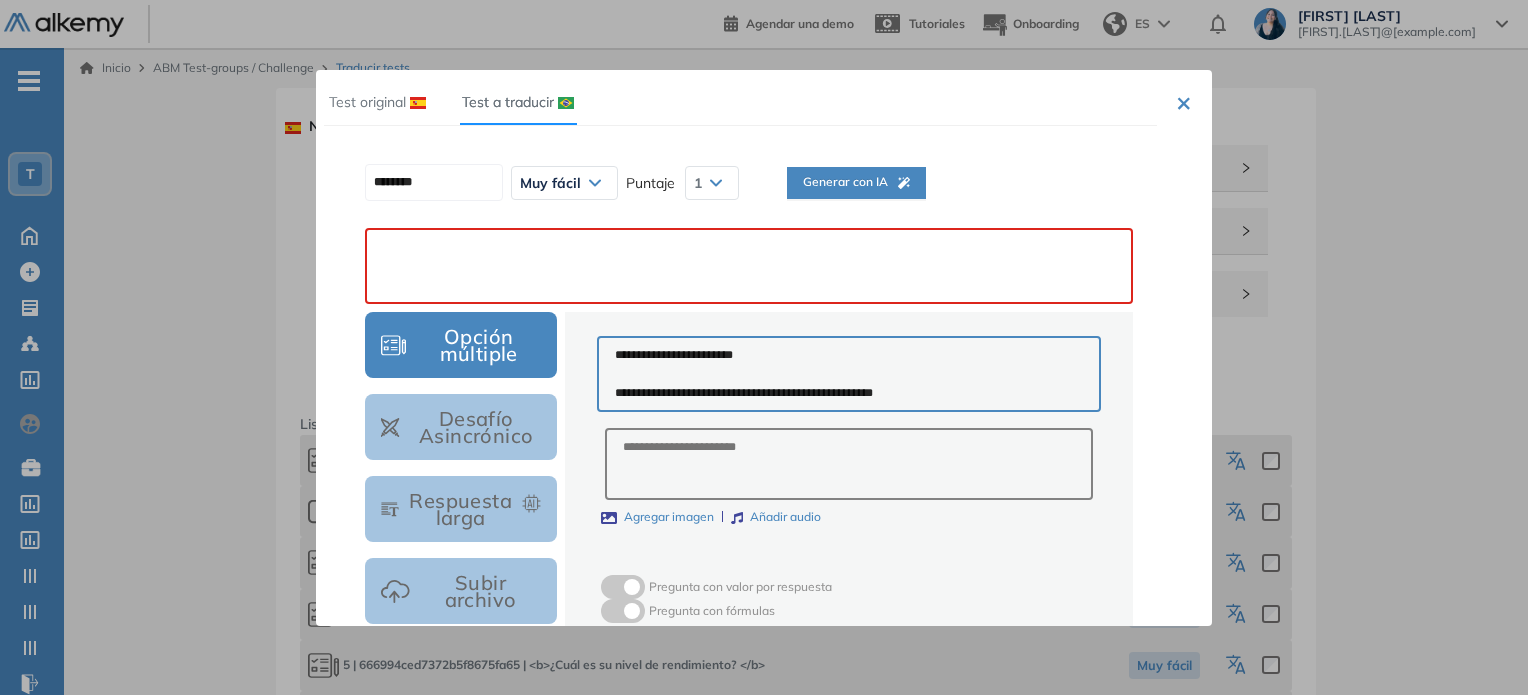 paste on "**********" 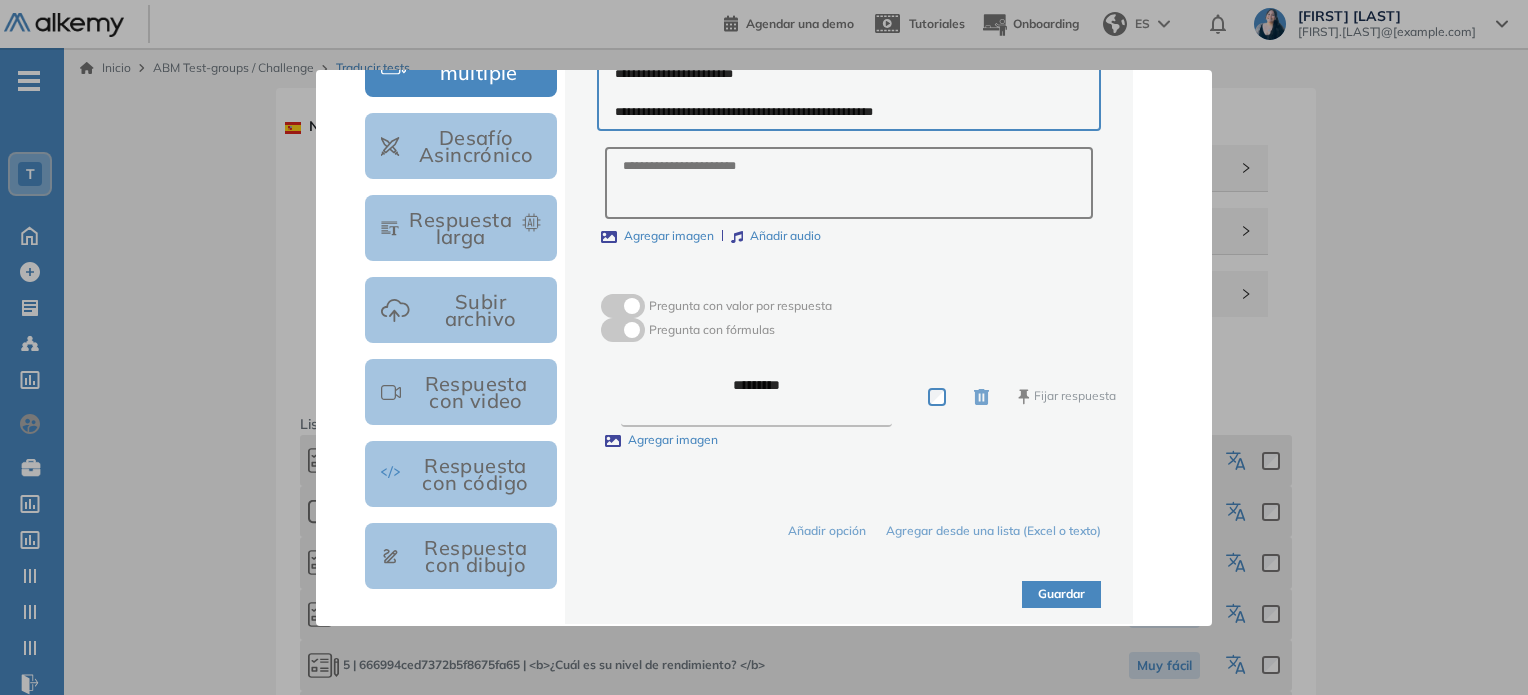 scroll, scrollTop: 301, scrollLeft: 0, axis: vertical 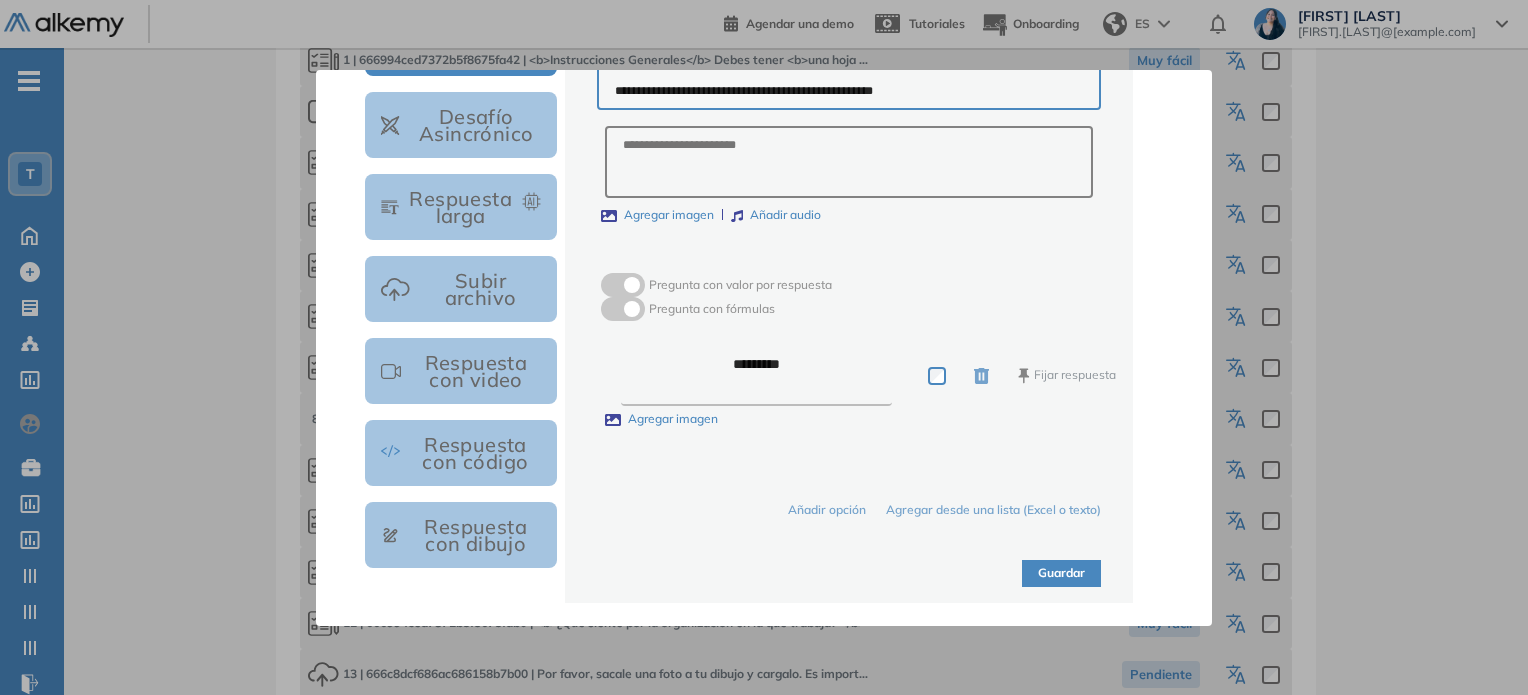 type on "**********" 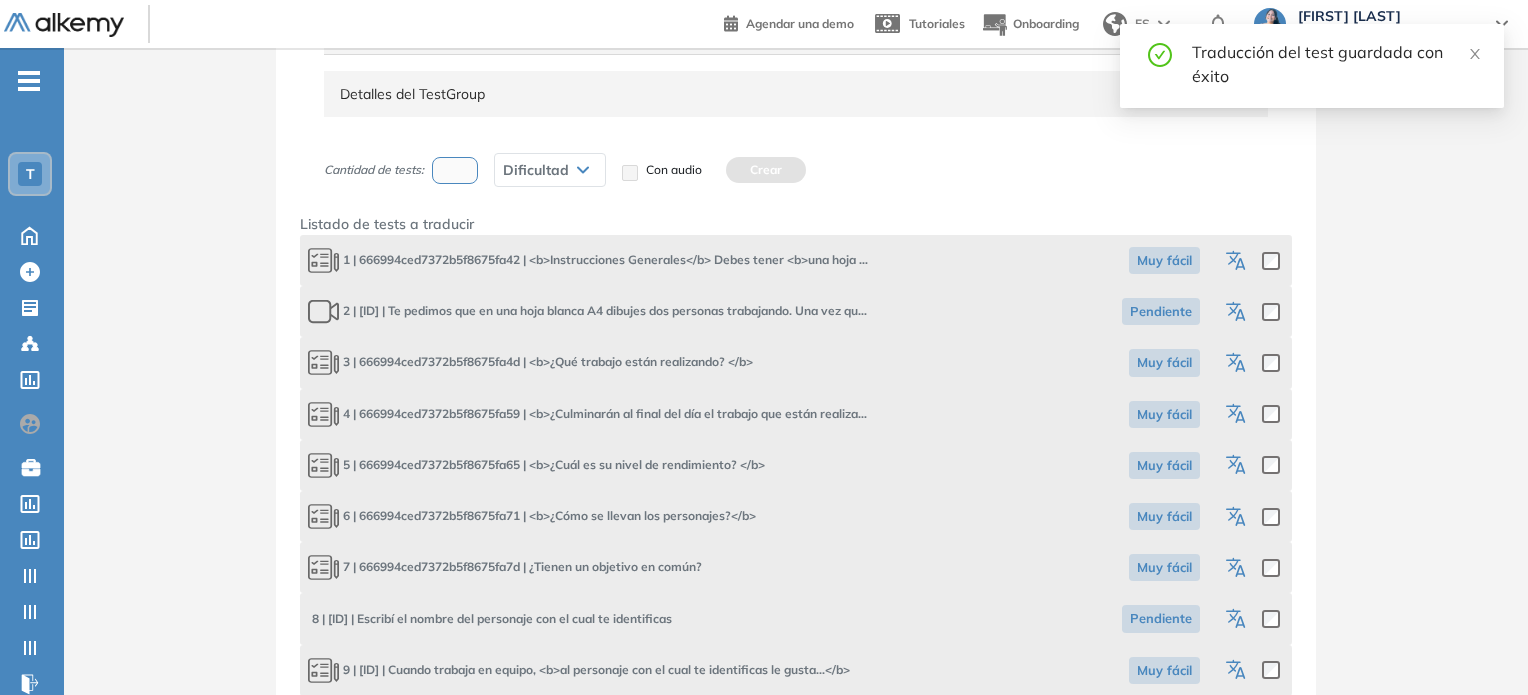click 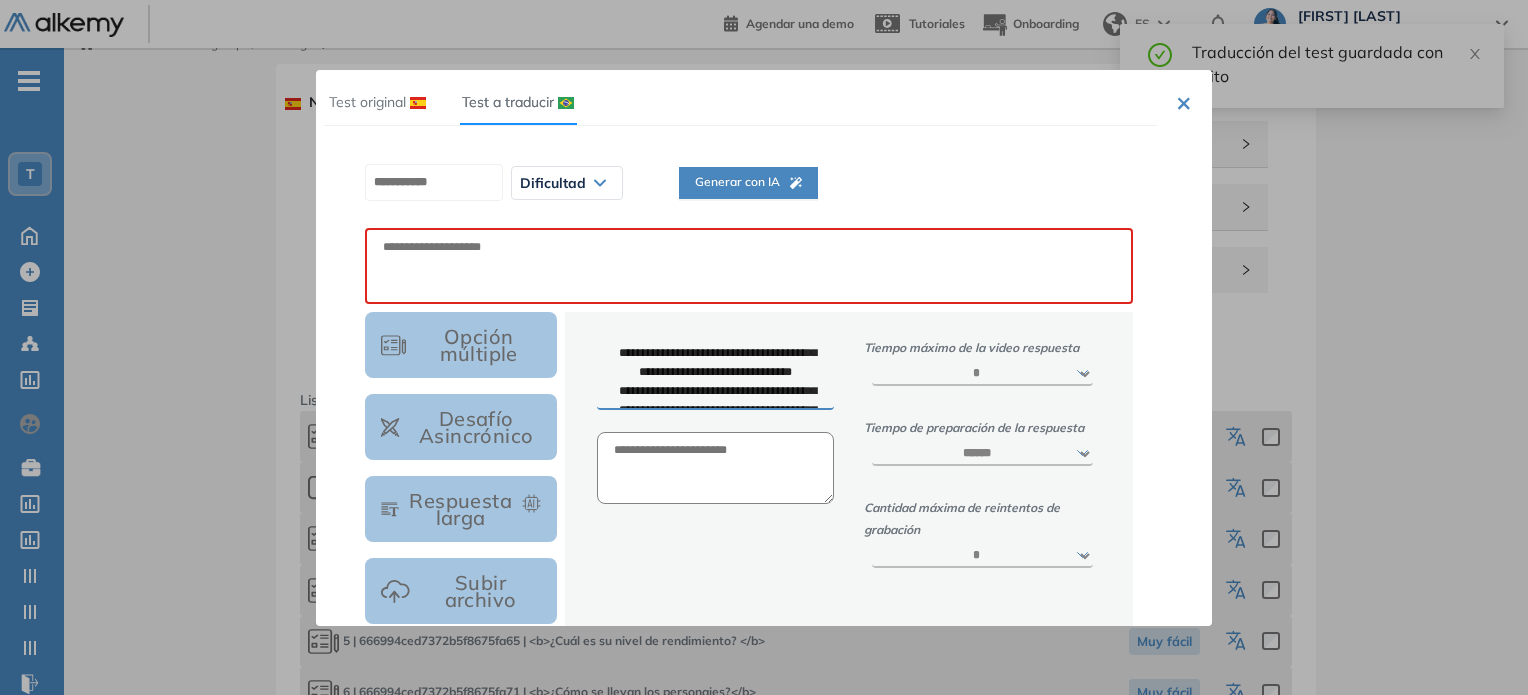 scroll, scrollTop: 0, scrollLeft: 0, axis: both 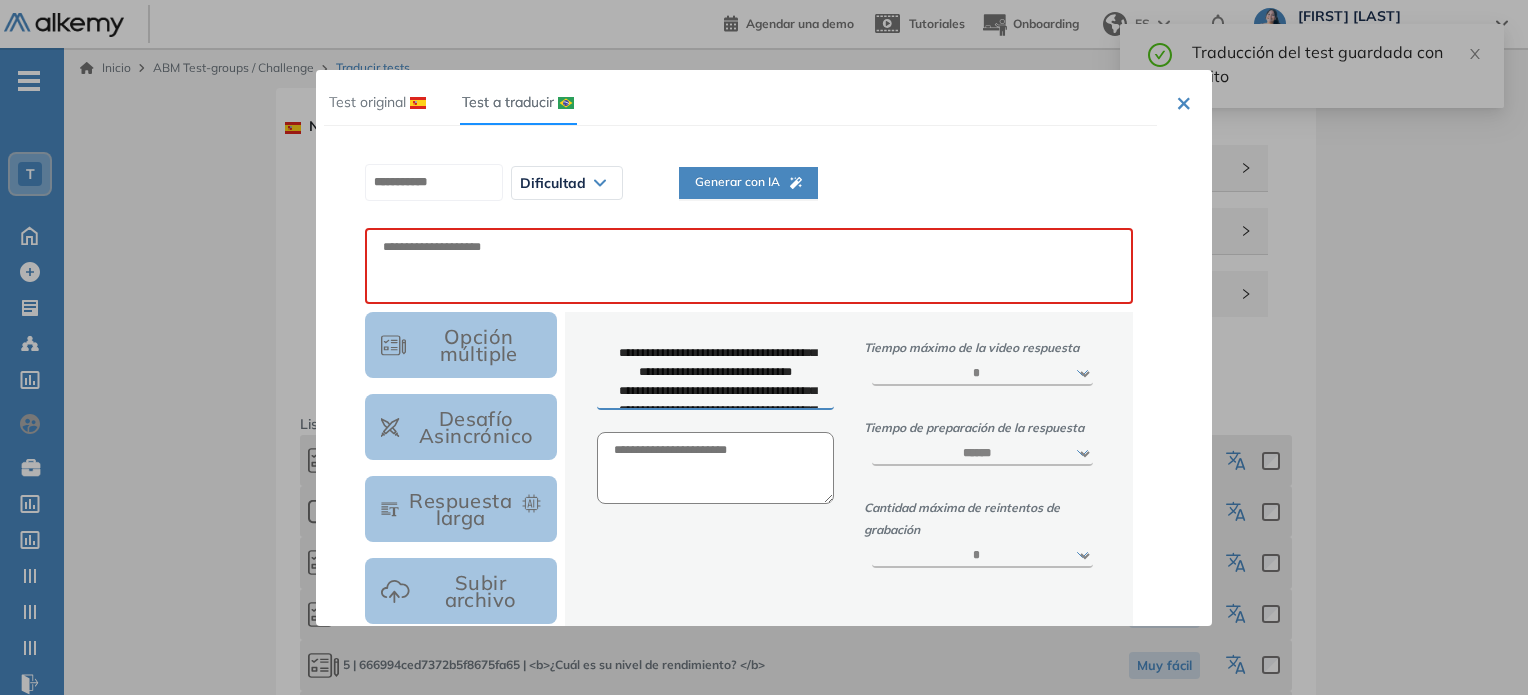 click on "Generar con IA" at bounding box center [748, 182] 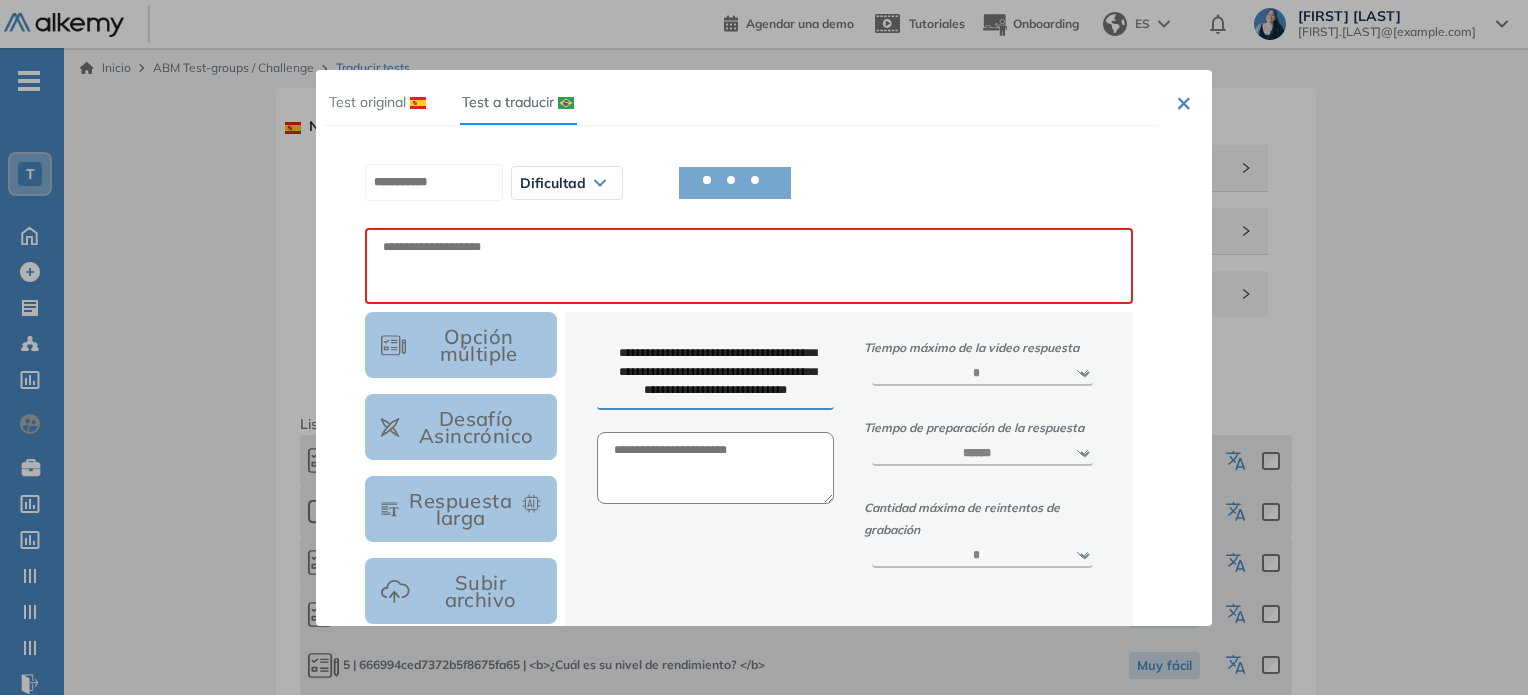 scroll, scrollTop: 320, scrollLeft: 0, axis: vertical 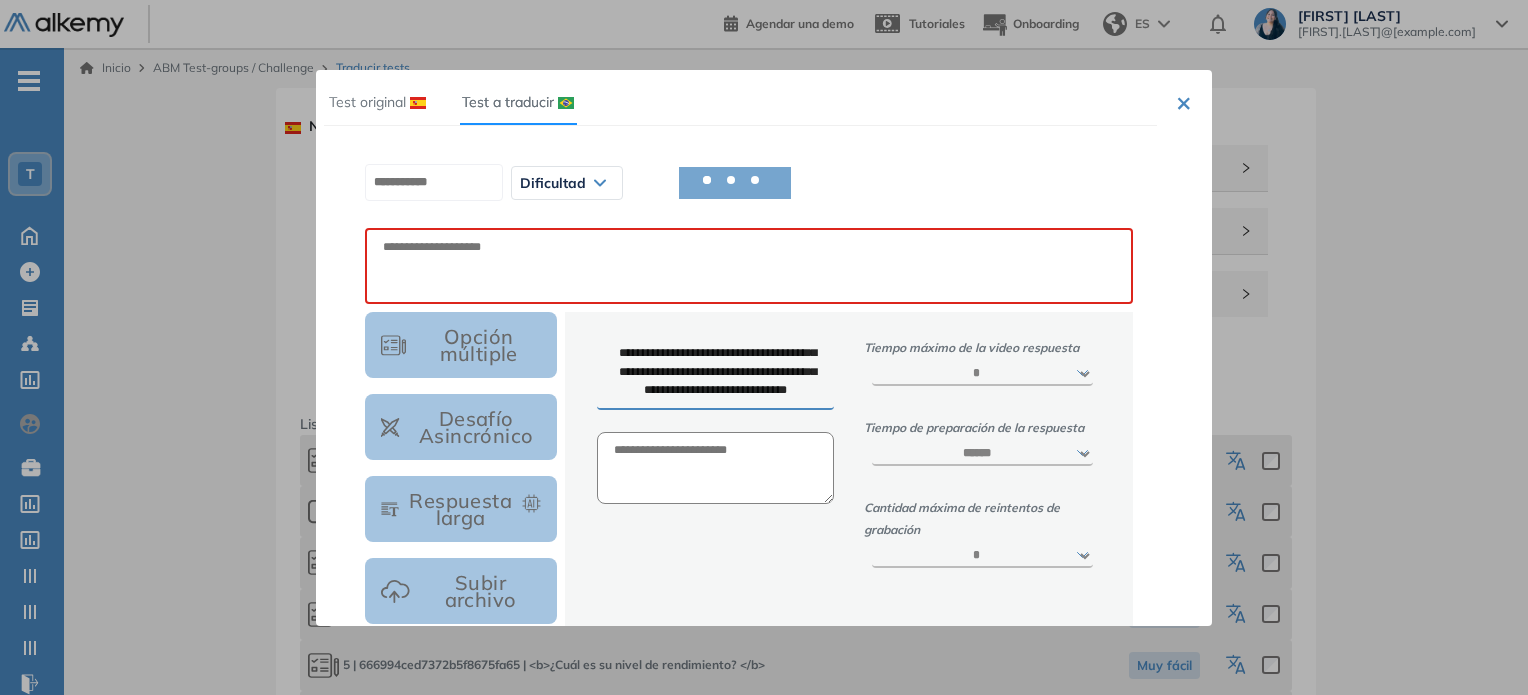type on "**********" 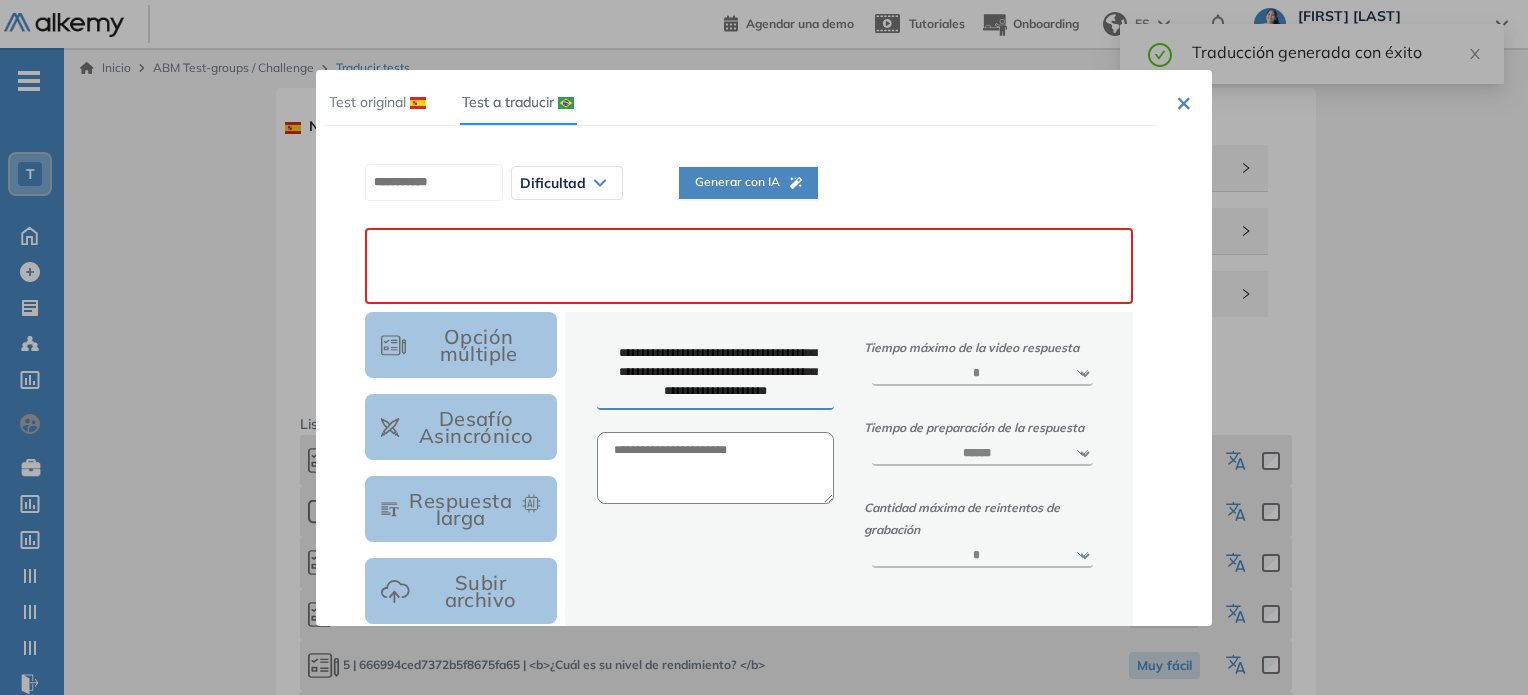 paste on "**********" 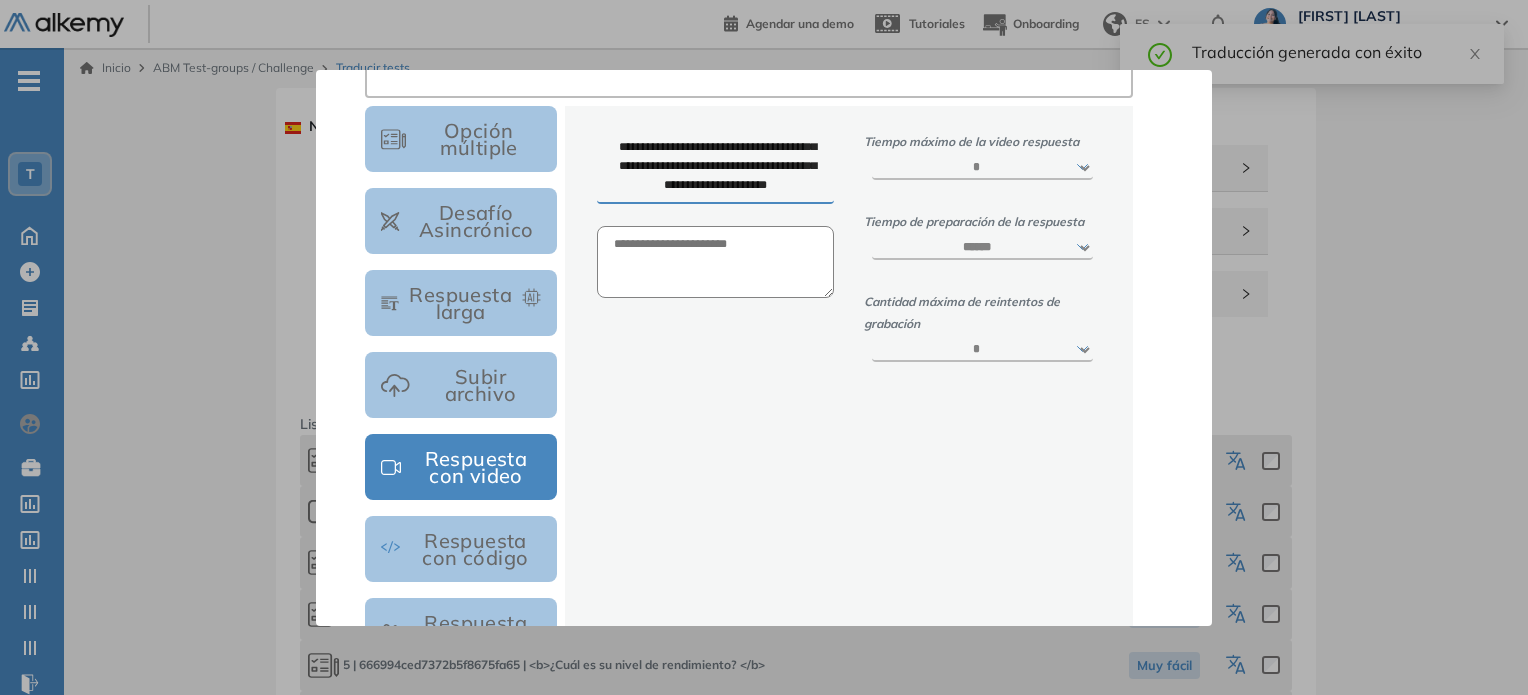 scroll, scrollTop: 283, scrollLeft: 0, axis: vertical 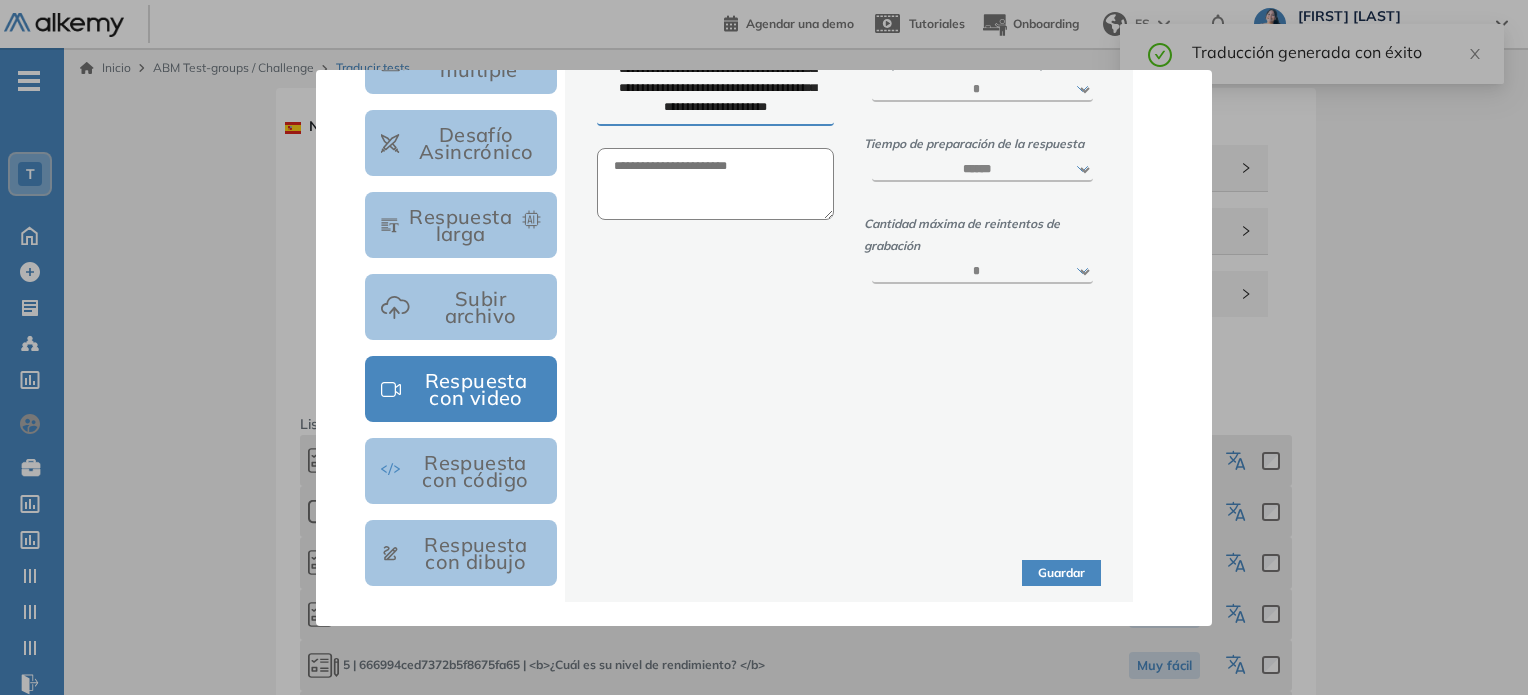 type on "**********" 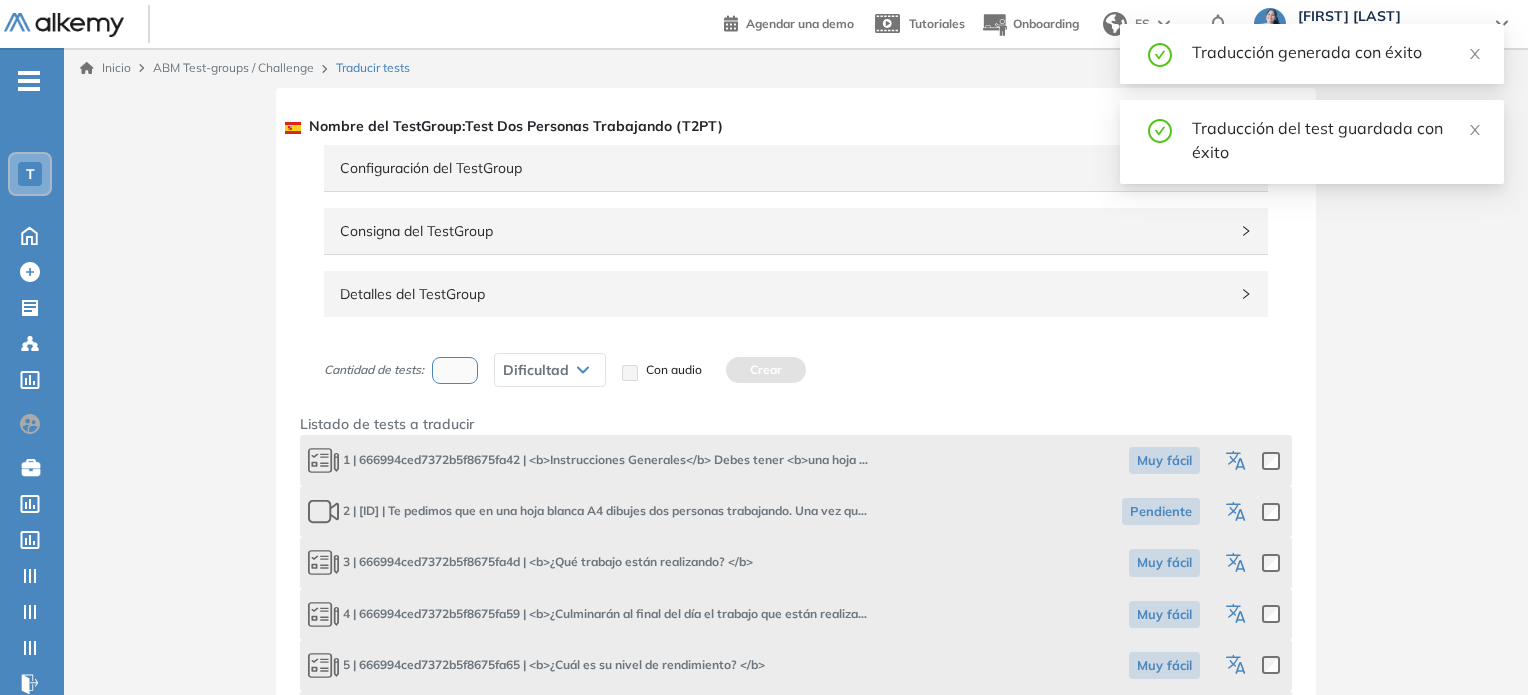 click 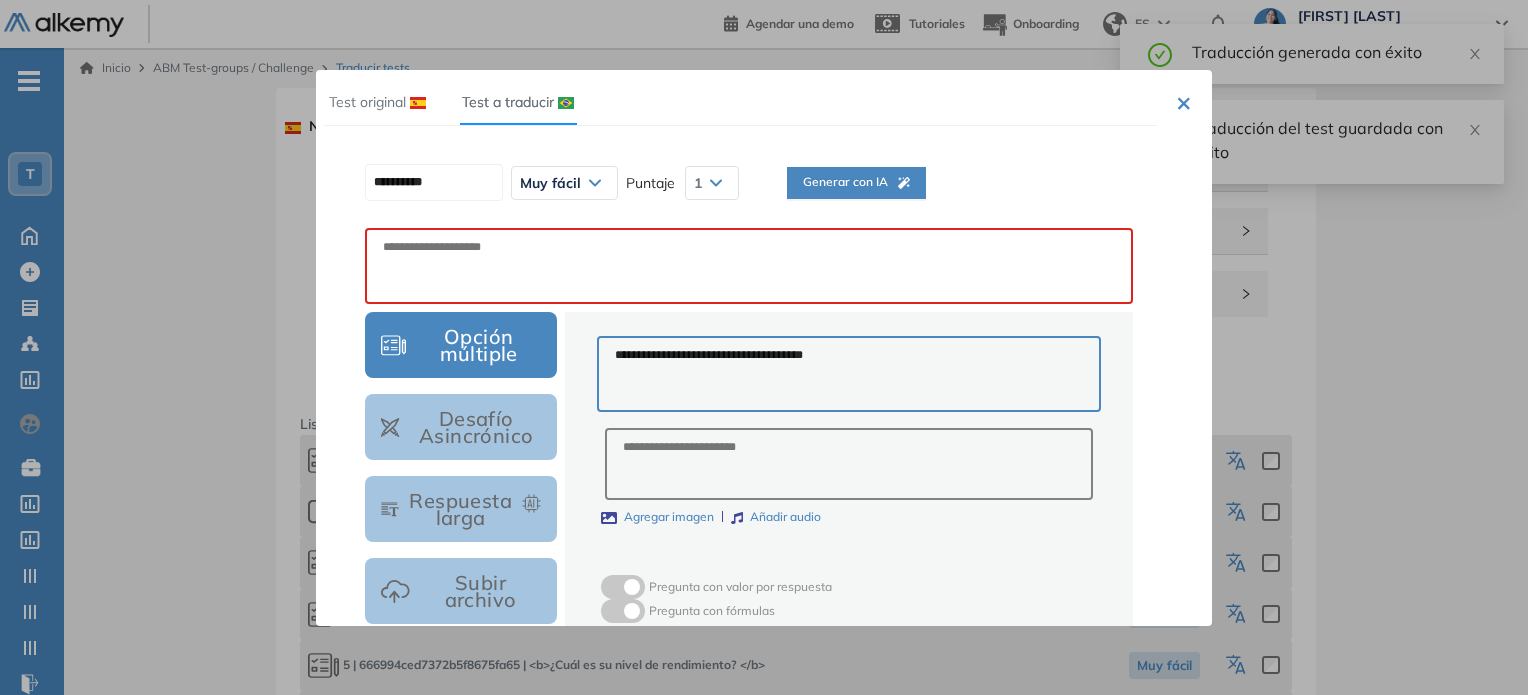 click on "Generar con IA" at bounding box center [856, 182] 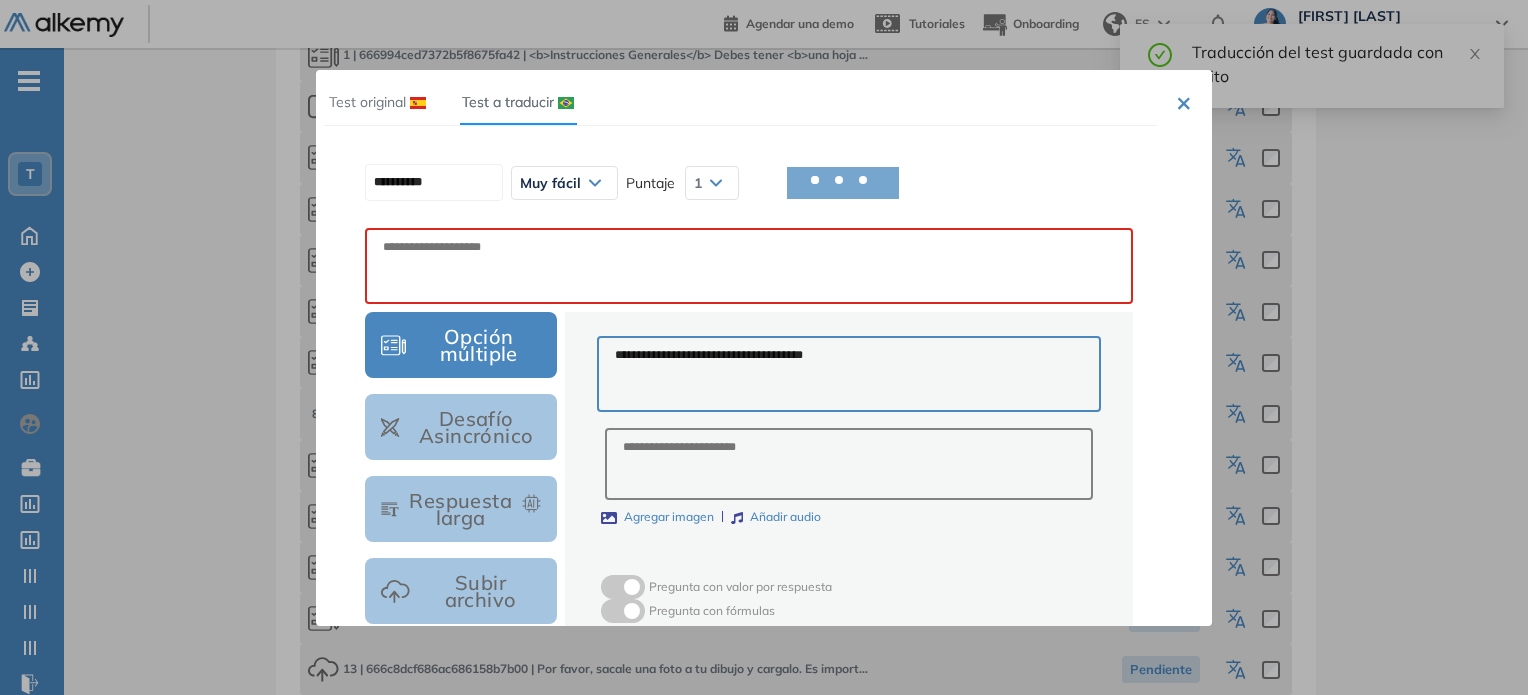 scroll, scrollTop: 300, scrollLeft: 0, axis: vertical 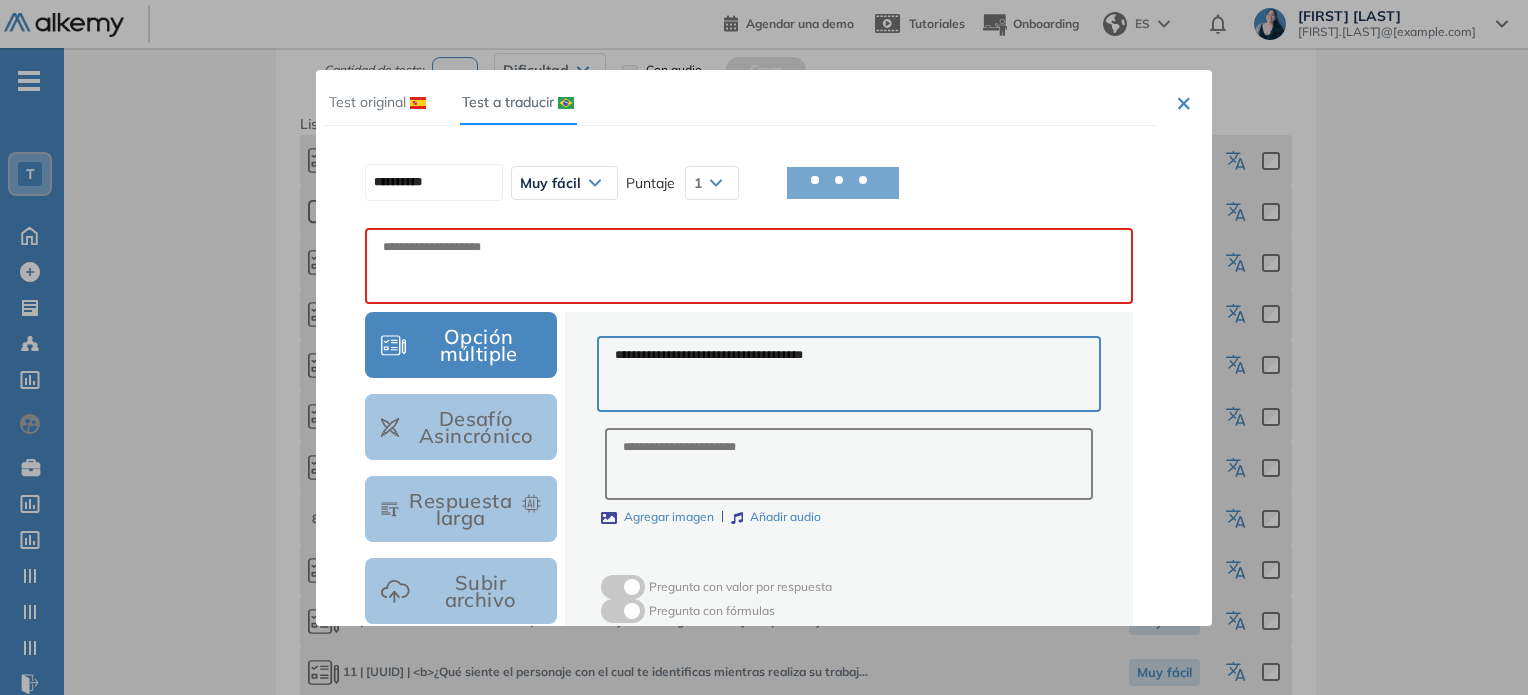 type on "**********" 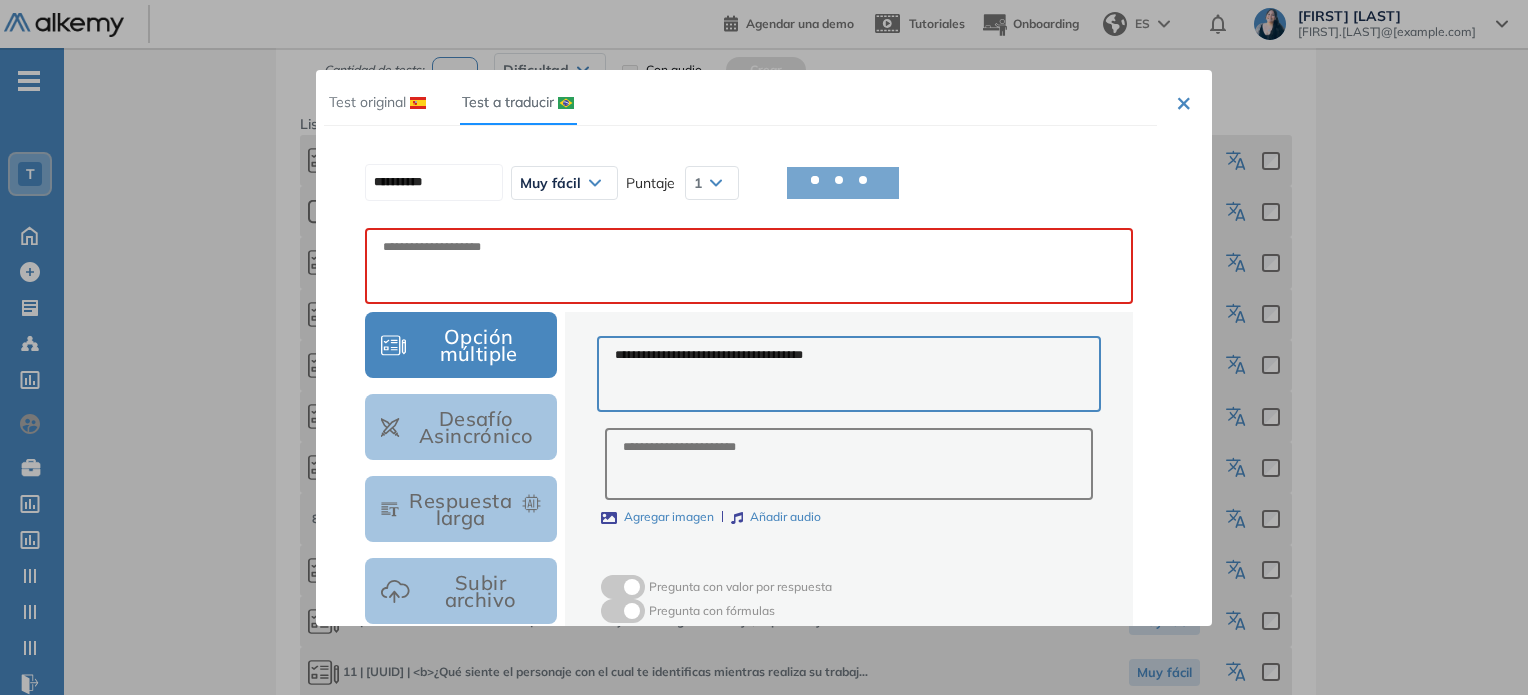 type on "**********" 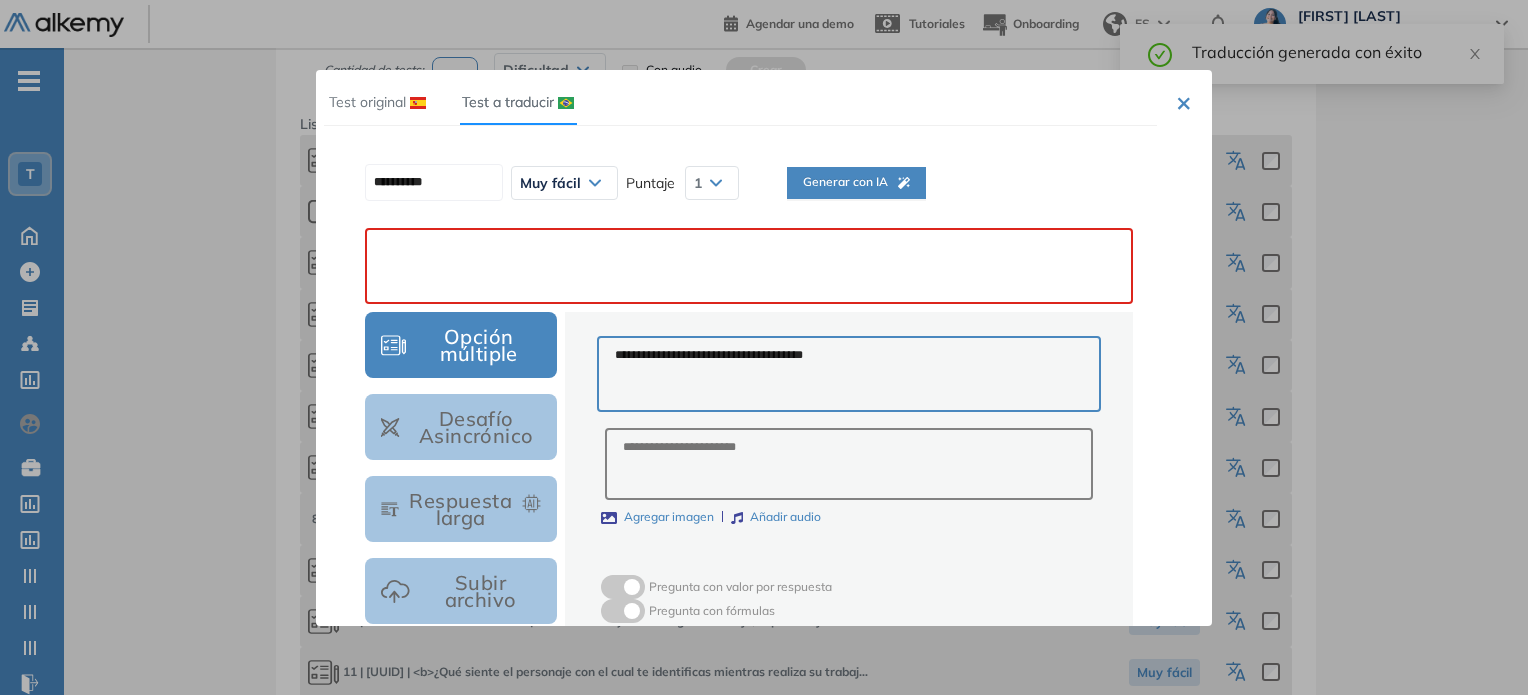 paste on "**********" 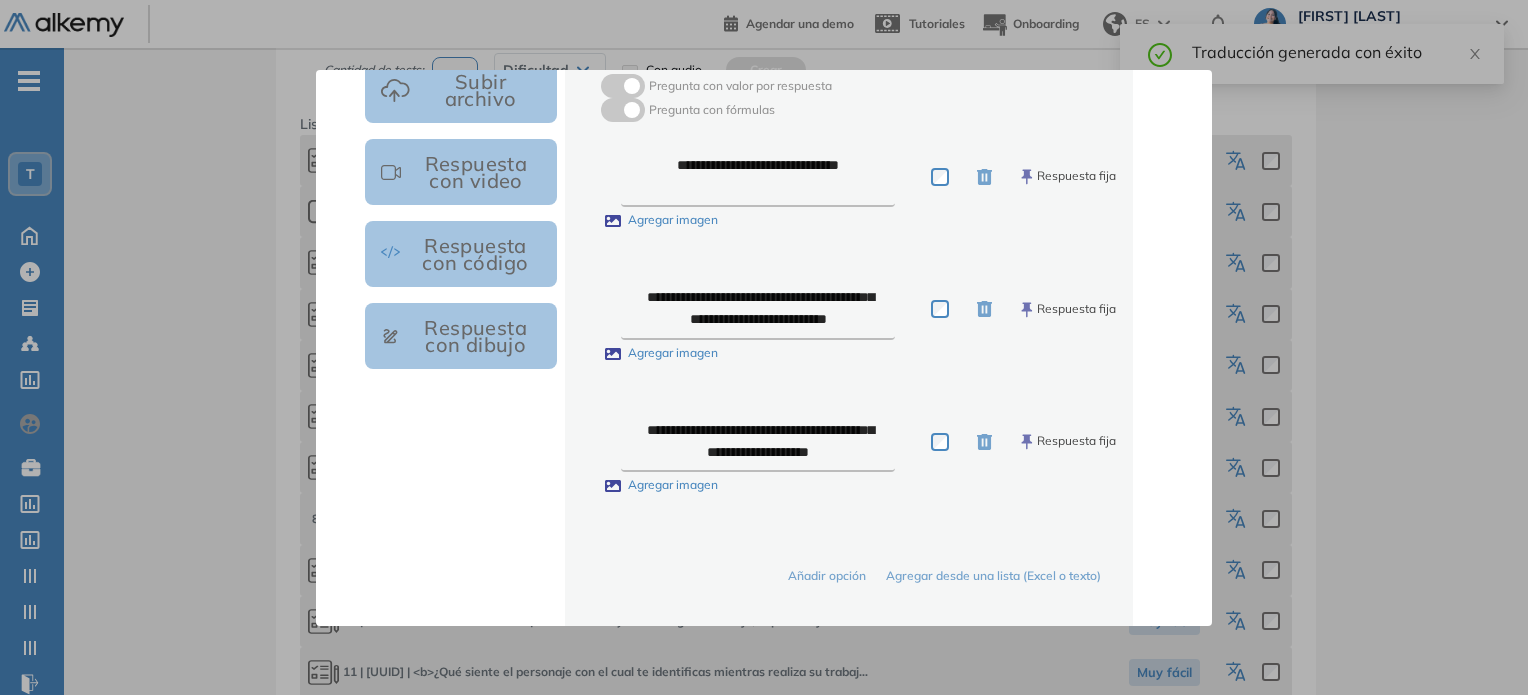 scroll, scrollTop: 566, scrollLeft: 0, axis: vertical 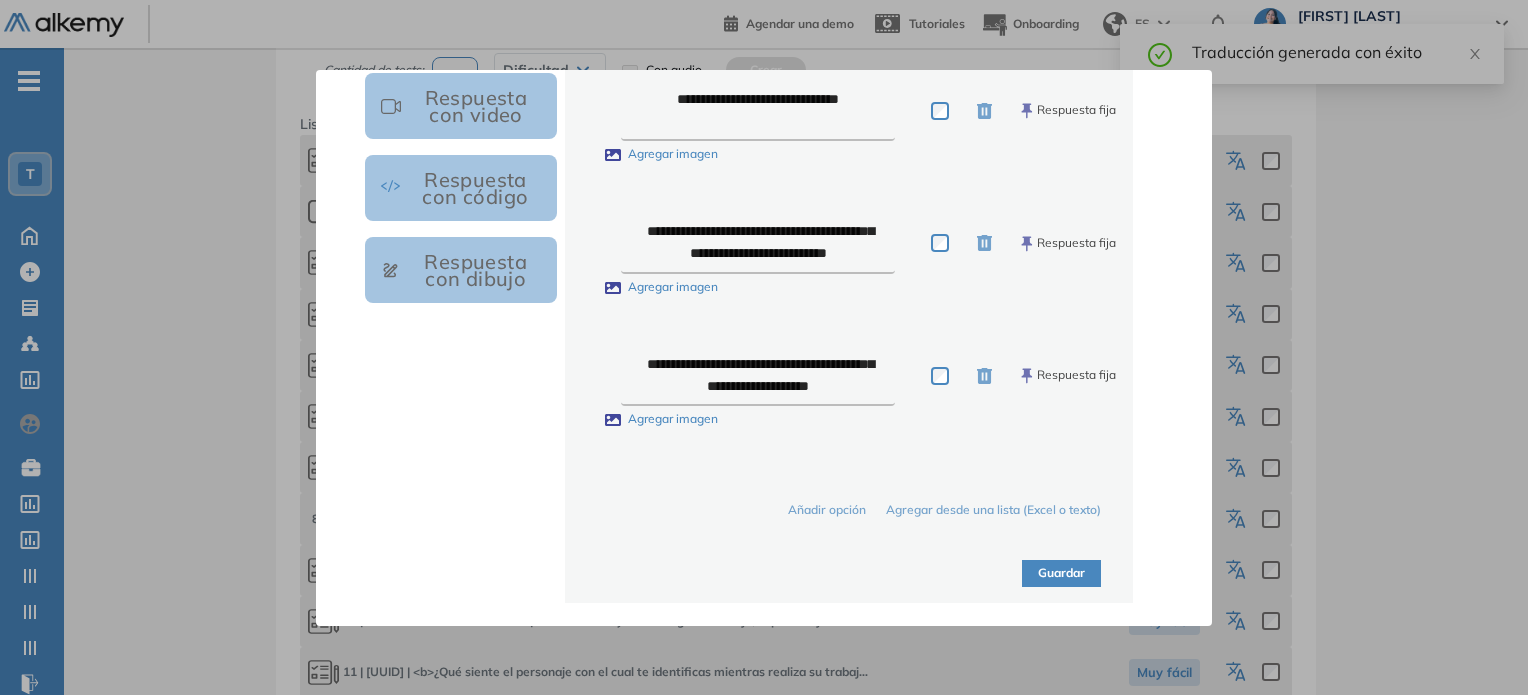 type on "**********" 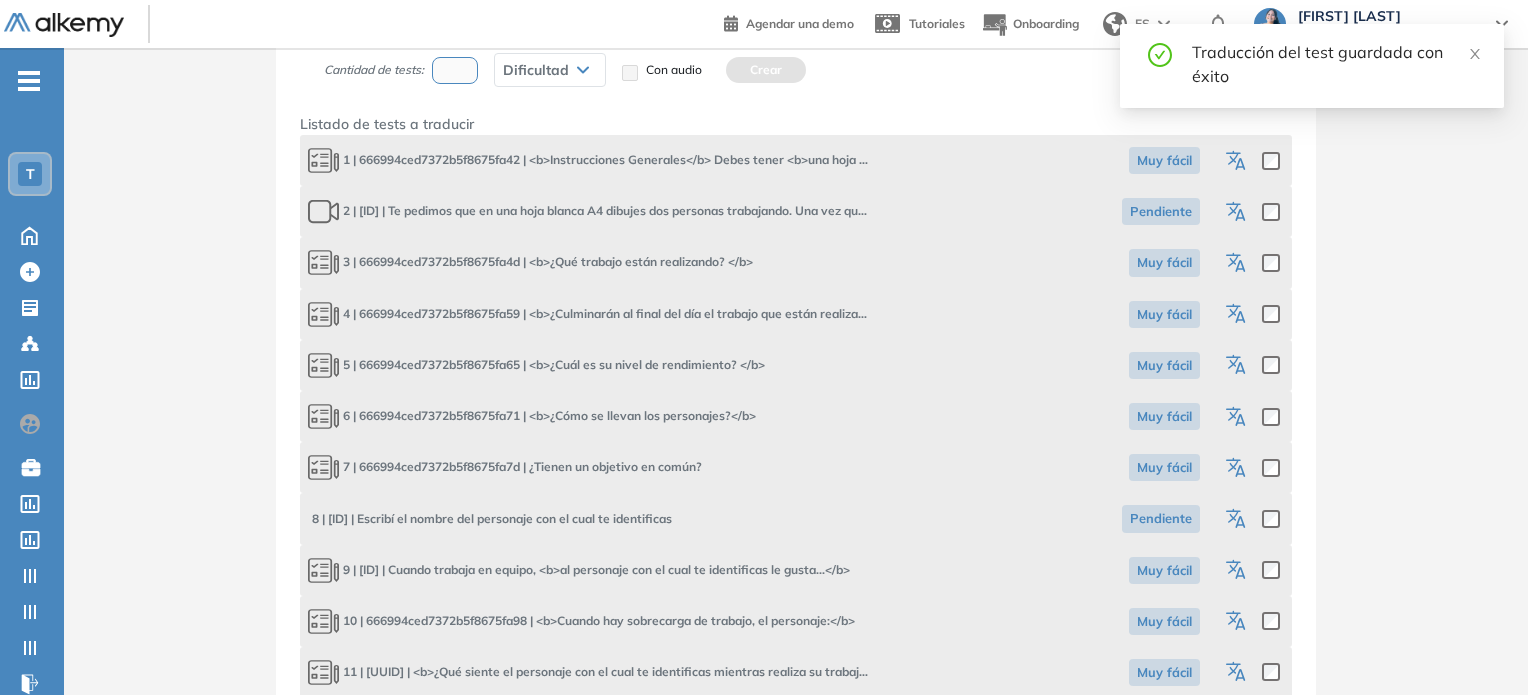 click 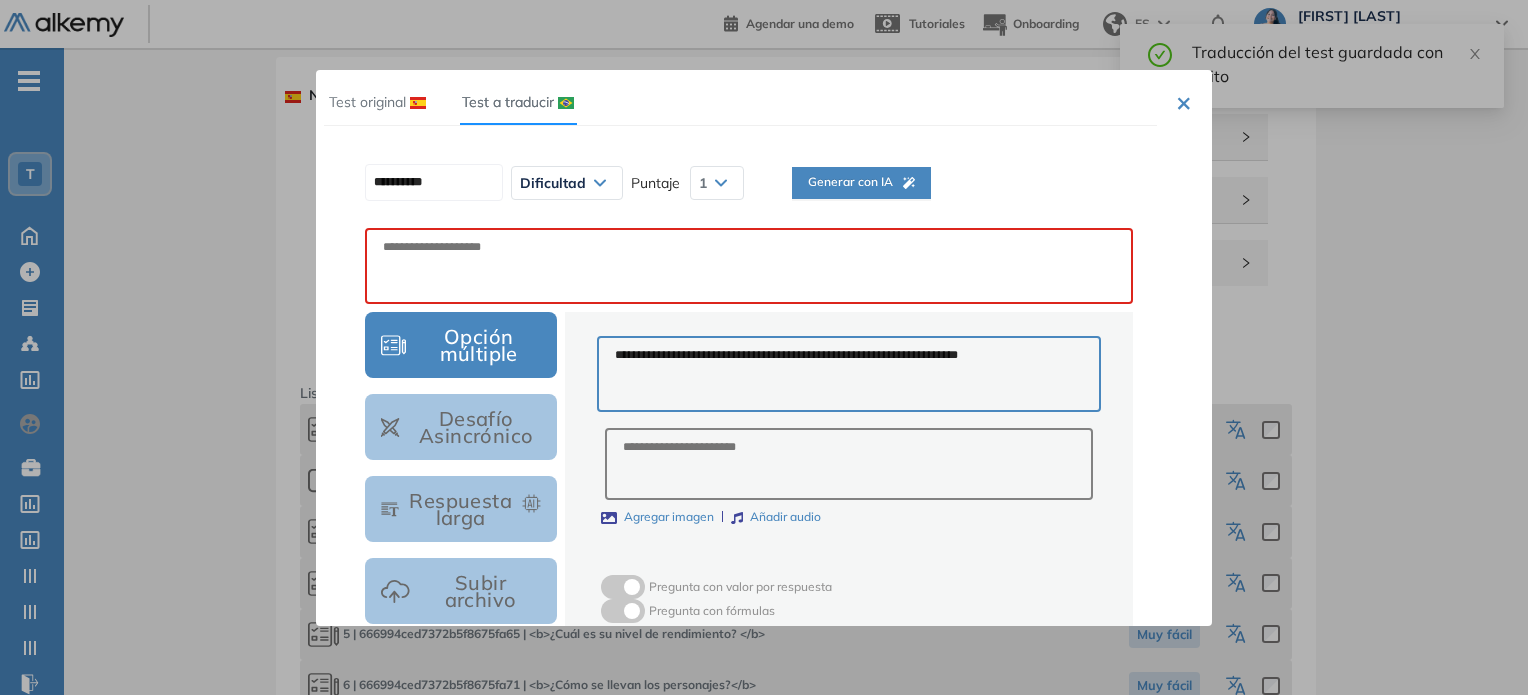 scroll, scrollTop: 0, scrollLeft: 0, axis: both 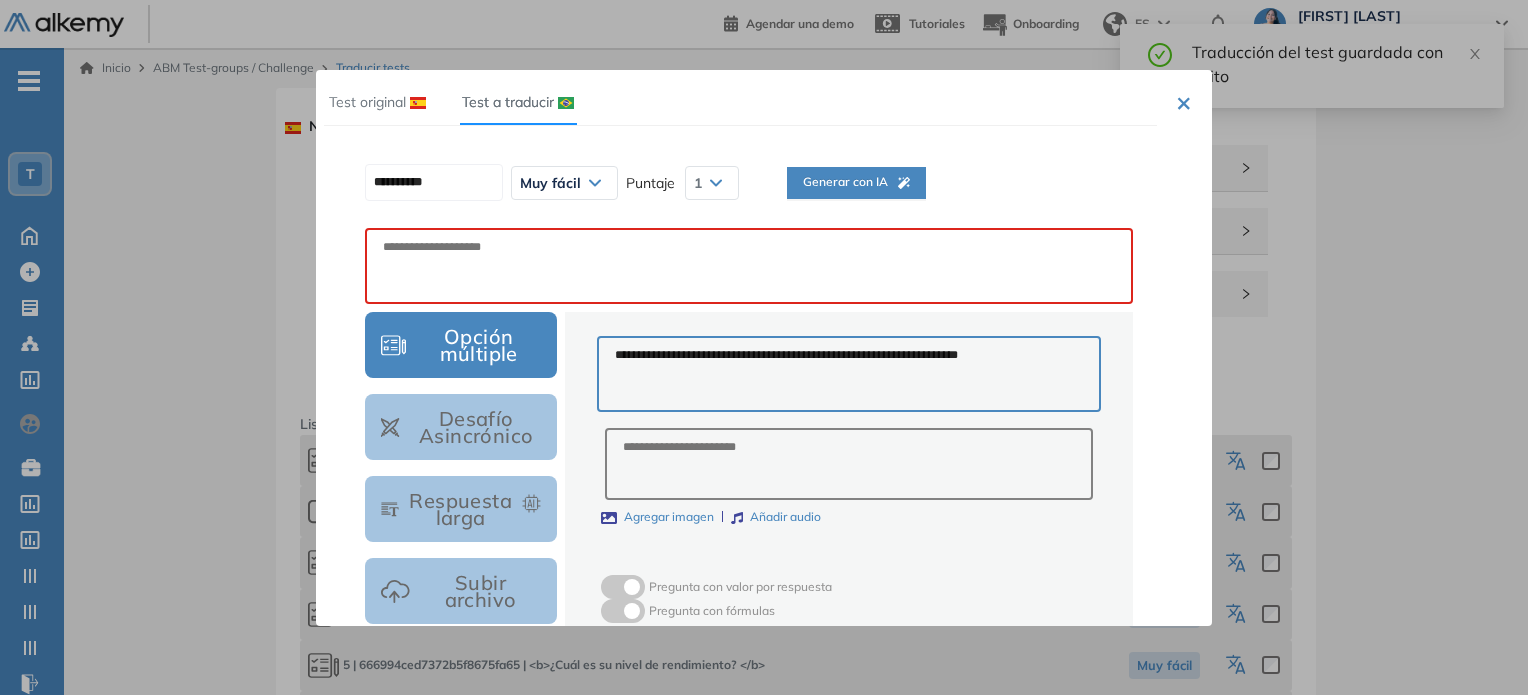 click on "Generar con IA" at bounding box center [856, 182] 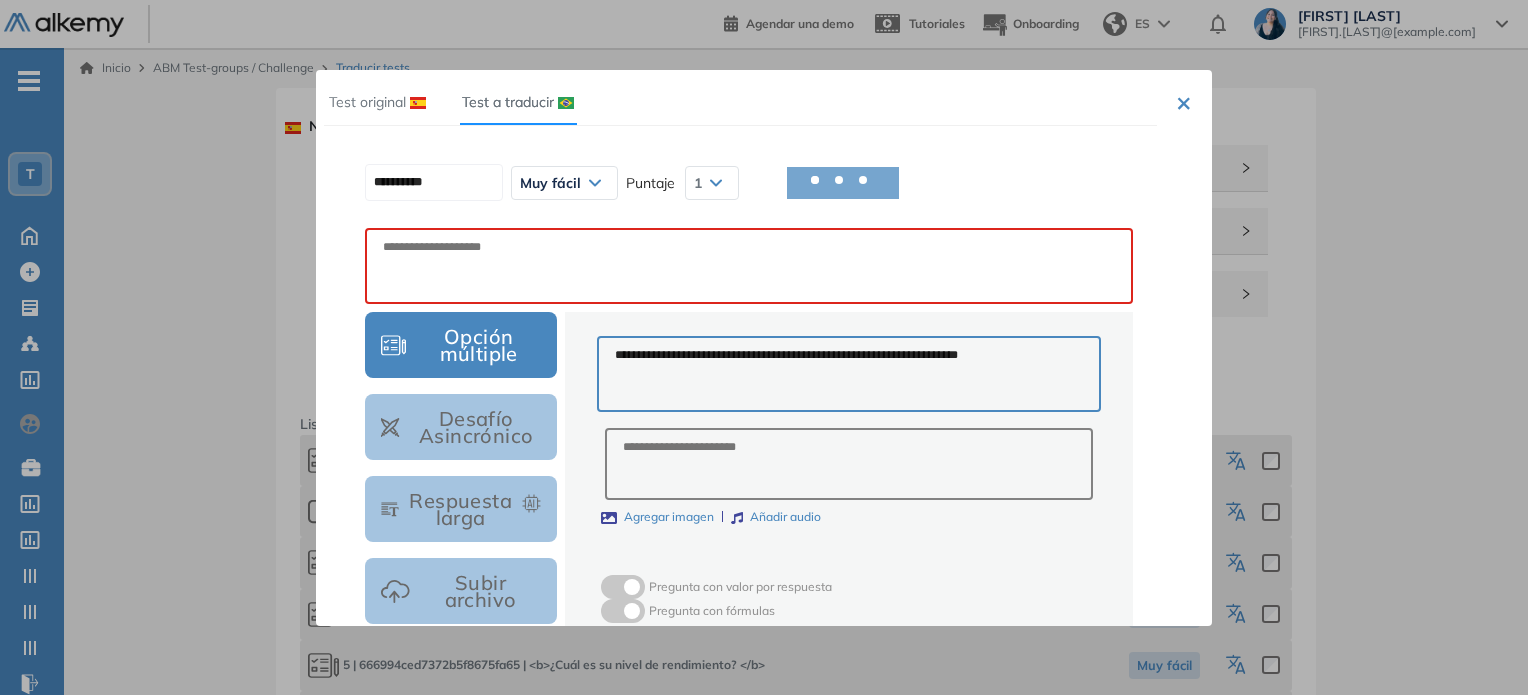 type on "**********" 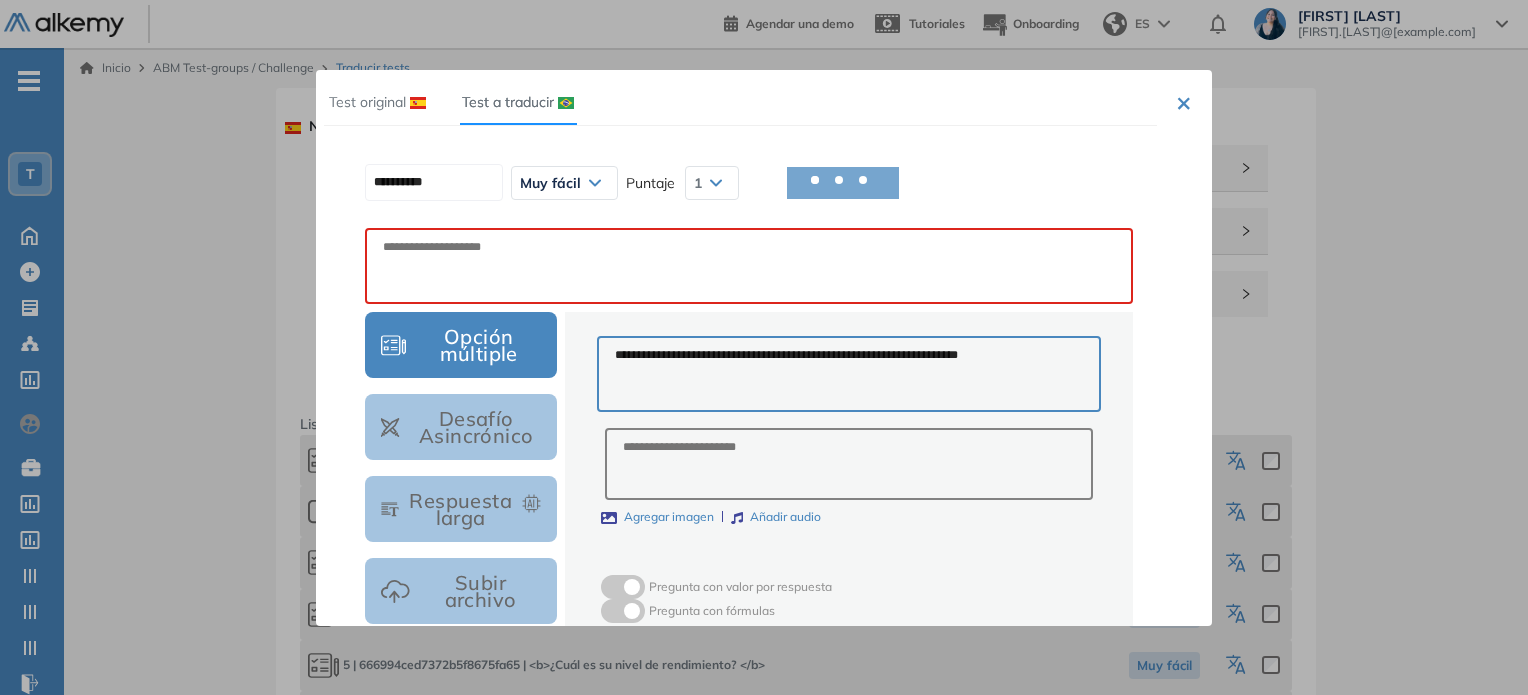 type on "**********" 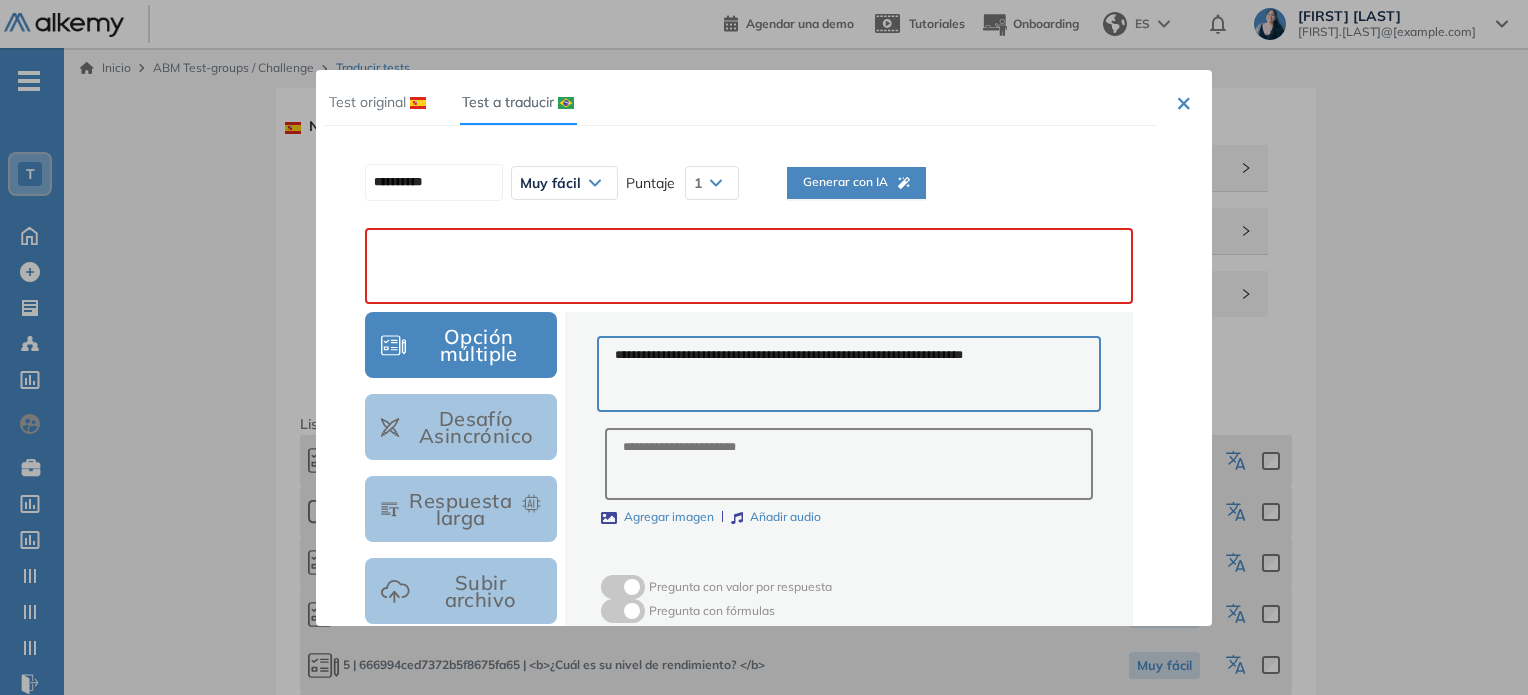 paste on "**********" 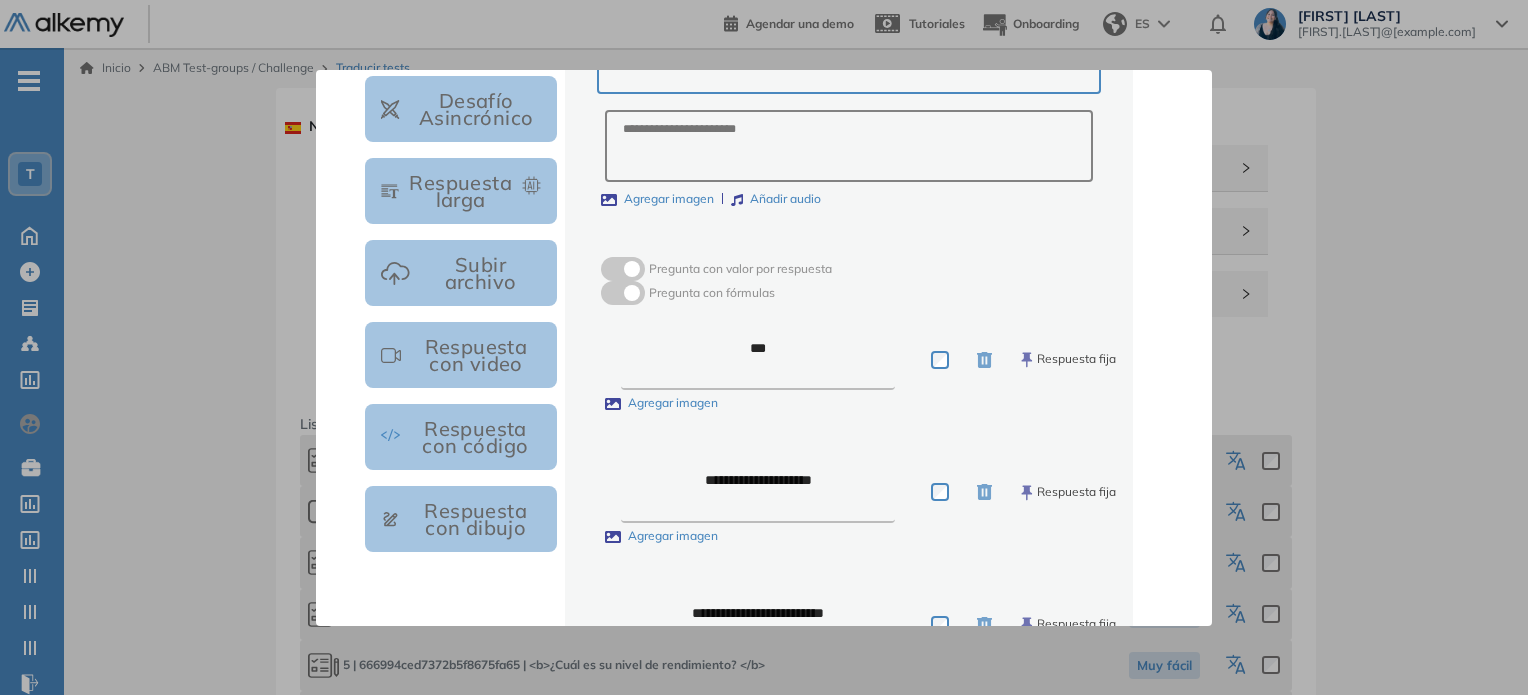 scroll, scrollTop: 566, scrollLeft: 0, axis: vertical 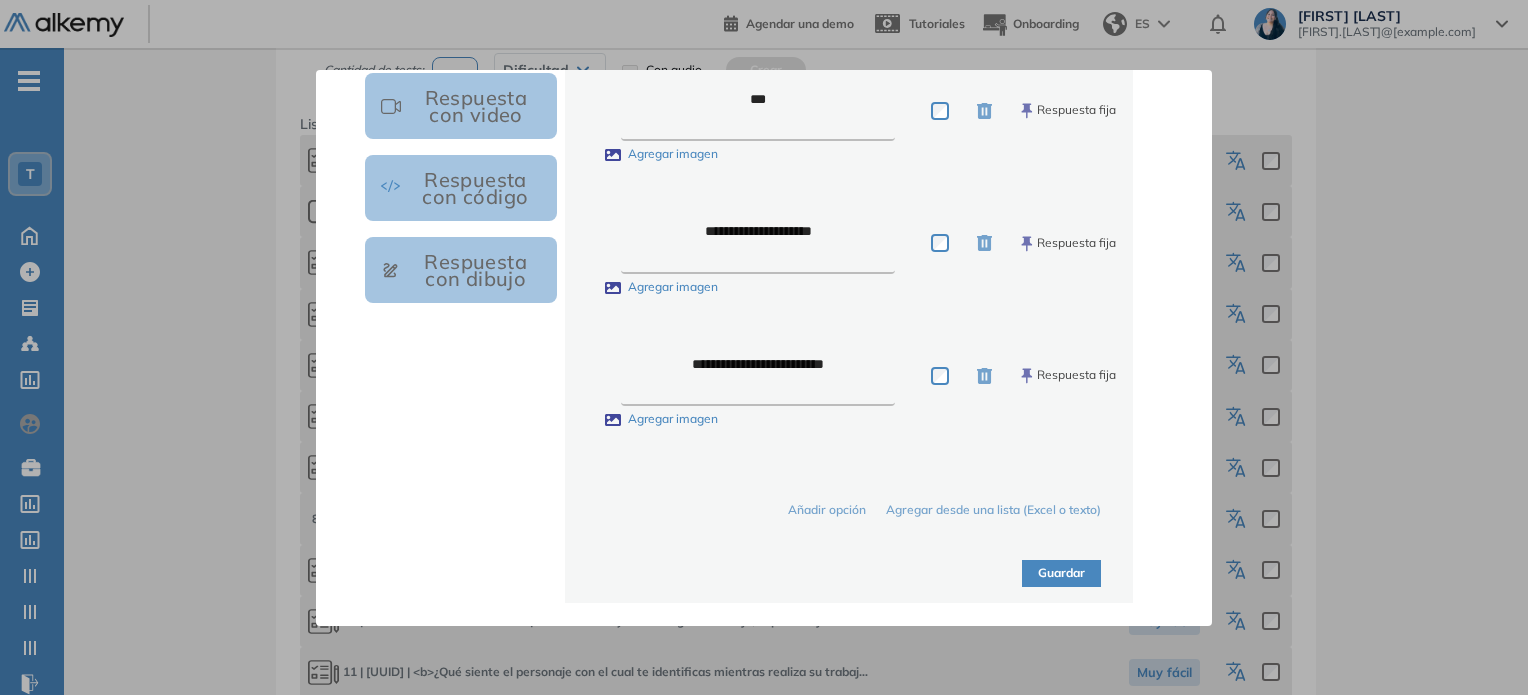 type on "**********" 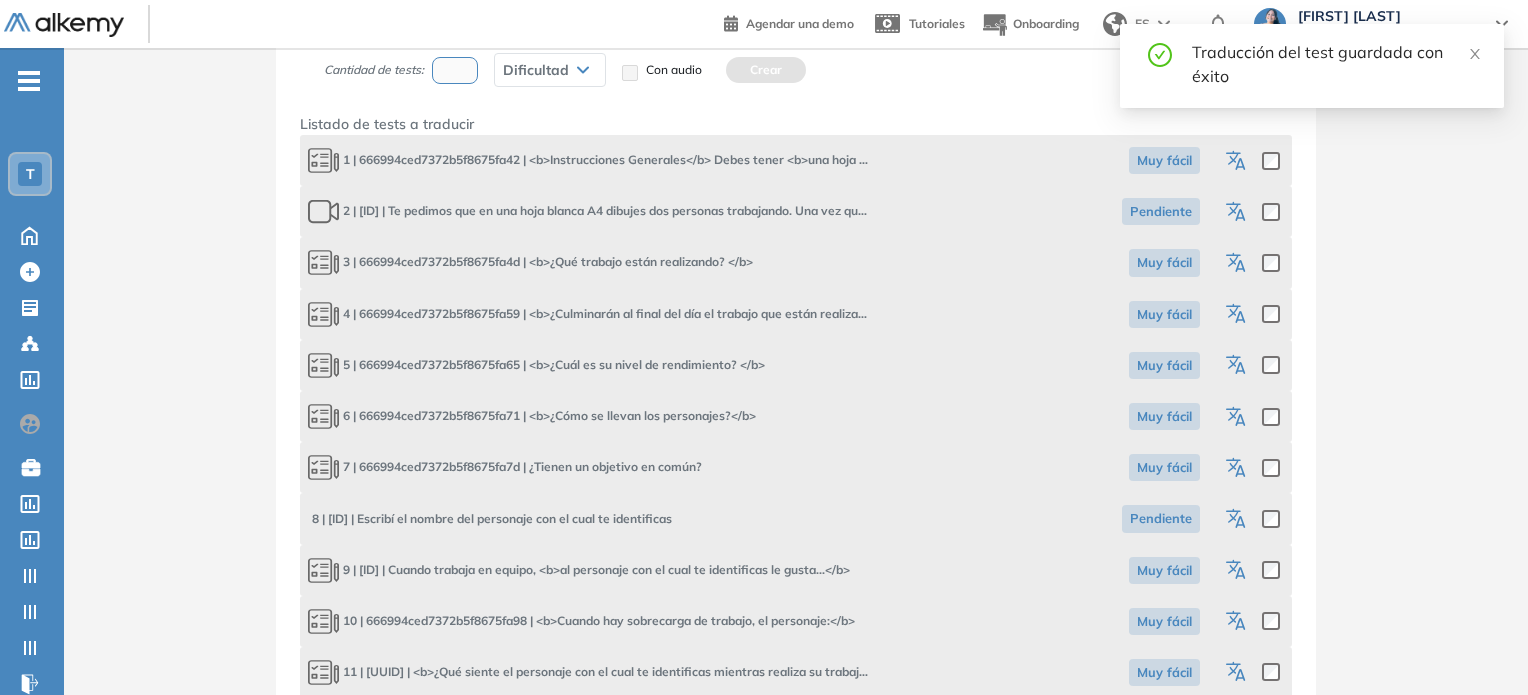 click 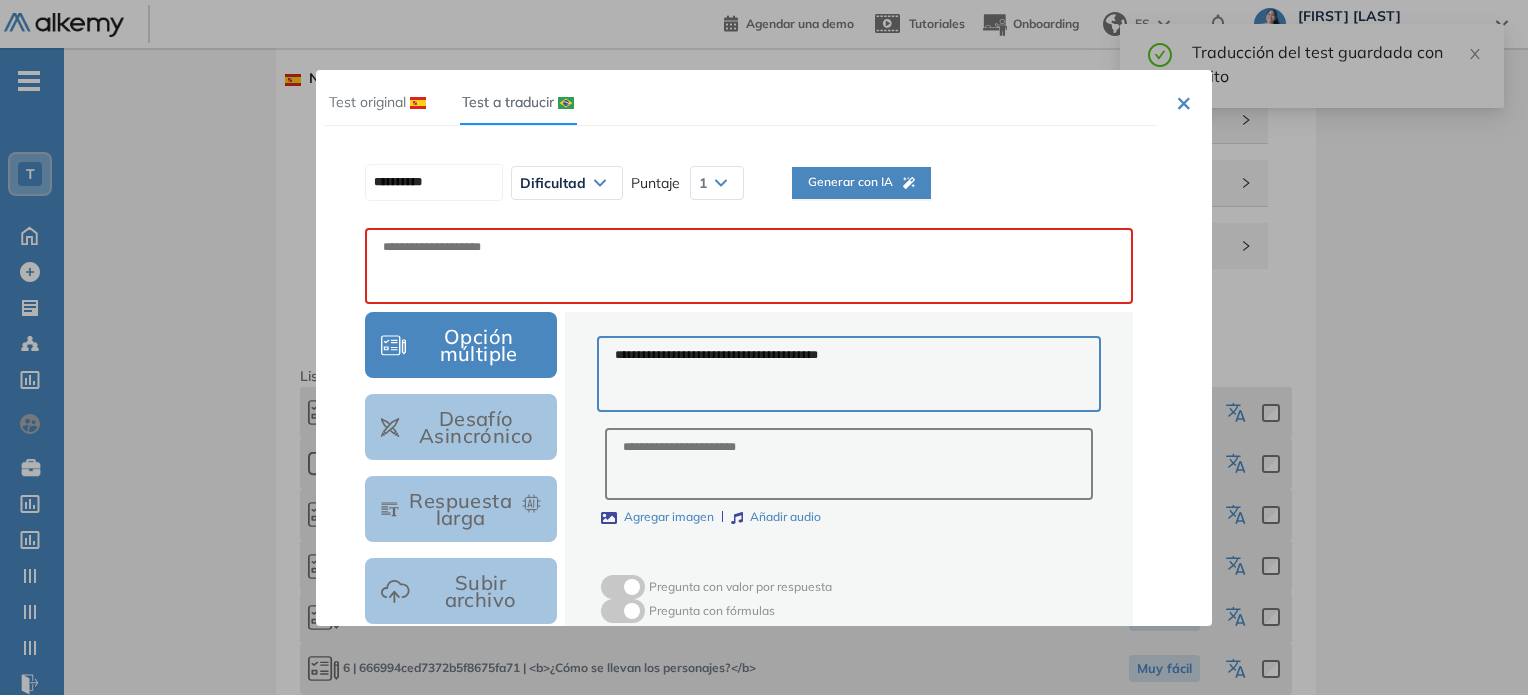 scroll, scrollTop: 0, scrollLeft: 0, axis: both 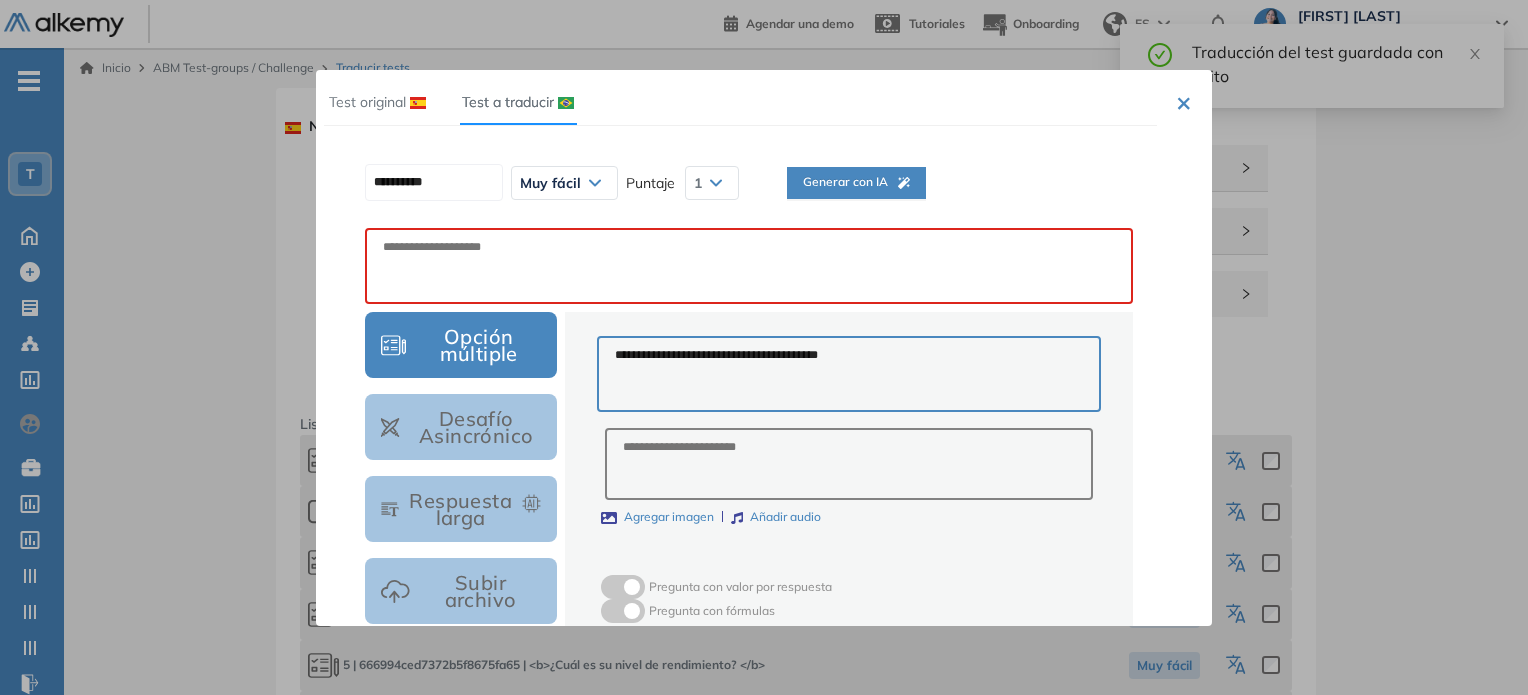 click on "Generar con IA" at bounding box center [856, 206] 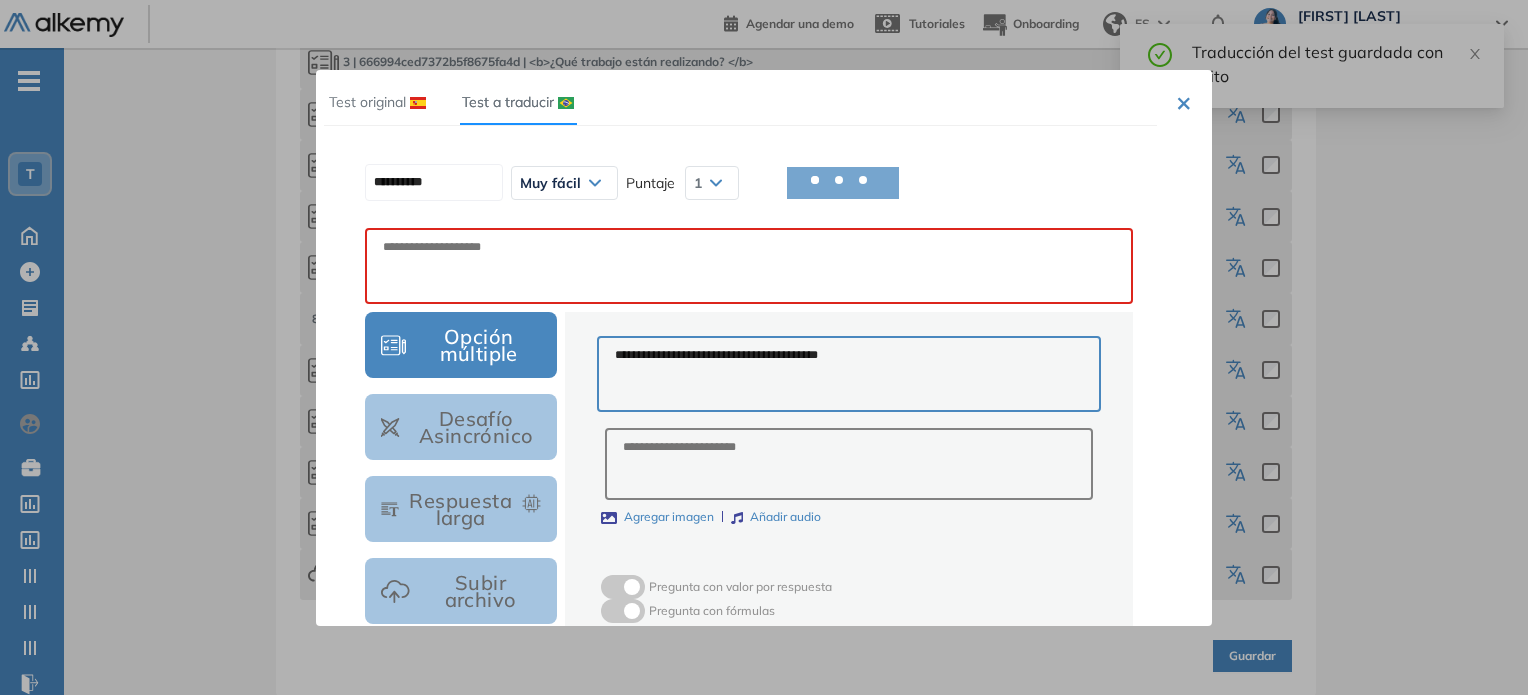 scroll, scrollTop: 500, scrollLeft: 0, axis: vertical 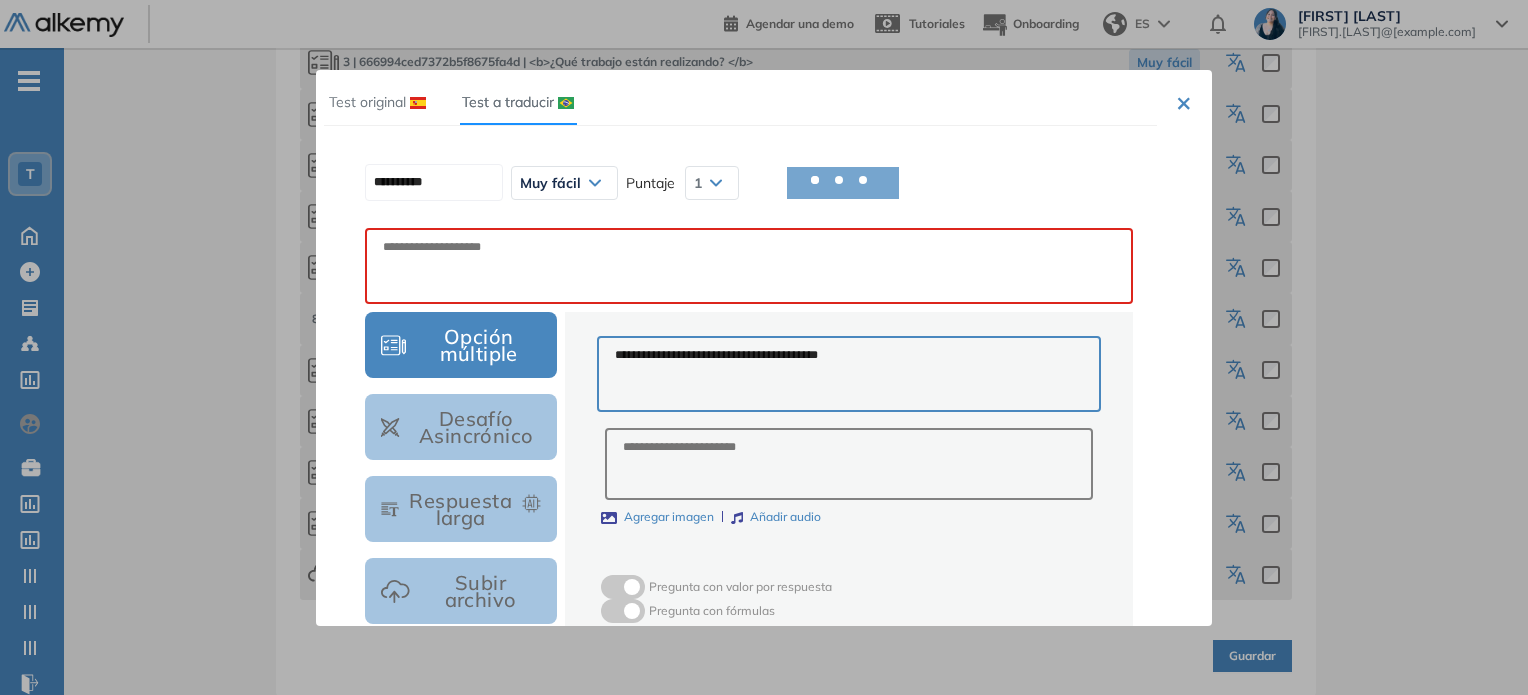 type on "**********" 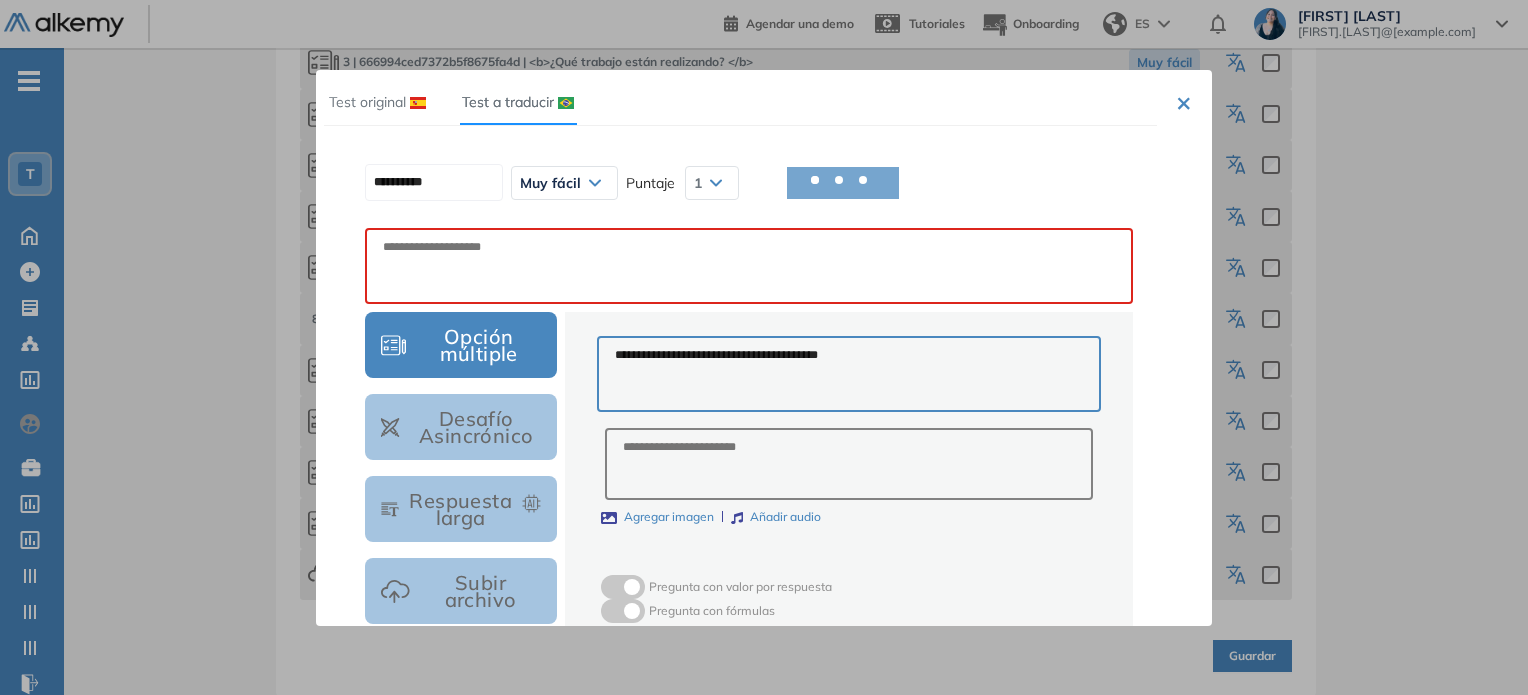 type on "**********" 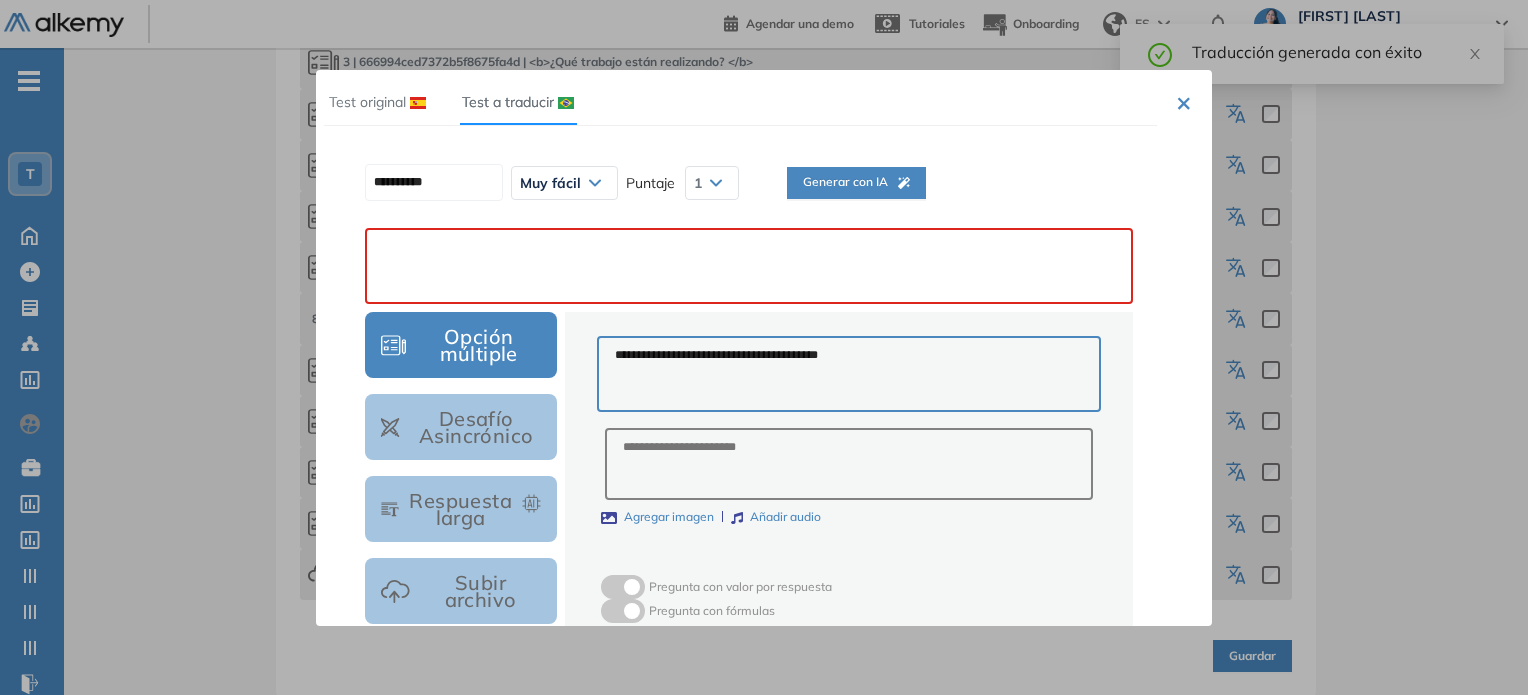paste on "**********" 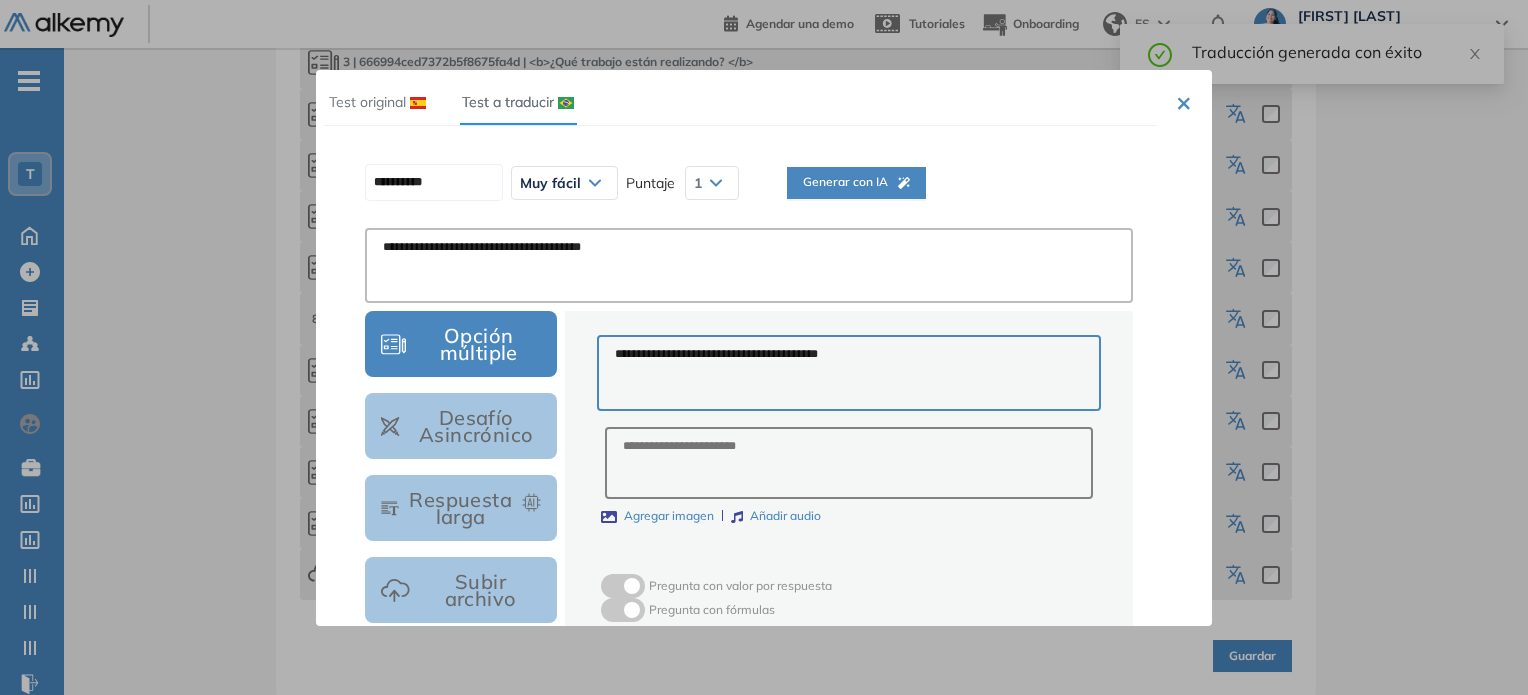 scroll, scrollTop: 566, scrollLeft: 0, axis: vertical 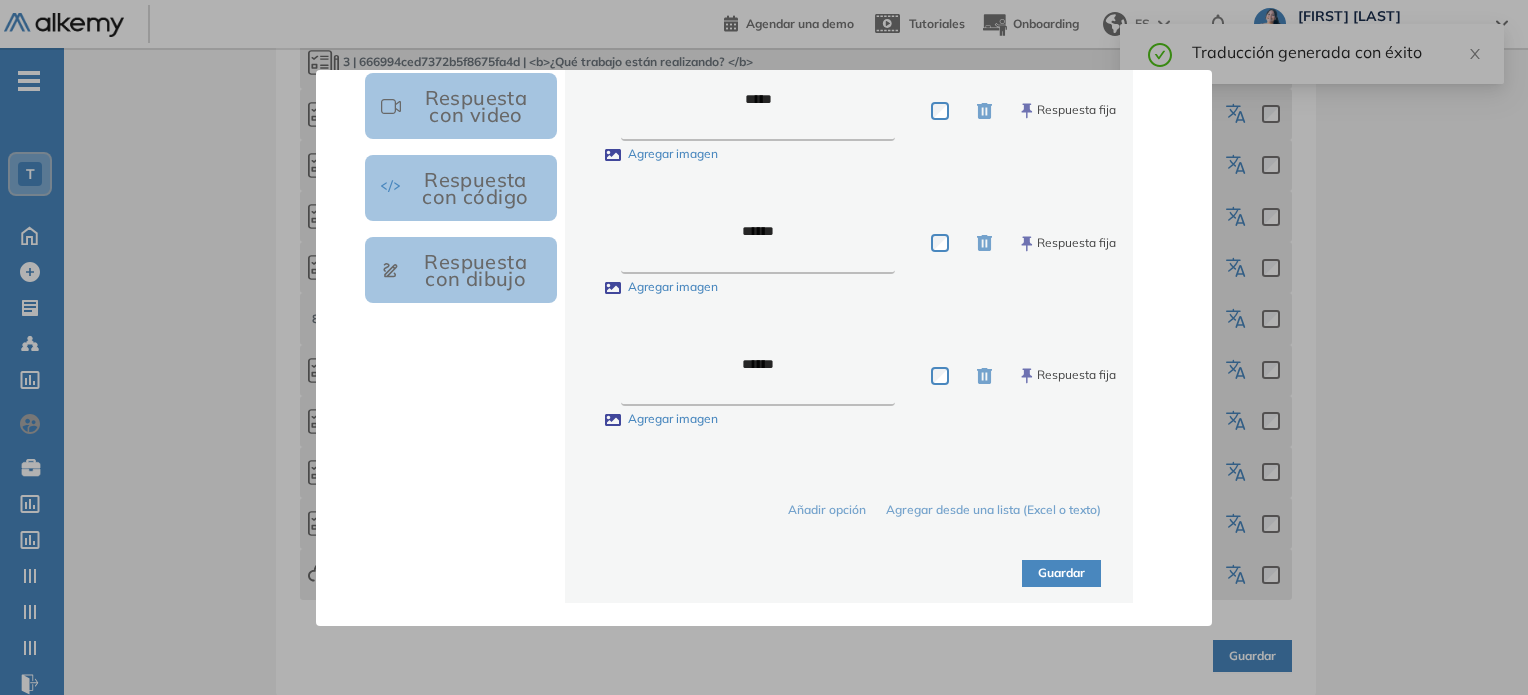 type on "**********" 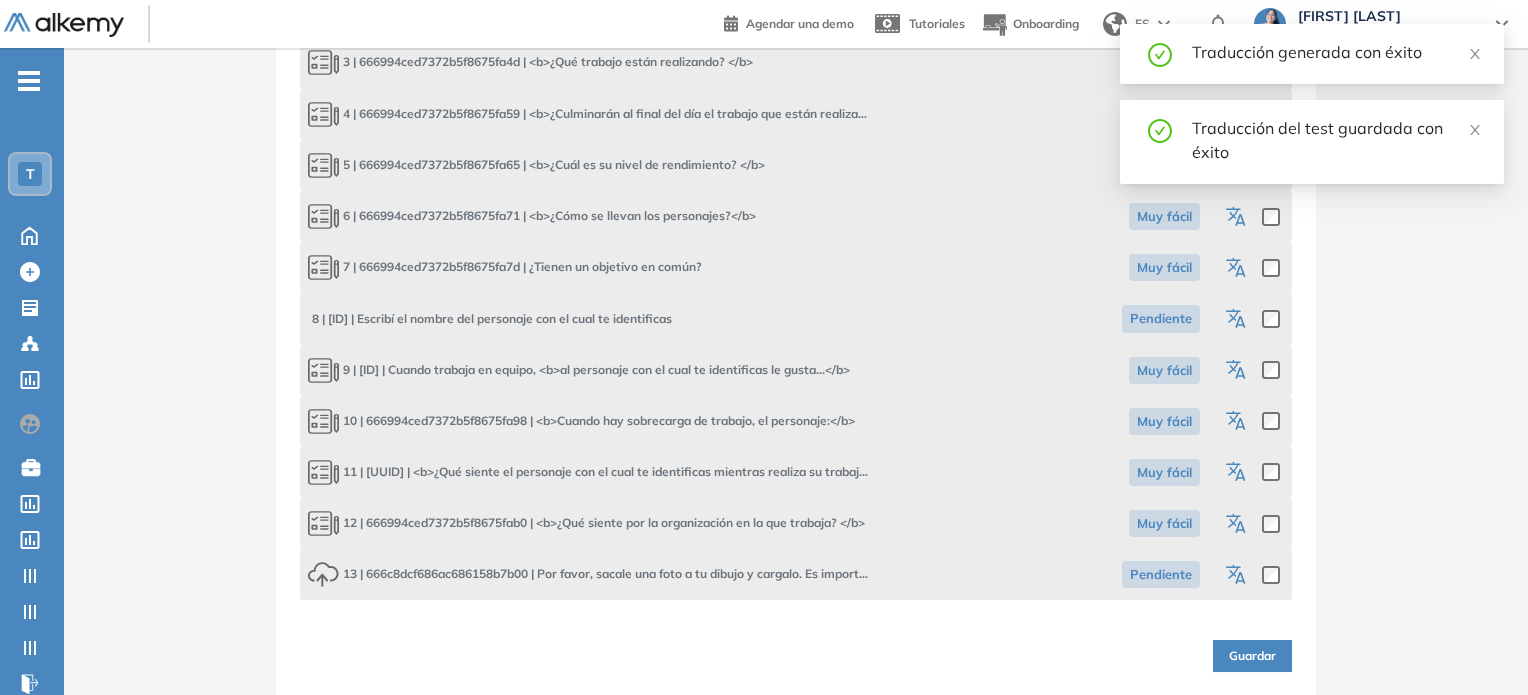 click 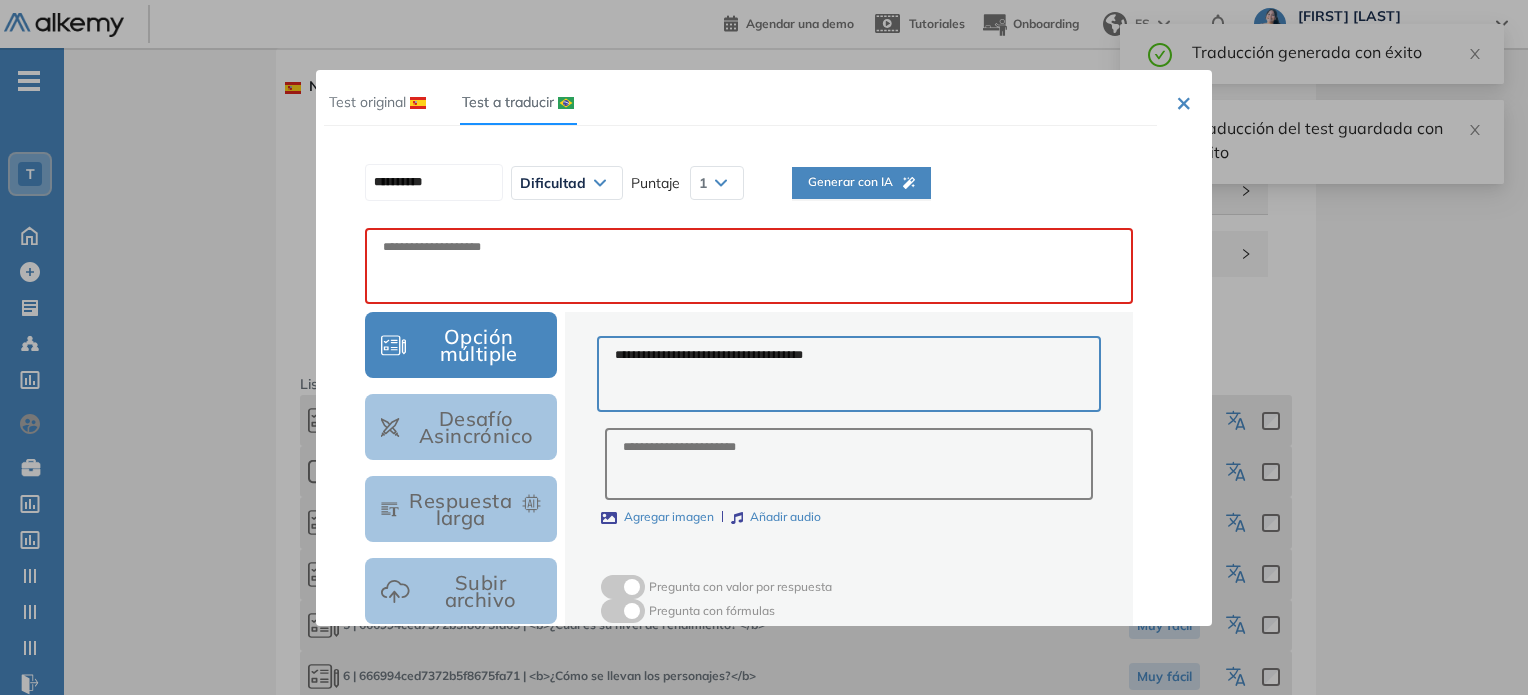 scroll, scrollTop: 0, scrollLeft: 0, axis: both 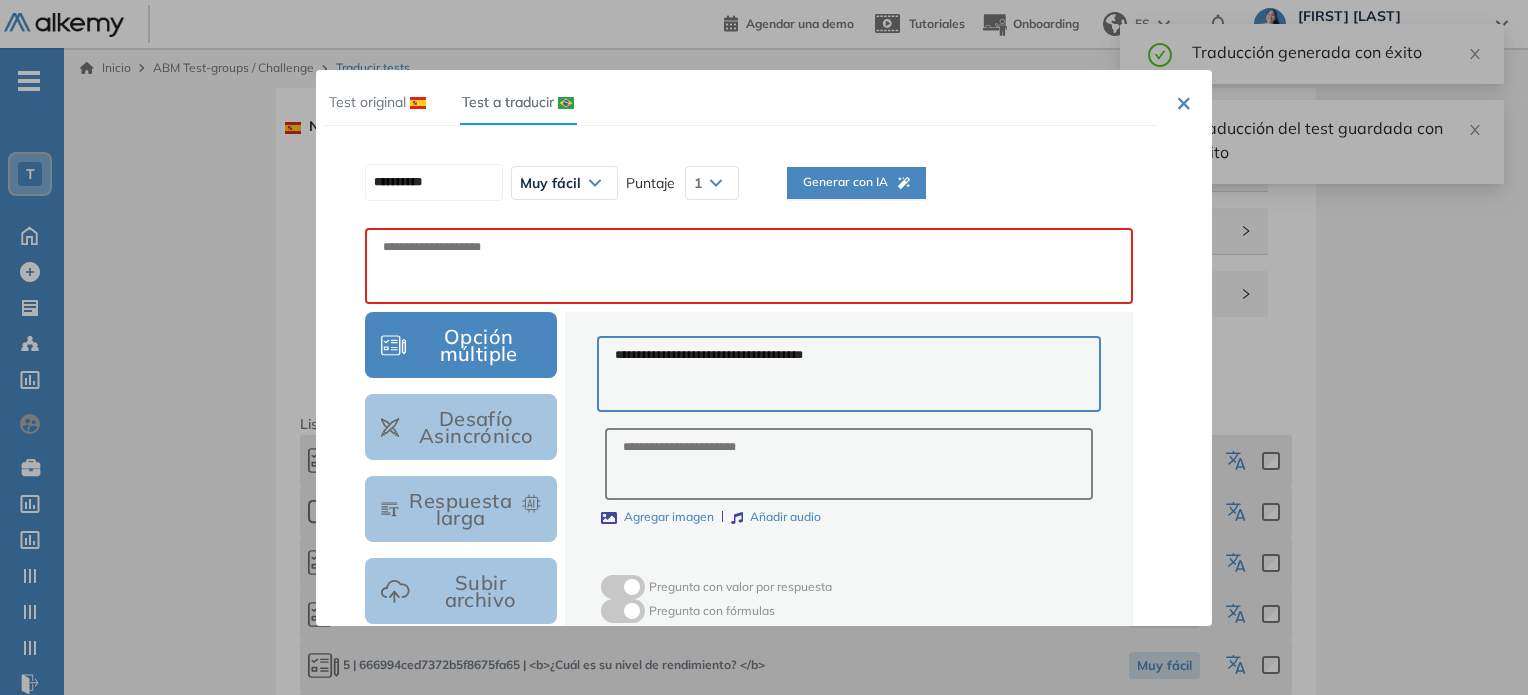 click on "Generar con IA" at bounding box center [856, 182] 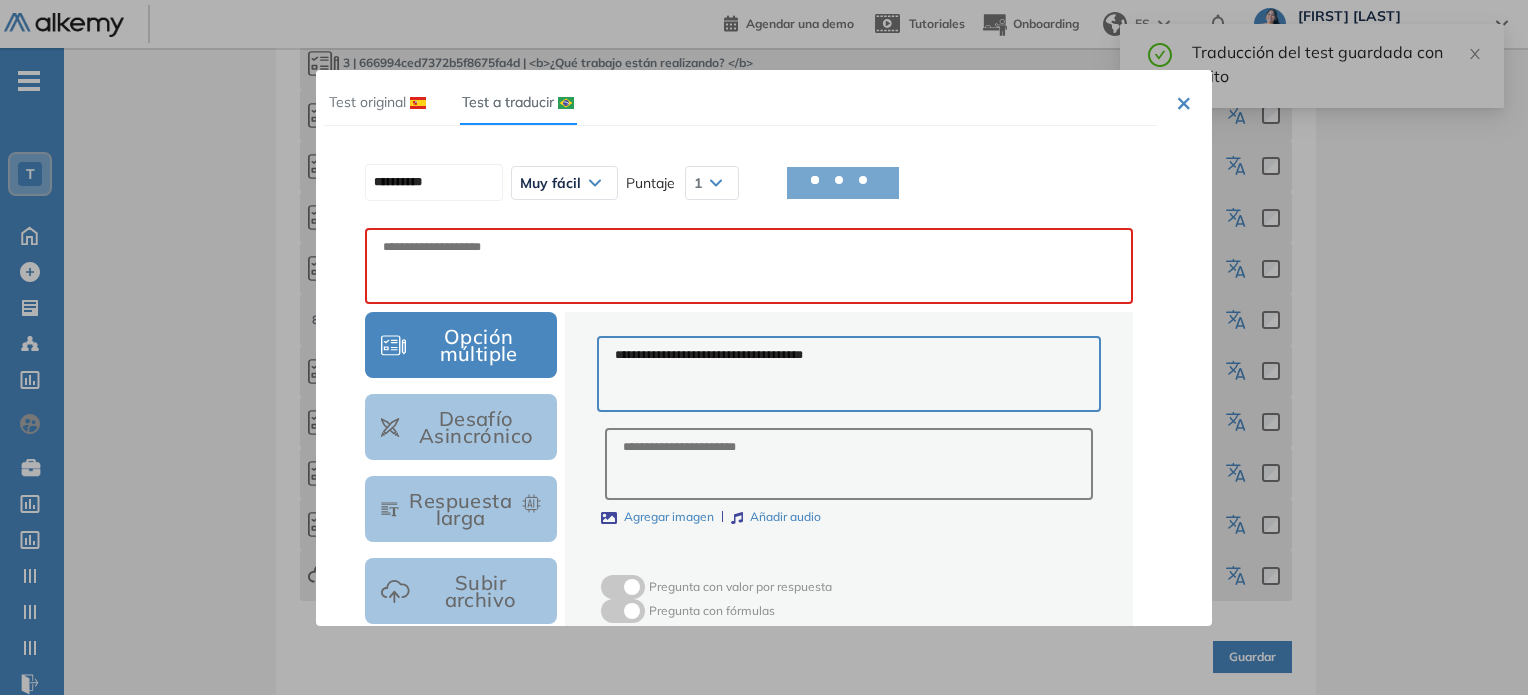 scroll, scrollTop: 500, scrollLeft: 0, axis: vertical 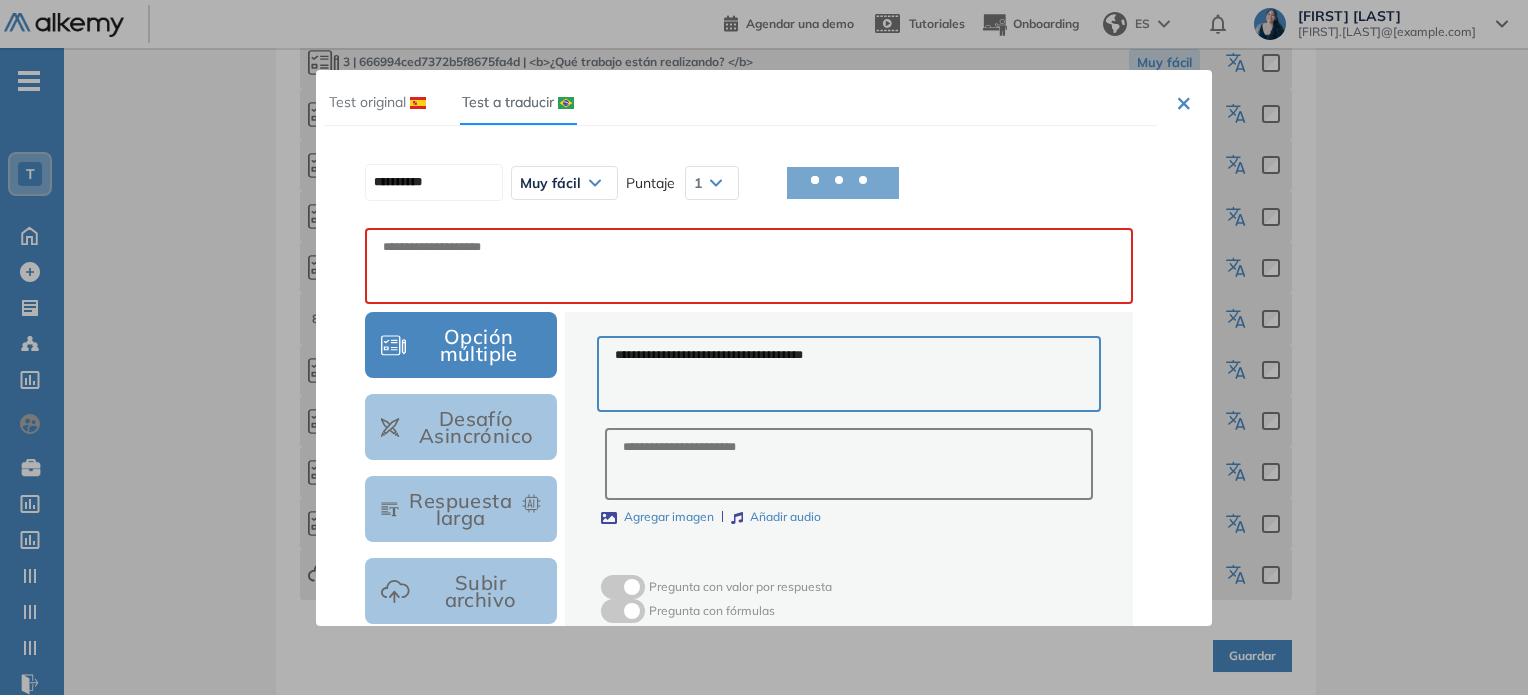 type on "**********" 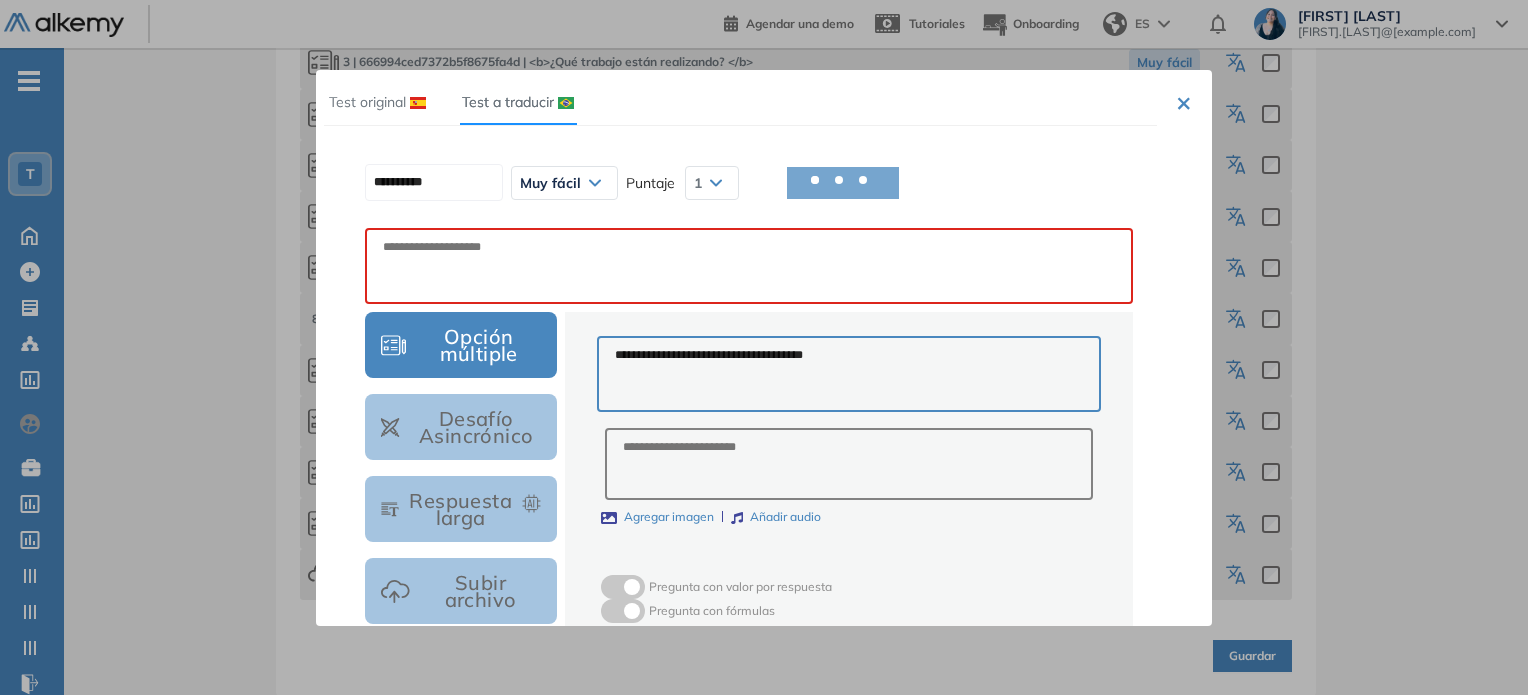 type on "**********" 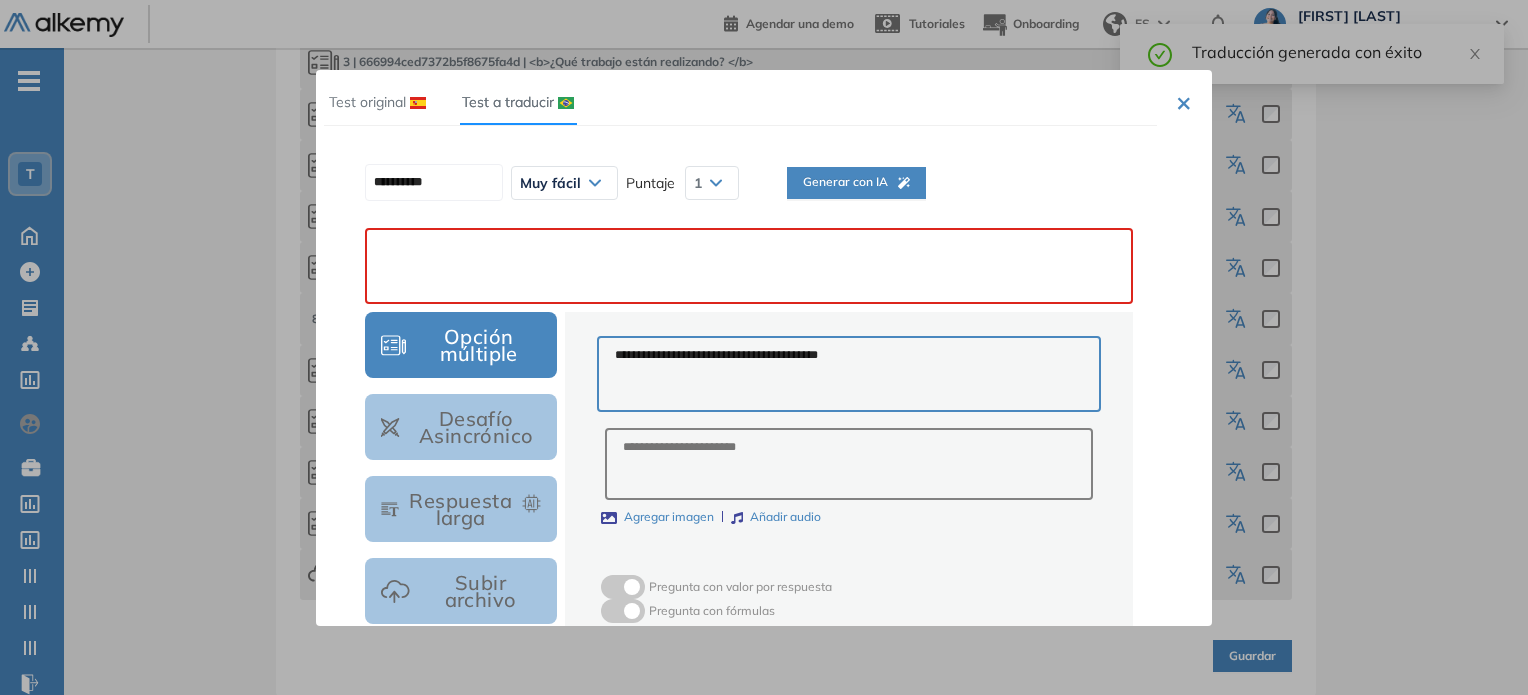 paste on "**********" 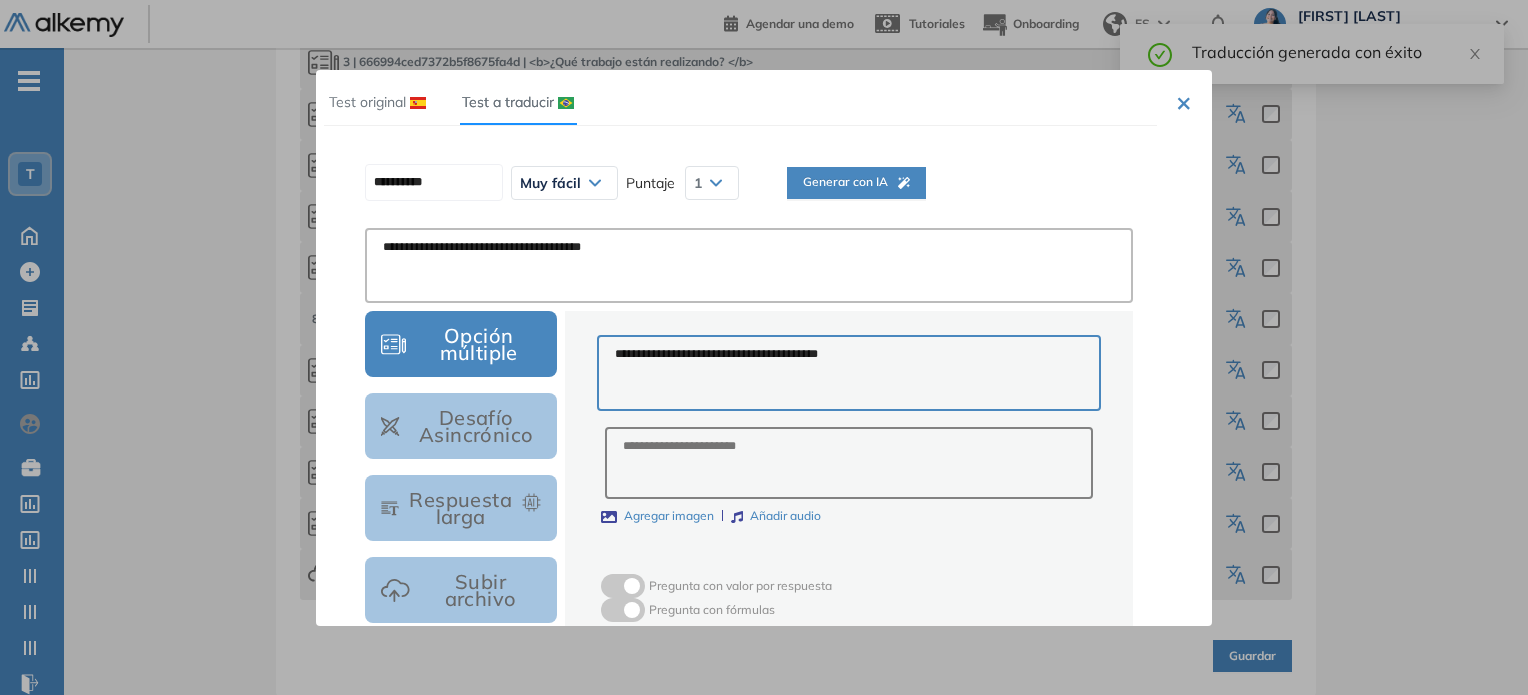 scroll, scrollTop: 566, scrollLeft: 0, axis: vertical 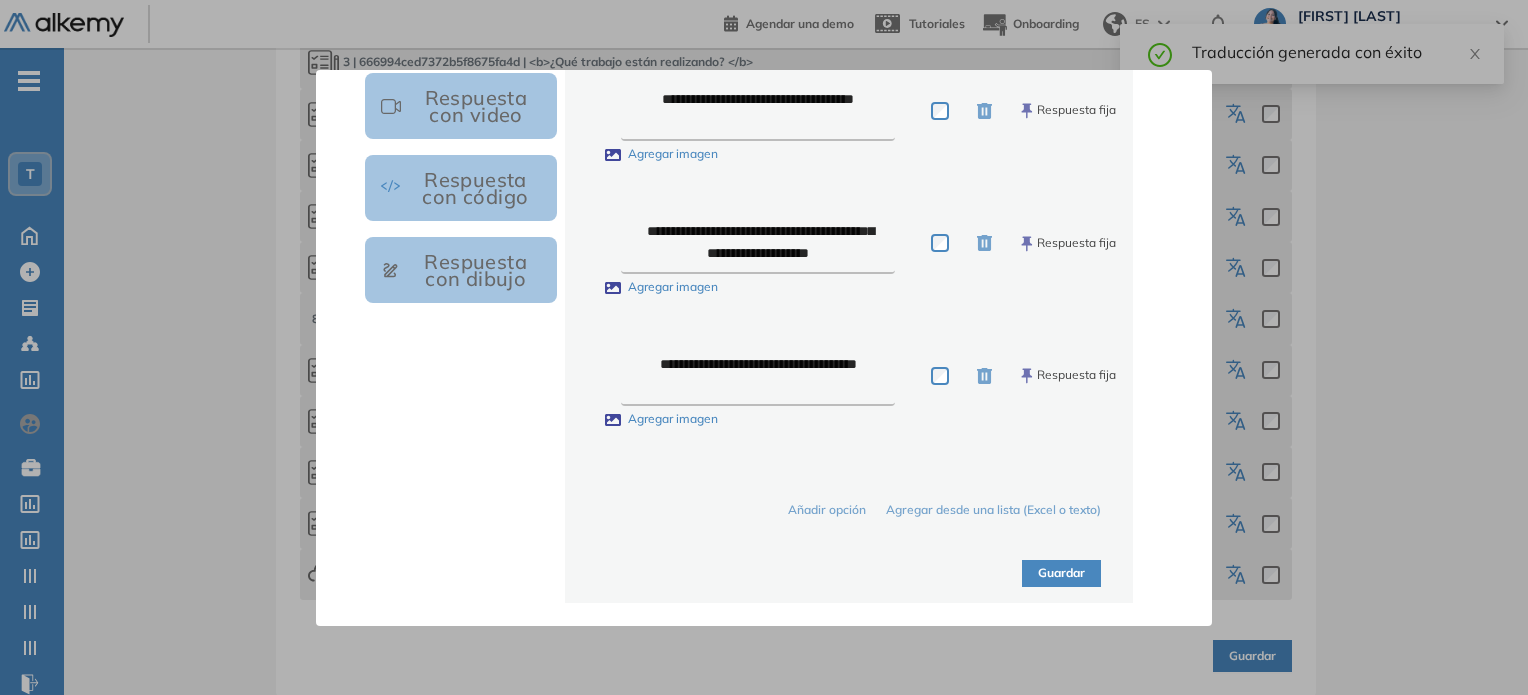 type on "**********" 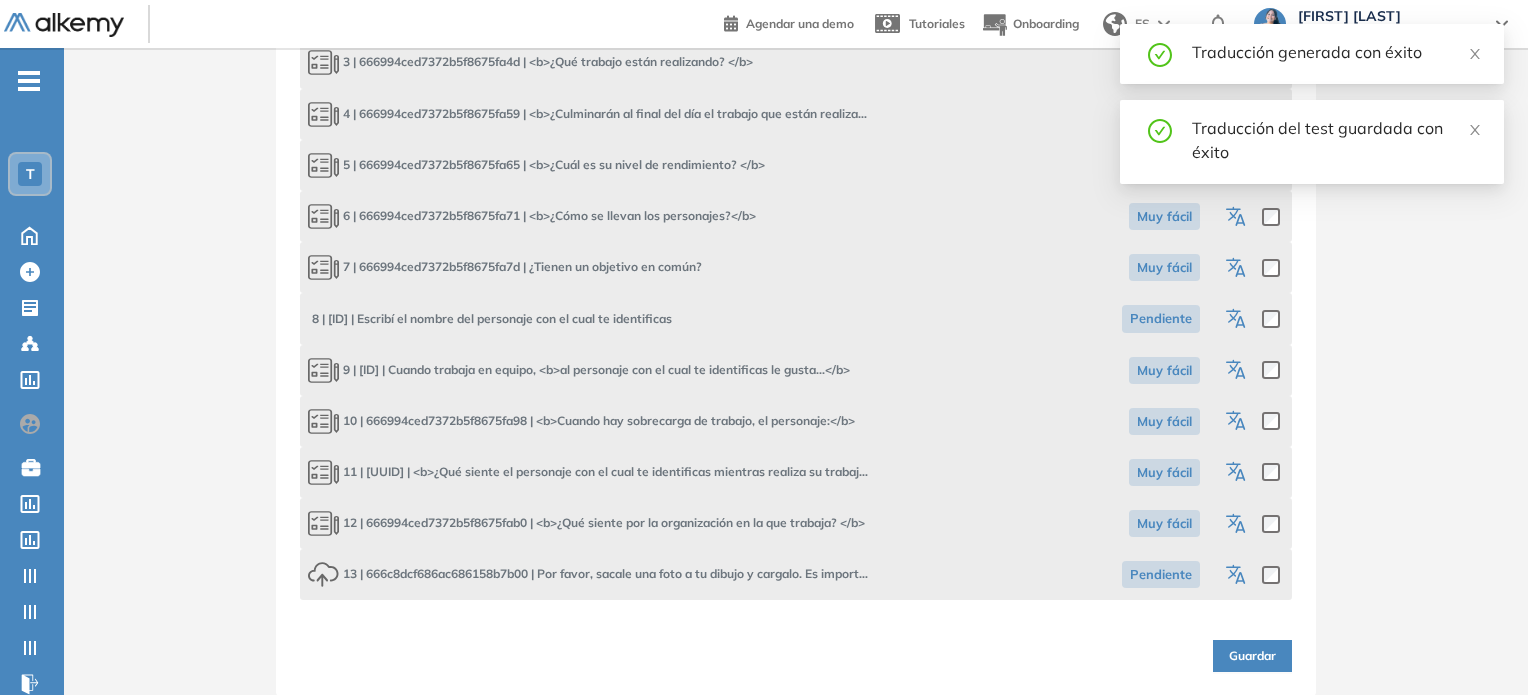 click 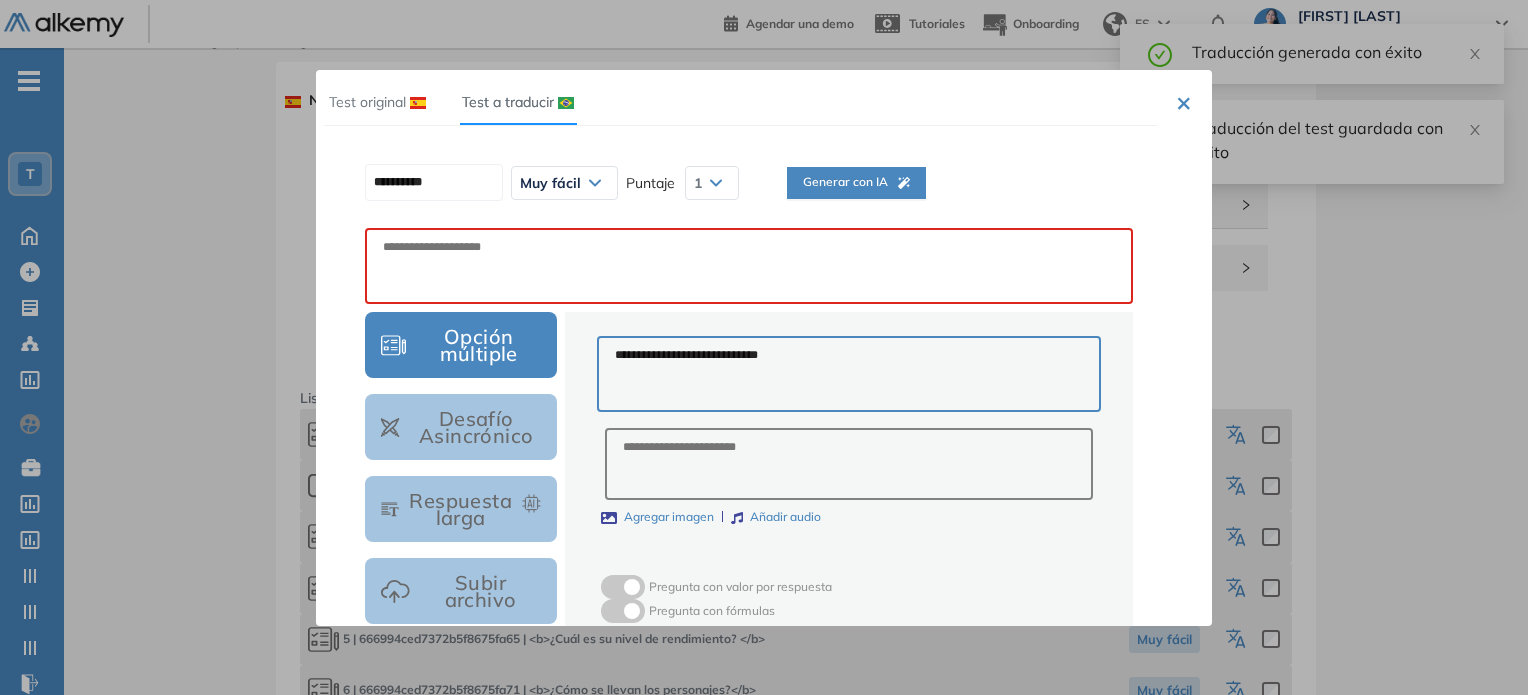 scroll, scrollTop: 0, scrollLeft: 0, axis: both 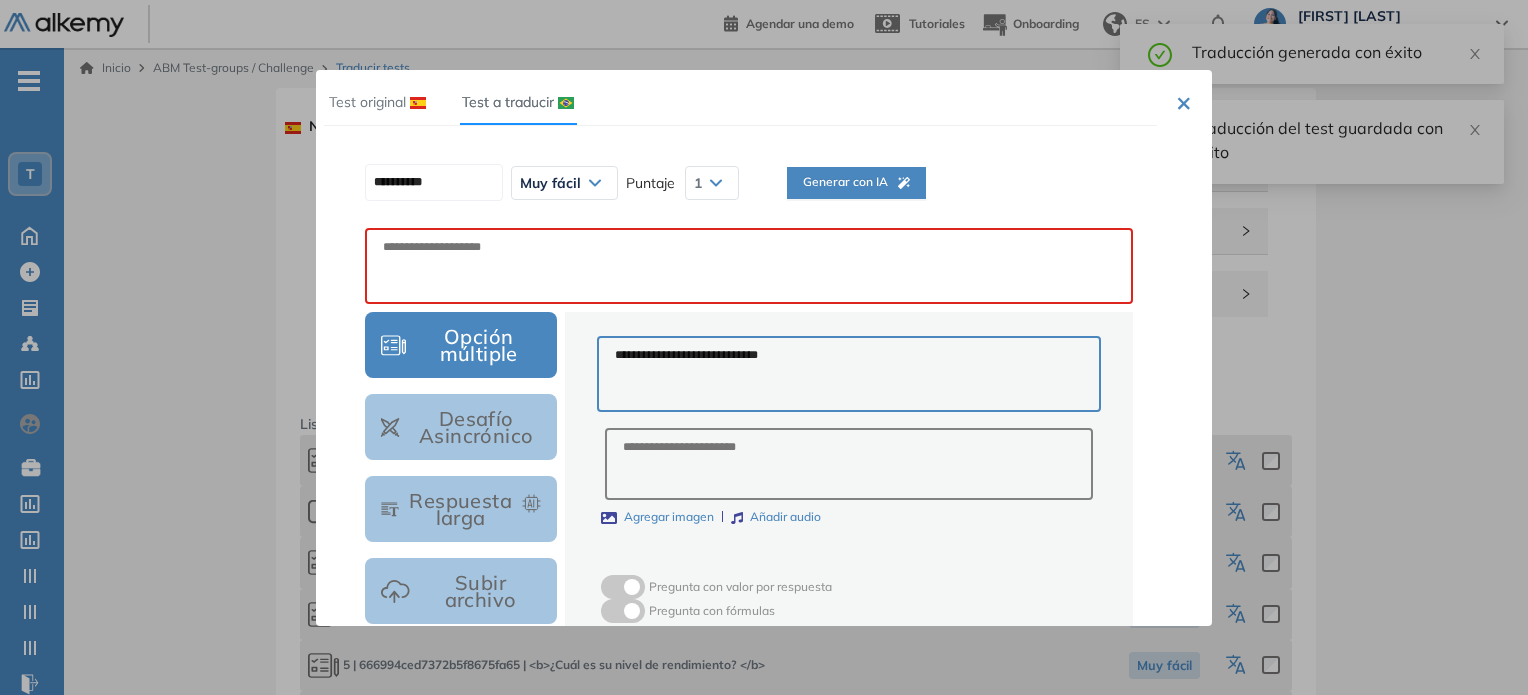 click on "Generar con IA" at bounding box center (856, 182) 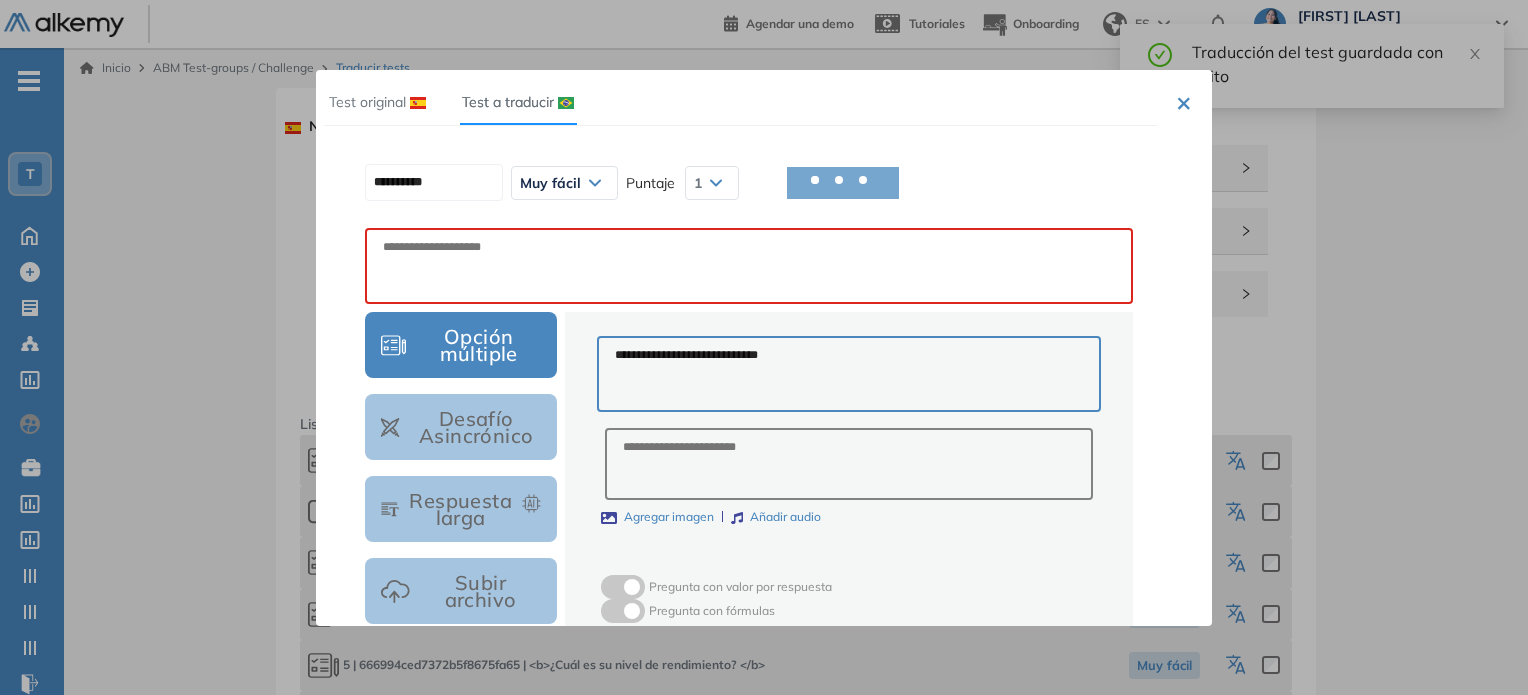 scroll, scrollTop: 500, scrollLeft: 0, axis: vertical 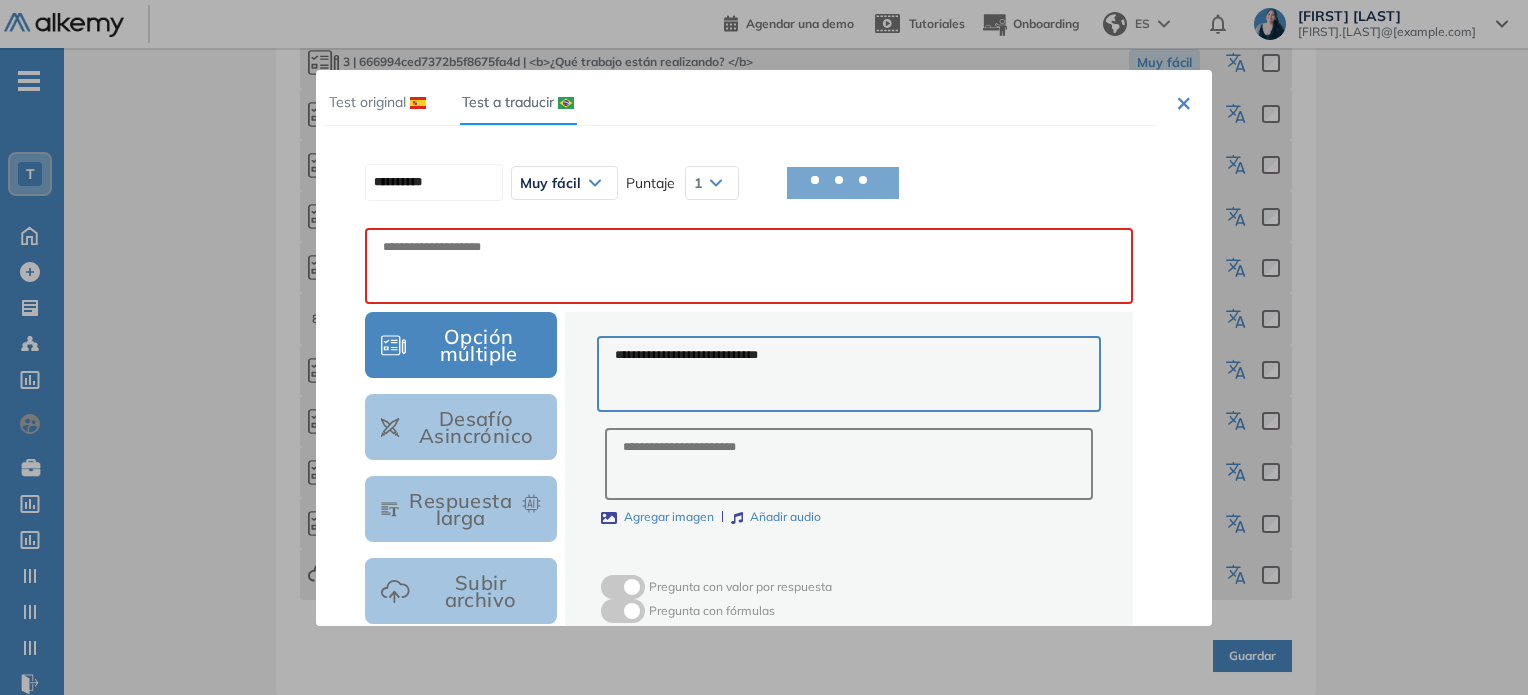 type on "**********" 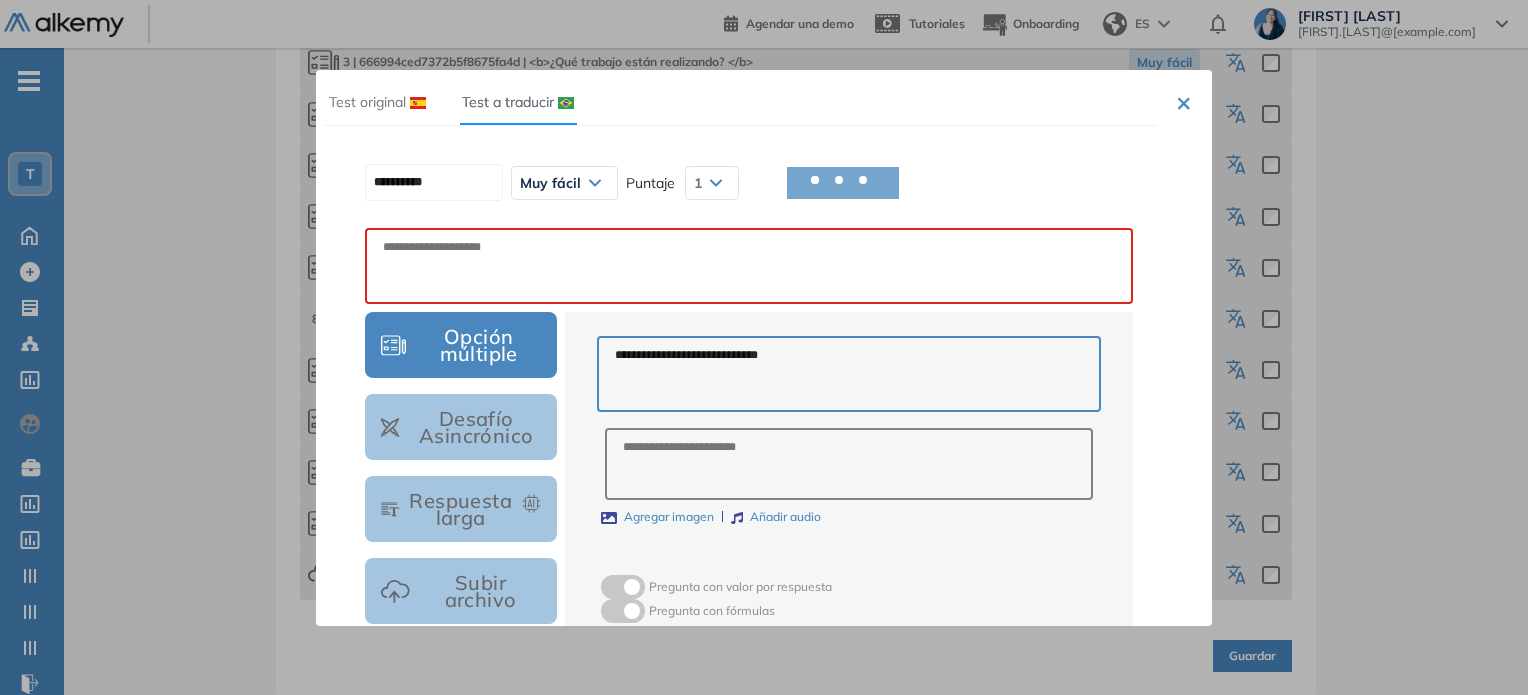 type on "**********" 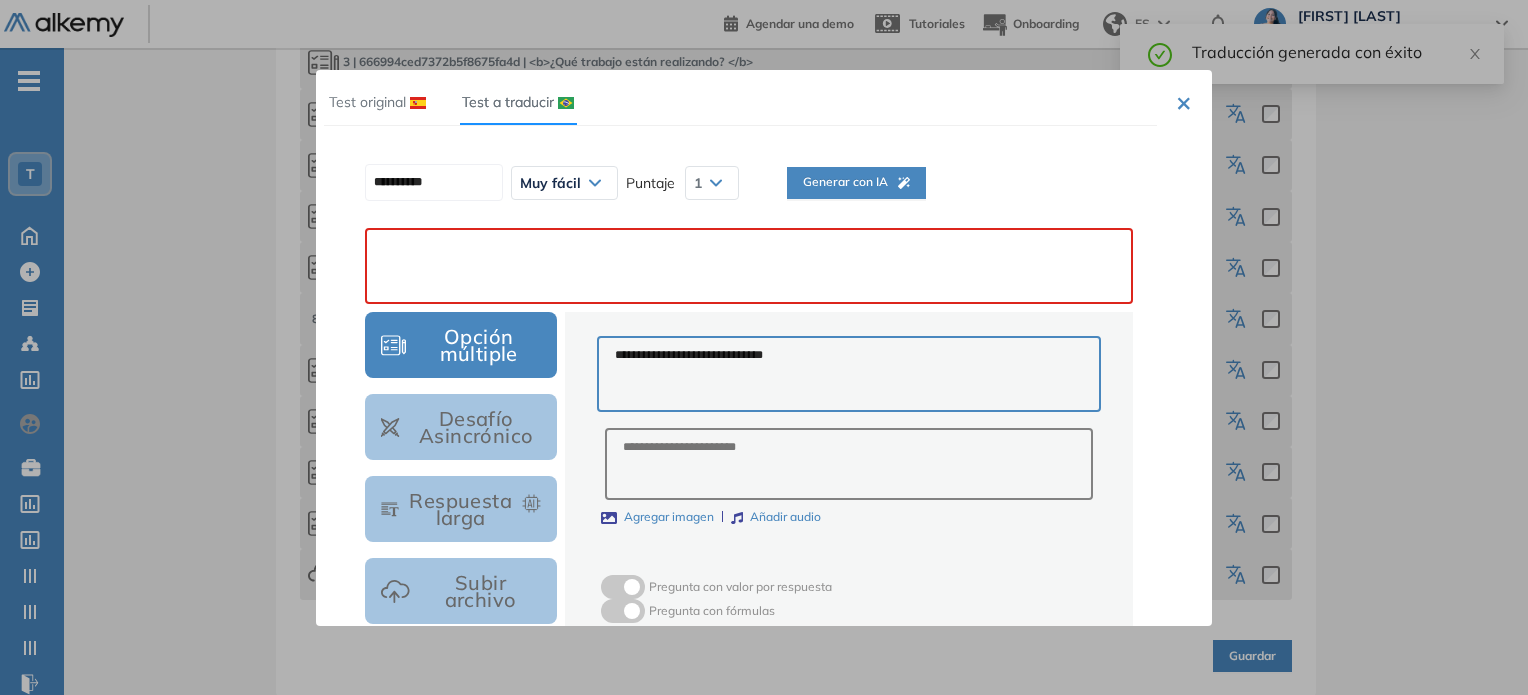 paste on "**********" 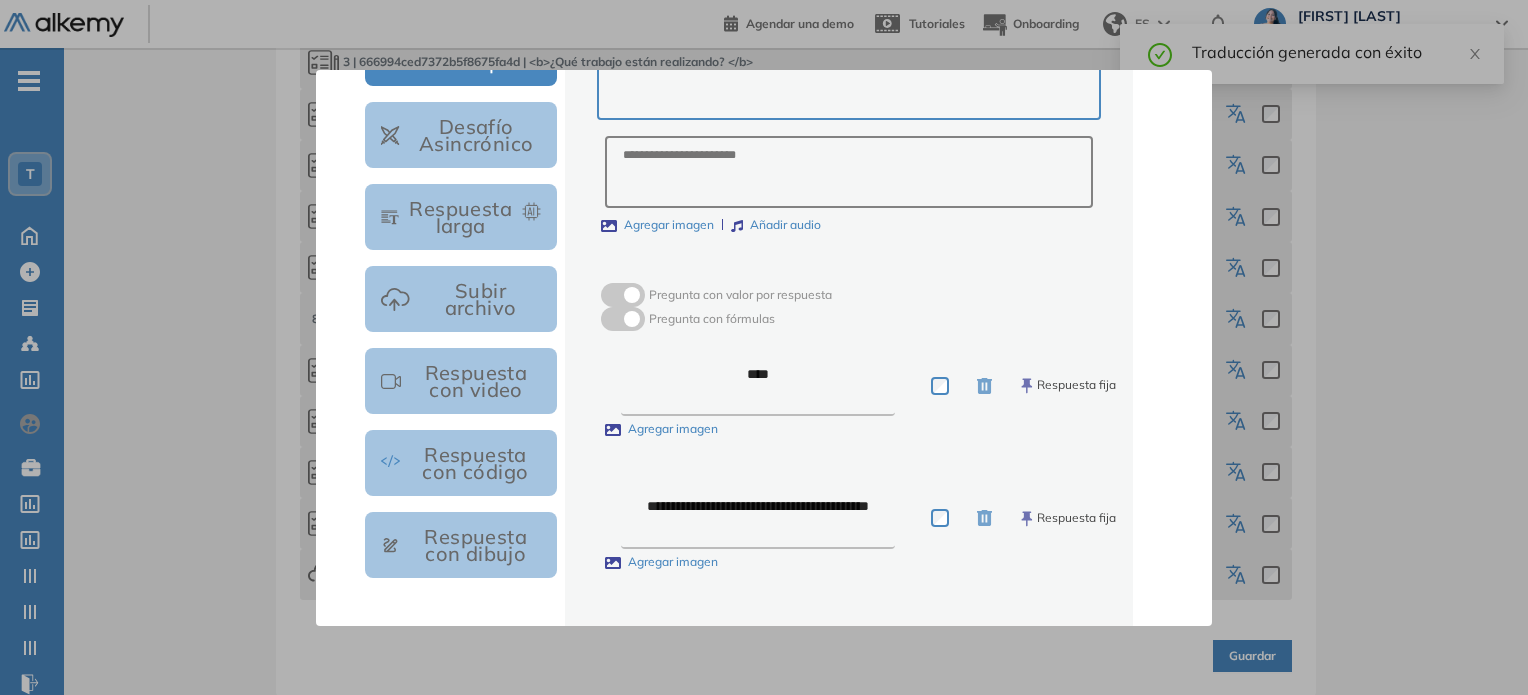 scroll, scrollTop: 566, scrollLeft: 0, axis: vertical 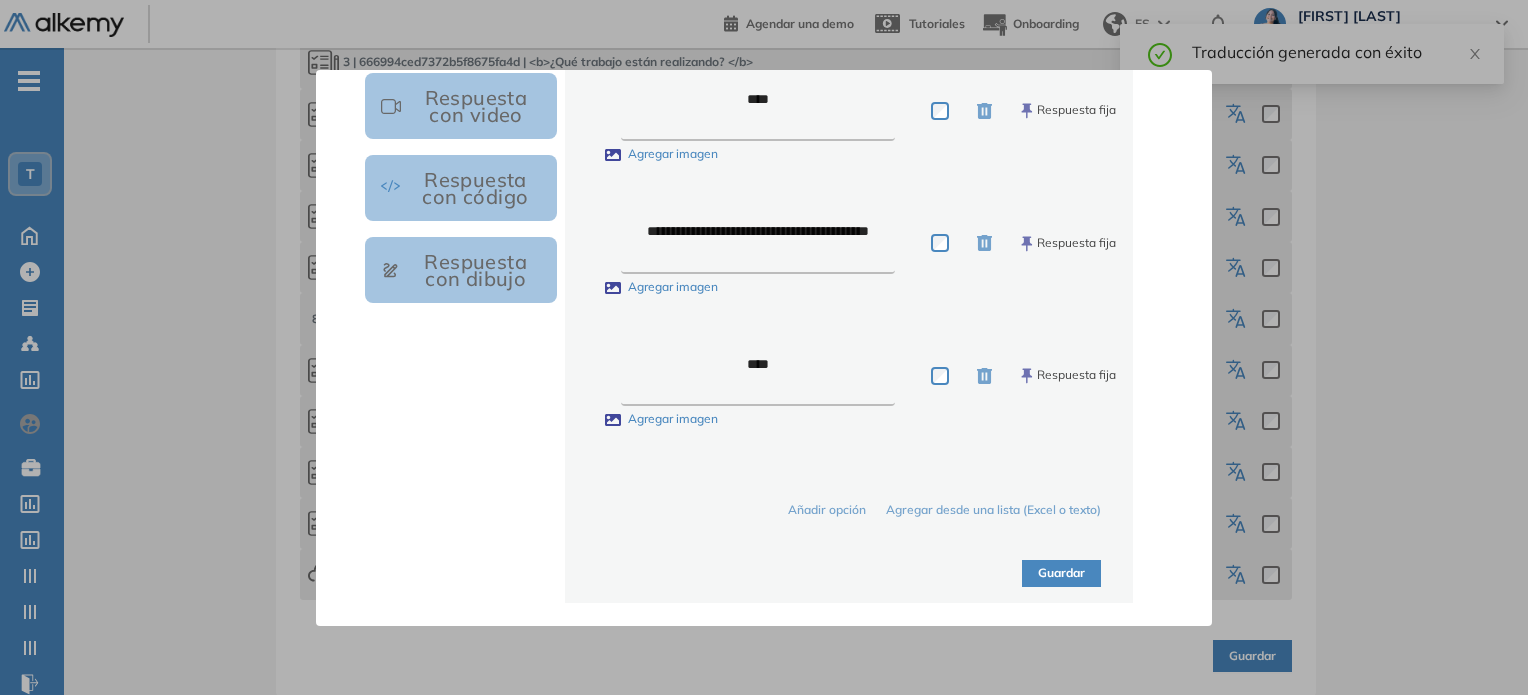 type on "**********" 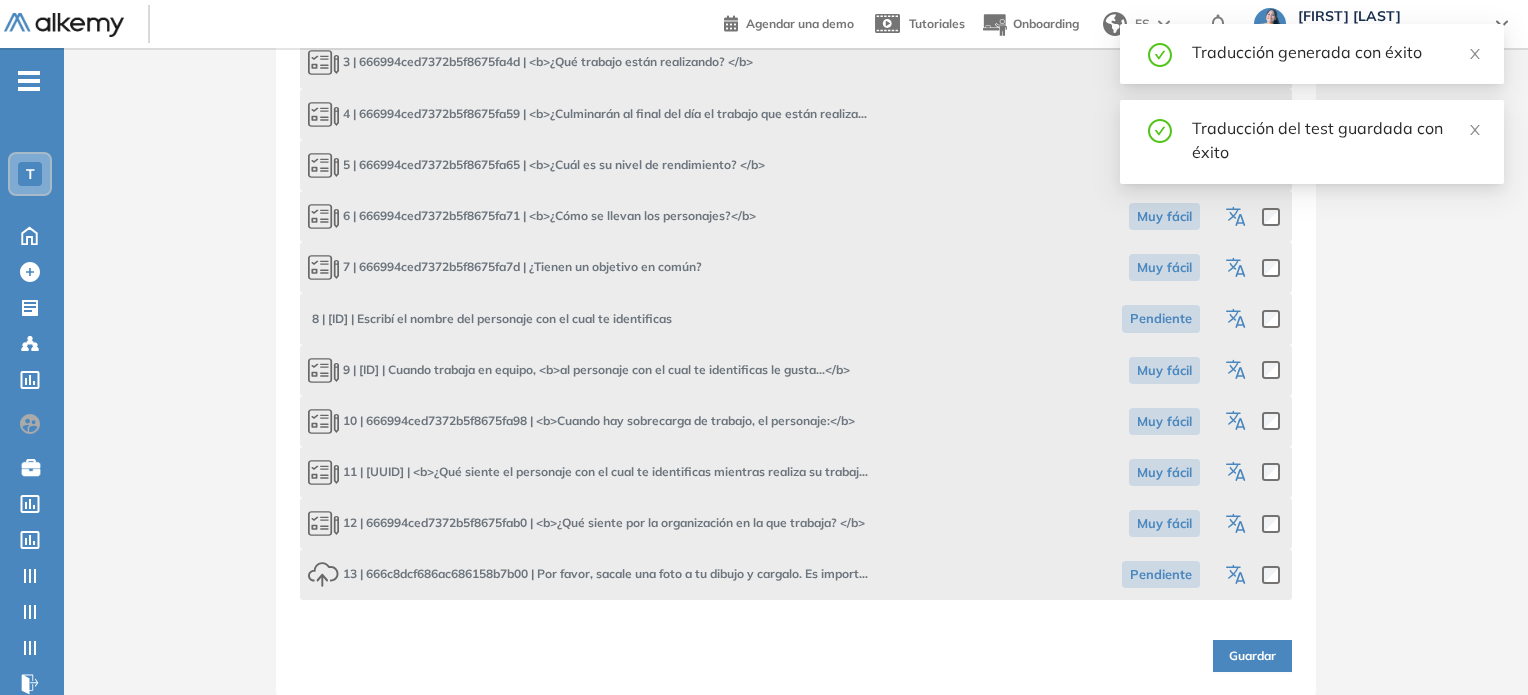 click 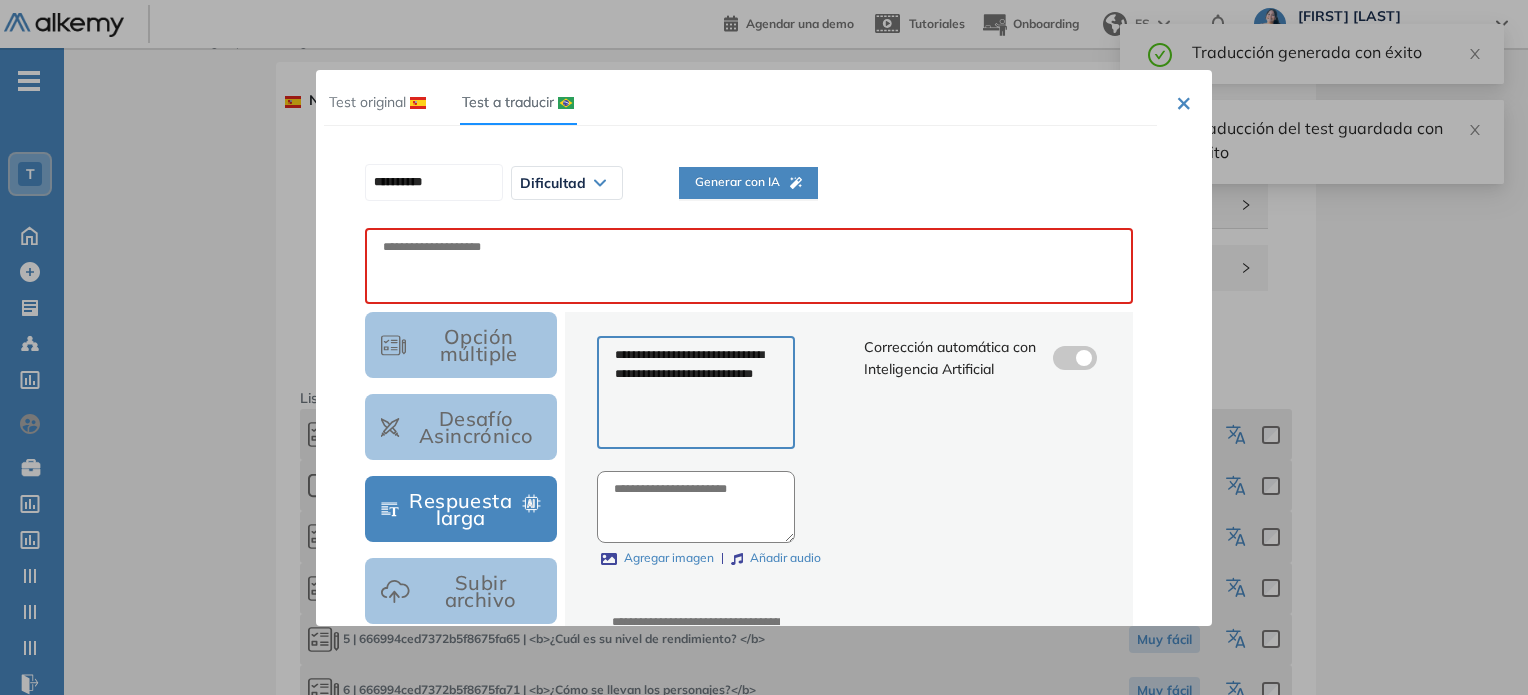 scroll, scrollTop: 0, scrollLeft: 0, axis: both 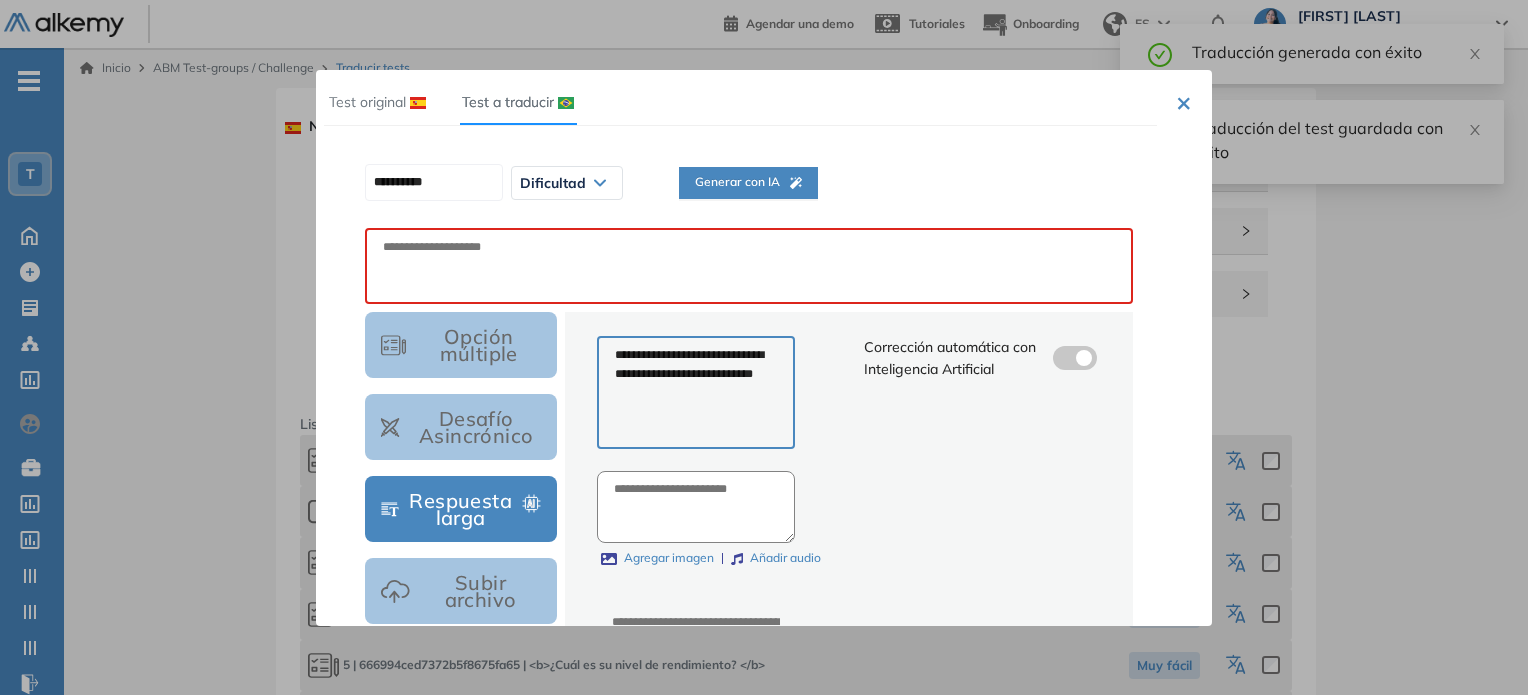click on "Generar con IA" at bounding box center (748, 182) 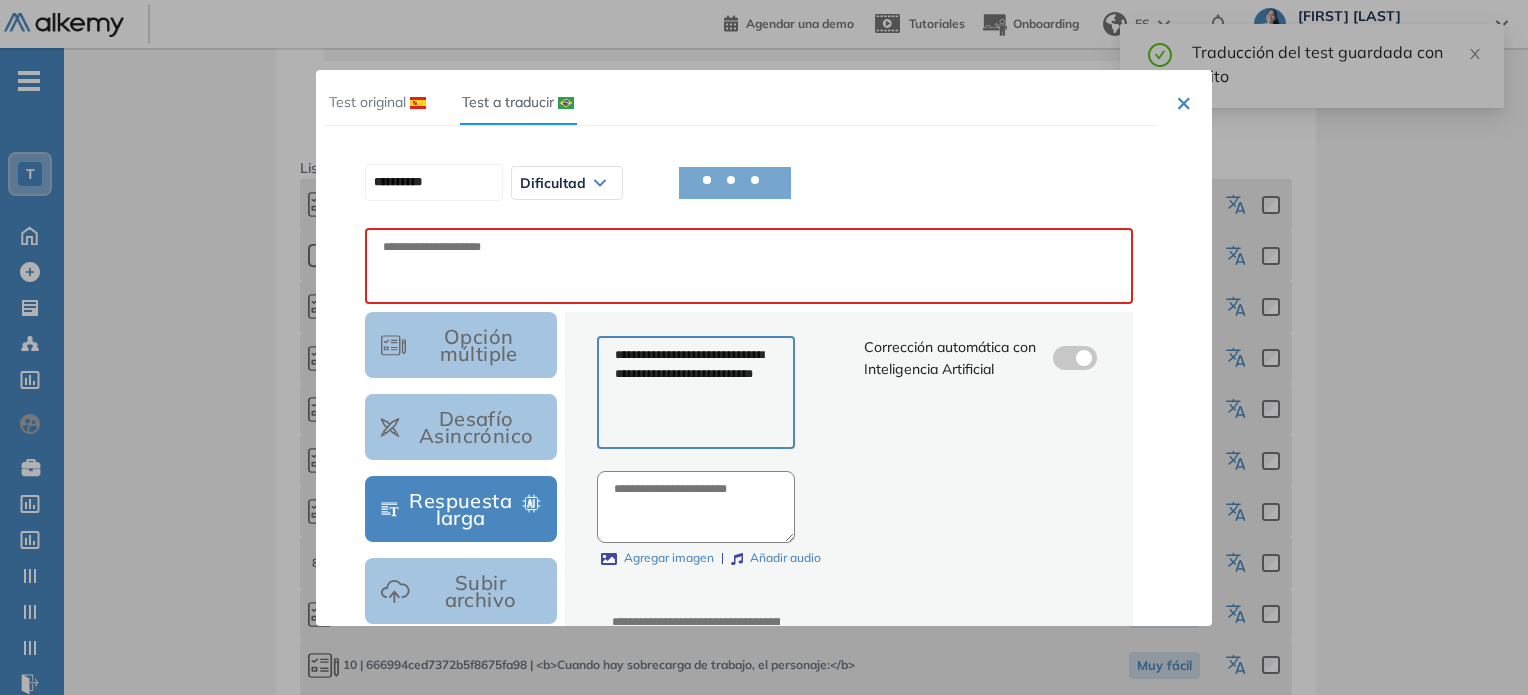 scroll, scrollTop: 500, scrollLeft: 0, axis: vertical 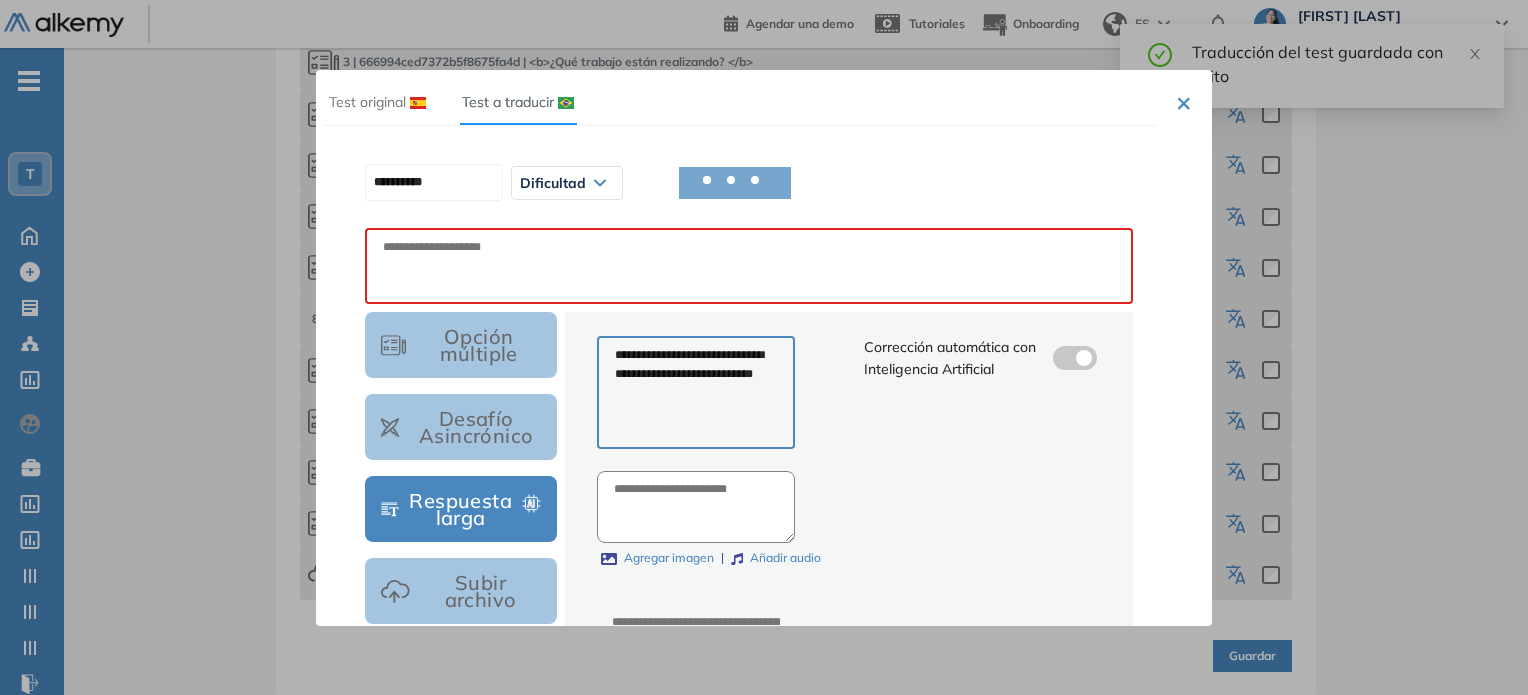 type on "**********" 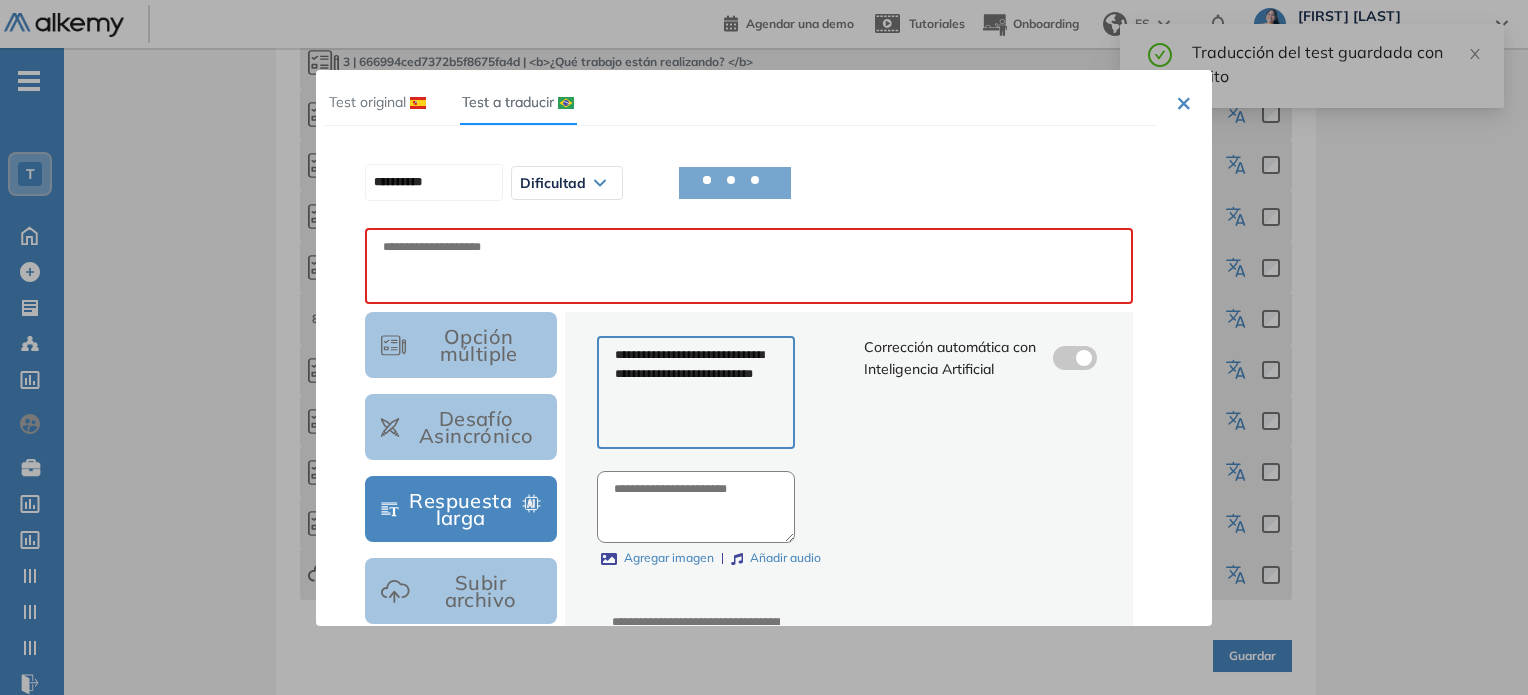 type on "**********" 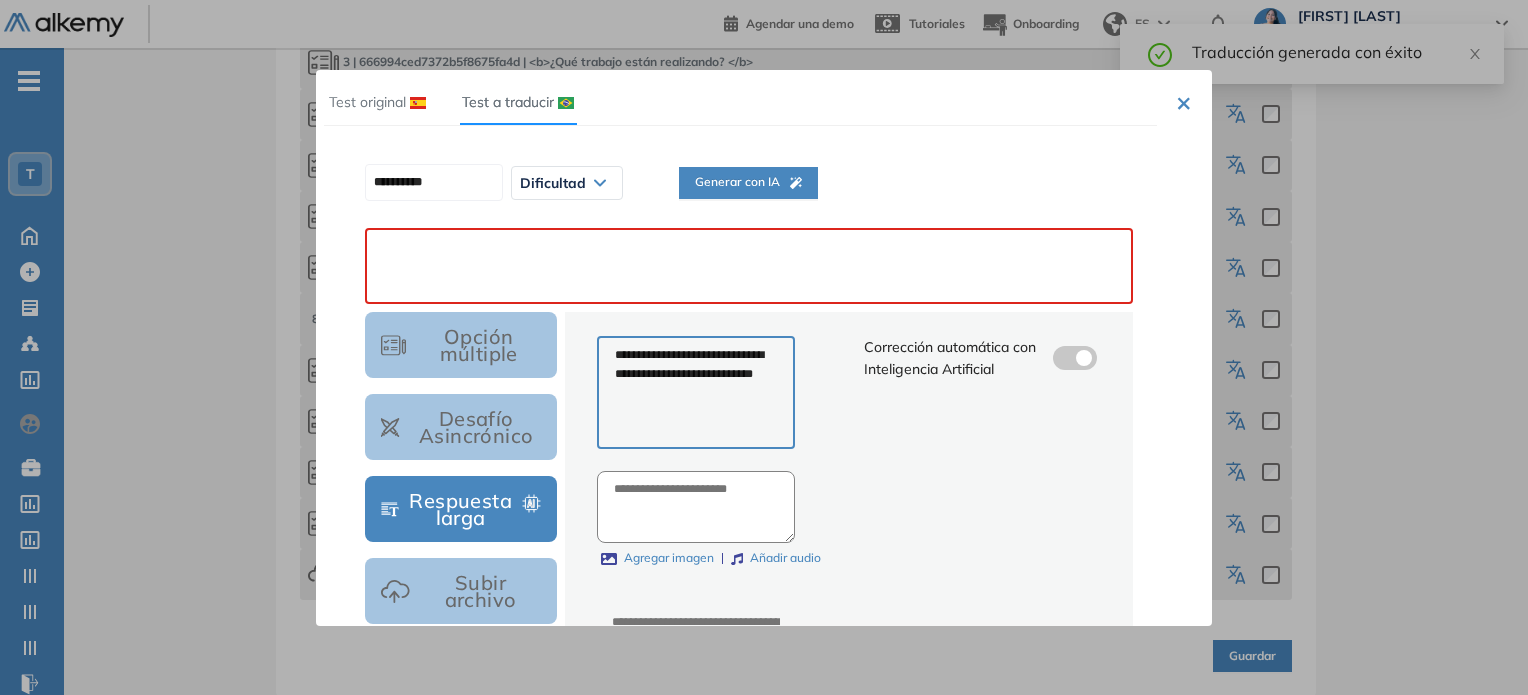 paste on "**********" 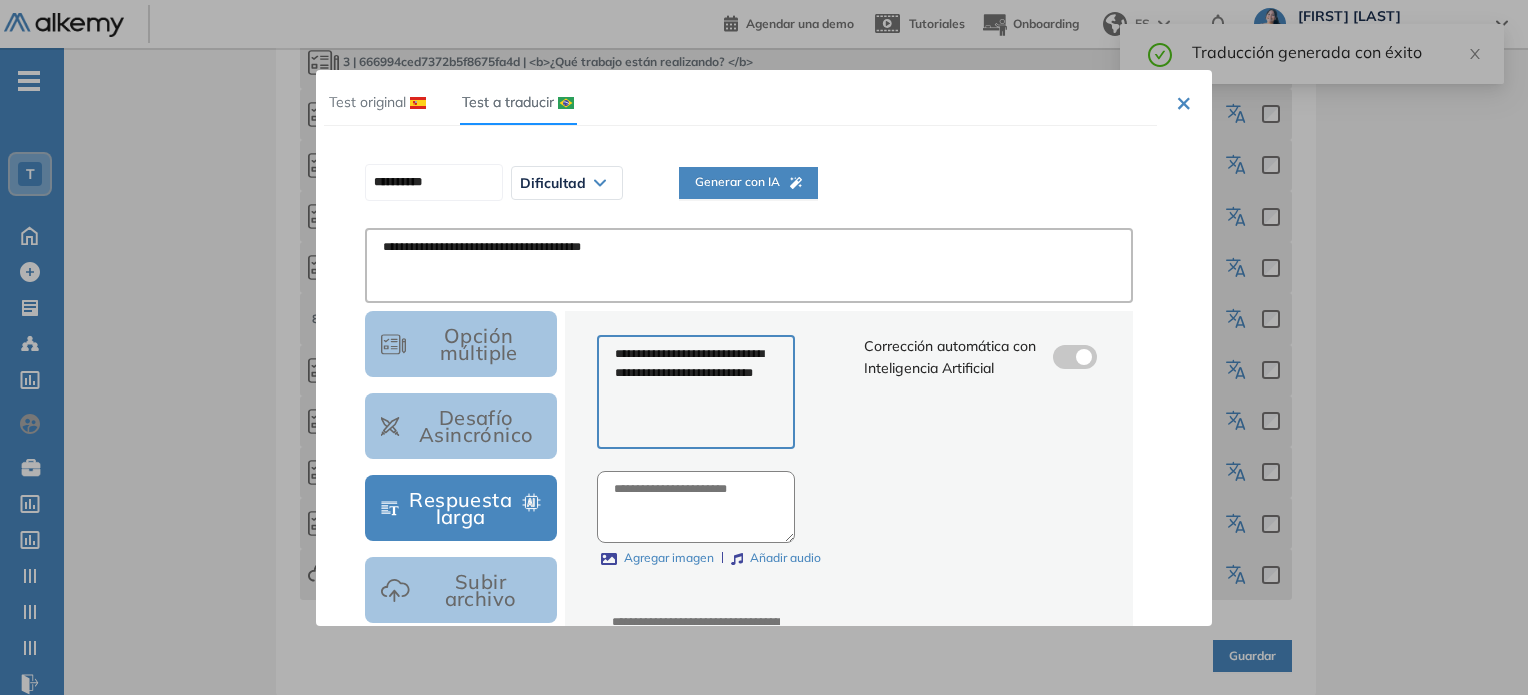 scroll, scrollTop: 283, scrollLeft: 0, axis: vertical 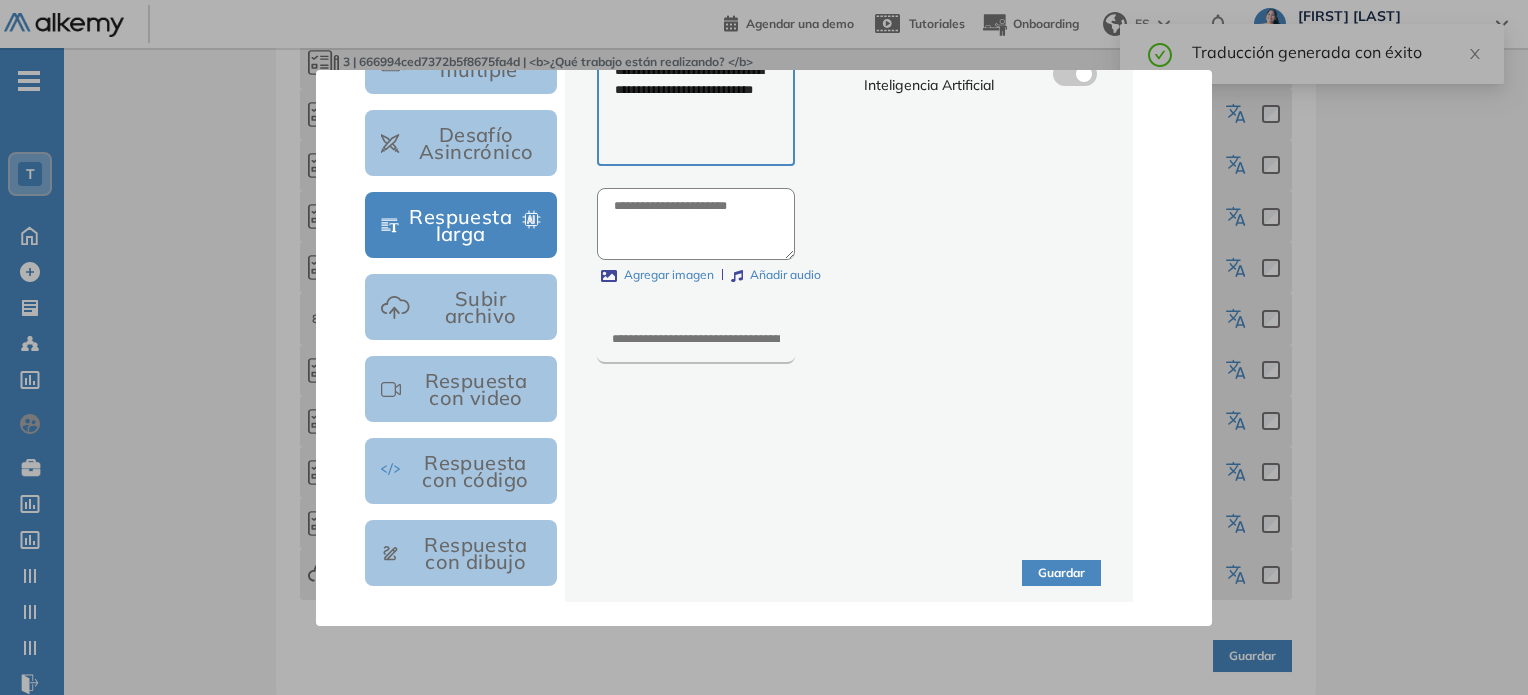 type on "**********" 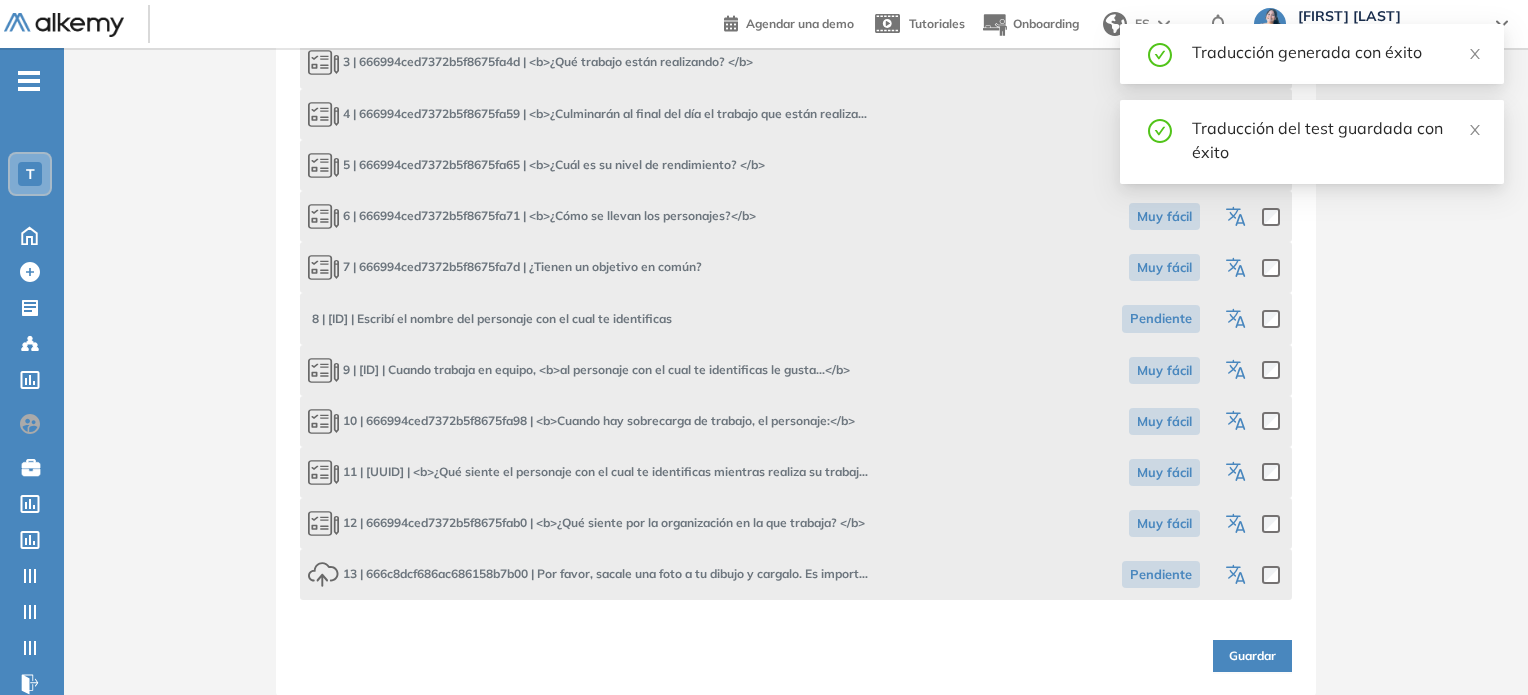 click 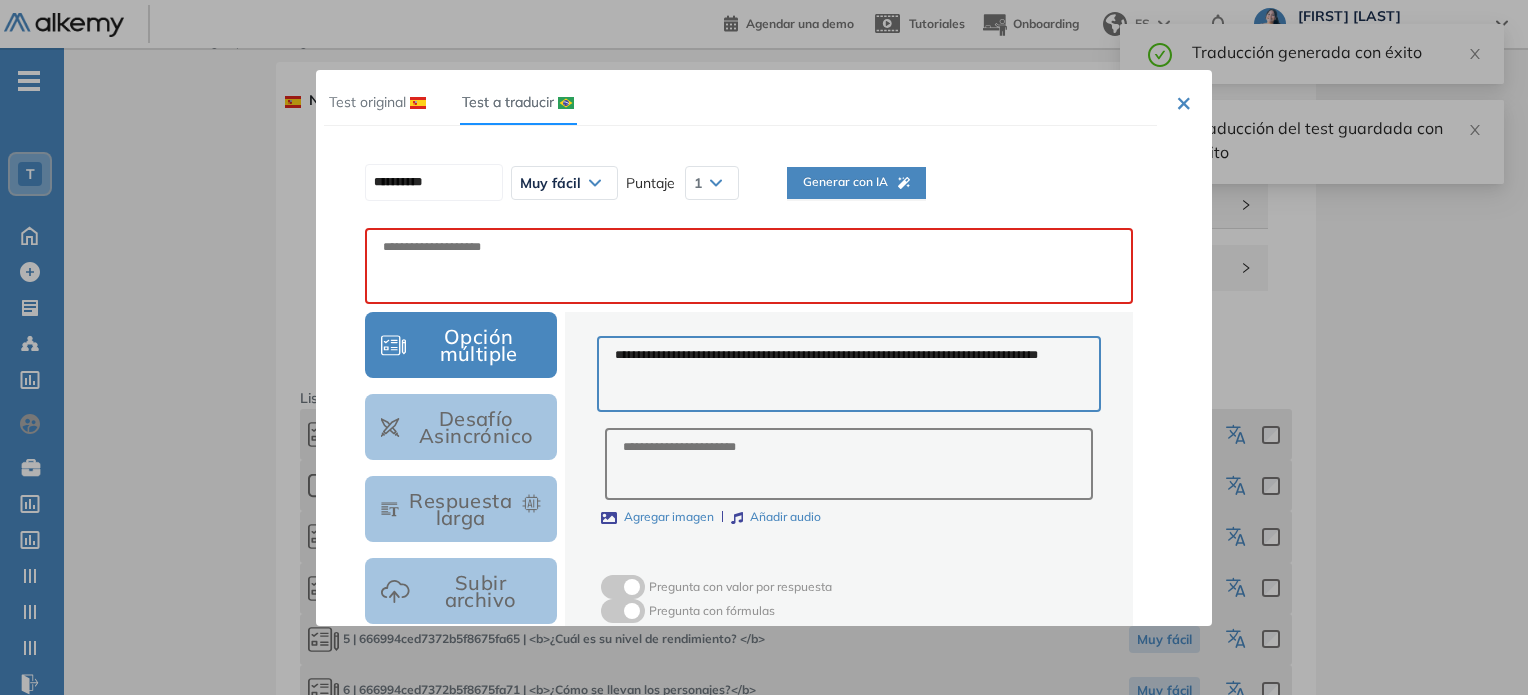 scroll, scrollTop: 0, scrollLeft: 0, axis: both 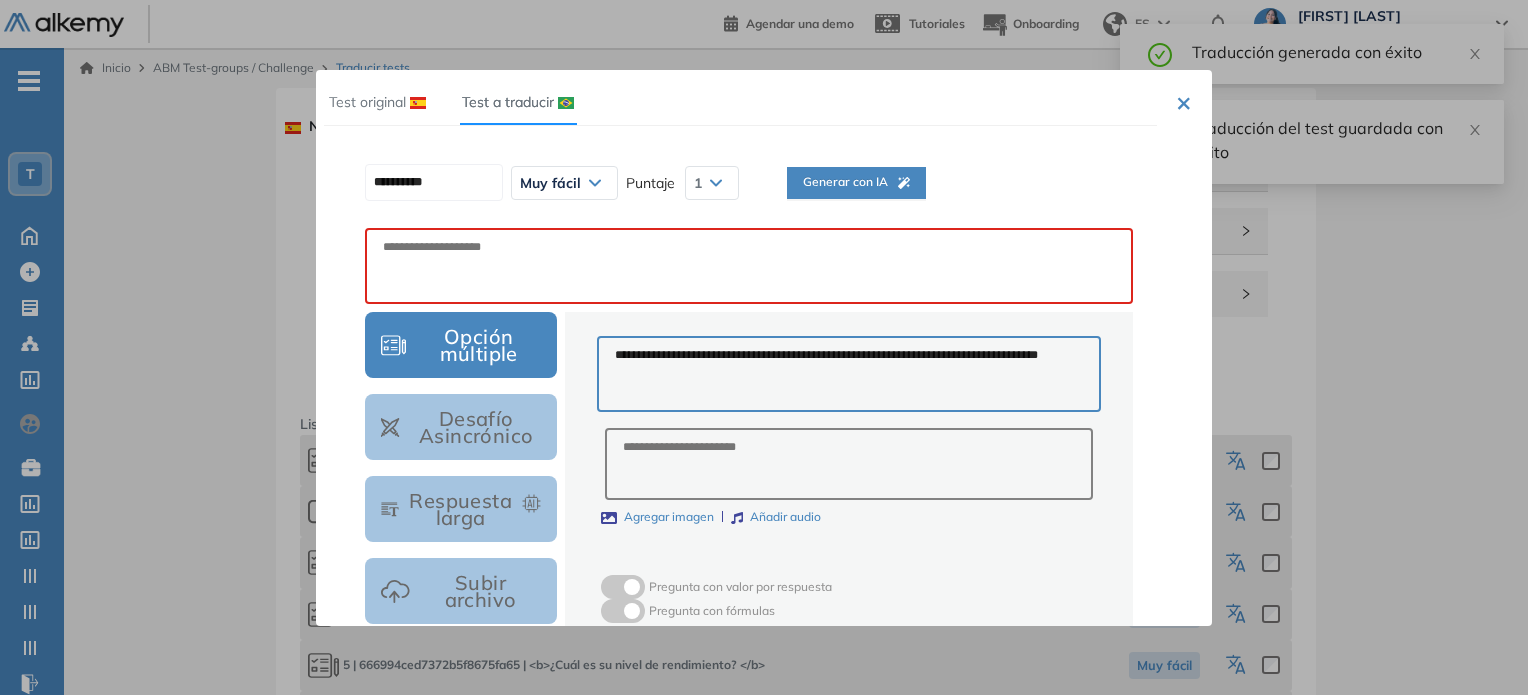 click on "Generar con IA" at bounding box center [856, 182] 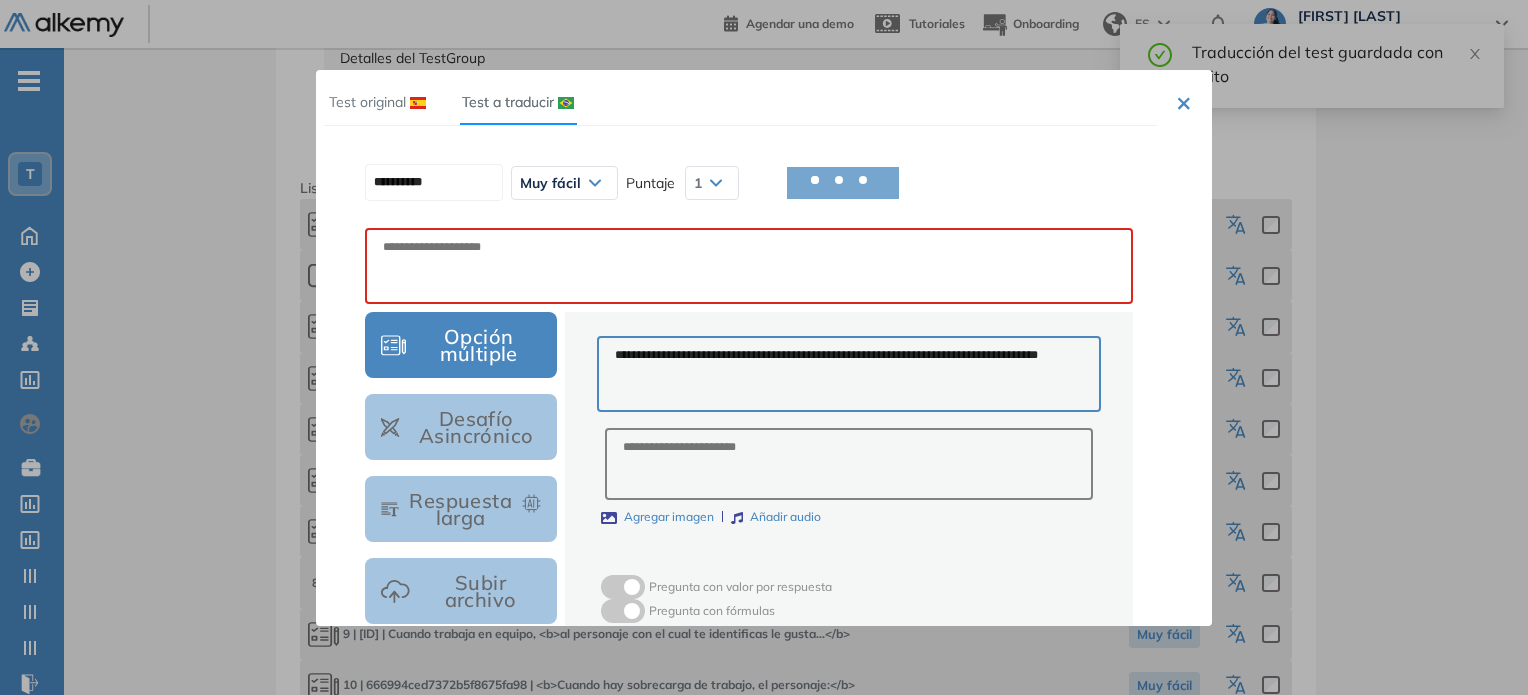 scroll, scrollTop: 500, scrollLeft: 0, axis: vertical 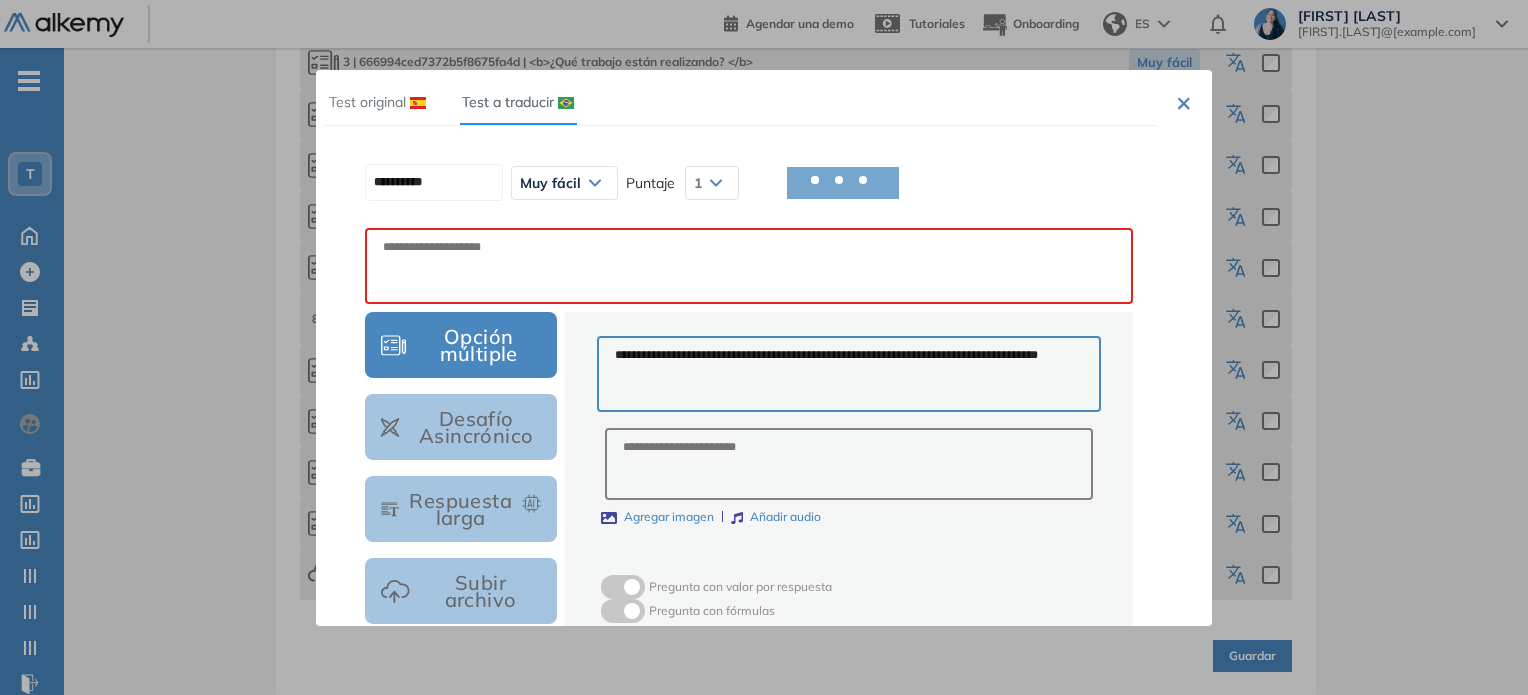 type on "**********" 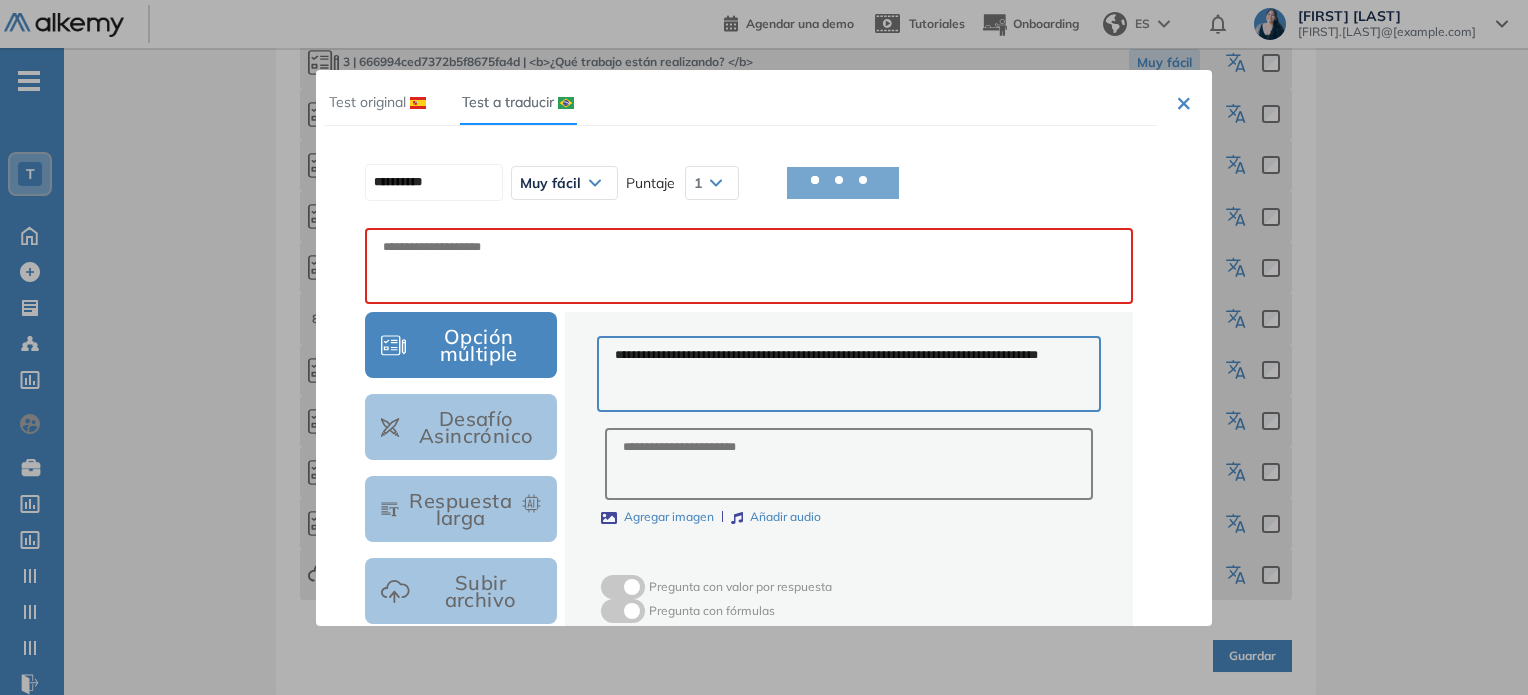 type on "**********" 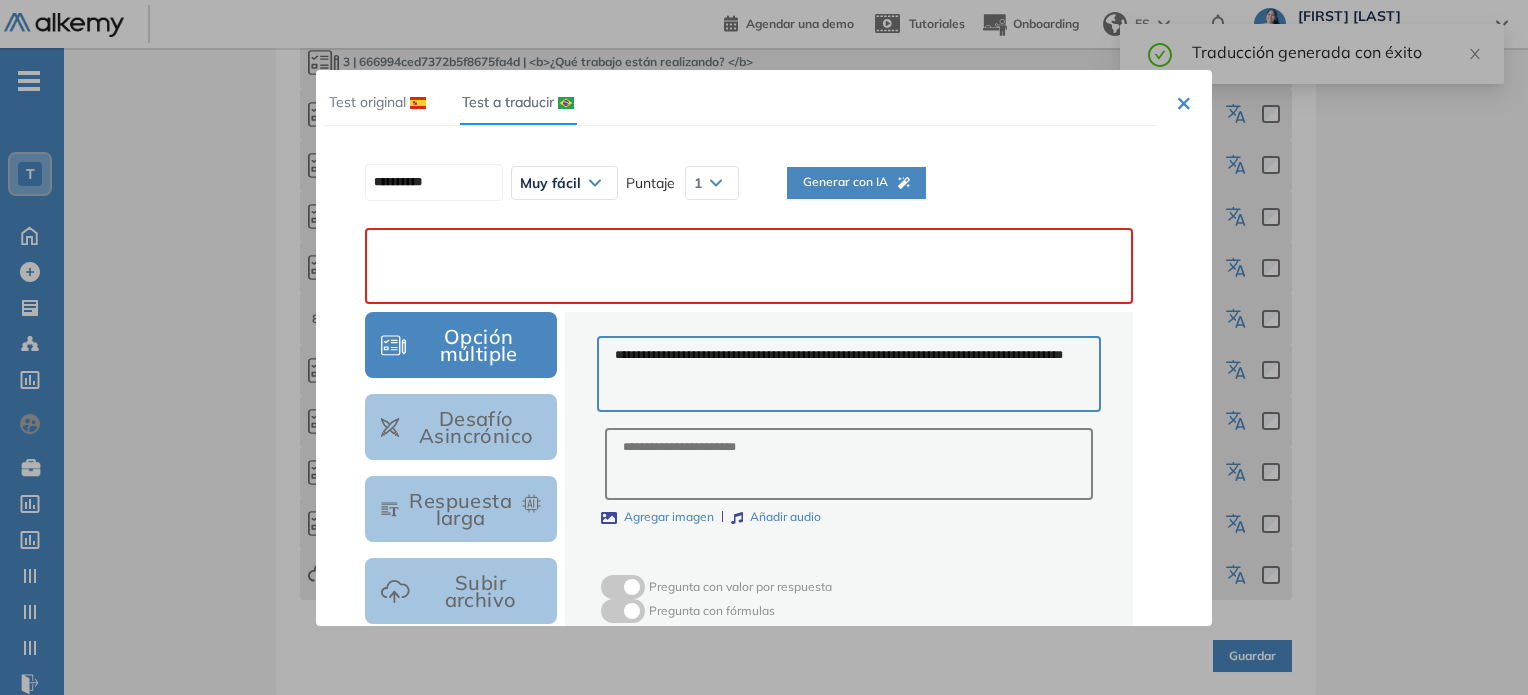 paste on "**********" 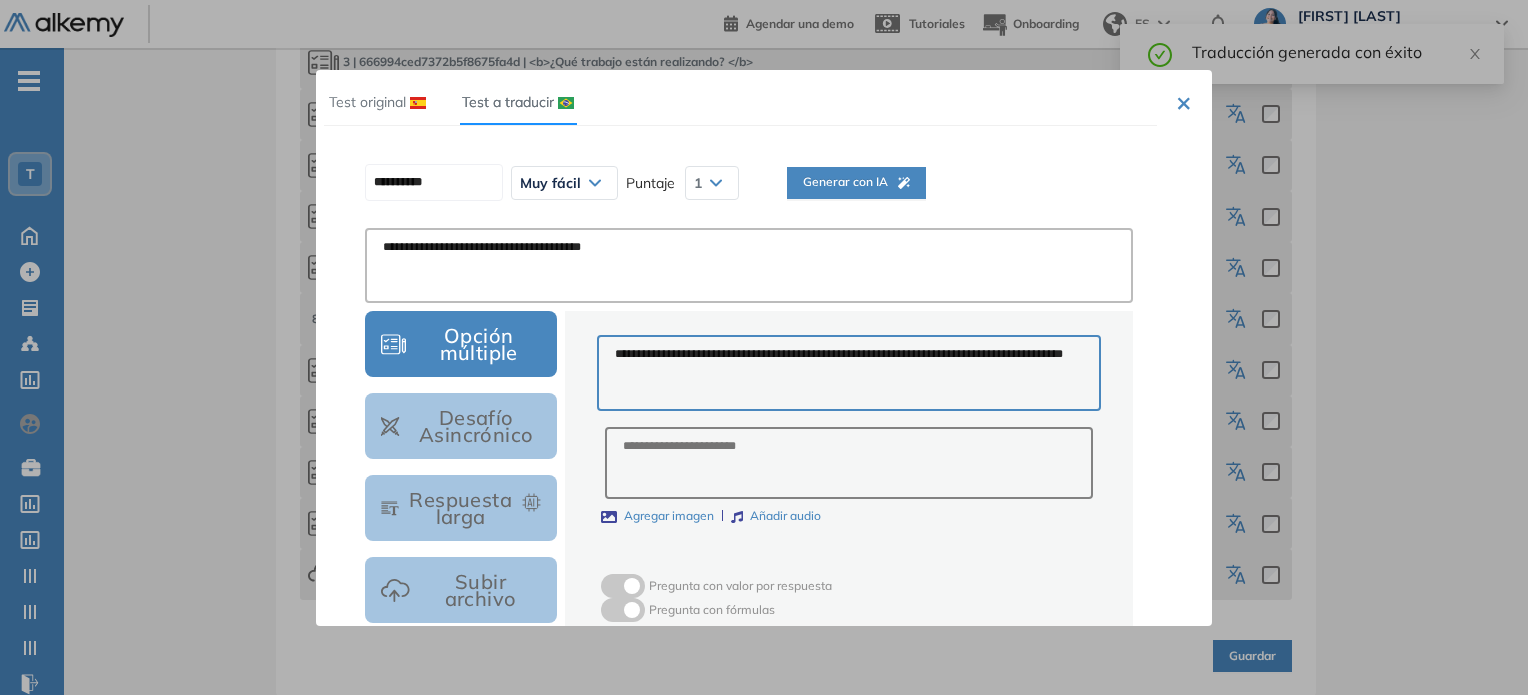 scroll, scrollTop: 566, scrollLeft: 0, axis: vertical 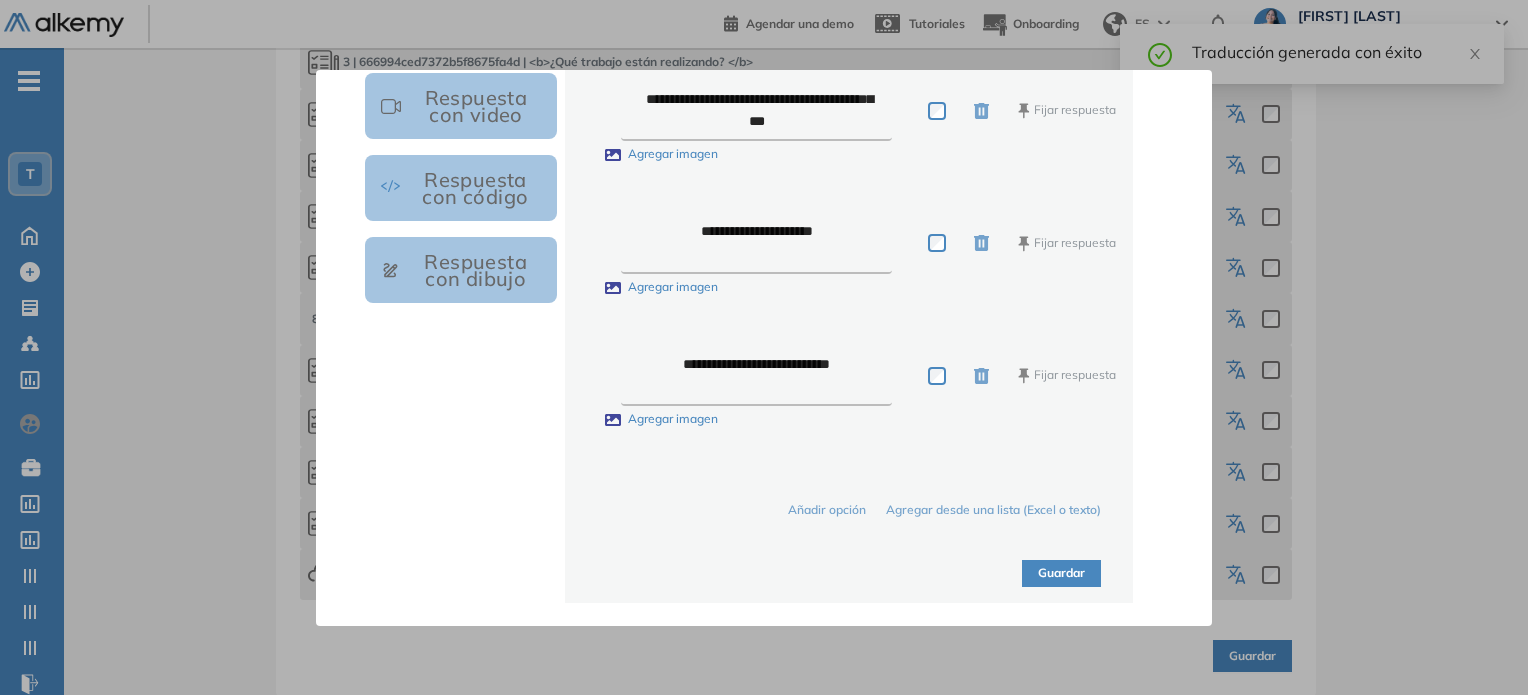 click on "Guardar" at bounding box center [1061, 573] 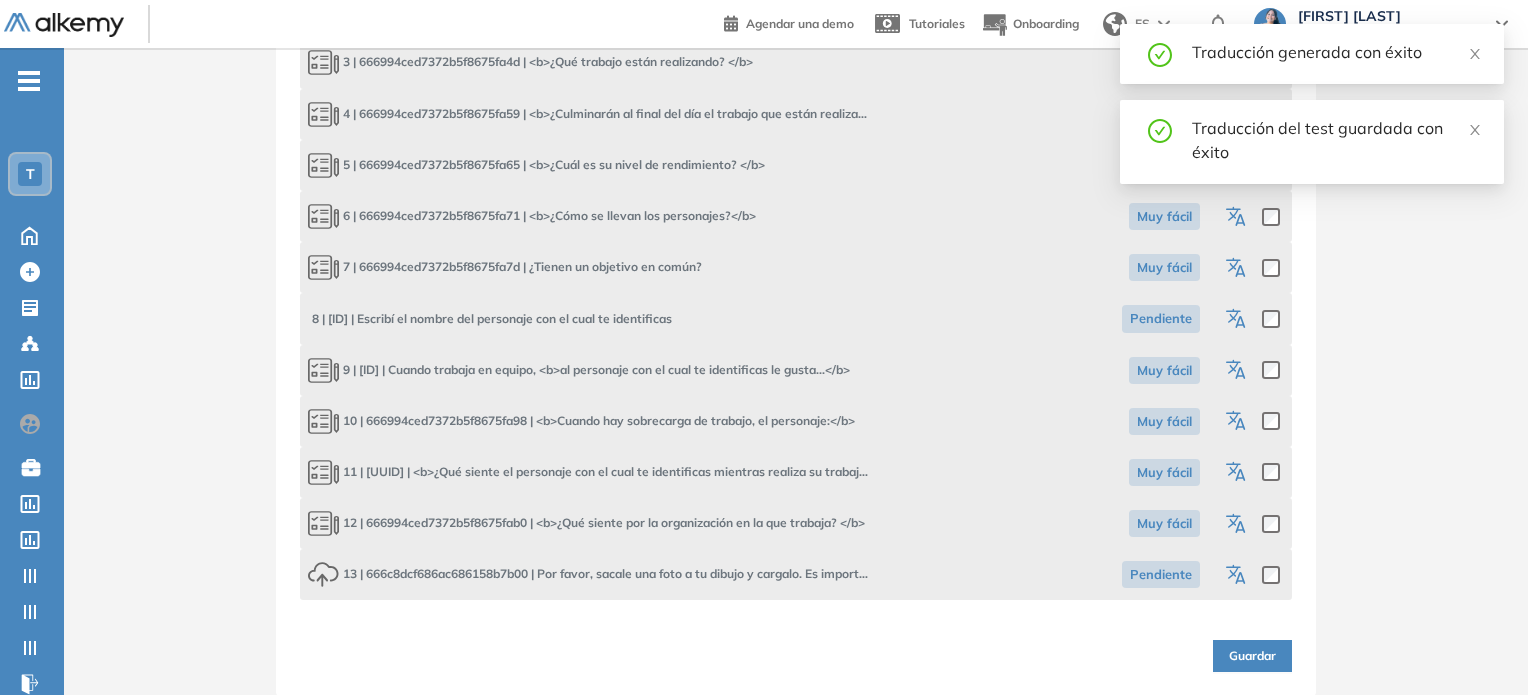 click at bounding box center (1251, 421) 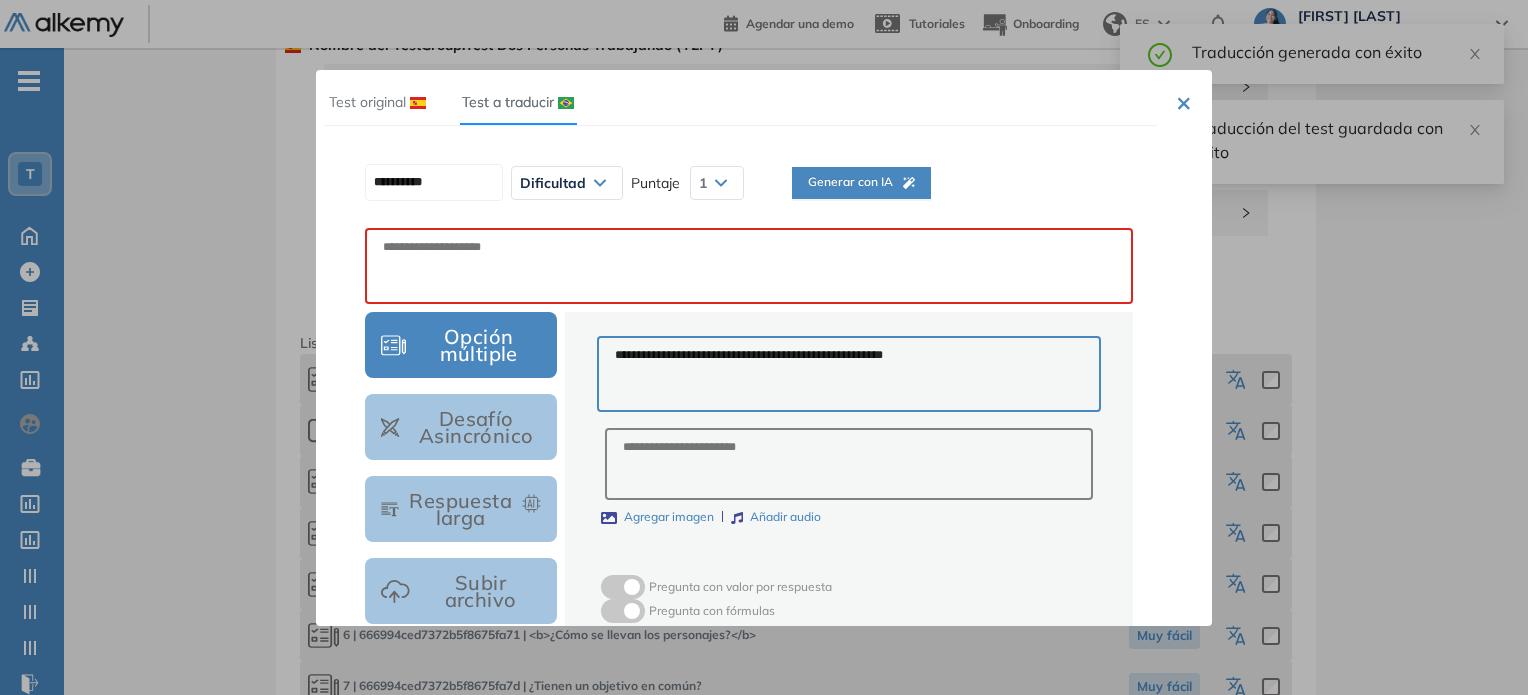 scroll, scrollTop: 0, scrollLeft: 0, axis: both 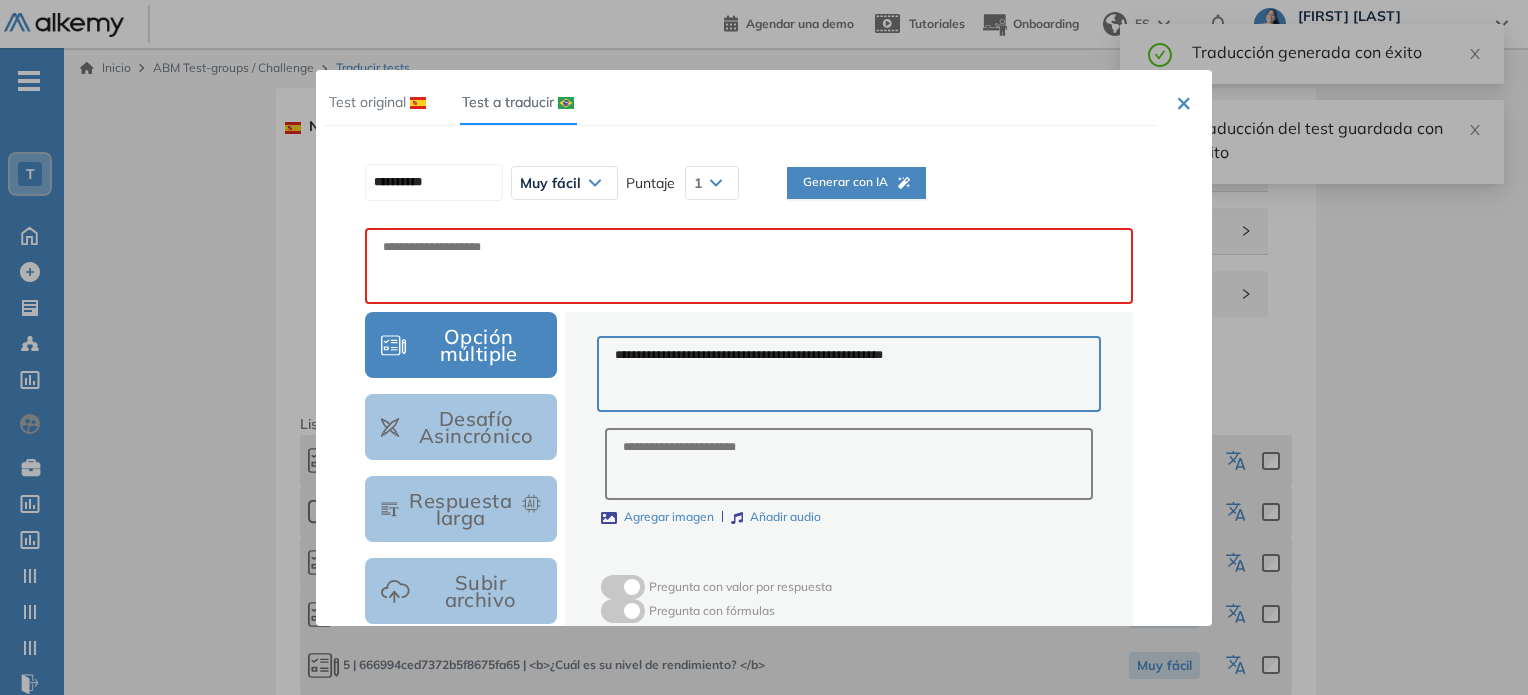 click on "Generar con IA" at bounding box center (856, 182) 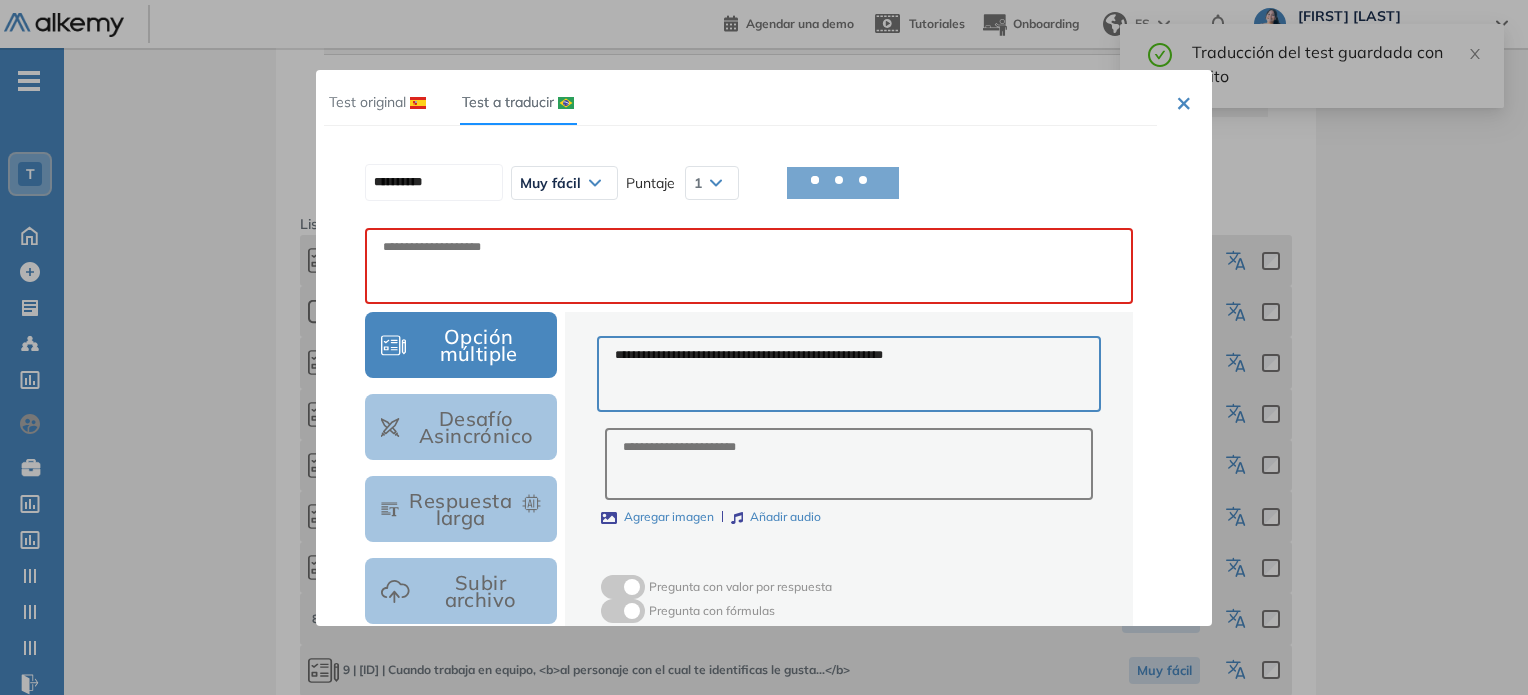 scroll, scrollTop: 500, scrollLeft: 0, axis: vertical 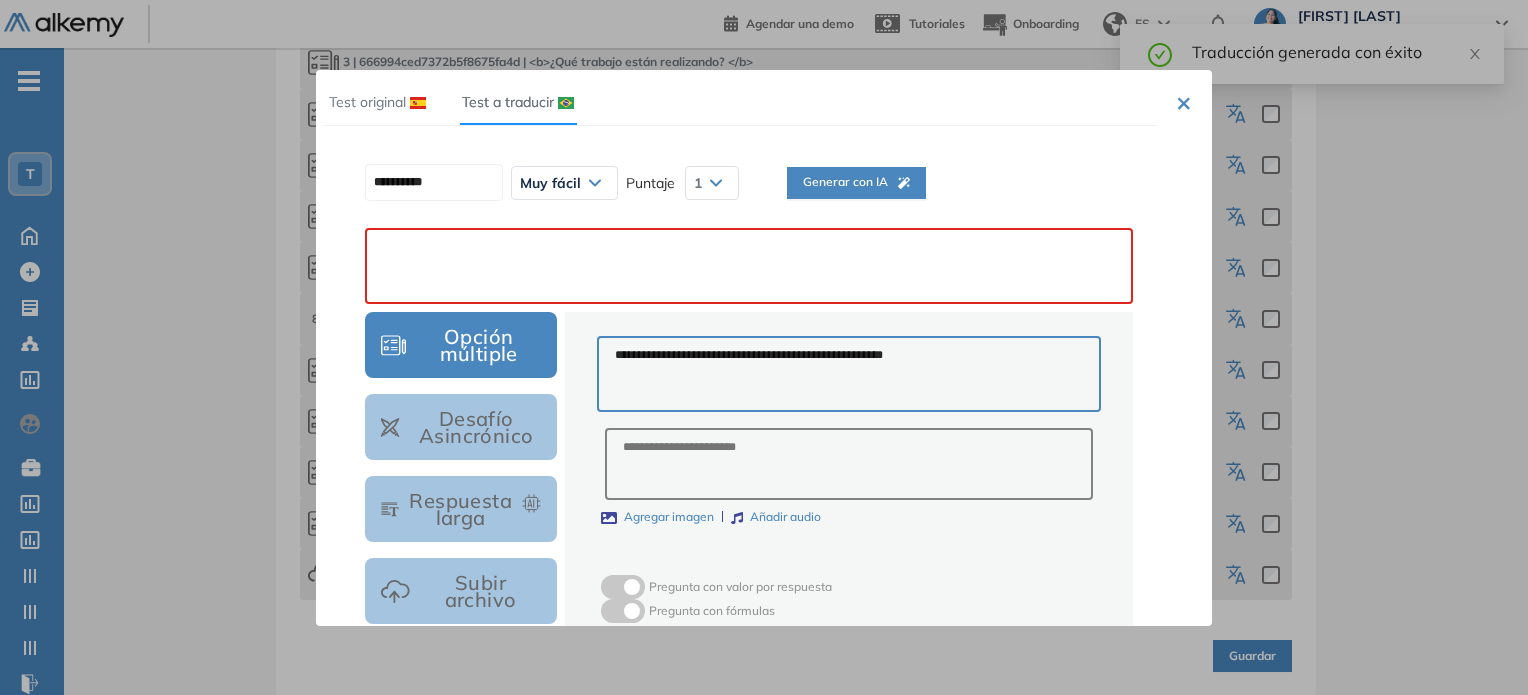 paste on "**********" 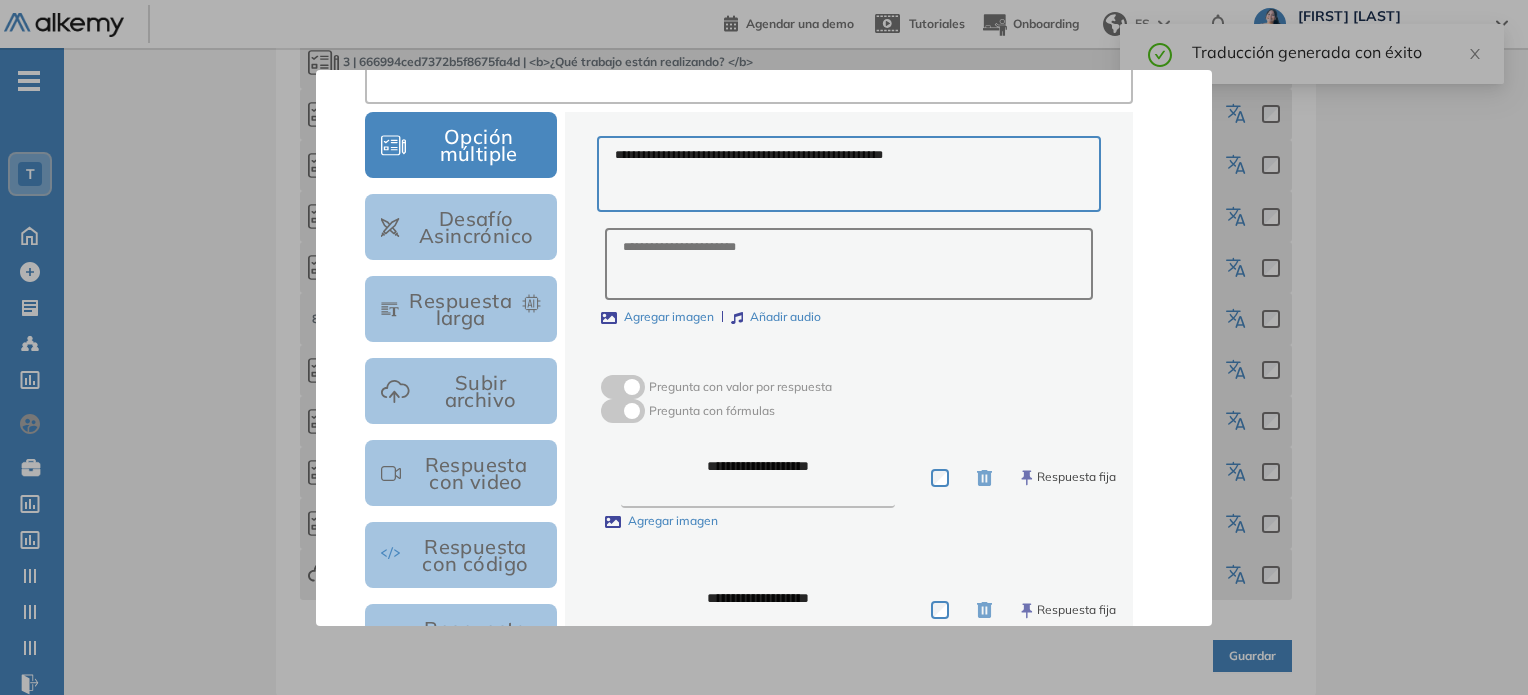 scroll, scrollTop: 566, scrollLeft: 0, axis: vertical 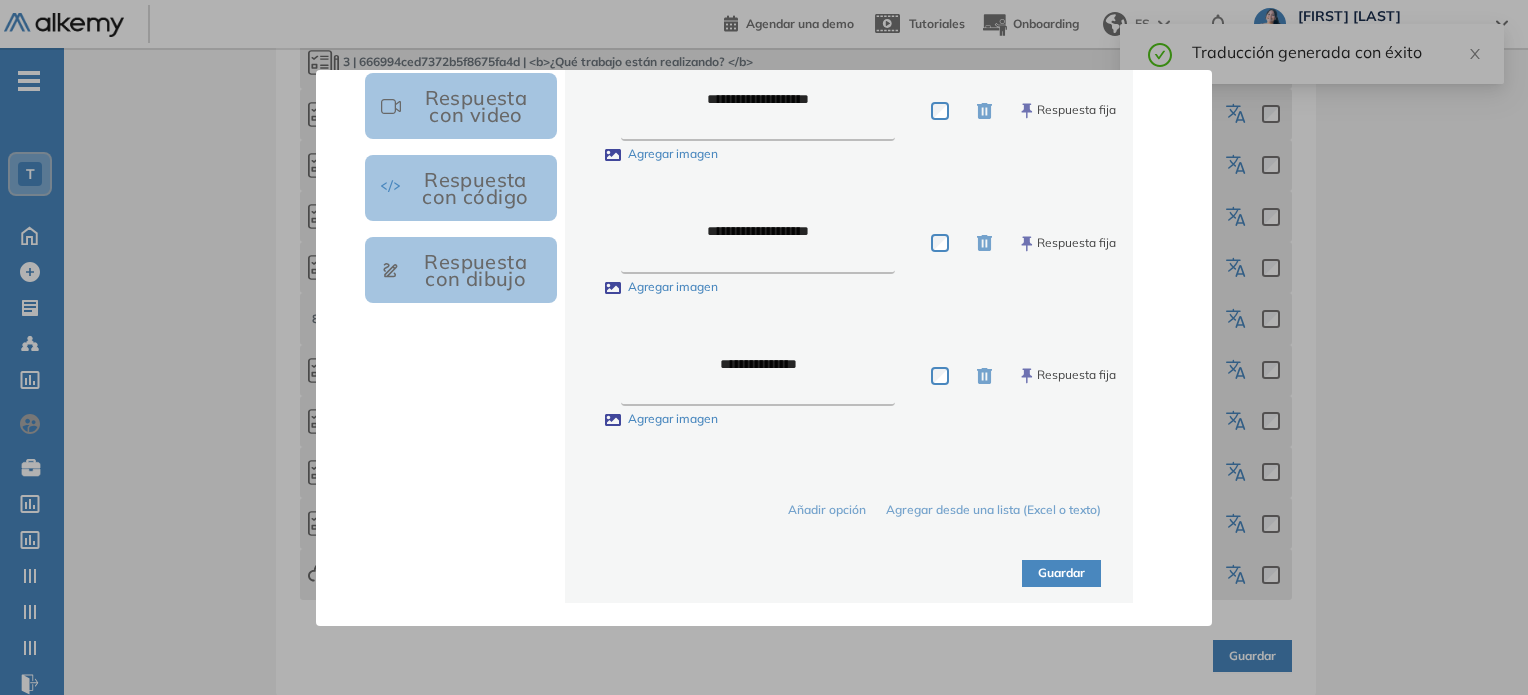 click on "Guardar" at bounding box center [1061, 573] 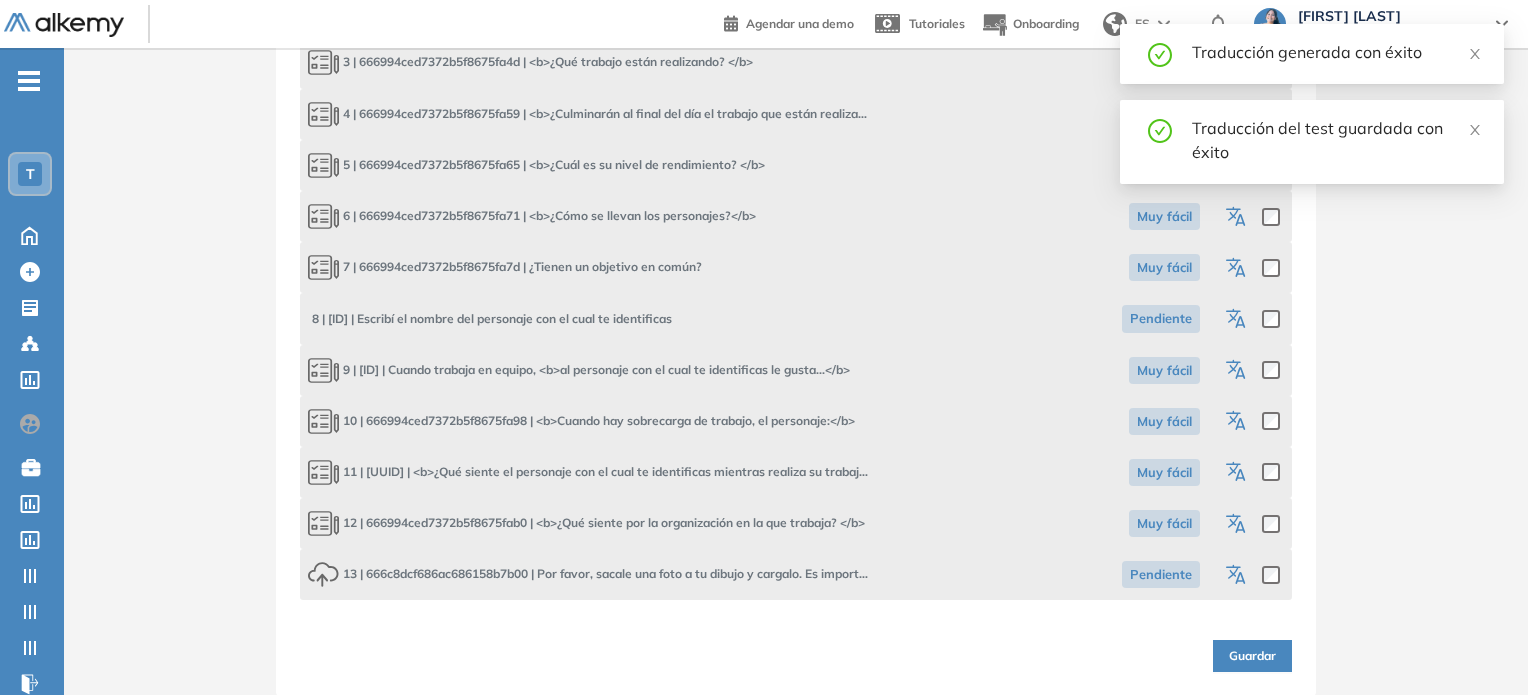 click 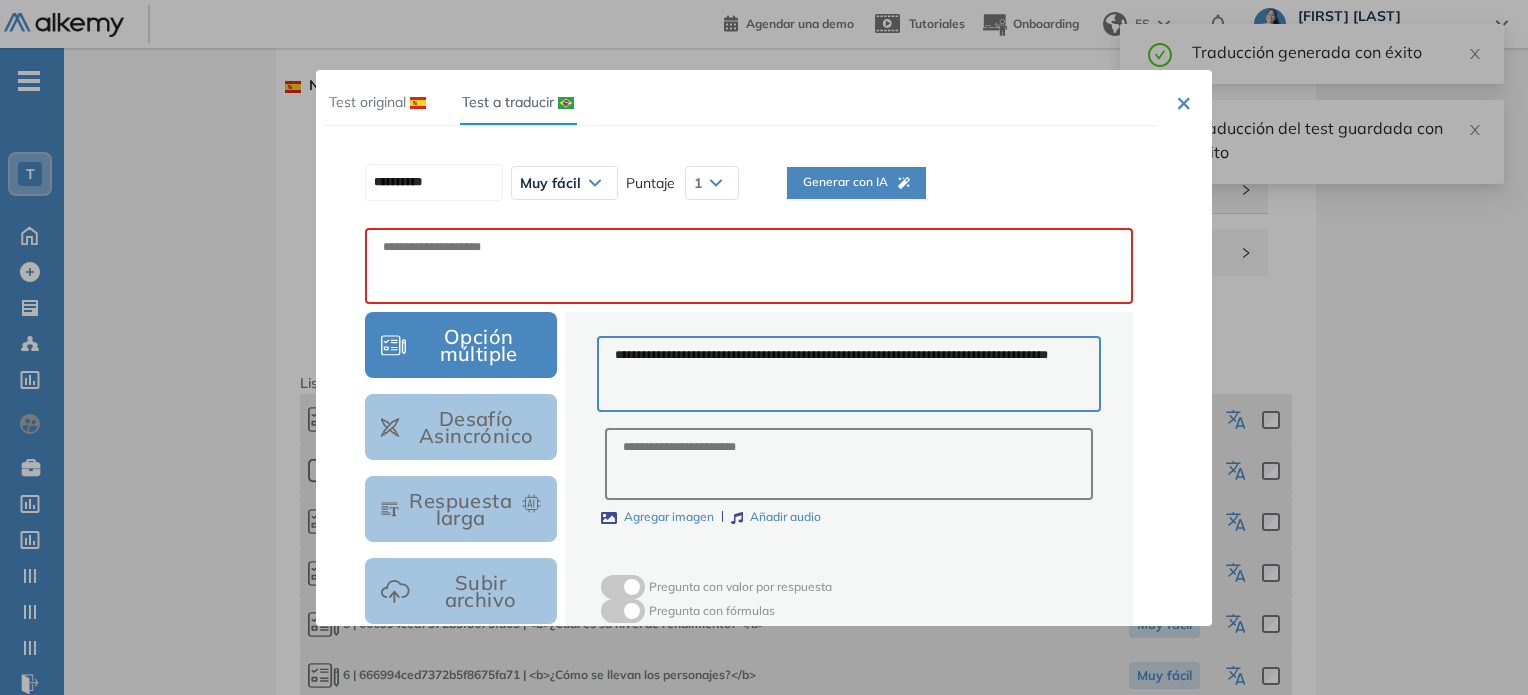 scroll, scrollTop: 0, scrollLeft: 0, axis: both 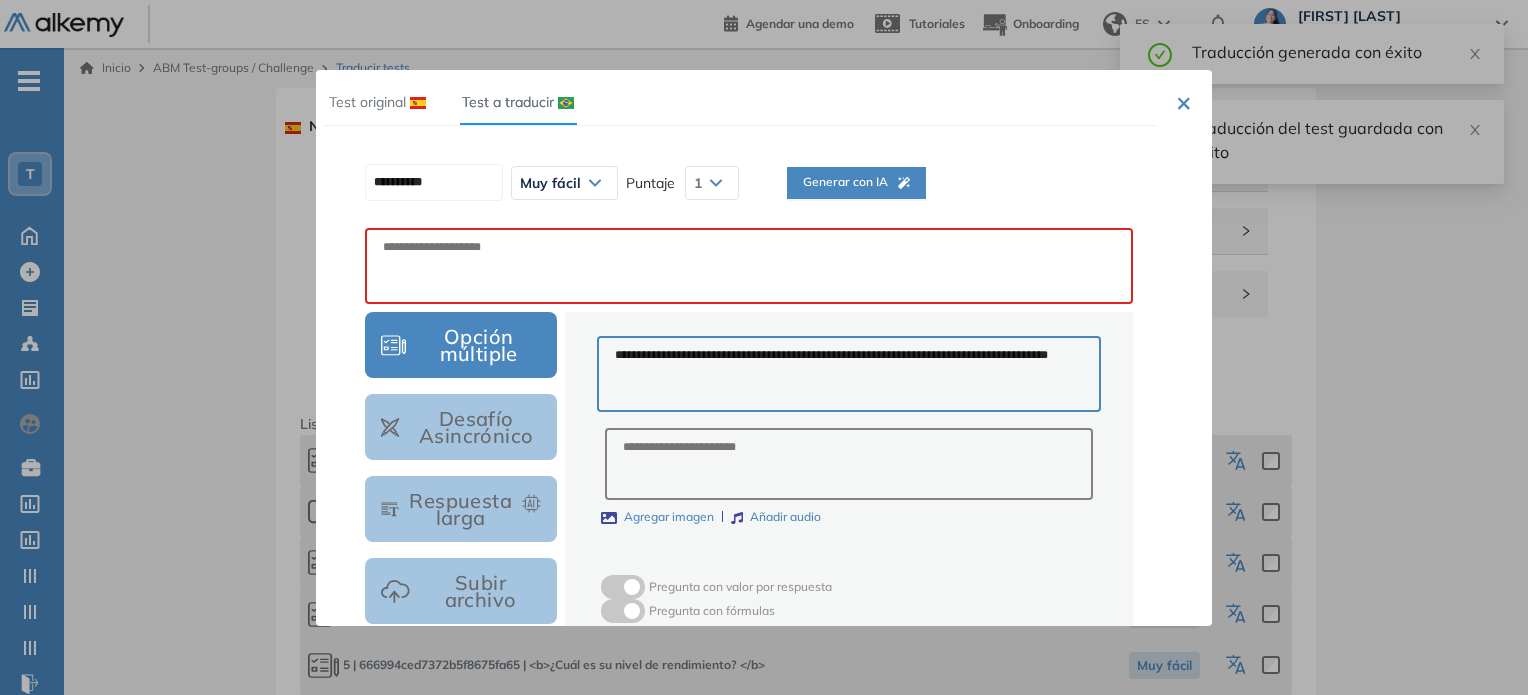 click on "Generar con IA" at bounding box center (856, 182) 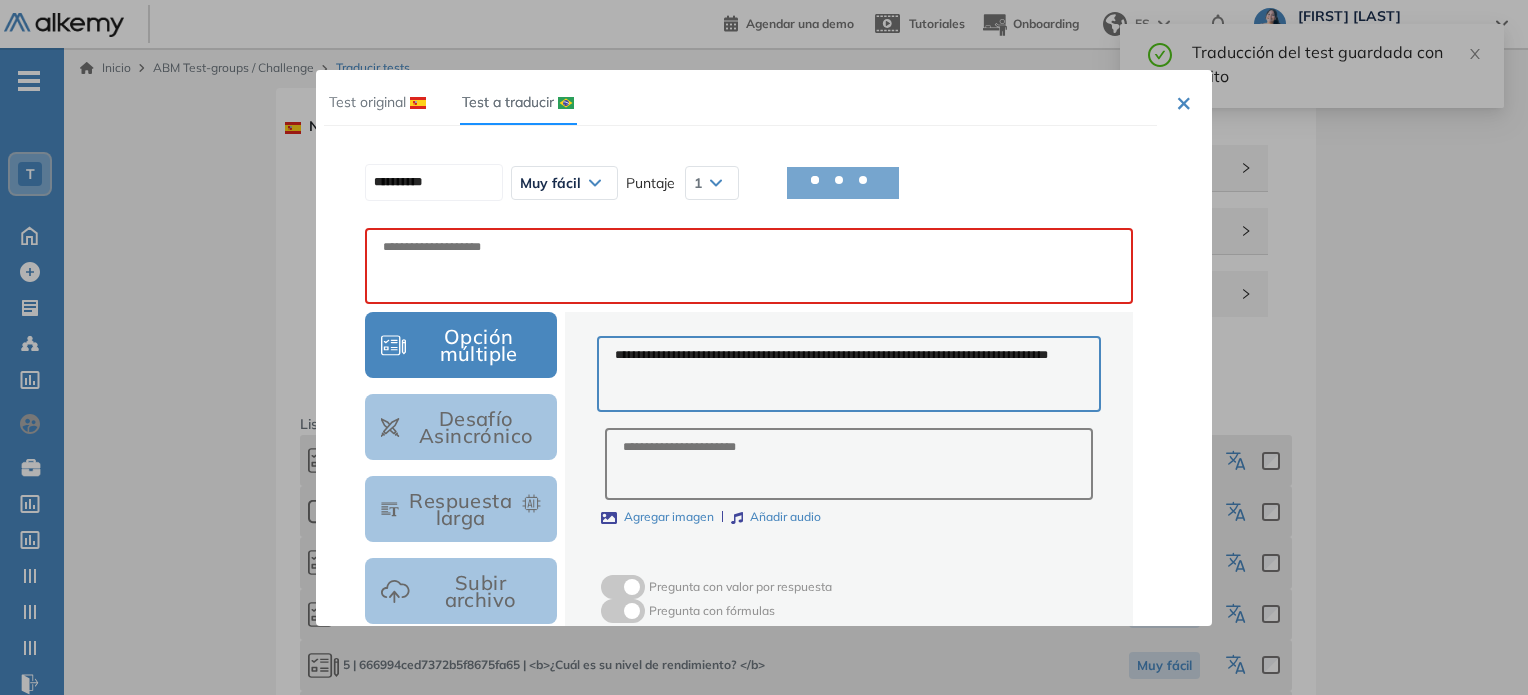 scroll, scrollTop: 500, scrollLeft: 0, axis: vertical 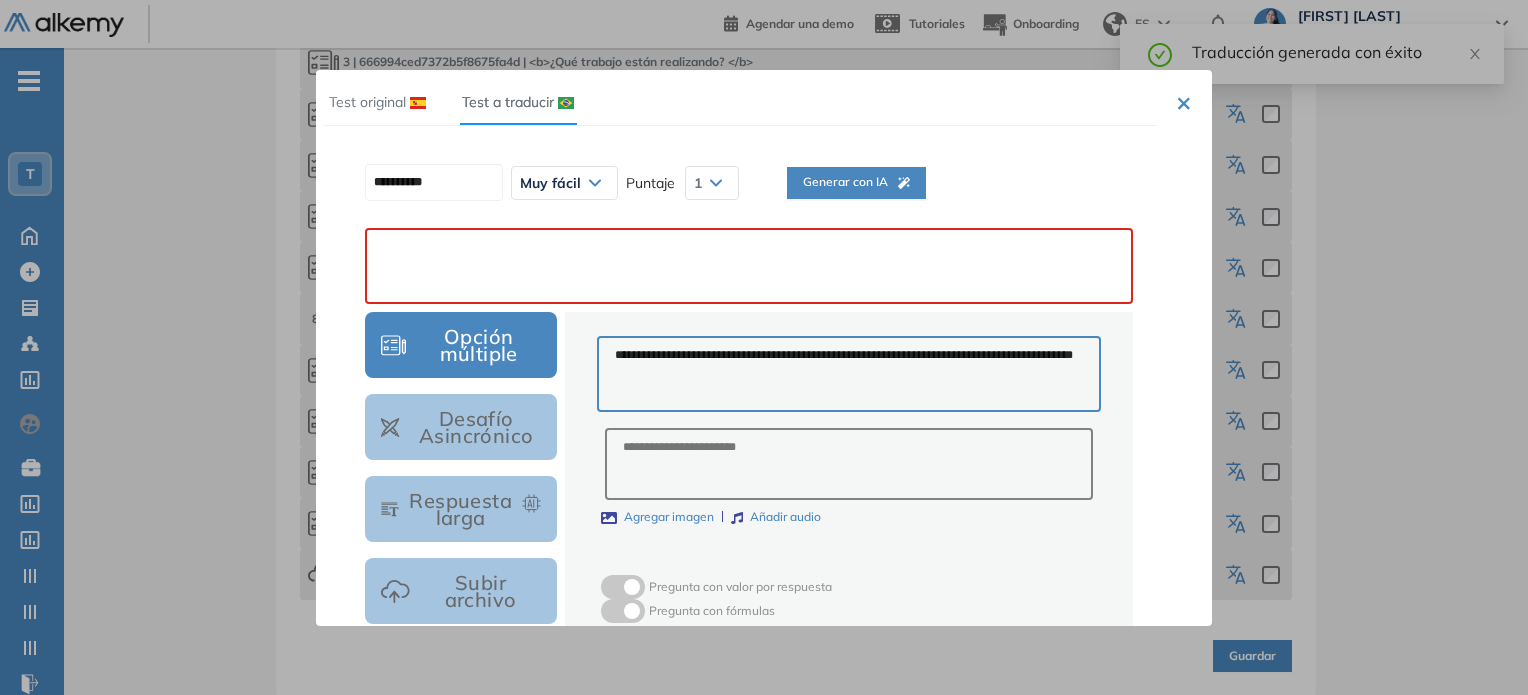 paste on "**********" 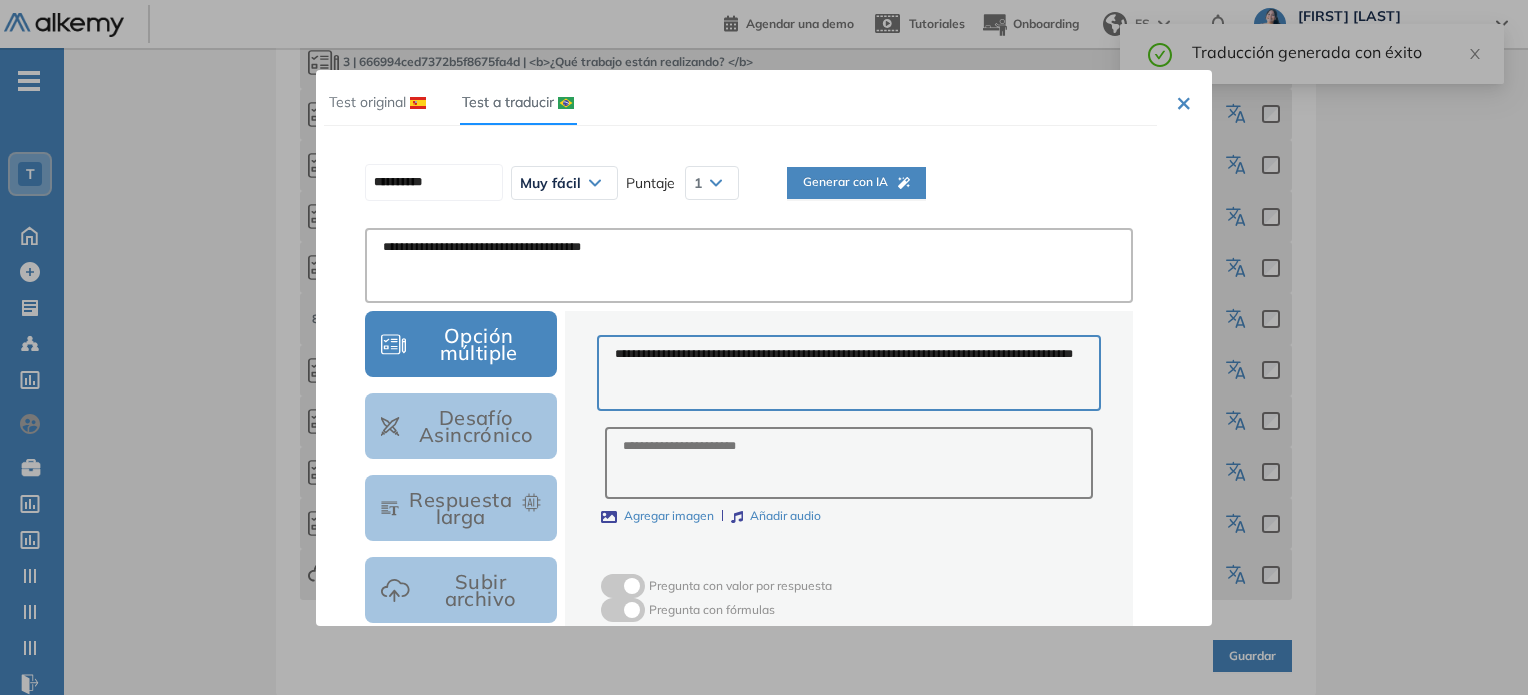 scroll, scrollTop: 566, scrollLeft: 0, axis: vertical 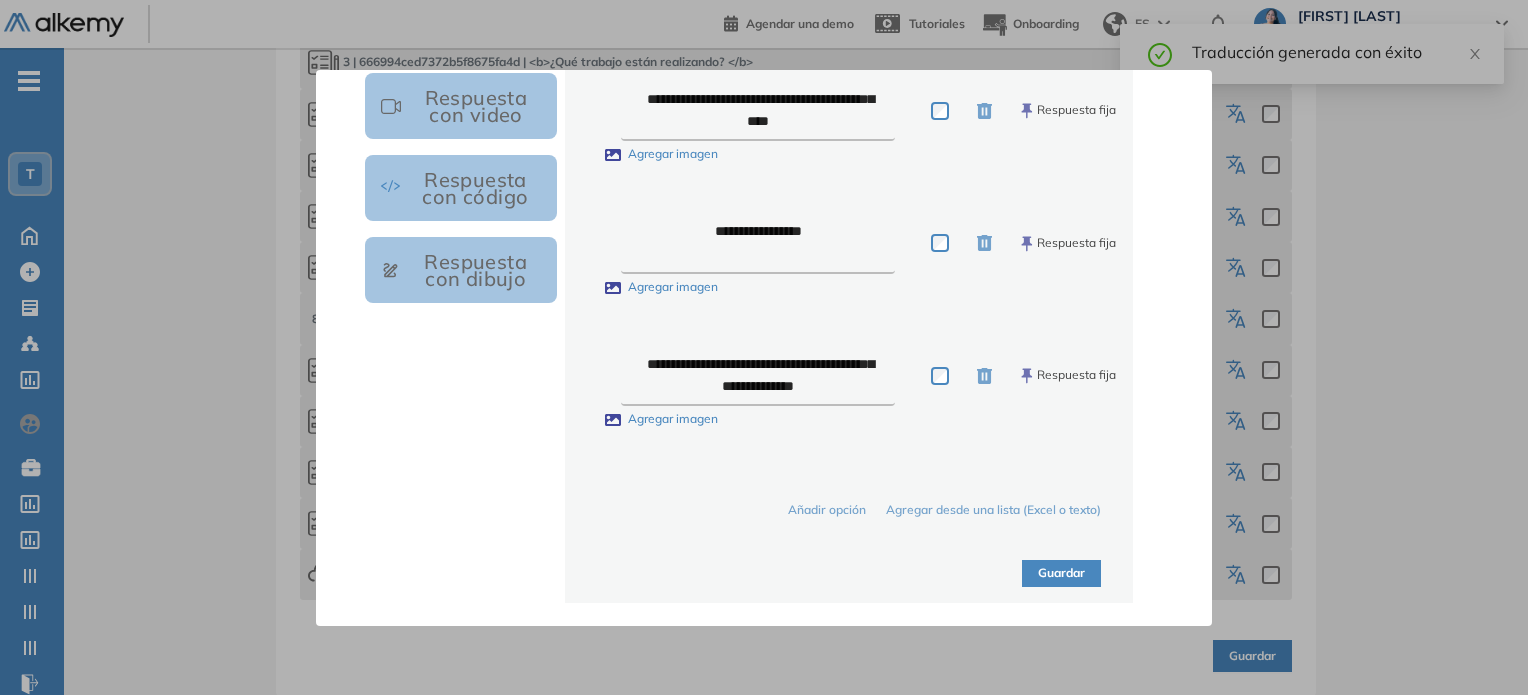click on "Guardar" at bounding box center (1061, 573) 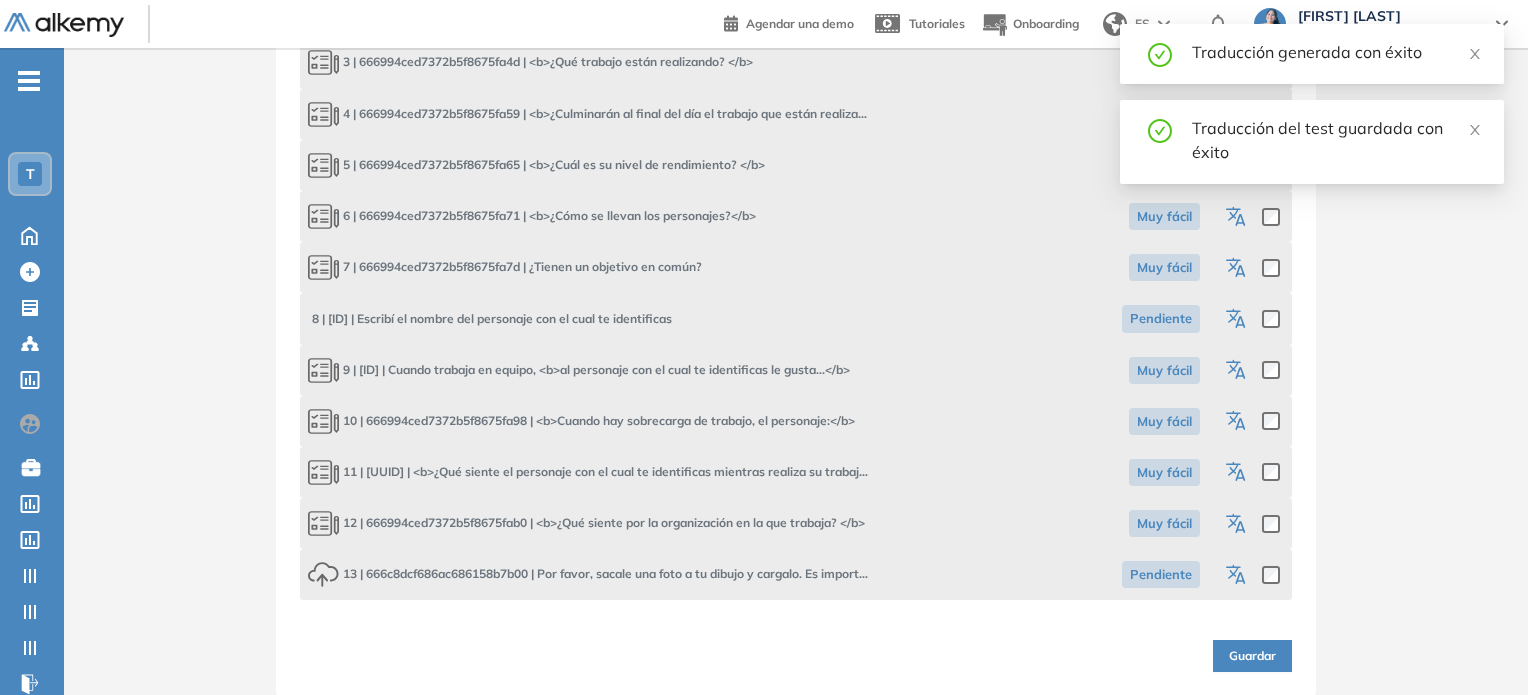 click 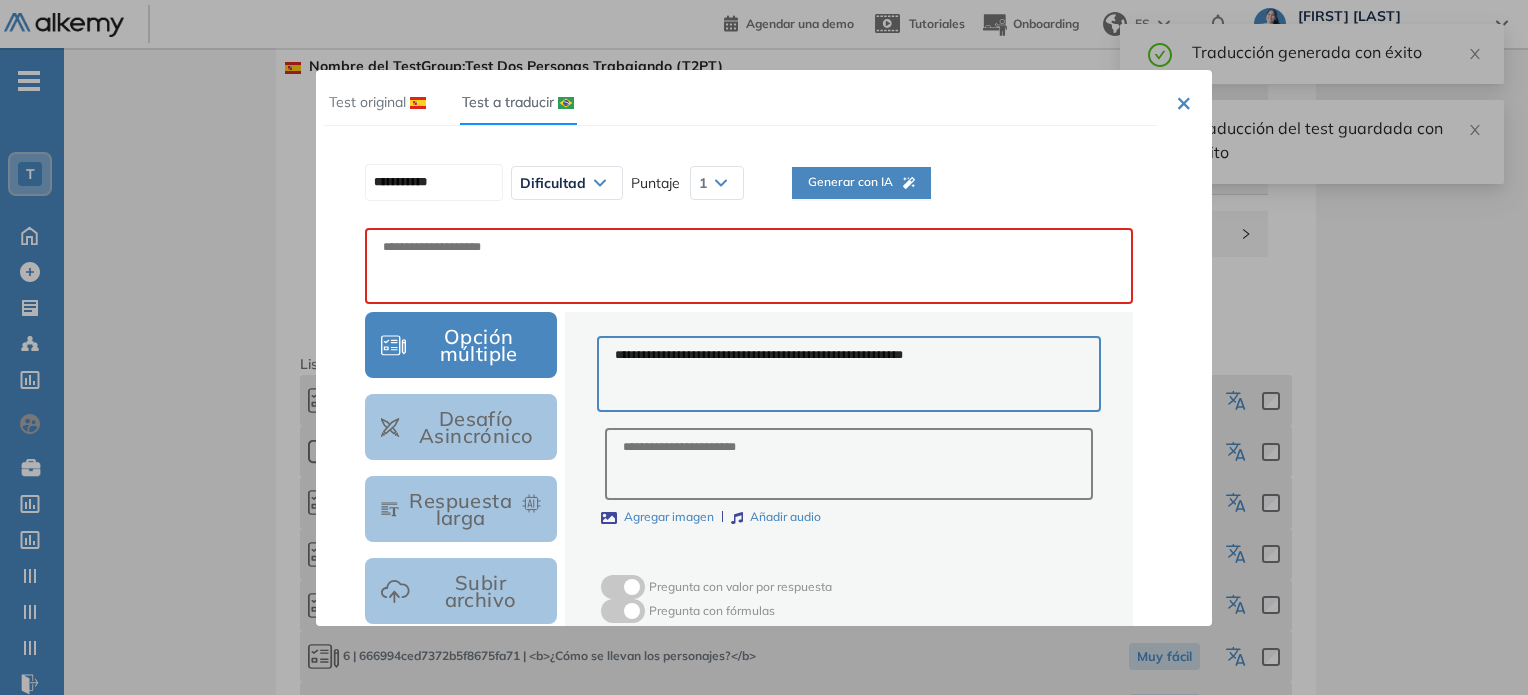 scroll, scrollTop: 0, scrollLeft: 0, axis: both 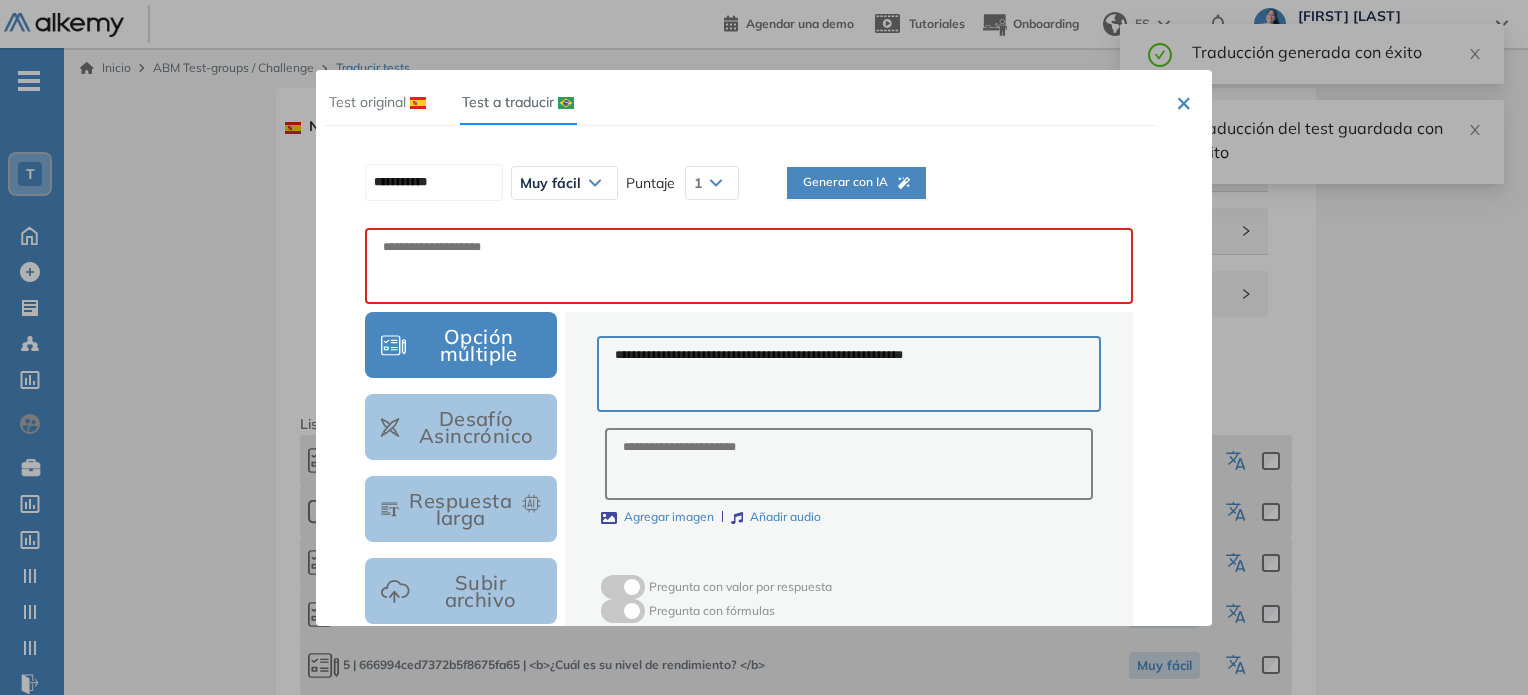 click on "**********" at bounding box center [749, 183] 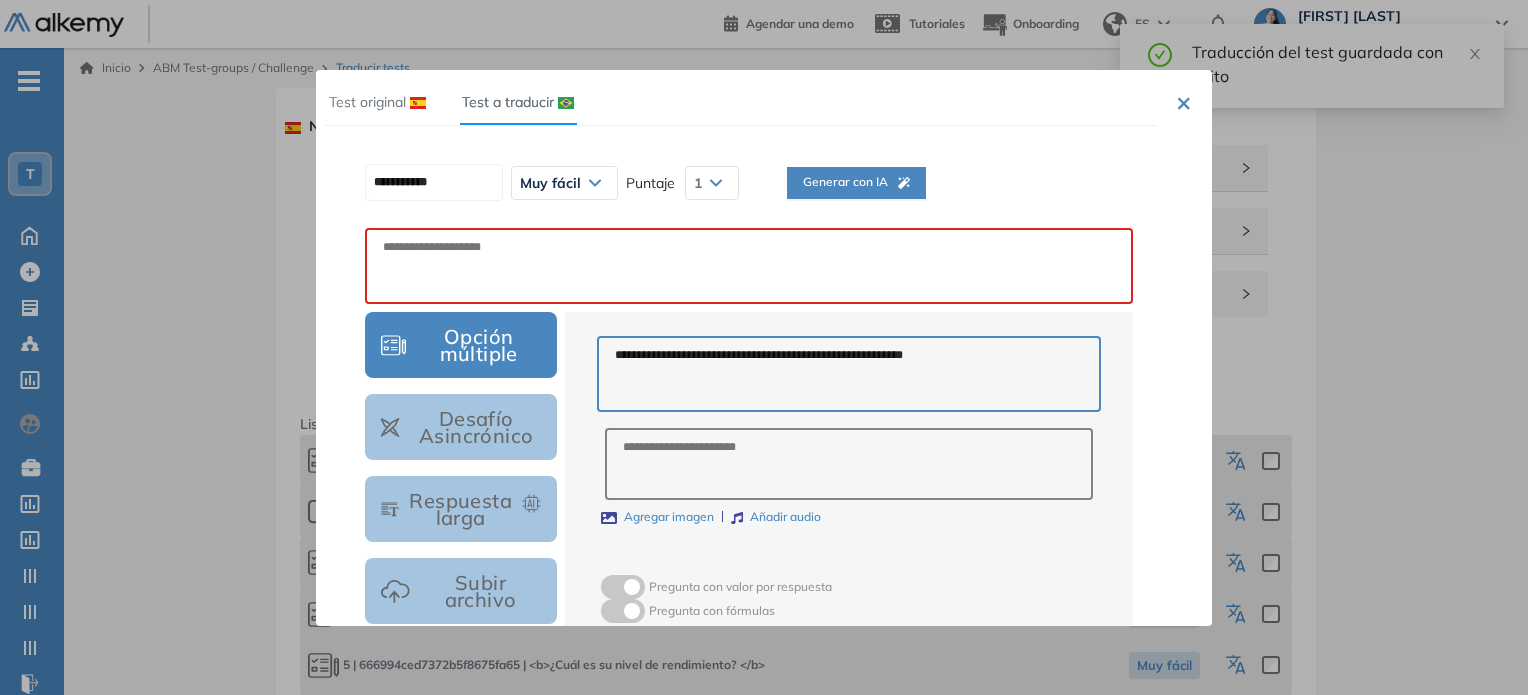 click on "**********" at bounding box center (749, 183) 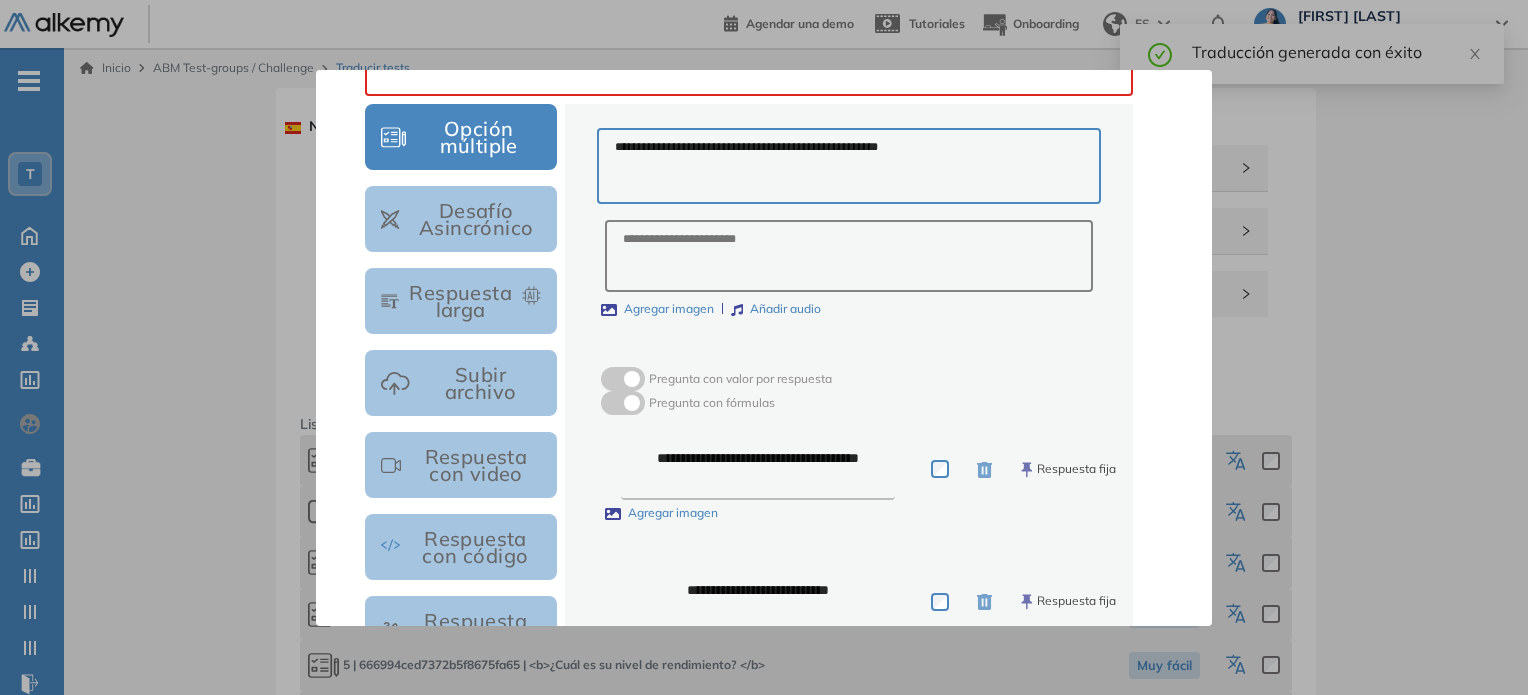 scroll, scrollTop: 0, scrollLeft: 0, axis: both 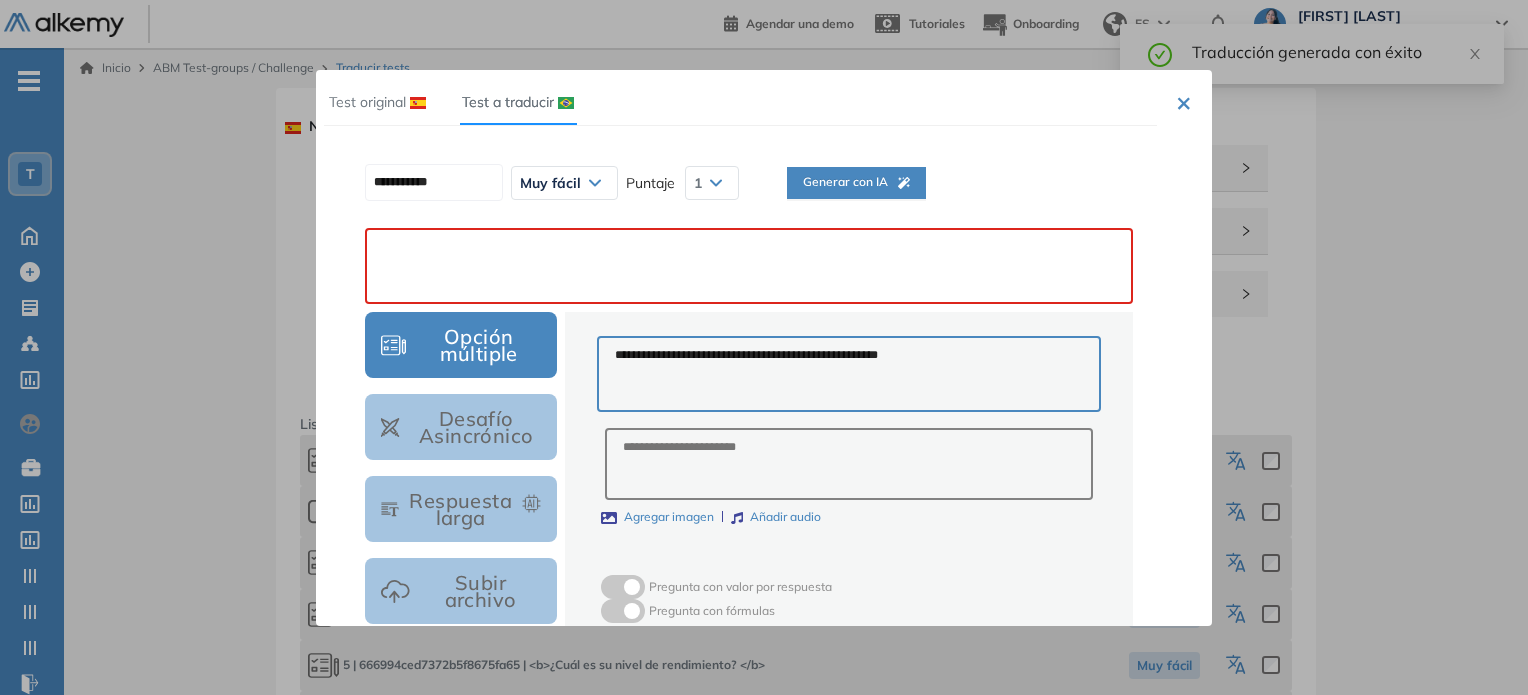 paste on "**********" 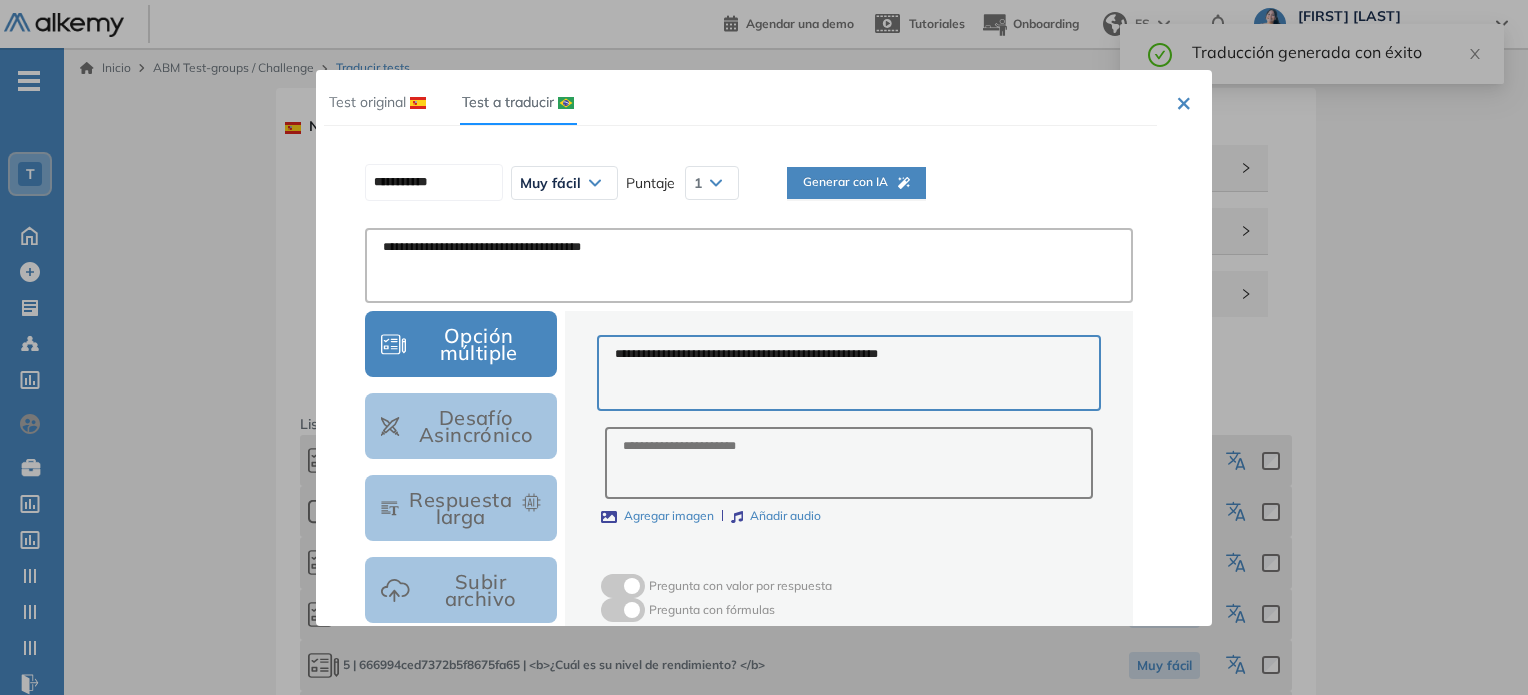 scroll, scrollTop: 566, scrollLeft: 0, axis: vertical 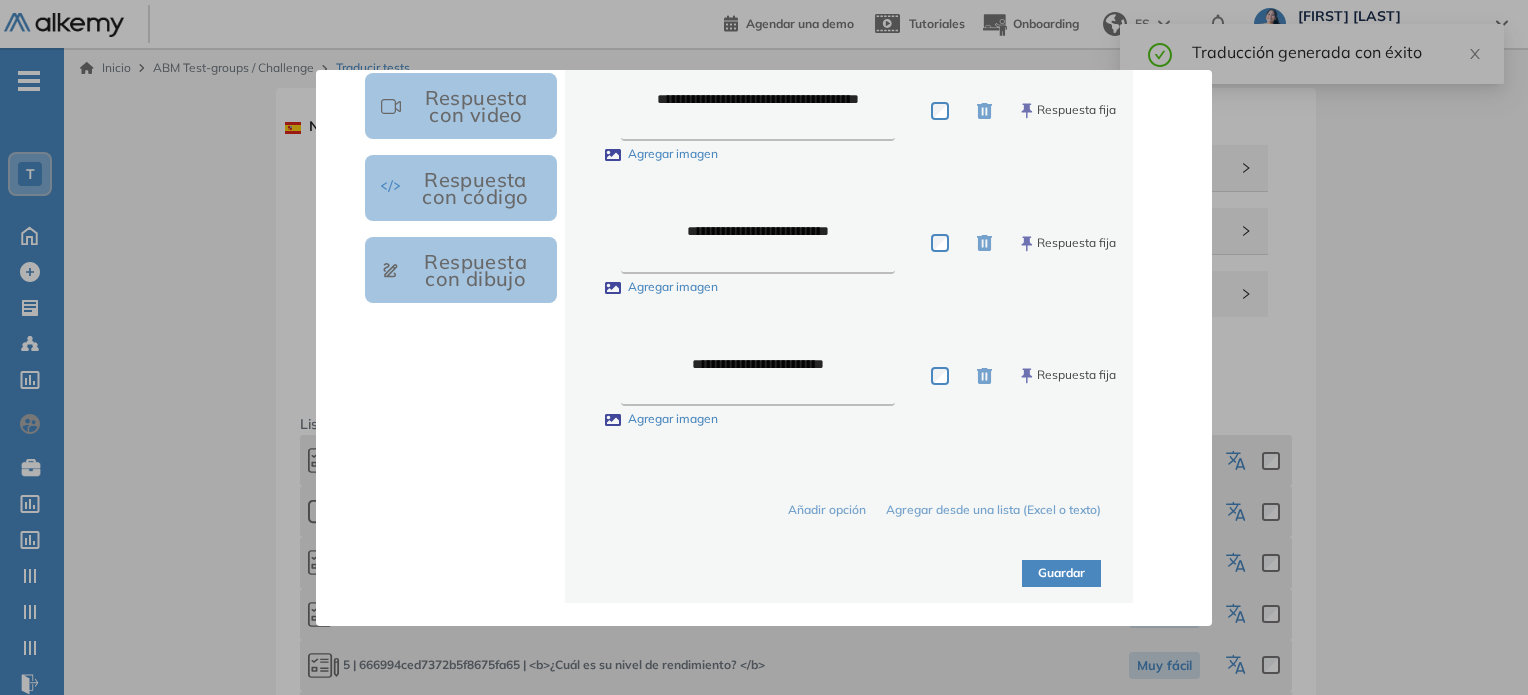 click on "Guardar" at bounding box center (1061, 573) 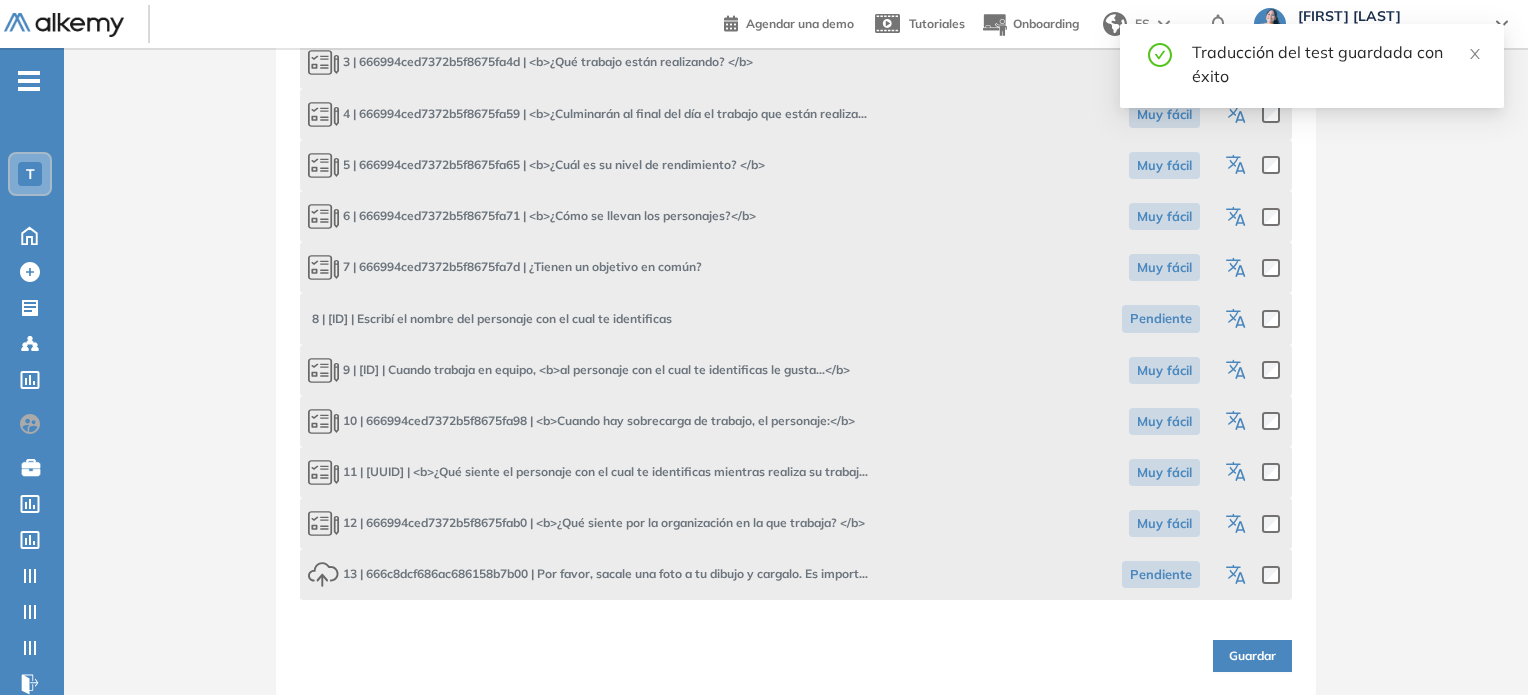 click 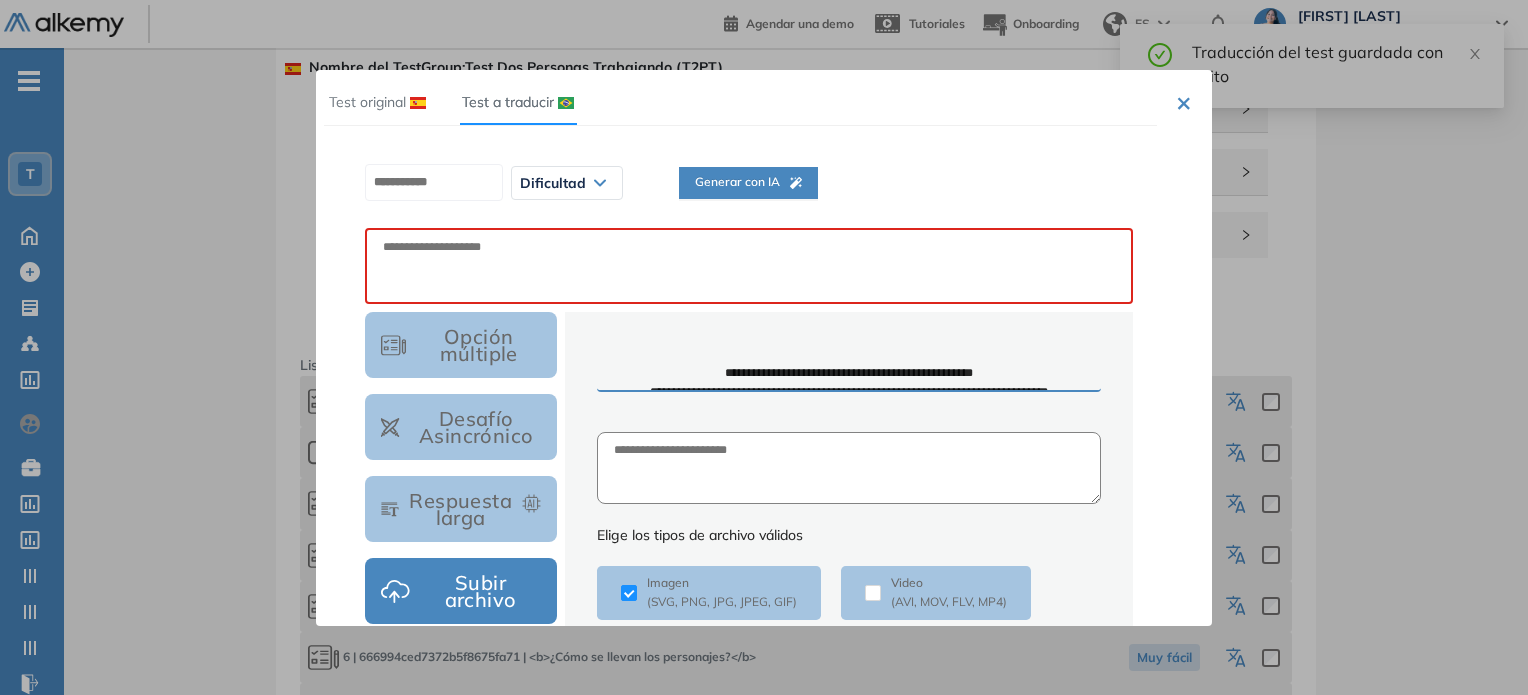 scroll, scrollTop: 0, scrollLeft: 0, axis: both 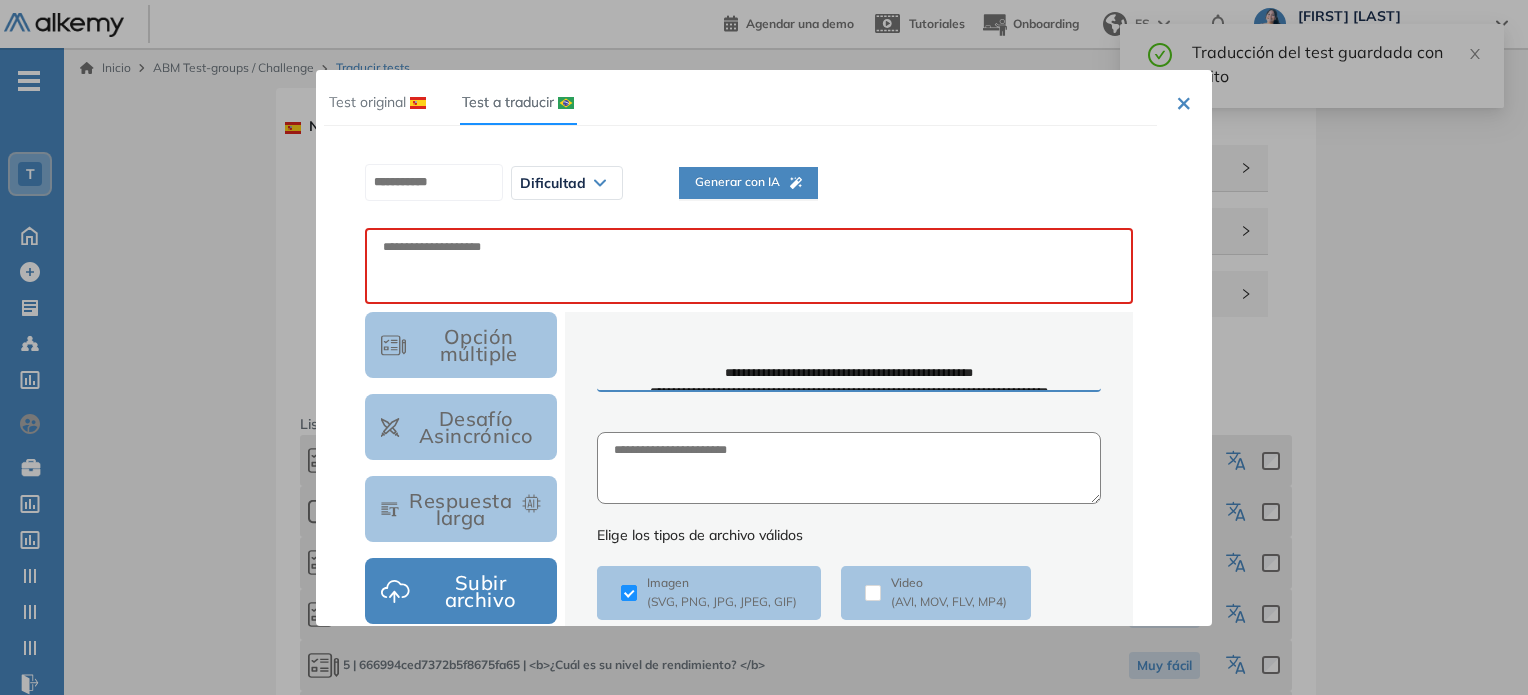 click on "Generar con IA" at bounding box center (748, 182) 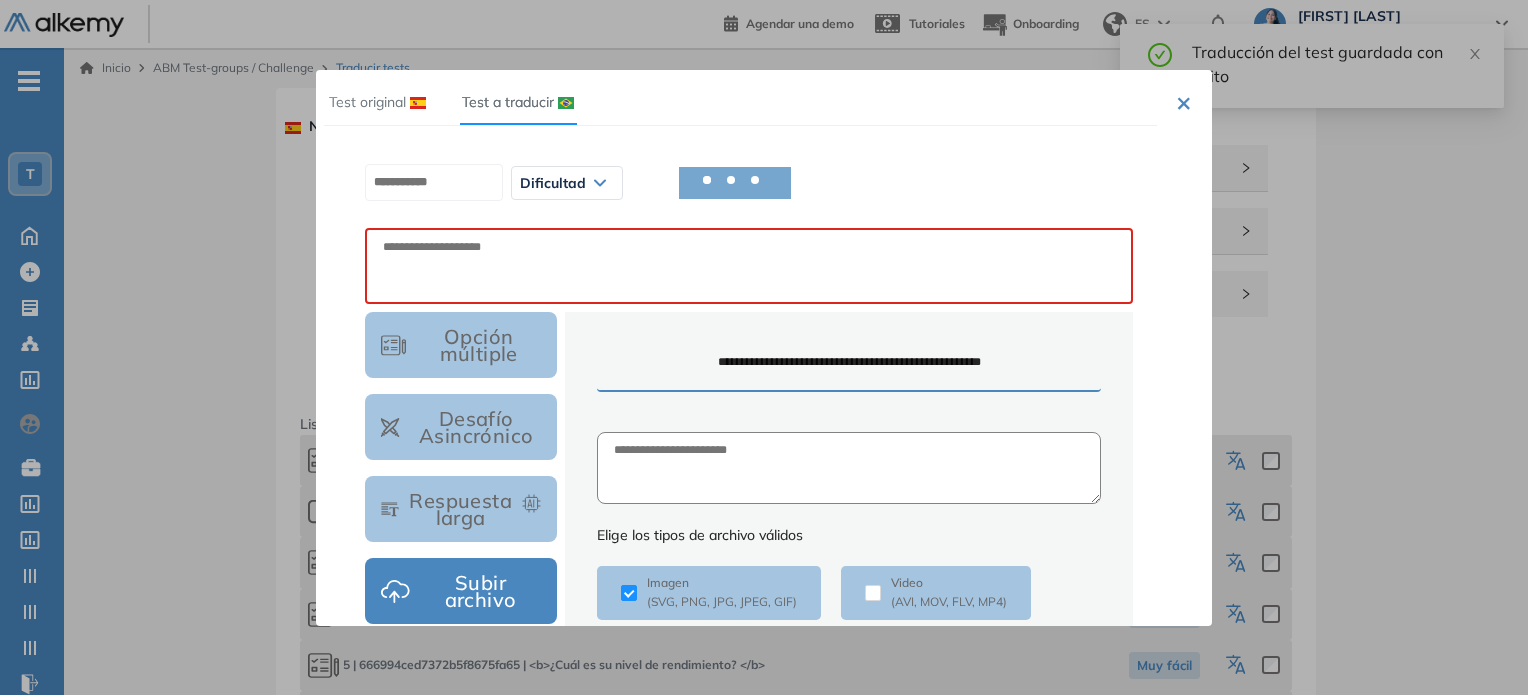 scroll, scrollTop: 93, scrollLeft: 0, axis: vertical 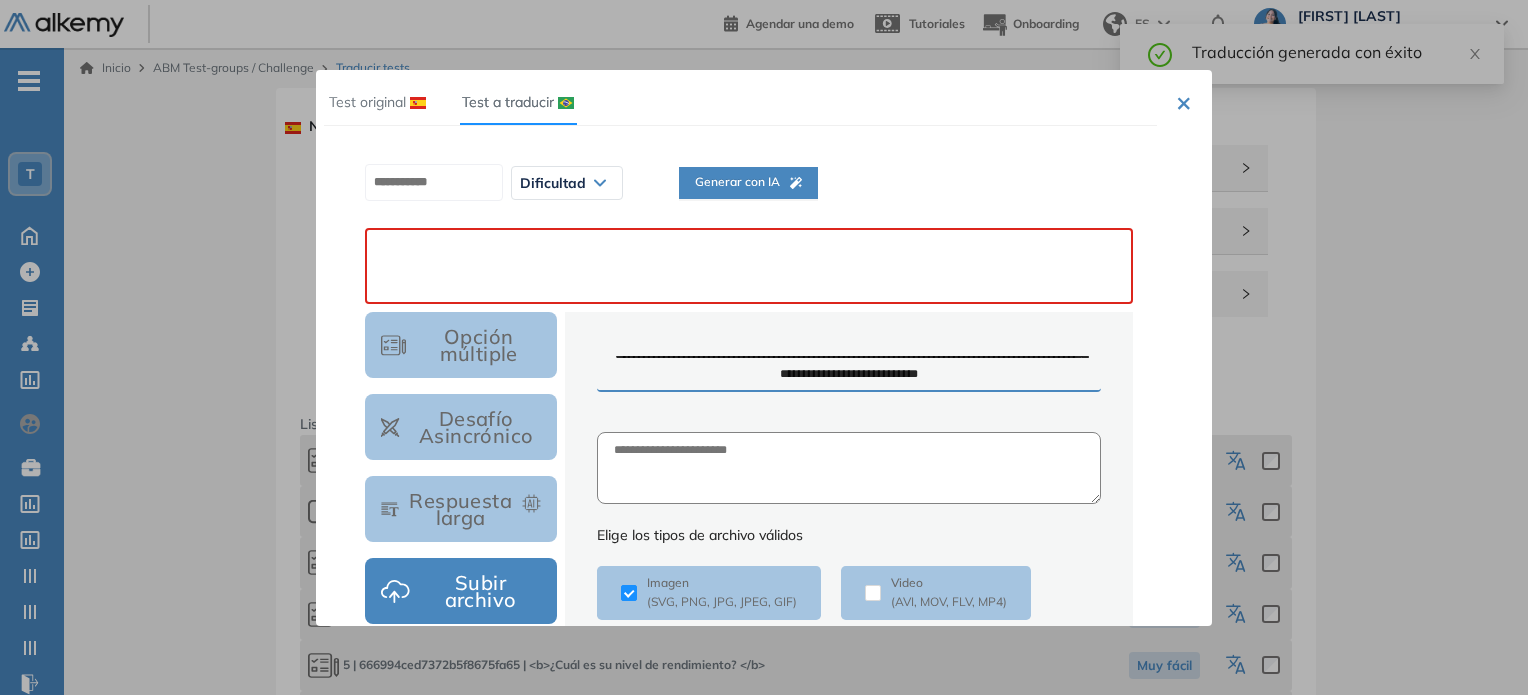 drag, startPoint x: 803, startPoint y: 228, endPoint x: 667, endPoint y: 266, distance: 141.20906 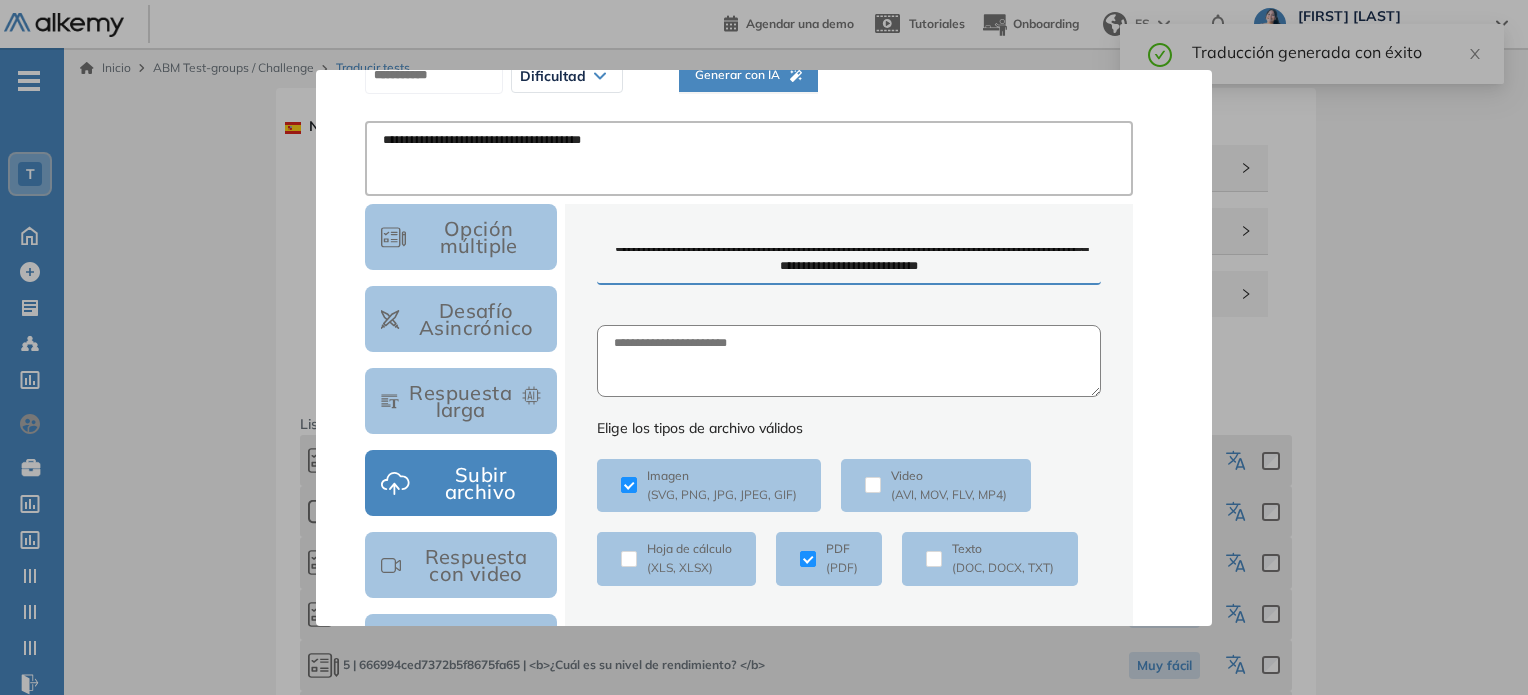 scroll, scrollTop: 283, scrollLeft: 0, axis: vertical 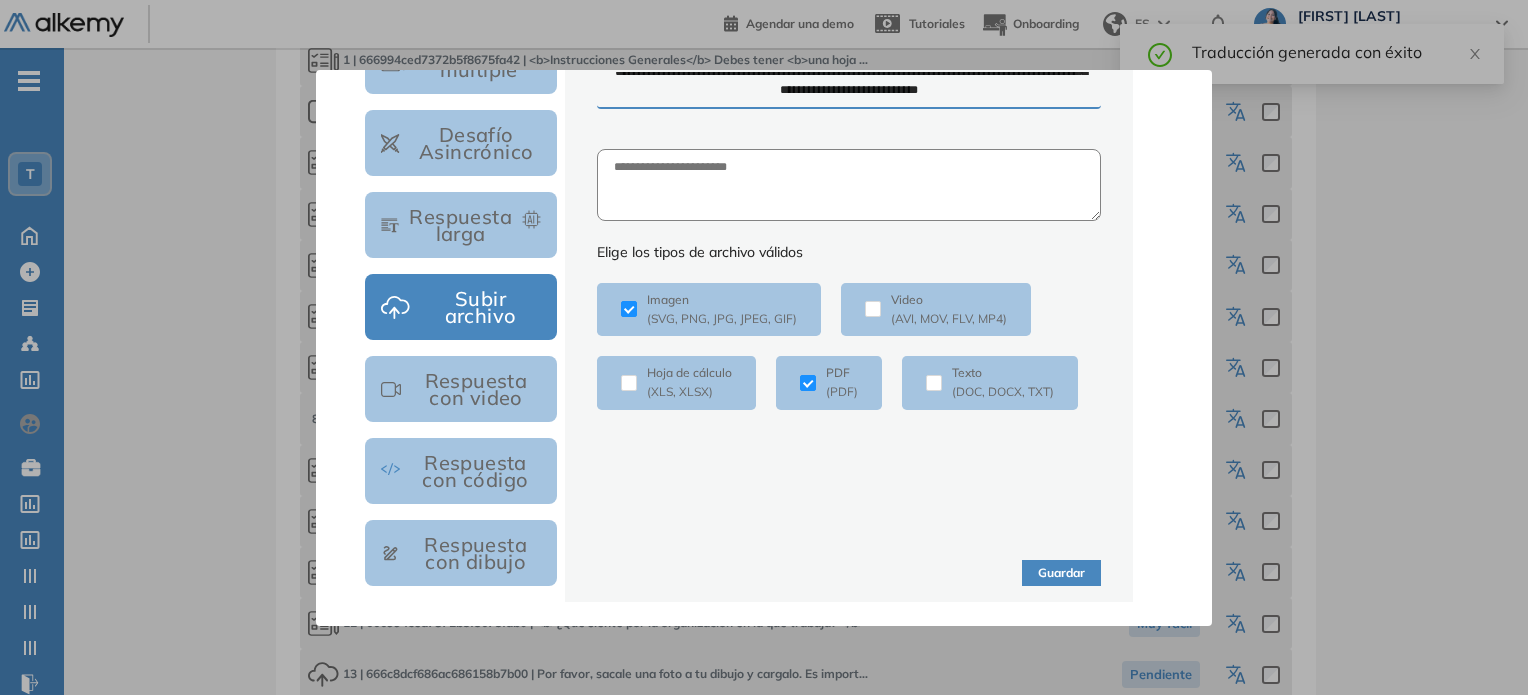 click on "Guardar" at bounding box center [1061, 573] 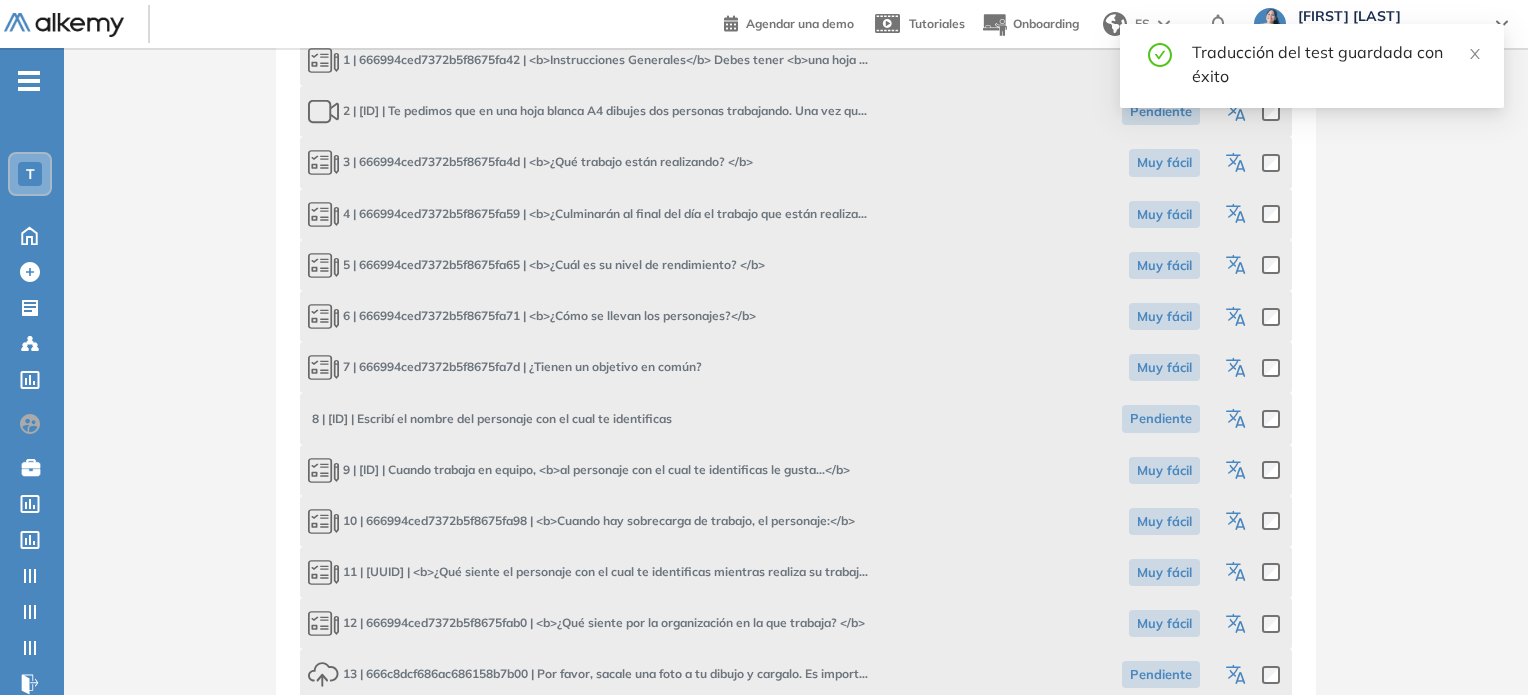 scroll, scrollTop: 500, scrollLeft: 0, axis: vertical 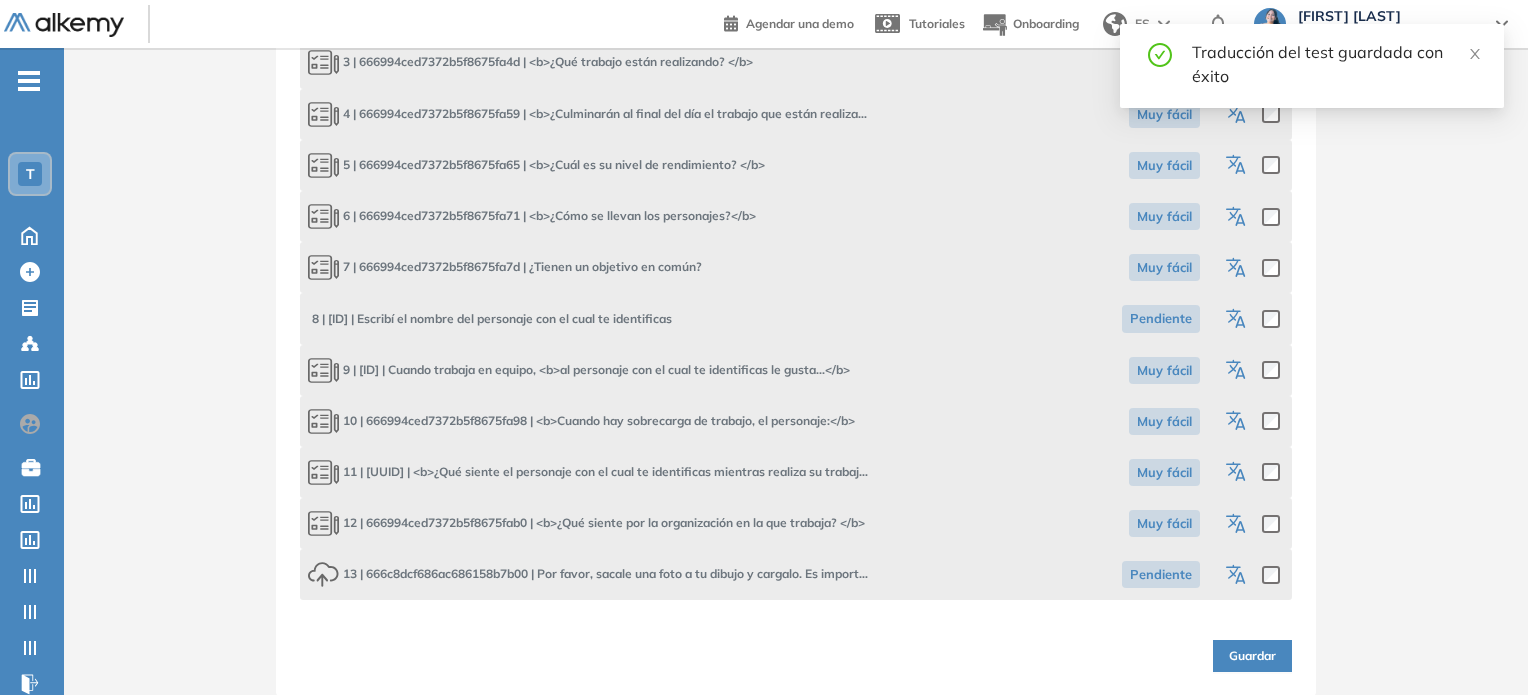 click on "Guardar" at bounding box center (1252, 656) 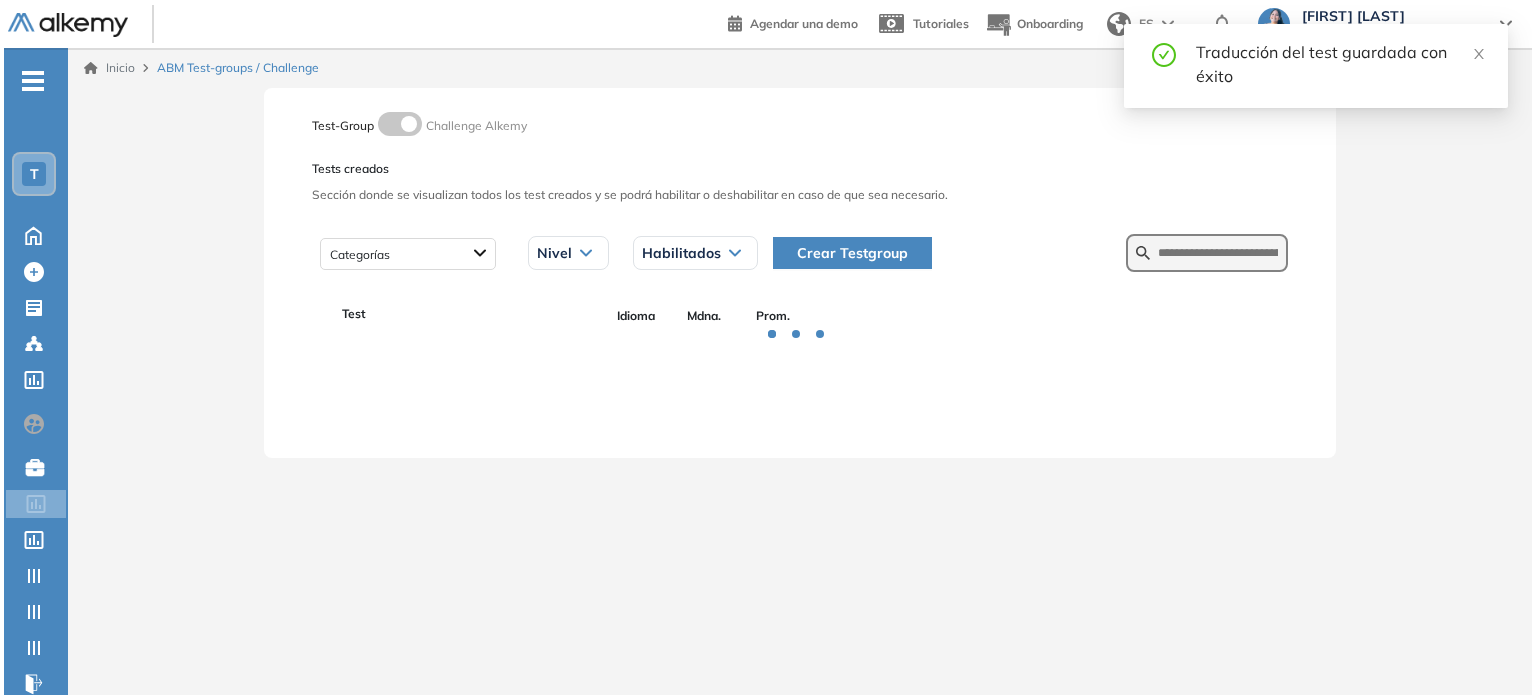 scroll, scrollTop: 0, scrollLeft: 0, axis: both 